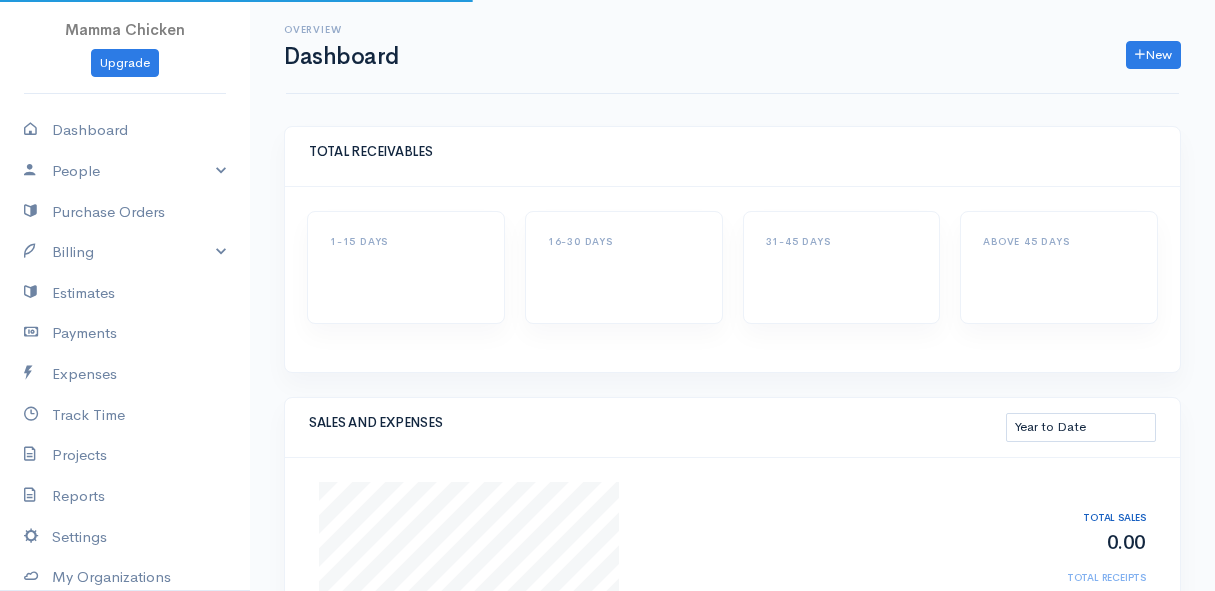 select on "thistoyear" 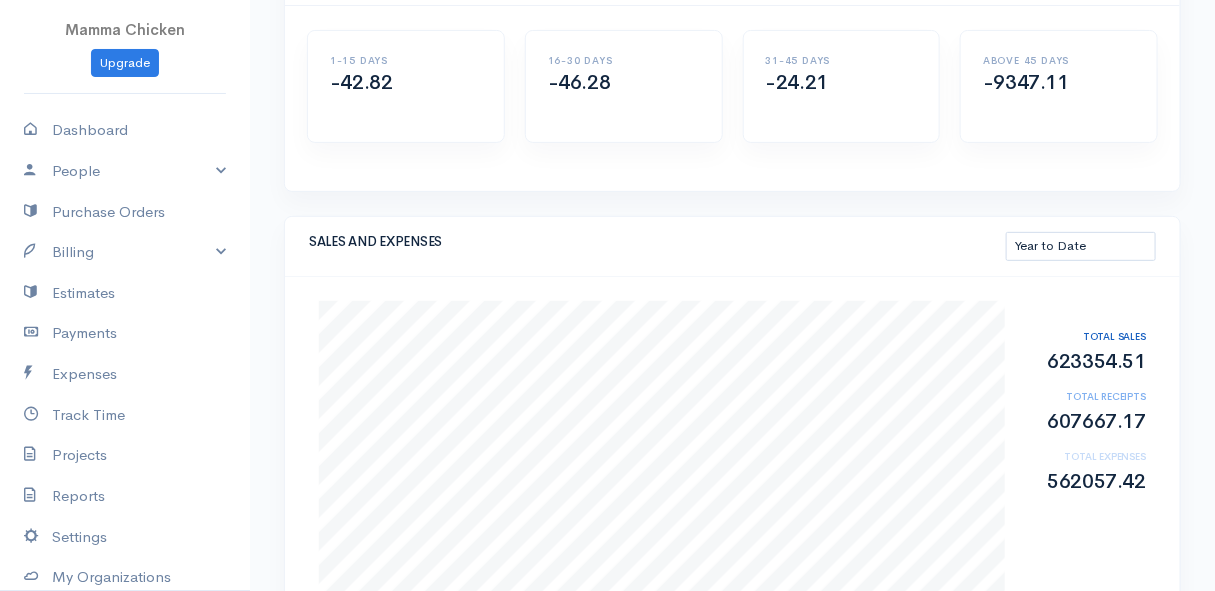 scroll, scrollTop: 272, scrollLeft: 0, axis: vertical 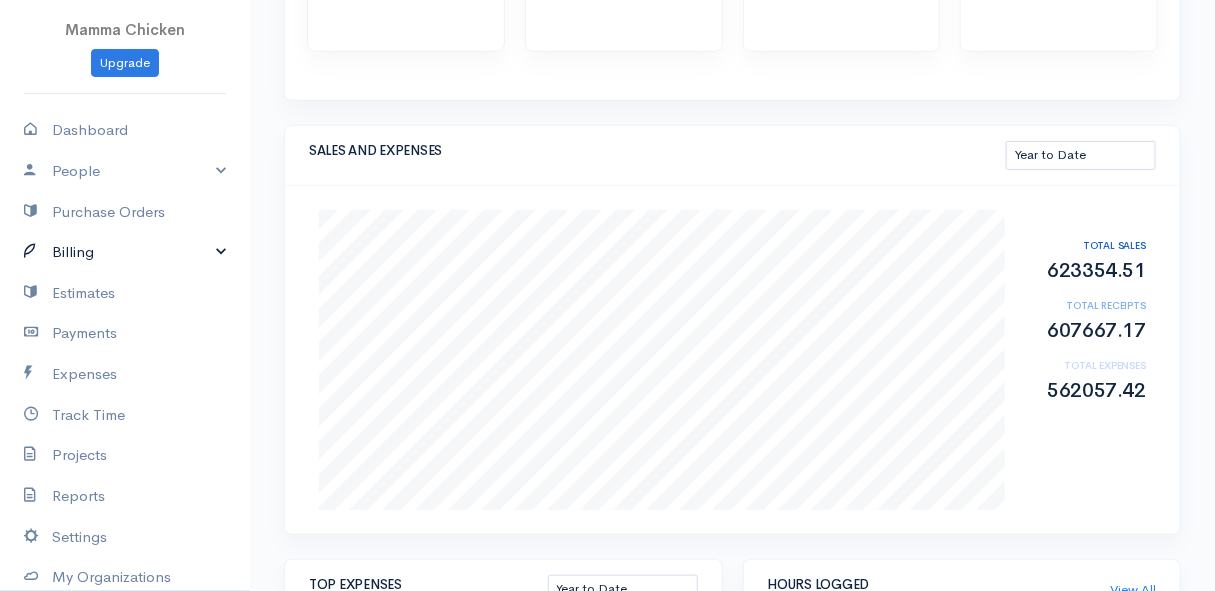 click on "Billing" at bounding box center [125, 252] 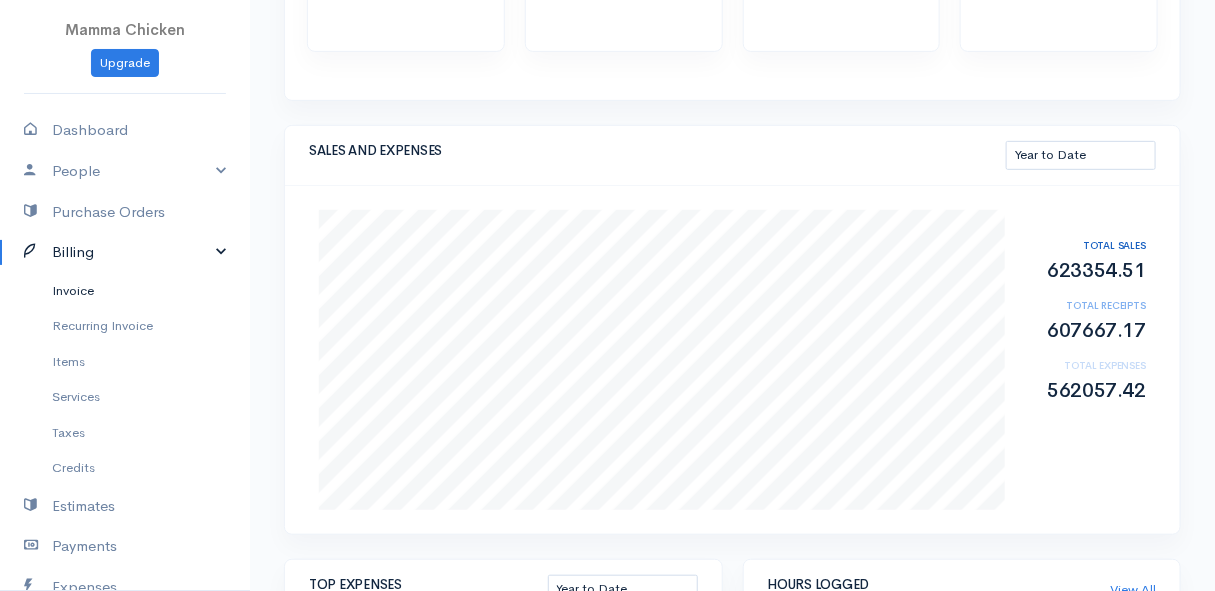 click on "Invoice" at bounding box center (125, 291) 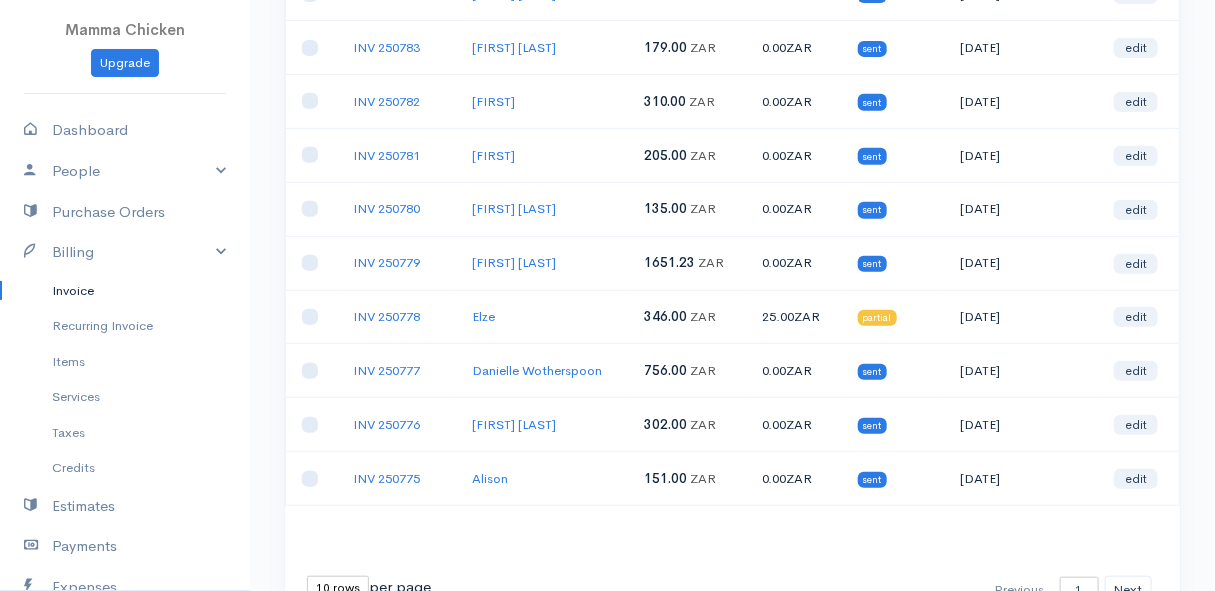 scroll, scrollTop: 364, scrollLeft: 0, axis: vertical 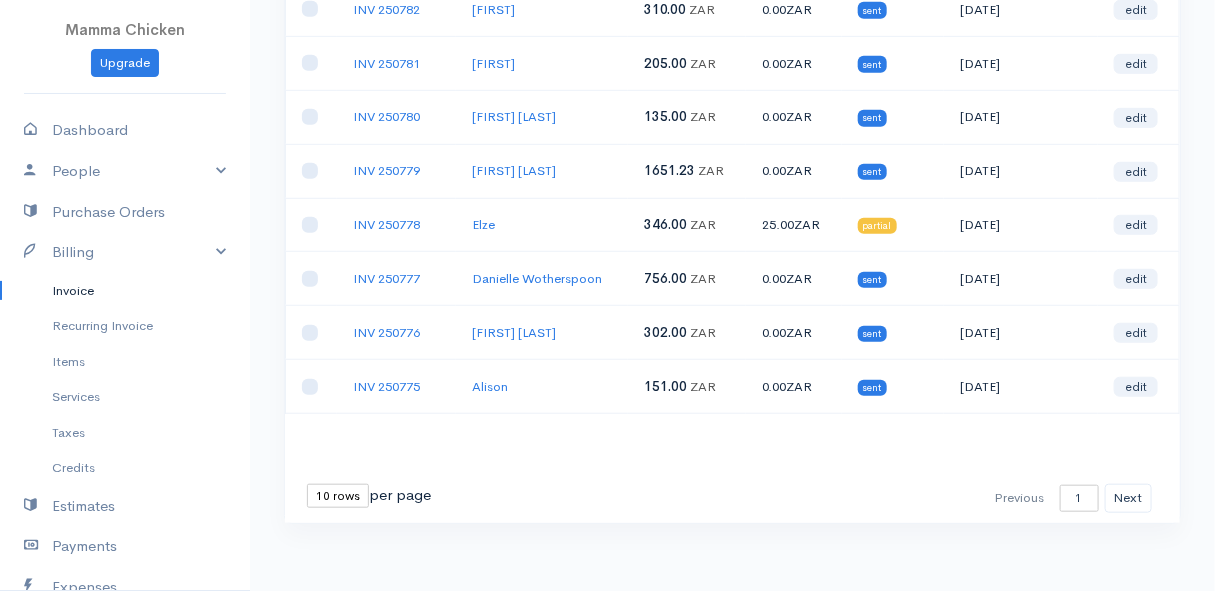 click on "10 rows 25 rows 50 rows" at bounding box center [338, 496] 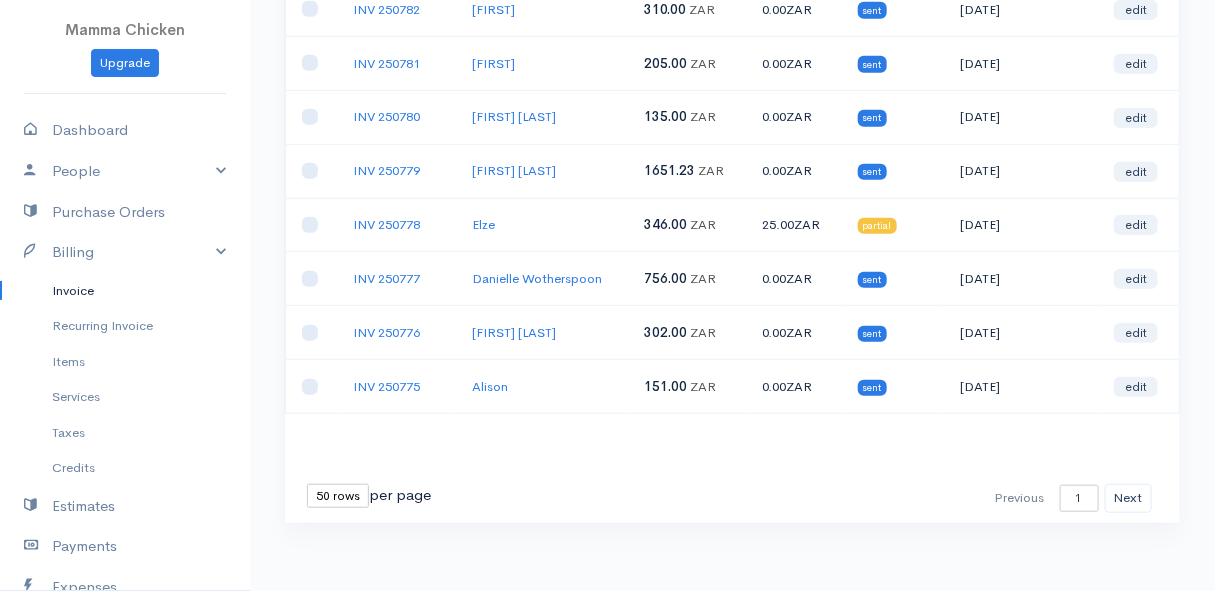 click on "10 rows 25 rows 50 rows" at bounding box center [338, 496] 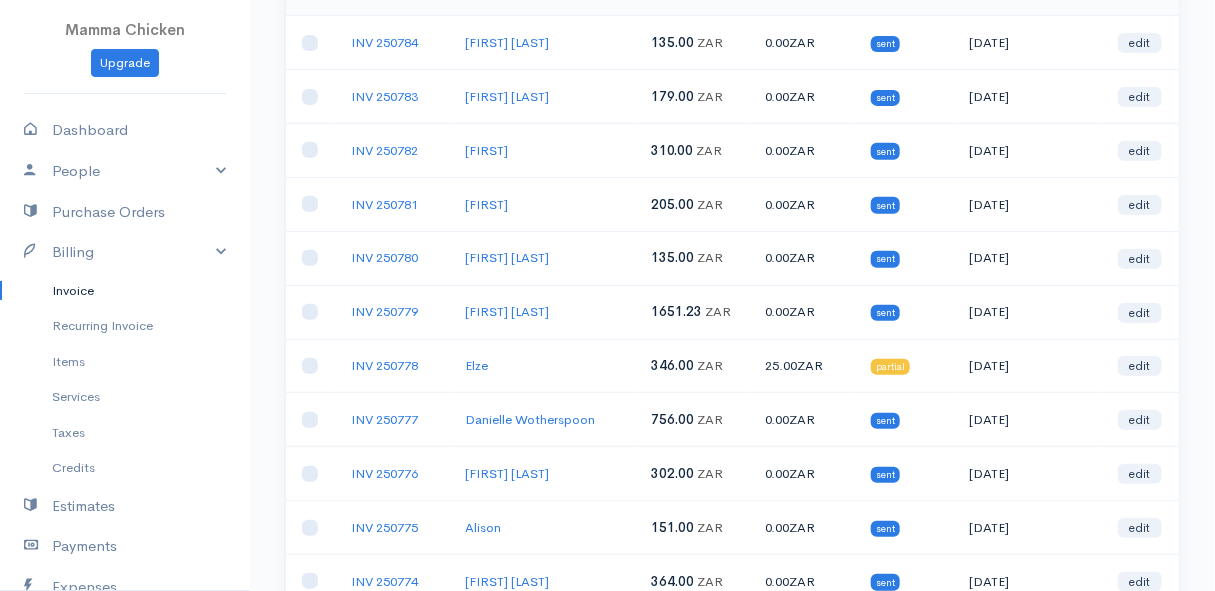 scroll, scrollTop: 41, scrollLeft: 0, axis: vertical 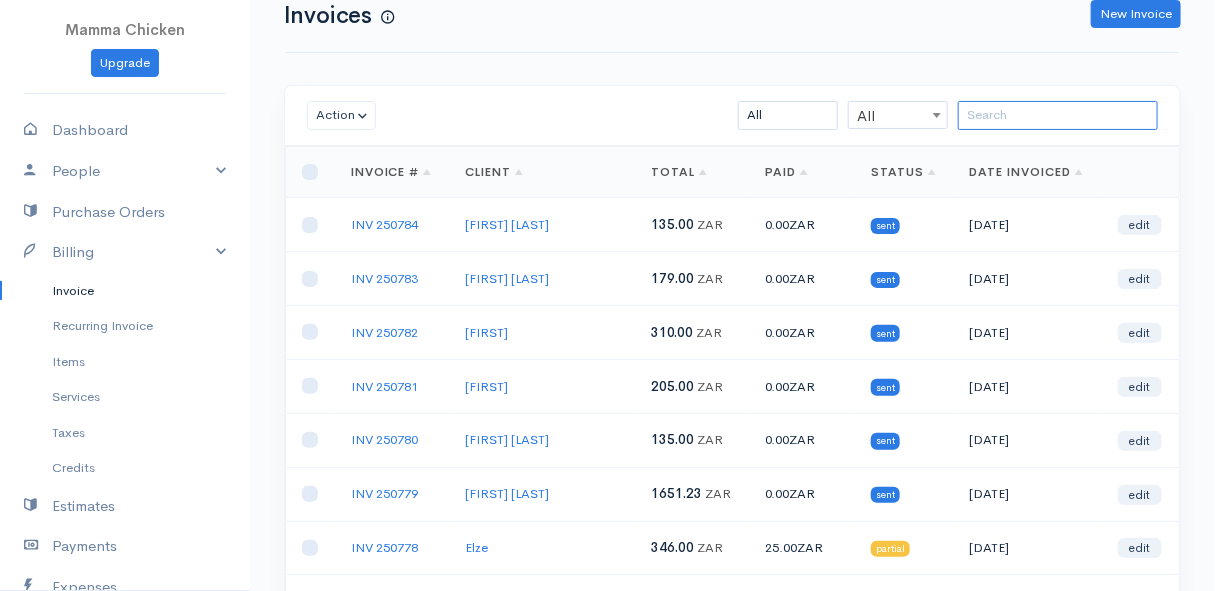 click at bounding box center (1058, 115) 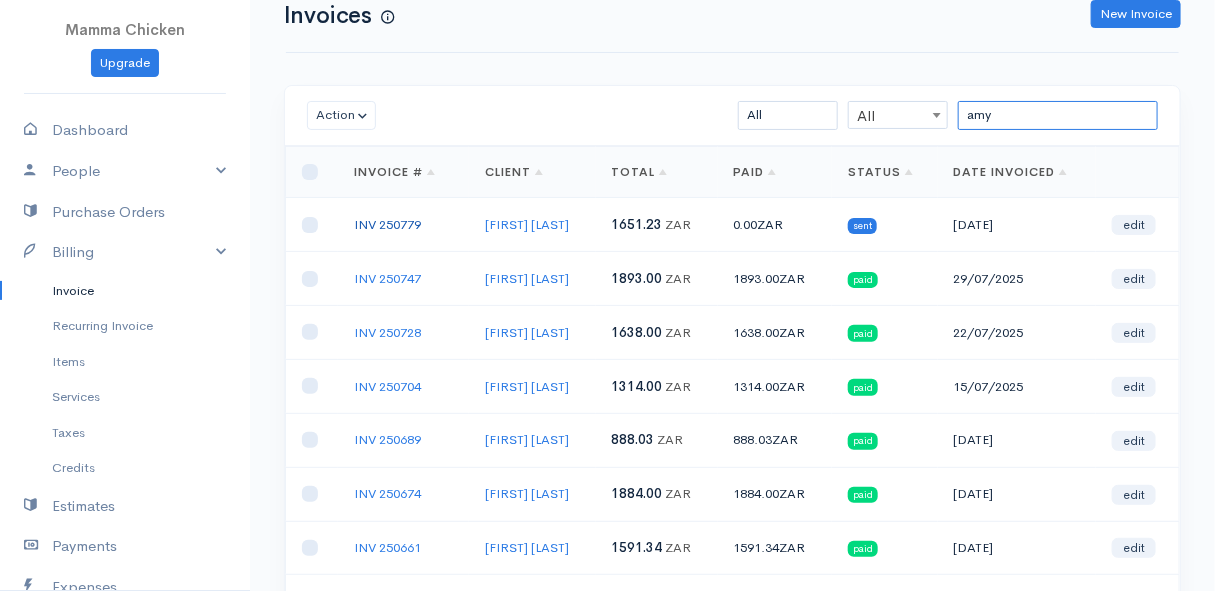 type on "amy" 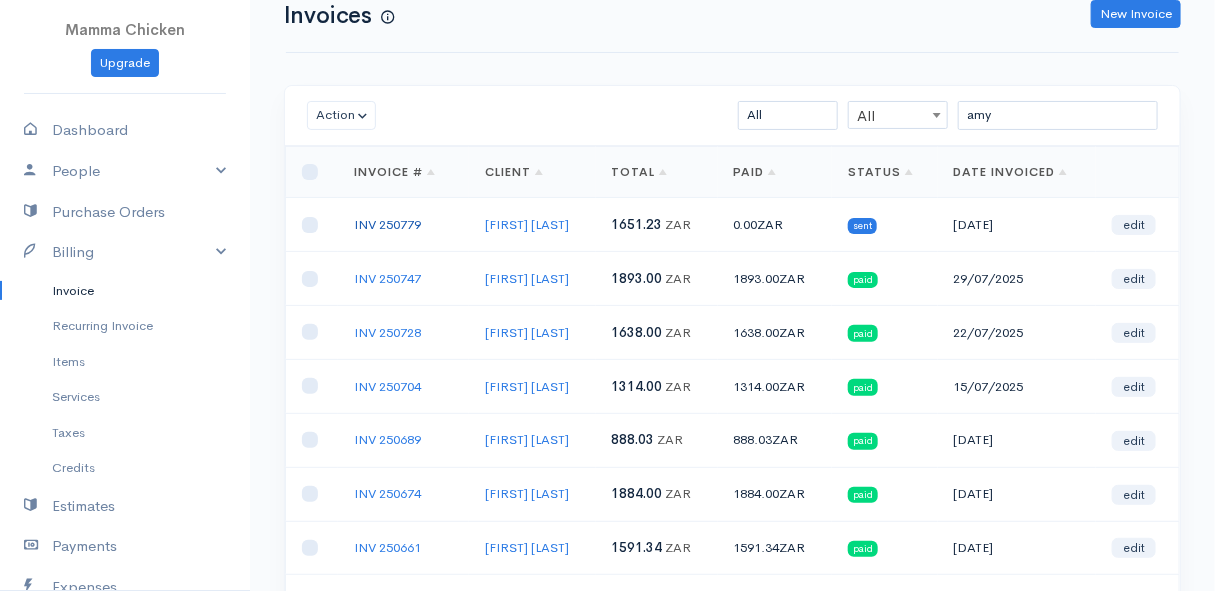click on "INV 250779" at bounding box center (387, 224) 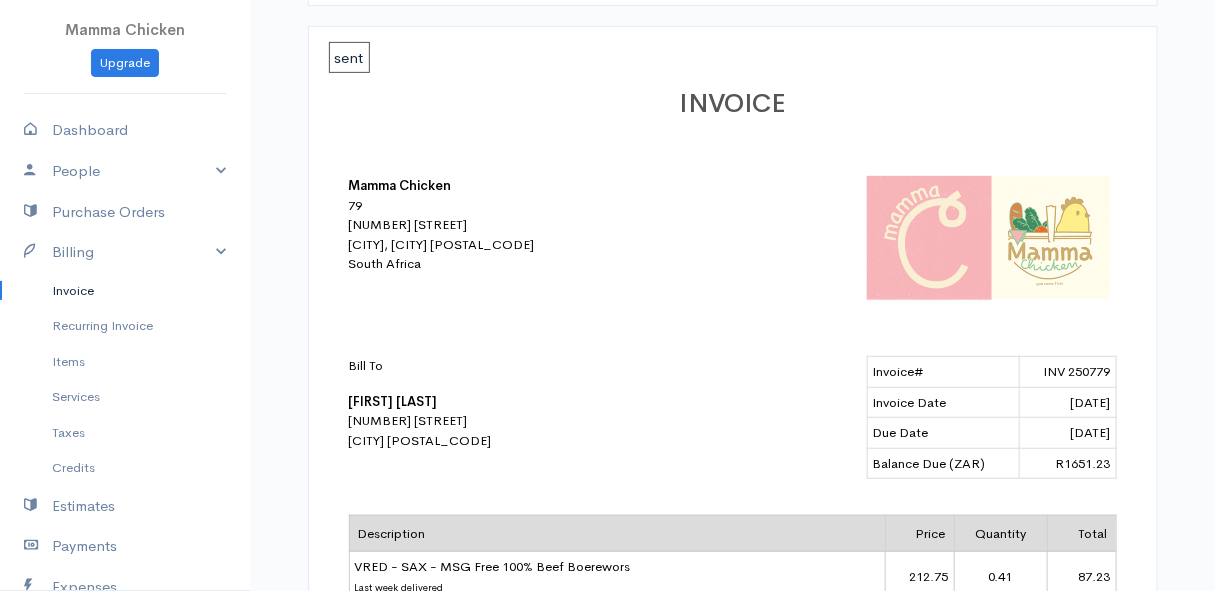 scroll, scrollTop: 0, scrollLeft: 0, axis: both 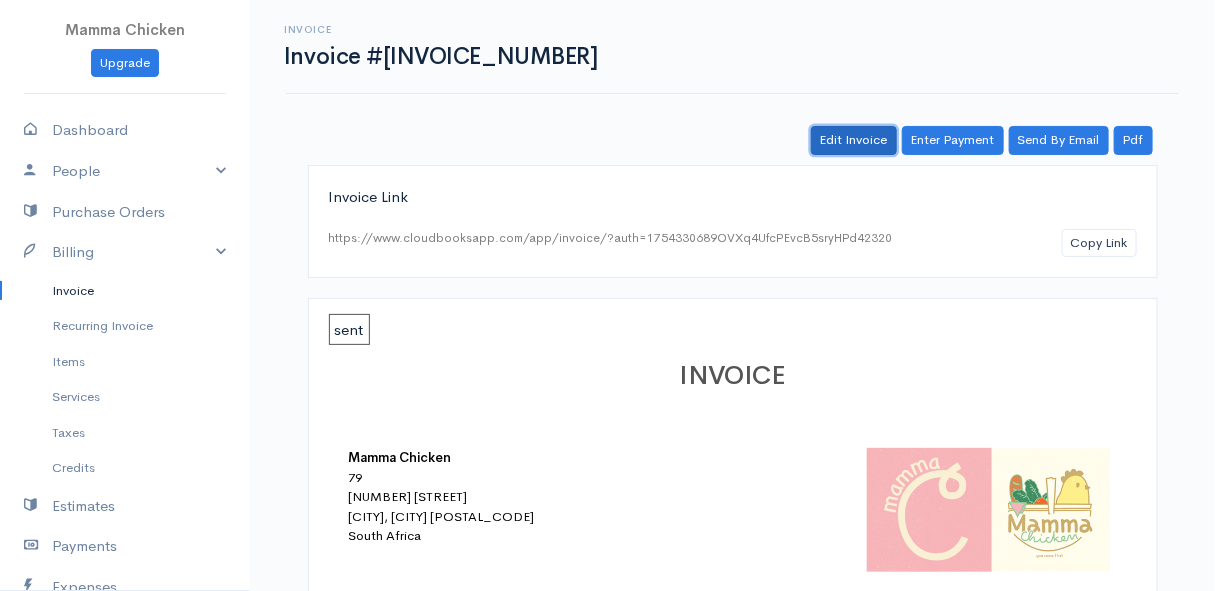 click on "Edit Invoice" at bounding box center (854, 140) 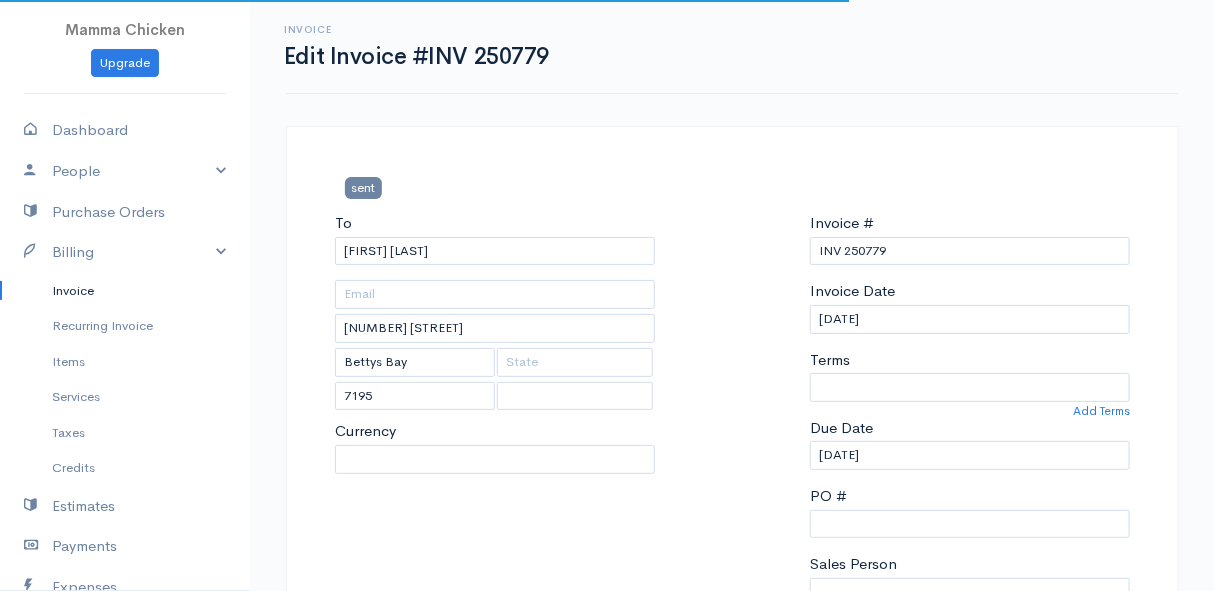 select on "0" 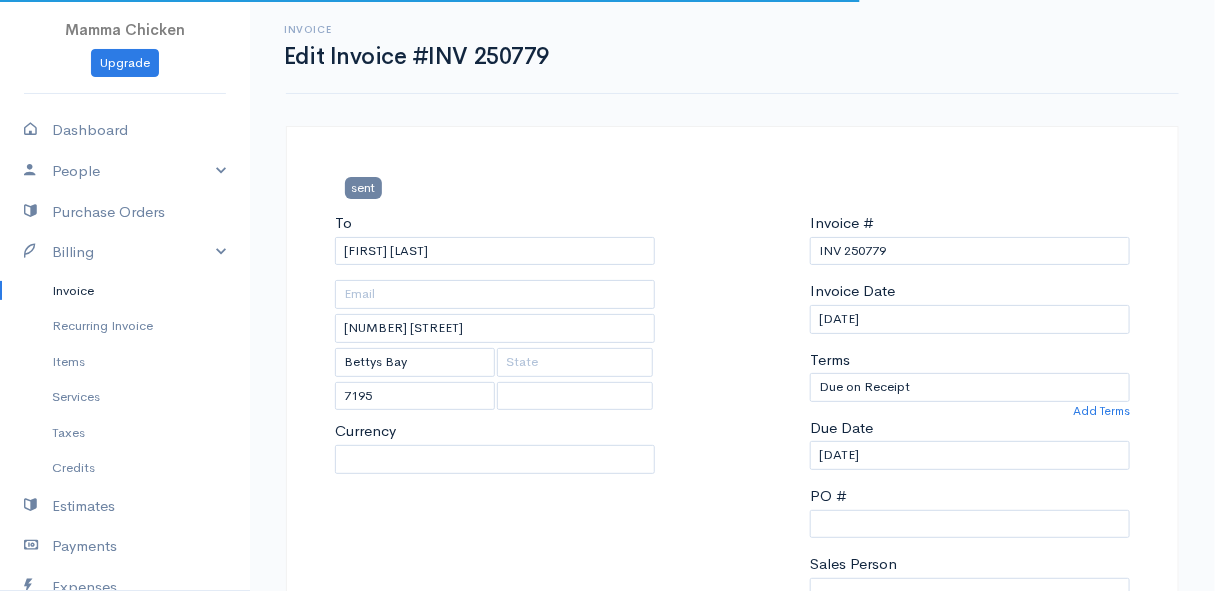 select on "South Africa" 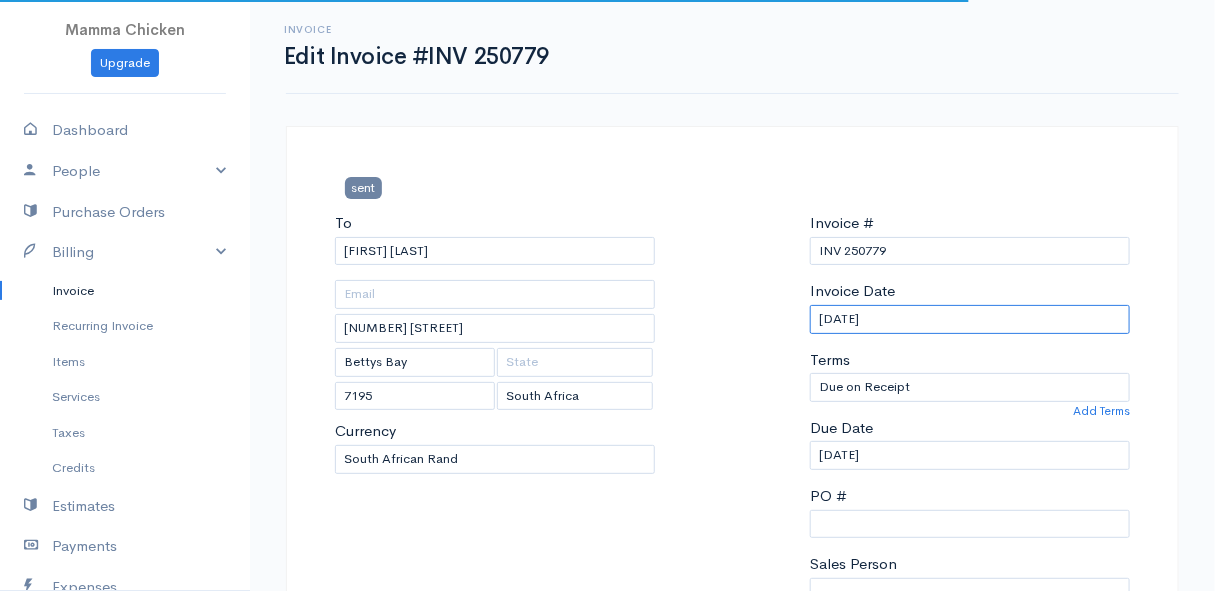 click on "[DATE]" at bounding box center [970, 319] 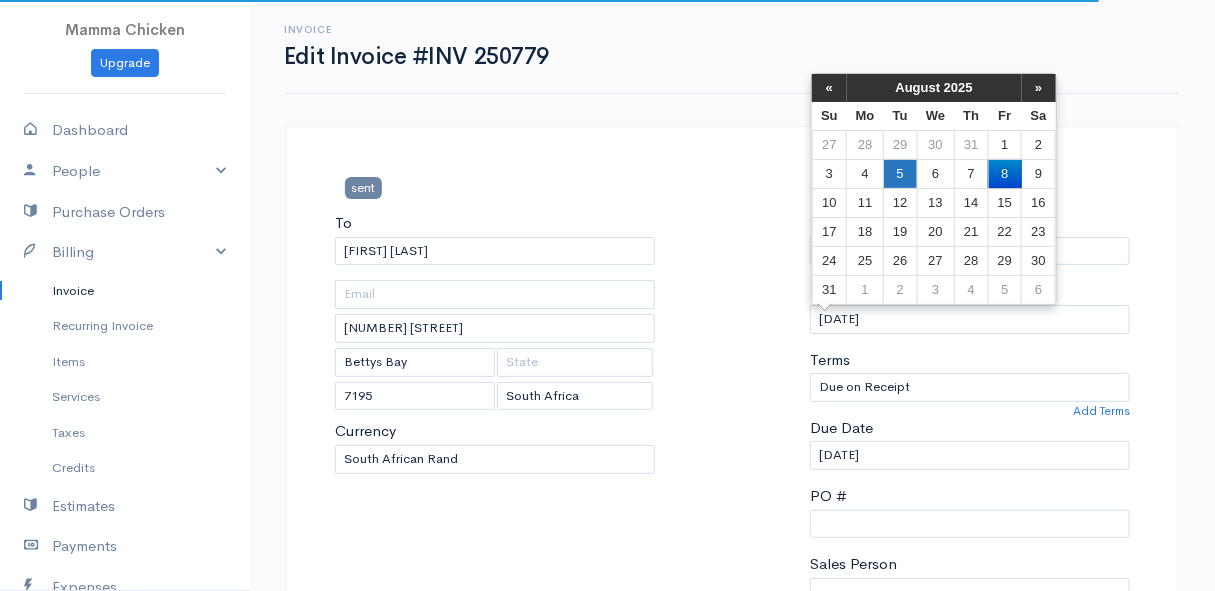click on "5" at bounding box center (900, 173) 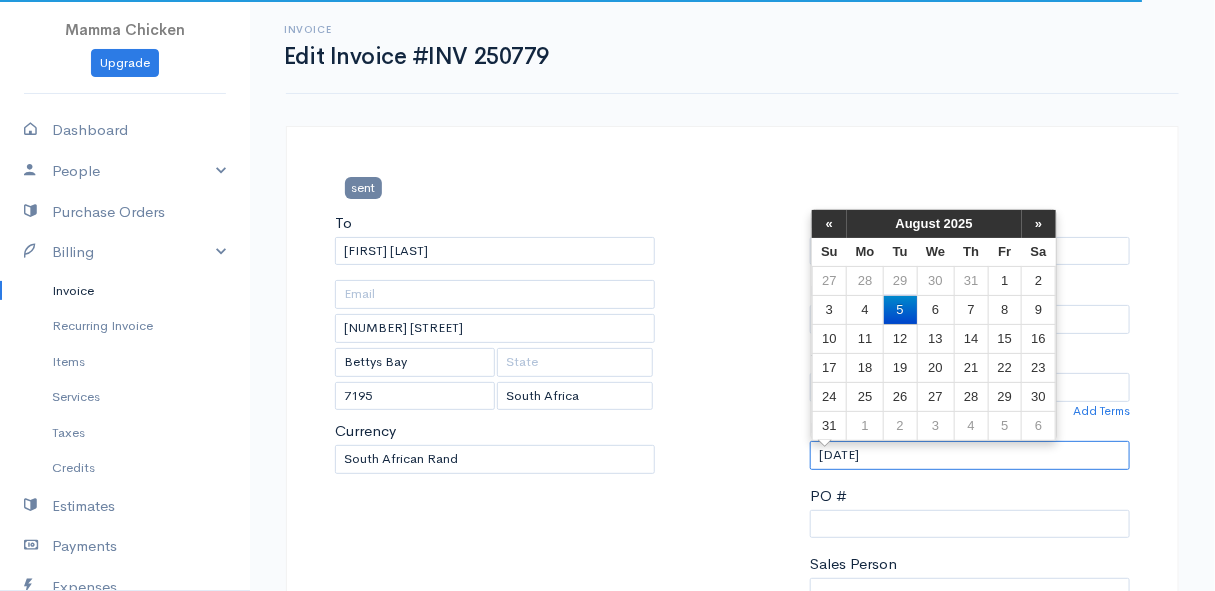 click on "[DATE]" at bounding box center (970, 455) 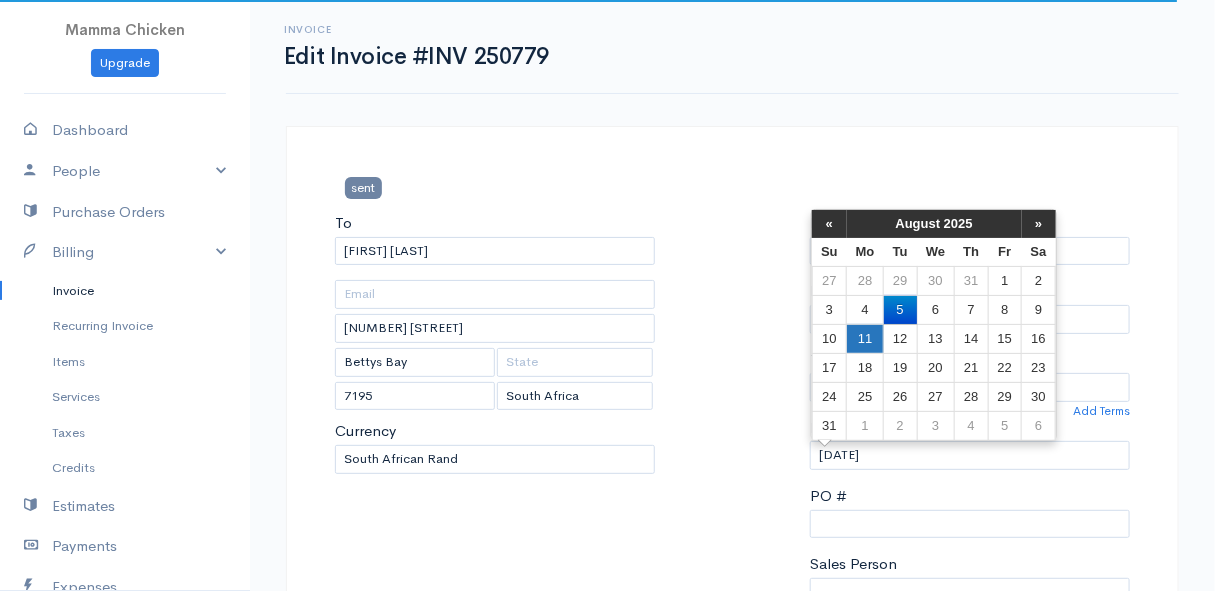 click on "11" at bounding box center (865, 338) 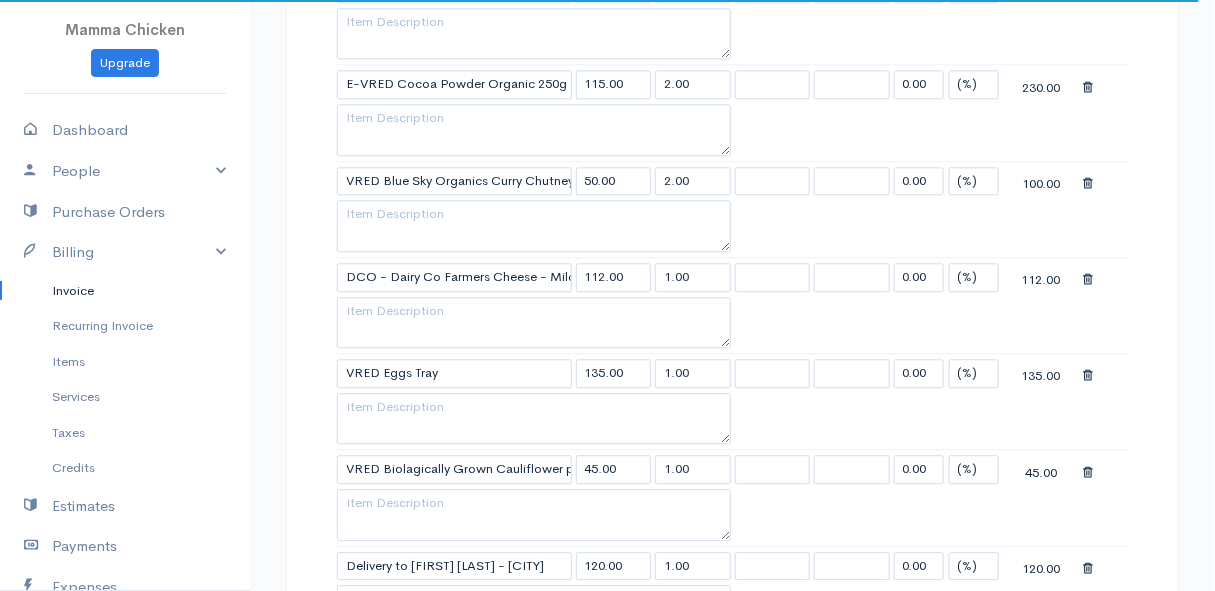 scroll, scrollTop: 2090, scrollLeft: 0, axis: vertical 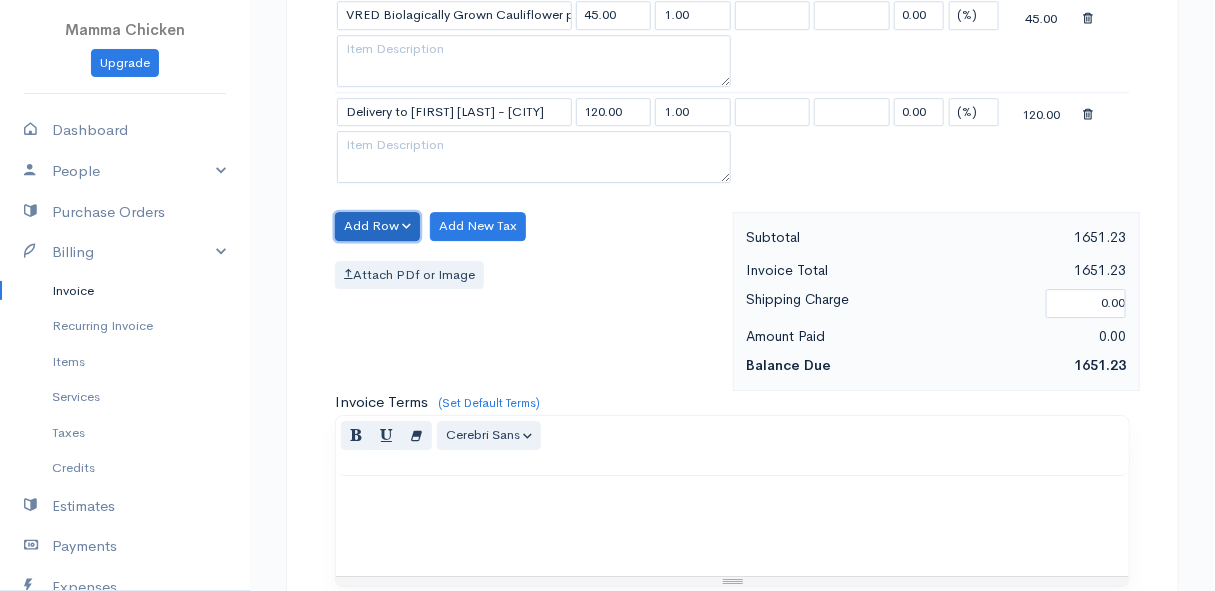 click on "Add Row" at bounding box center [377, 226] 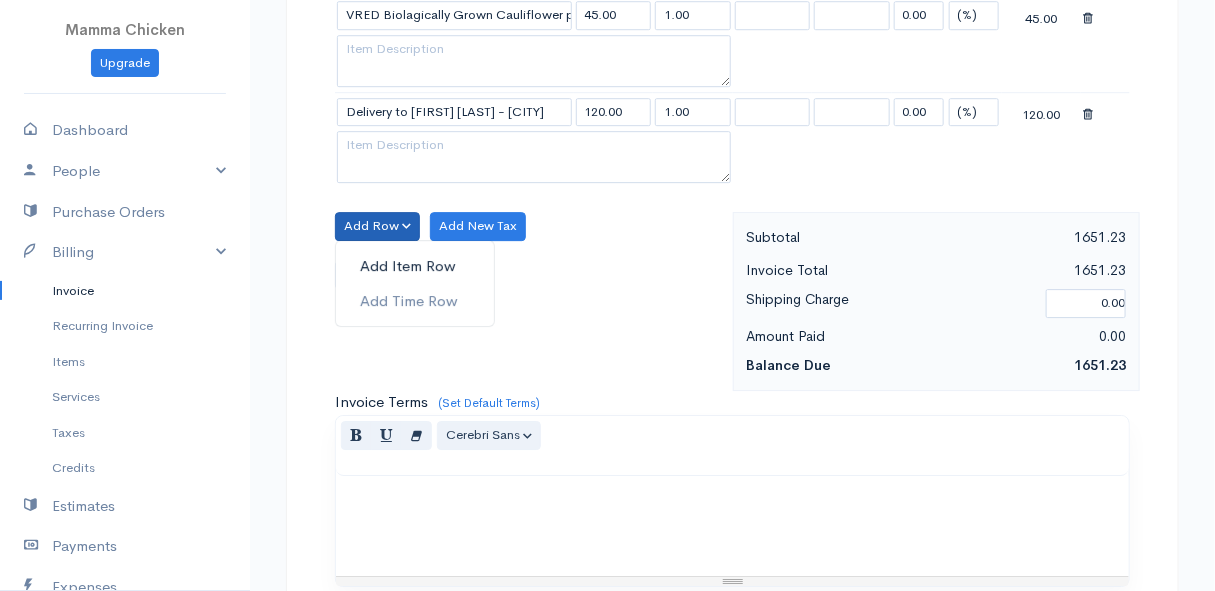 click on "Add Item Row" at bounding box center [415, 266] 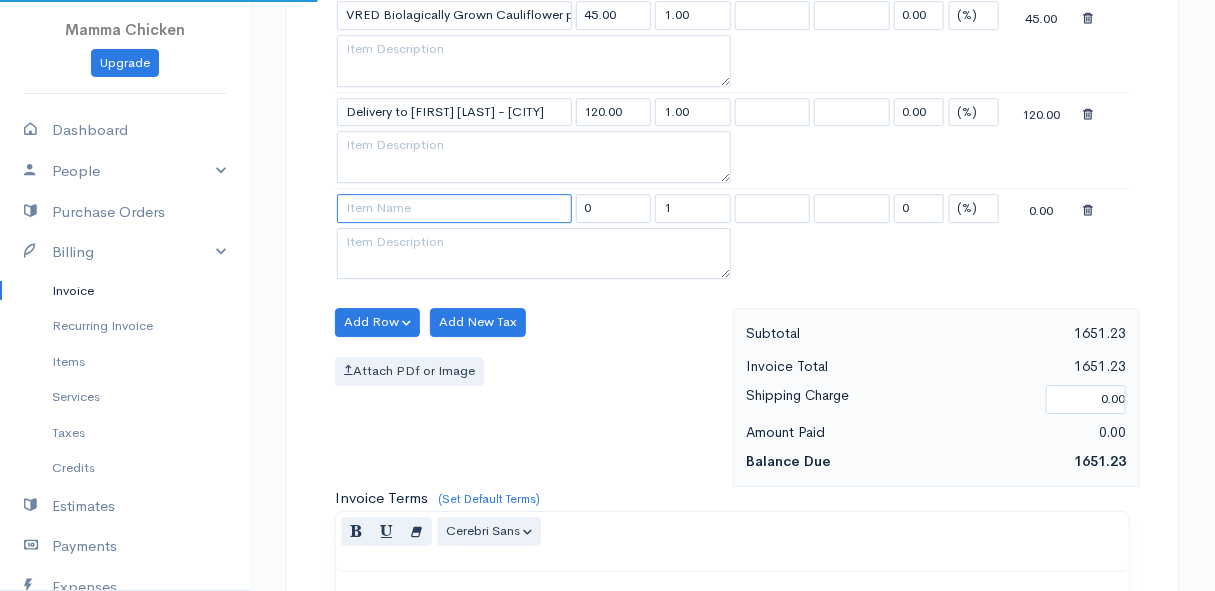 click at bounding box center [454, 208] 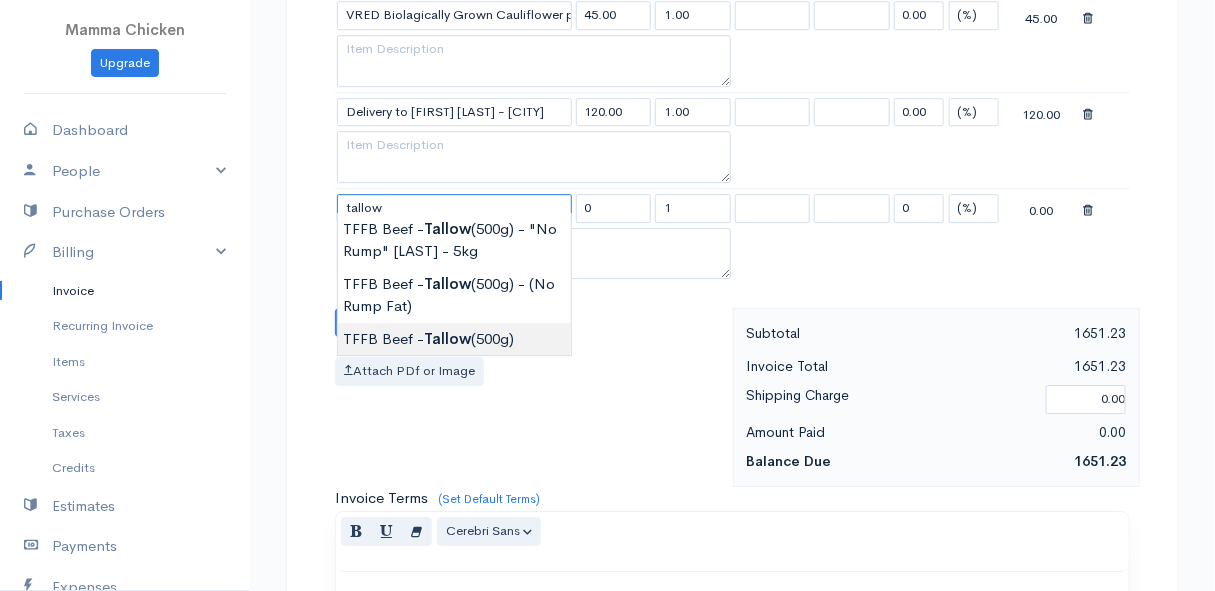 type on "TFFB Beef - Tallow (500g)" 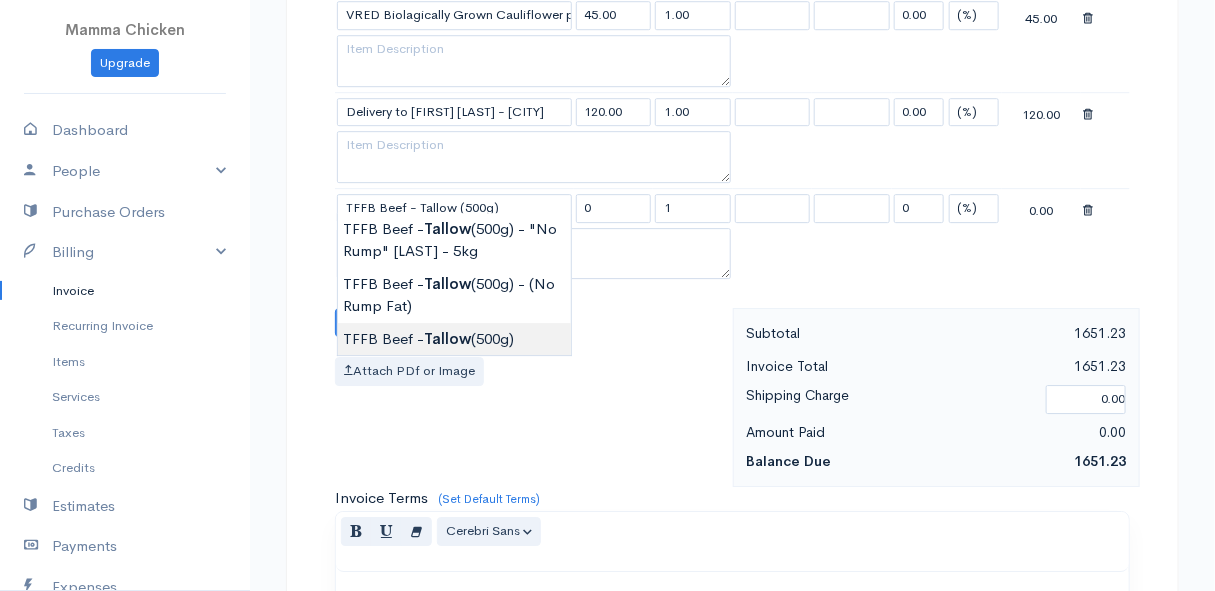 type on "103.50" 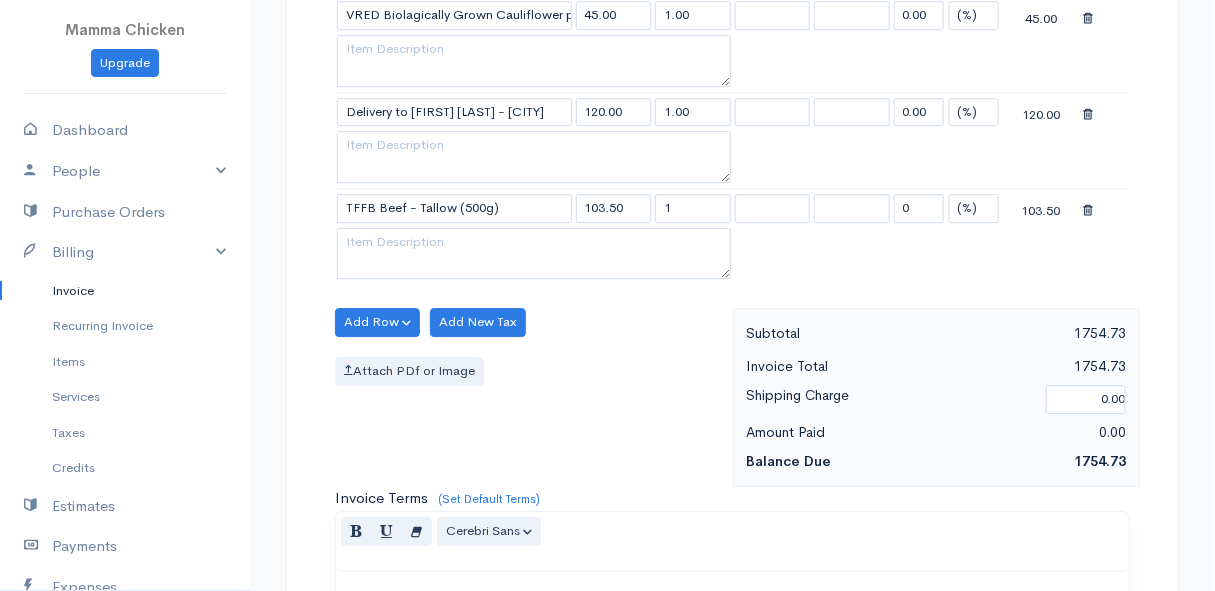 click on "Mamma Chicken
Upgrade
Dashboard
People
Clients
Vendors
Staff Users
Purchase Orders
Billing
Invoice
Recurring Invoice
Items
Services
Taxes
Credits
Estimates
Payments
Expenses
Track Time
Projects
Reports
Settings
My Organizations
Logout
Help
@CloudBooksApp 2022
Invoice
Edit Invoice #INV 250779
sent To [FIRST] [LAST] [NUMBER] [STREET] [CITY] [POSTAL CODE] [Choose Country] United States Canada United Kingdom Afghanistan Albania Algeria American Samoa Andorra Anguilla Angola Antarctica Antigua and Barbuda Argentina Armenia" at bounding box center [607, -456] 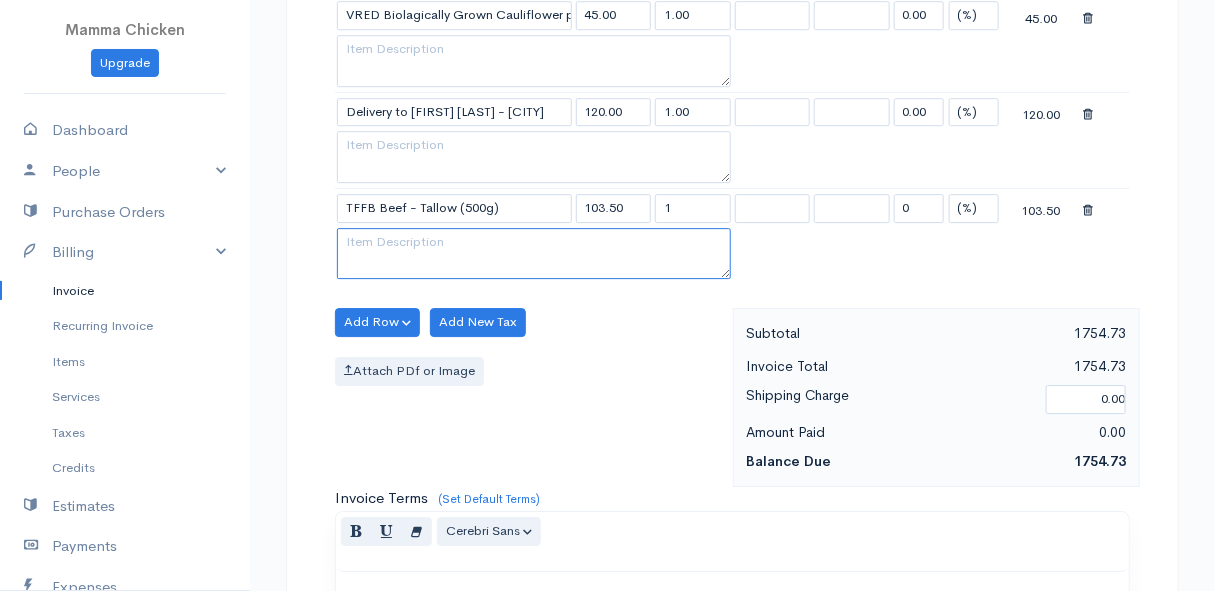 click at bounding box center [534, 254] 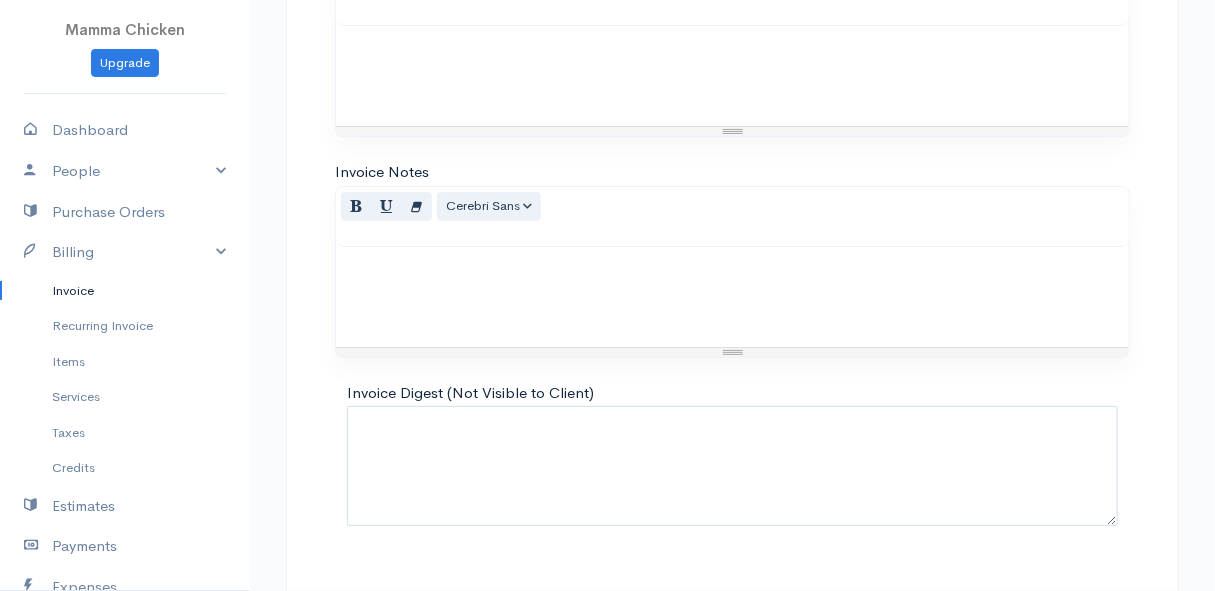 scroll, scrollTop: 2665, scrollLeft: 0, axis: vertical 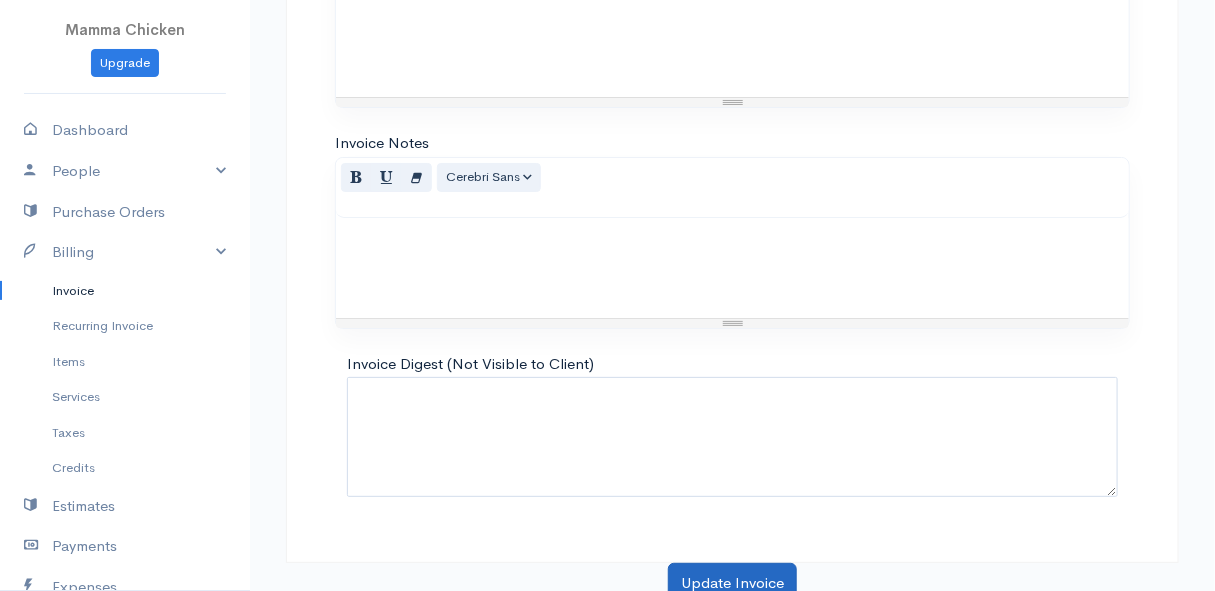 type on "Will deliver on Thursday" 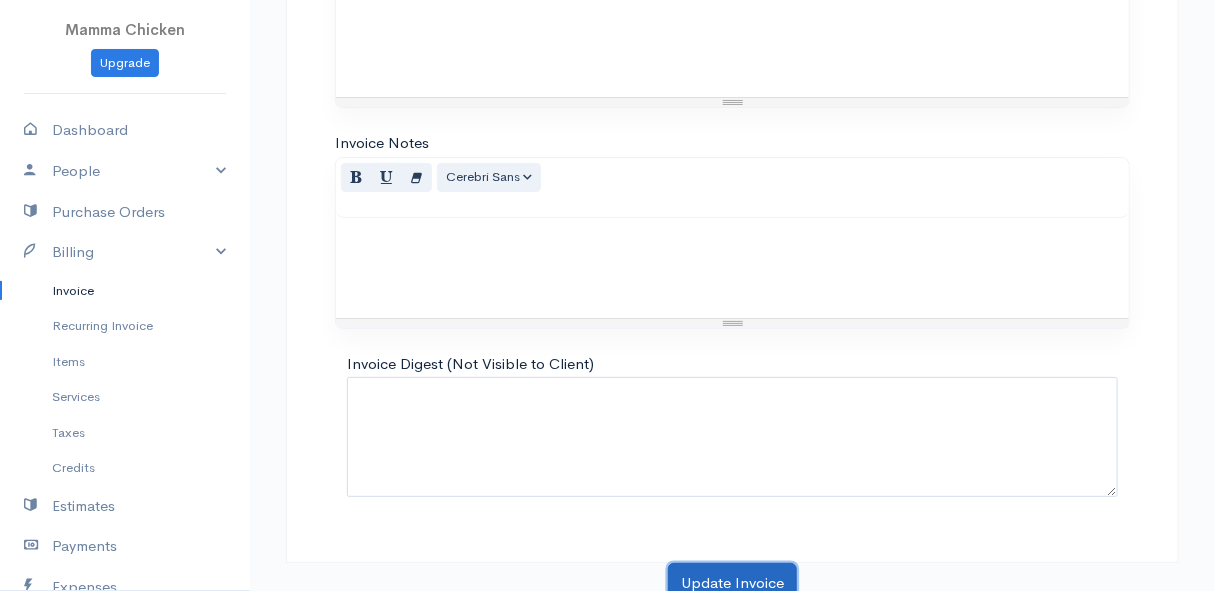 click on "Update Invoice" at bounding box center (732, 583) 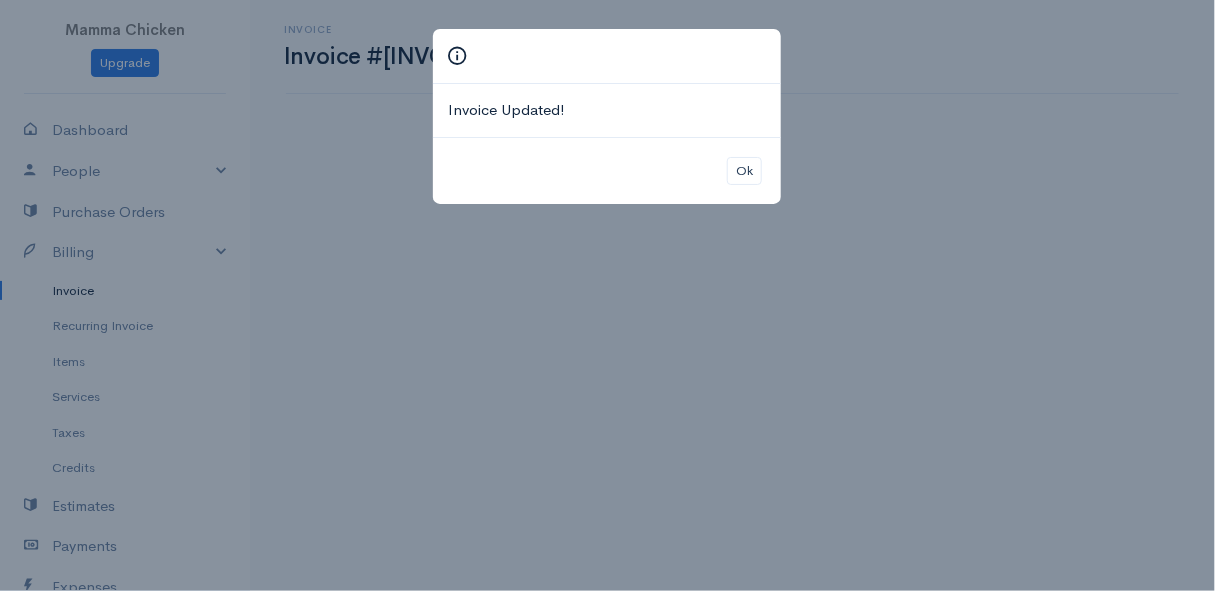 scroll, scrollTop: 0, scrollLeft: 0, axis: both 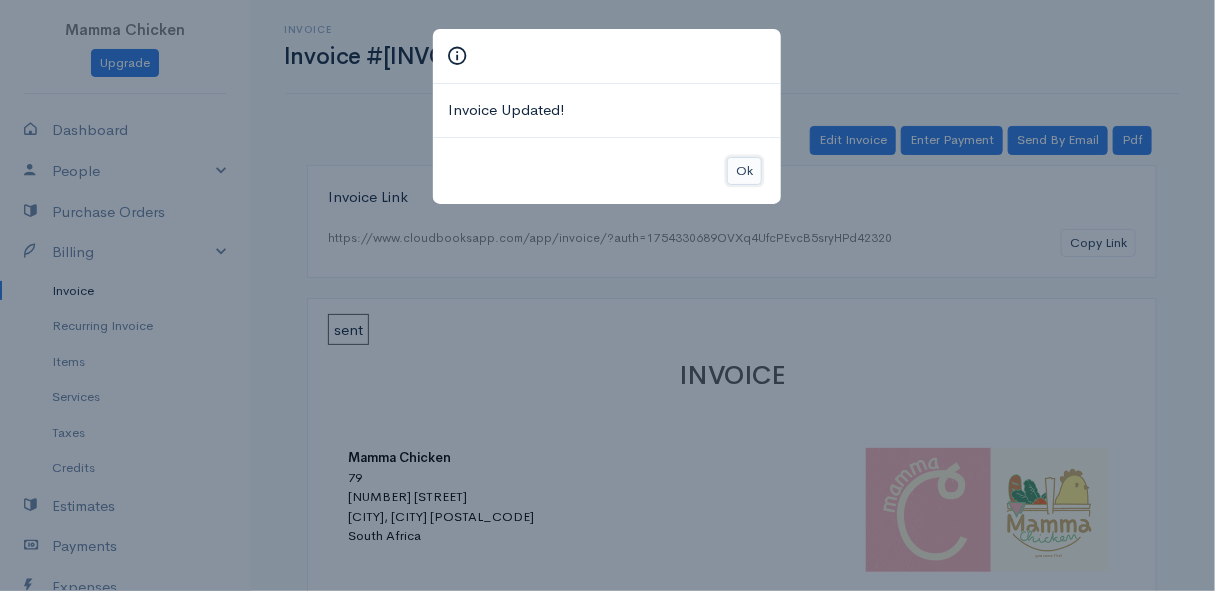 click on "Ok" at bounding box center [744, 171] 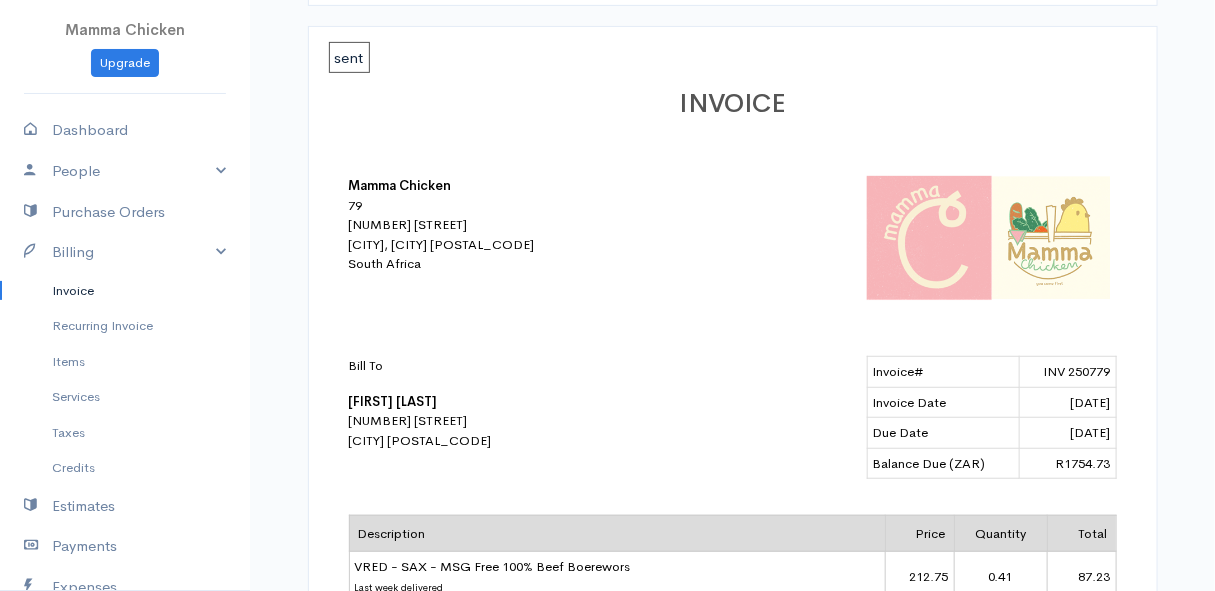 scroll, scrollTop: 0, scrollLeft: 0, axis: both 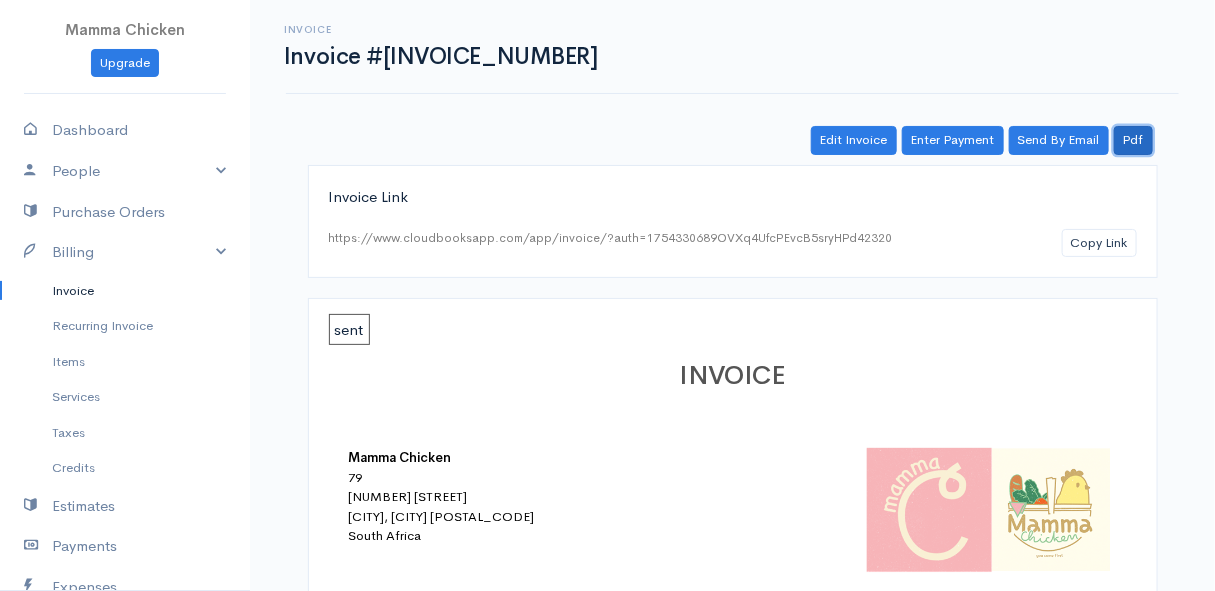 click on "Pdf" at bounding box center (1133, 140) 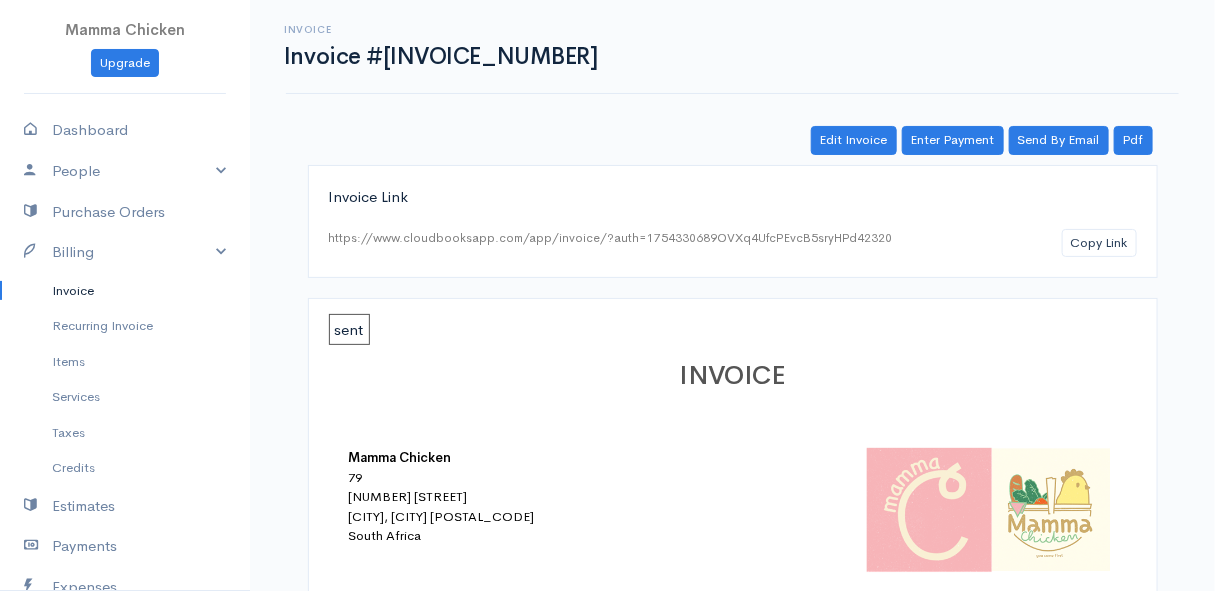click on "Invoice" at bounding box center [125, 291] 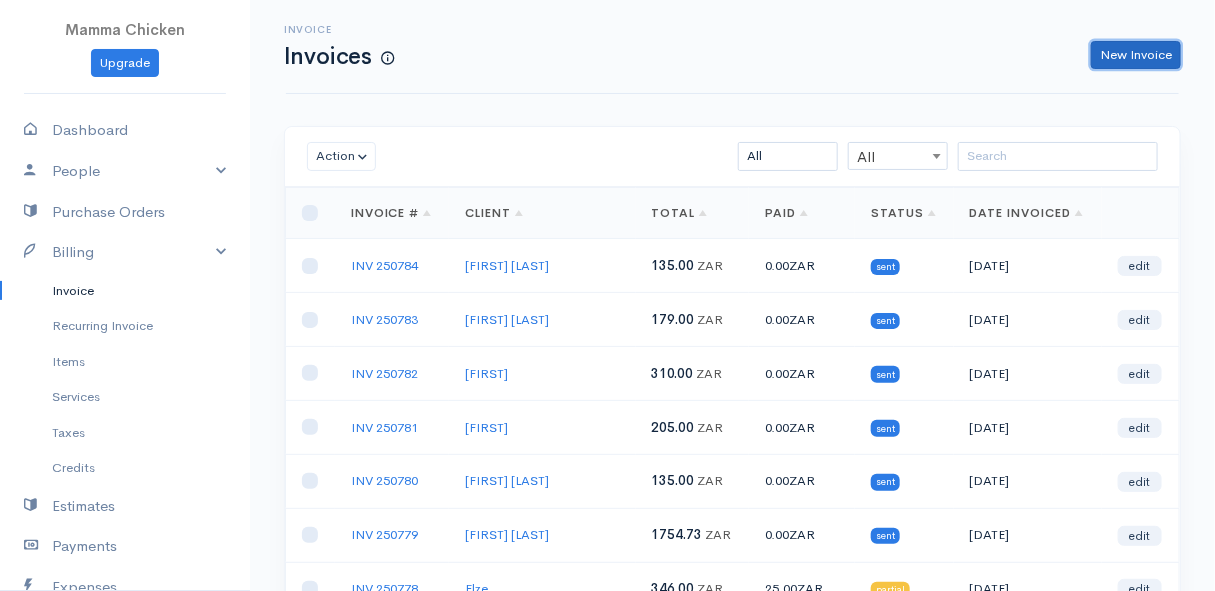 click on "New Invoice" at bounding box center [1136, 55] 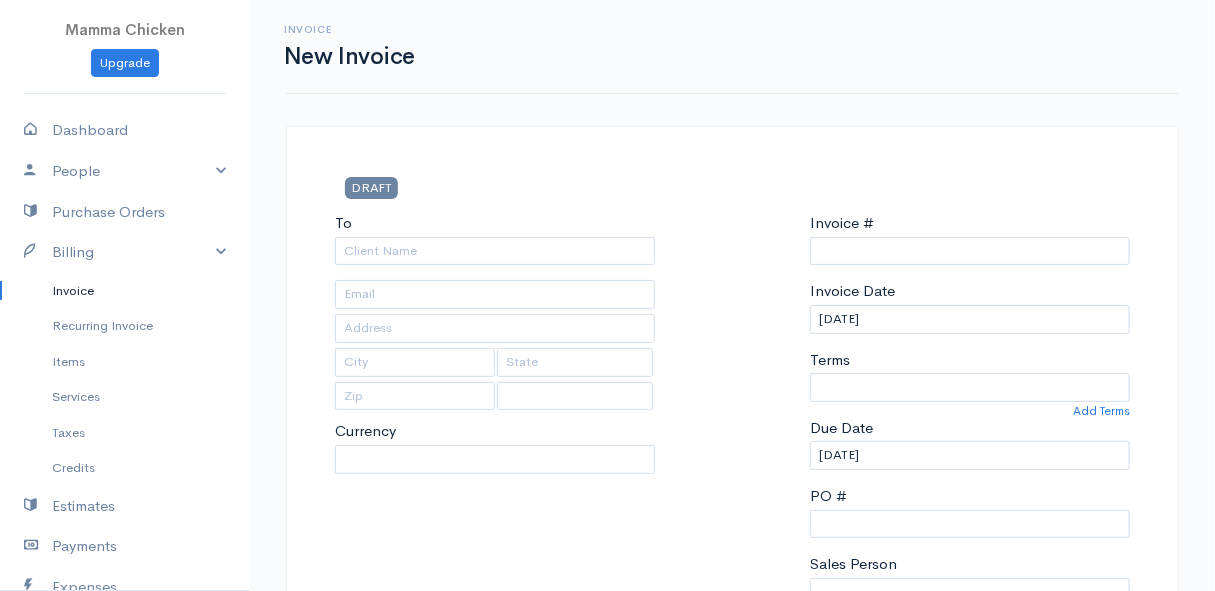 select on "ZAR" 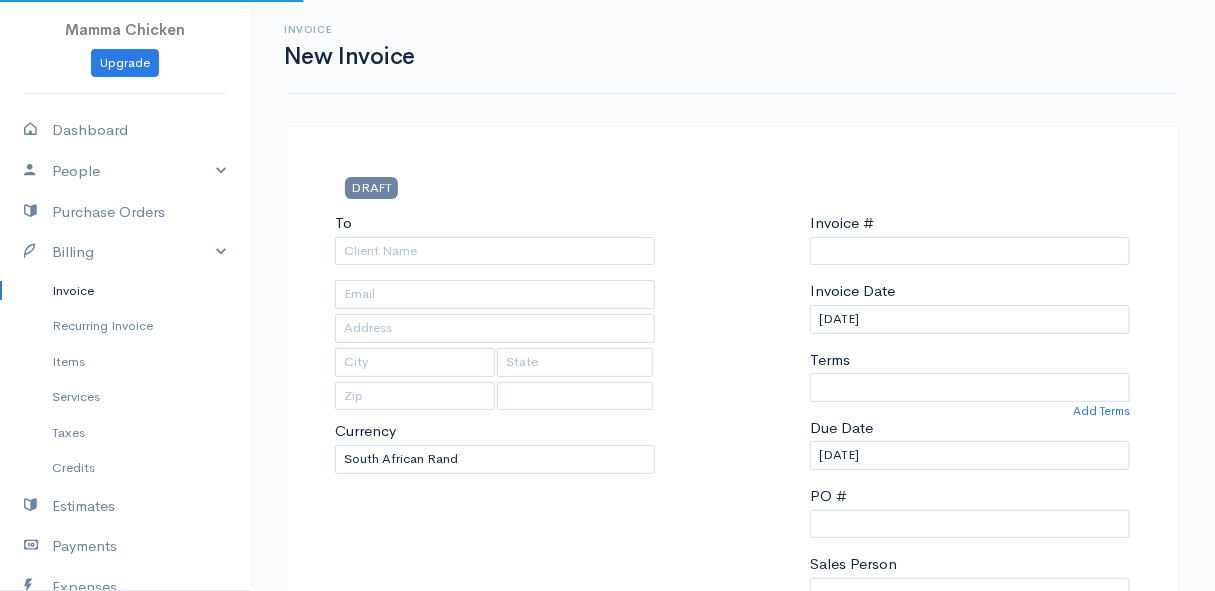 type on "INV 250785" 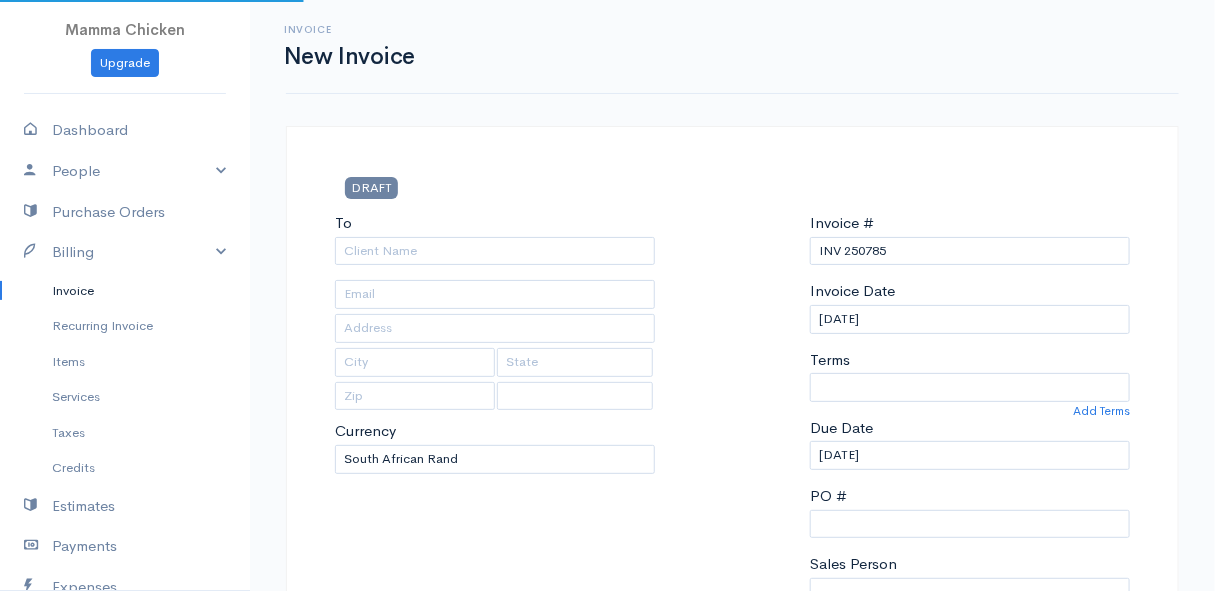 select on "South Africa" 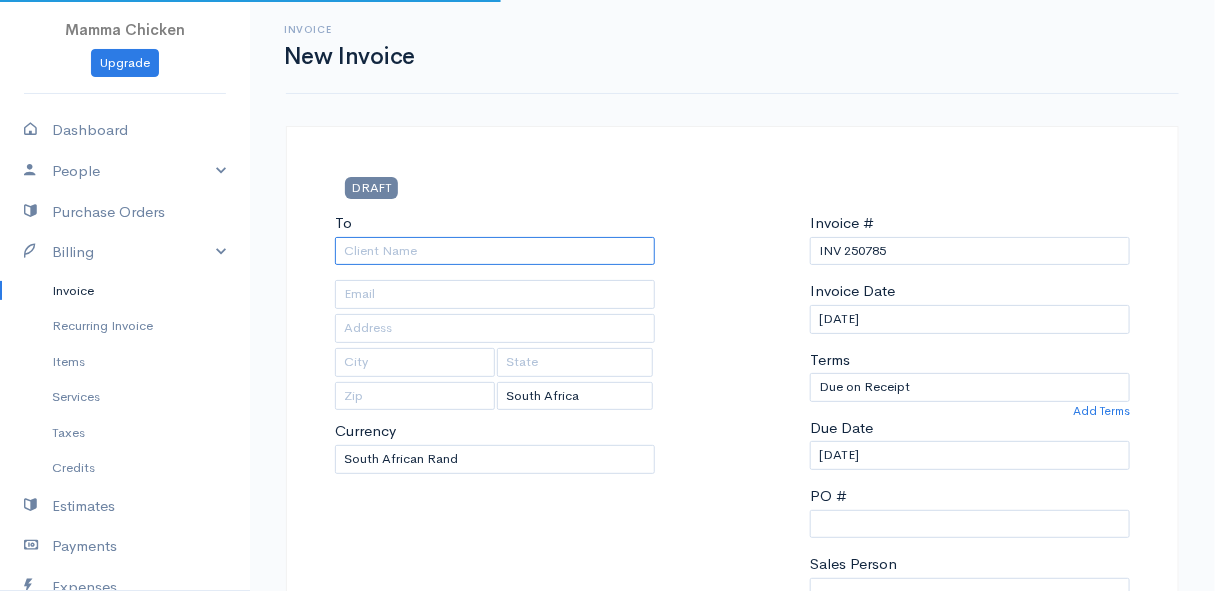 click on "To" at bounding box center (495, 251) 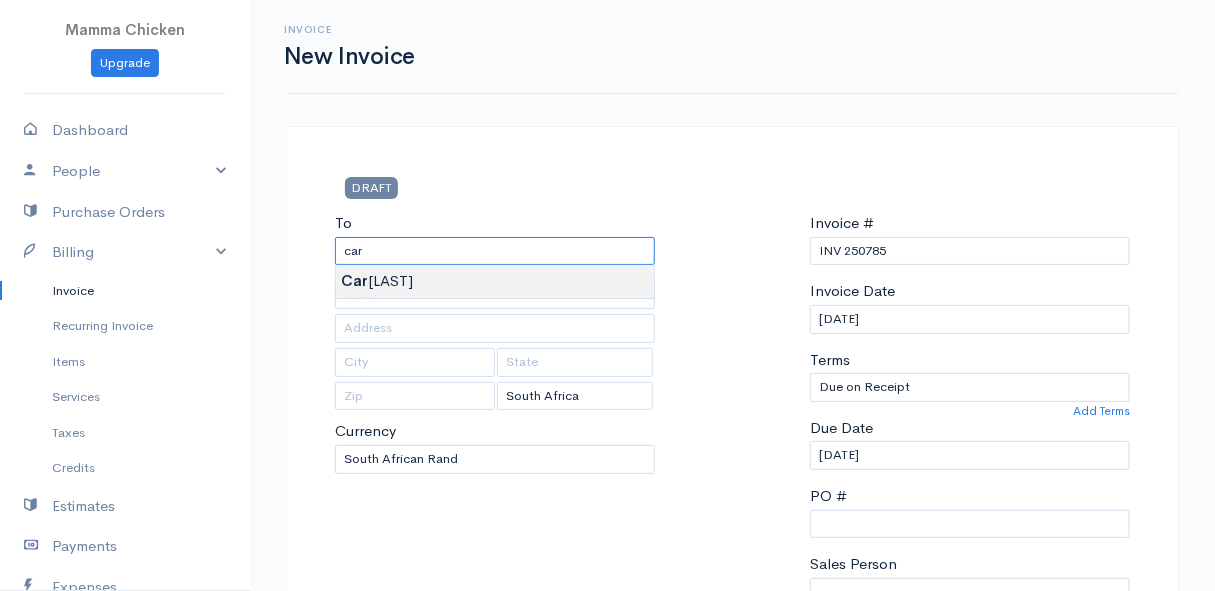 type on "[FIRST] [LAST]" 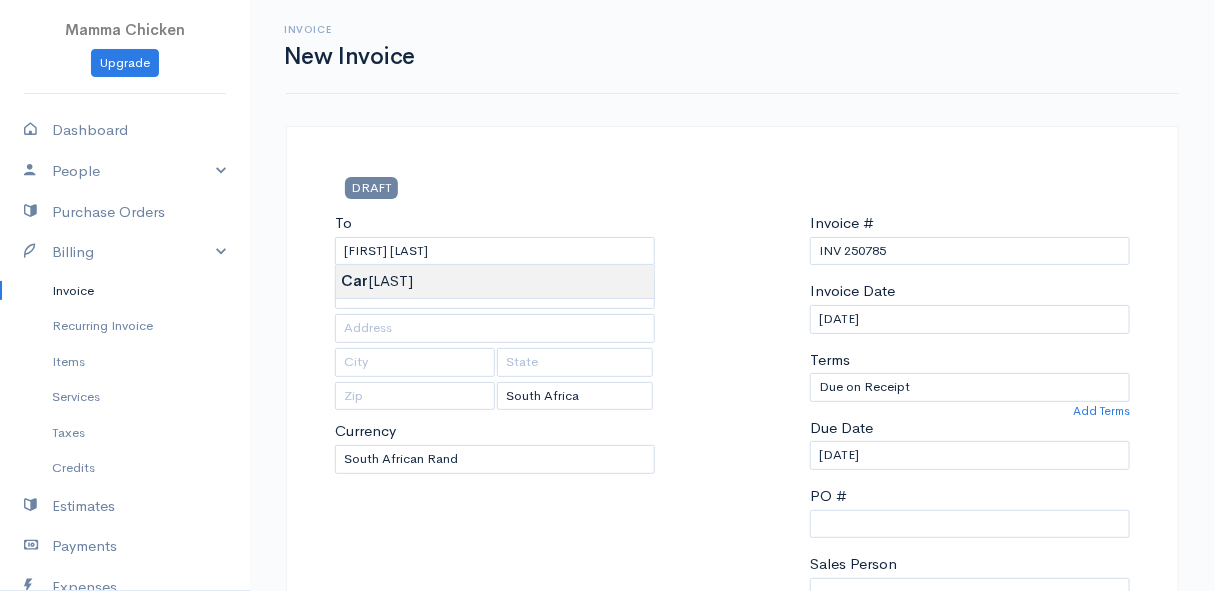 click on "Mamma Chicken
Upgrade
Dashboard
People
Clients
Vendors
Staff Users
Purchase Orders
Billing
Invoice
Recurring Invoice
Items
Services
Taxes
Credits
Estimates
Payments
Expenses
Track Time
Projects
Reports
Settings
My Organizations
Logout
Help
@CloudBooksApp [YEAR]
Invoice
New Invoice
DRAFT To [FIRST] [LAST] [COUNTRY]" at bounding box center (607, 864) 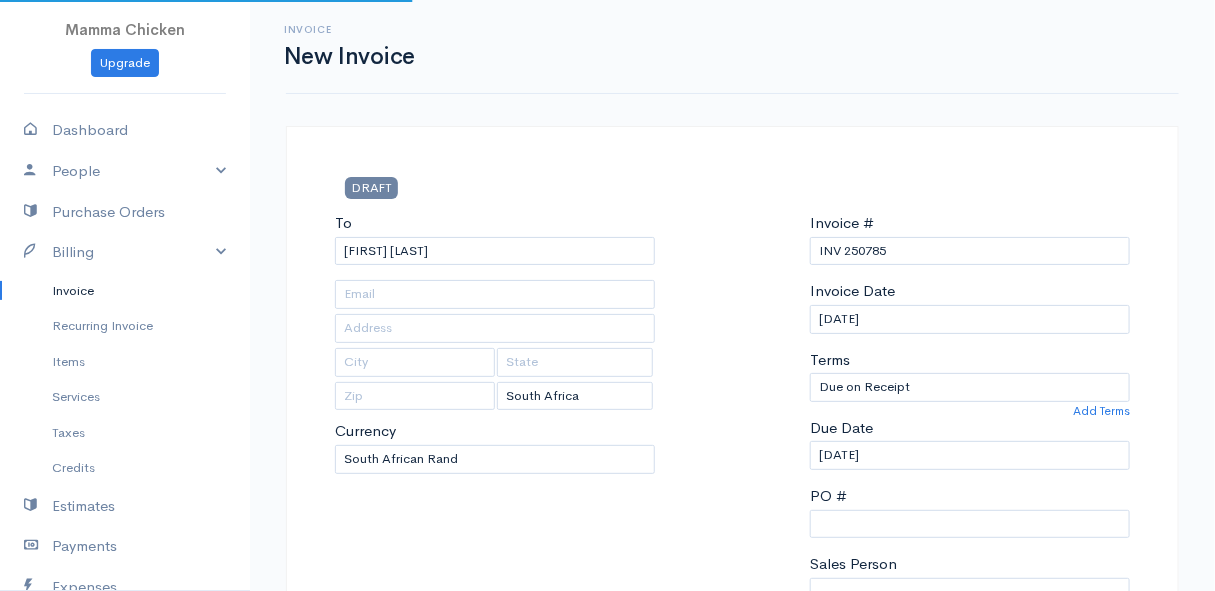 type on "[NUMBER] [STREET] road" 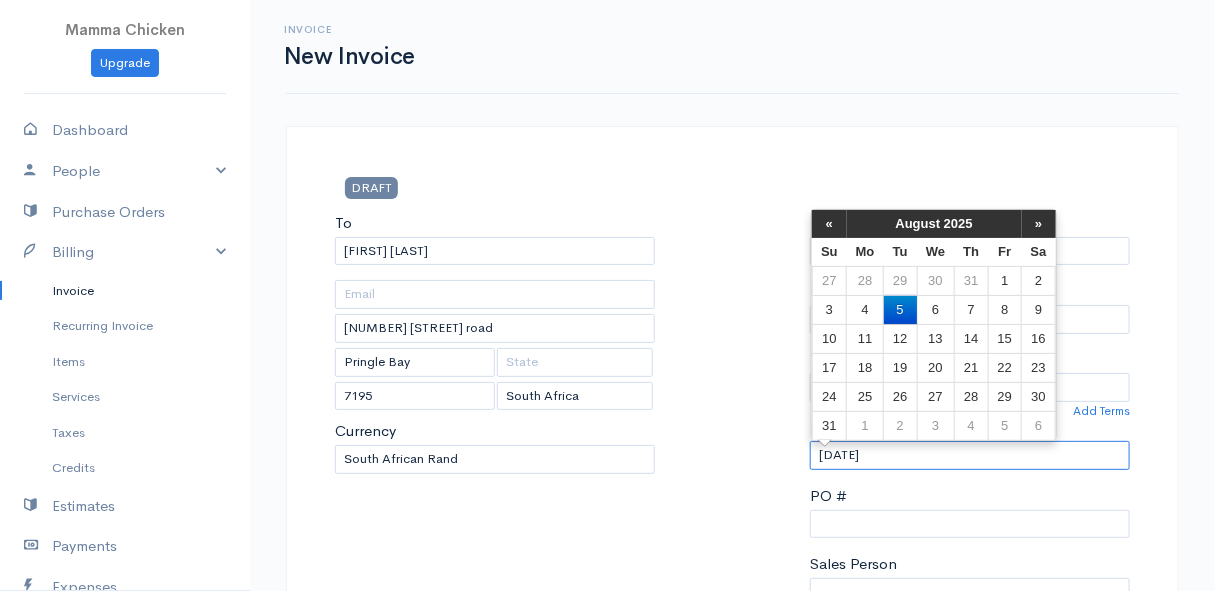 click on "[DATE]" at bounding box center [970, 455] 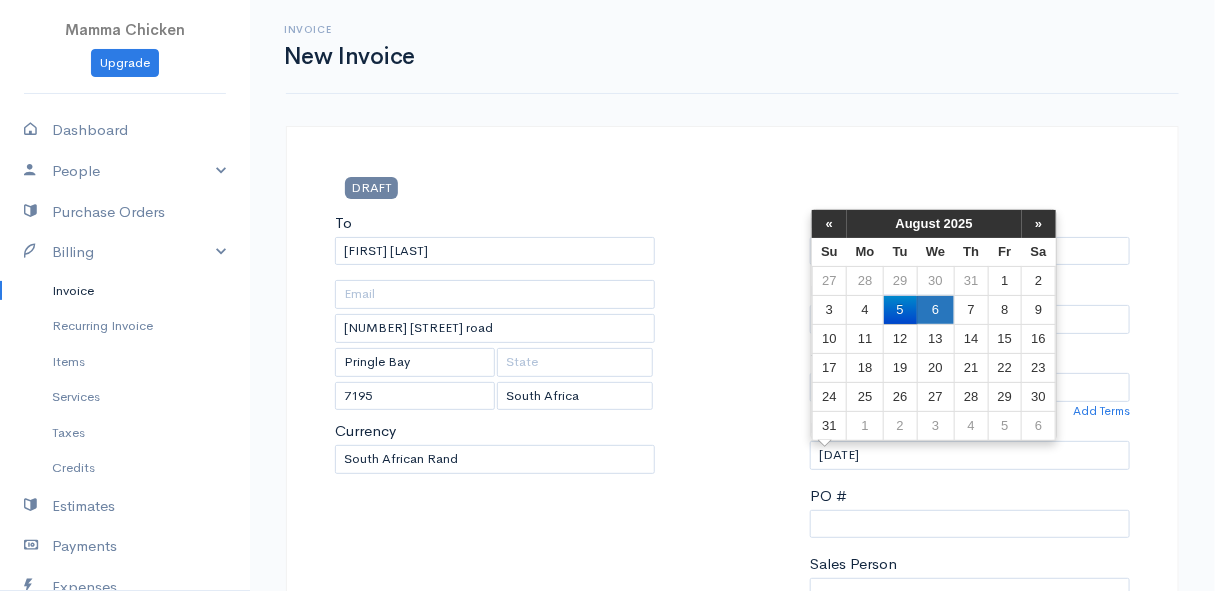 click on "6" at bounding box center (935, 309) 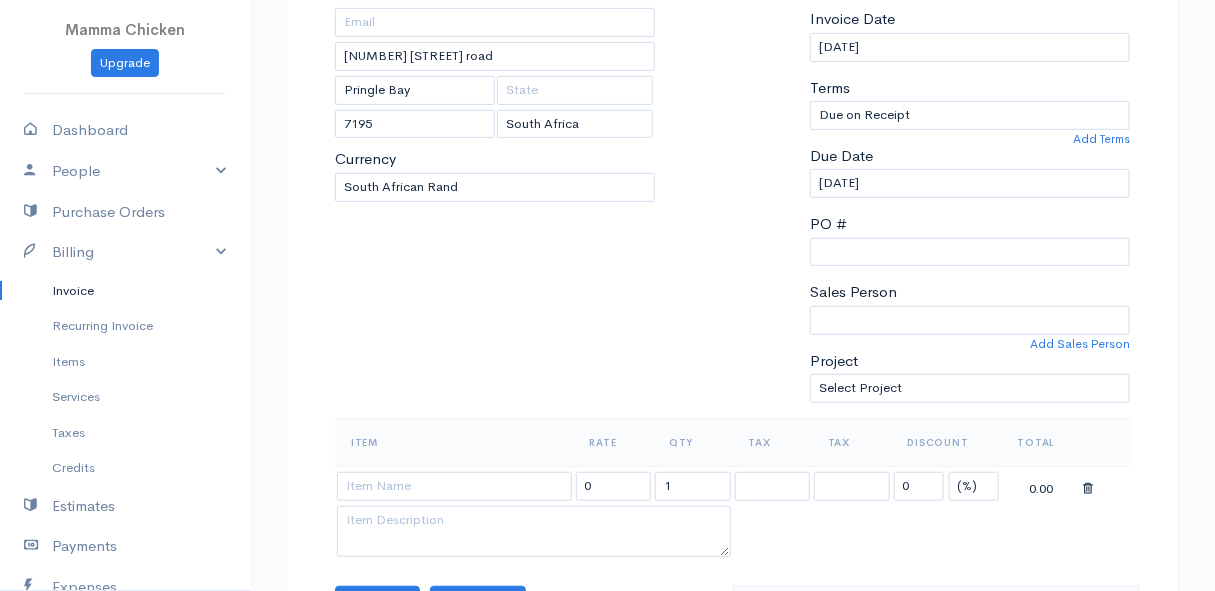 scroll, scrollTop: 454, scrollLeft: 0, axis: vertical 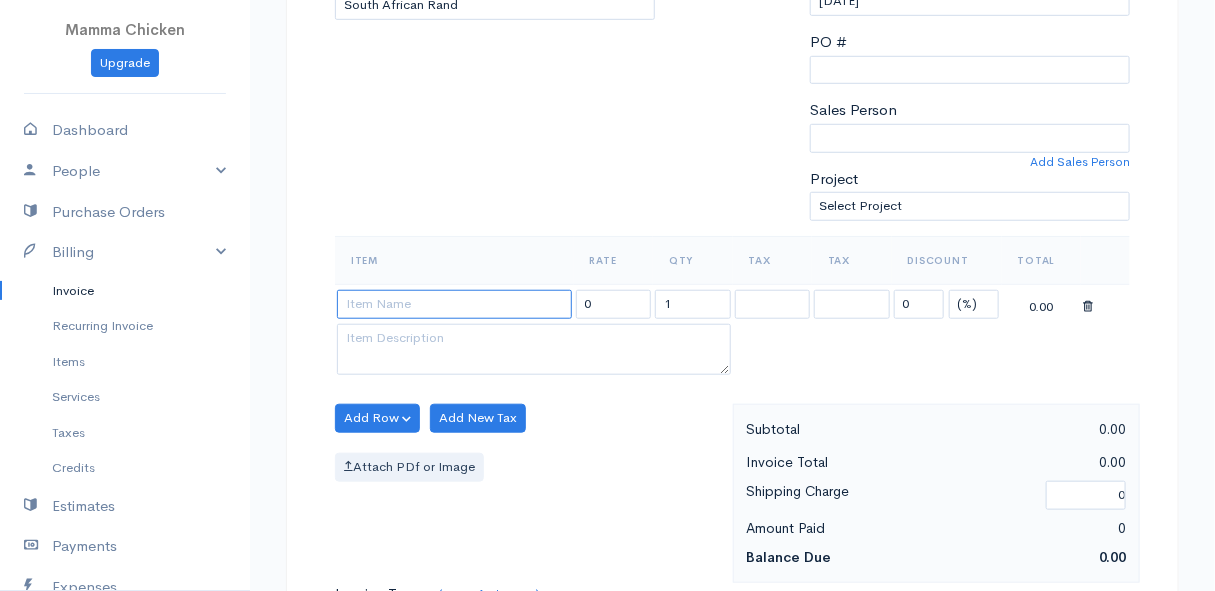 click at bounding box center [454, 304] 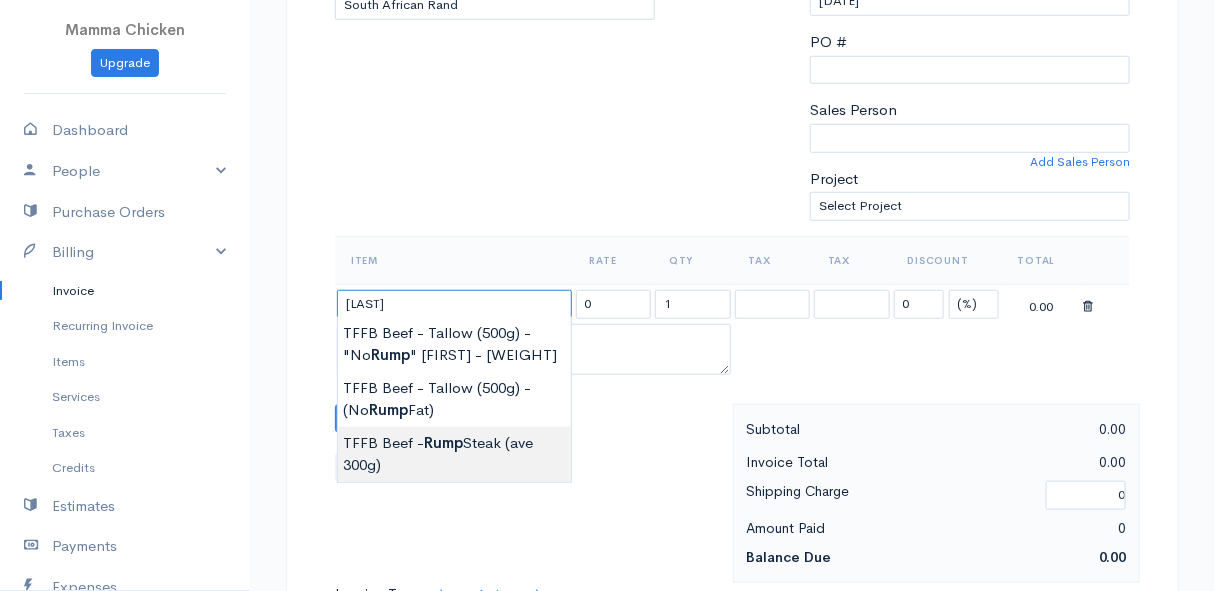 type on "TFFB Beef - Rump Steak (ave 300g)" 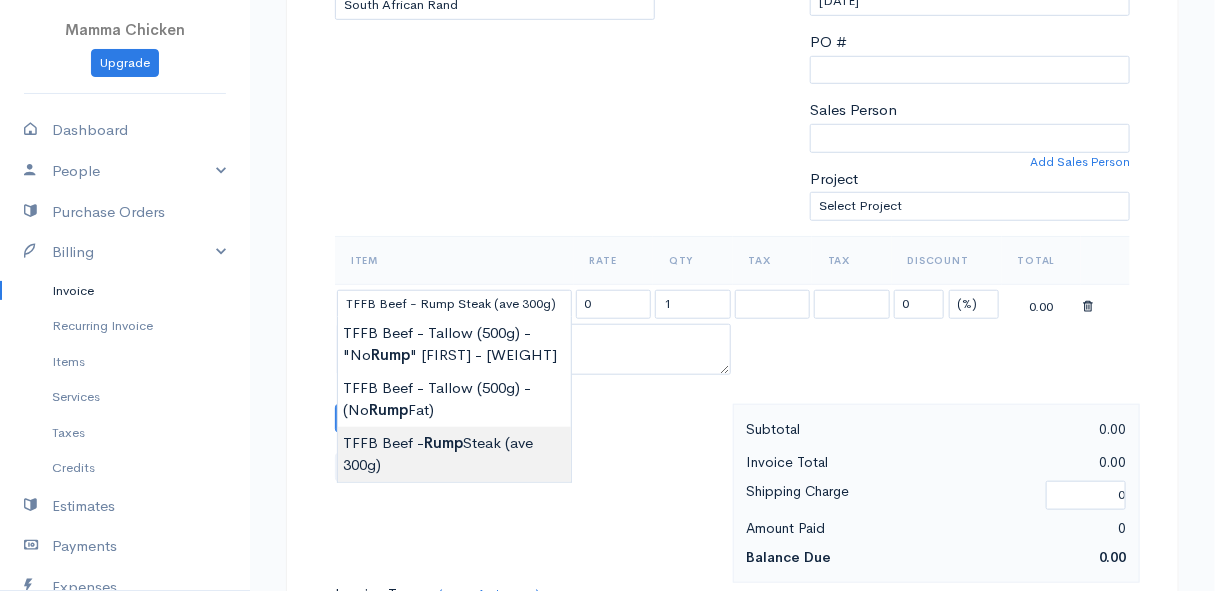 type on "258.75" 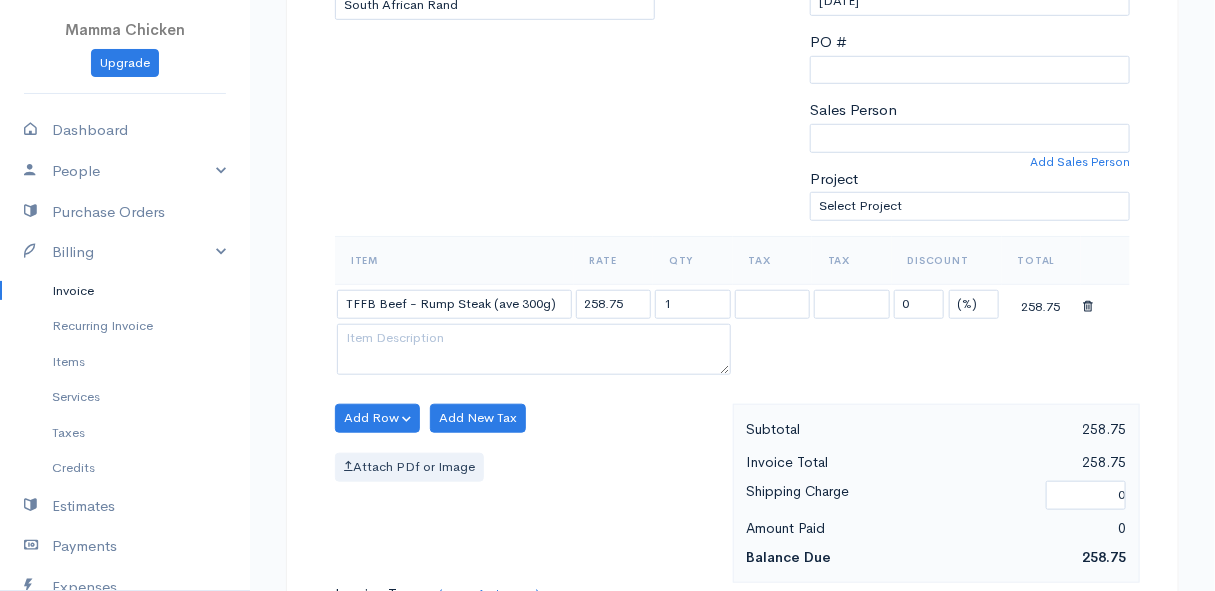 click on "Mamma Chicken
Upgrade
Dashboard
People
Clients
Vendors
Staff Users
Purchase Orders
Billing
Invoice
Recurring Invoice
Items
Services
Taxes
Credits
Estimates
Payments
Expenses
Track Time
Projects
Reports
Settings
My Organizations
Logout
Help
@CloudBooksApp [YEAR]
Invoice
New Invoice
DRAFT To [FIRST] [LAST] [NUMBER] [STREET] [CITY] [POSTAL_CODE] [COUNTRY]" at bounding box center [607, 410] 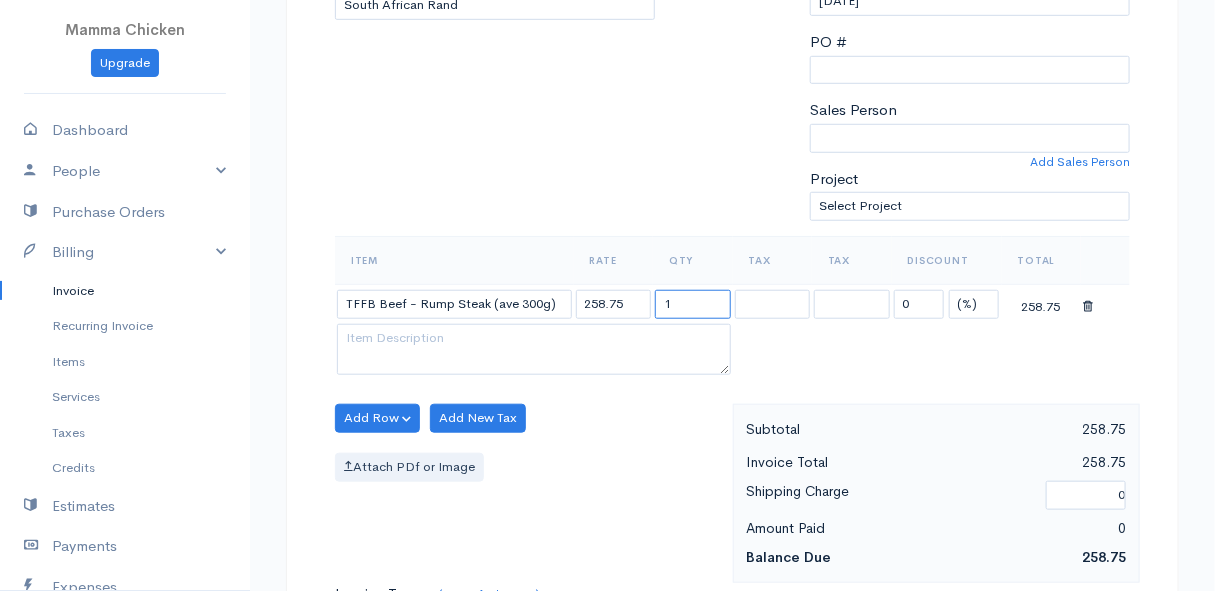 drag, startPoint x: 690, startPoint y: 301, endPoint x: 640, endPoint y: 301, distance: 50 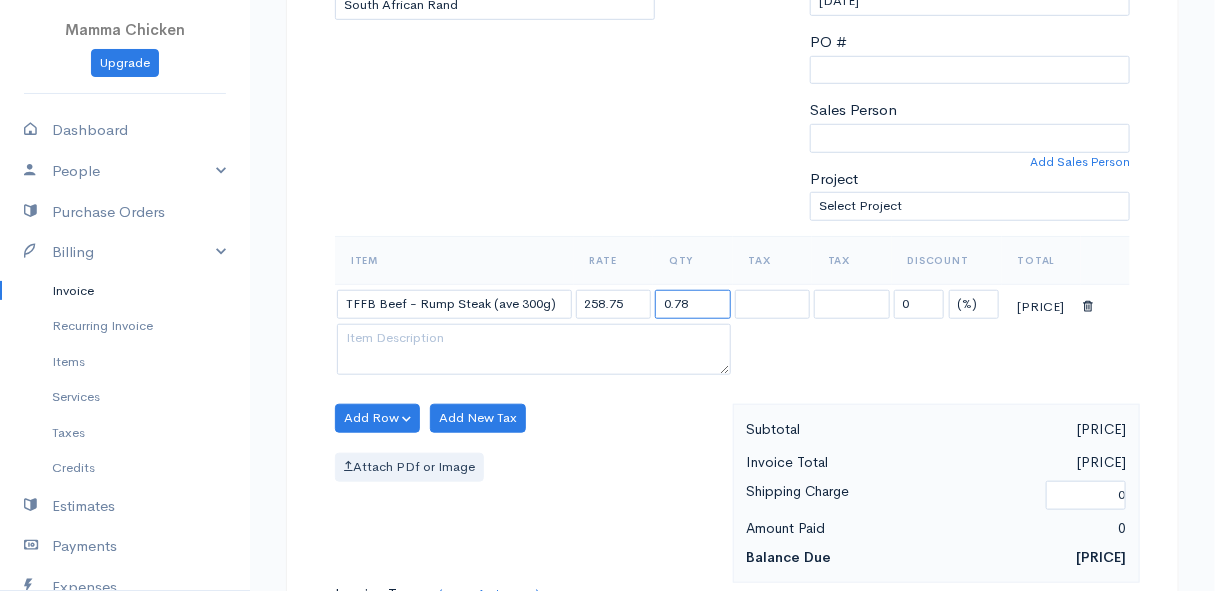 type on "0.78" 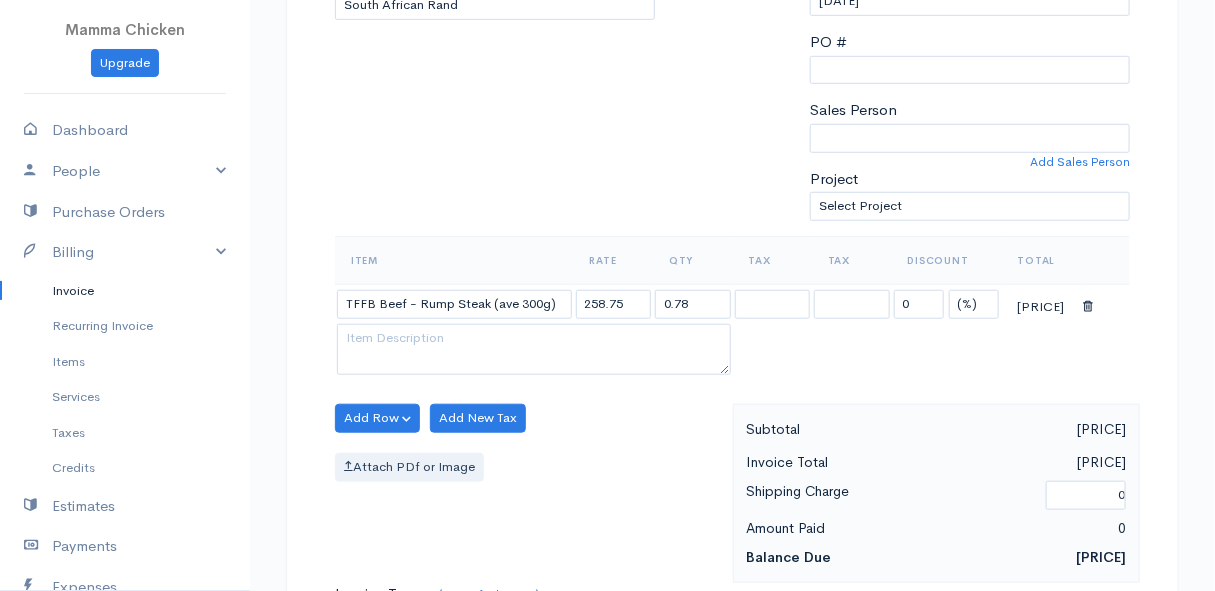 click on "Add Row Add Item Row Add Time Row Add New Tax                          Attach PDf or Image" at bounding box center (529, 493) 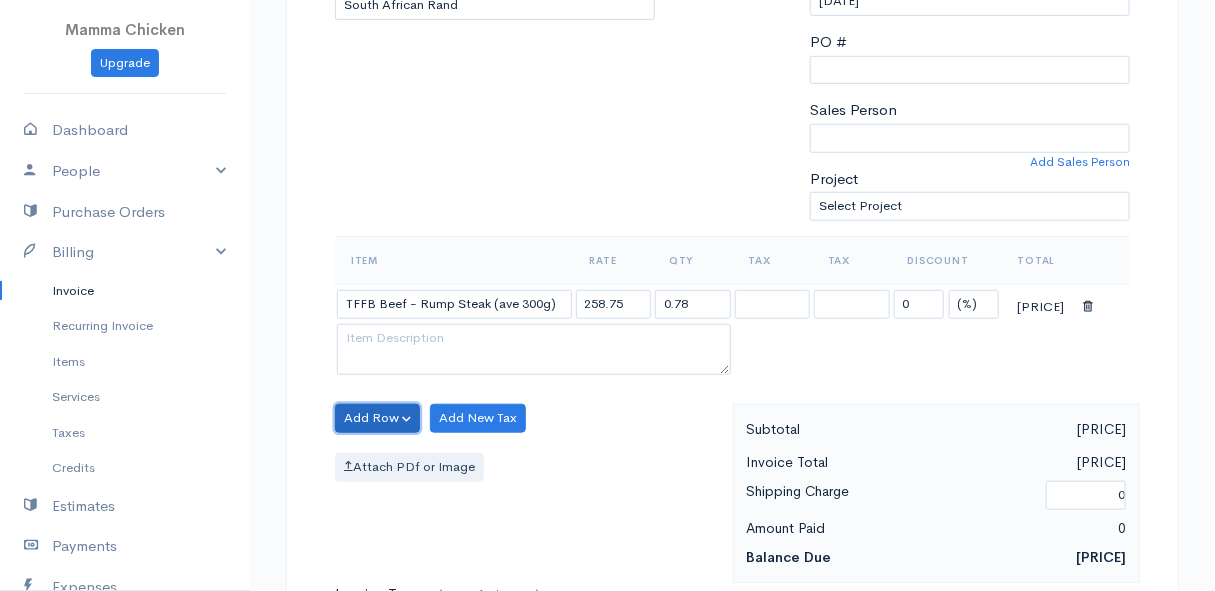 click on "Add Row" at bounding box center (377, 418) 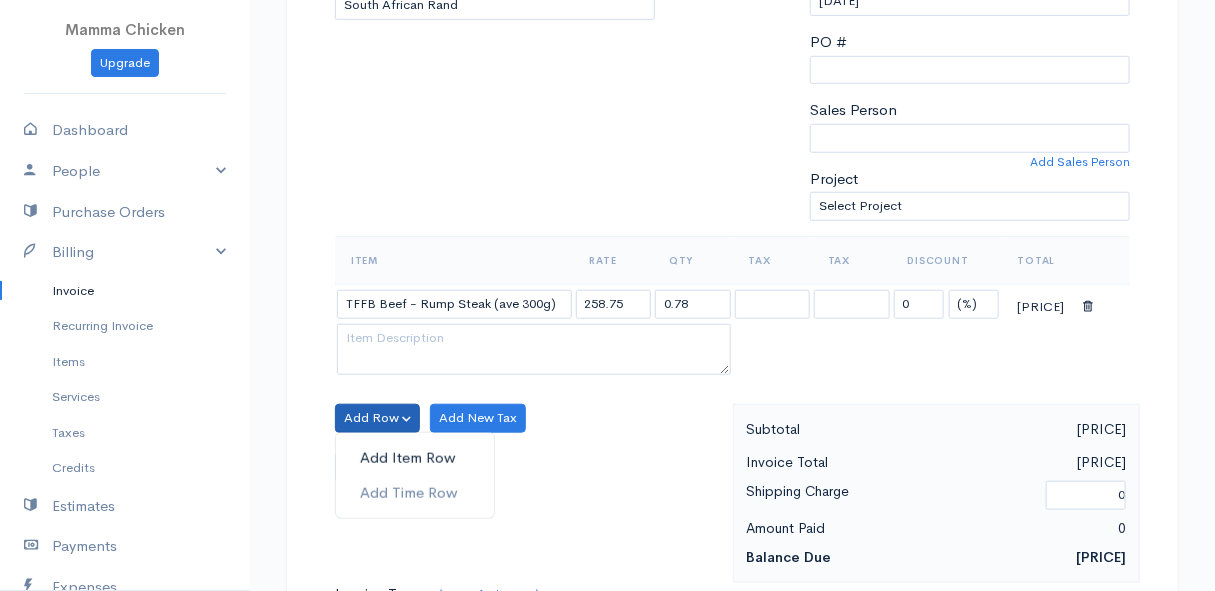 click on "Add Item Row" at bounding box center [415, 458] 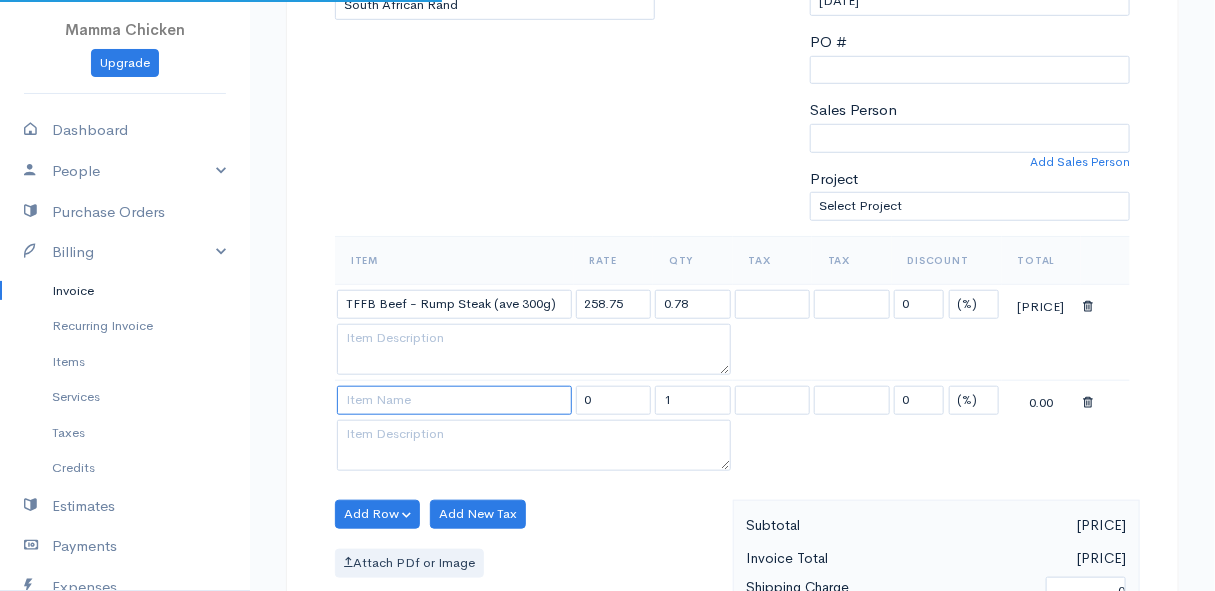 click at bounding box center (454, 400) 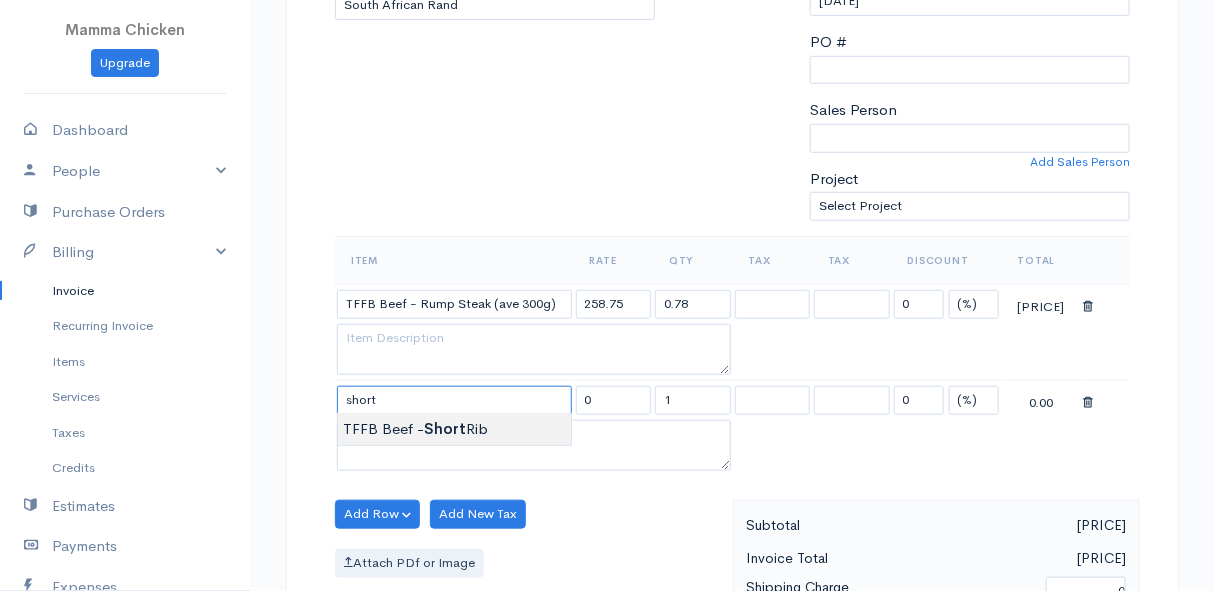 type on "TFFB Beef - Short Rib" 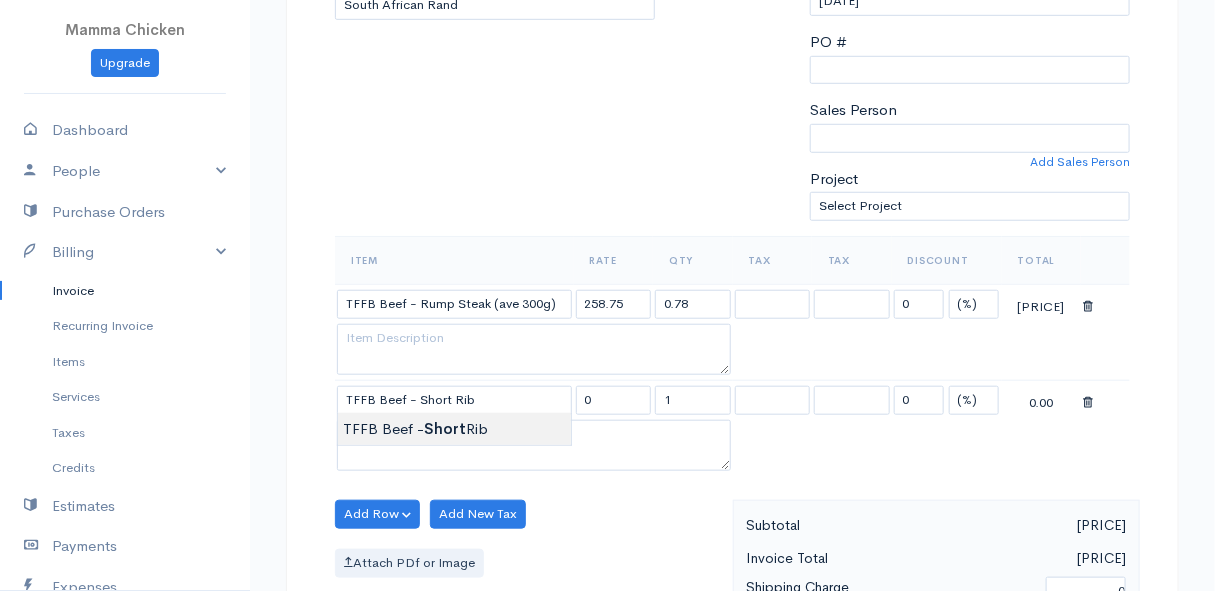 type on "172.50" 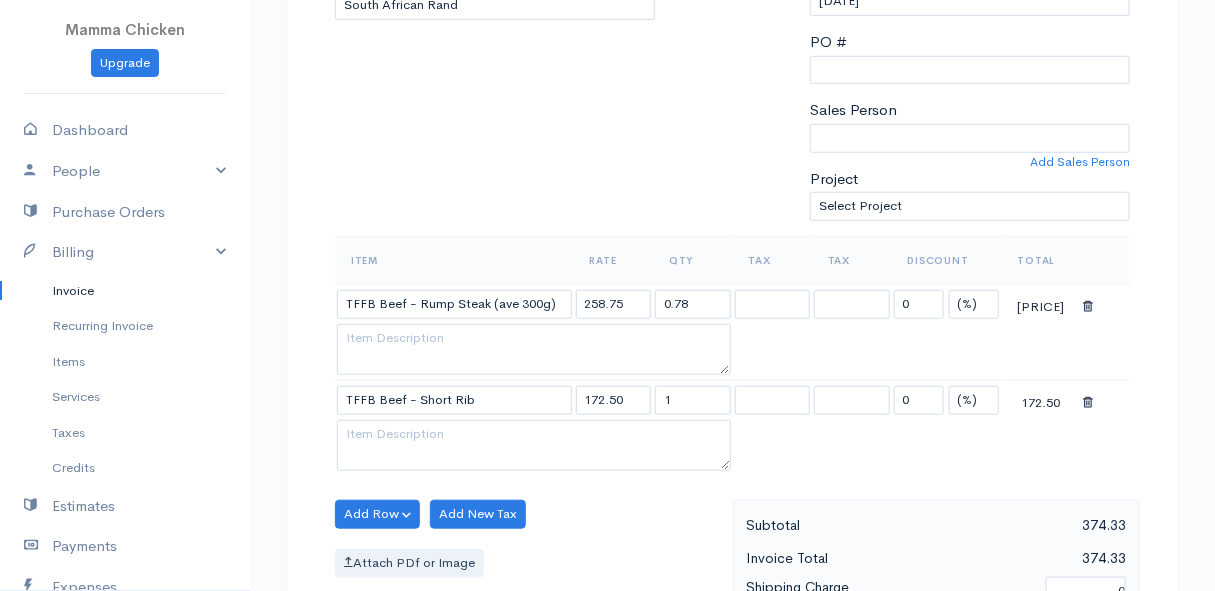 click on "Mamma Chicken
Upgrade
Dashboard
People
Clients
Vendors
Staff Users
Purchase Orders
Billing
Invoice
Recurring Invoice
Items
Services
Taxes
Credits
Estimates
Payments
Expenses
Track Time
Projects
Reports
Settings
My Organizations
Logout
Help
@CloudBooksApp [YEAR]
Invoice
New Invoice
DRAFT To [FIRST] [LAST] [NUMBER] [STREET] [CITY] [POSTAL_CODE] [COUNTRY]" at bounding box center (607, 458) 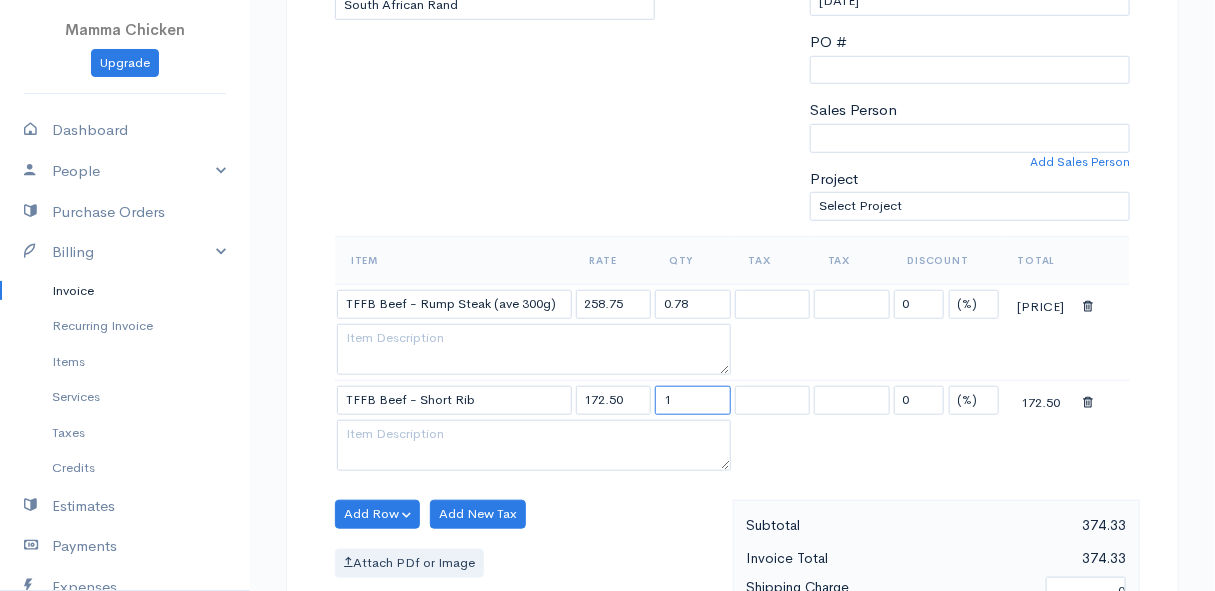 click on "1" at bounding box center (693, 400) 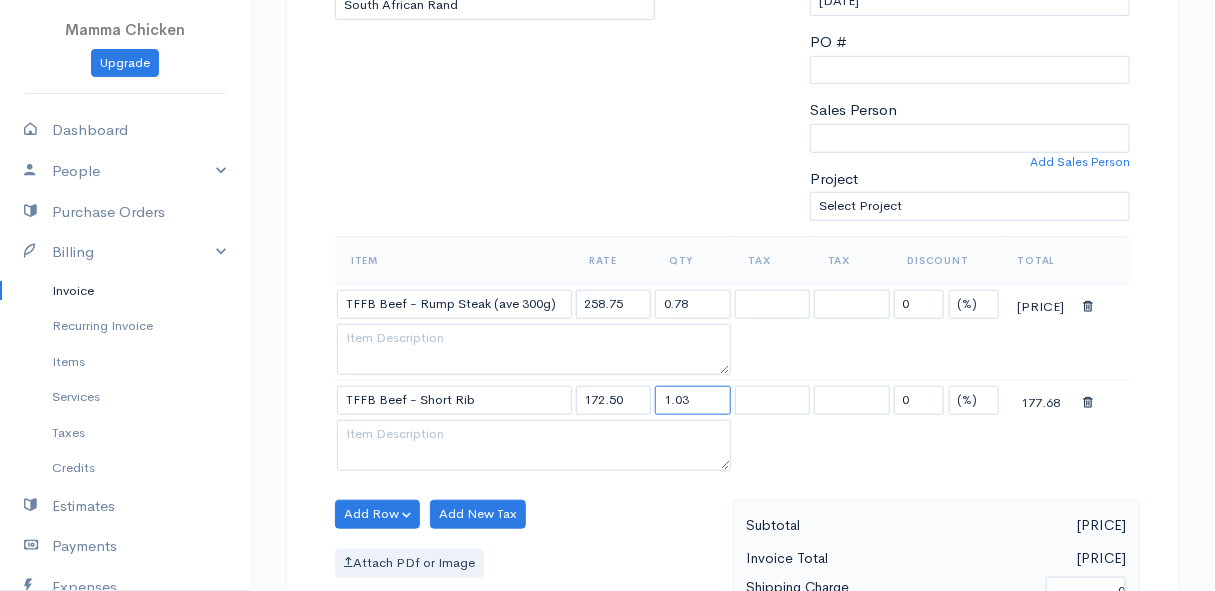 type on "1.03" 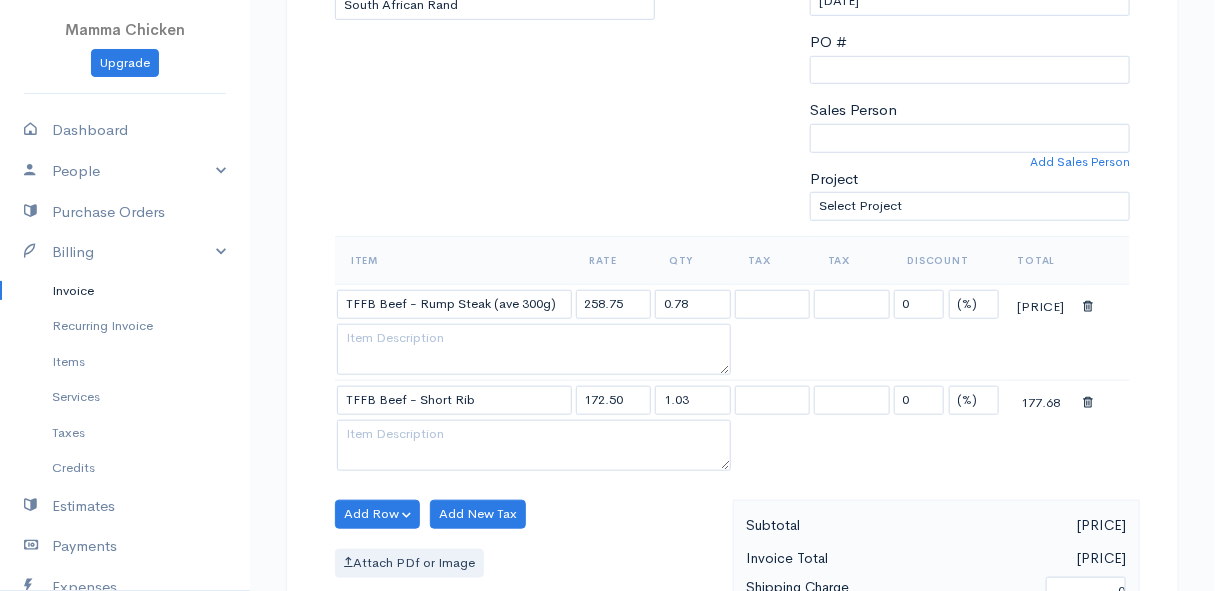 click on "Add Row Add Item Row Add Time Row Add New Tax                          Attach PDf or Image" at bounding box center (529, 589) 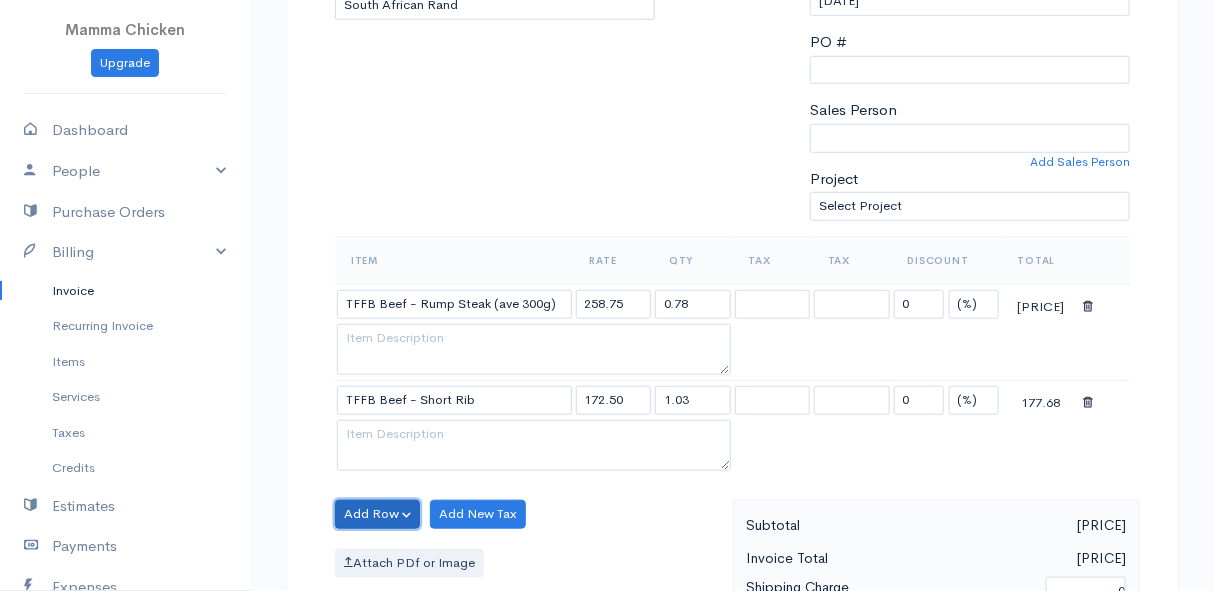 click on "Add Row" at bounding box center [377, 514] 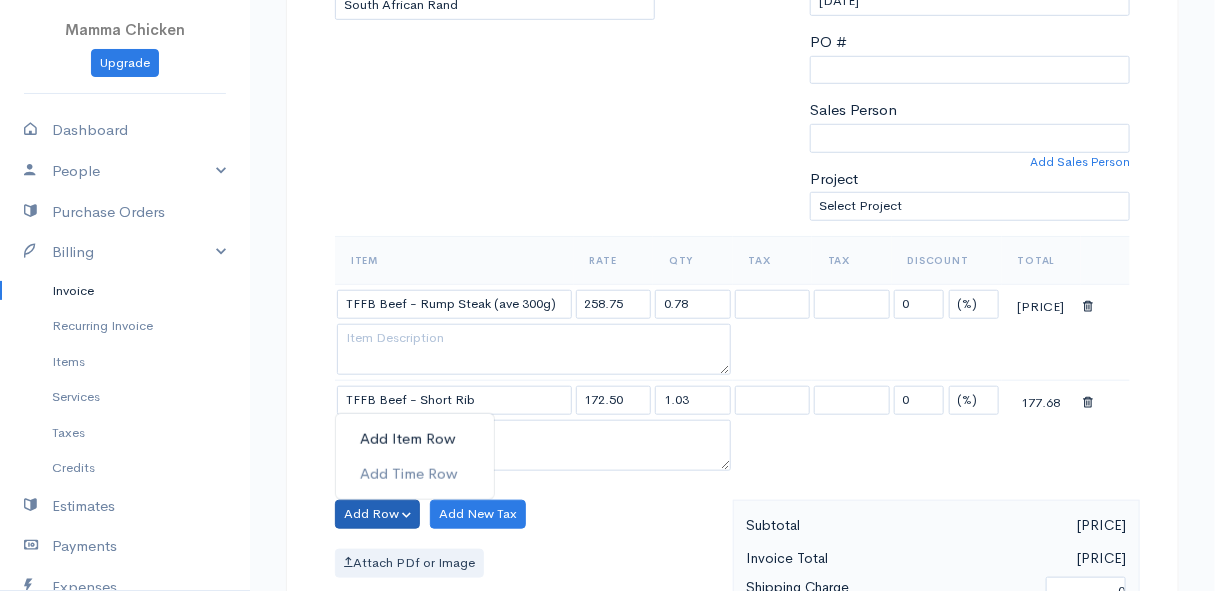 click on "Add Item Row" at bounding box center (415, 439) 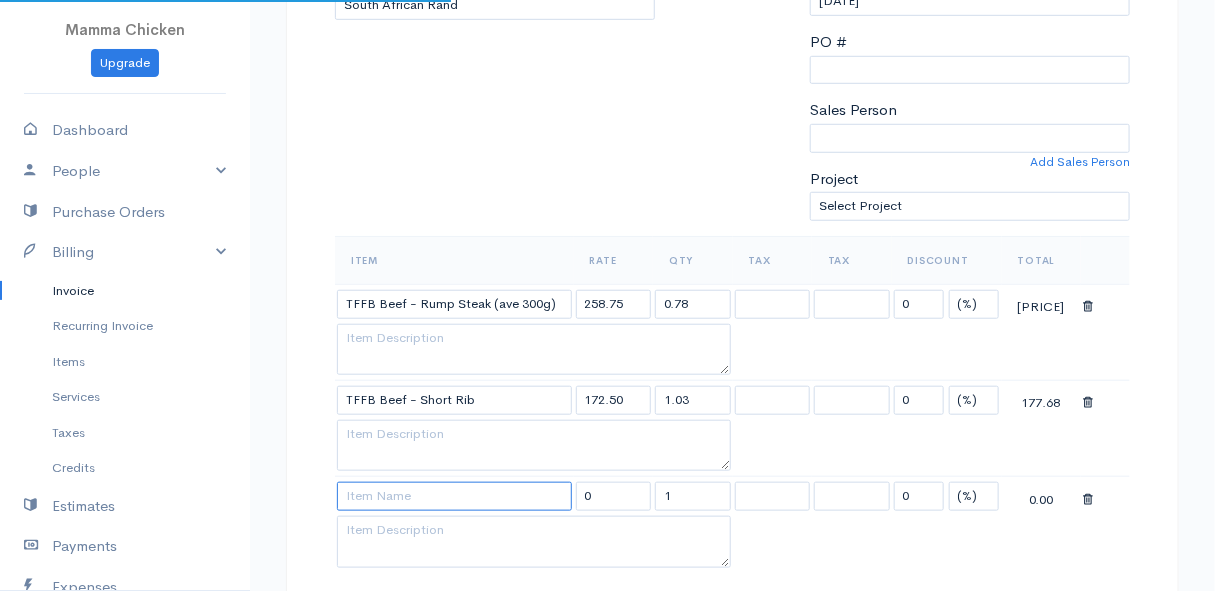 click at bounding box center (454, 496) 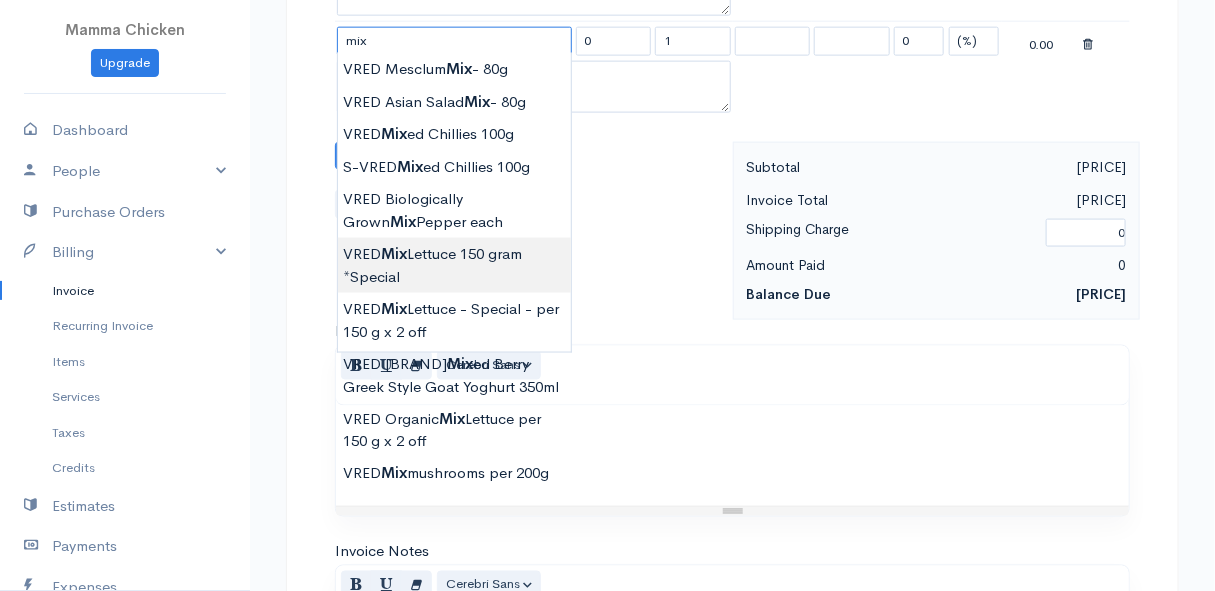 scroll, scrollTop: 818, scrollLeft: 0, axis: vertical 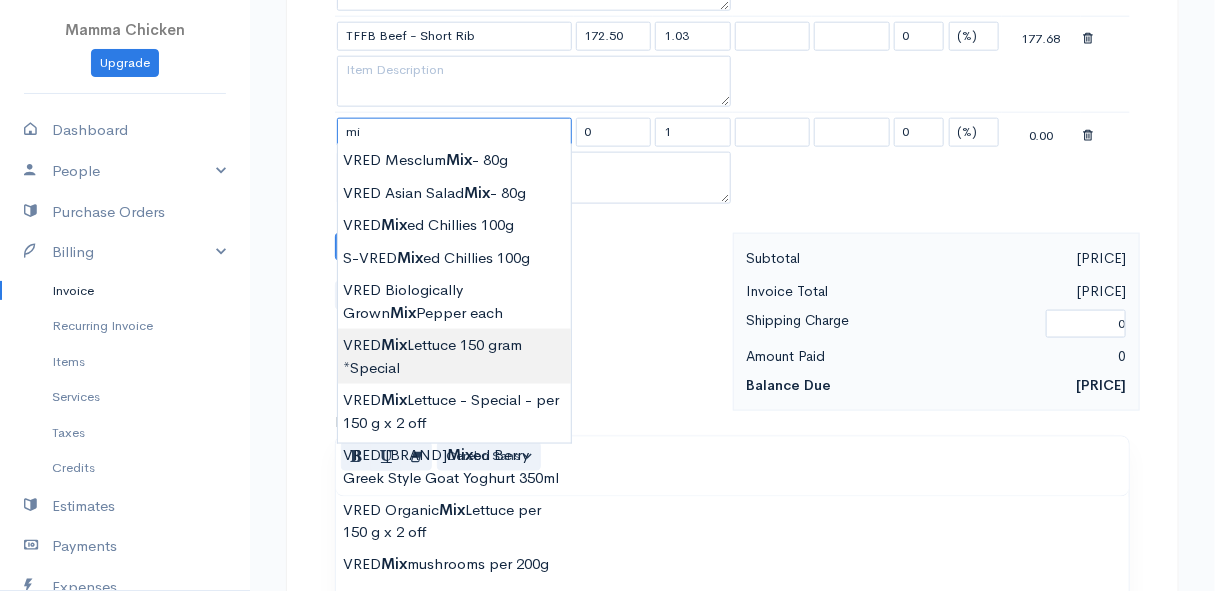 type on "m" 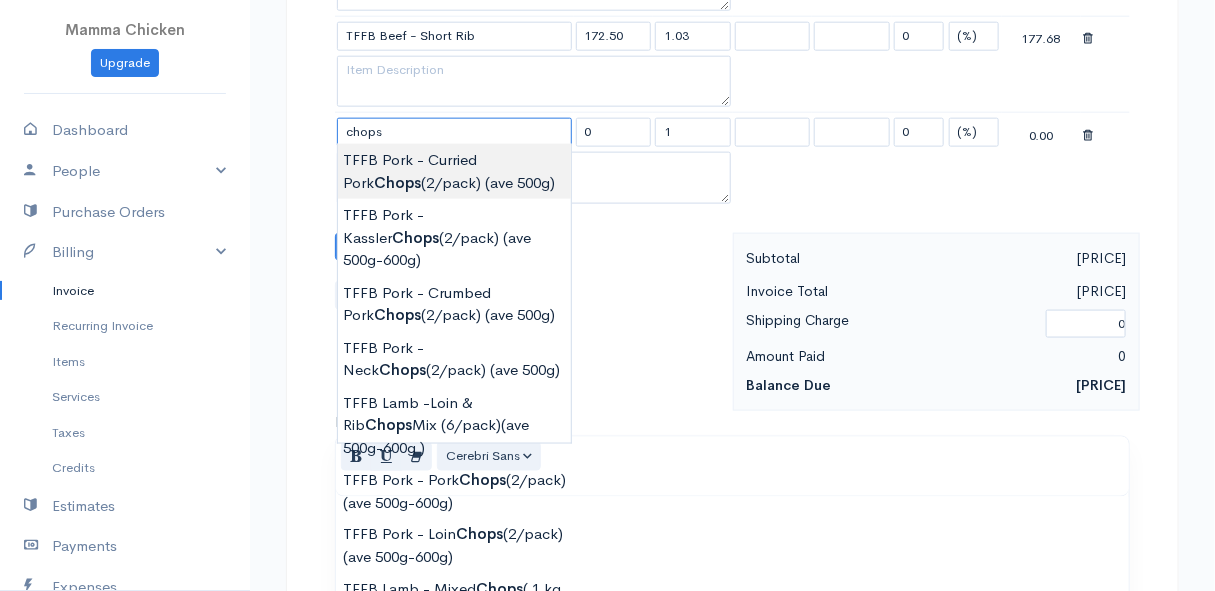 scroll, scrollTop: 909, scrollLeft: 0, axis: vertical 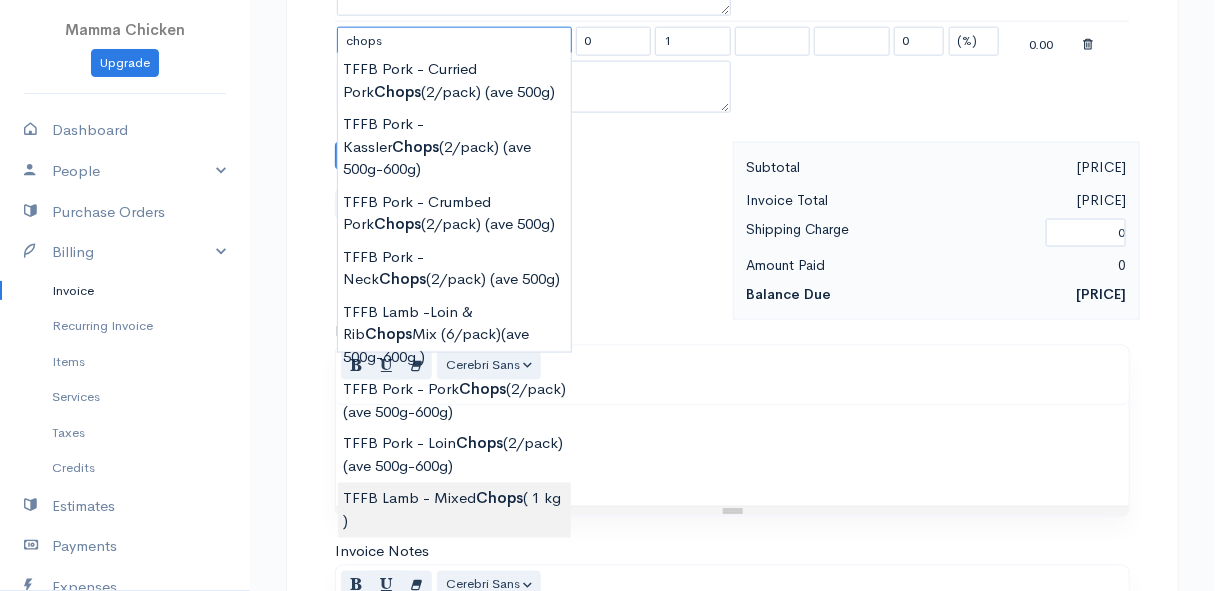 type on "TFFB Lamb - Mixed Chops ( 1 kg )" 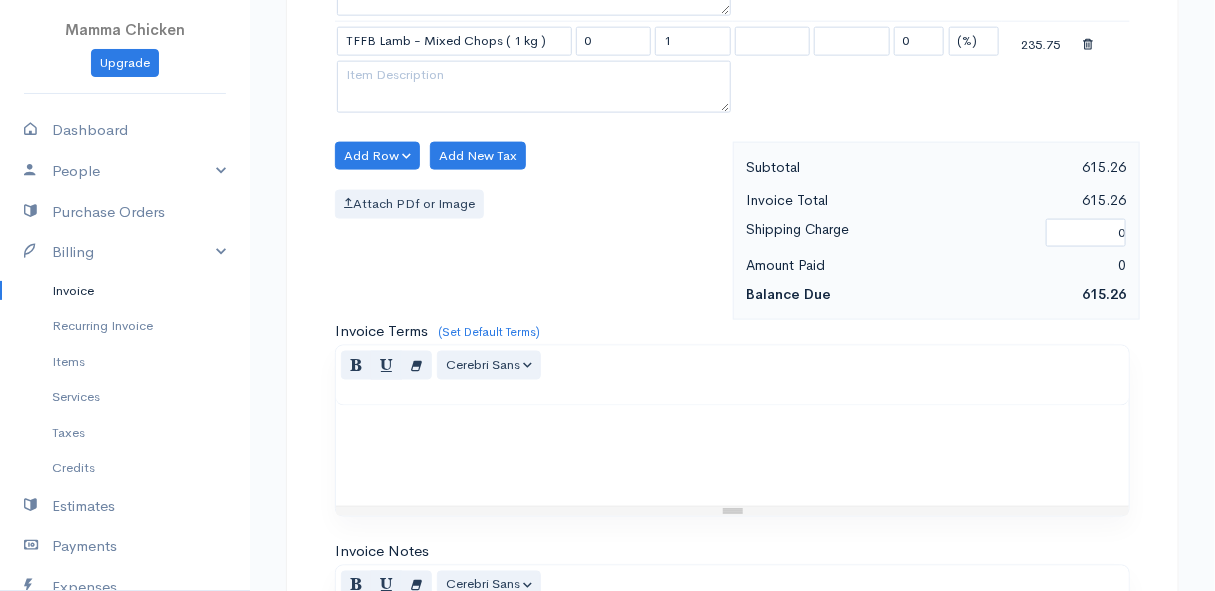type on "235.75" 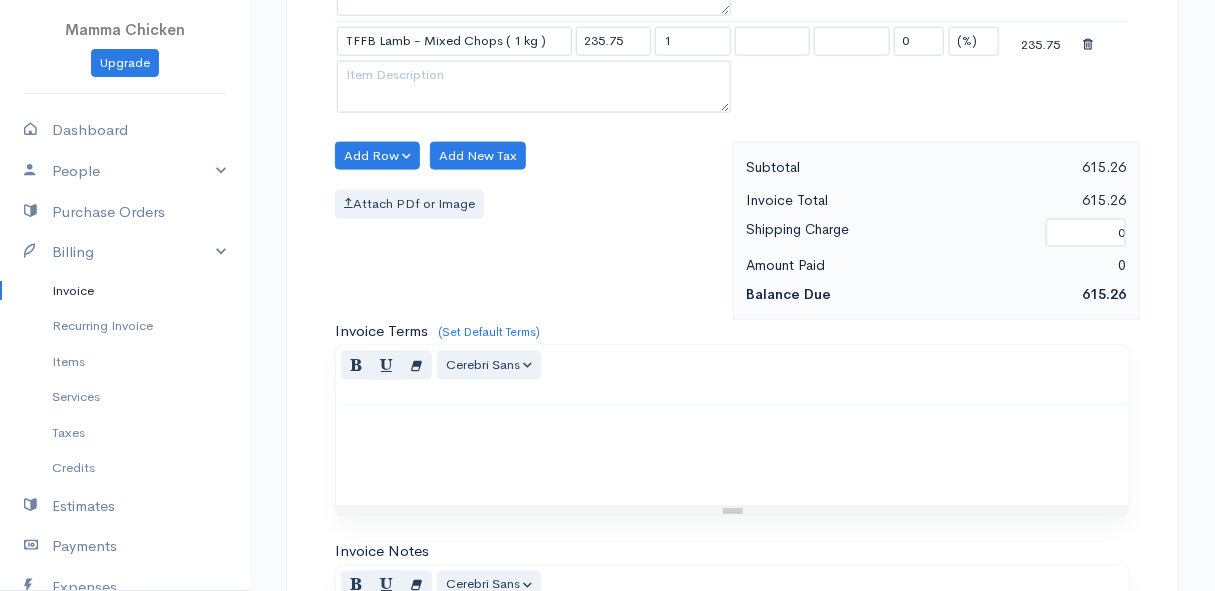 click on "Mamma Chicken
Upgrade
Dashboard
People
Clients
Vendors
Staff Users
Purchase Orders
Billing
Invoice
Recurring Invoice
Items
Services
Taxes
Credits
Estimates
Payments
Expenses
Track Time
Projects
Reports
Settings
My Organizations
Logout
Help
@CloudBooksApp [YEAR]
Invoice
New Invoice
DRAFT To [FIRST] [LAST] [NUMBER] [STREET] [CITY] [POSTAL_CODE] [COUNTRY]" at bounding box center (607, 51) 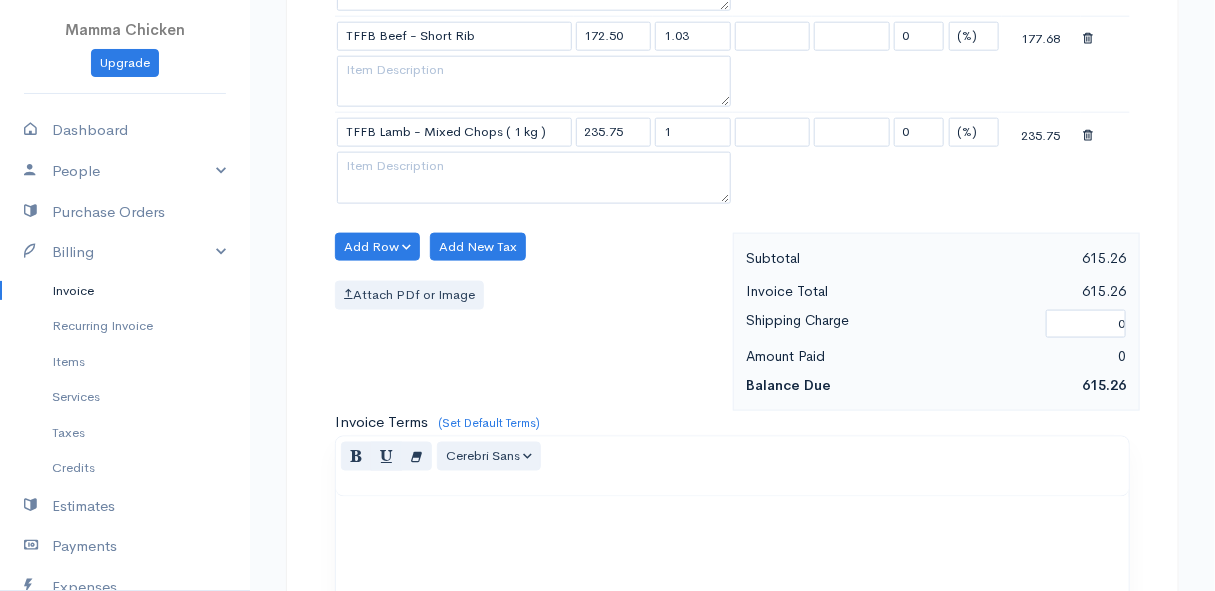 scroll, scrollTop: 727, scrollLeft: 0, axis: vertical 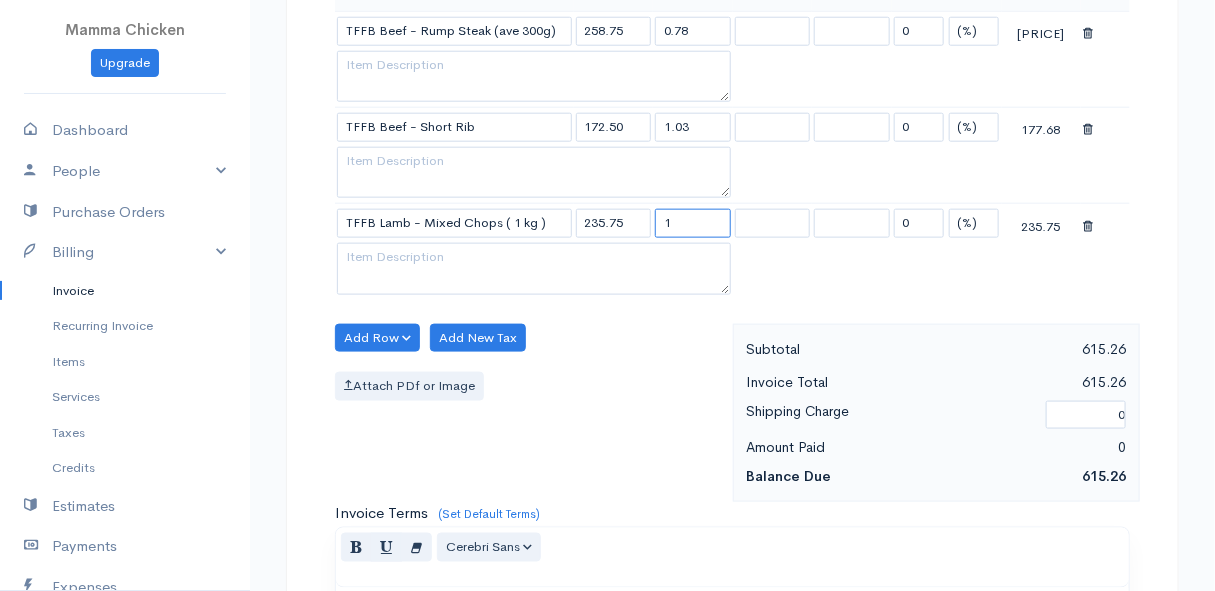click on "1" at bounding box center [693, 223] 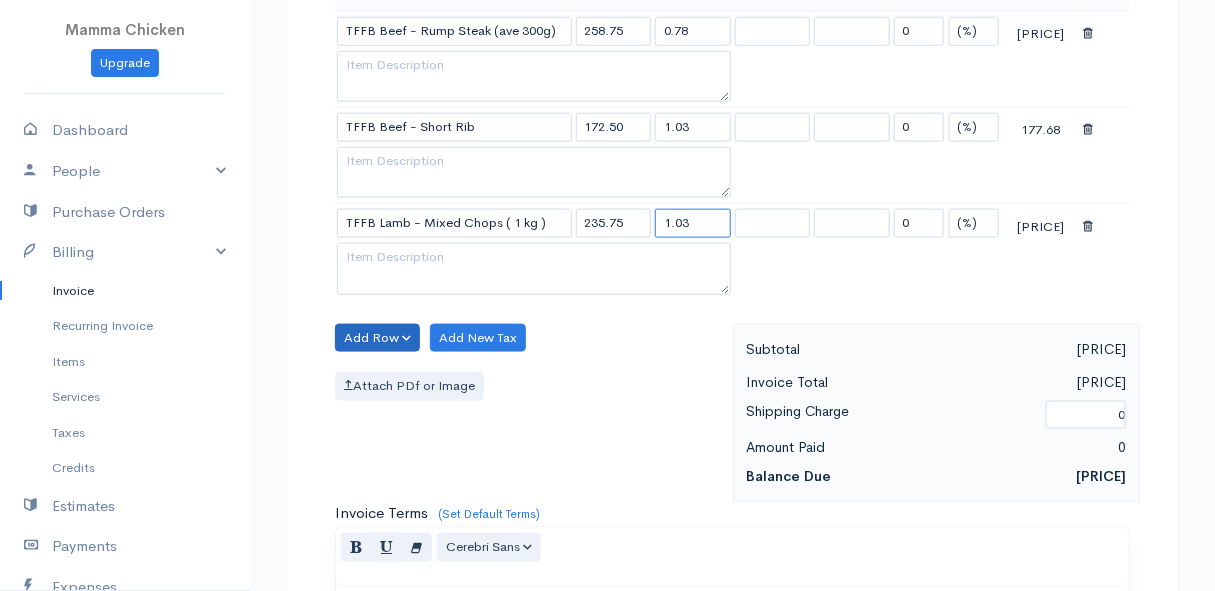 type on "1.03" 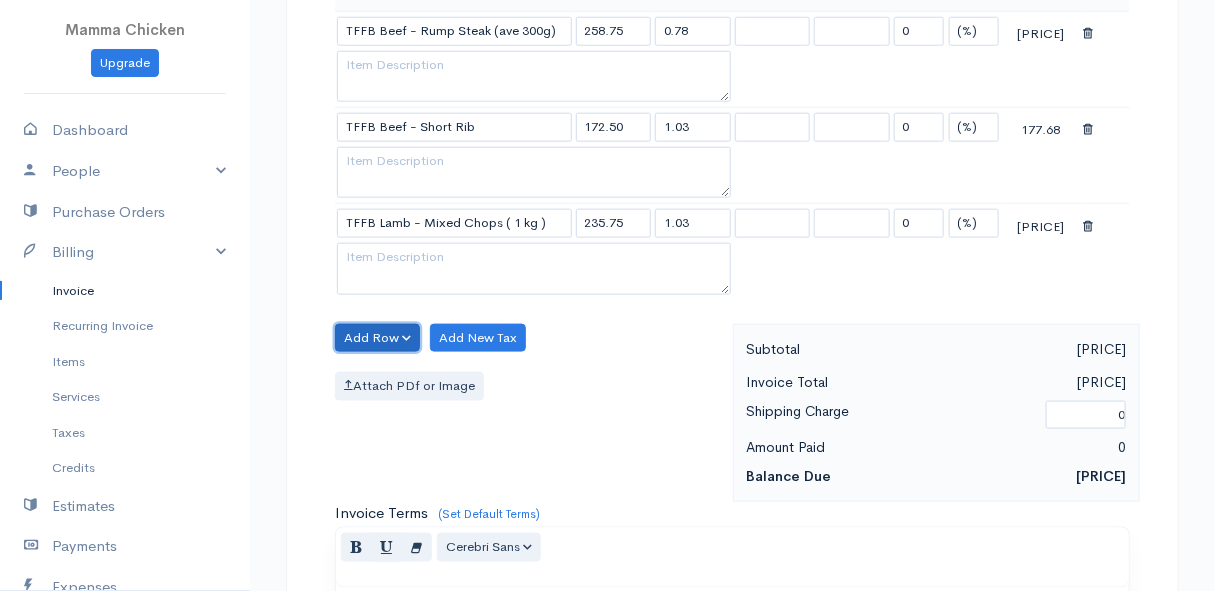 click on "Add Row" at bounding box center (377, 338) 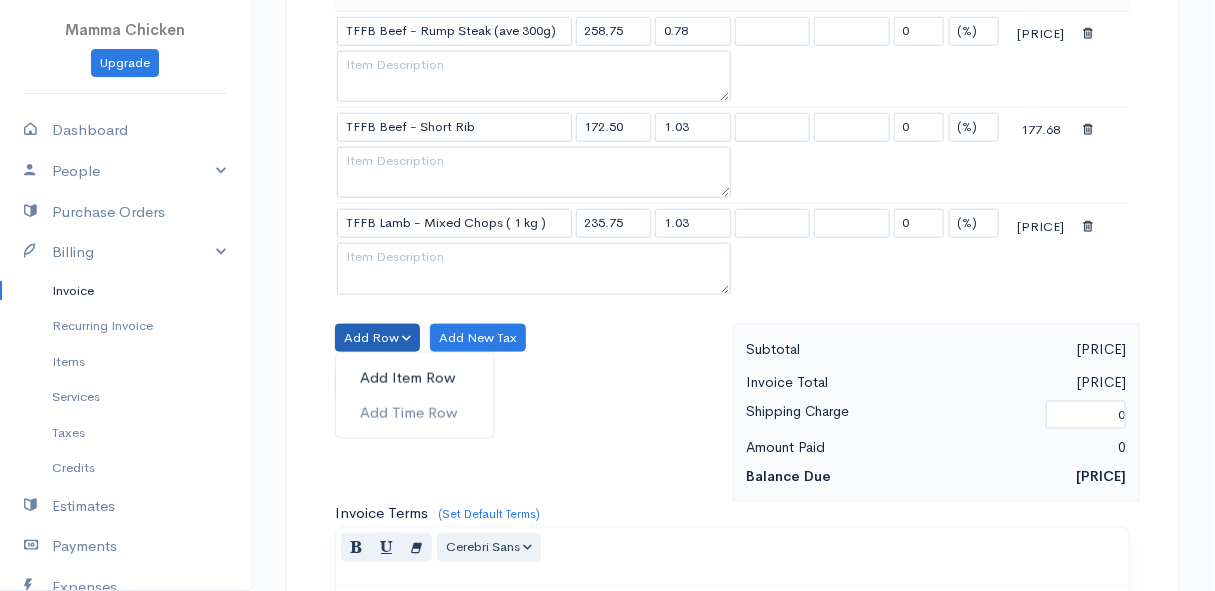 click on "Add Item Row" at bounding box center (415, 378) 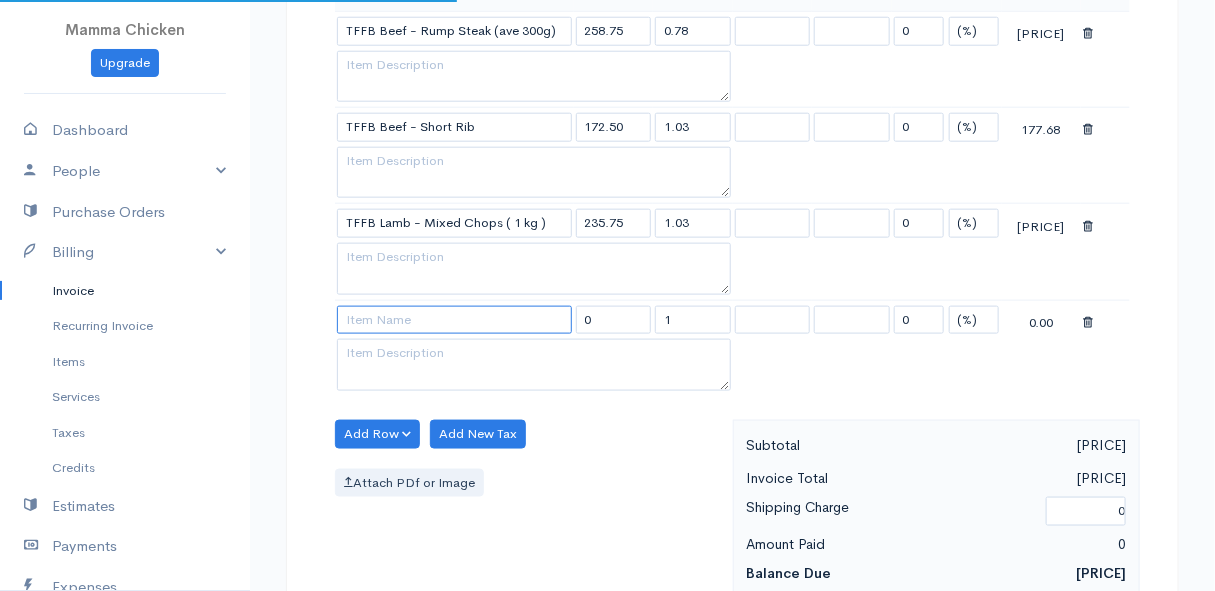 click at bounding box center (454, 320) 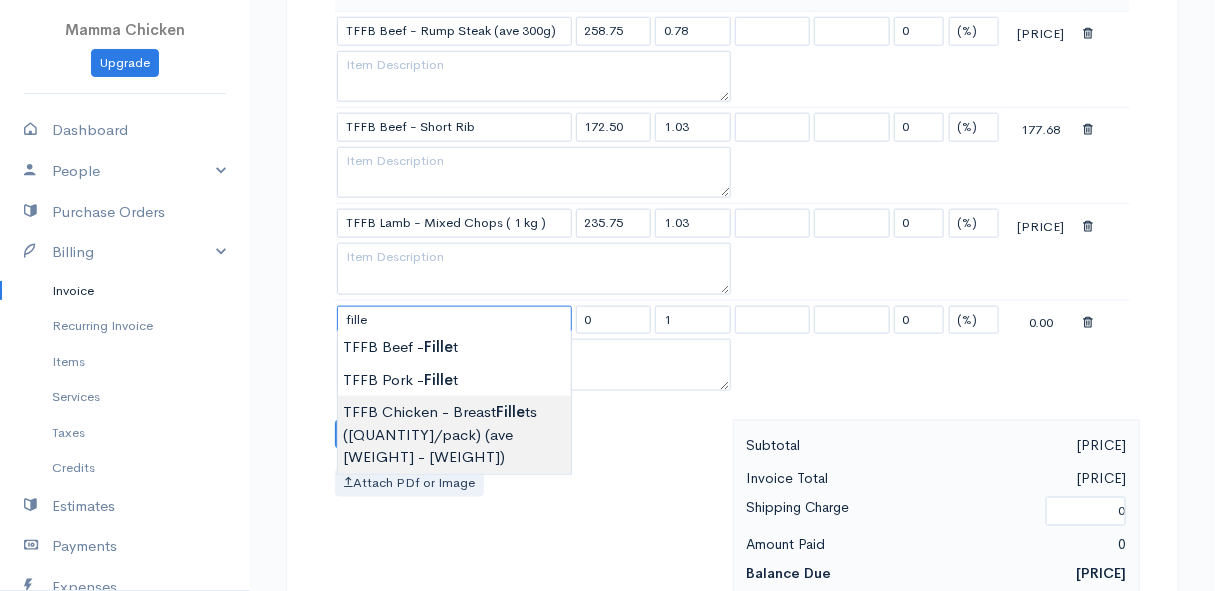 type on "TFFB Chicken - Breast Fillets (2/pack) (ave 700g)" 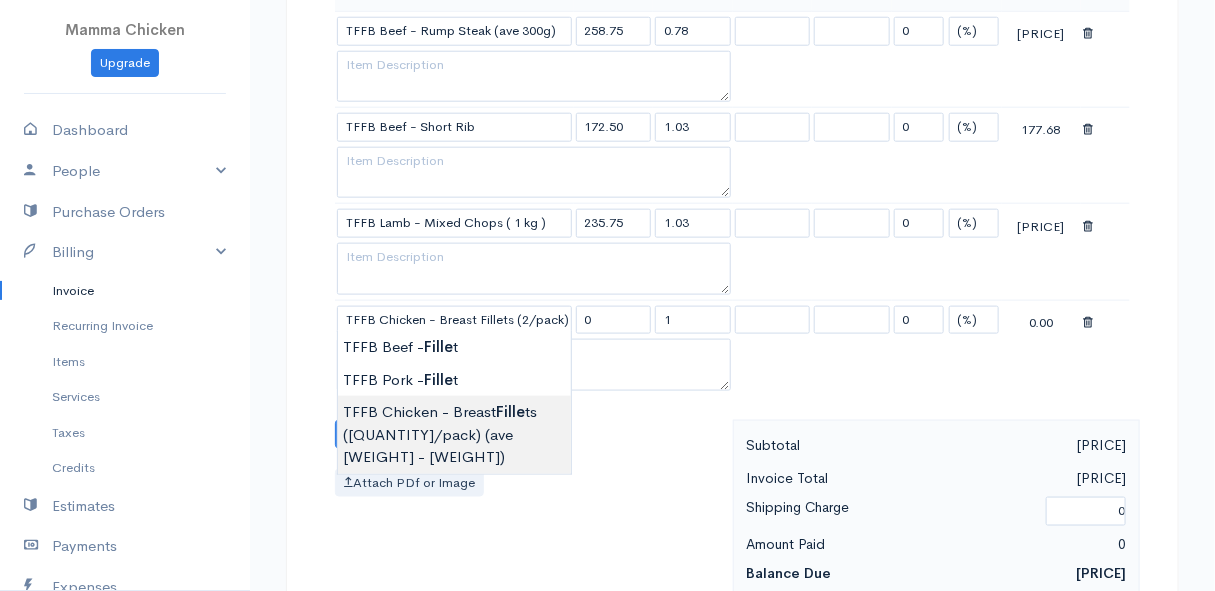 type on "165.00" 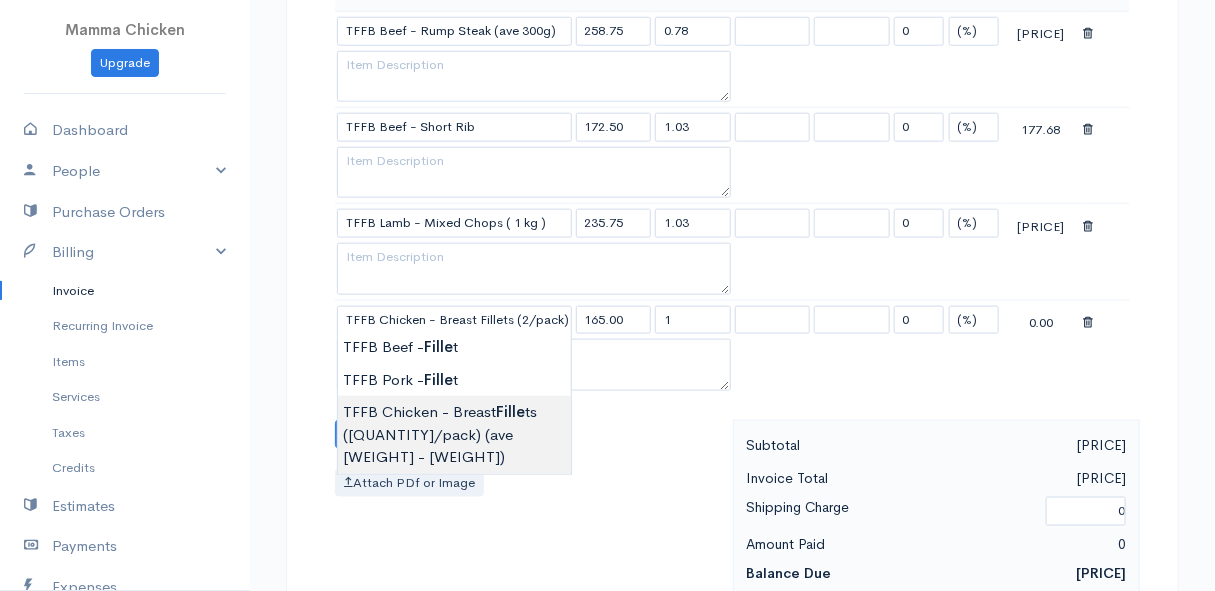 click on "Mamma Chicken
Upgrade
Dashboard
People
Clients
Vendors
Staff Users
Purchase Orders
Billing
Invoice
Recurring Invoice
Items
Services
Taxes
Credits
Estimates
Payments
Expenses
Track Time
Projects
Reports
Settings
My Organizations
Logout
Help
@CloudBooksApp [YEAR]
Invoice
New Invoice
DRAFT To [FIRST] [LAST] [NUMBER] [STREET] [CITY] [POSTAL_CODE] [COUNTRY]" at bounding box center (607, 281) 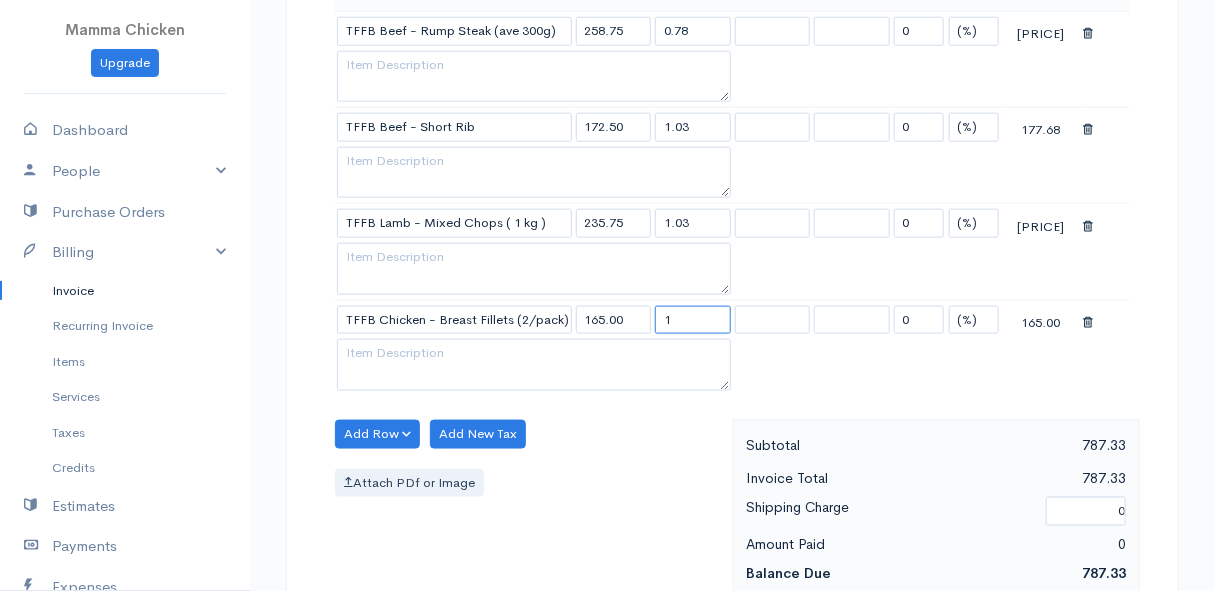 drag, startPoint x: 683, startPoint y: 310, endPoint x: 662, endPoint y: 317, distance: 22.135944 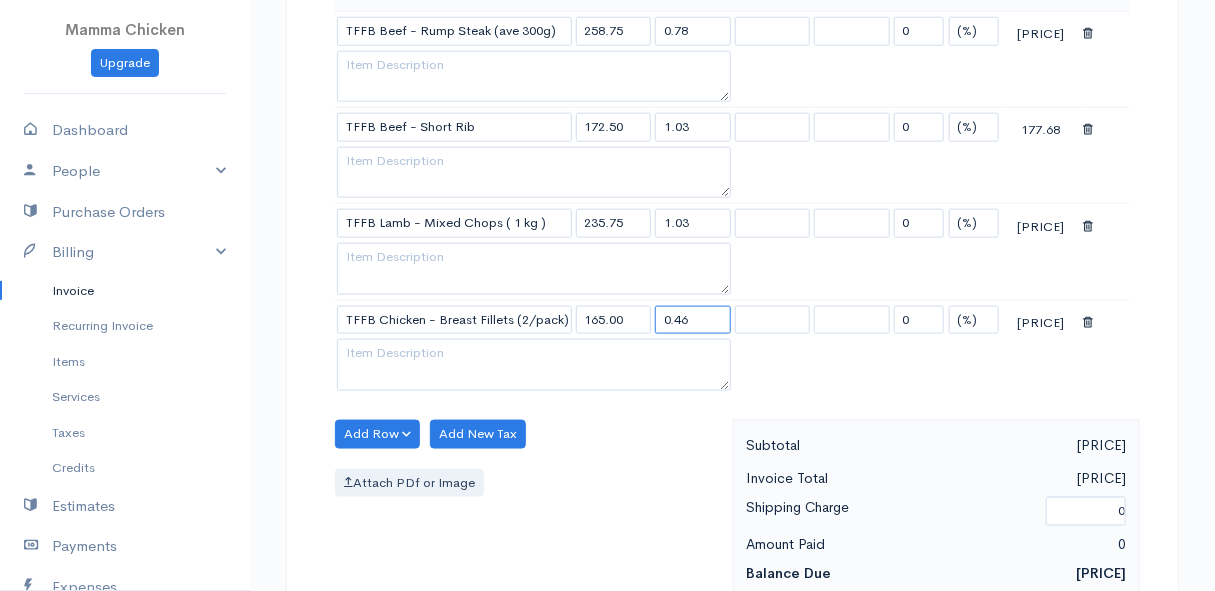 type on "0.46" 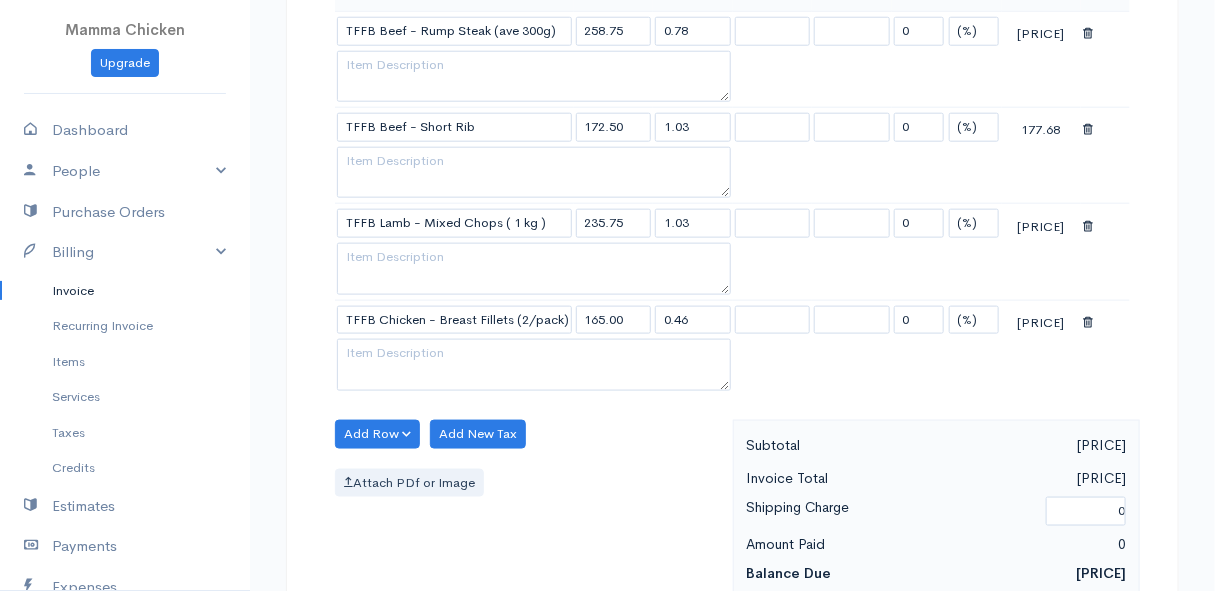 click on "Add Row Add Item Row Add Time Row Add New Tax                          Attach PDf or Image" at bounding box center (529, 509) 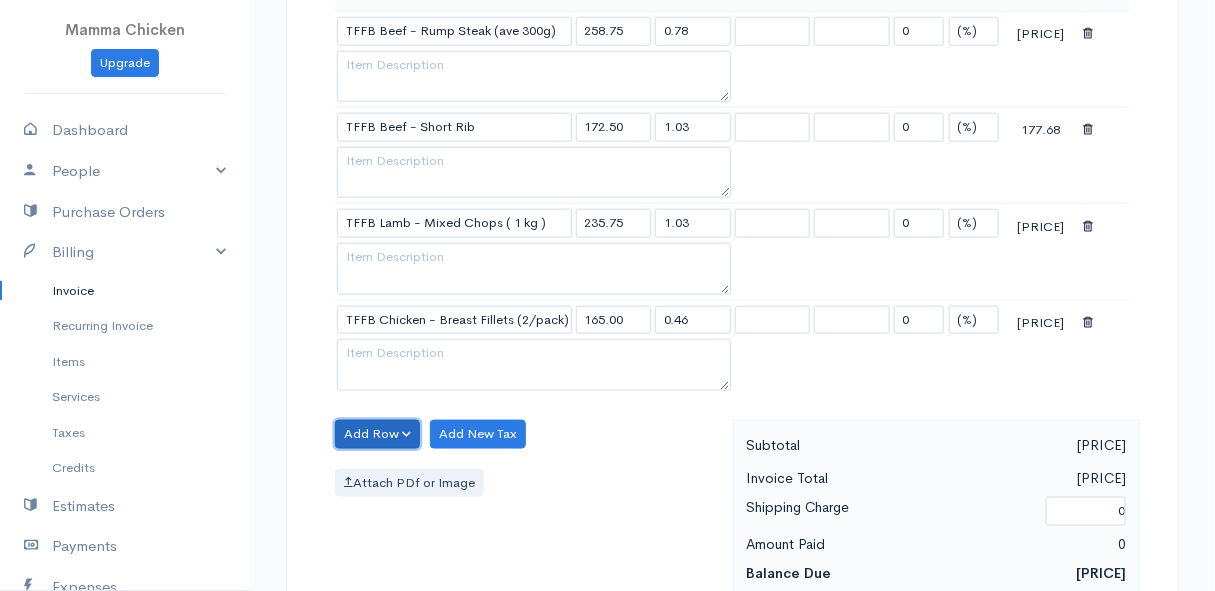 click on "Add Row" at bounding box center (377, 434) 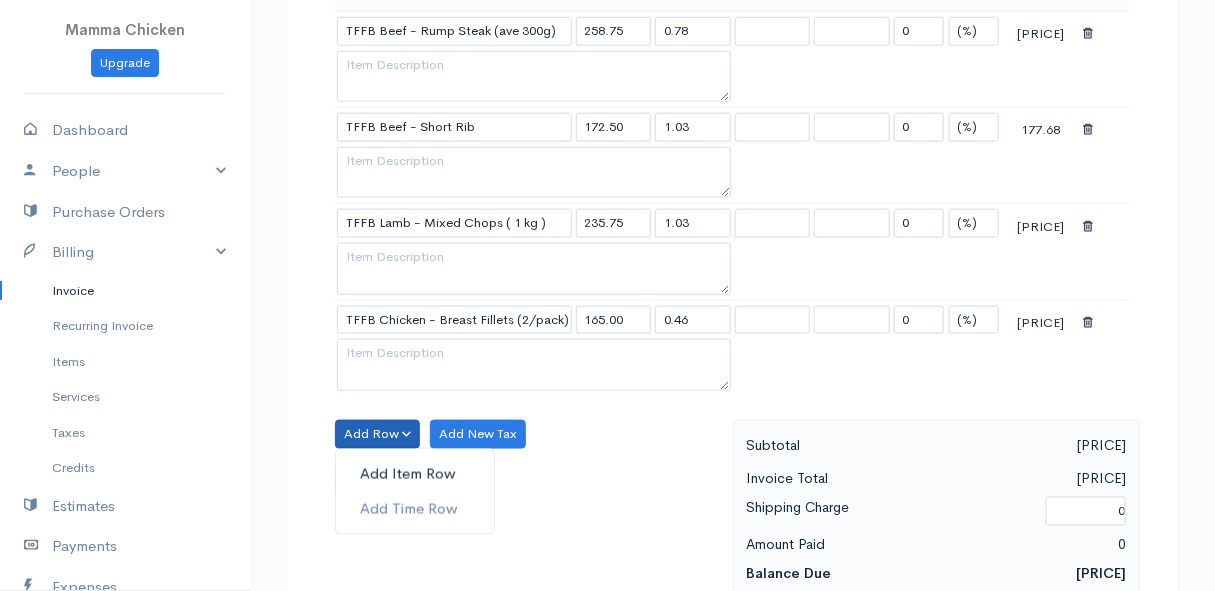click on "Add Item Row" at bounding box center [415, 474] 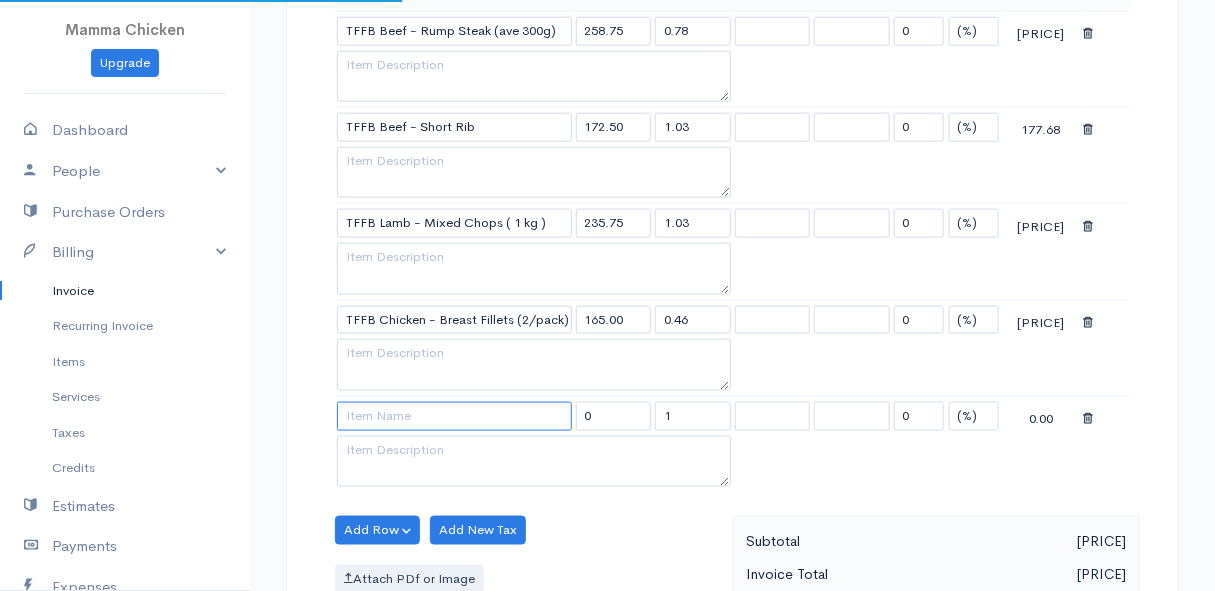 click at bounding box center (454, 416) 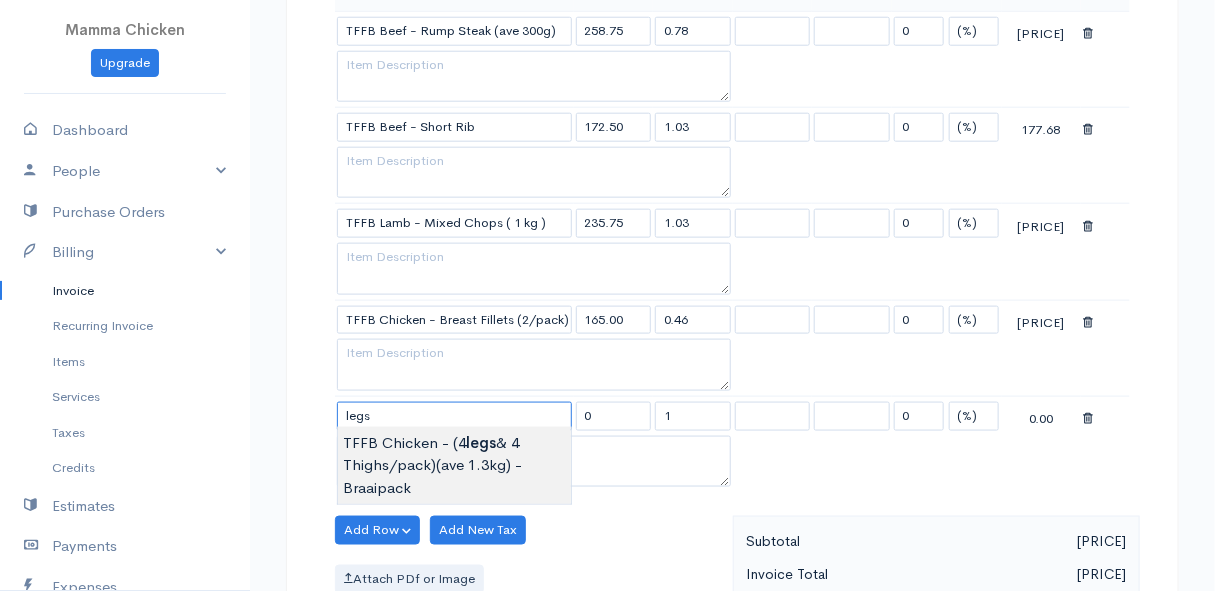 type on "TFFB Chicken - (4 legs & 4 Thighs/pack)(ave 1.3kg) - Braaipack" 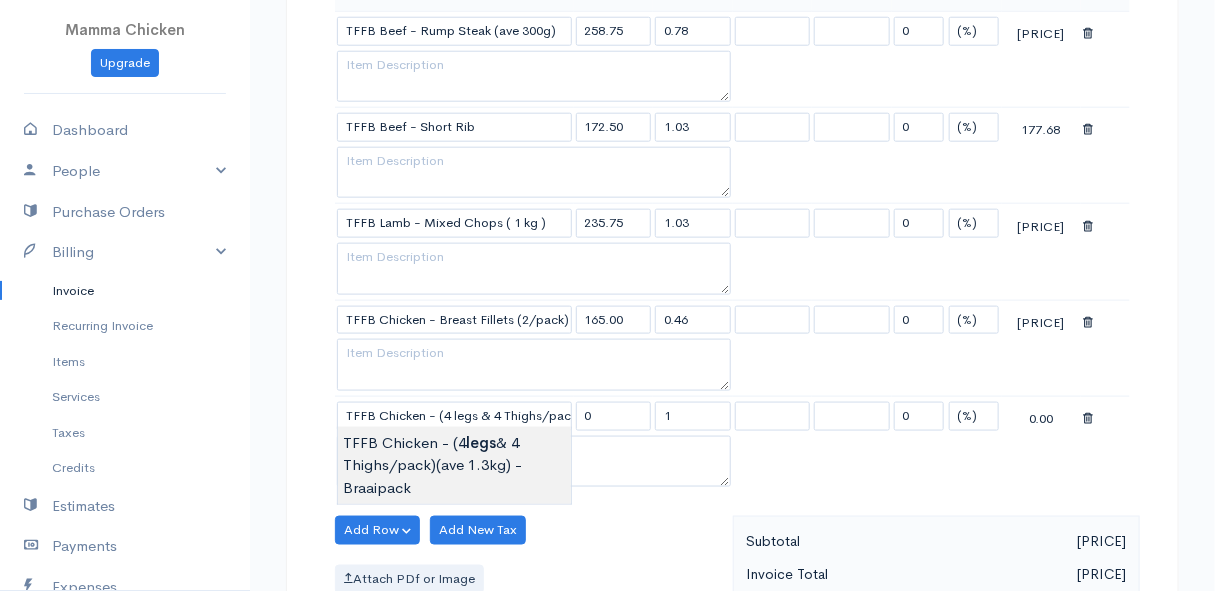 type on "130.00" 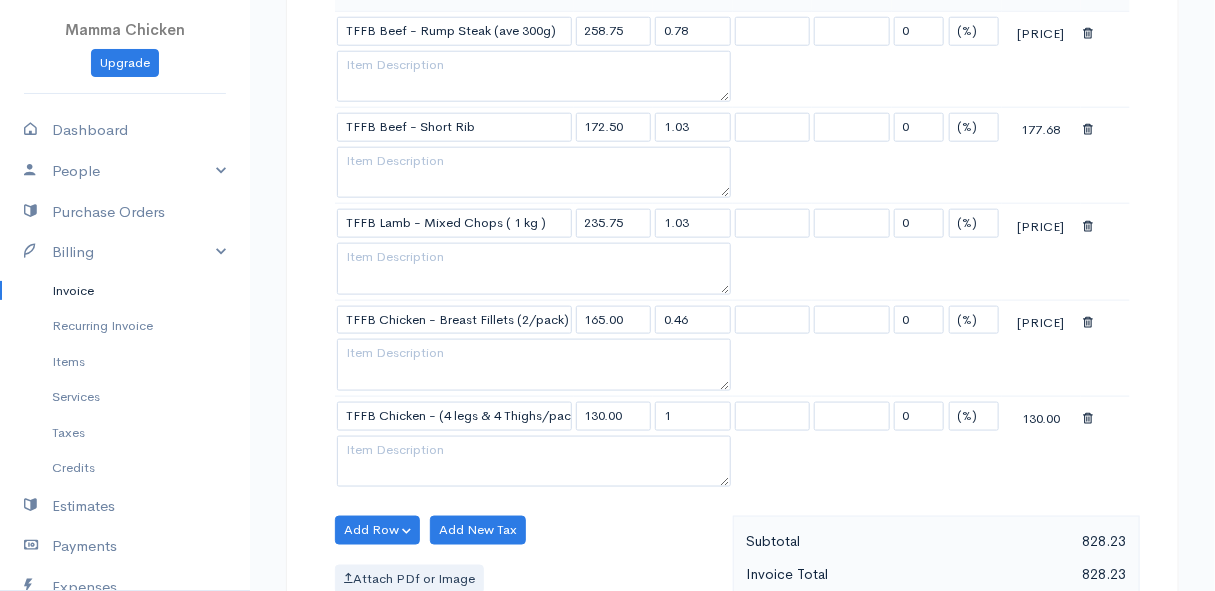 click on "Mamma Chicken
Upgrade
Dashboard
People
Clients
Vendors
Staff Users
Purchase Orders
Billing
Invoice
Recurring Invoice
Items
Services
Taxes
Credits
Estimates
Payments
Expenses
Track Time
Projects
Reports
Settings
My Organizations
Logout
Help
@CloudBooksApp [YEAR]
Invoice
New Invoice
DRAFT To [FIRST] [LAST] [NUMBER] [STREET] [CITY] [POSTAL_CODE] [COUNTRY]" at bounding box center [607, 330] 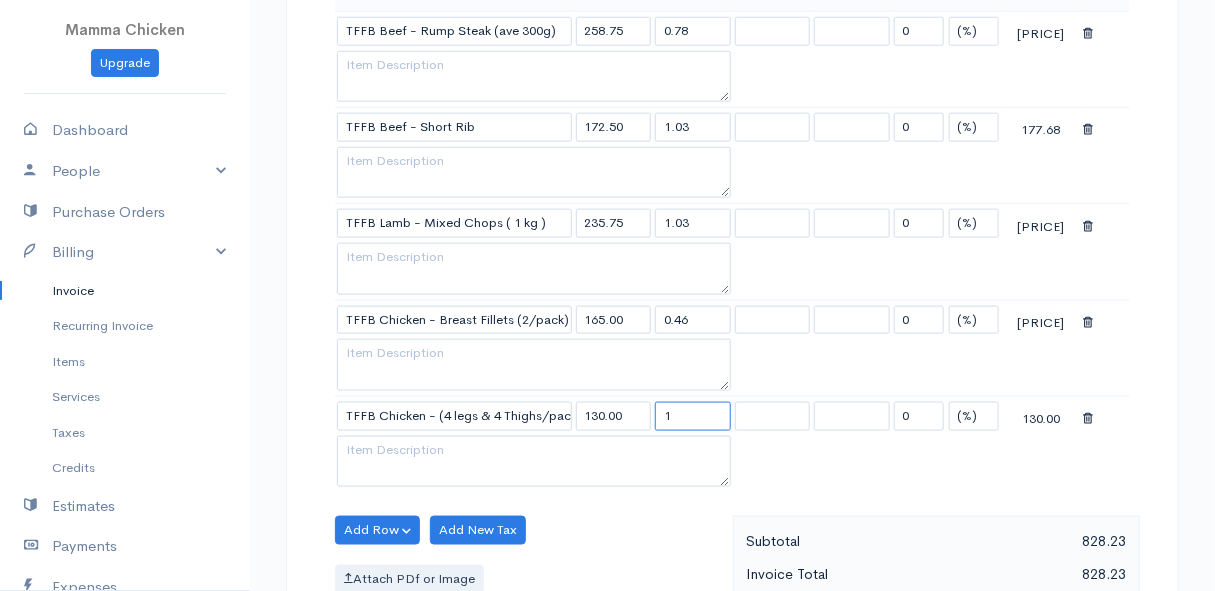 click on "1" at bounding box center (693, 416) 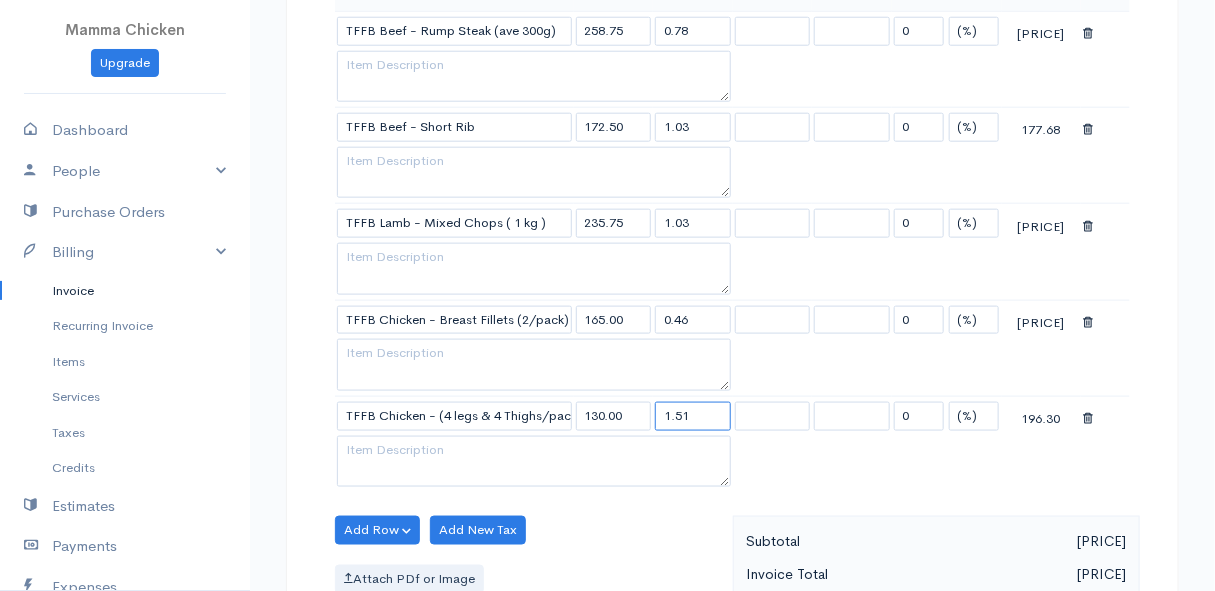type on "1.51" 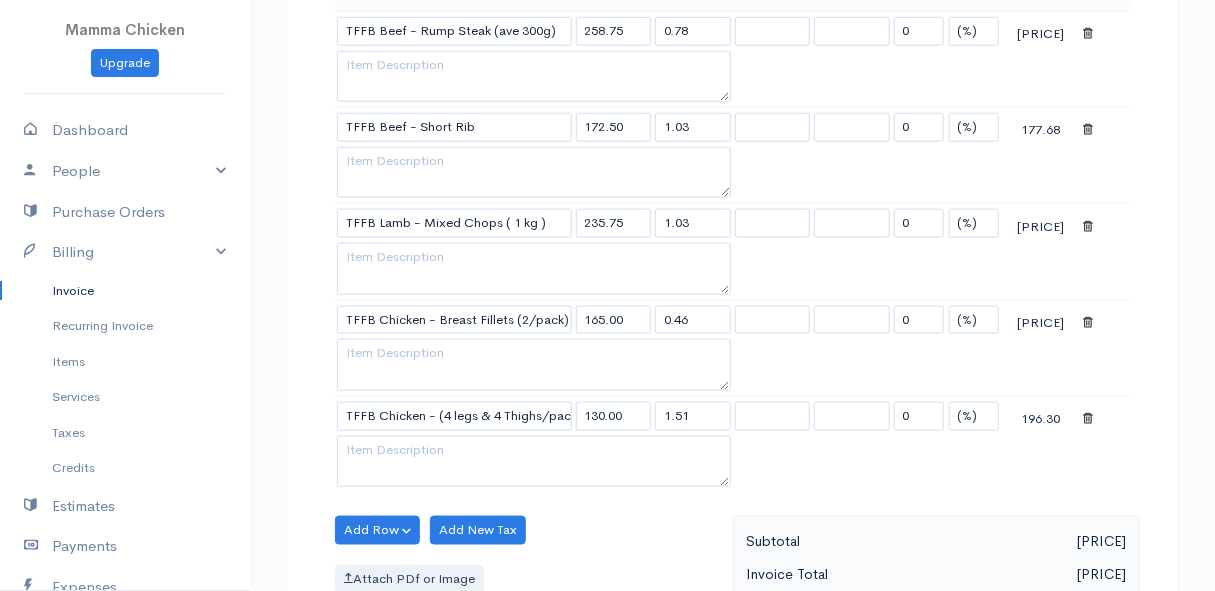 click on "Add Row Add Item Row Add Time Row Add New Tax                          Attach PDf or Image" at bounding box center (529, 605) 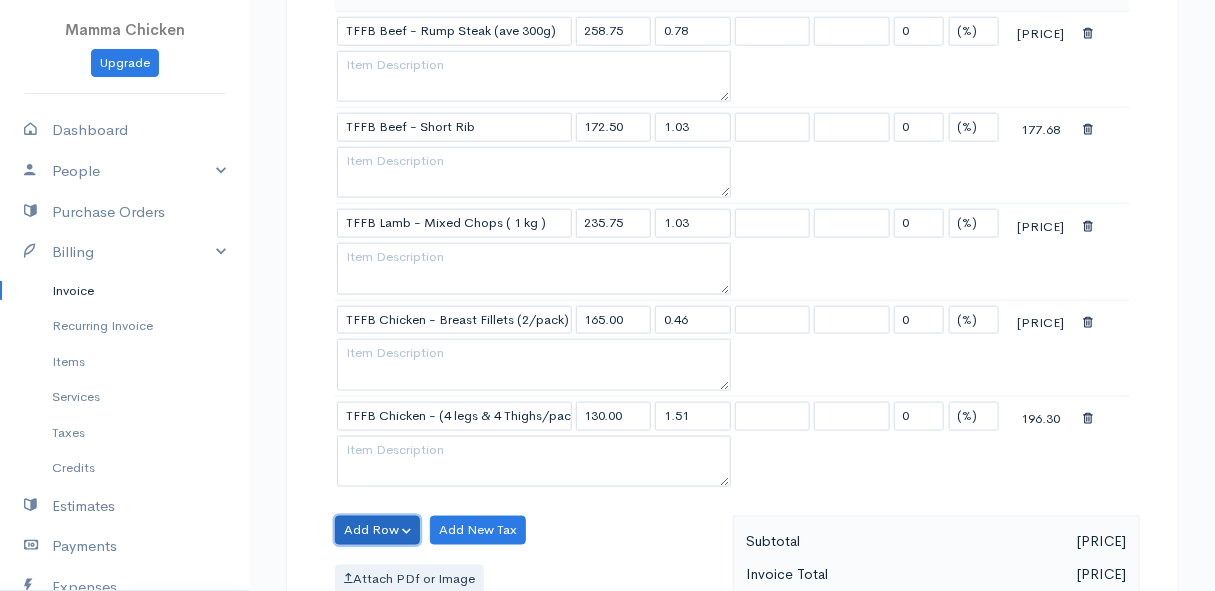 click on "Add Row" at bounding box center [377, 530] 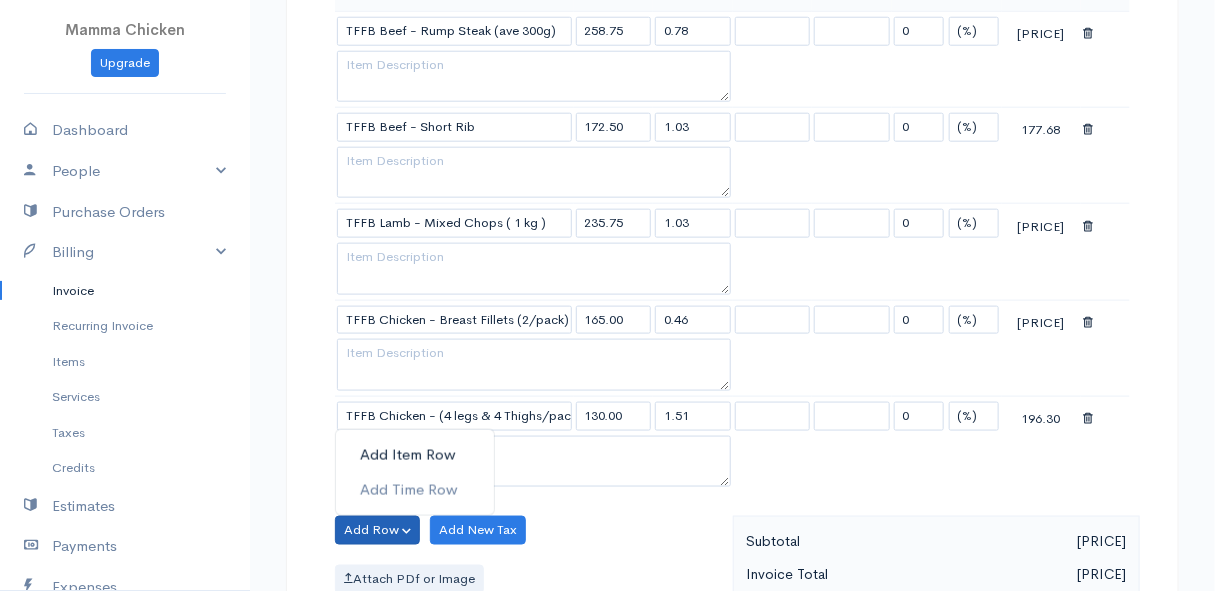 click on "Add Item Row" at bounding box center [415, 455] 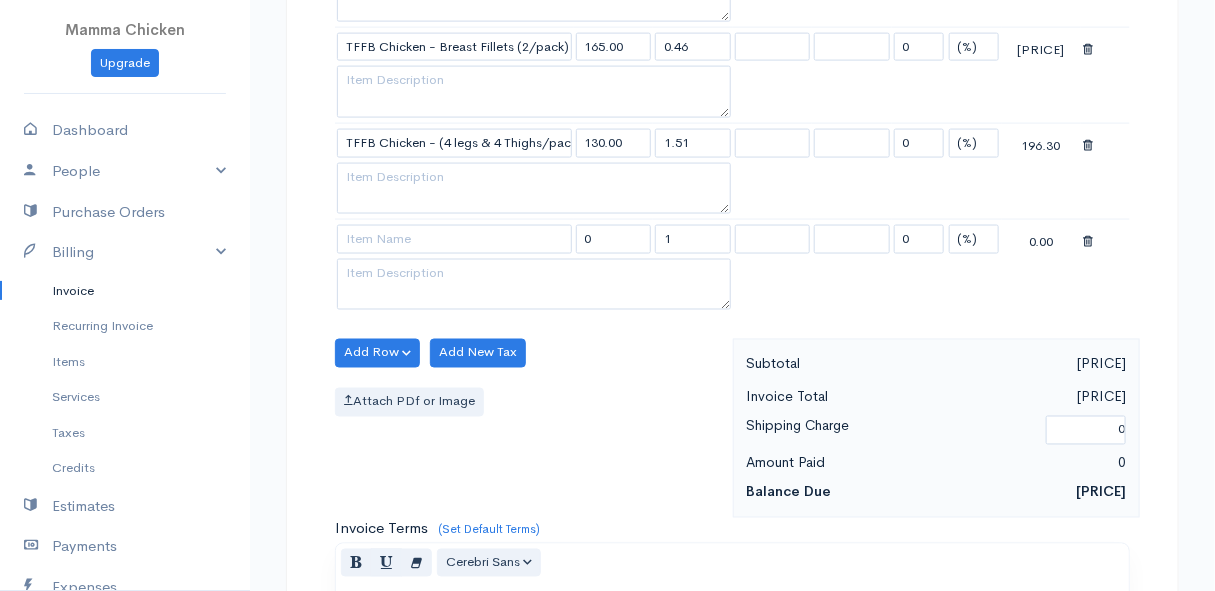 scroll, scrollTop: 1090, scrollLeft: 0, axis: vertical 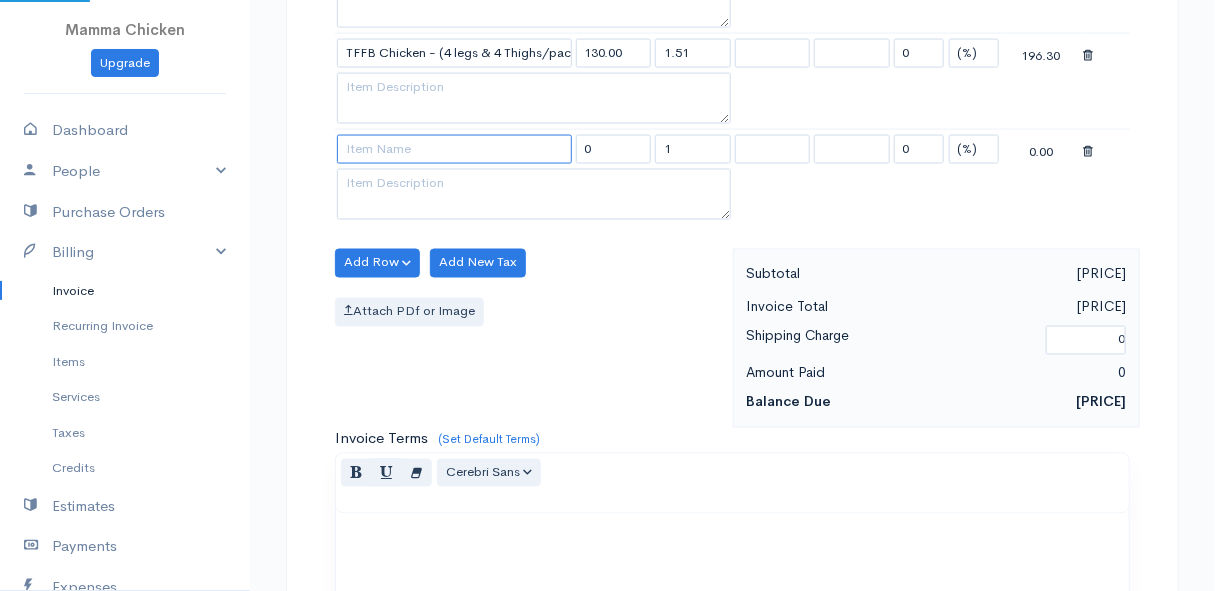 click at bounding box center [454, 149] 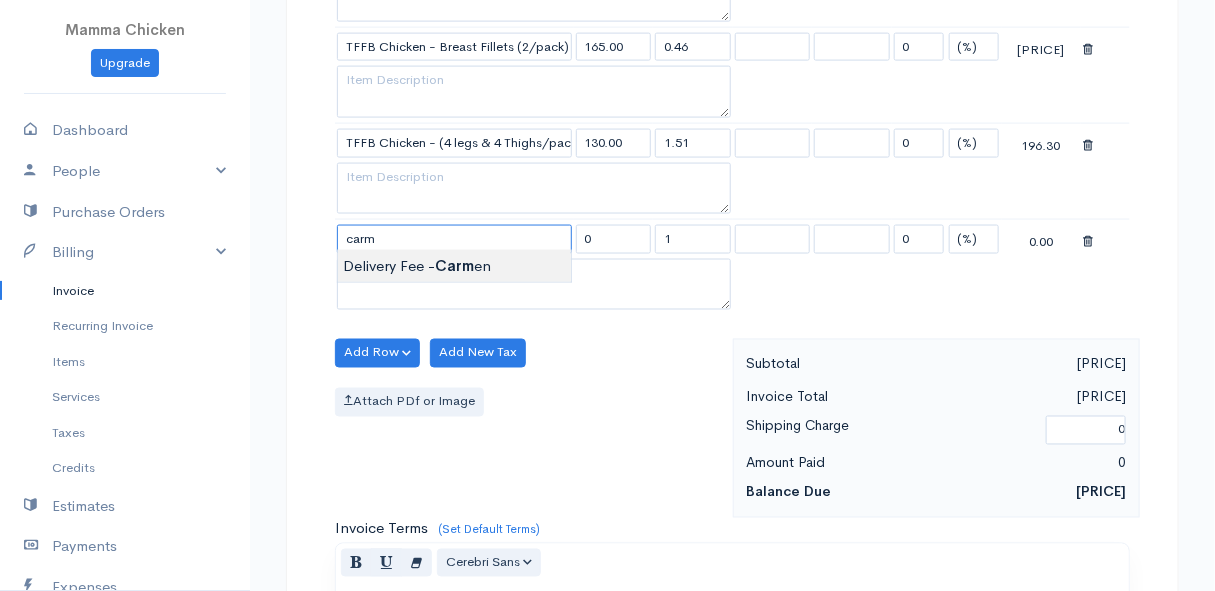 type on "Delivery Fee - [FIRST]" 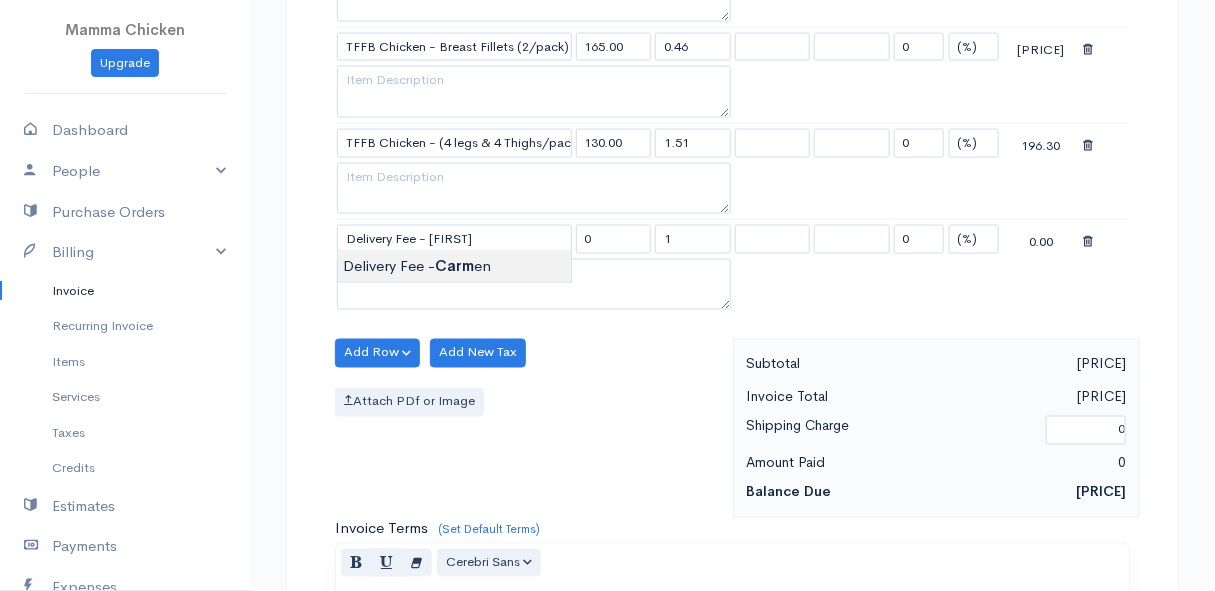 type on "25.00" 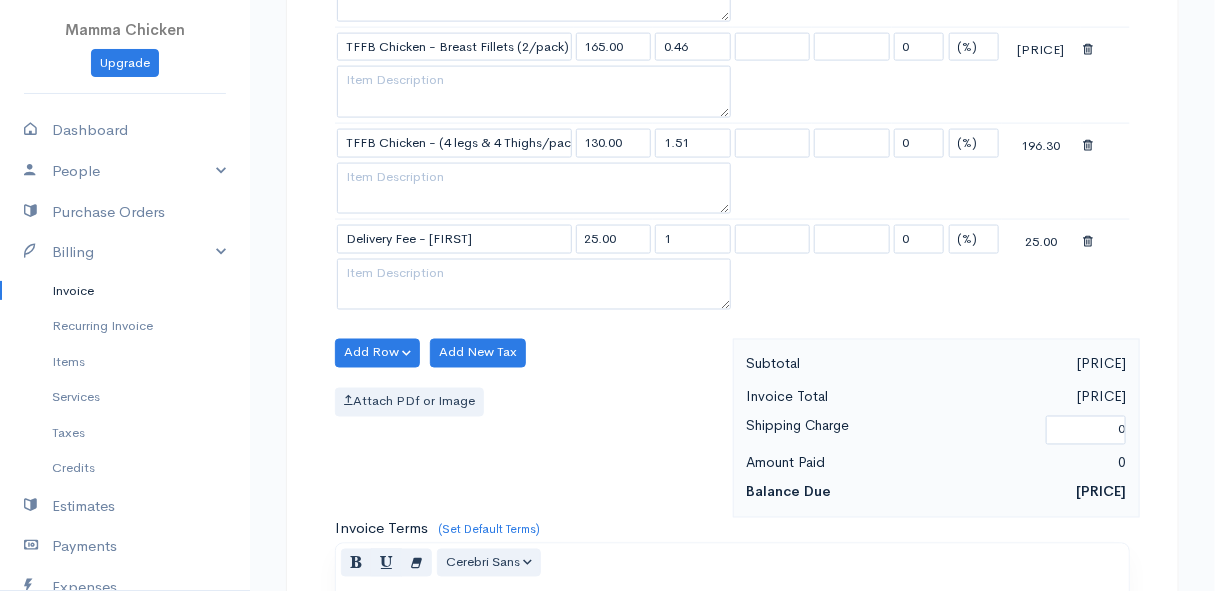 click on "Mamma Chicken
Upgrade
Dashboard
People
Clients
Vendors
Staff Users
Purchase Orders
Billing
Invoice
Recurring Invoice
Items
Services
Taxes
Credits
Estimates
Payments
Expenses
Track Time
Projects
Reports
Settings
My Organizations
Logout
Help
@CloudBooksApp [YEAR]
Invoice
New Invoice
DRAFT To [FIRST] [LAST] [NUMBER] [STREET] [CITY] [POSTAL_CODE] [COUNTRY]" at bounding box center [607, 105] 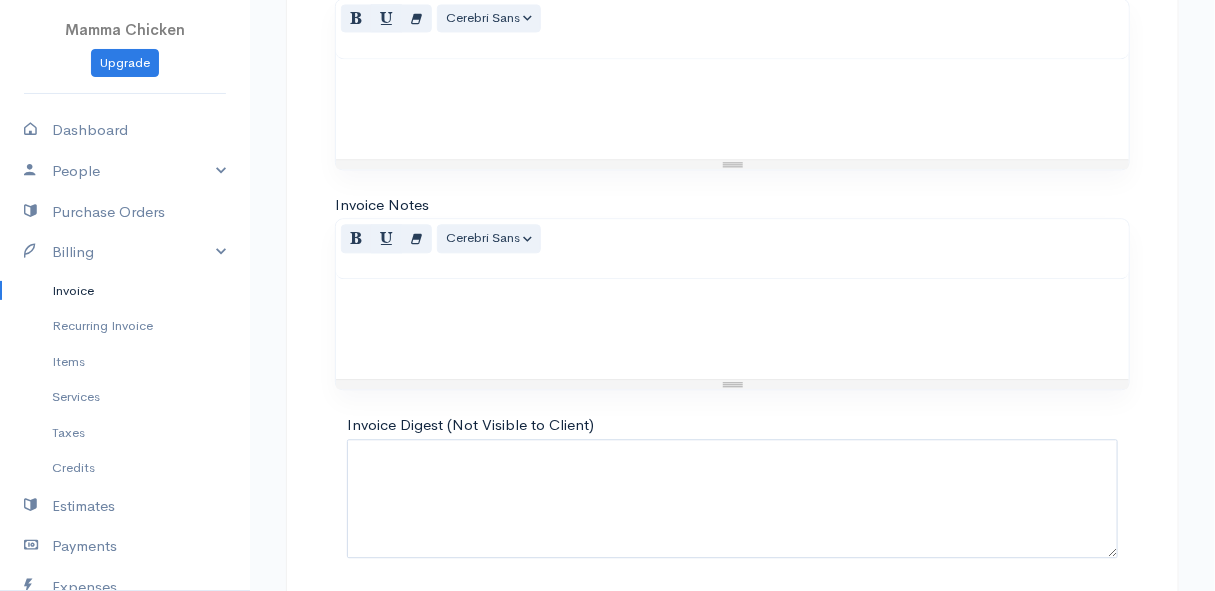 scroll, scrollTop: 1611, scrollLeft: 0, axis: vertical 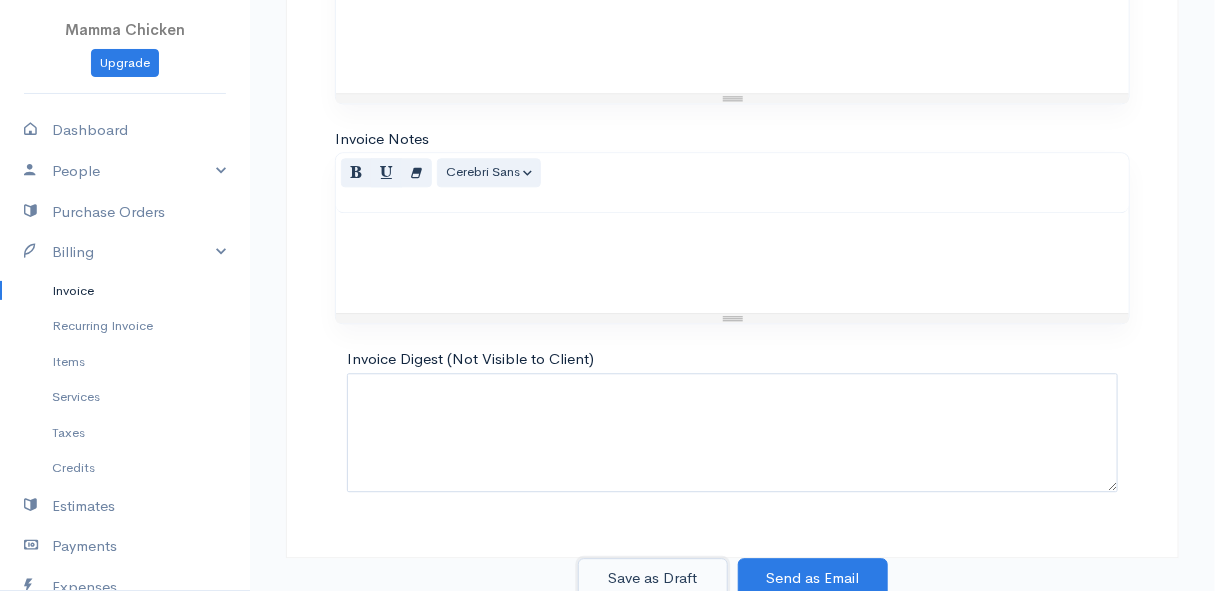click on "Save as Draft" at bounding box center (653, 578) 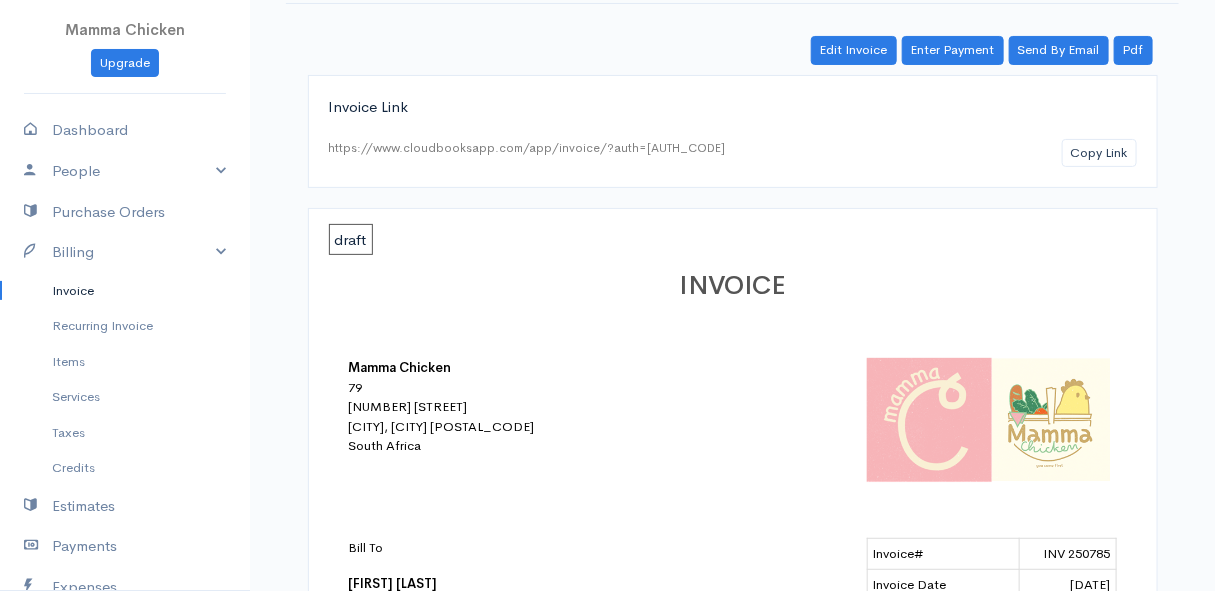 scroll, scrollTop: 0, scrollLeft: 0, axis: both 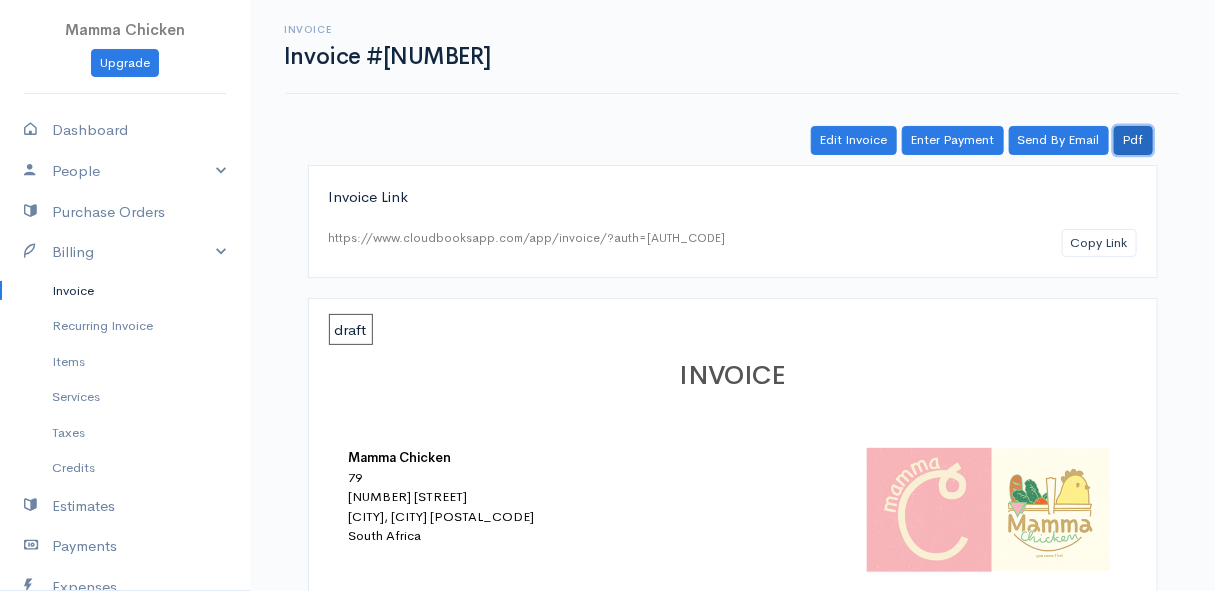 click on "Pdf" at bounding box center [1133, 140] 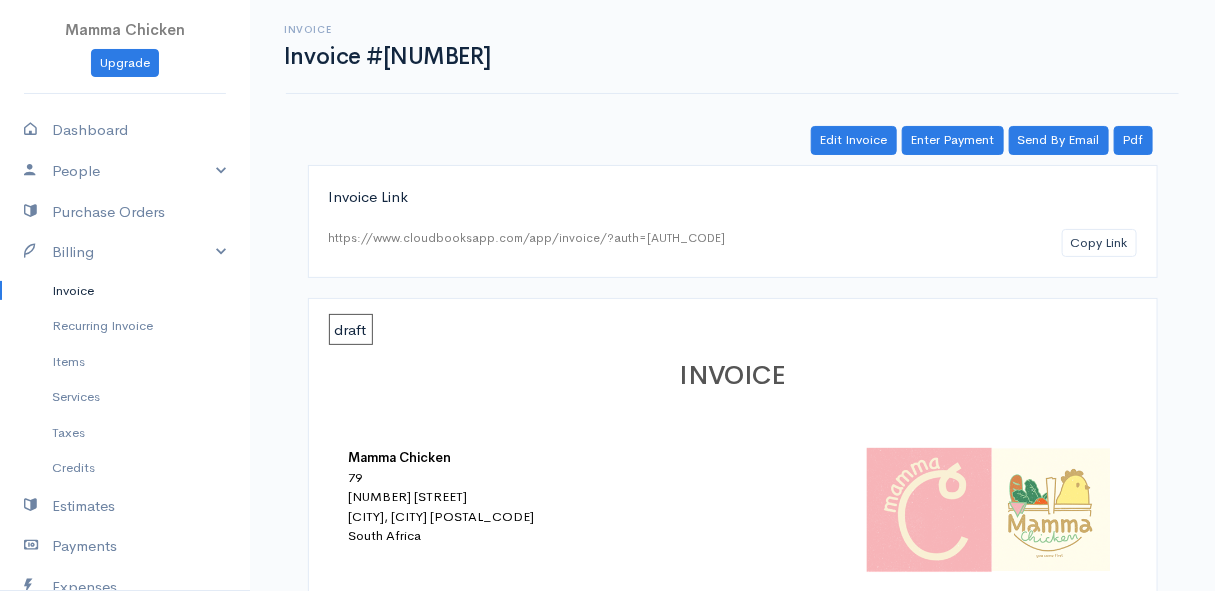 click on "Invoice" at bounding box center [125, 291] 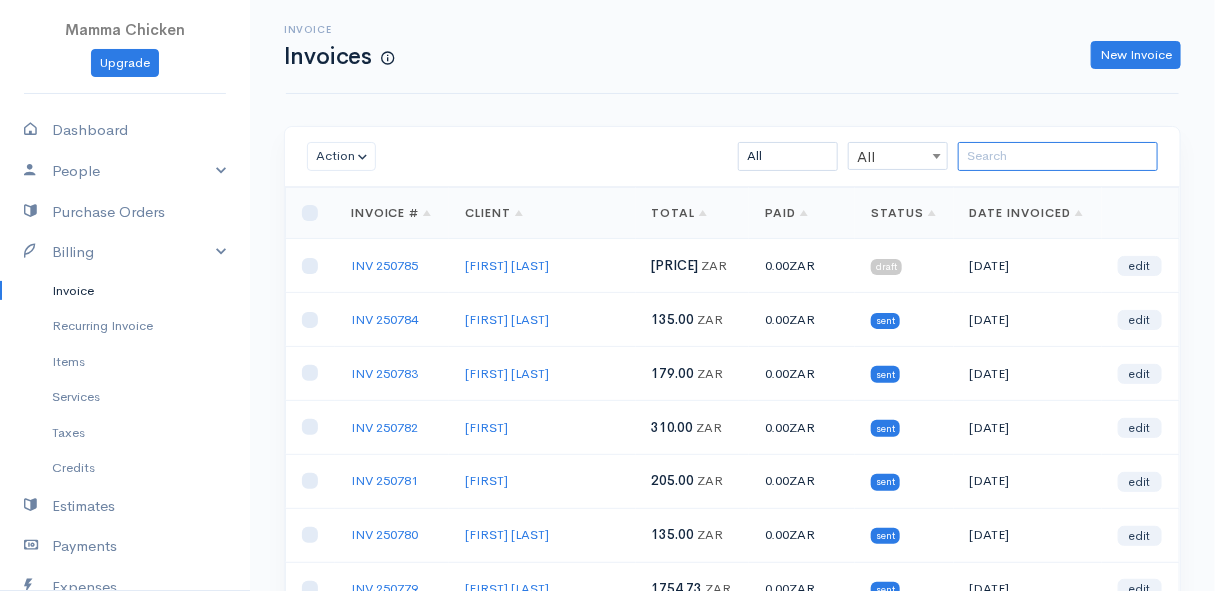 click at bounding box center (1058, 156) 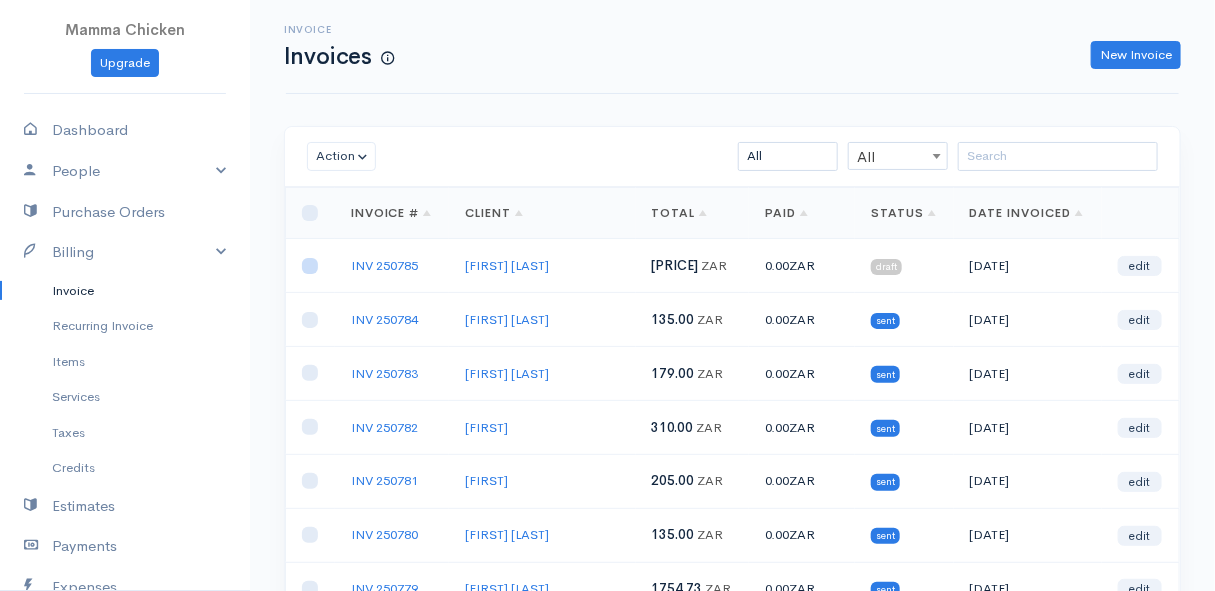 click at bounding box center (310, 266) 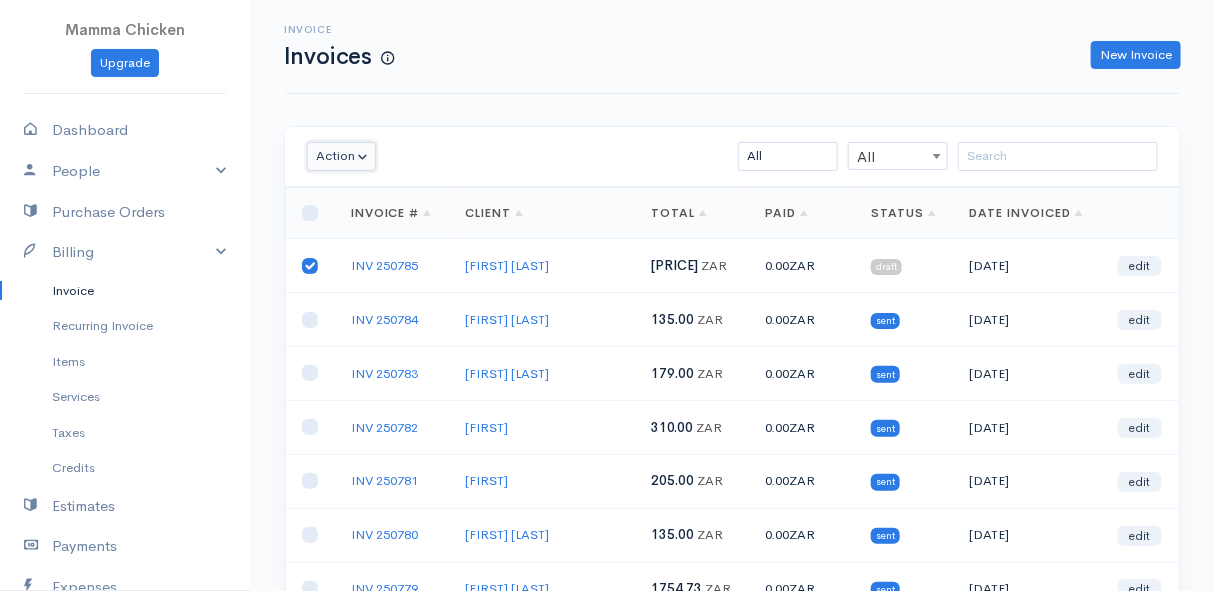 click on "Action" at bounding box center (341, 156) 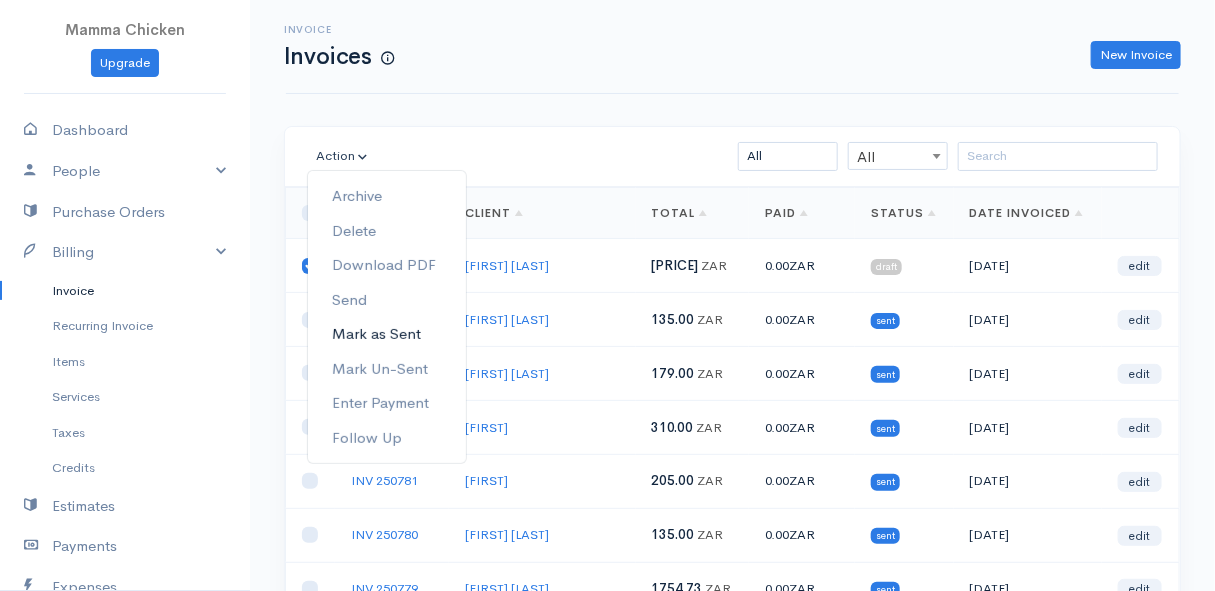 click on "Mark as Sent" at bounding box center (387, 334) 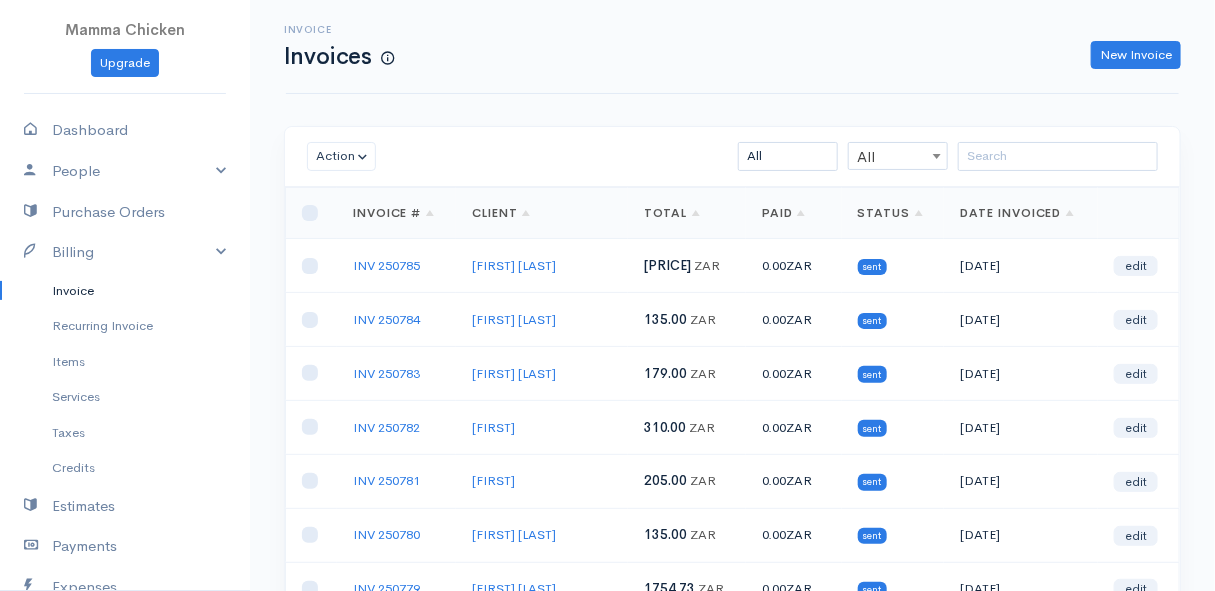 click on "Invoice" at bounding box center [125, 291] 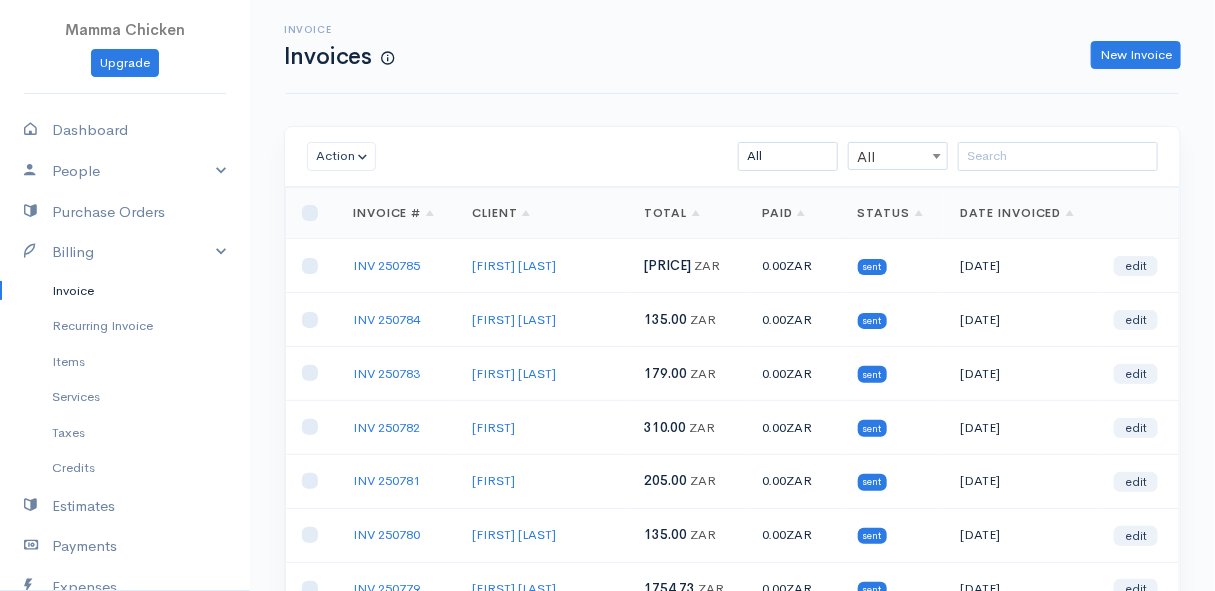 scroll, scrollTop: 90, scrollLeft: 0, axis: vertical 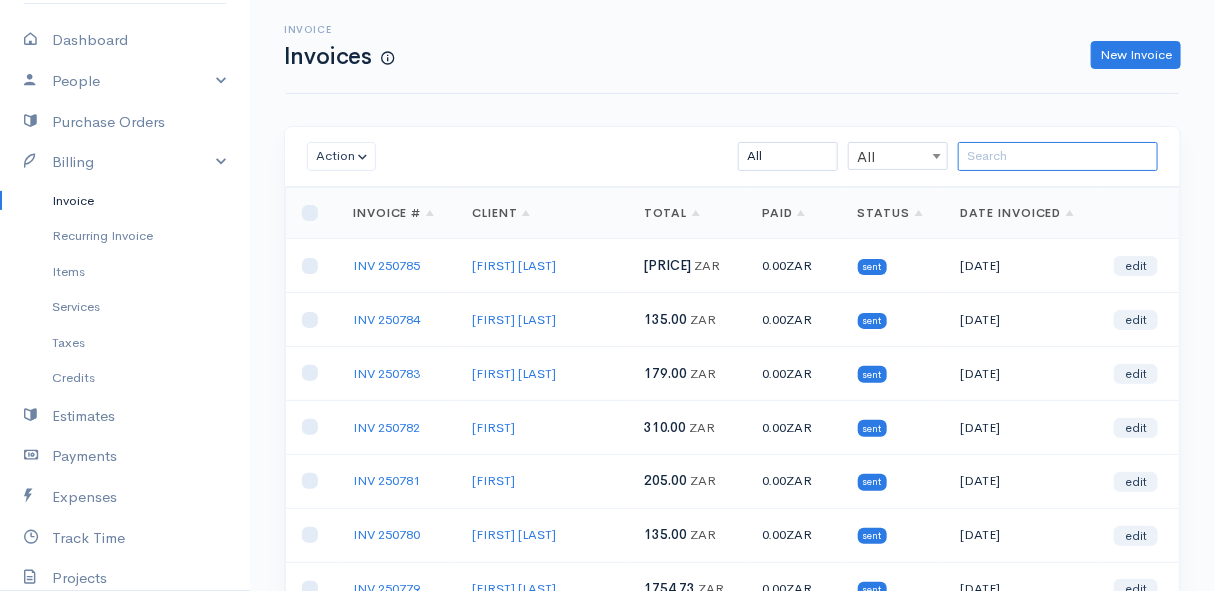 click at bounding box center (1058, 156) 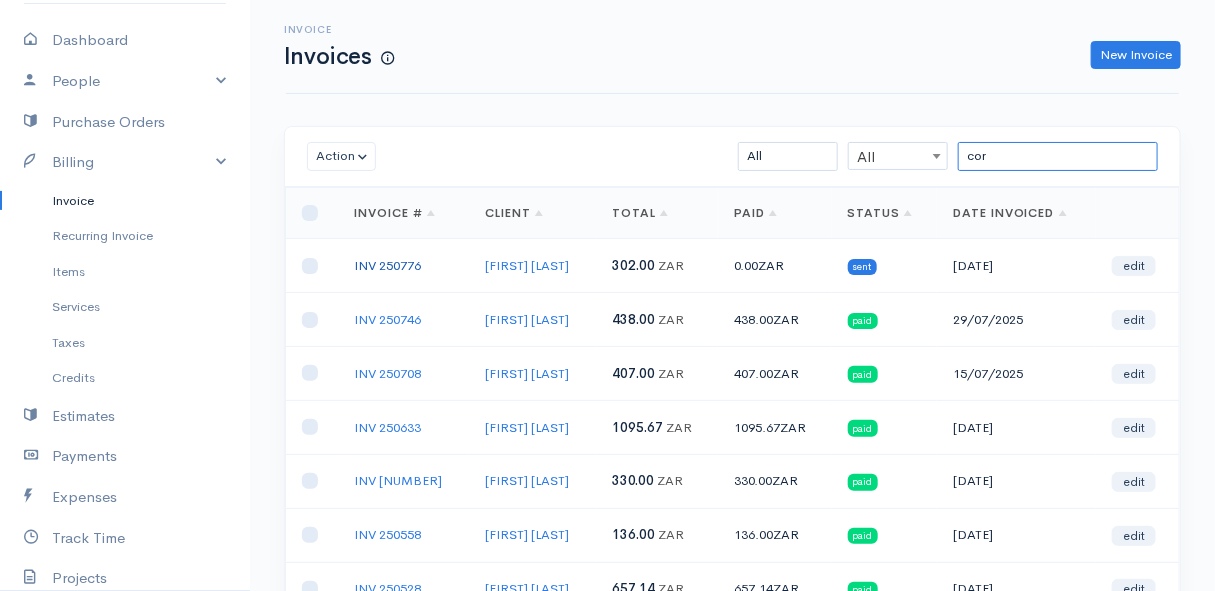 type on "cor" 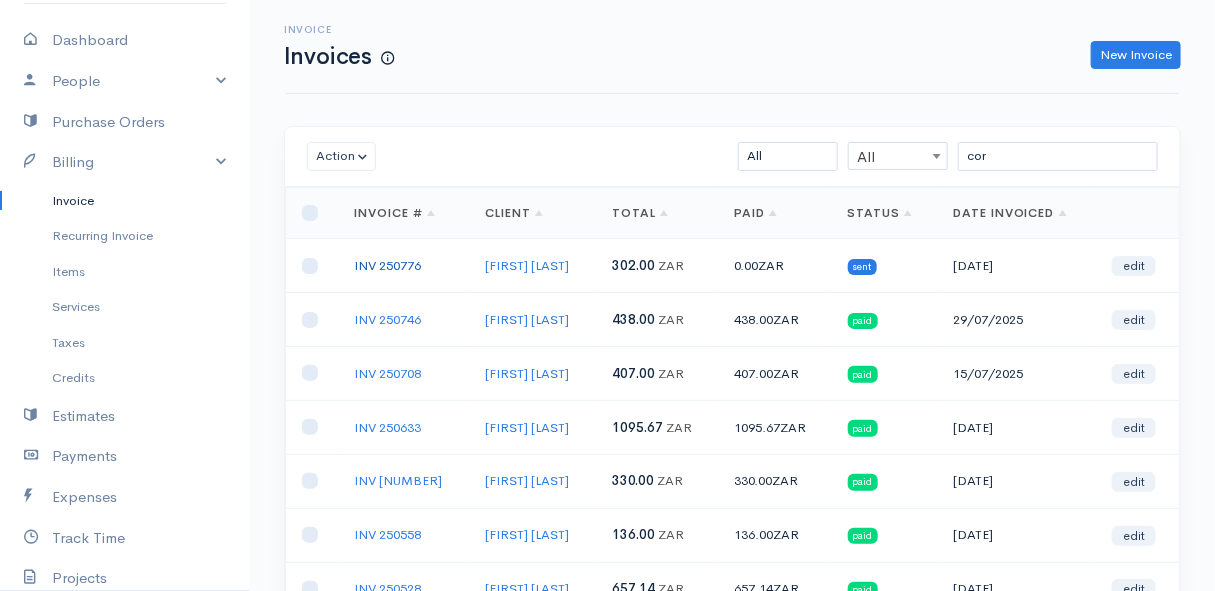 click on "INV 250776" at bounding box center [387, 265] 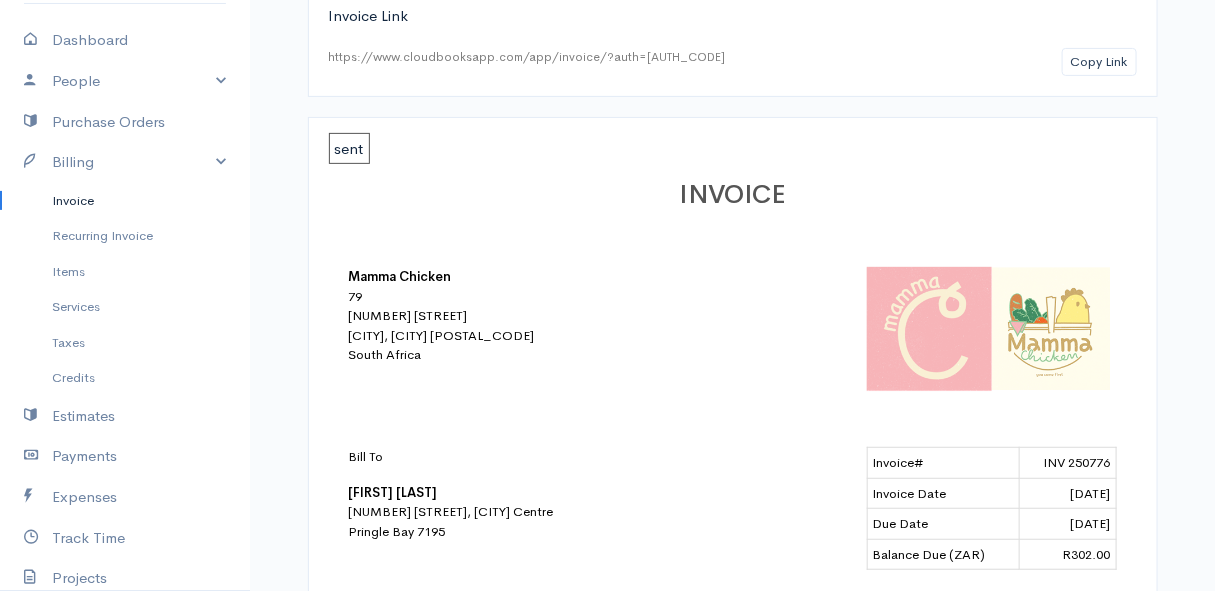 scroll, scrollTop: 0, scrollLeft: 0, axis: both 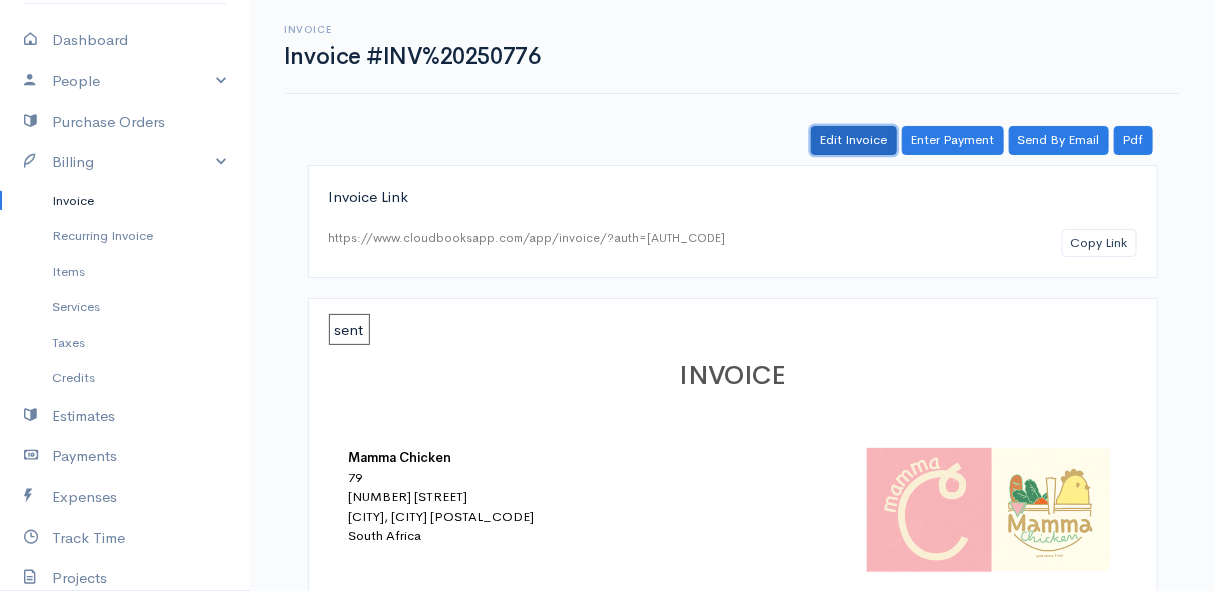 click on "Edit Invoice" at bounding box center (854, 140) 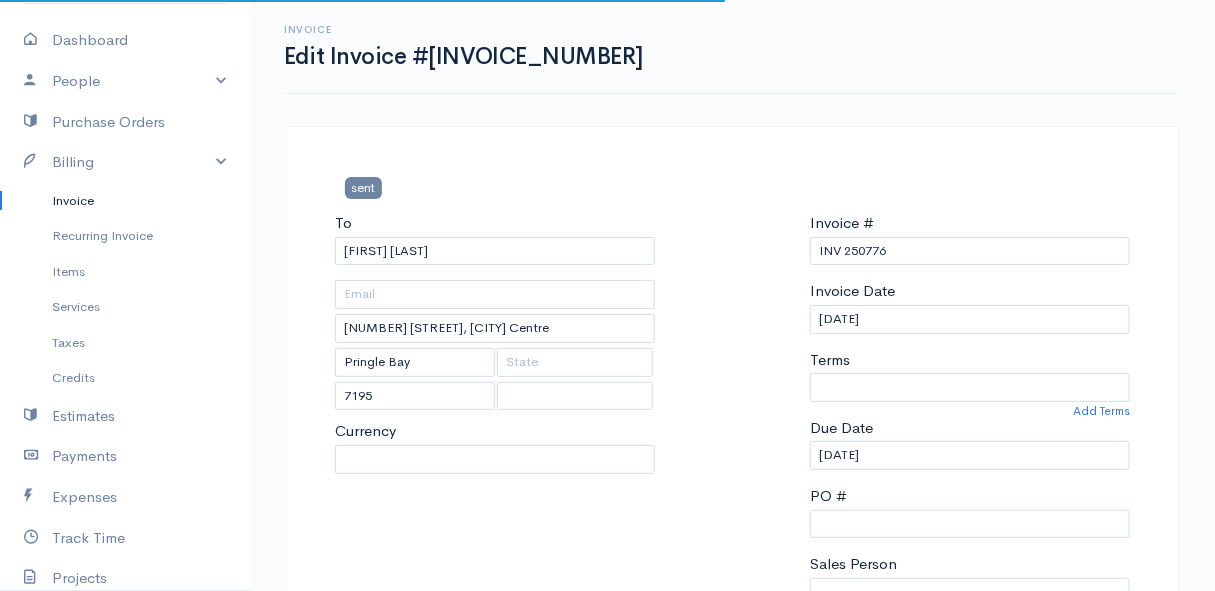 select 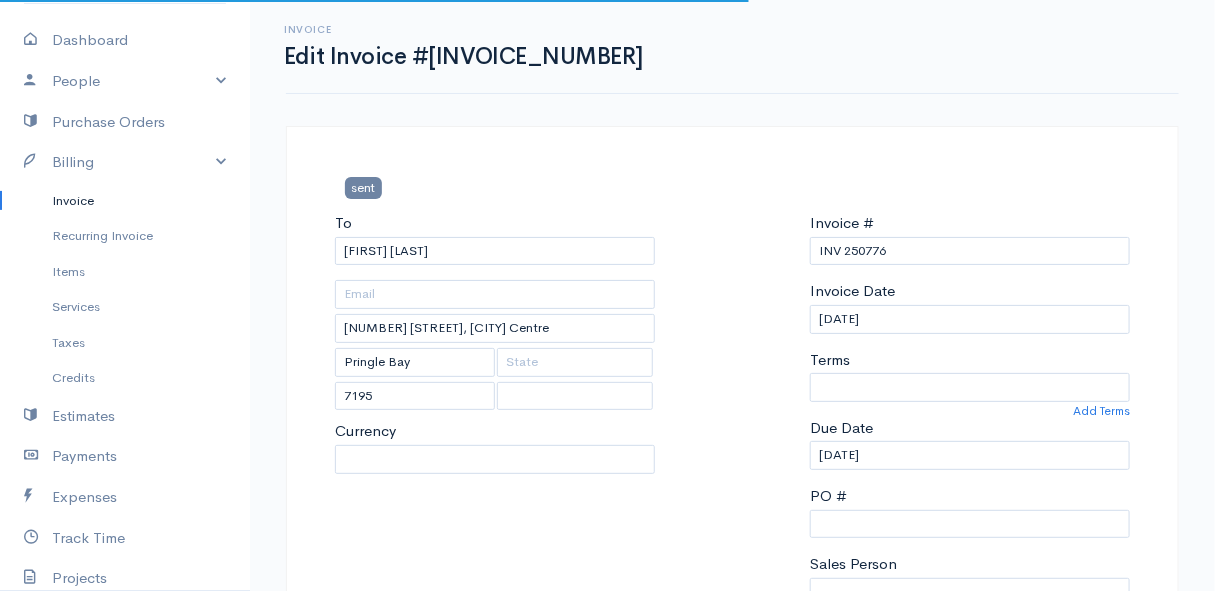select on "0" 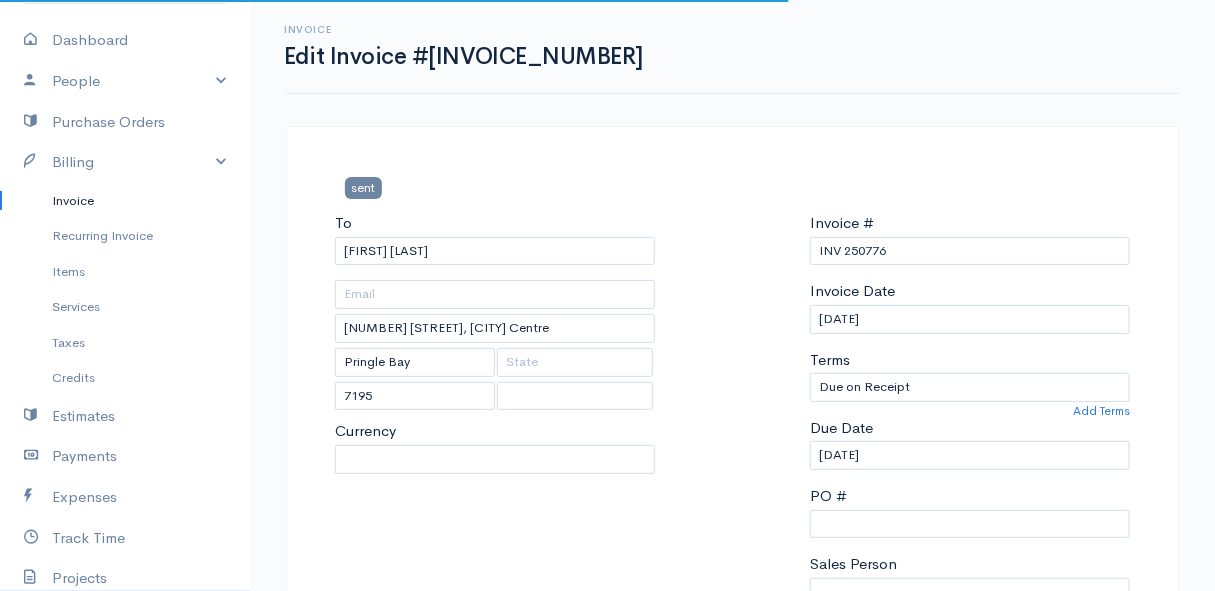 select on "South Africa" 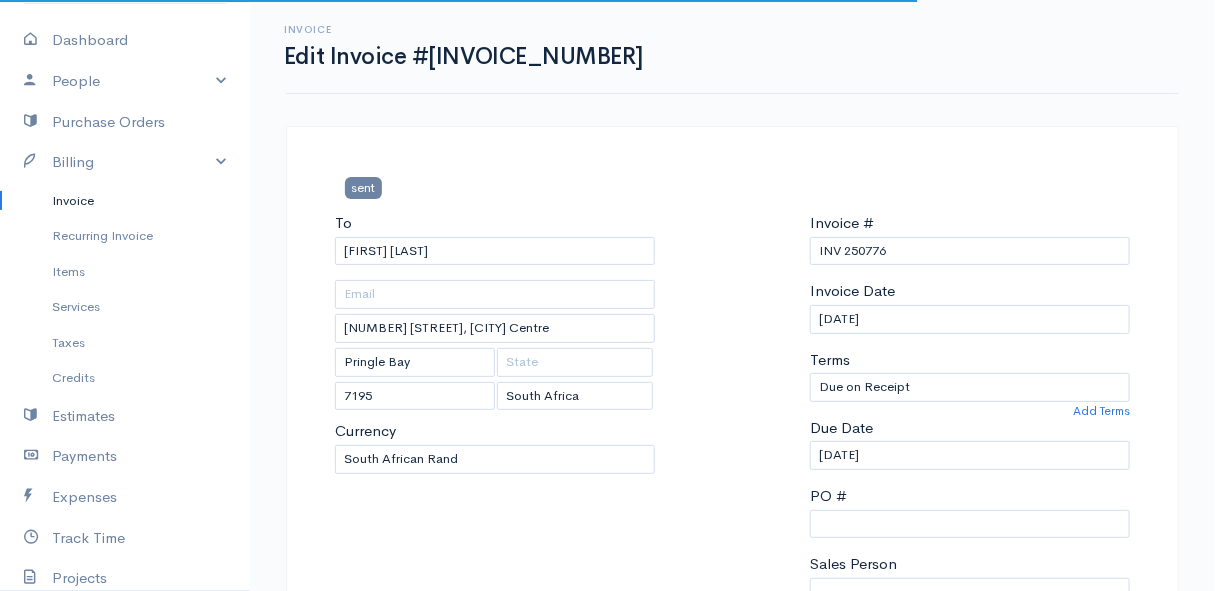 scroll, scrollTop: 181, scrollLeft: 0, axis: vertical 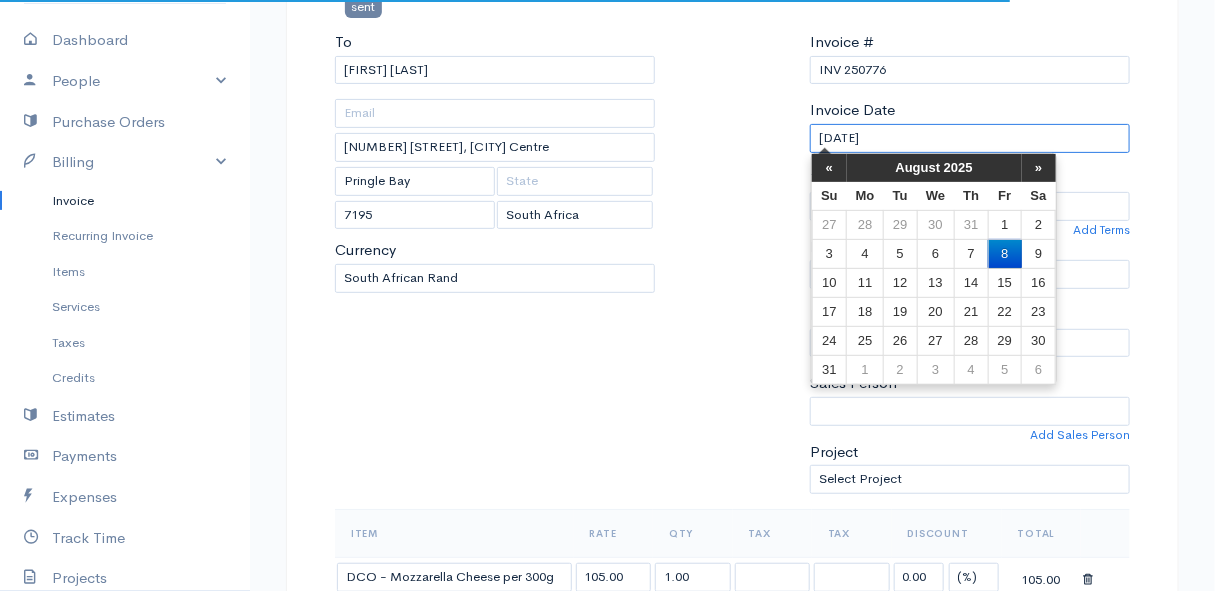 click on "[DATE]" at bounding box center (970, 138) 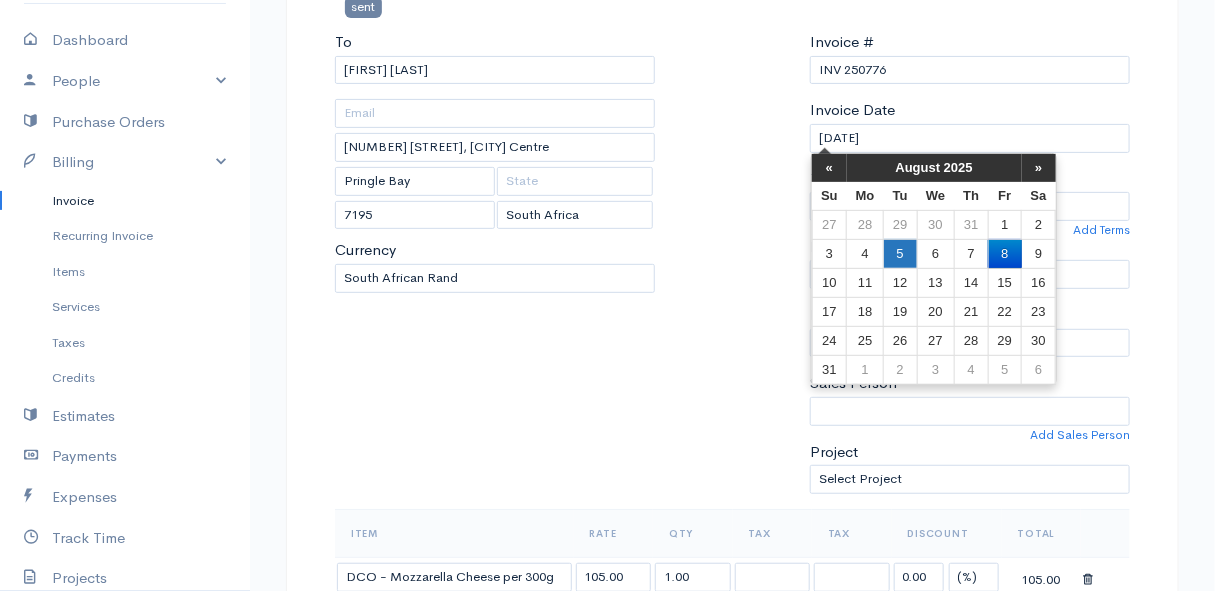 click on "5" at bounding box center [900, 253] 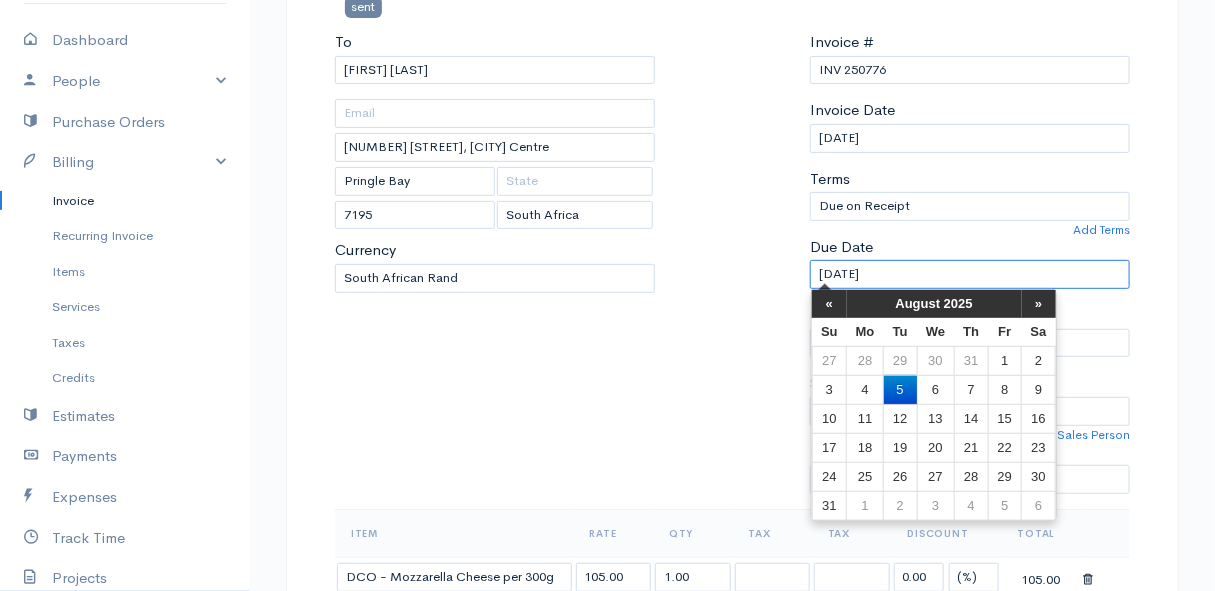 click on "[DATE]" at bounding box center [970, 274] 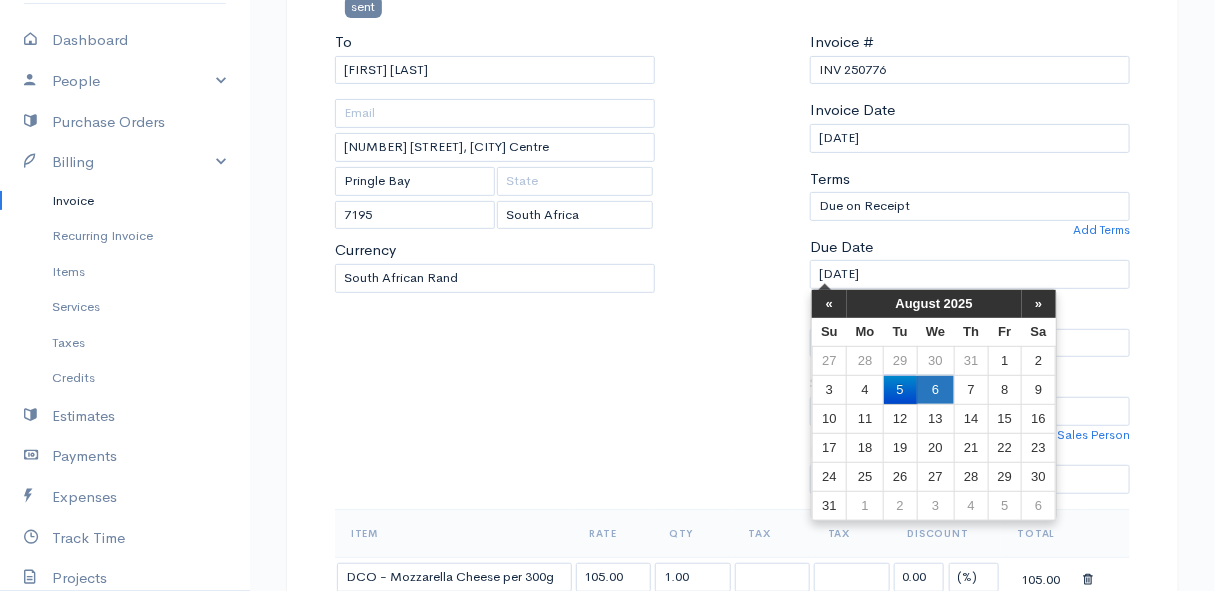 click on "6" at bounding box center (935, 389) 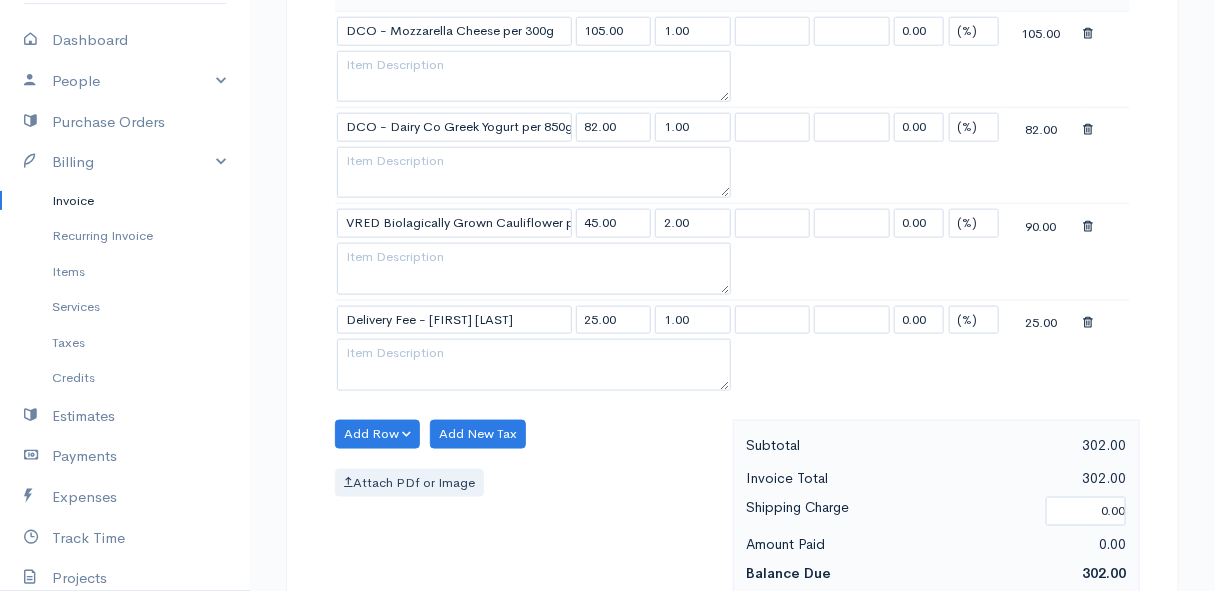 scroll, scrollTop: 909, scrollLeft: 0, axis: vertical 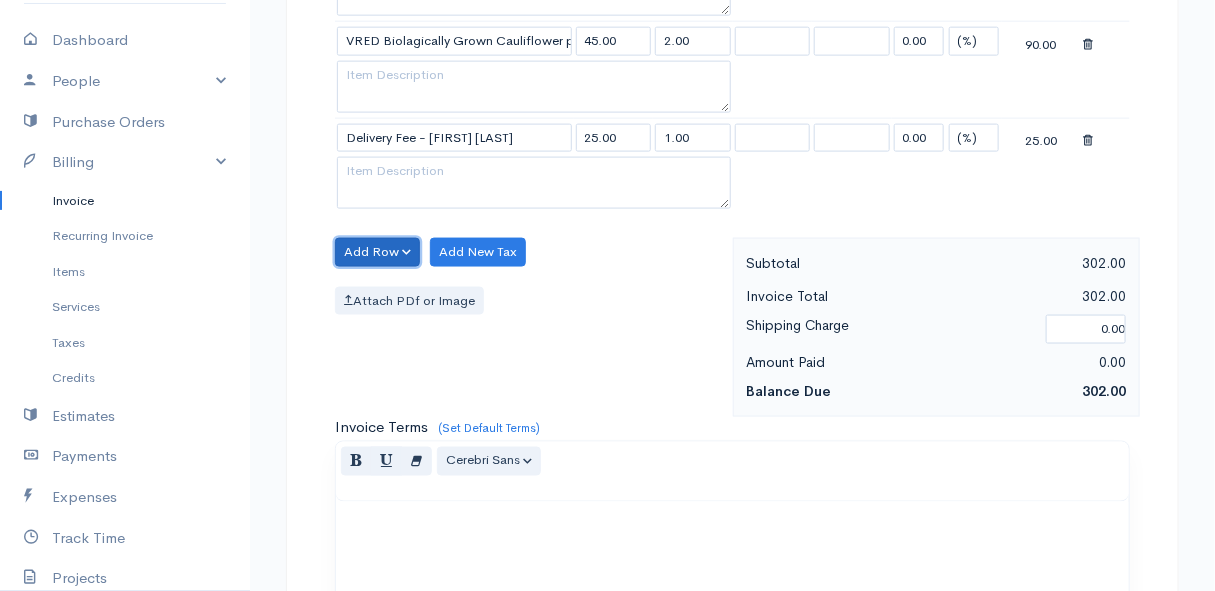click on "Add Row" at bounding box center (377, 252) 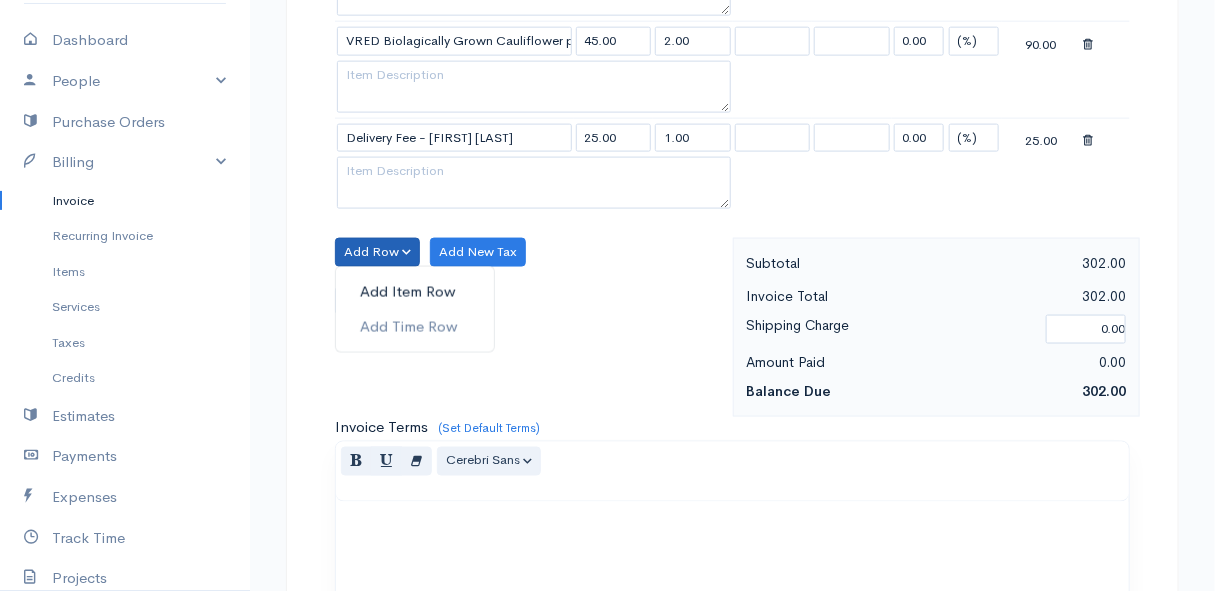 click on "Add Item Row" at bounding box center (415, 292) 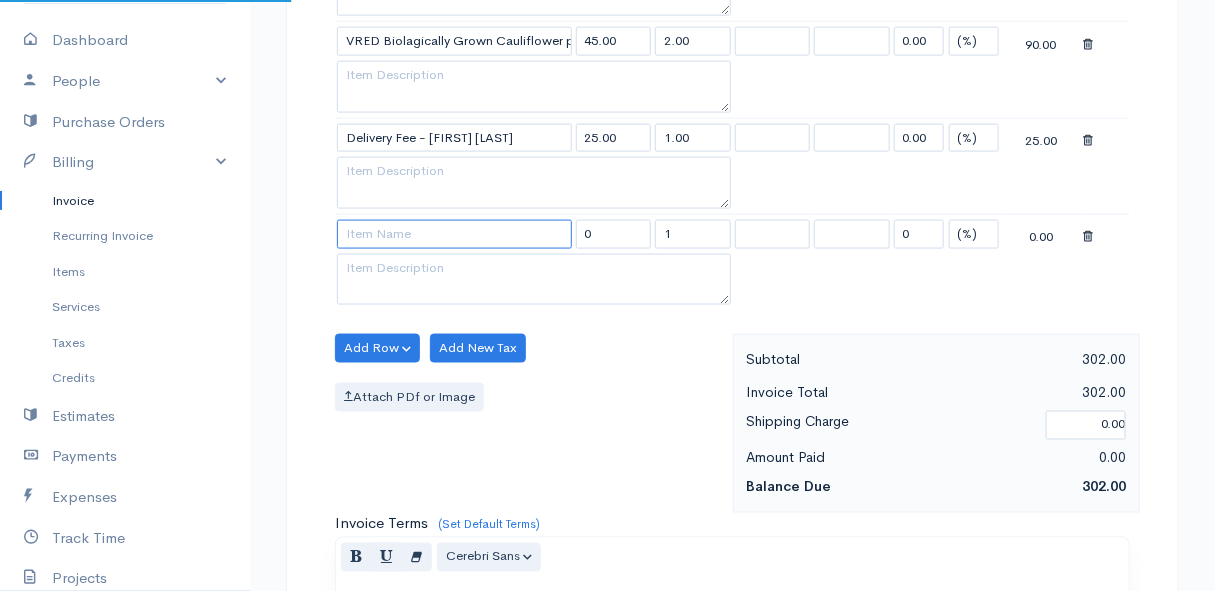 click at bounding box center [454, 234] 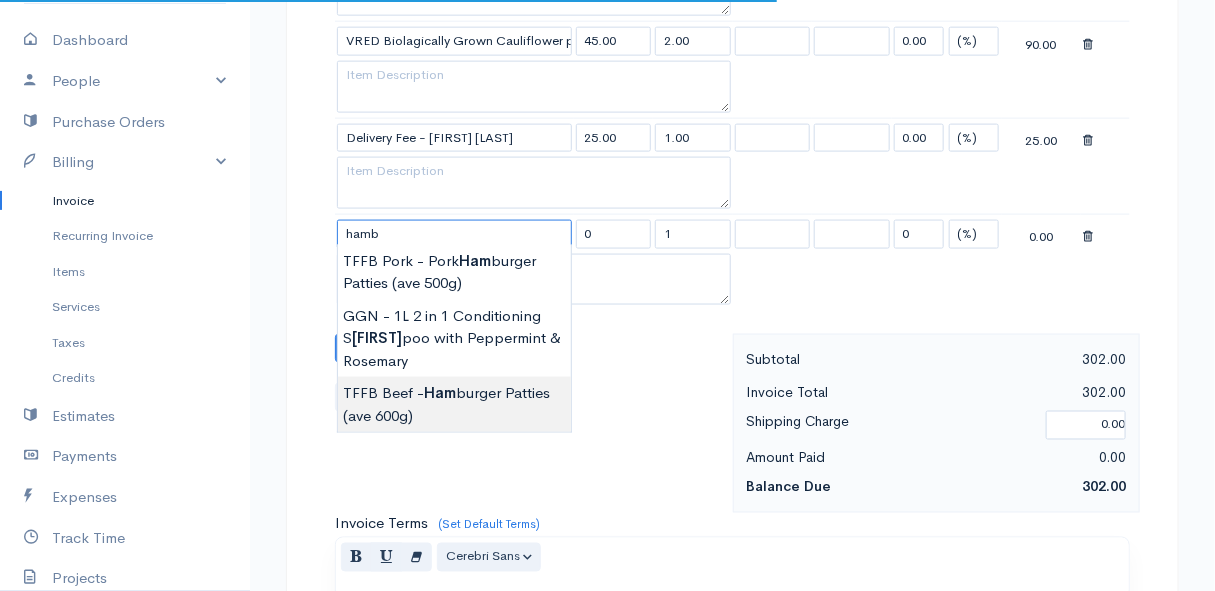 type on "TFFB Beef - Hamburger Patties (ave 600g)" 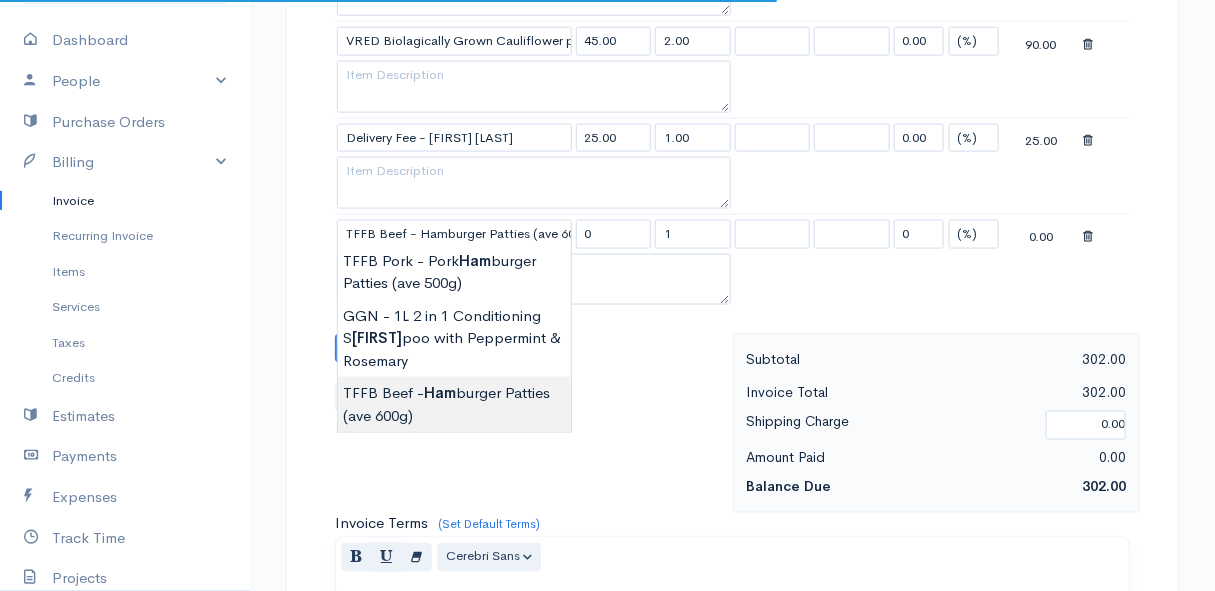 type on "207.00" 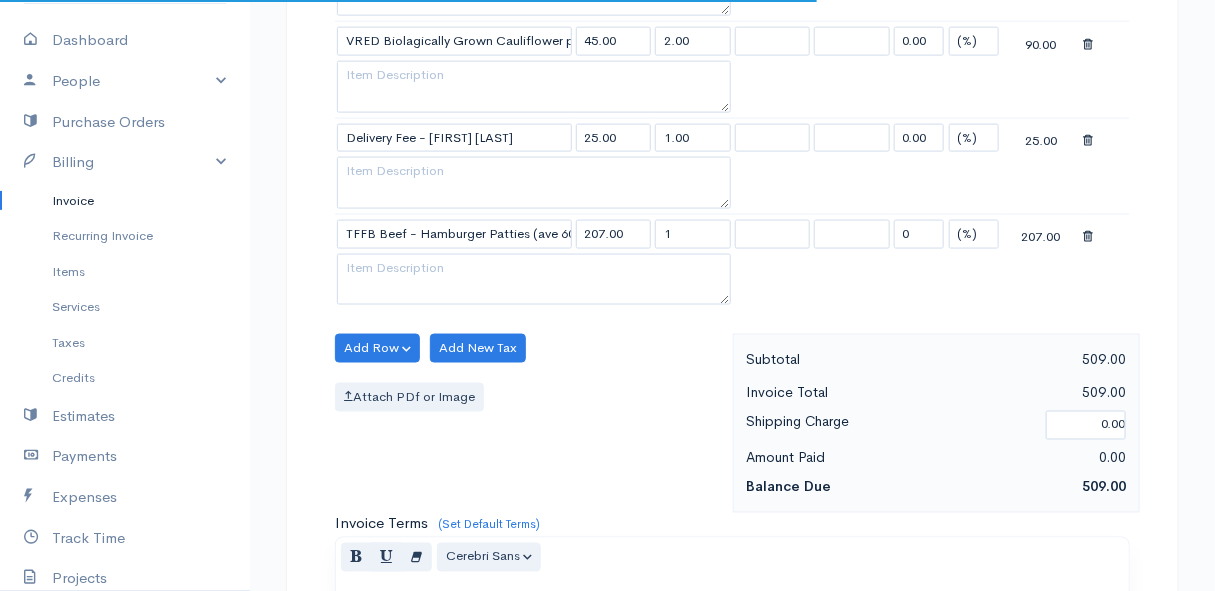 click on "sent To [FIRST] [LAST] [NUMBER] [STREET], [CITY] [POSTAL_CODE] [COUNTRY]" at bounding box center [607, 148] 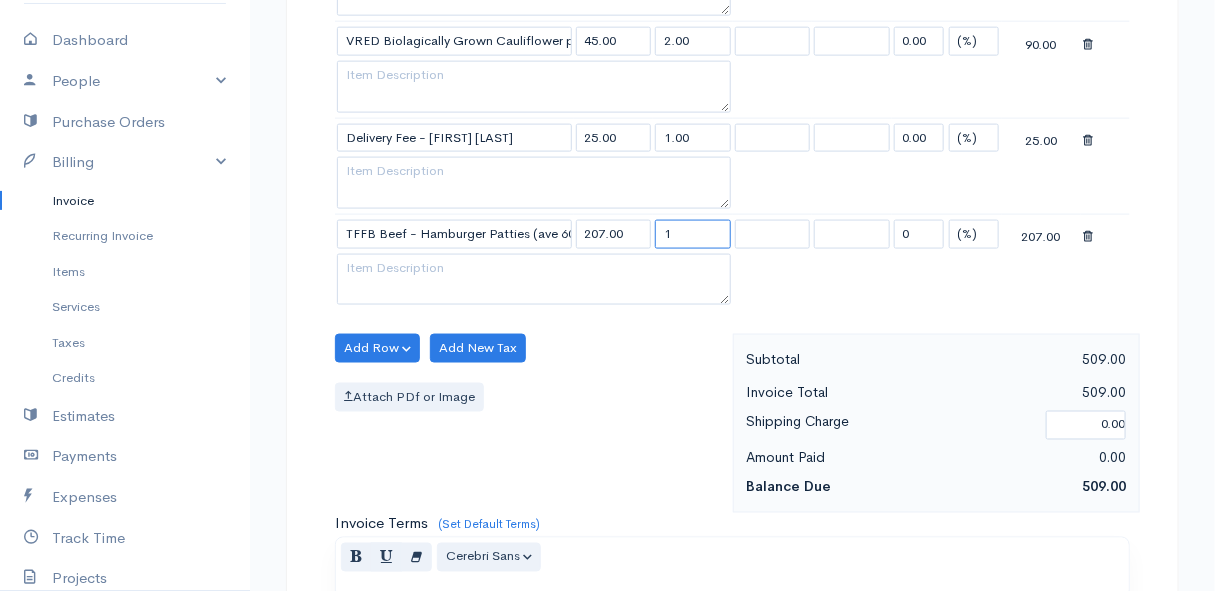 click on "1" at bounding box center (693, 234) 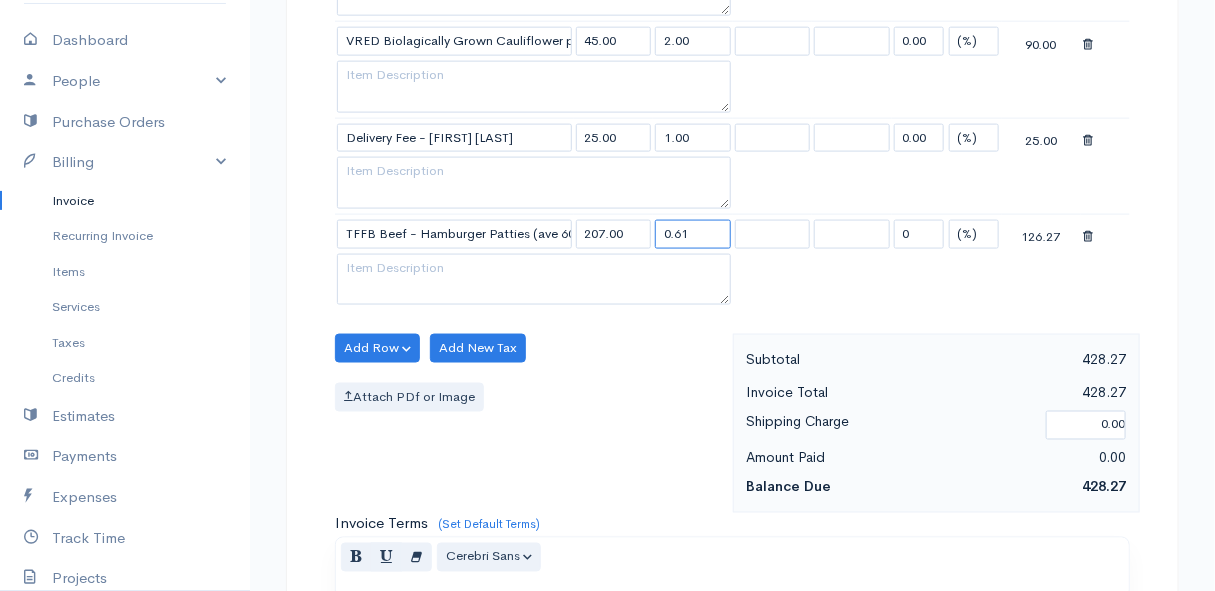 type on "0.61" 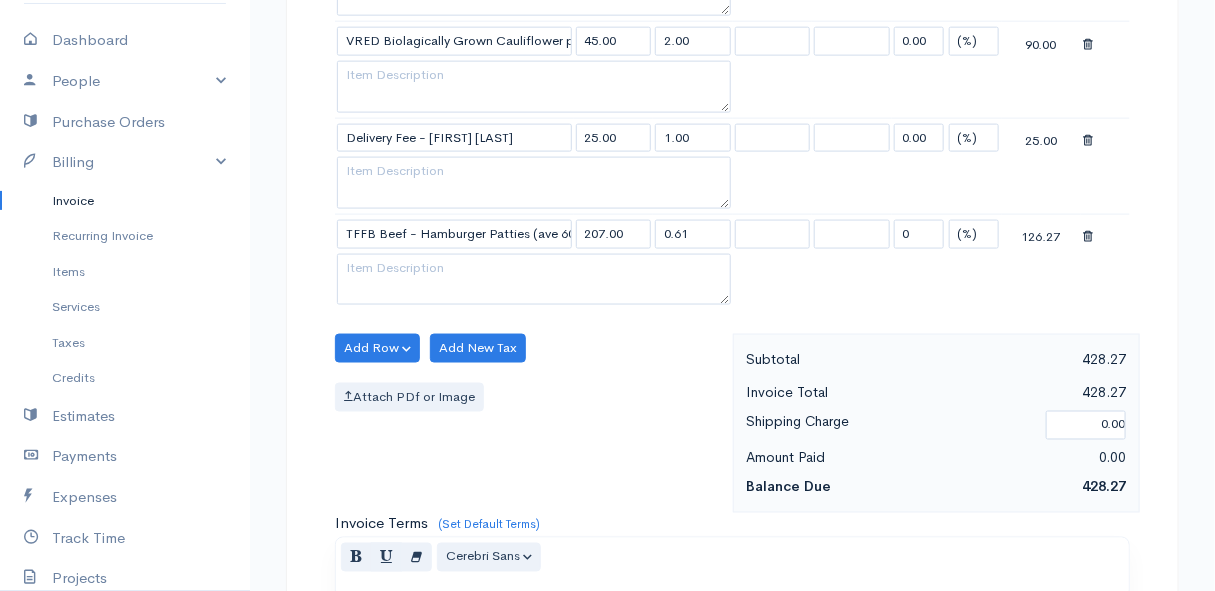 click on "Attach PDf or Image" at bounding box center [529, 397] 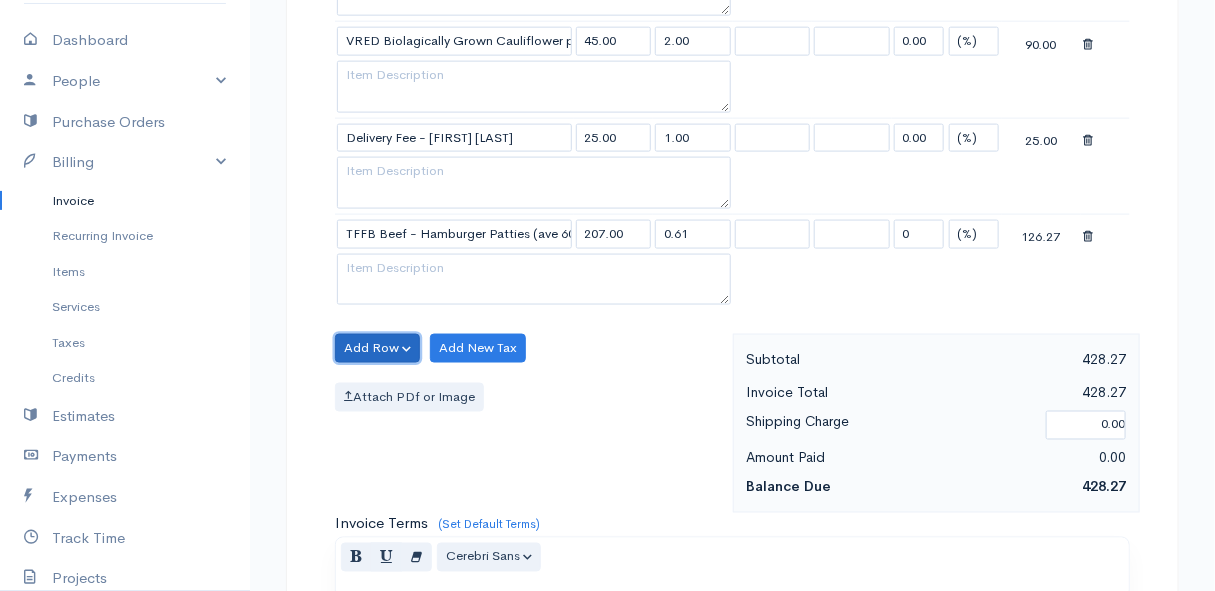 click on "Add Row" at bounding box center (377, 348) 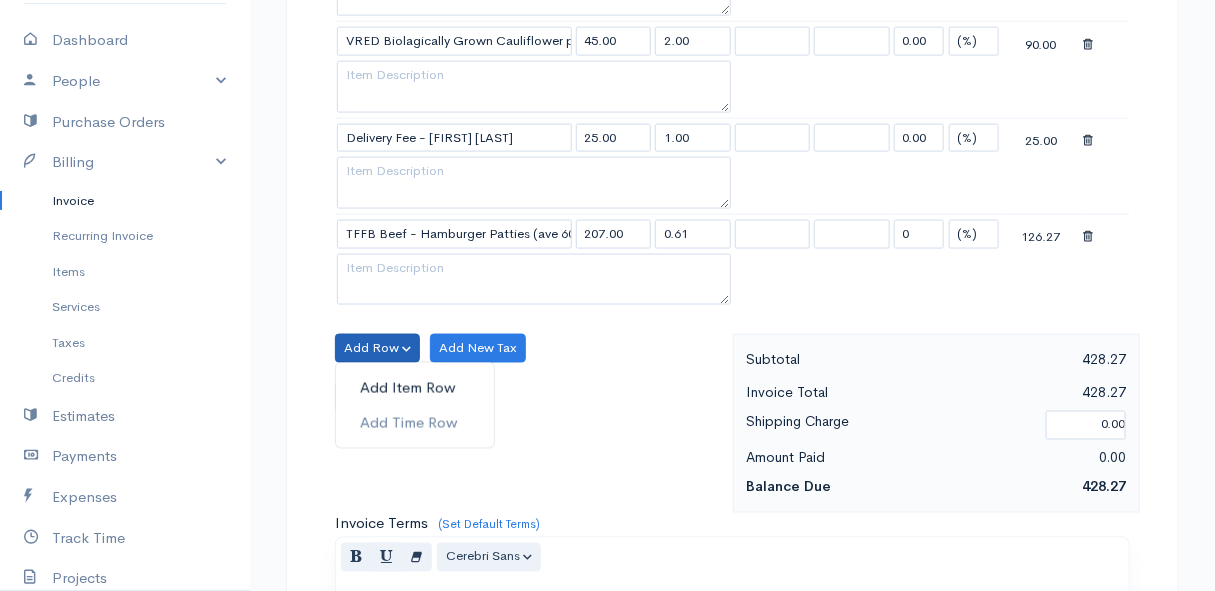 click on "Add Item Row" at bounding box center [415, 388] 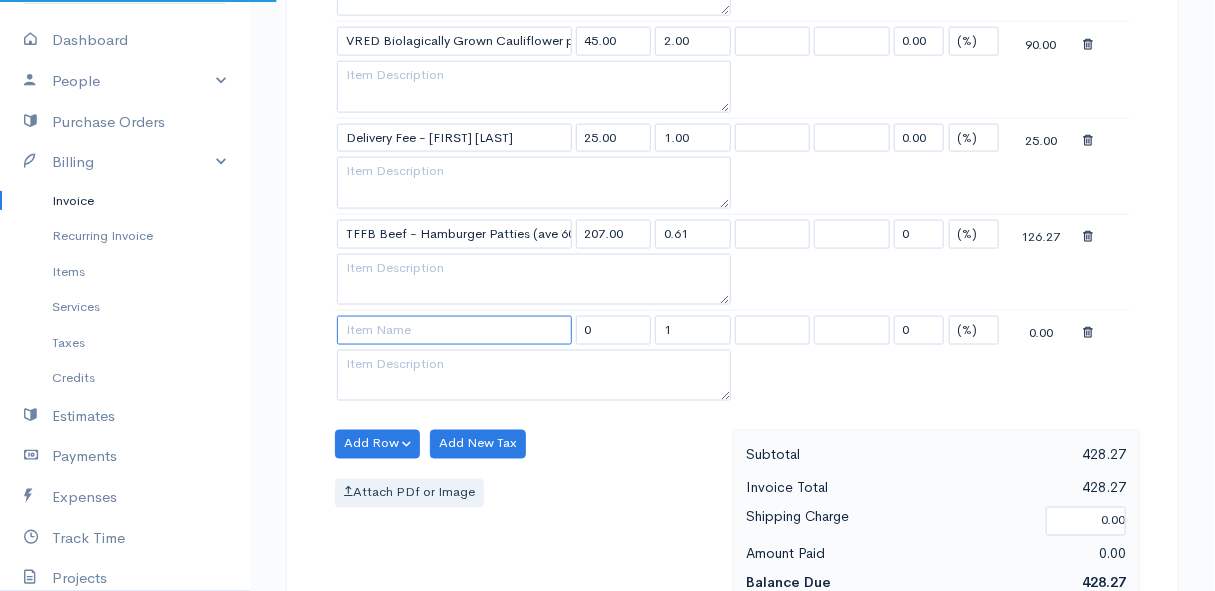 click at bounding box center [454, 330] 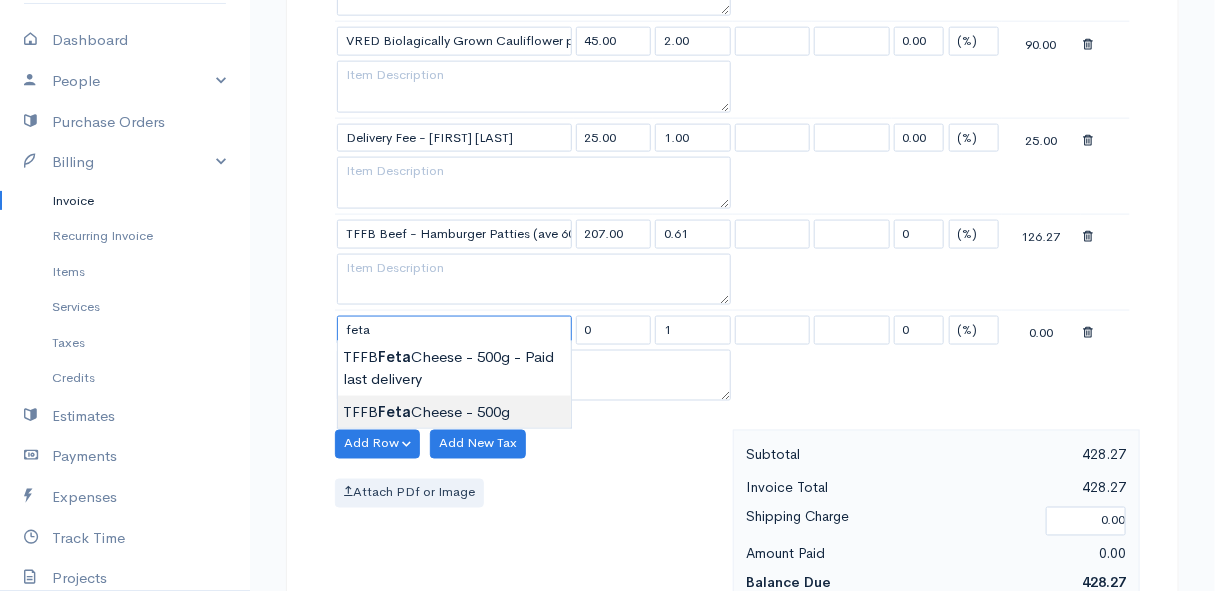 type on "TFFB Feta Cheese - 500g" 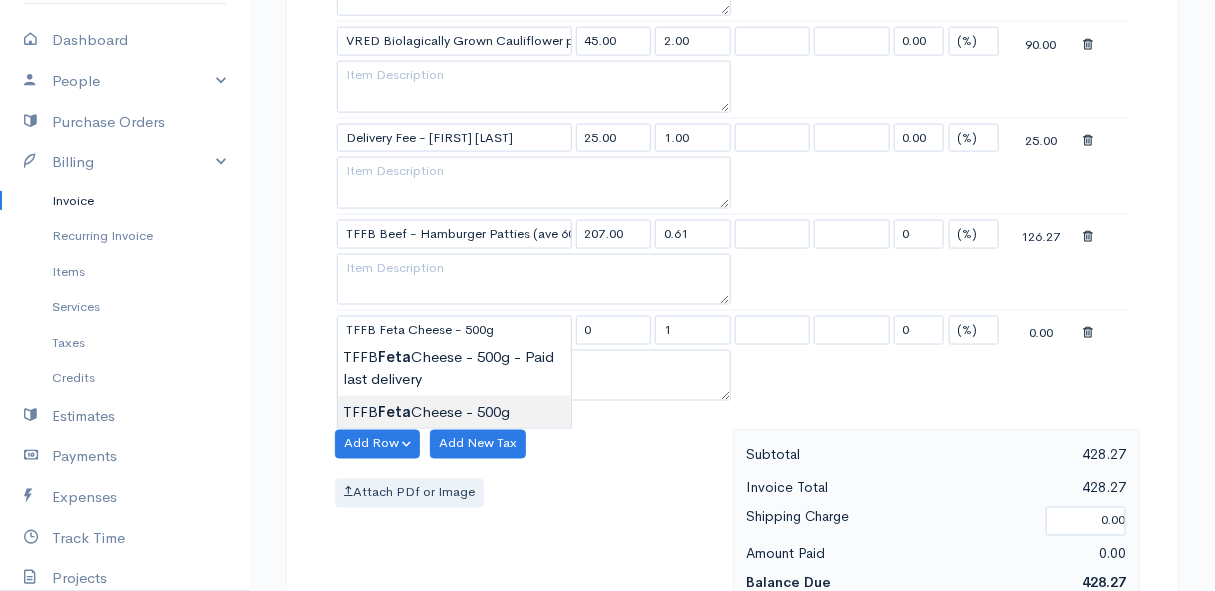 type on "90.00" 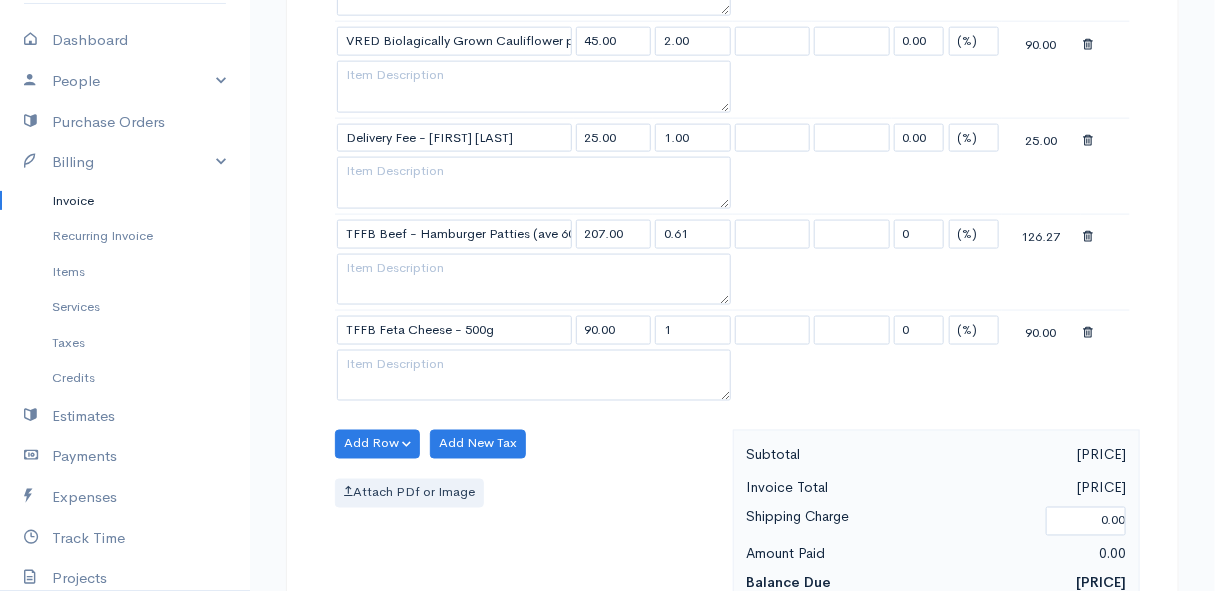 click on "sent To Cornel Chas [NAME] 1867 Central Road, Pringle Minle Centre Pringle Bay 7195 [Choose Country] United States Canada United Kingdom Afghanistan Albania Algeria American Samoa 0" at bounding box center (607, 196) 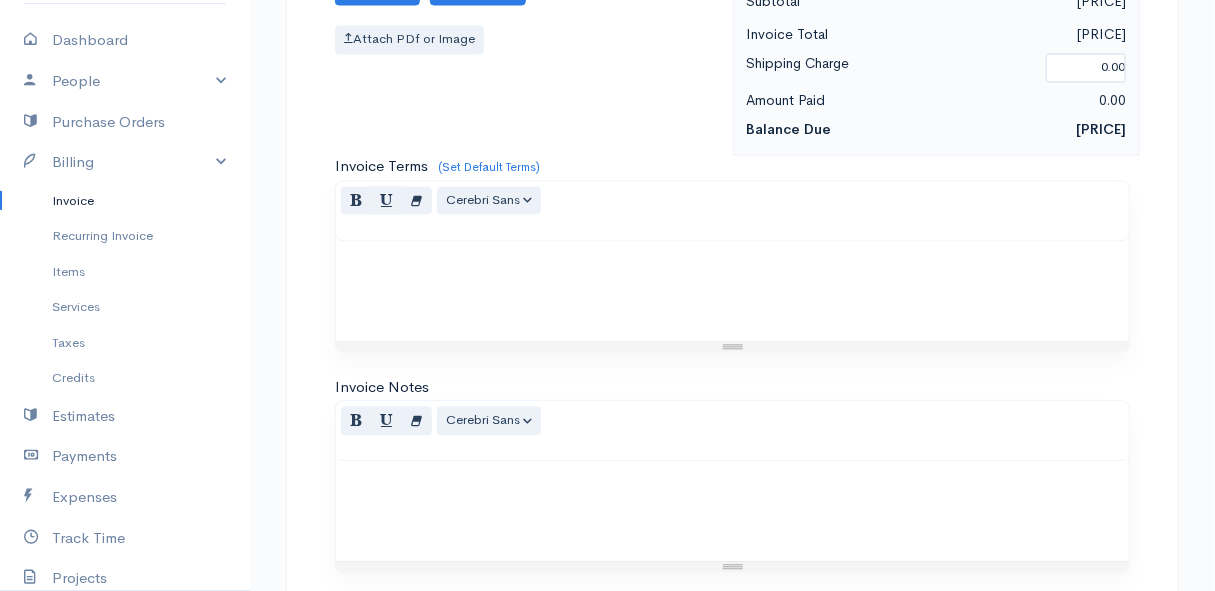 scroll, scrollTop: 1611, scrollLeft: 0, axis: vertical 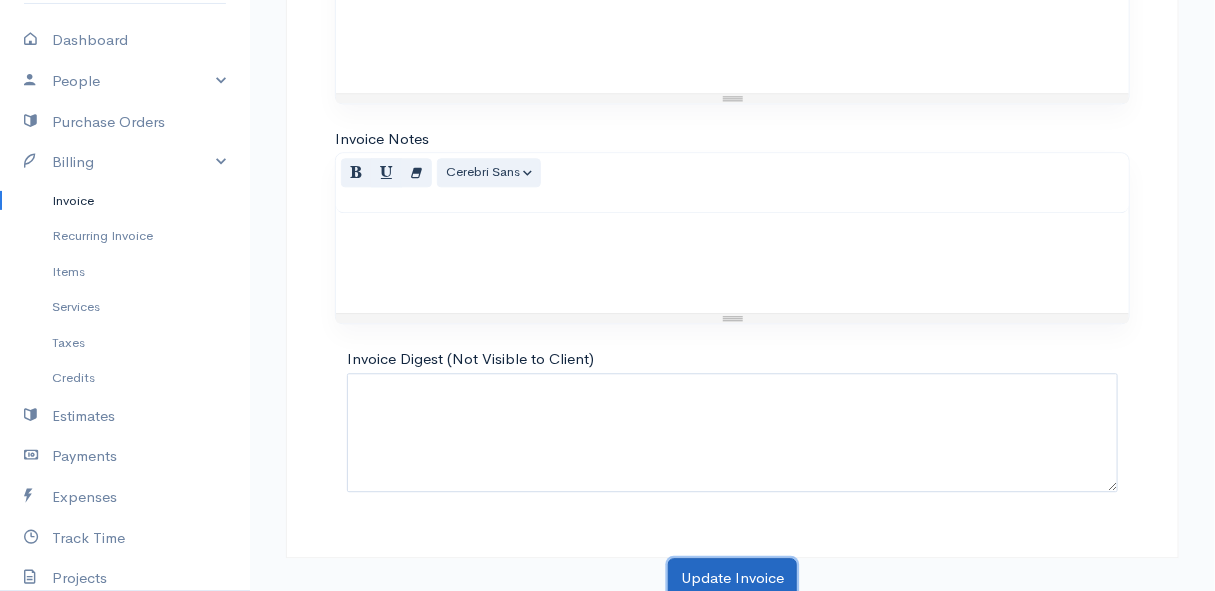 click on "Update Invoice" at bounding box center (732, 578) 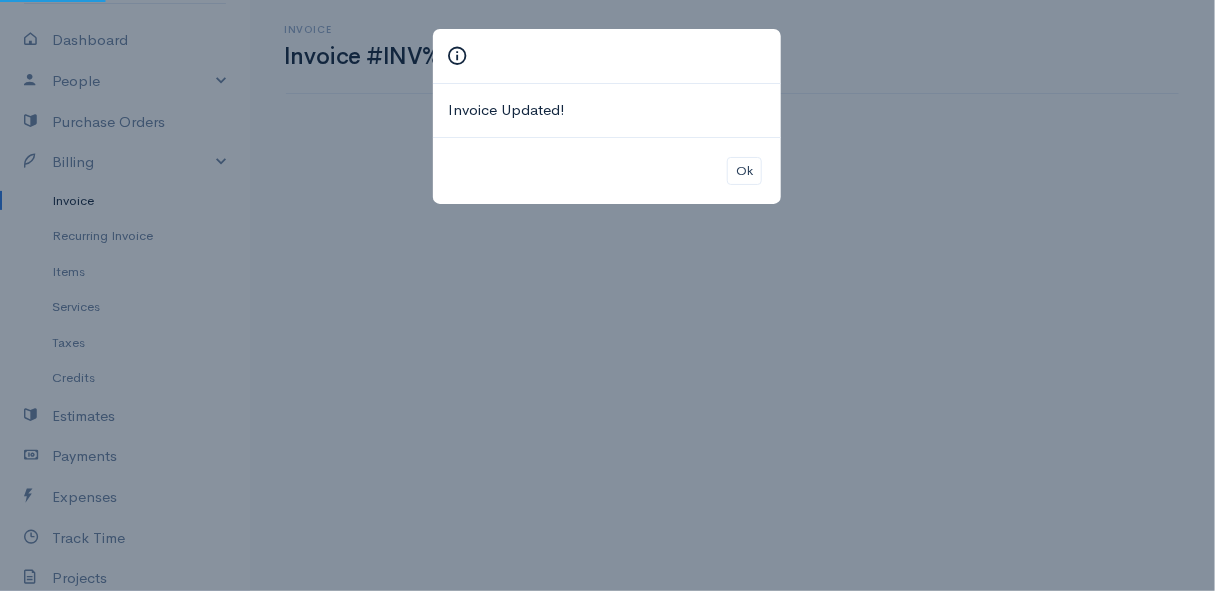 scroll, scrollTop: 0, scrollLeft: 0, axis: both 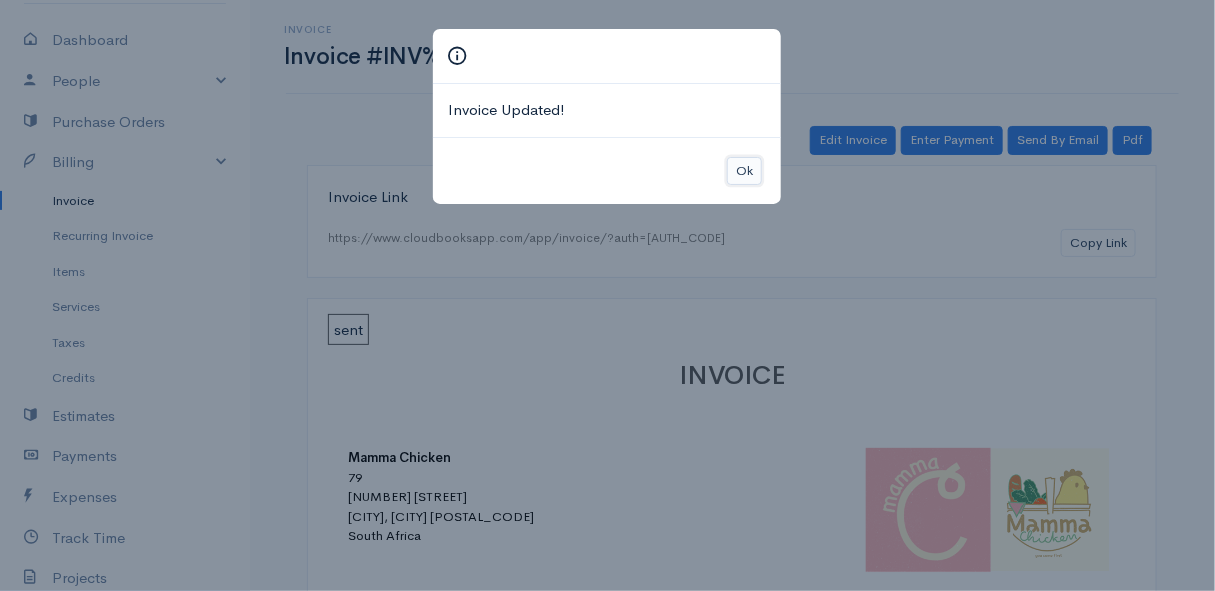 click on "Ok" at bounding box center (744, 171) 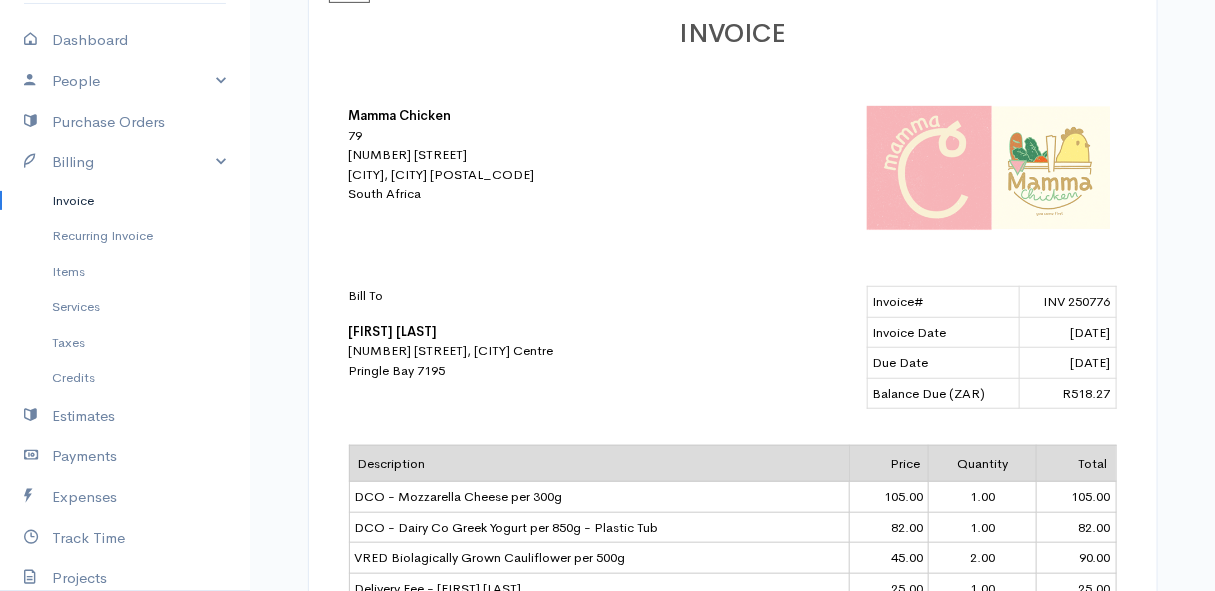 scroll, scrollTop: 0, scrollLeft: 0, axis: both 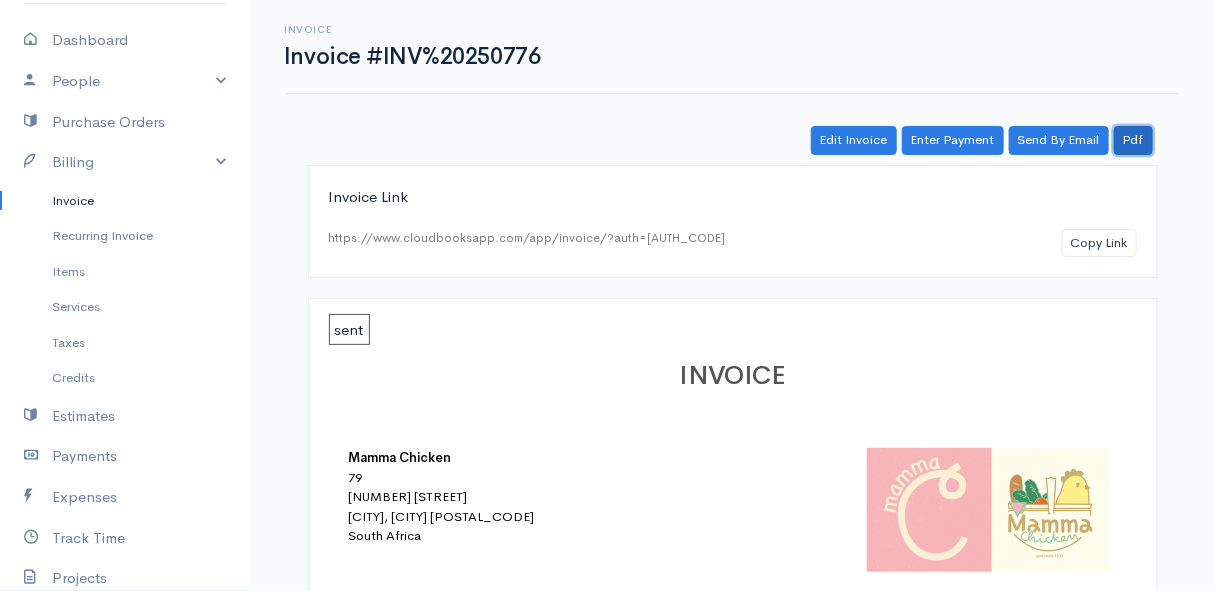 click on "Pdf" at bounding box center [1133, 140] 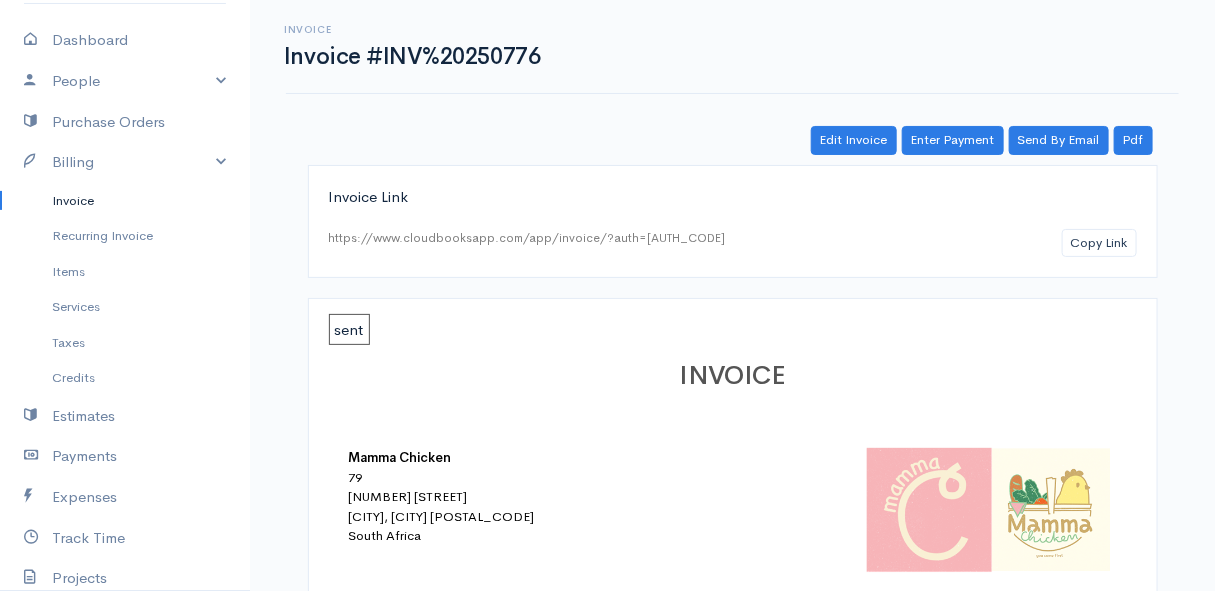 click on "Invoice" at bounding box center (125, 201) 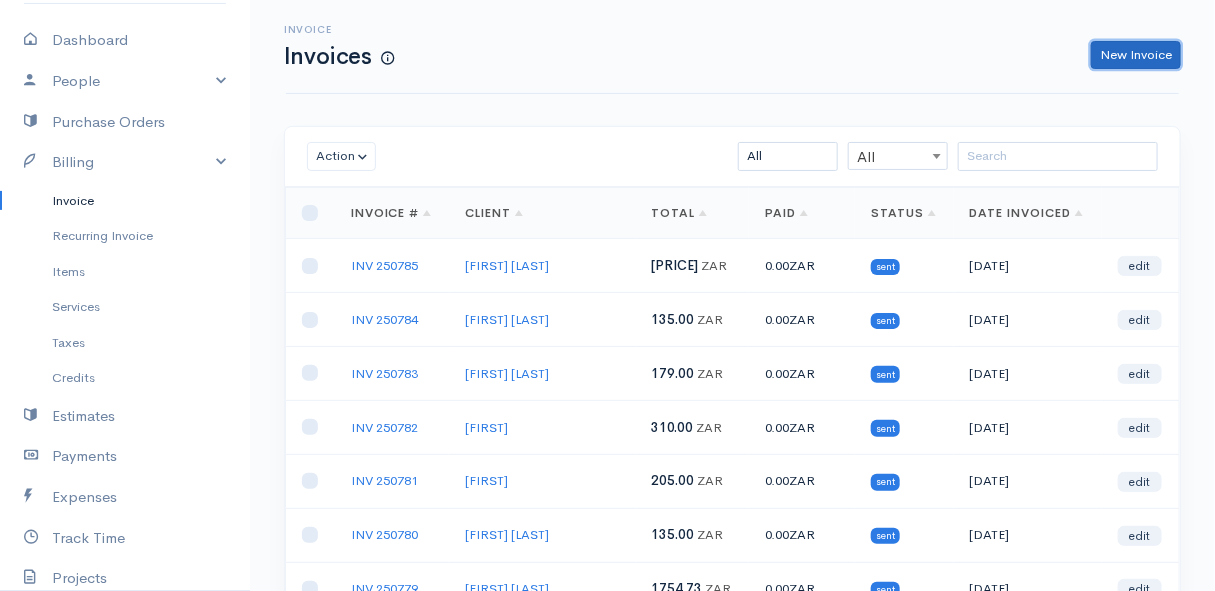 click on "New Invoice" at bounding box center [1136, 55] 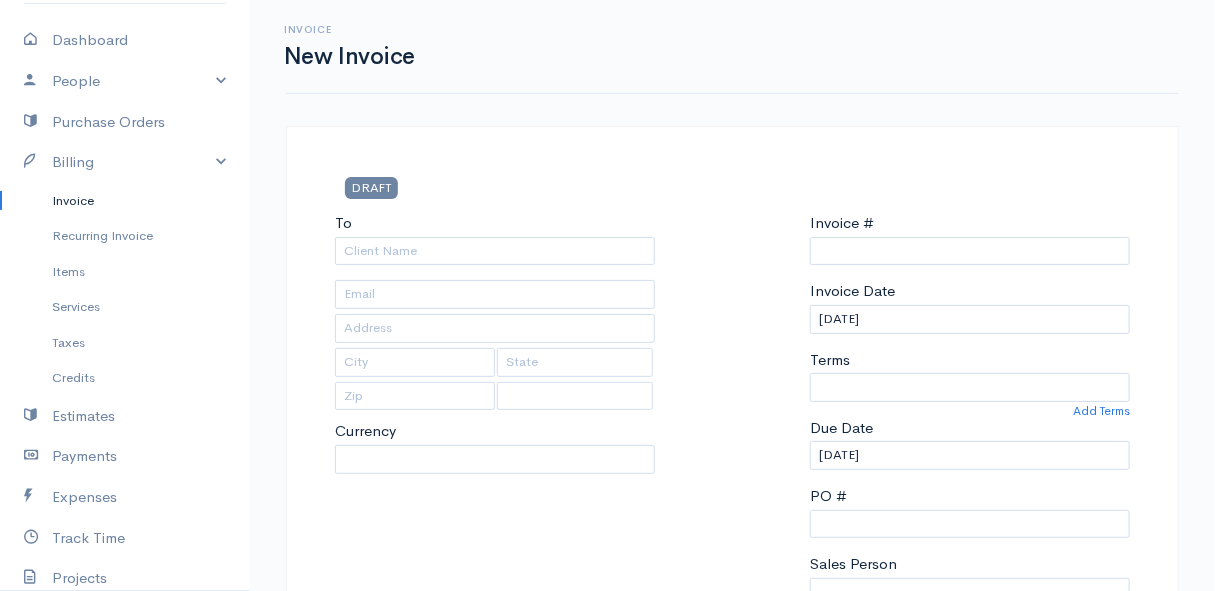select on "ZAR" 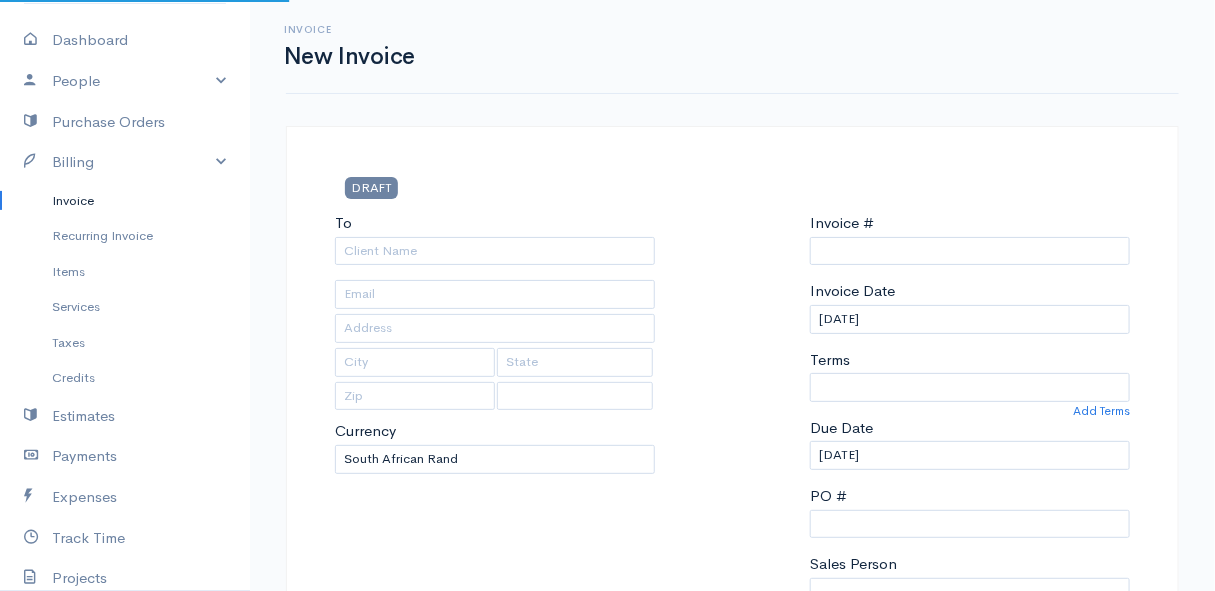 select on "South Africa" 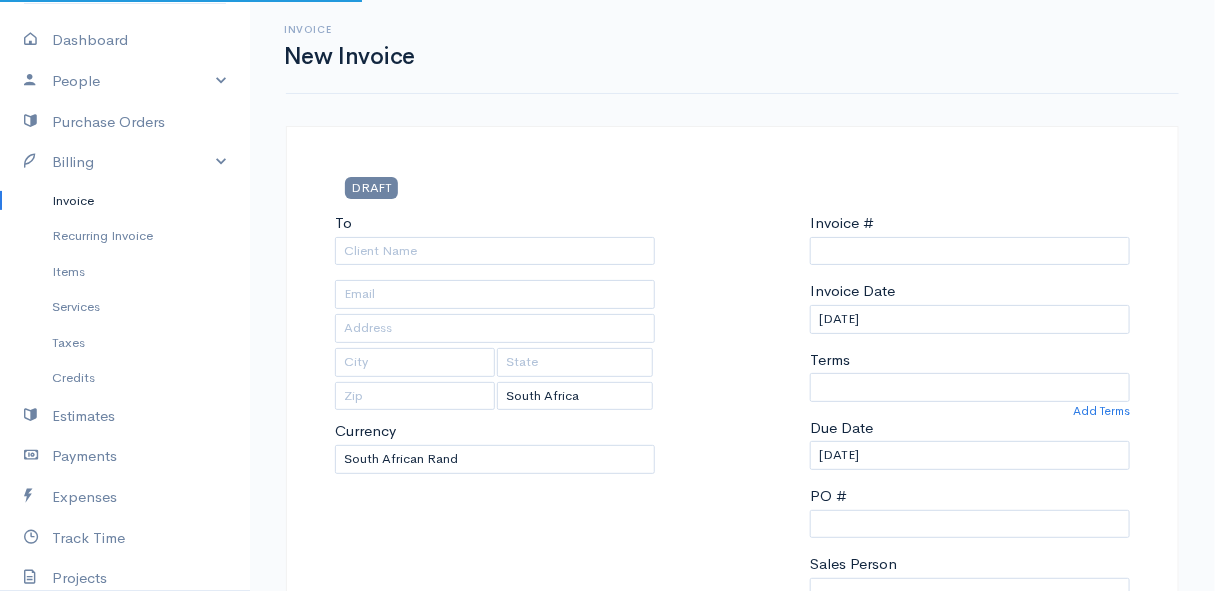 type on "INV [NUMBER]" 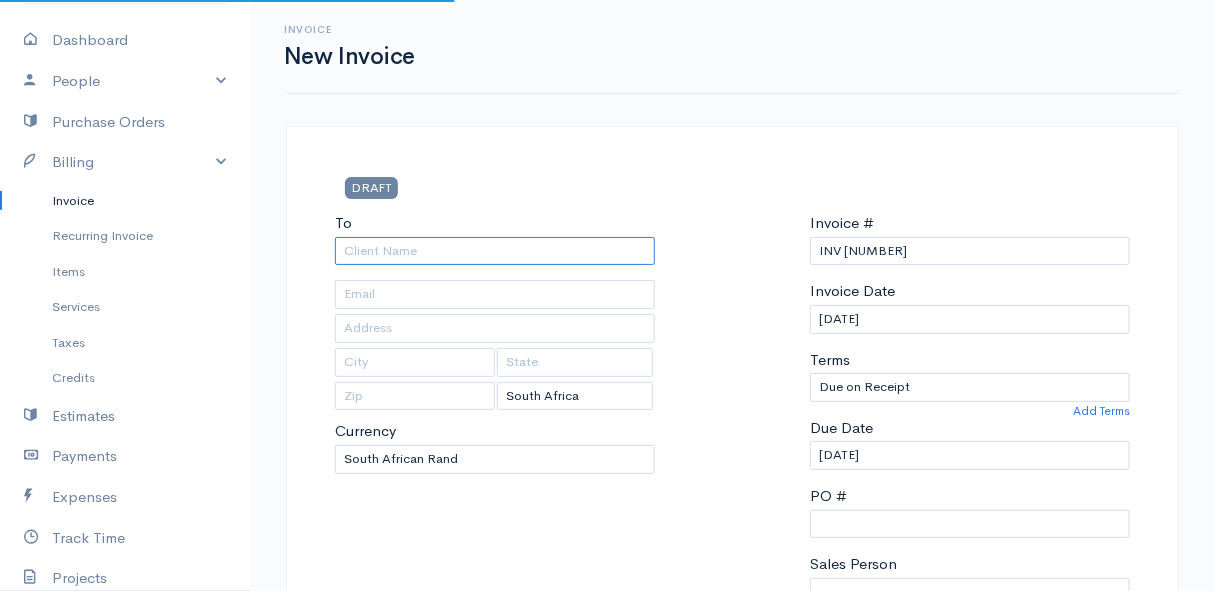click on "To" at bounding box center (495, 251) 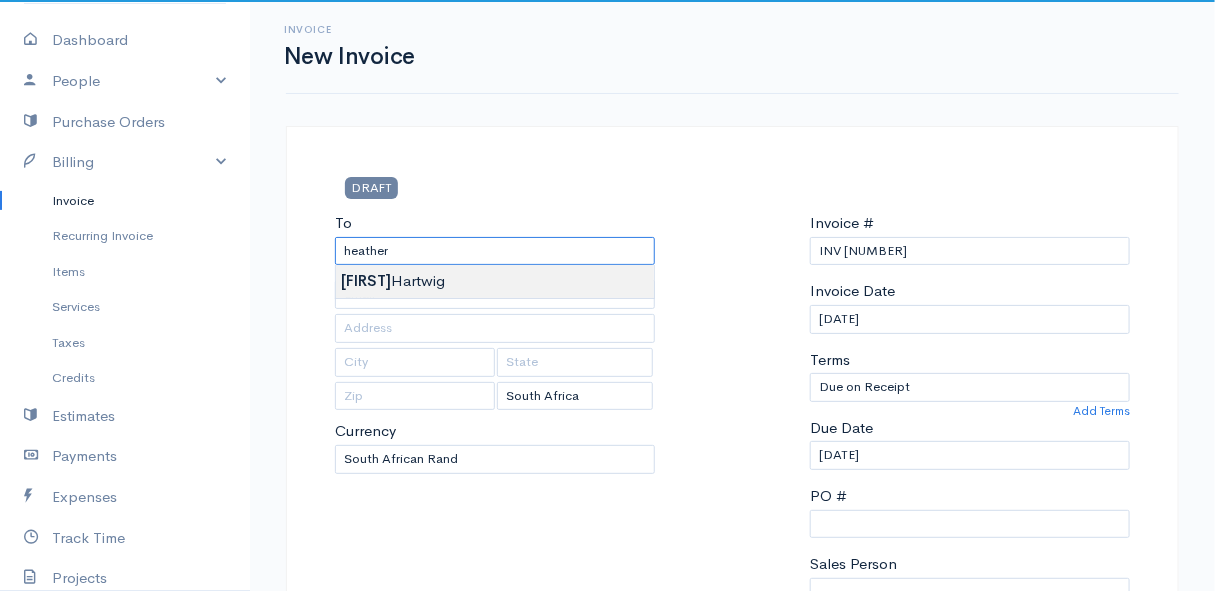 type on "[FIRST] [LAST]" 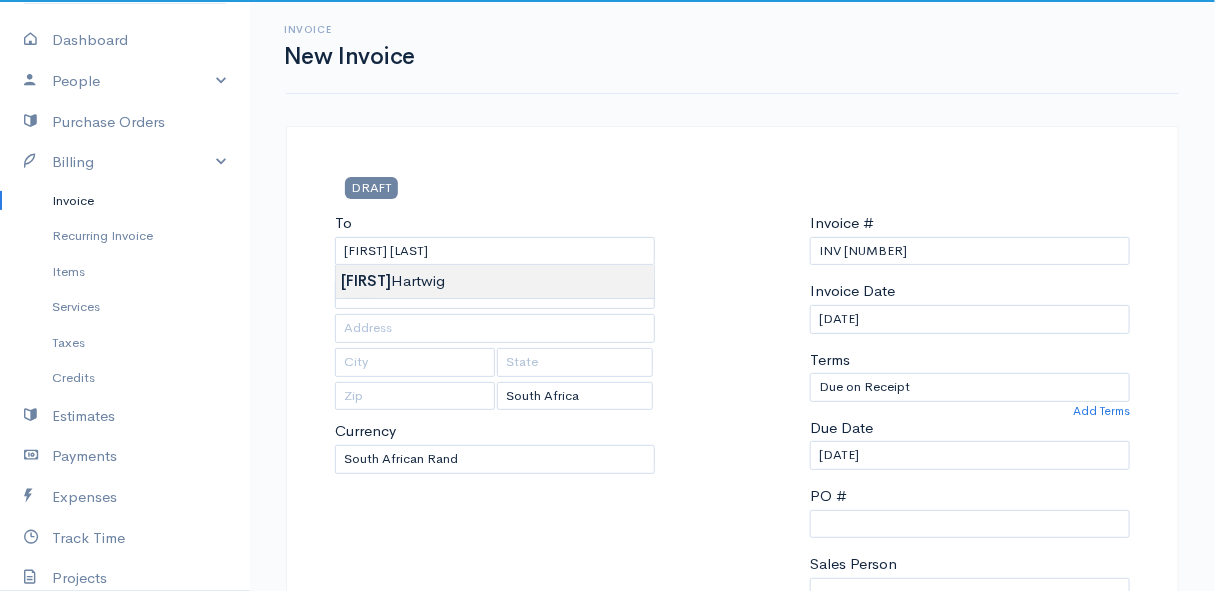 click on "Mamma Chicken
Upgrade
Dashboard
People
Clients
Vendors
Staff Users
Purchase Orders
Billing
Invoice
Recurring Invoice
Items
Services
Taxes
Credits
Estimates
Payments
Expenses
Track Time
Projects
Reports
Settings
My Organizations
Logout
Help
@CloudBooksApp 2022
Invoice
New Invoice
DRAFT To [FIRST] [LAST] [Choose Country] United States Canada United Kingdom Afghanistan Albania Algeria American Samoa Andorra Anguilla Angola Antarctica Antigua and Barbuda Argentina Armenia" at bounding box center [607, 864] 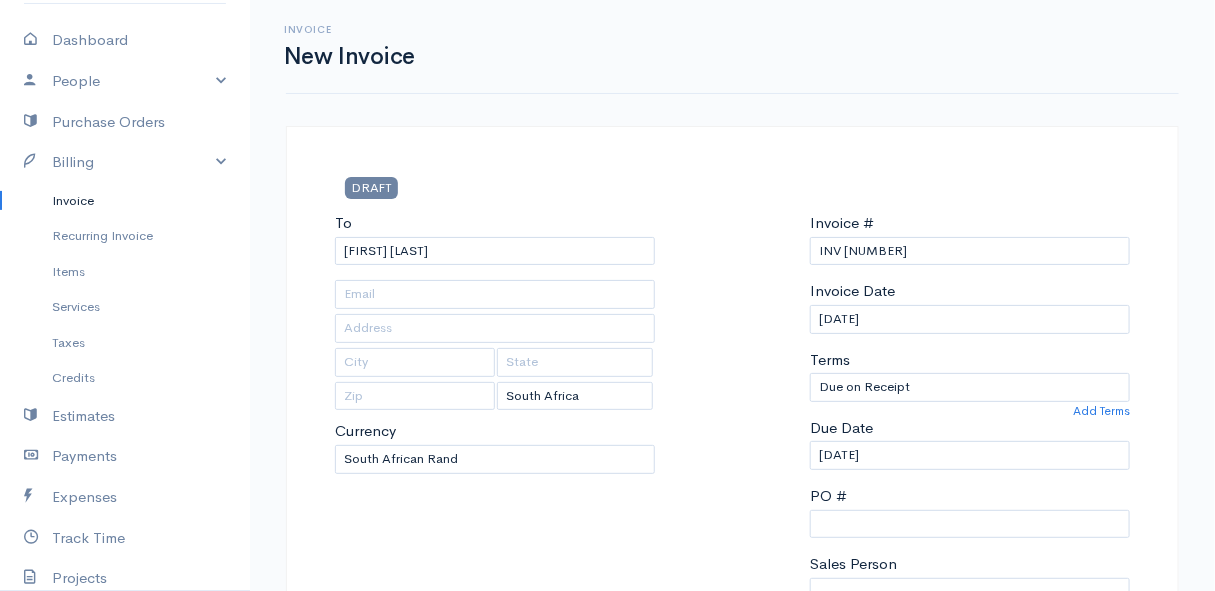 type on "[NUMBER] [STREET]" 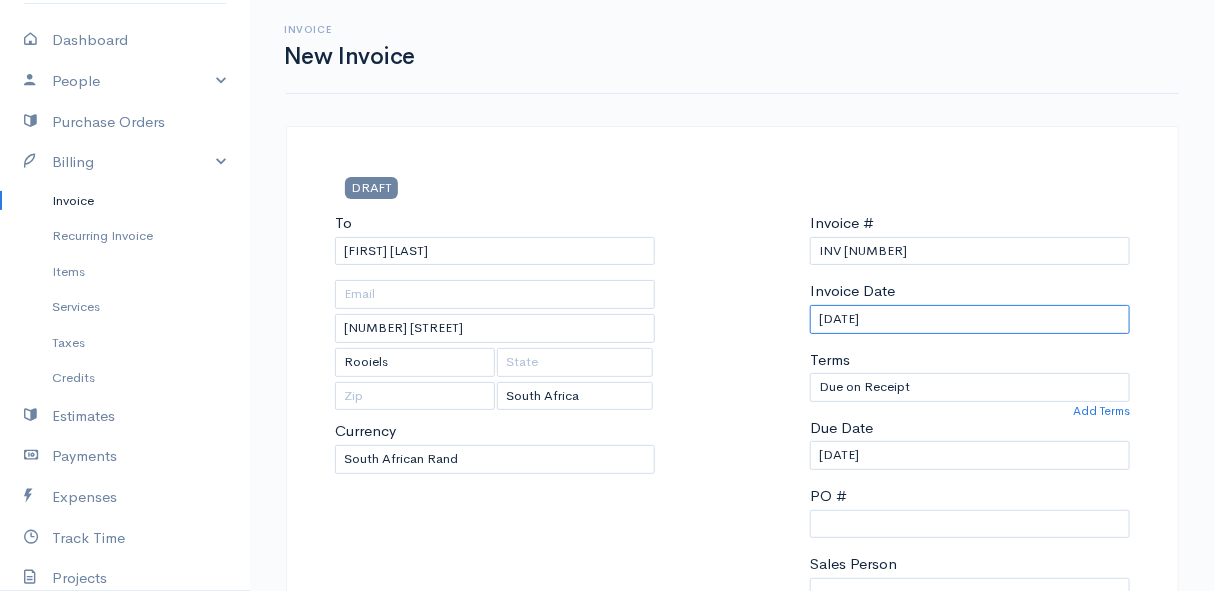 click on "[DATE]" at bounding box center (970, 319) 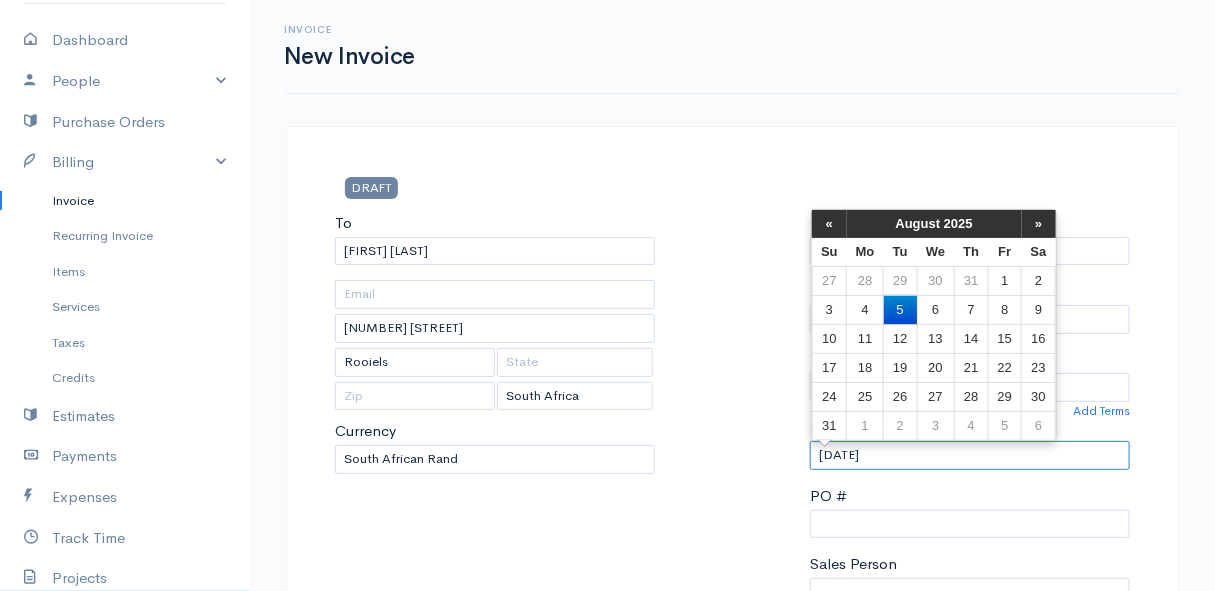 click on "[DATE]" at bounding box center (970, 455) 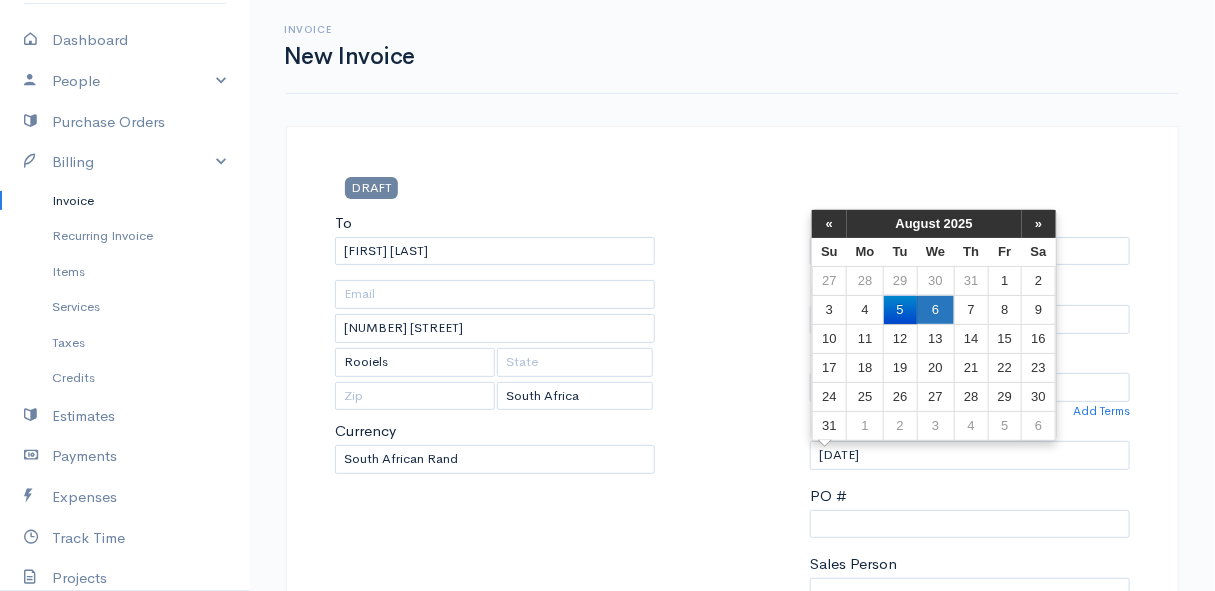 click on "6" at bounding box center (935, 309) 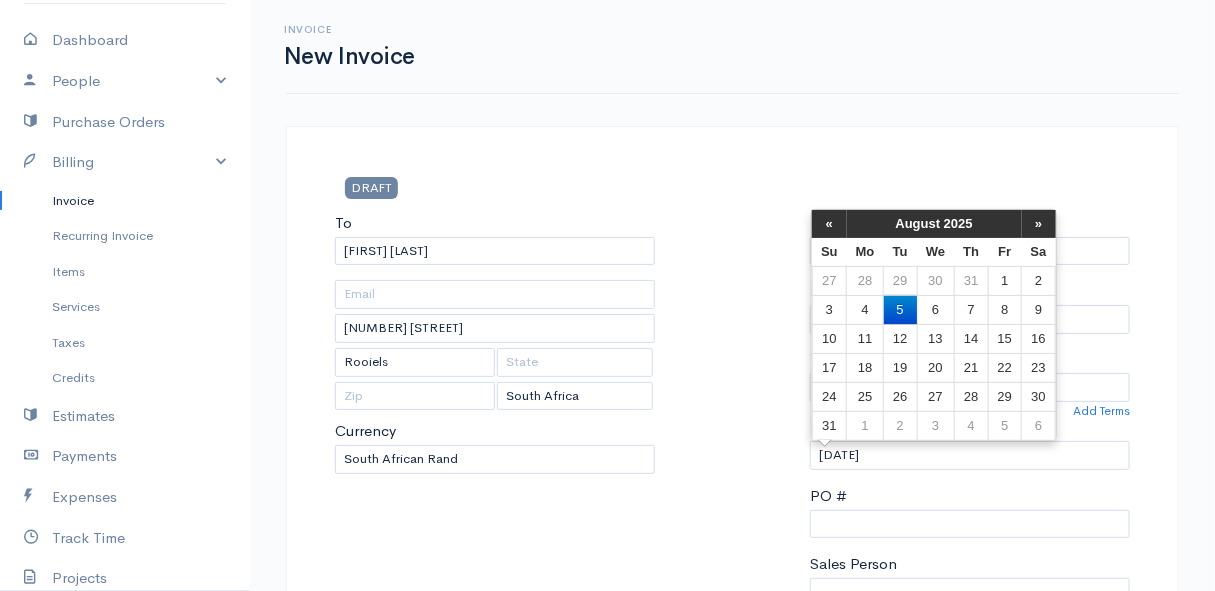 type on "[DATE]" 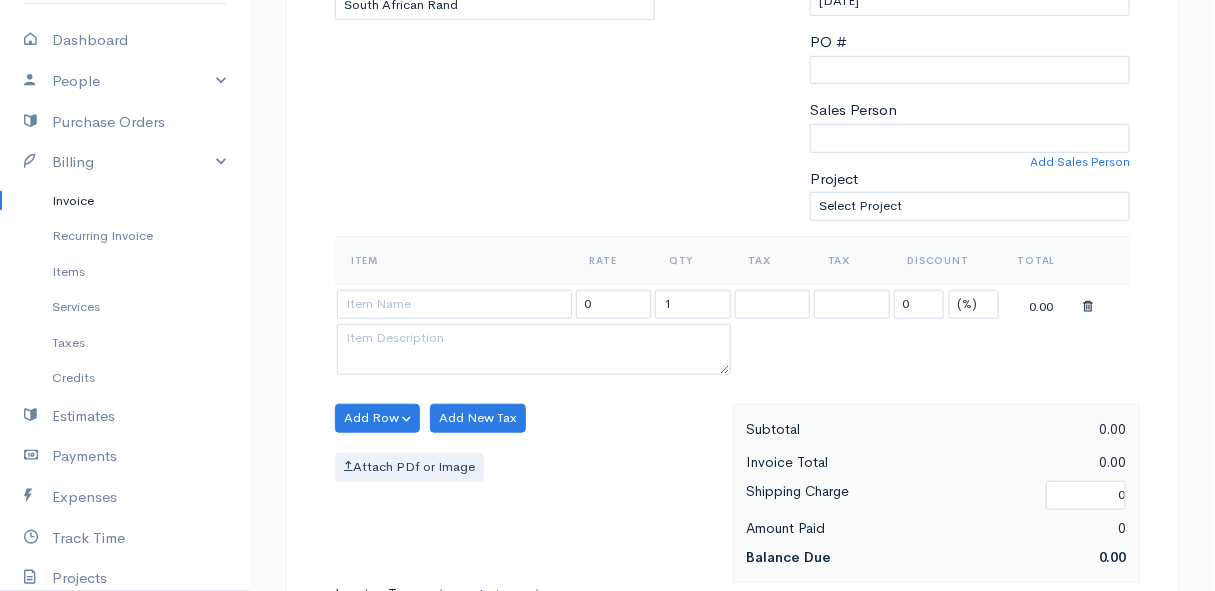 scroll, scrollTop: 545, scrollLeft: 0, axis: vertical 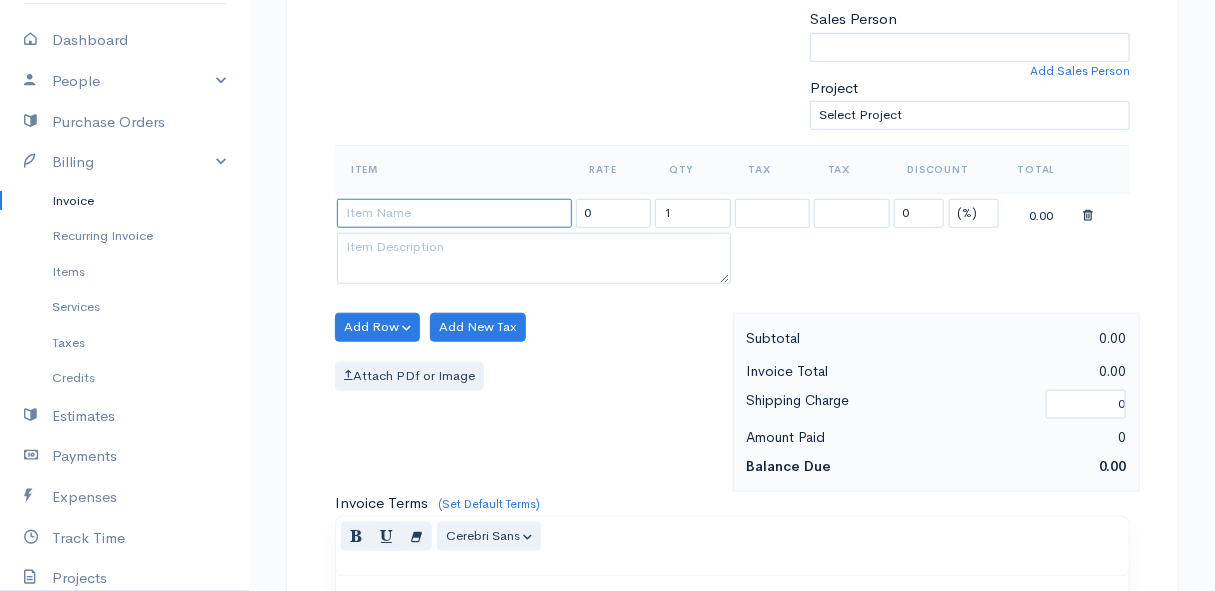 click at bounding box center (454, 213) 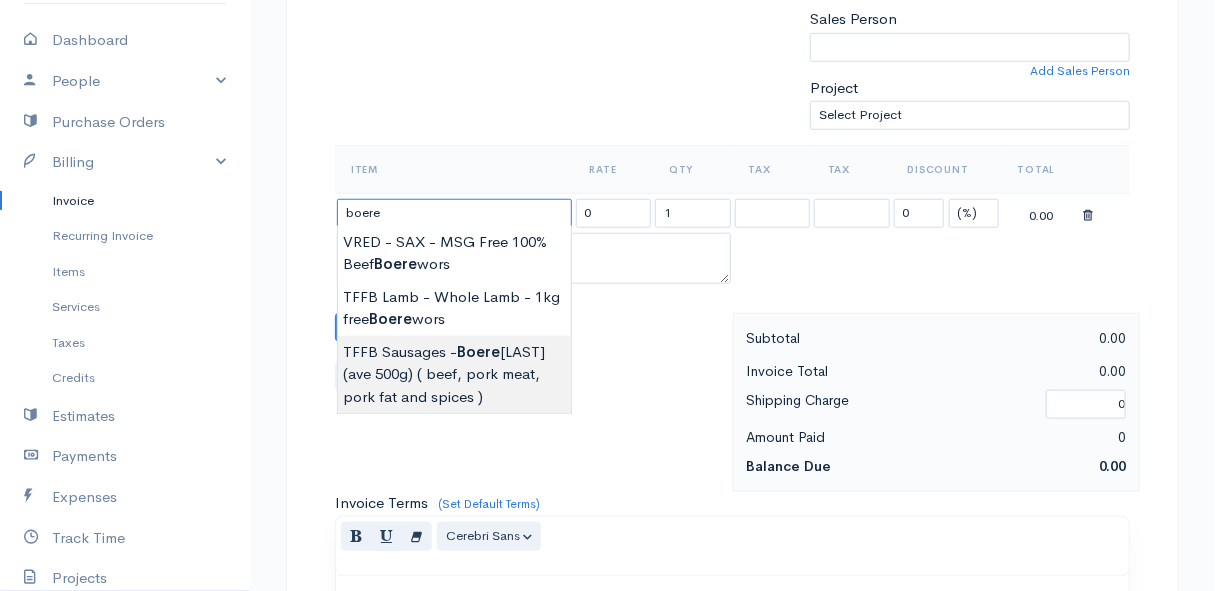 type on "TFFB Sausages - Boerewors (ave 500g) ( beef, pork meat, pork fat and spices )" 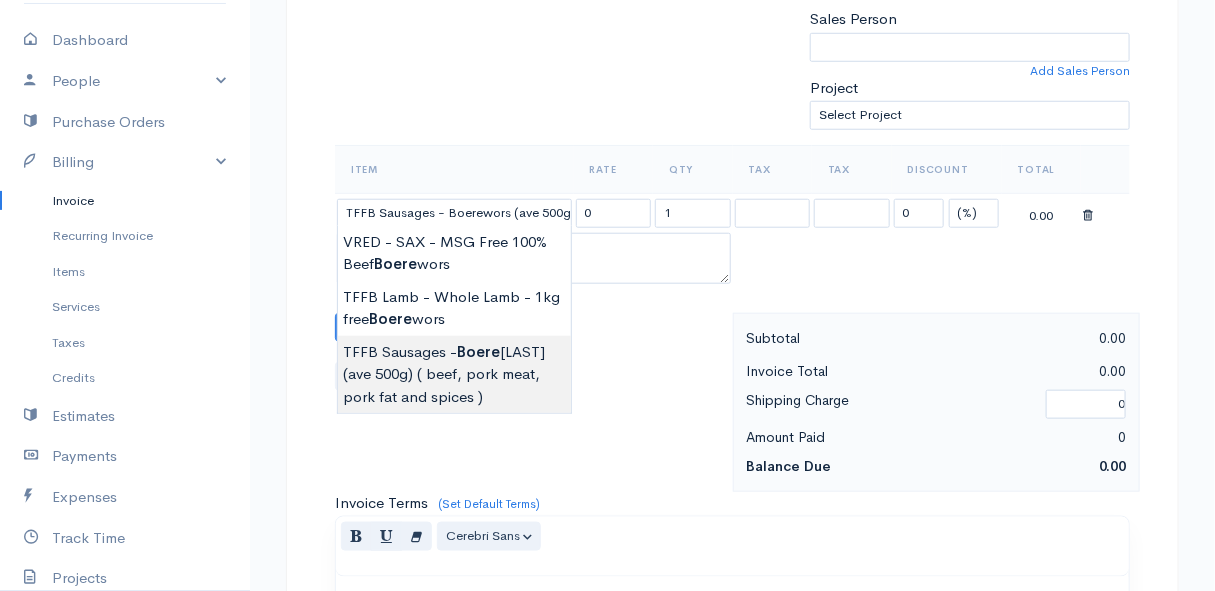 type on "161.00" 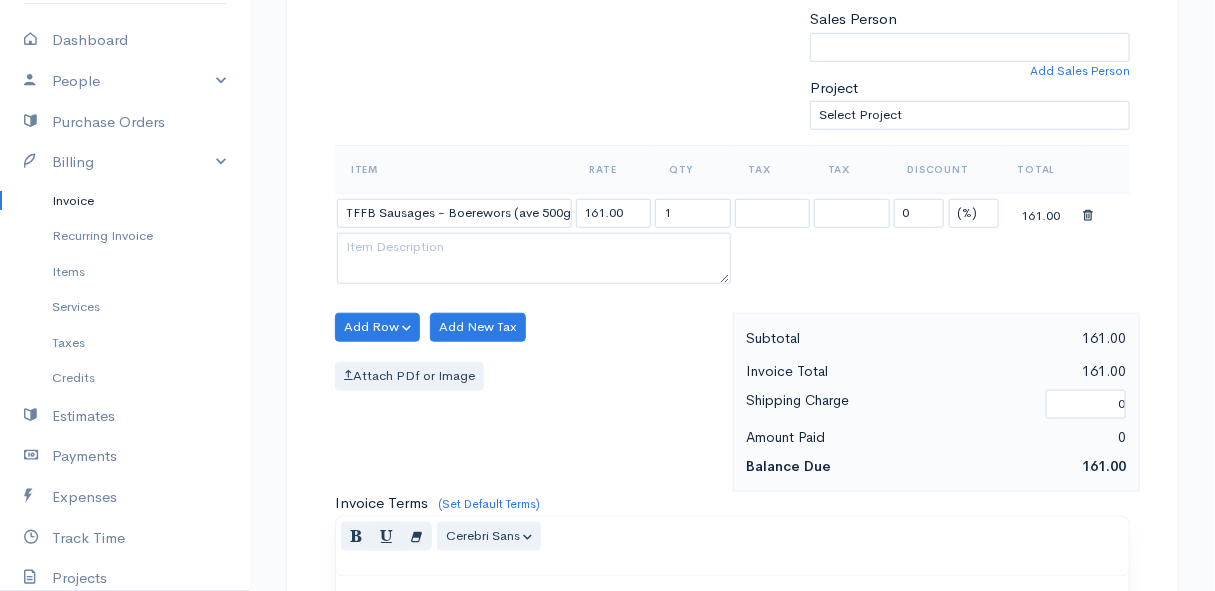 click on "DRAFT To [NAME] Hartwig 158 Priestleya road Rooiels [Choose Country] United States Canada United Kingdom Afghanistan Albania Algeria American Samoa Andorra Anguilla Angola Antarctica Argentina 1" at bounding box center [607, 319] 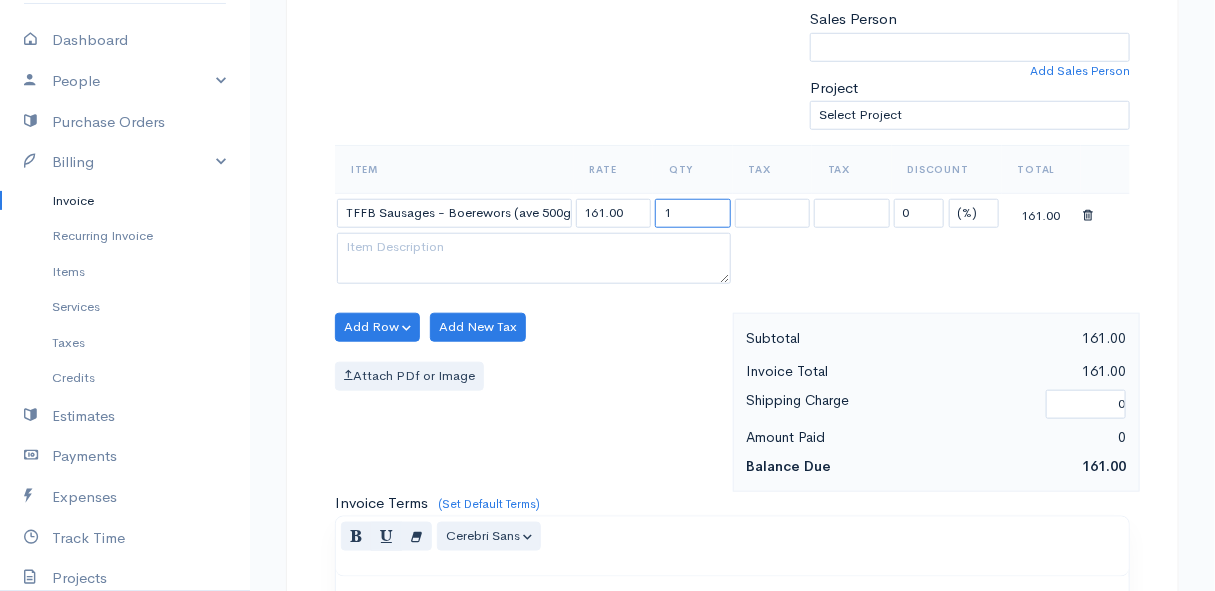 click on "1" at bounding box center (693, 213) 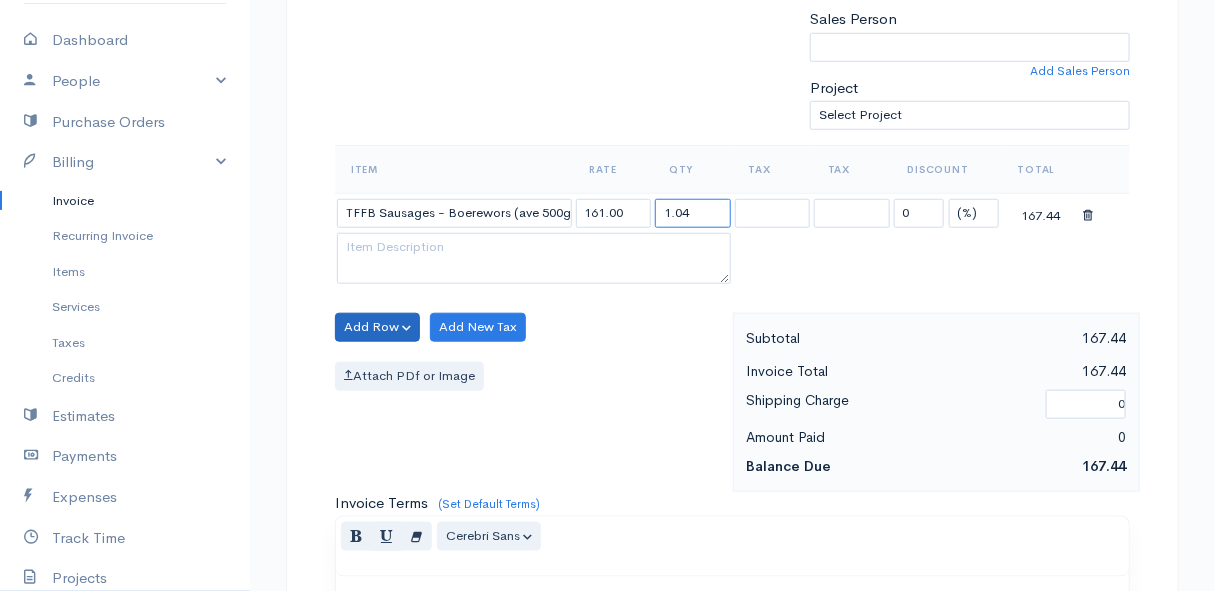 type on "1.04" 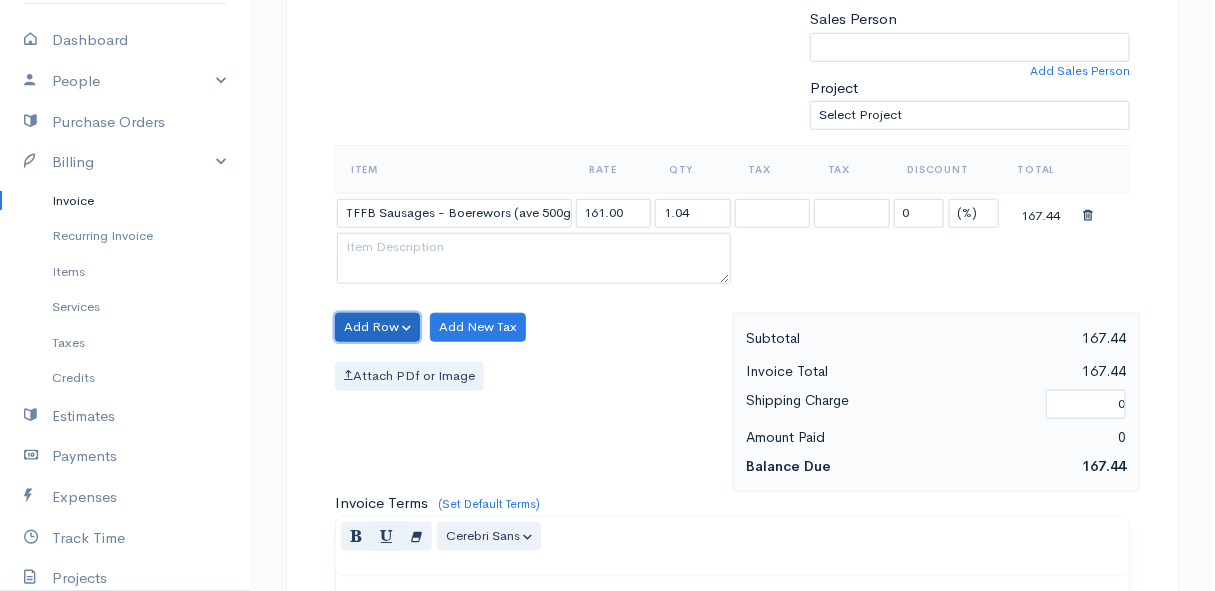 click on "Add Row" at bounding box center [377, 327] 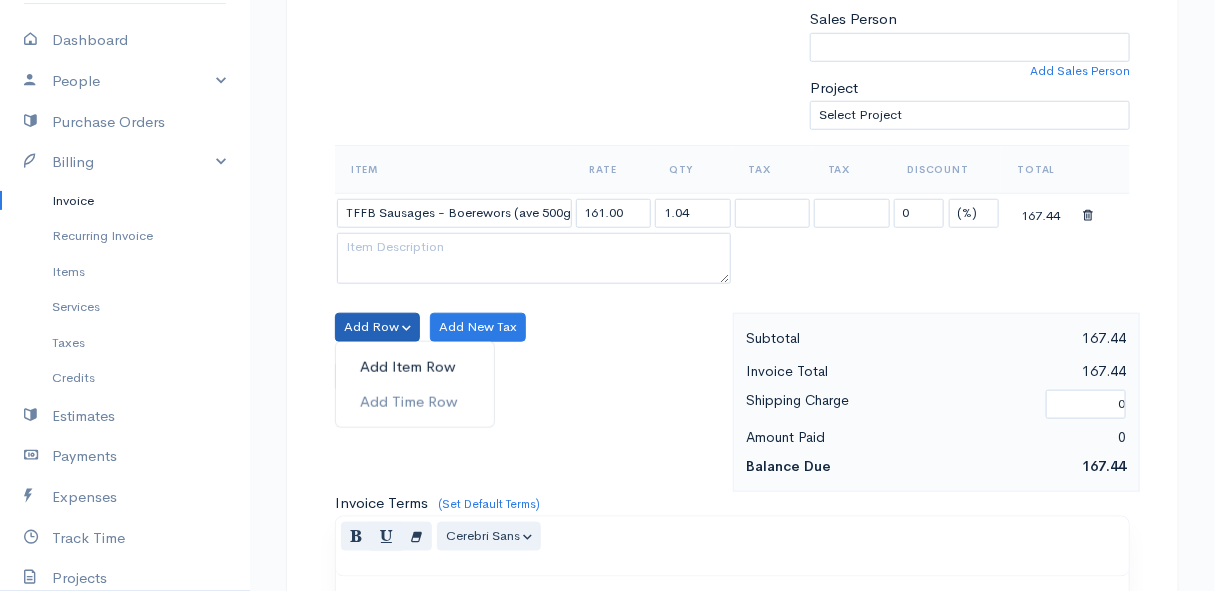 click on "Add Item Row" at bounding box center [415, 367] 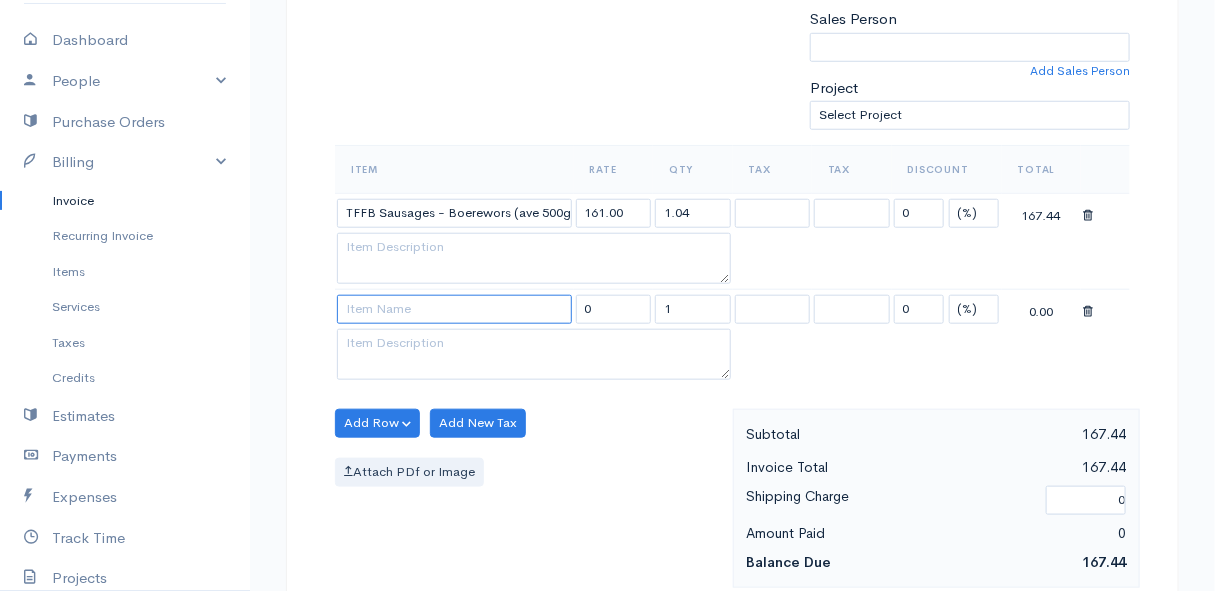 click at bounding box center [454, 309] 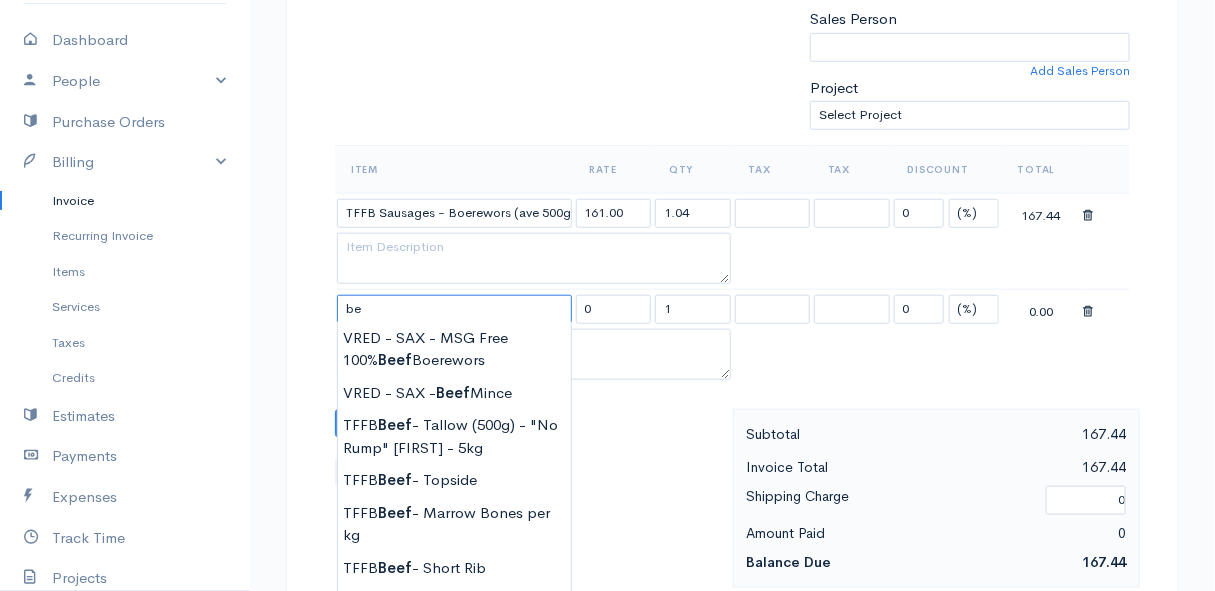 type on "b" 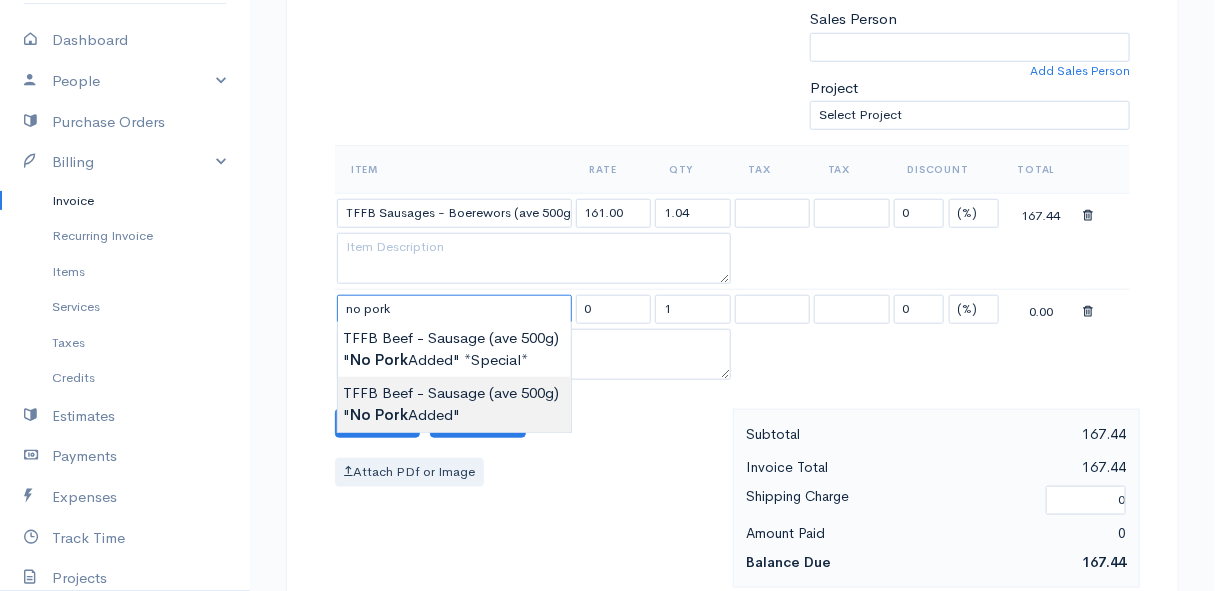 type on "TFFB Beef - Sausage (ave 500g)   "No Pork Added"" 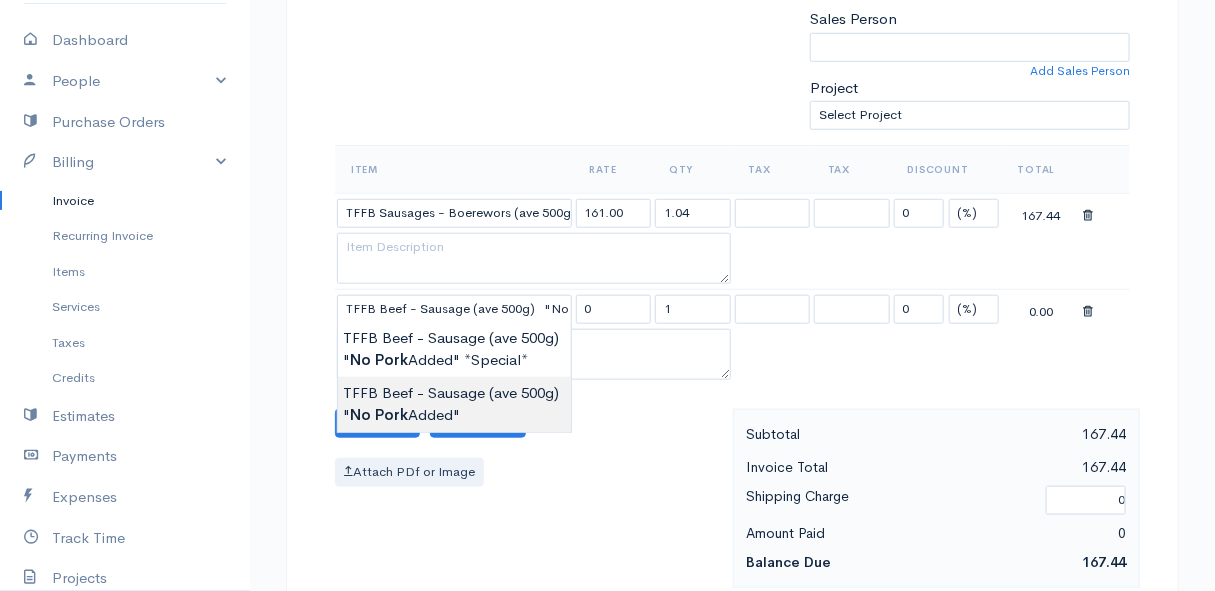 type on "212.75" 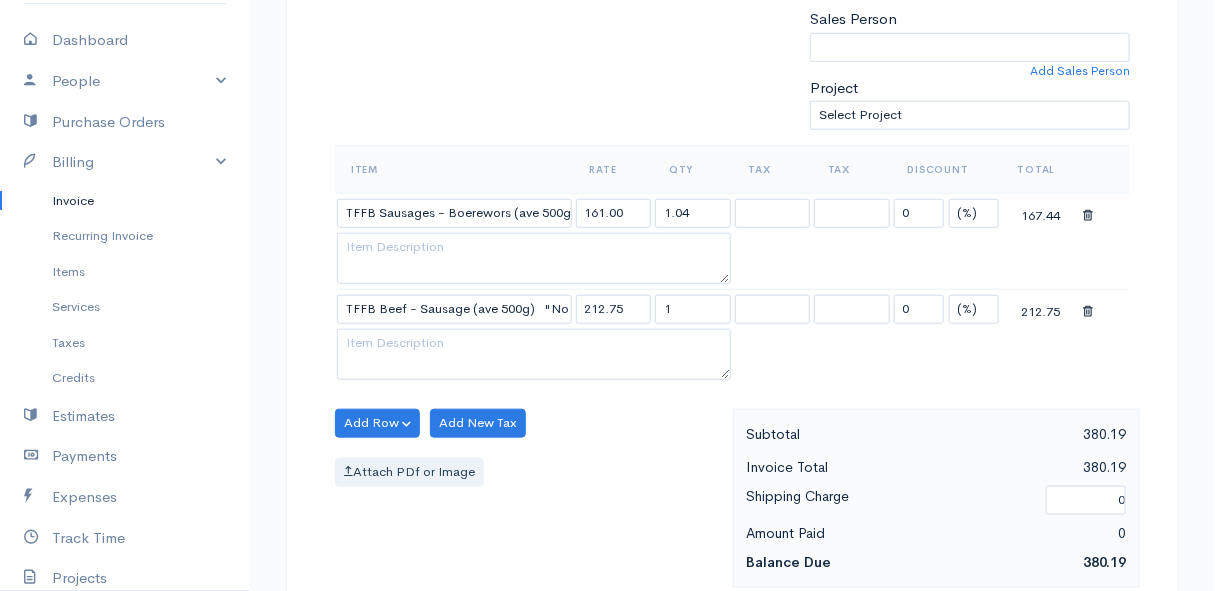 click on "Mamma Chicken
Upgrade
Dashboard
People
Clients
Vendors
Staff Users
Purchase Orders
Billing
Invoice
Recurring Invoice
Items
Services
Taxes
Credits
Estimates
Payments
Expenses
Track Time
Projects
Reports
Settings
My Organizations
Logout
Help
@CloudBooksApp [YEAR]
Invoice
New Invoice
DRAFT To [FIRST] [LAST] [NUMBER] [STREET] [CITY] [COUNTRY]" at bounding box center (607, 367) 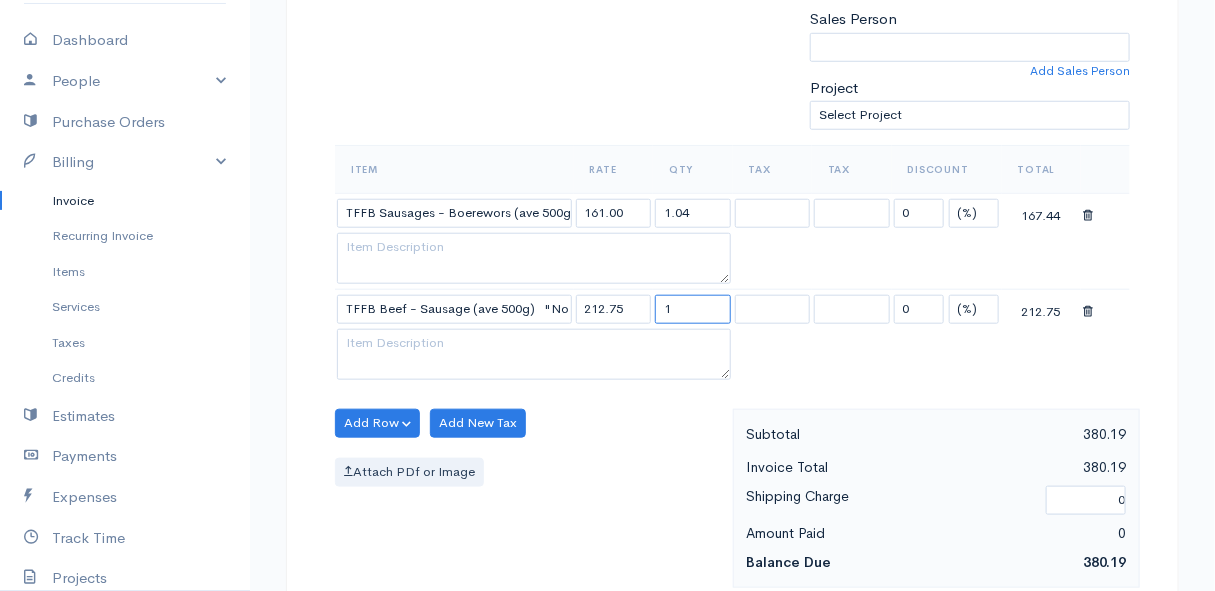 click on "1" at bounding box center [693, 309] 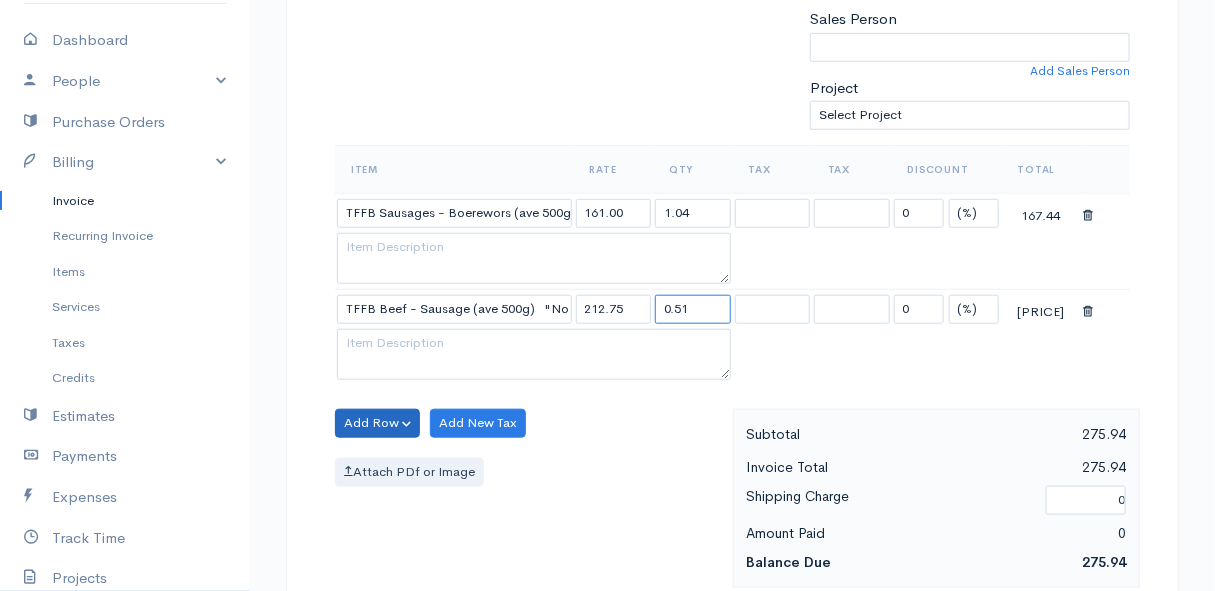 type on "0.51" 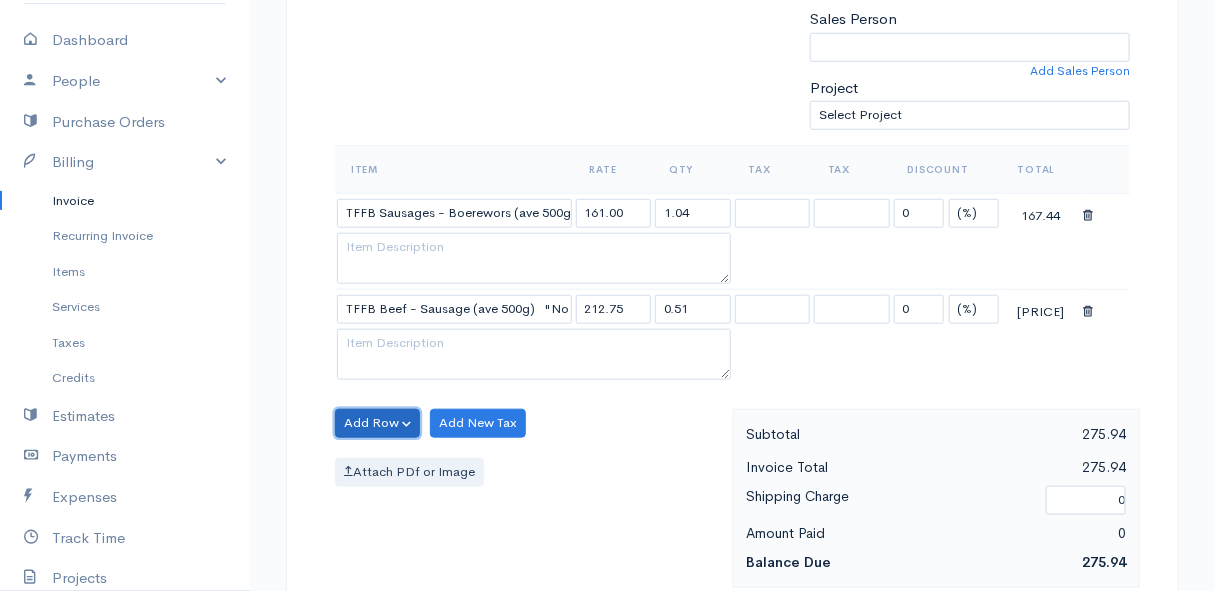 click on "Add Row" at bounding box center (377, 423) 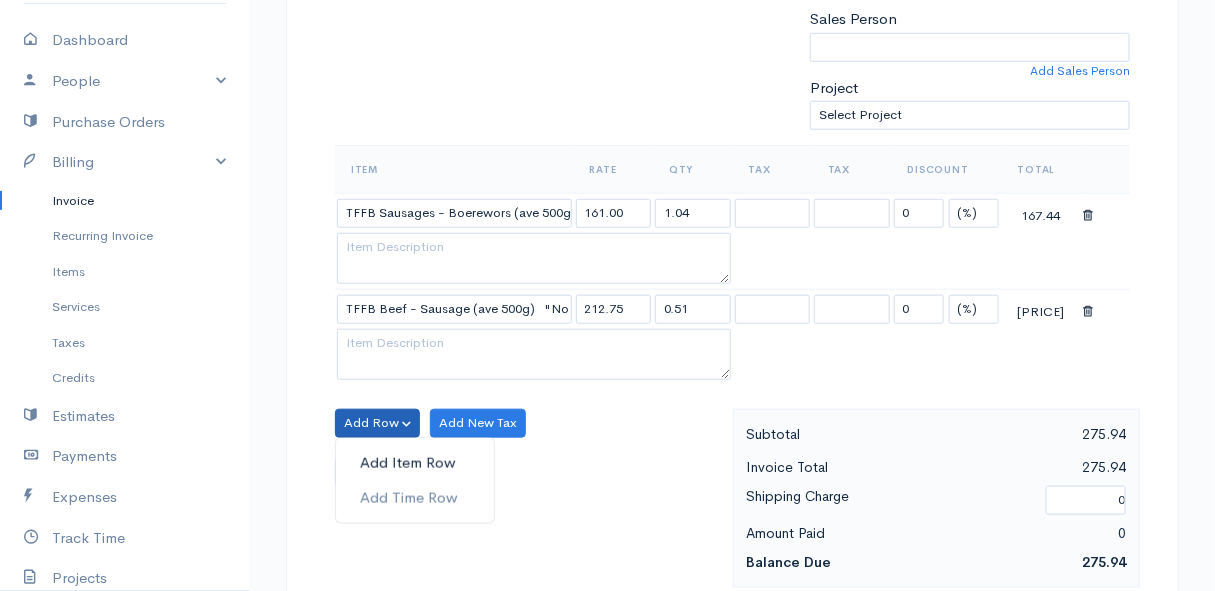 click on "Add Item Row" at bounding box center [415, 463] 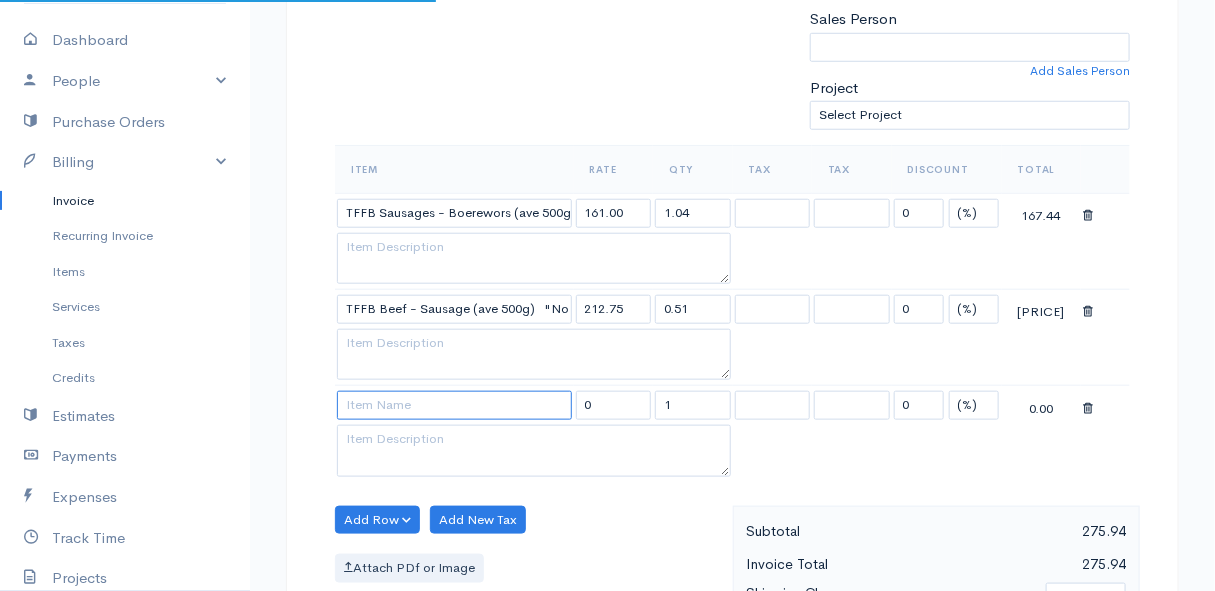 click at bounding box center (454, 405) 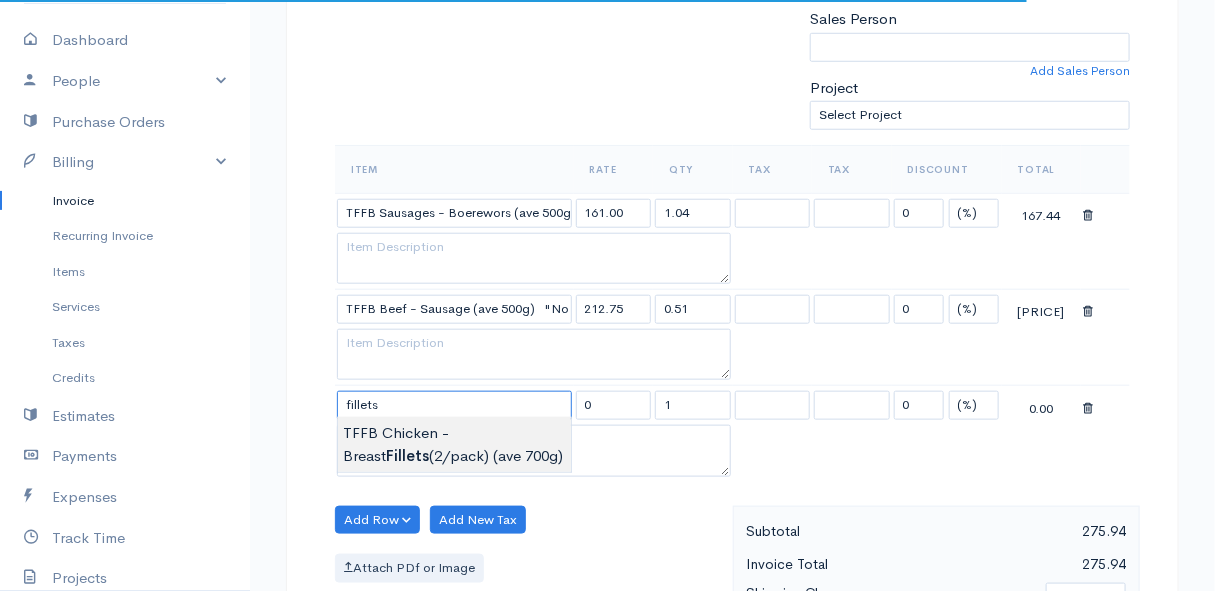 type on "TFFB Chicken - Breast Fillets (2/pack) (ave 700g)" 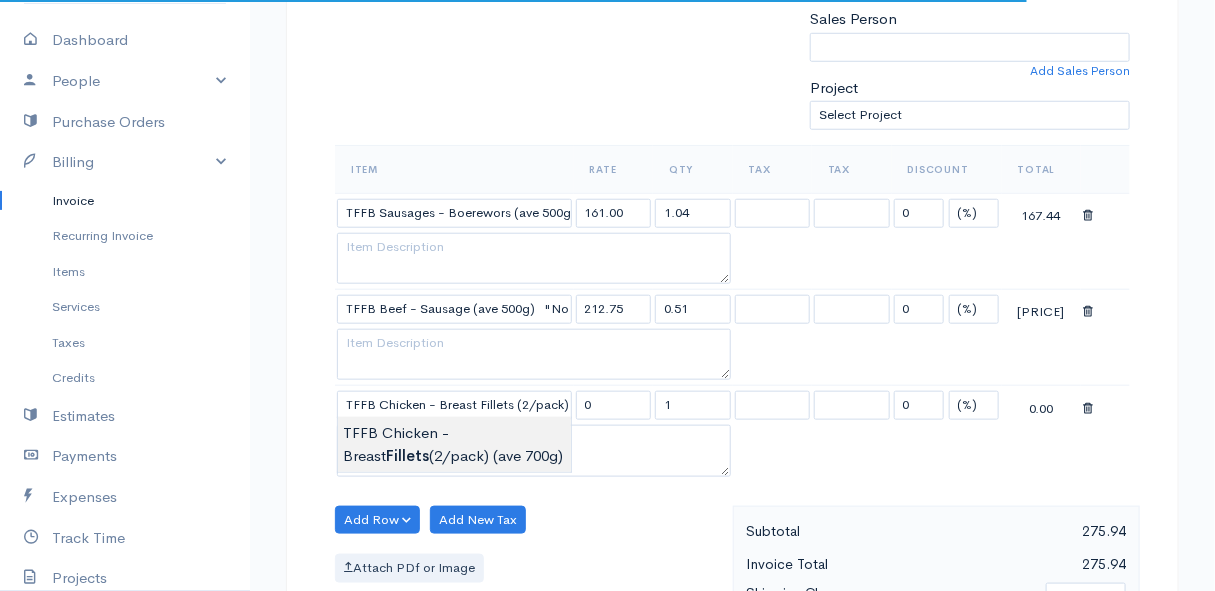 type on "165.00" 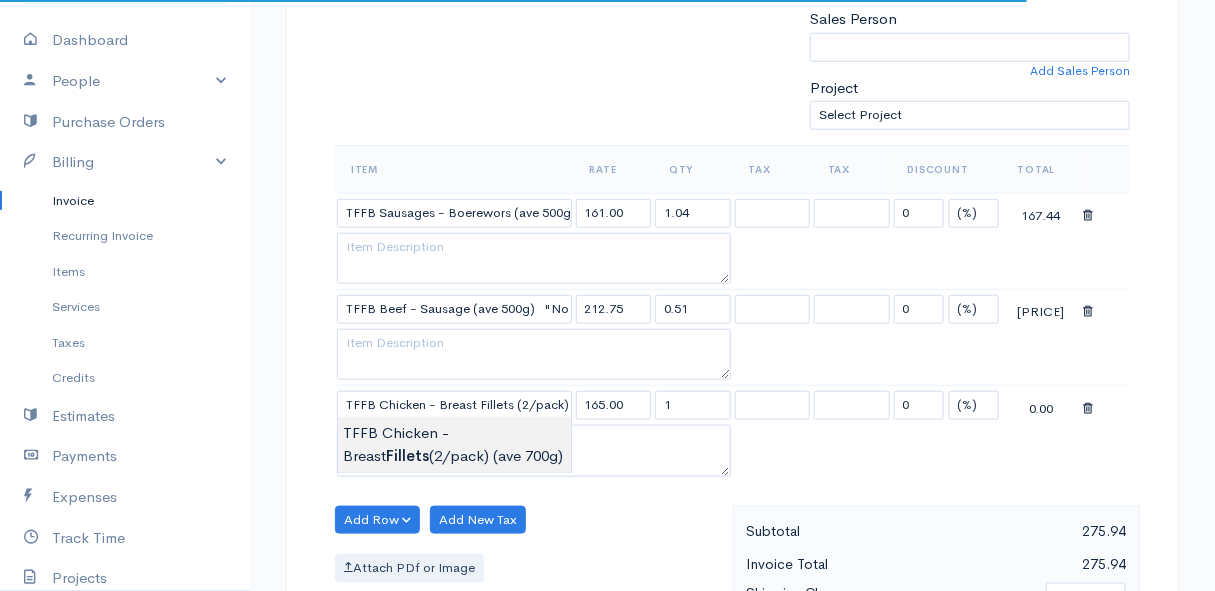 click on "Mamma Chicken
Upgrade
Dashboard
People
Clients
Vendors
Staff Users
Purchase Orders
Billing
Invoice
Recurring Invoice
Items
Services
Taxes
Credits
Estimates
Payments
Expenses
Track Time
Projects
Reports
Settings
My Organizations
Logout
Help
@CloudBooksApp [YEAR]
Invoice
New Invoice
DRAFT To [FIRST] [LAST] [NUMBER] [STREET] [CITY] [COUNTRY]" at bounding box center (607, 415) 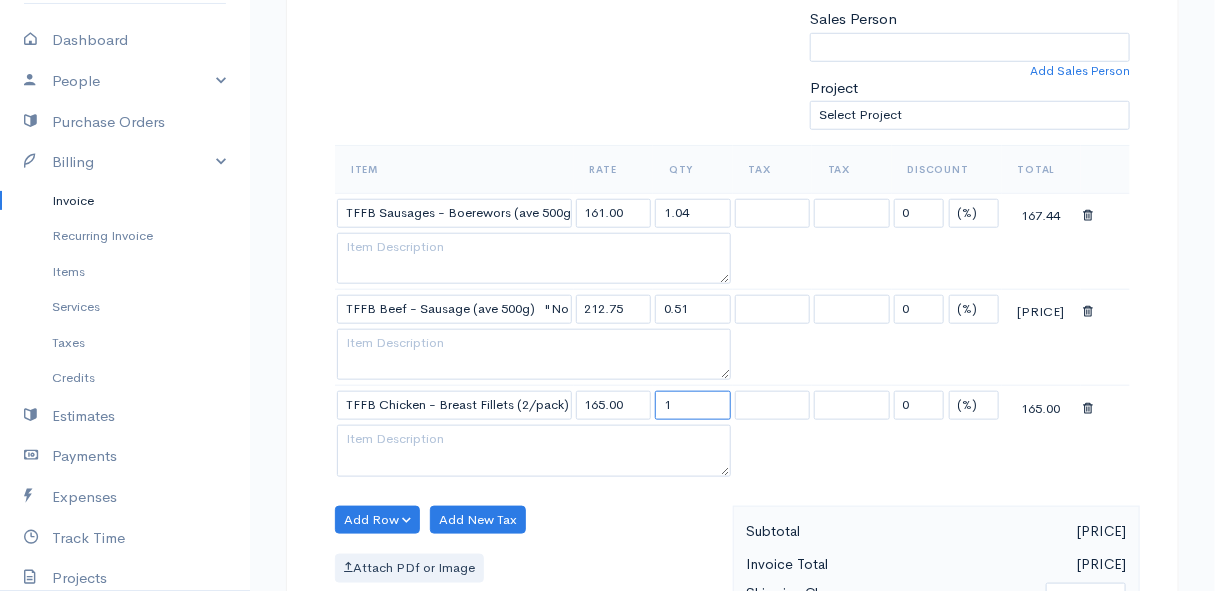 click on "1" at bounding box center [693, 405] 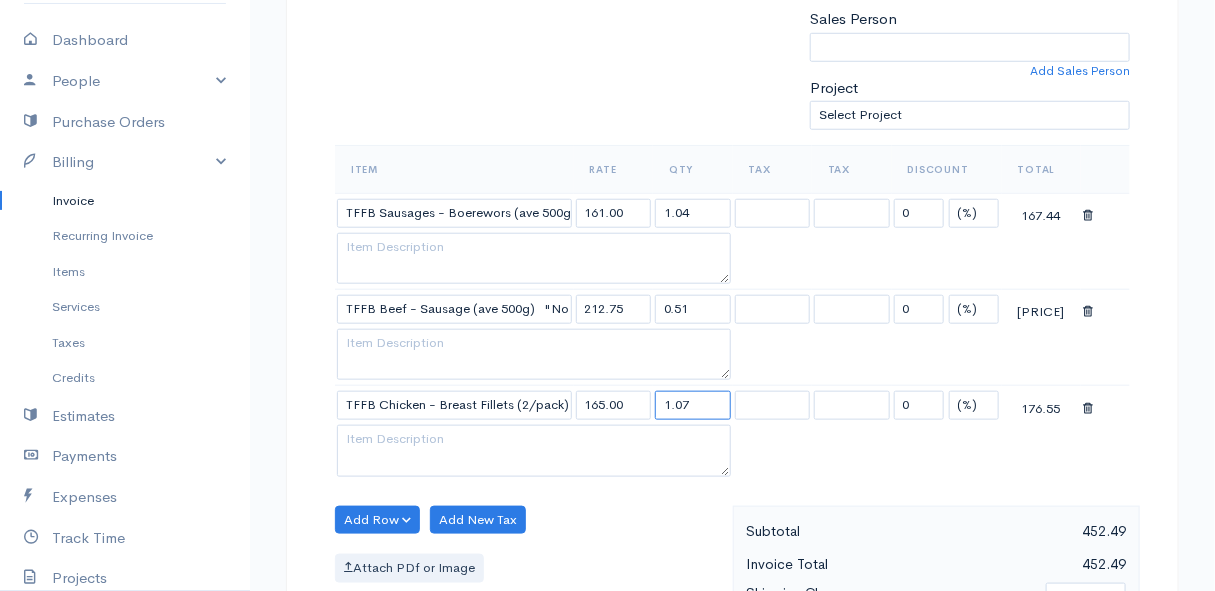 type on "1.07" 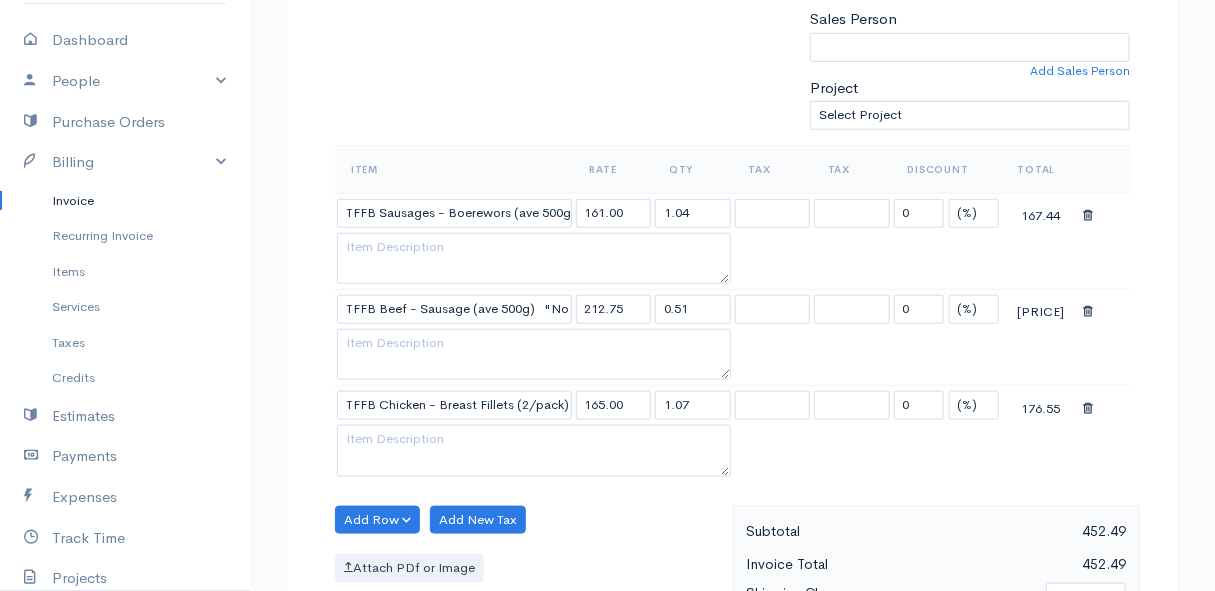 click on "Item Rate Qty Tax Tax Discount Total TFFB Sausages - Boerewors (ave 500g) ( beef, pork meat, pork fat and spices ) 161.00 1.04 0 (%) Flat 167.44 TFFB Beef - Sausage (ave 500g)   "No Pork Added" 212.75 0.51 0 (%) Flat 108.50 TFFB Chicken - Breast Fillets (2/pack) (ave 700g) 165.00 1.07 0 (%) Flat 176.55" at bounding box center [732, 325] 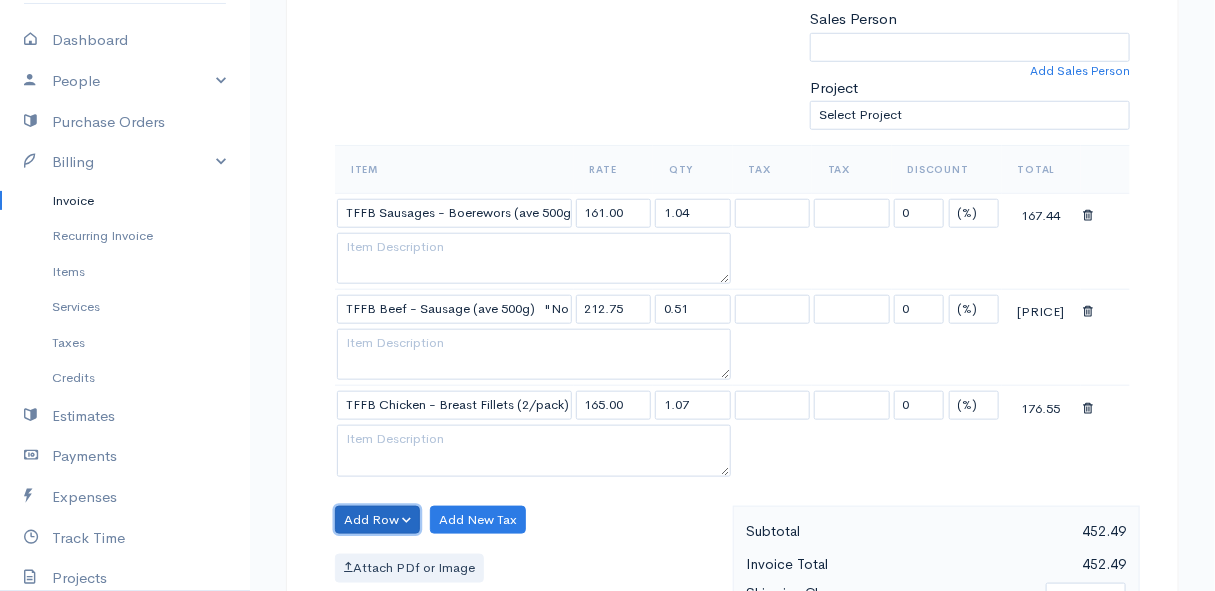 click on "Add Row" at bounding box center (377, 520) 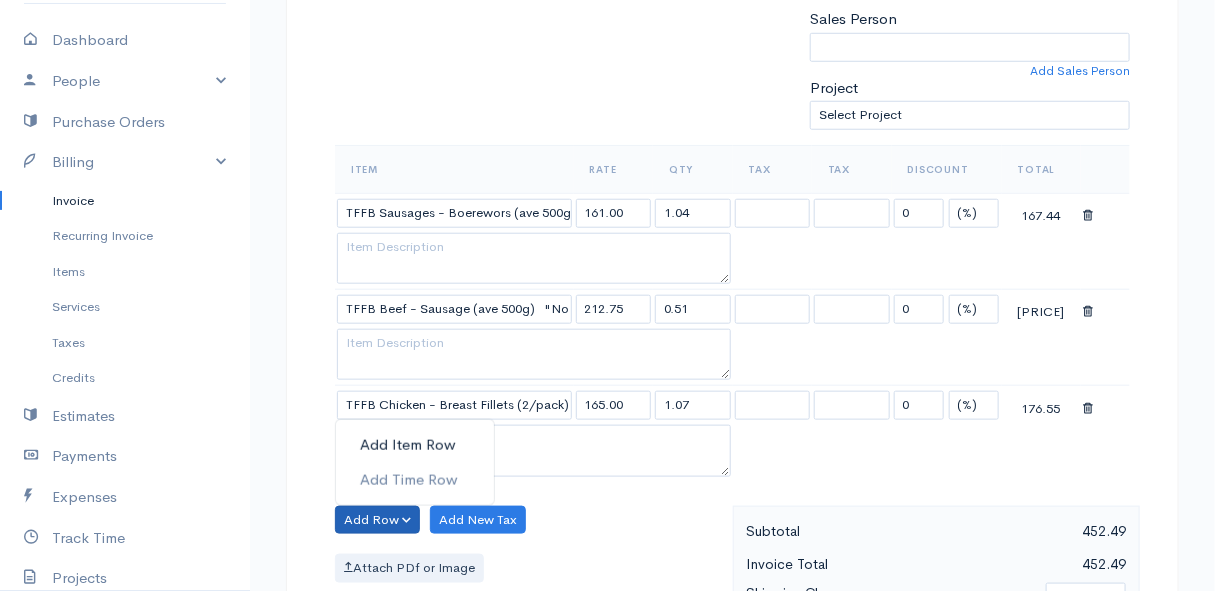 click on "Add Item Row" at bounding box center [415, 445] 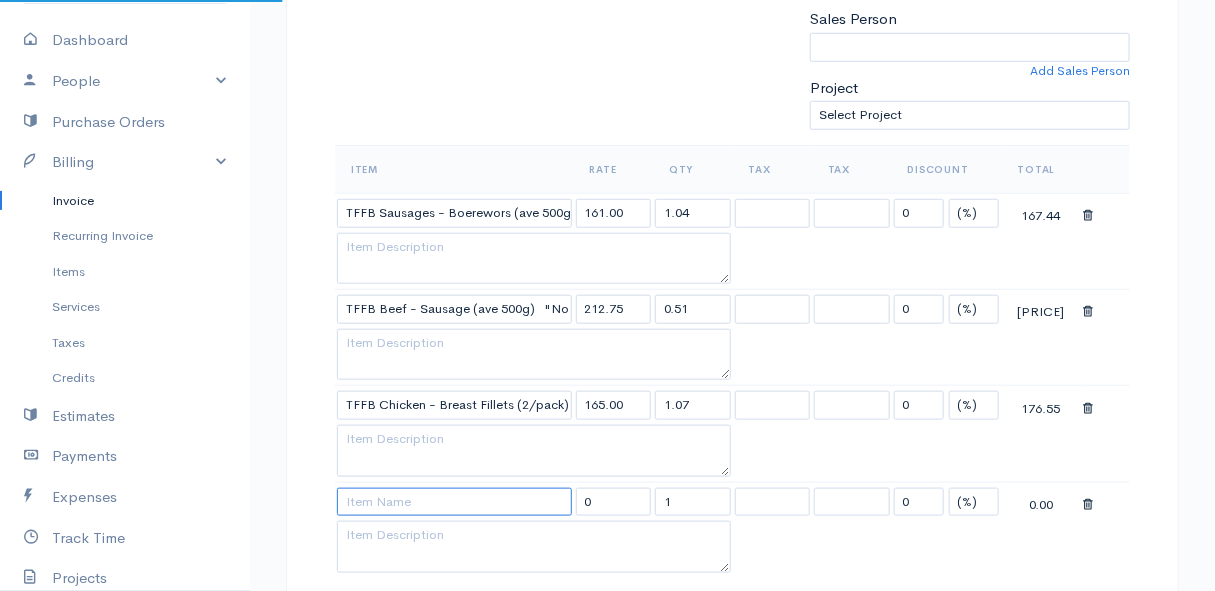 click at bounding box center (454, 502) 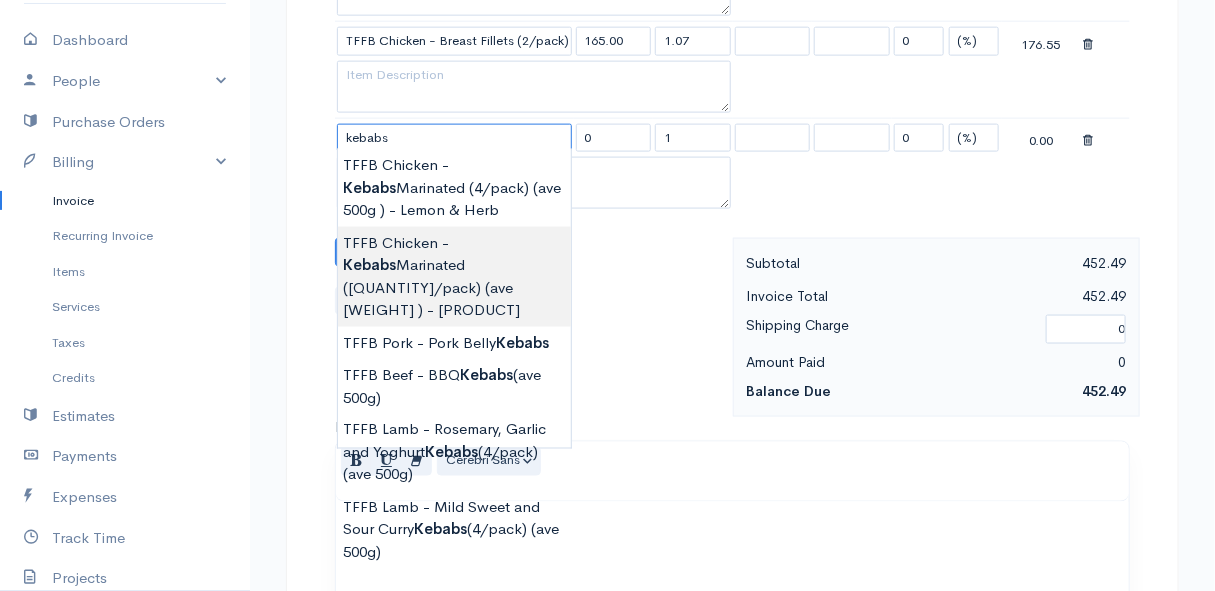 scroll, scrollTop: 1000, scrollLeft: 0, axis: vertical 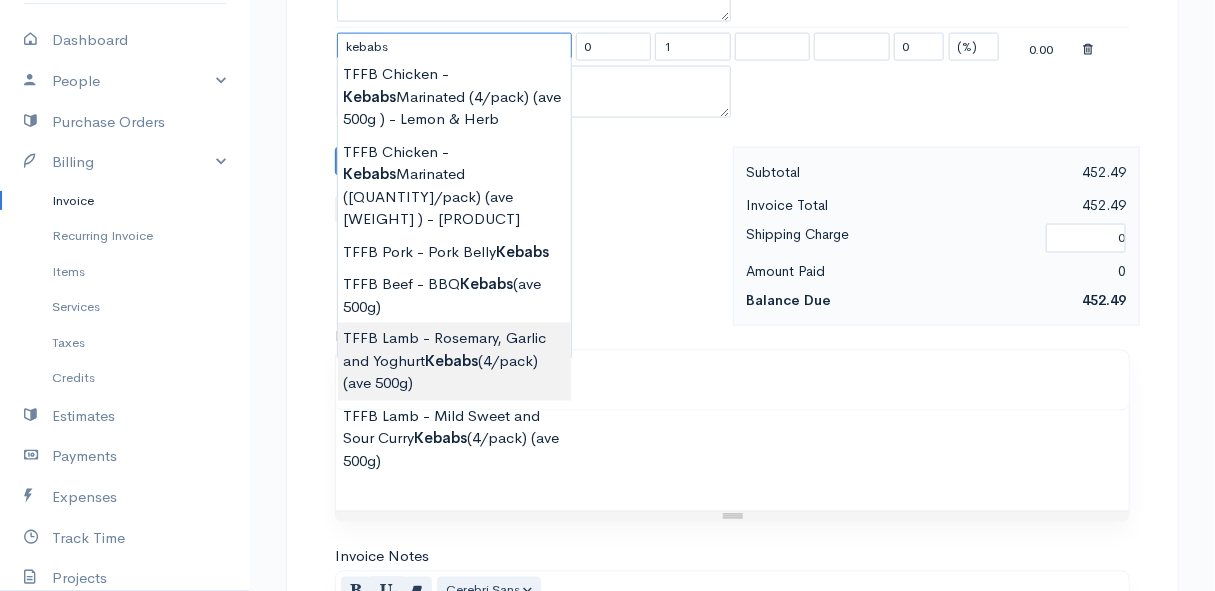 type on "TFFB Lamb - Rosemary, Garlic and Yoghurt Kebabs (4/pack) (ave 500g)" 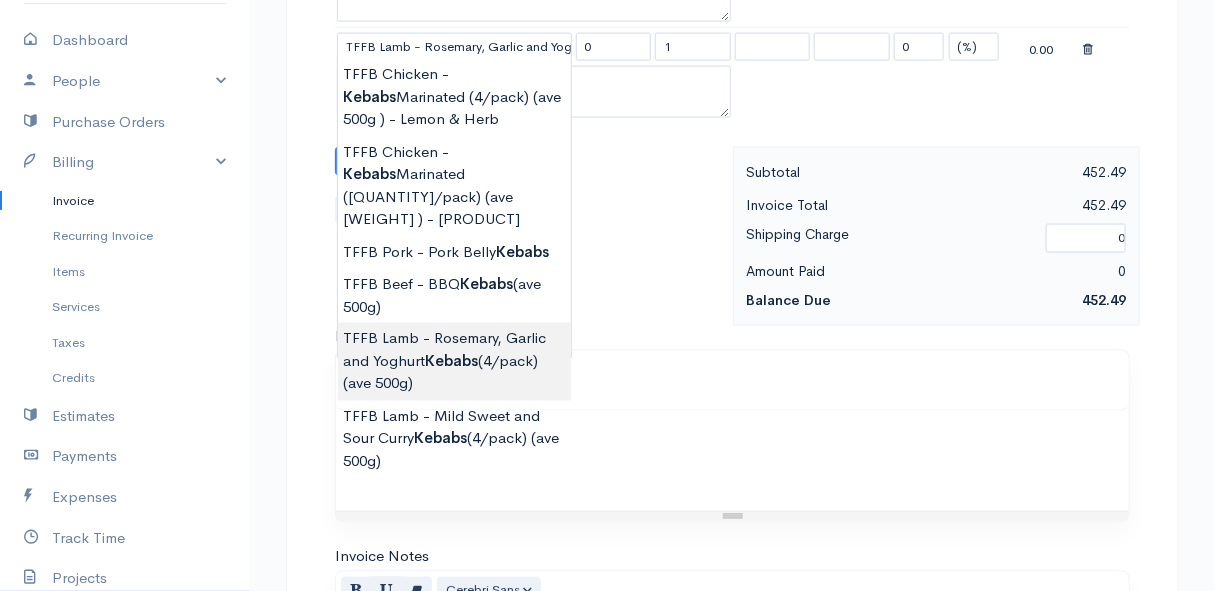 type on "241.50" 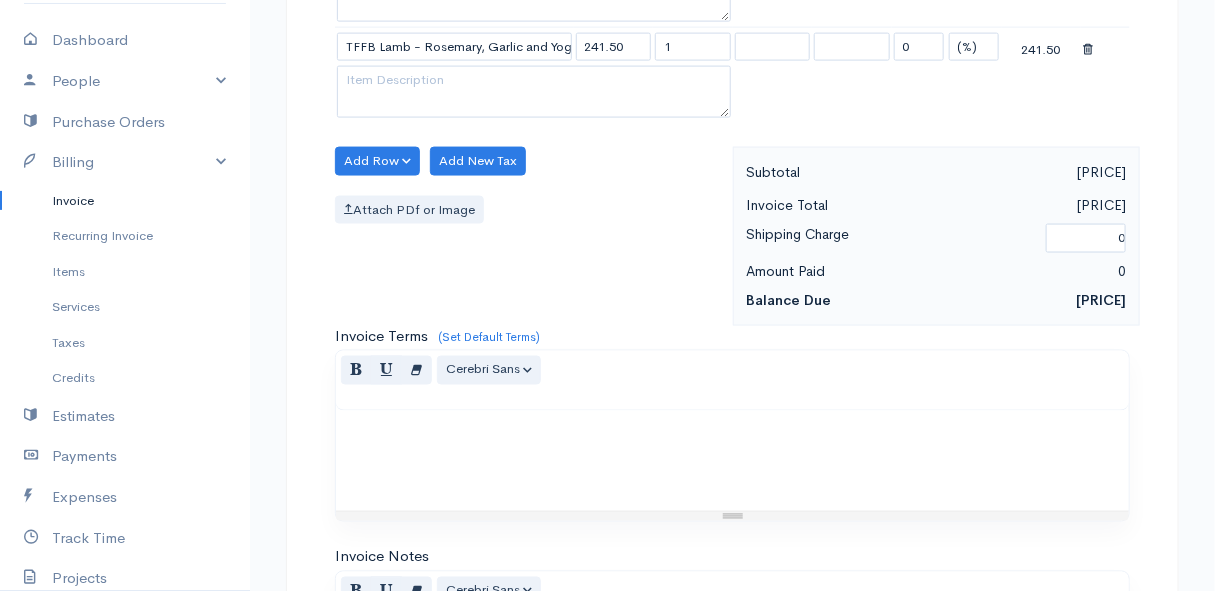 click on "Mamma Chicken
Upgrade
Dashboard
People
Clients
Vendors
Staff Users
Purchase Orders
Billing
Invoice
Recurring Invoice
Items
Services
Taxes
Credits
Estimates
Payments
Expenses
Track Time
Projects
Reports
Settings
My Organizations
Logout
Help
@CloudBooksApp [YEAR]
Invoice
New Invoice
DRAFT To [FIRST] [LAST] [NUMBER] [STREET] [CITY] [COUNTRY]" at bounding box center [607, 8] 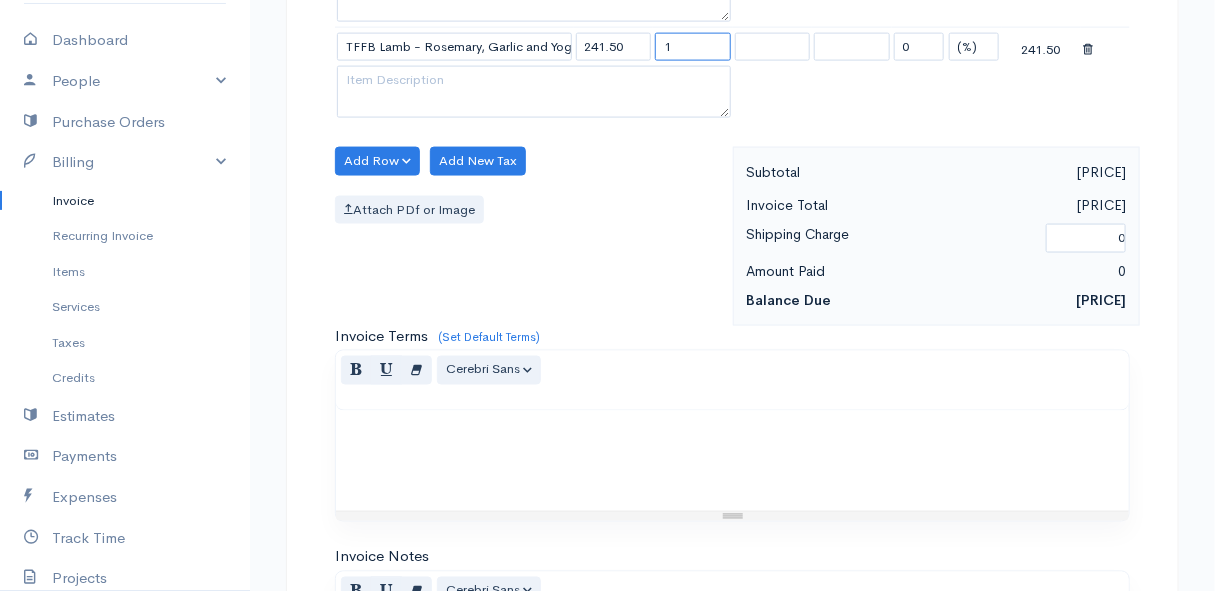 click on "TFFB Sausages - Boerewors (ave 500g) ( beef, pork meat, pork fat and spices ) 161.00 1.04 0 (%) Flat 167.44 TFFB Beef - Sausage (ave 500g)   "No Pork Added" 212.75 0.51 0 (%) Flat 108.50 TFFB Chicken - Breast Fillets (2/pack) (ave 700g) 165.00 1.07 0 (%) Flat 176.55 TFFB Lamb - Rosemary, Garlic and Yoghurt Kebabs (4/pack) (ave 500g) 241.50 1 0 (%) Flat 241.50" at bounding box center (732, -70) 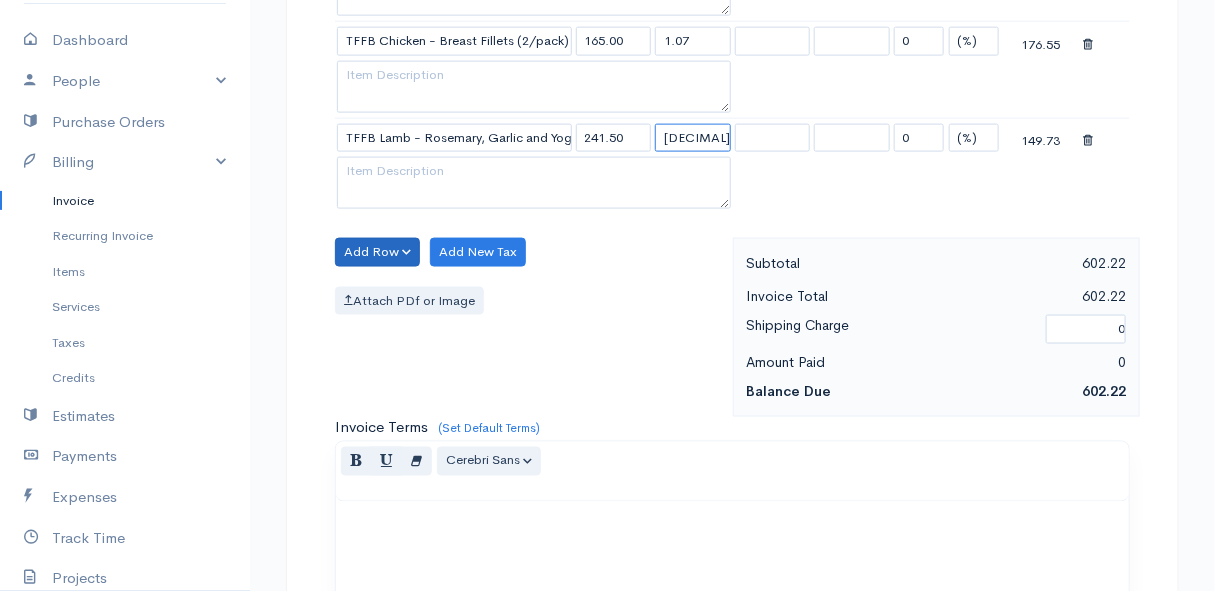 type on "[DECIMAL]" 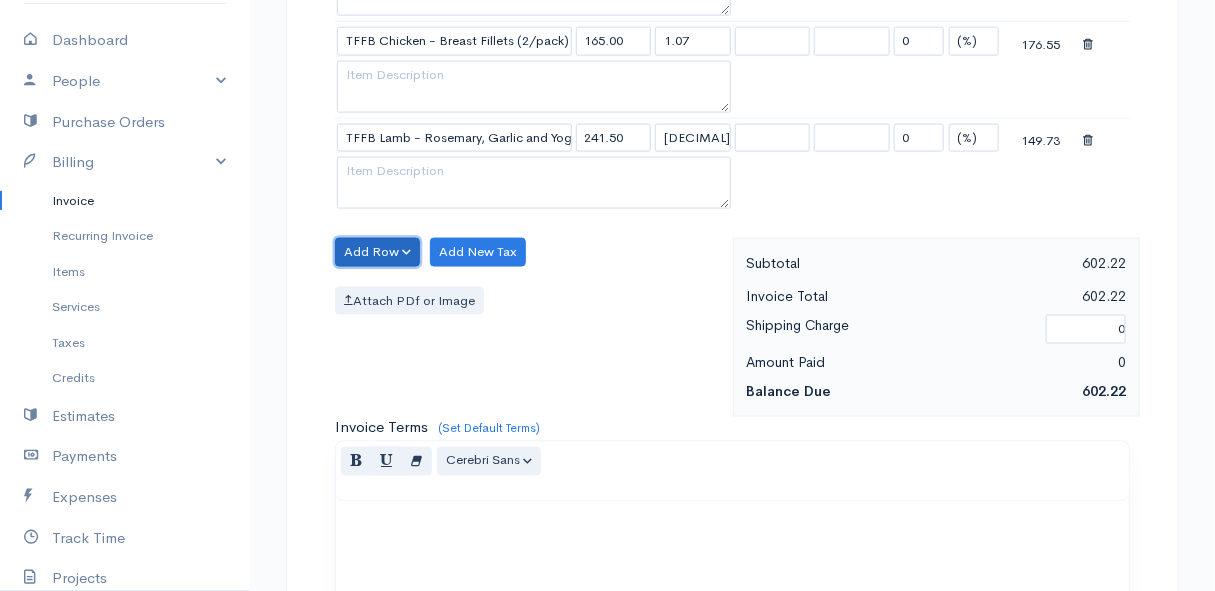 click on "Add Row" at bounding box center (377, 252) 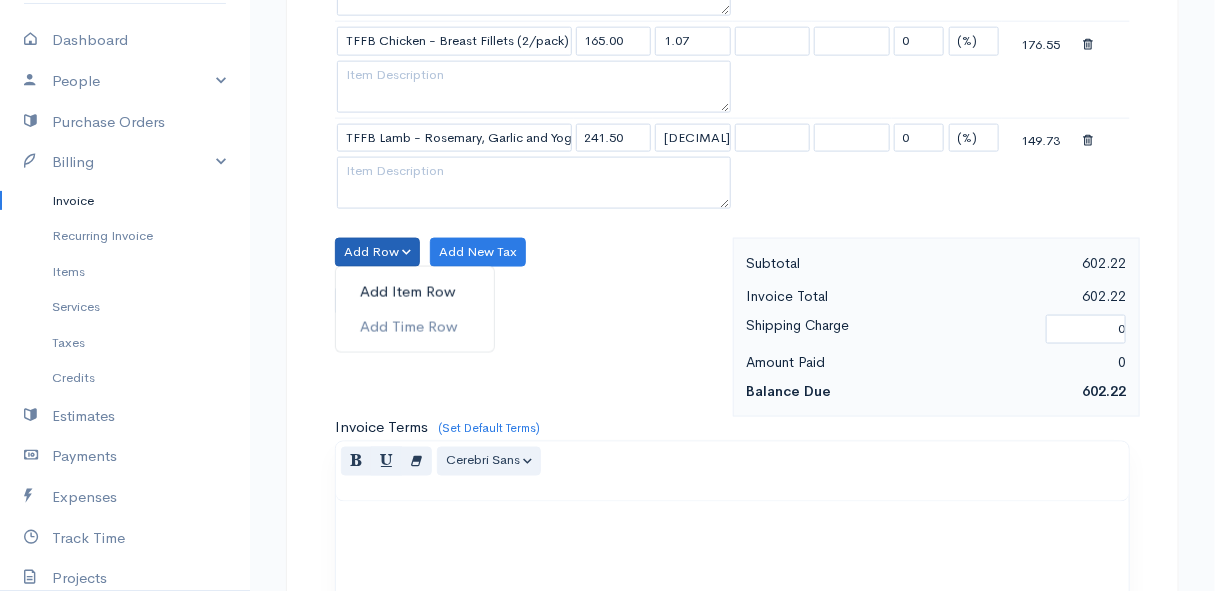 click on "Add Item Row" at bounding box center [415, 292] 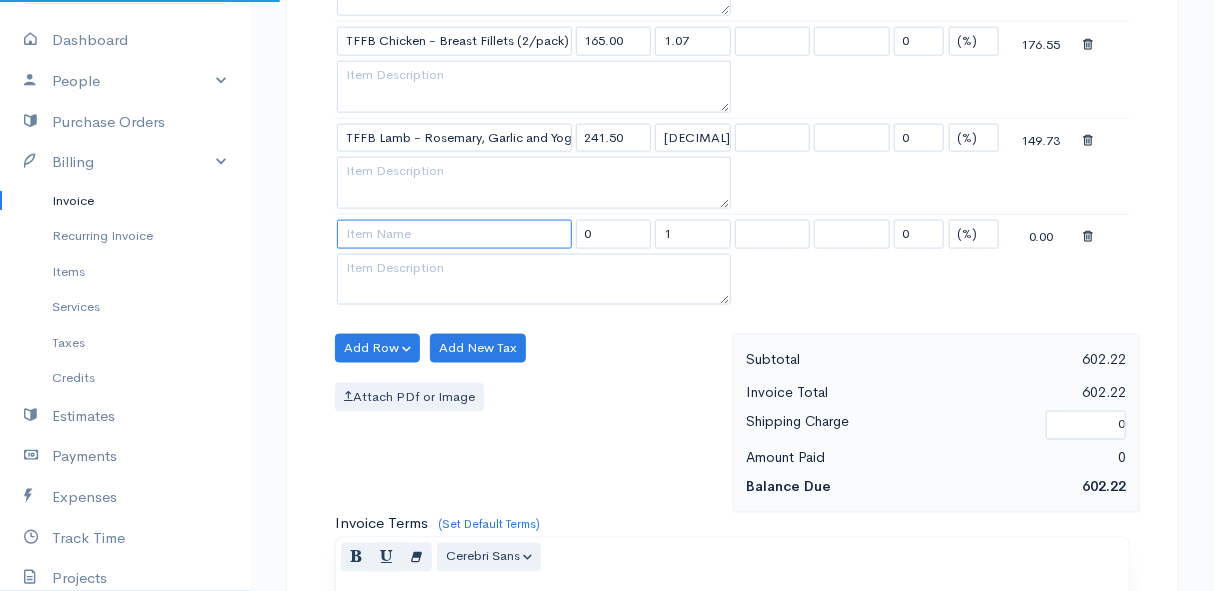 click at bounding box center (454, 234) 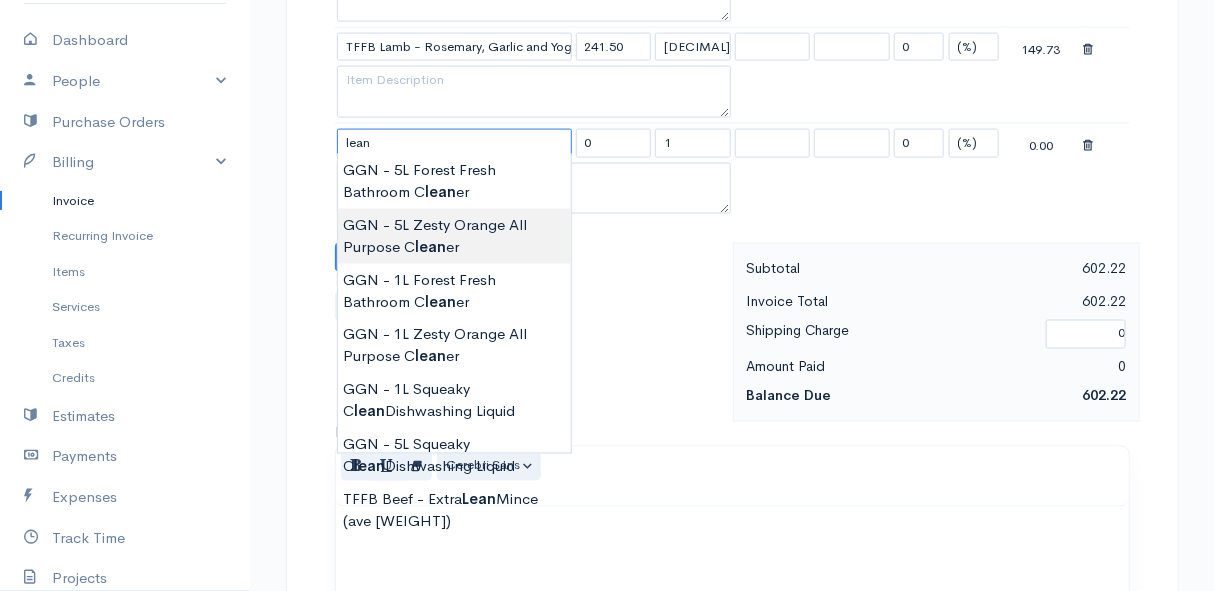 scroll, scrollTop: 1090, scrollLeft: 0, axis: vertical 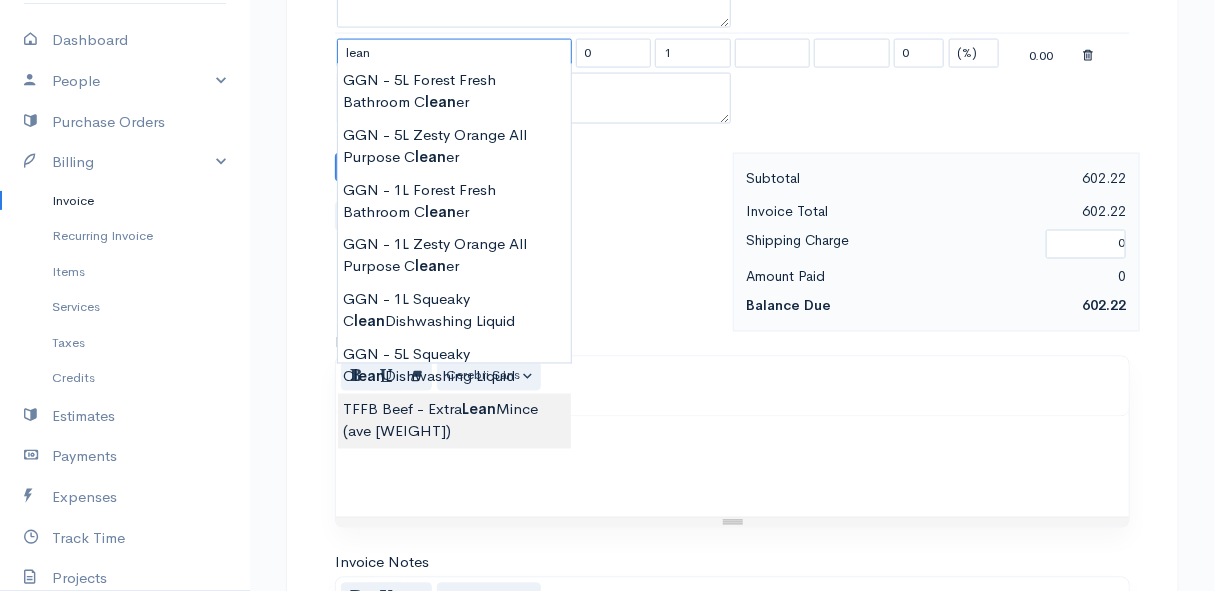 type on "TFFB Beef - Extra Lean Mince (ave 500g)" 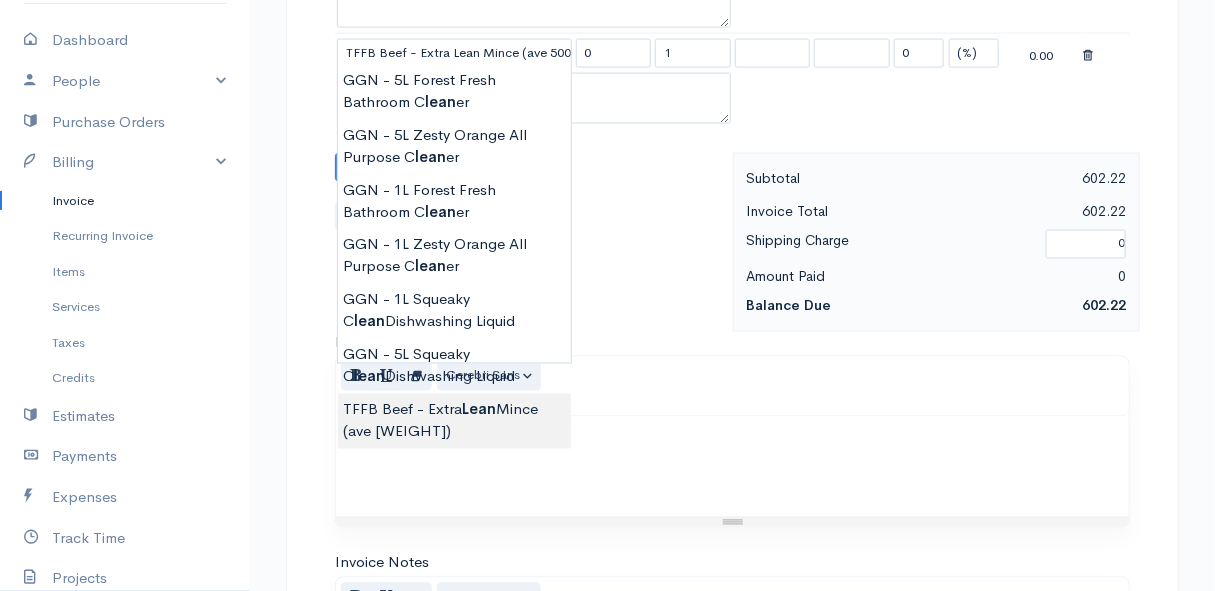 type on "184.00" 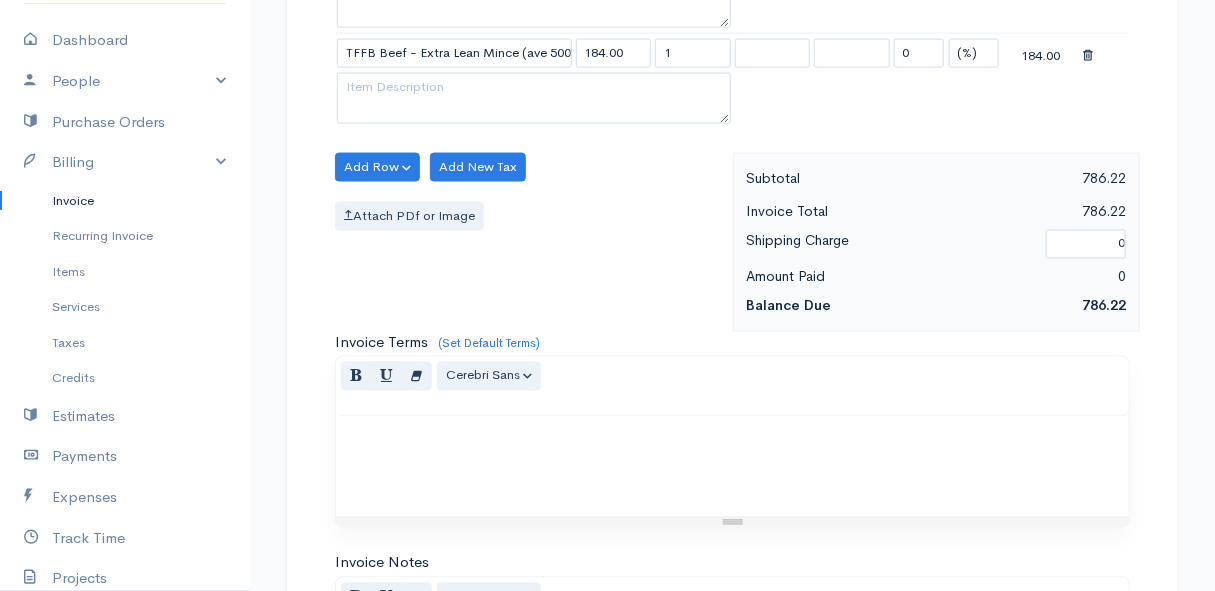 click on "Mamma Chicken
Upgrade
Dashboard
People
Clients
Vendors
Staff Users
Purchase Orders
Billing
Invoice
Recurring Invoice
Items
Services
Taxes
Credits
Estimates
Payments
Expenses
Track Time
Projects
Reports
Settings
My Organizations
Logout
Help
@CloudBooksApp [YEAR]
Invoice
New Invoice
DRAFT To [FIRST] [LAST] [NUMBER] [STREET] [CITY] [COUNTRY]" at bounding box center [607, -33] 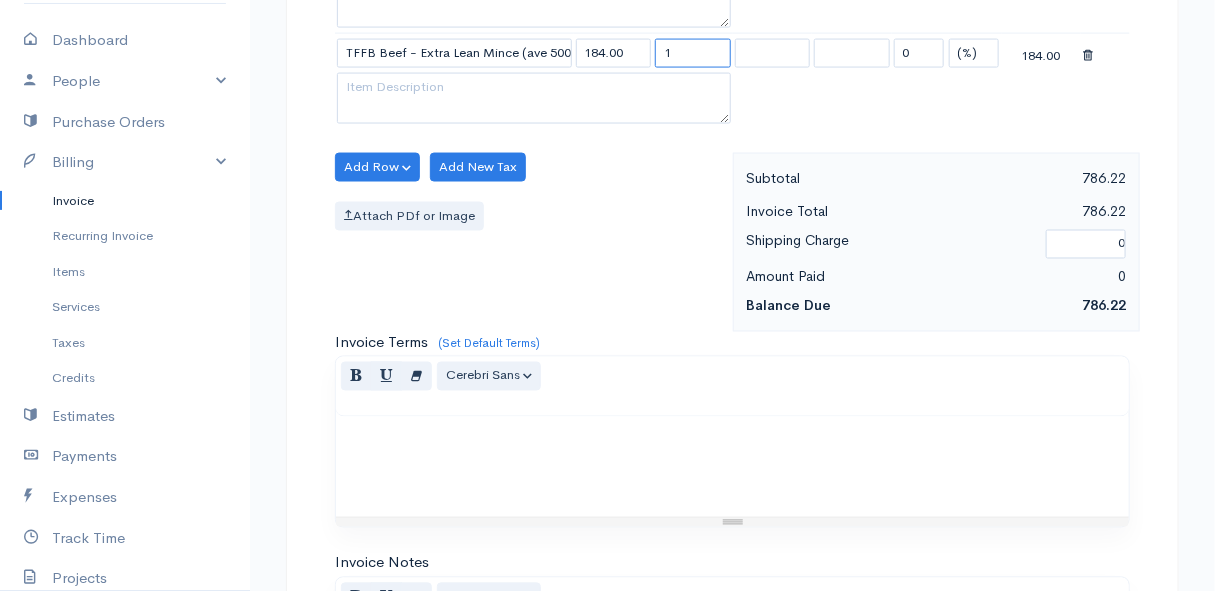 click on "1" at bounding box center (693, 53) 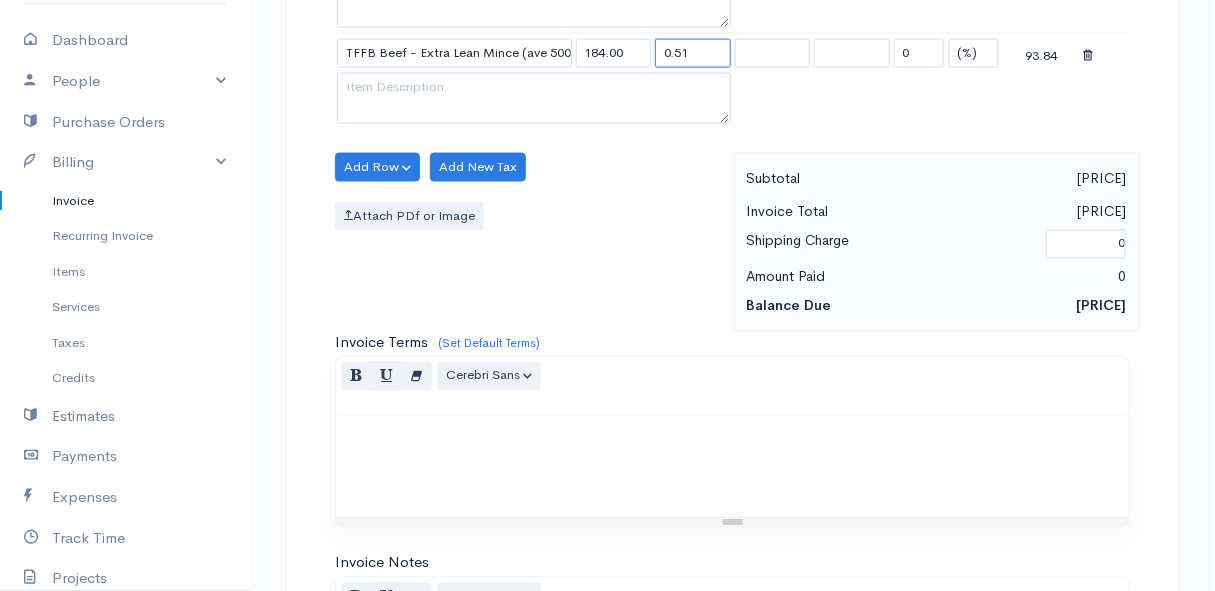 type on "0.51" 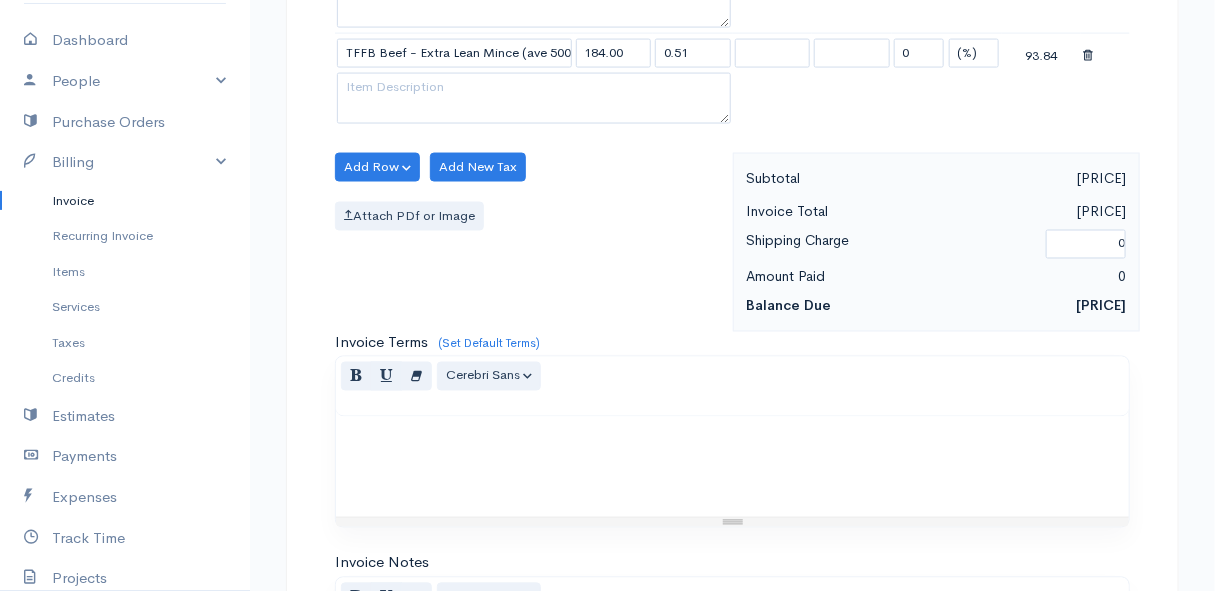 click on "Attach PDf or Image" at bounding box center [529, 216] 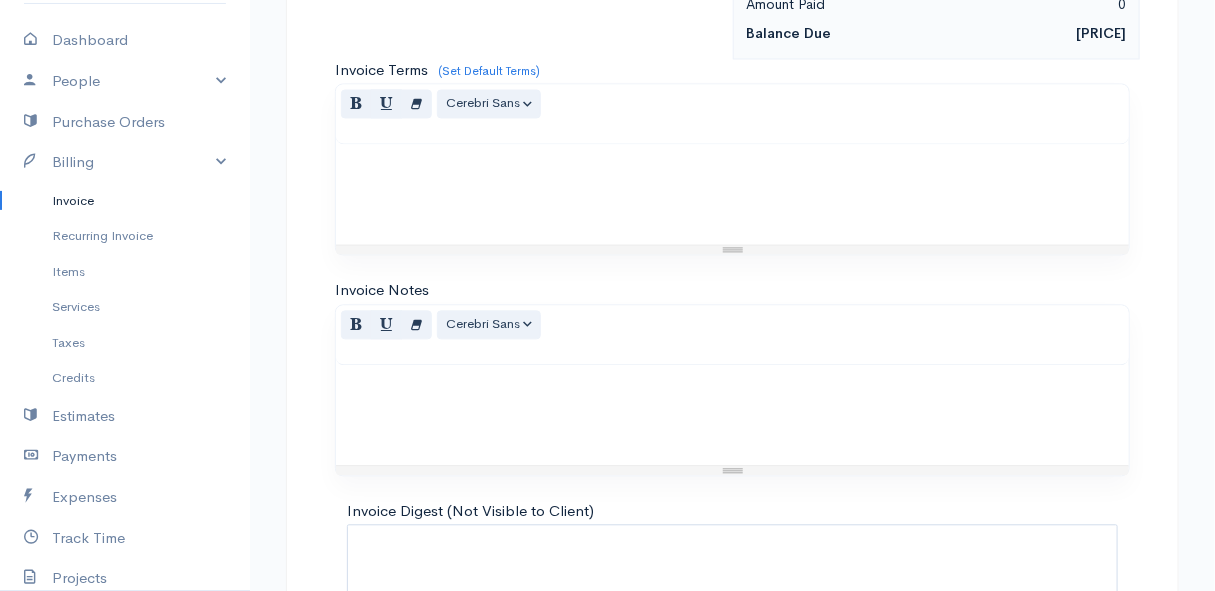 scroll, scrollTop: 1516, scrollLeft: 0, axis: vertical 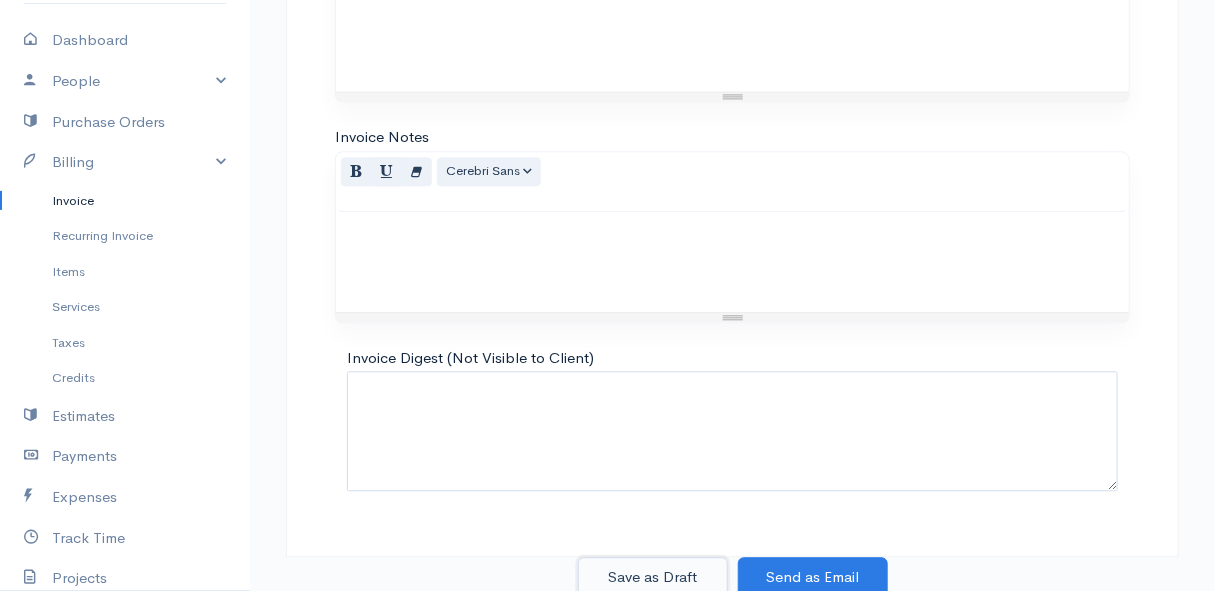 click on "Save as Draft" at bounding box center (653, 577) 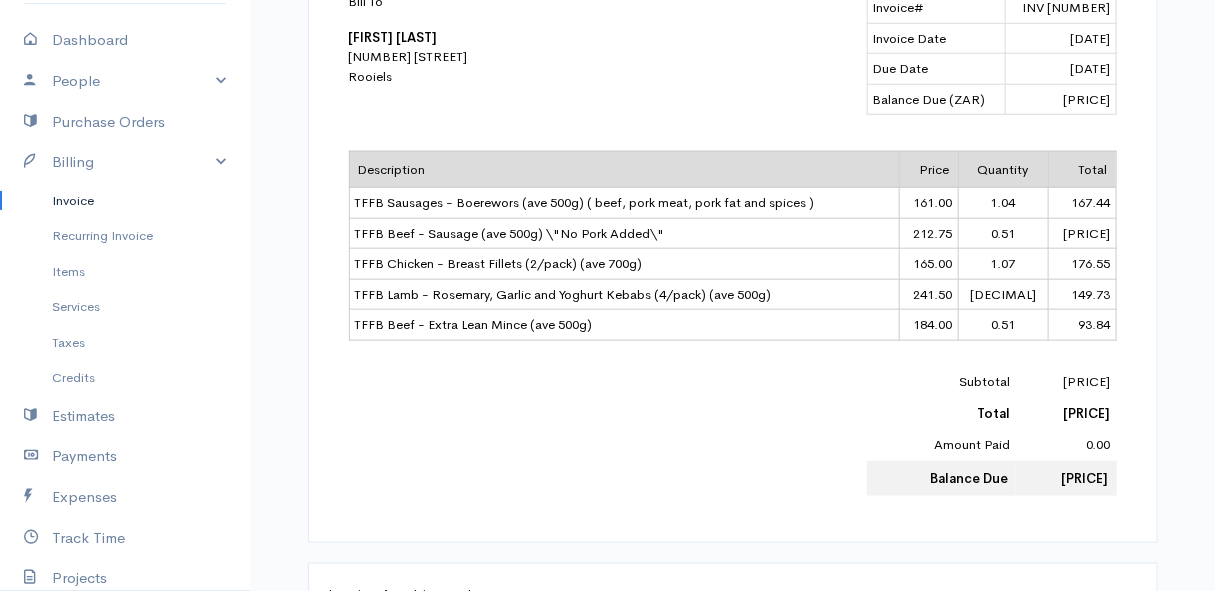scroll, scrollTop: 0, scrollLeft: 0, axis: both 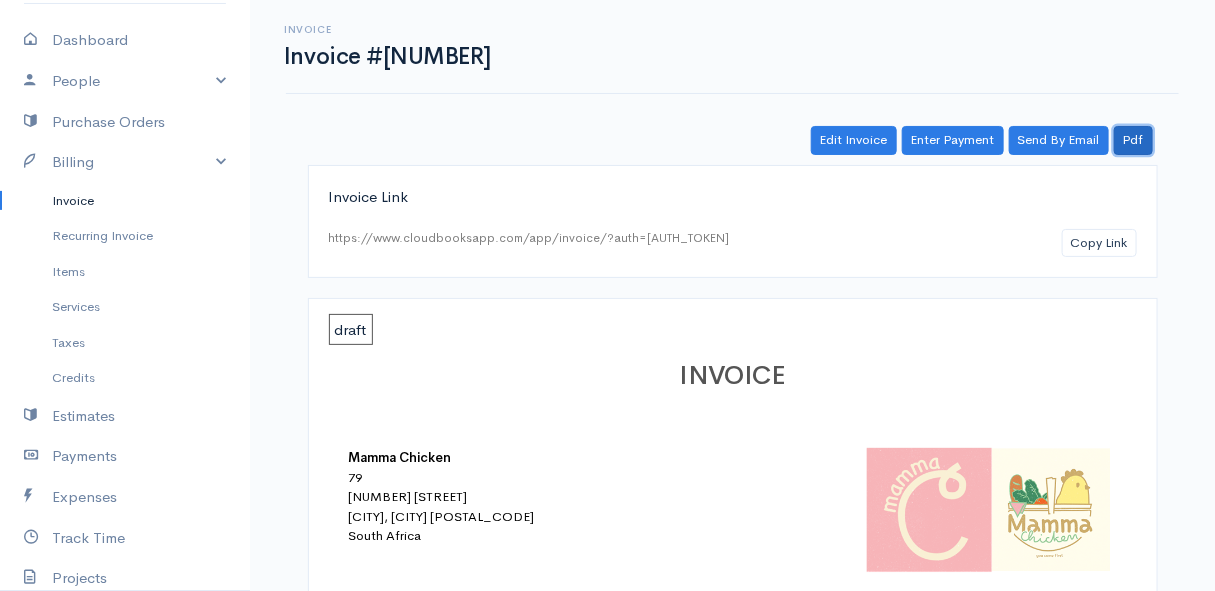 click on "Pdf" at bounding box center [1133, 140] 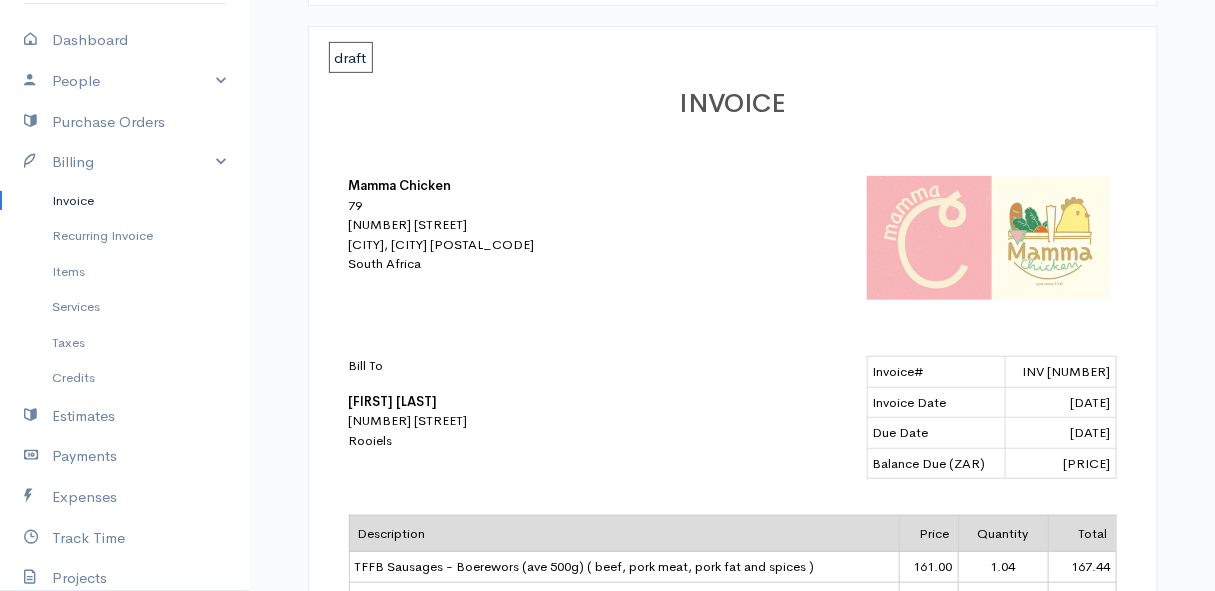 scroll, scrollTop: 0, scrollLeft: 0, axis: both 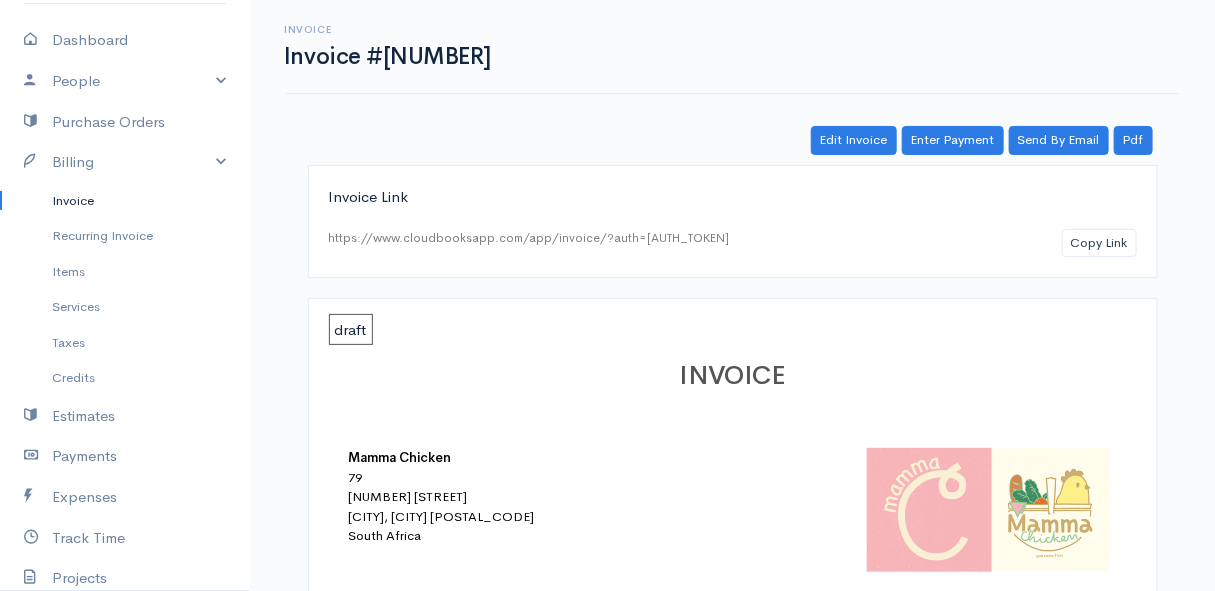 click on "Invoice" at bounding box center (125, 201) 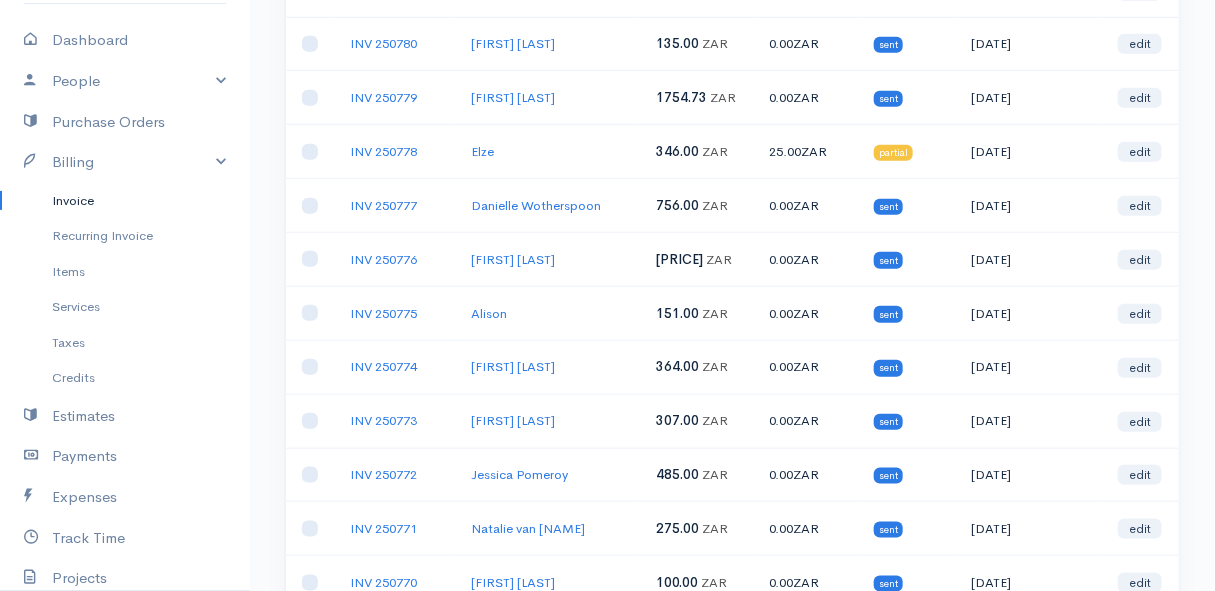 scroll, scrollTop: 636, scrollLeft: 0, axis: vertical 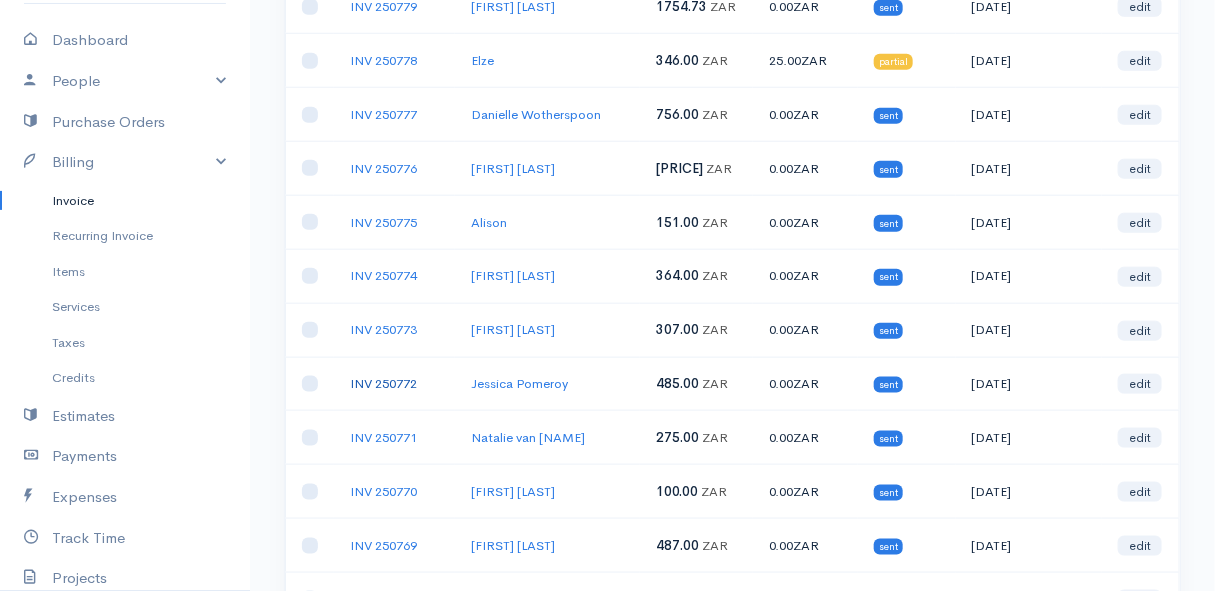 click on "INV 250772" at bounding box center [383, 383] 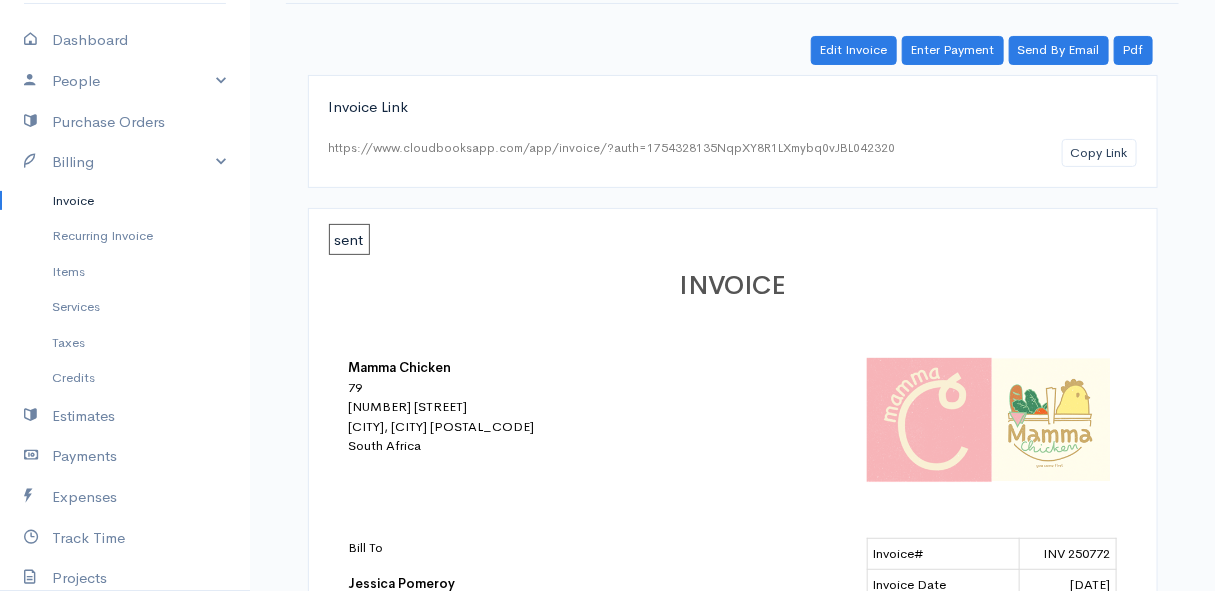 scroll, scrollTop: 0, scrollLeft: 0, axis: both 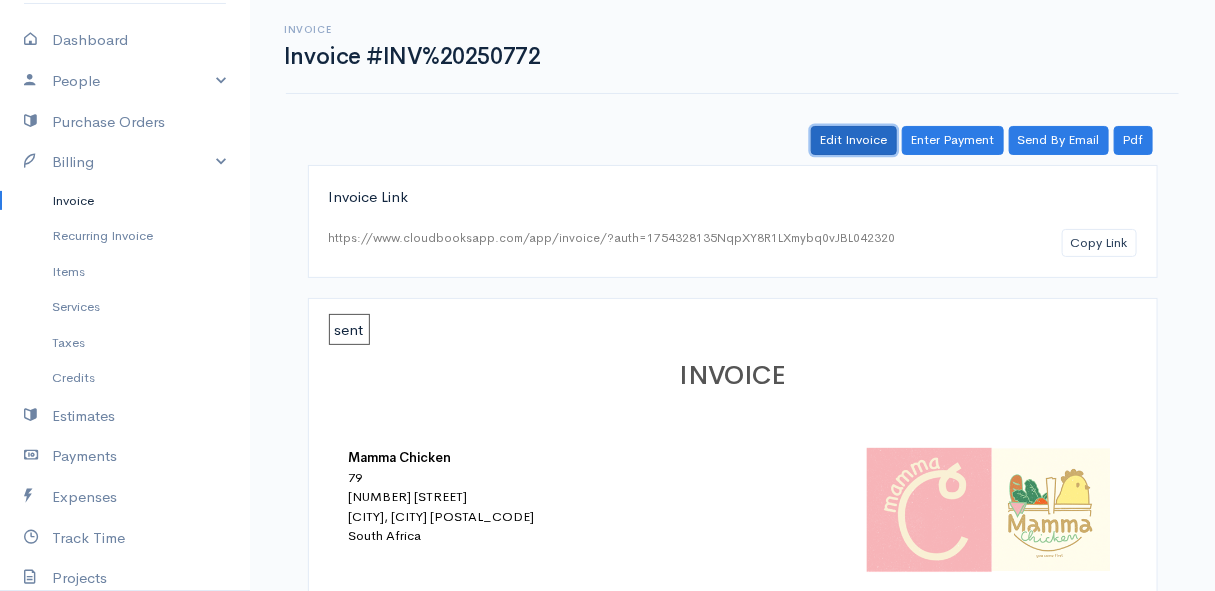 click on "Edit Invoice" at bounding box center [854, 140] 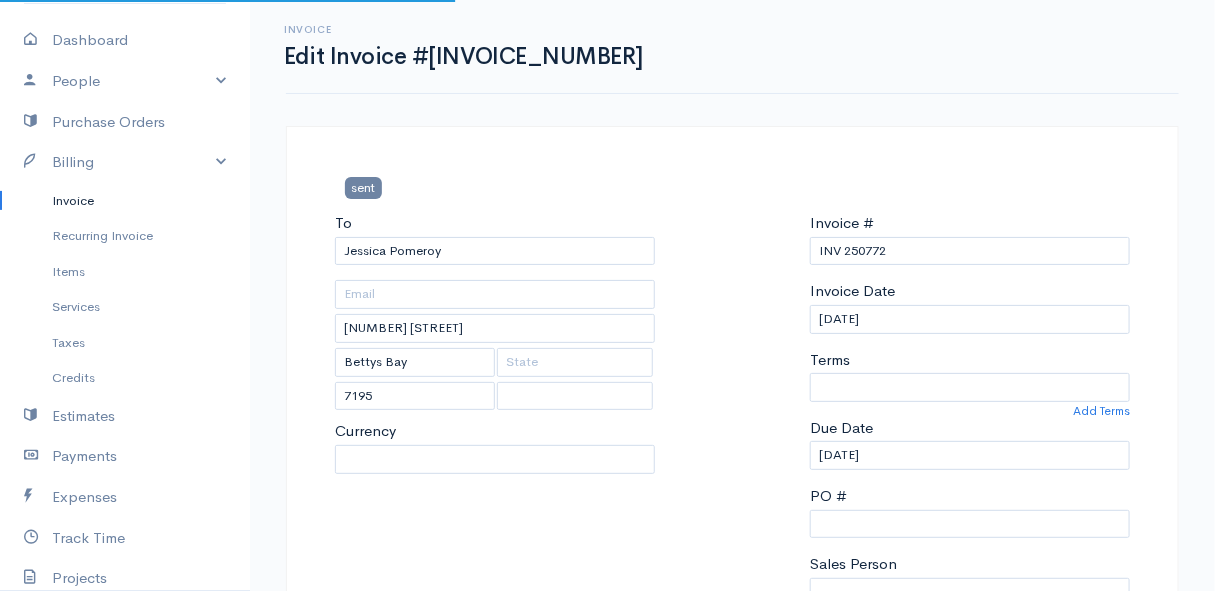 select 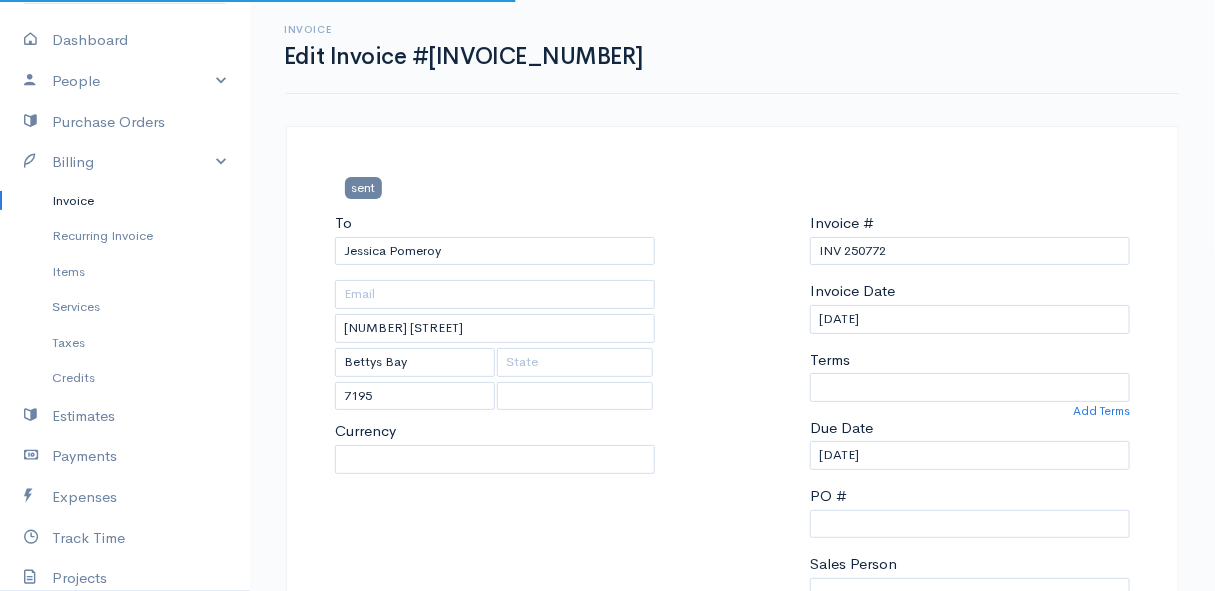 select on "South Africa" 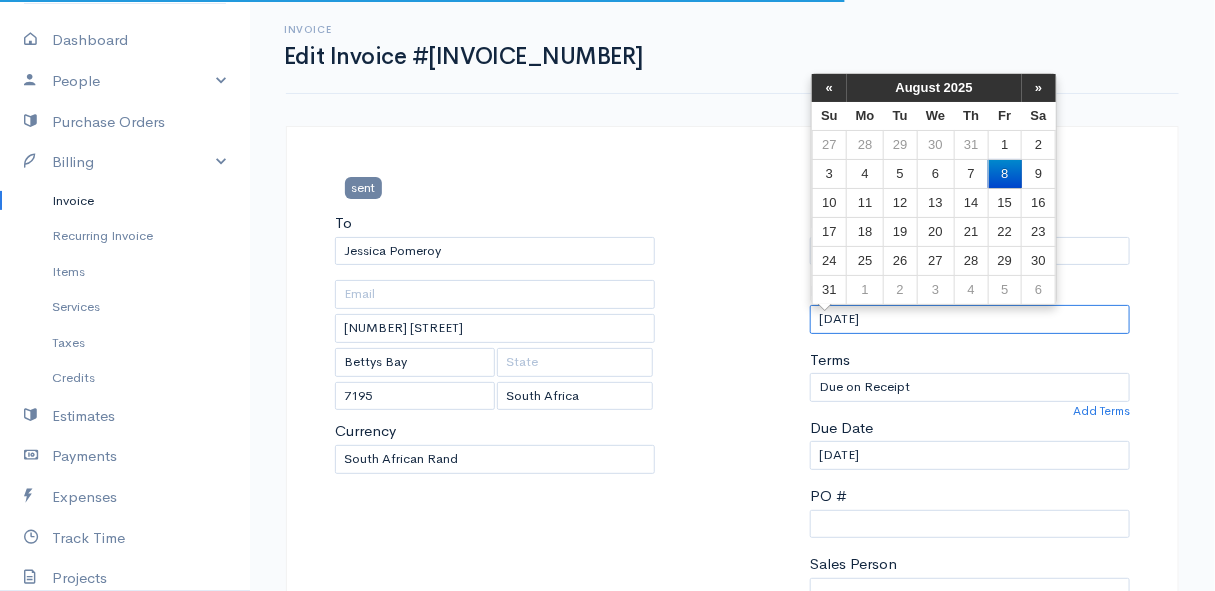 click on "[DATE]" at bounding box center [970, 319] 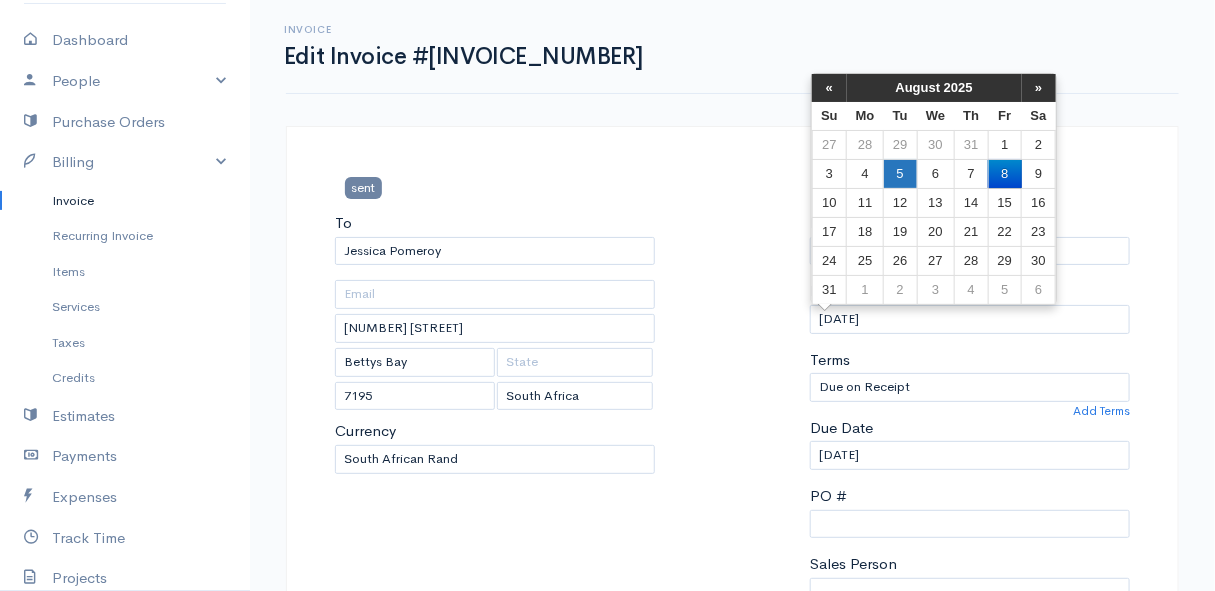 click on "5" at bounding box center (900, 173) 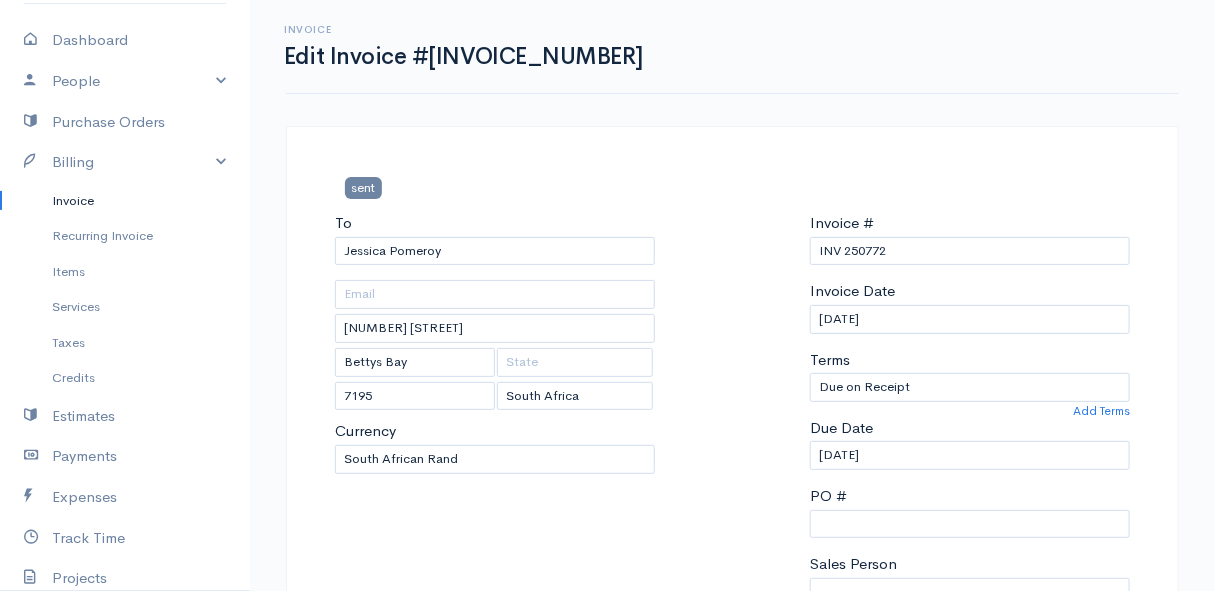 scroll, scrollTop: 90, scrollLeft: 0, axis: vertical 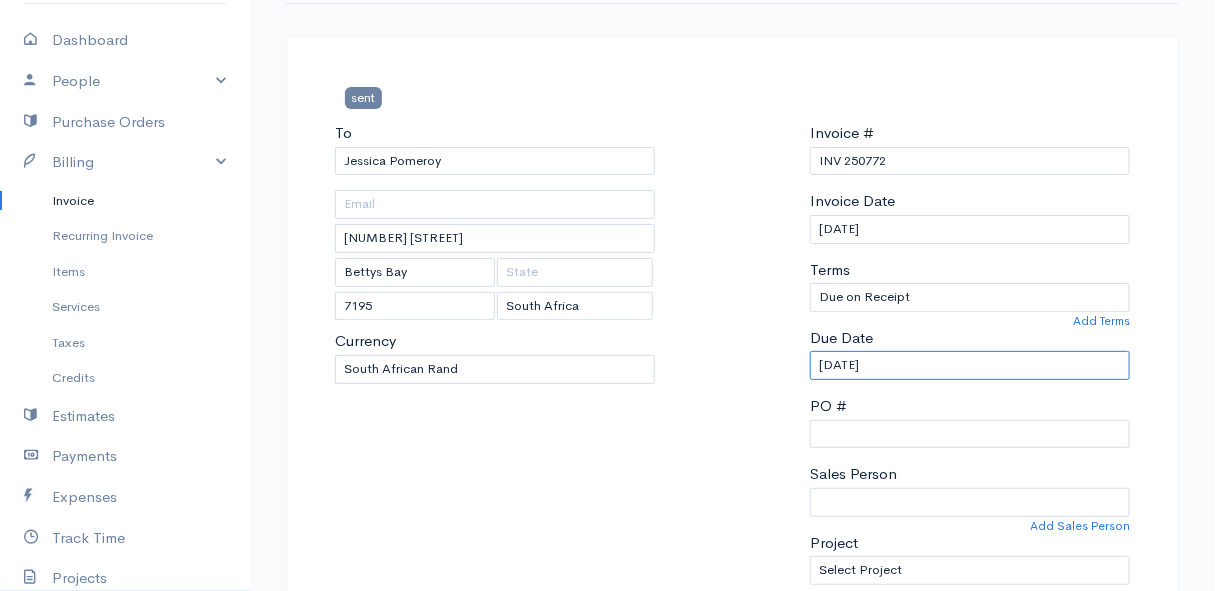 click on "[DATE]" at bounding box center (970, 365) 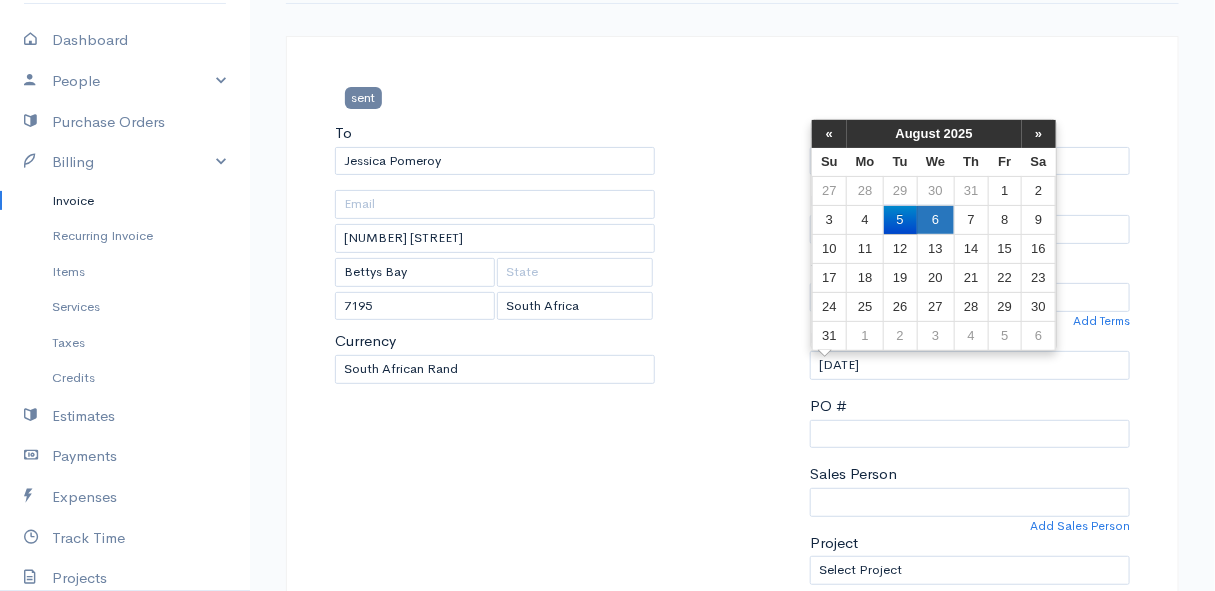 click on "6" at bounding box center (935, 219) 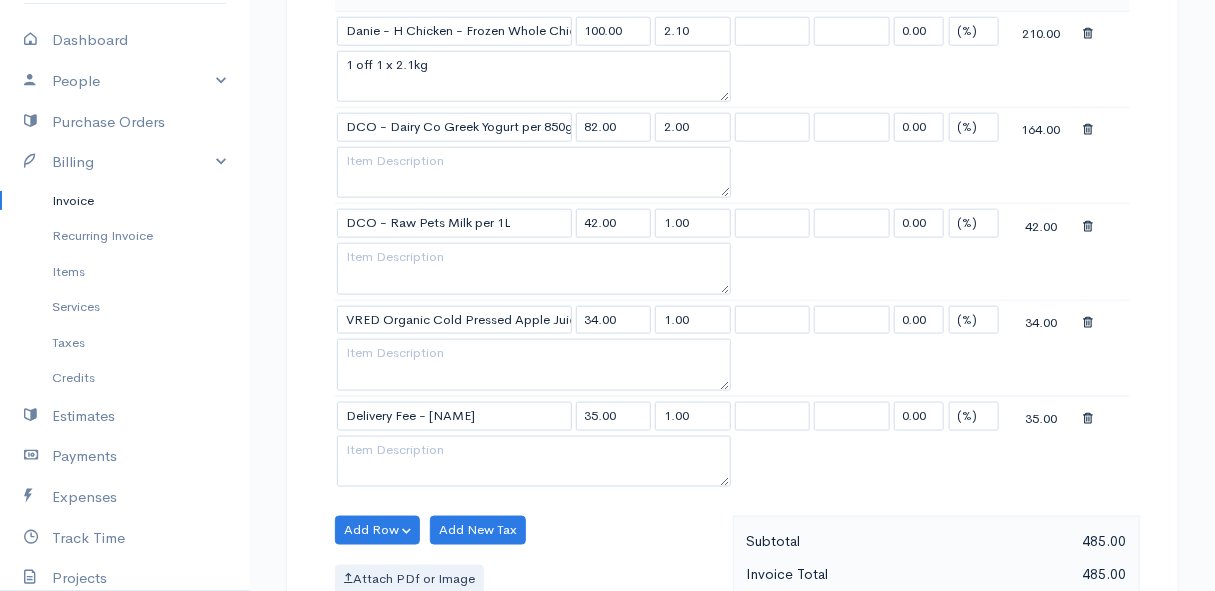 scroll, scrollTop: 909, scrollLeft: 0, axis: vertical 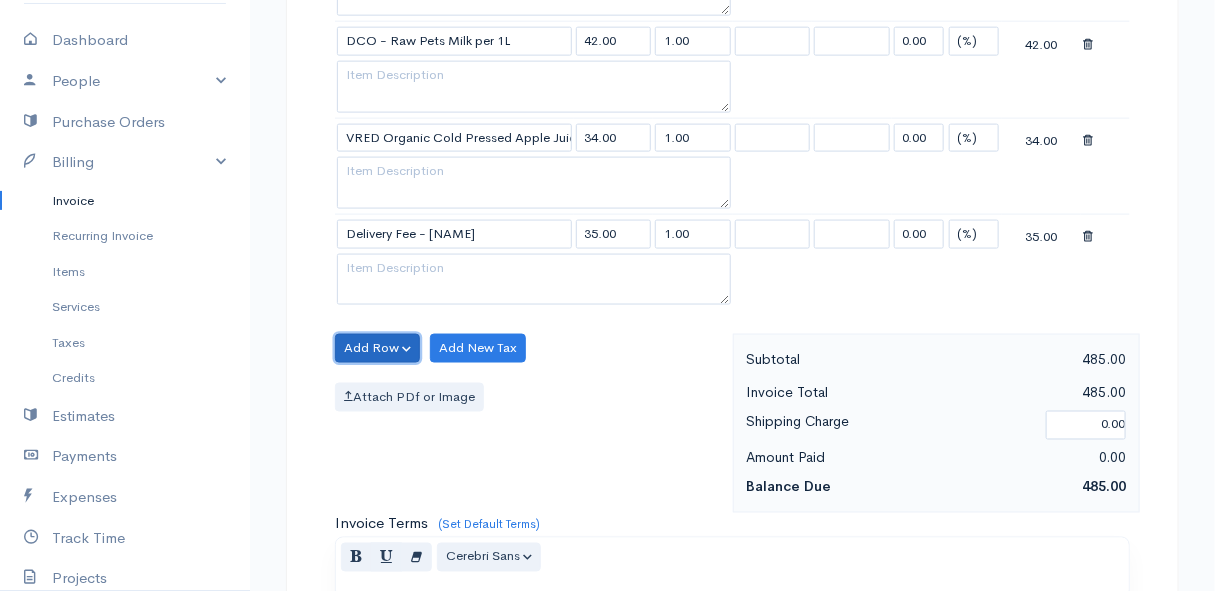 click on "Add Row" at bounding box center (377, 348) 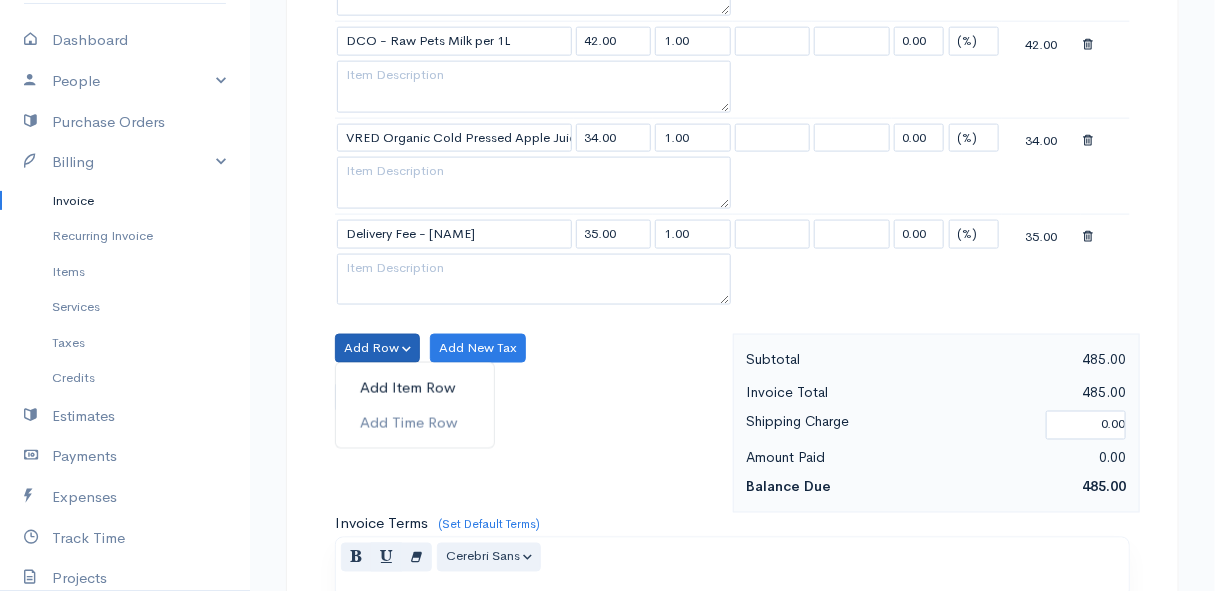 click on "Add Item Row" at bounding box center [415, 388] 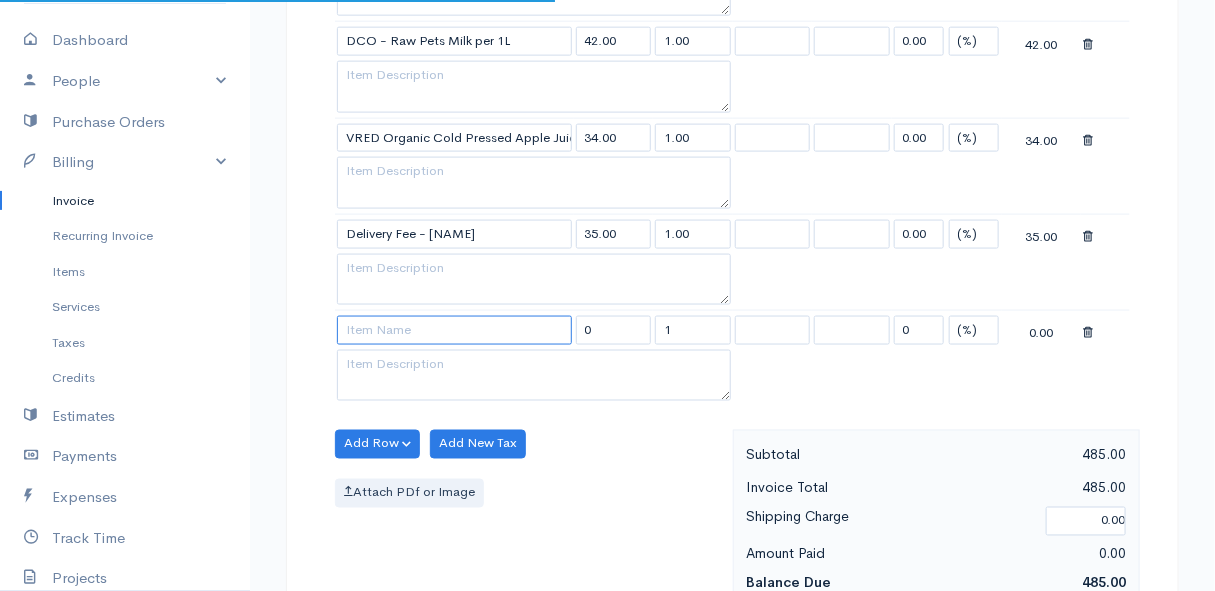 click at bounding box center (454, 330) 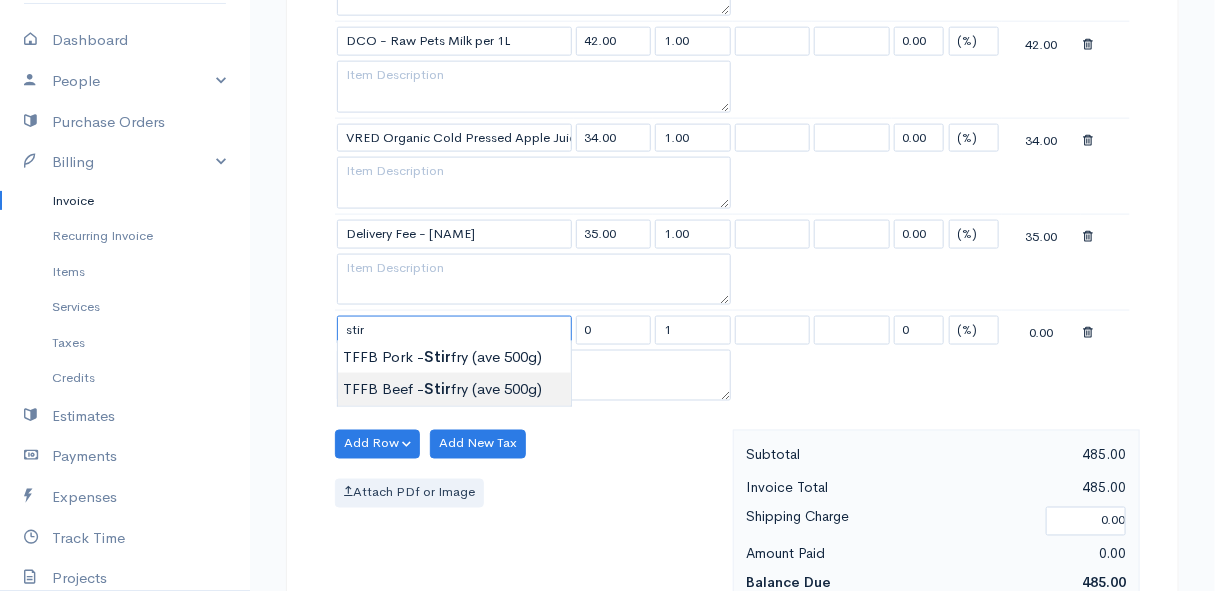 type on "TFFB Beef - Stirfry (ave 500g)" 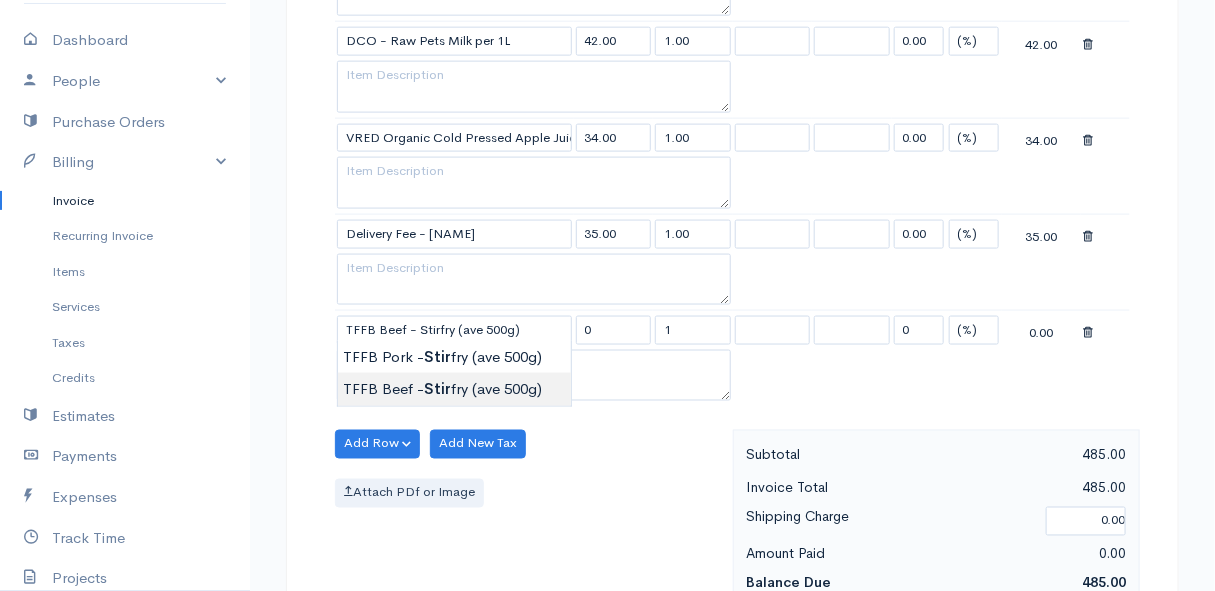 type on "218.50" 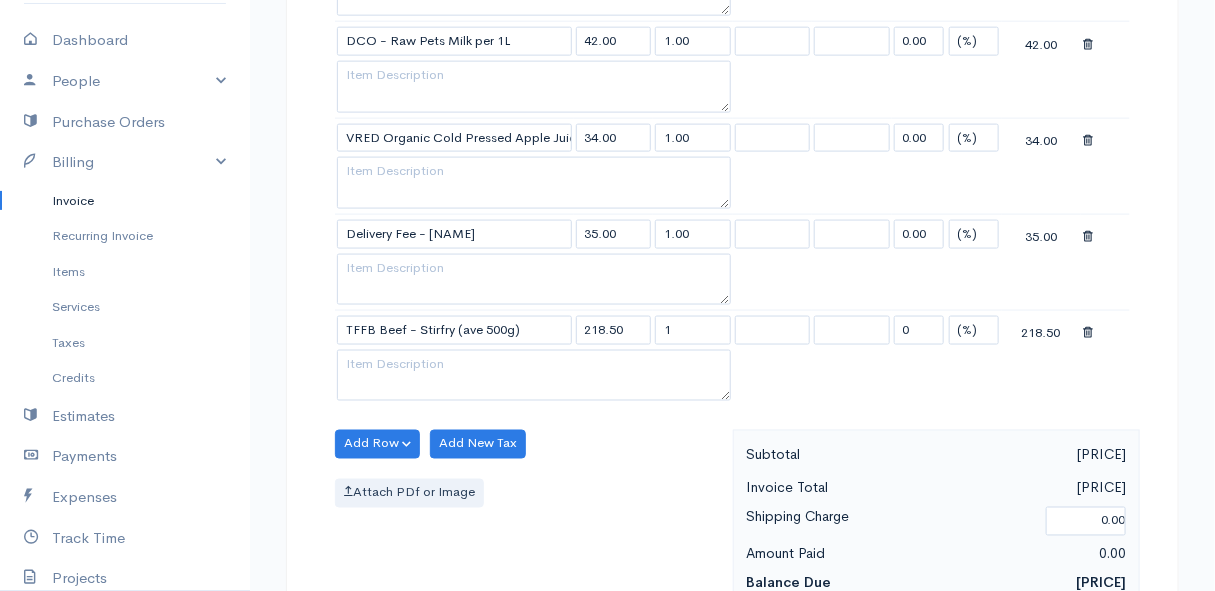 click on "sent To [NAME] 4115 Aster Crescent Bettys Bay 7195 [Choose Country] United States Canada United Kingdom Afghanistan Albania Algeria American Samoa Andorra Anguilla Angola Antarctica Kip" at bounding box center (607, 196) 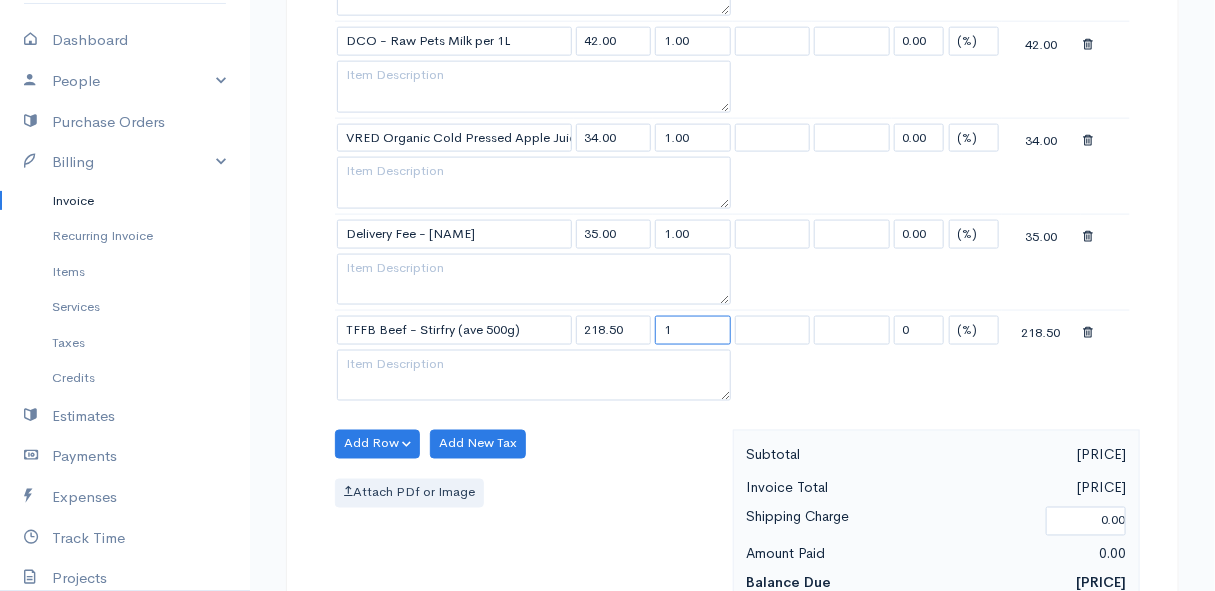 click on "1" at bounding box center (693, 330) 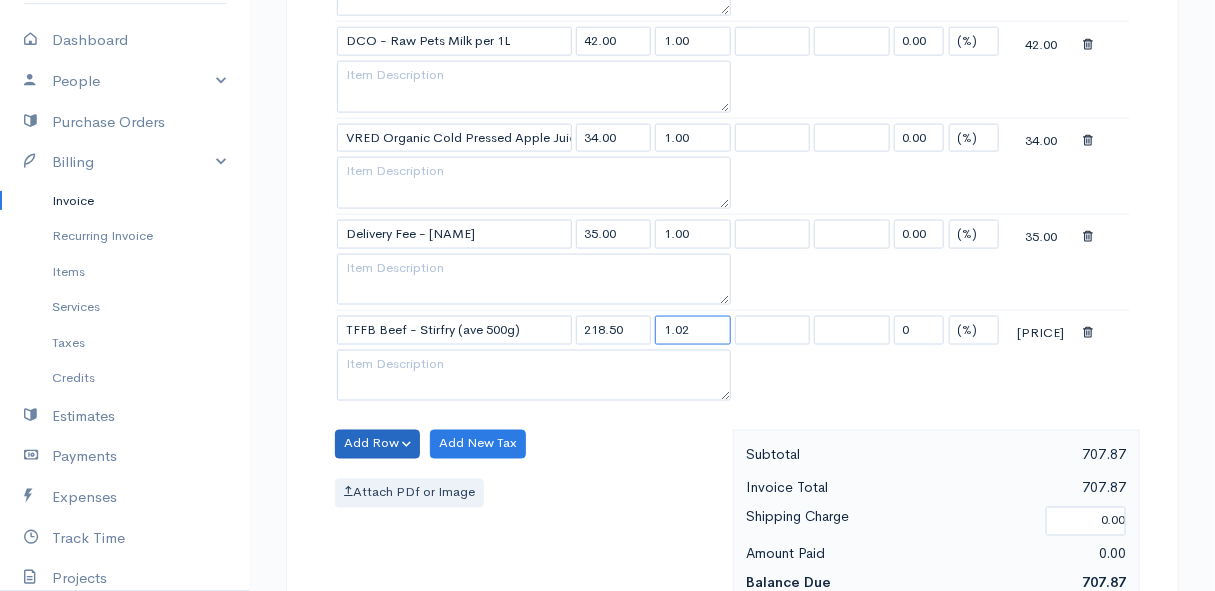 type on "1.02" 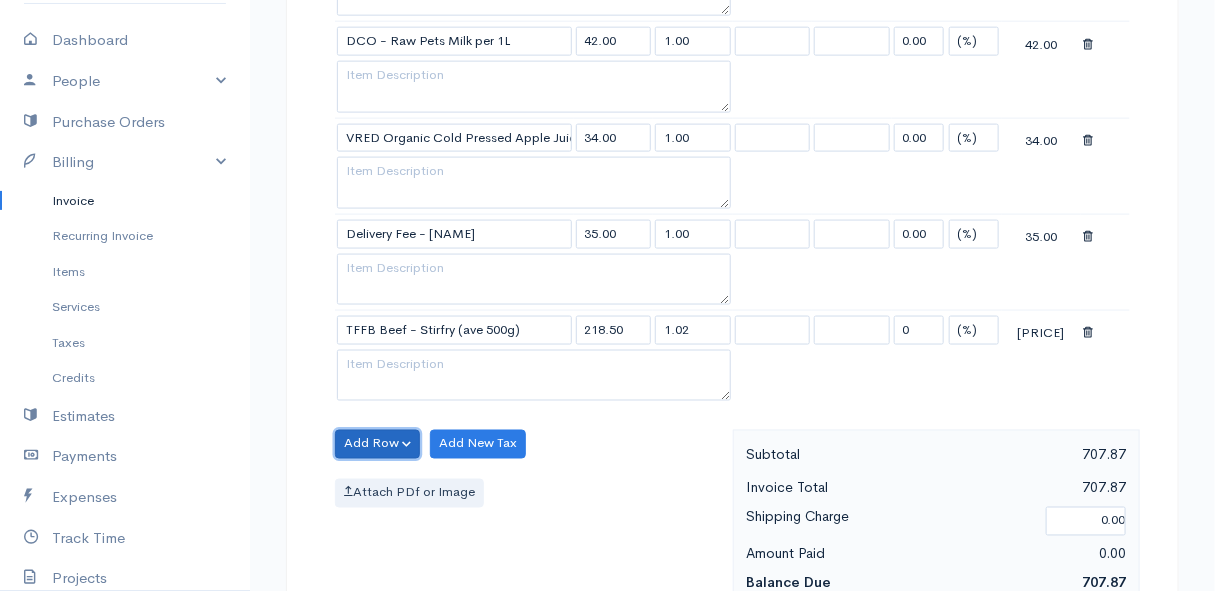 click on "Add Row" at bounding box center [377, 444] 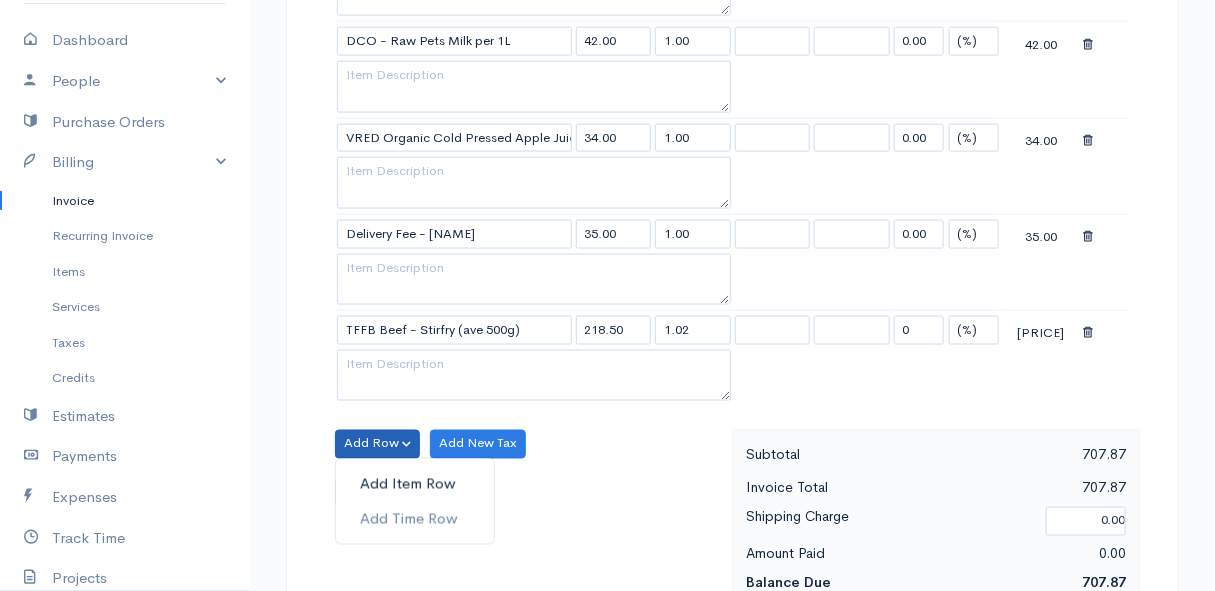click on "Add Item Row" at bounding box center [415, 484] 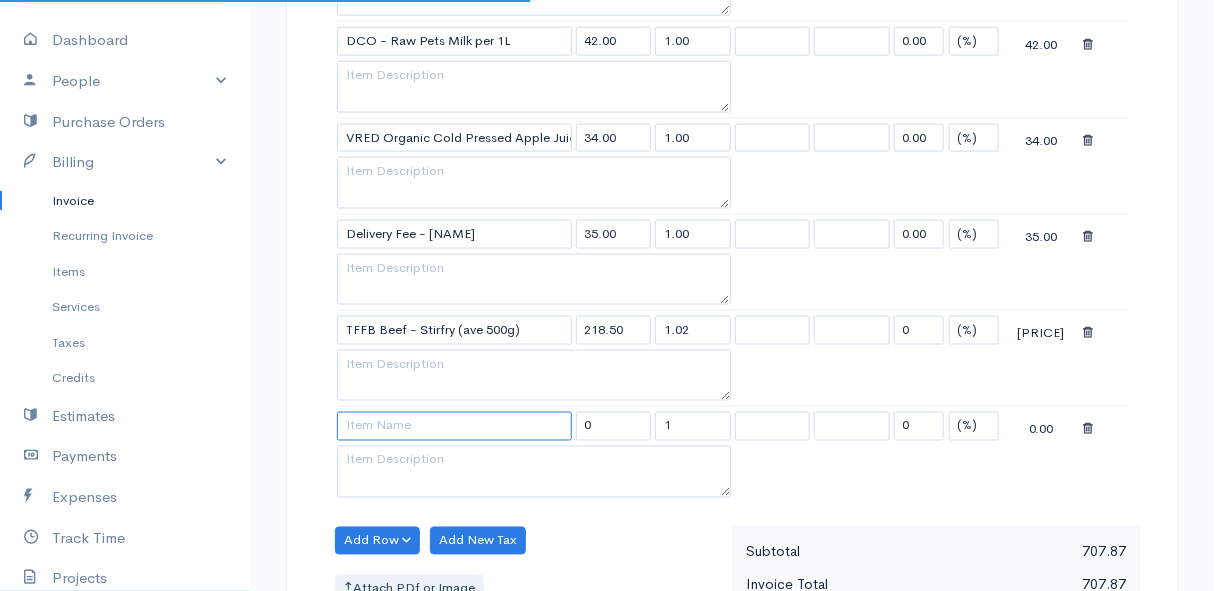 click at bounding box center [454, 426] 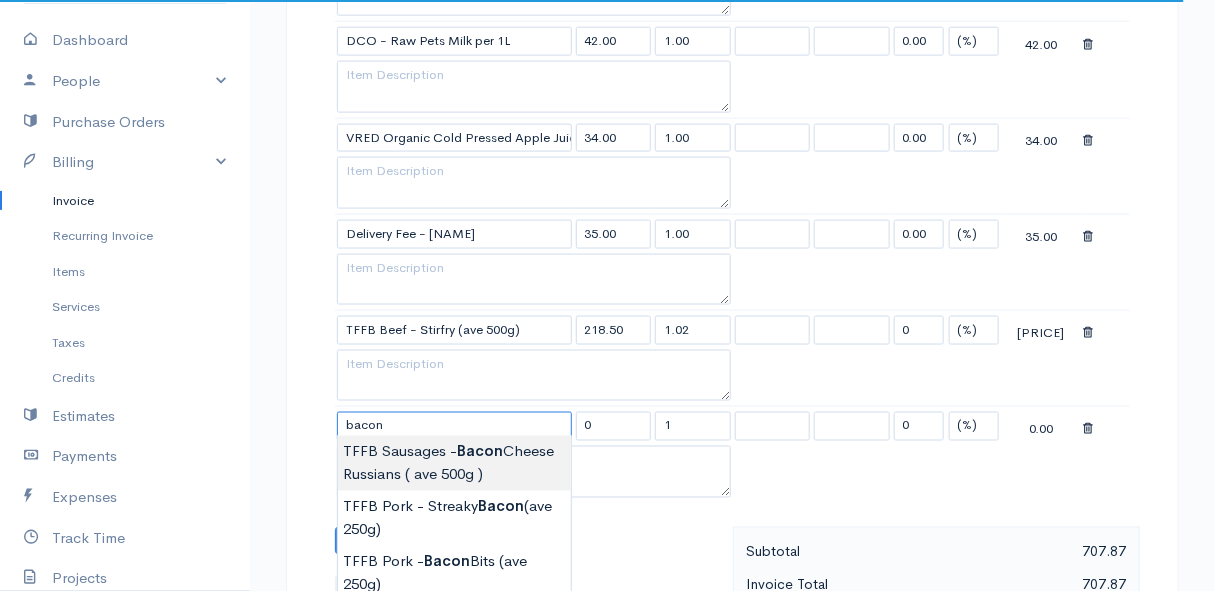 scroll, scrollTop: 1000, scrollLeft: 0, axis: vertical 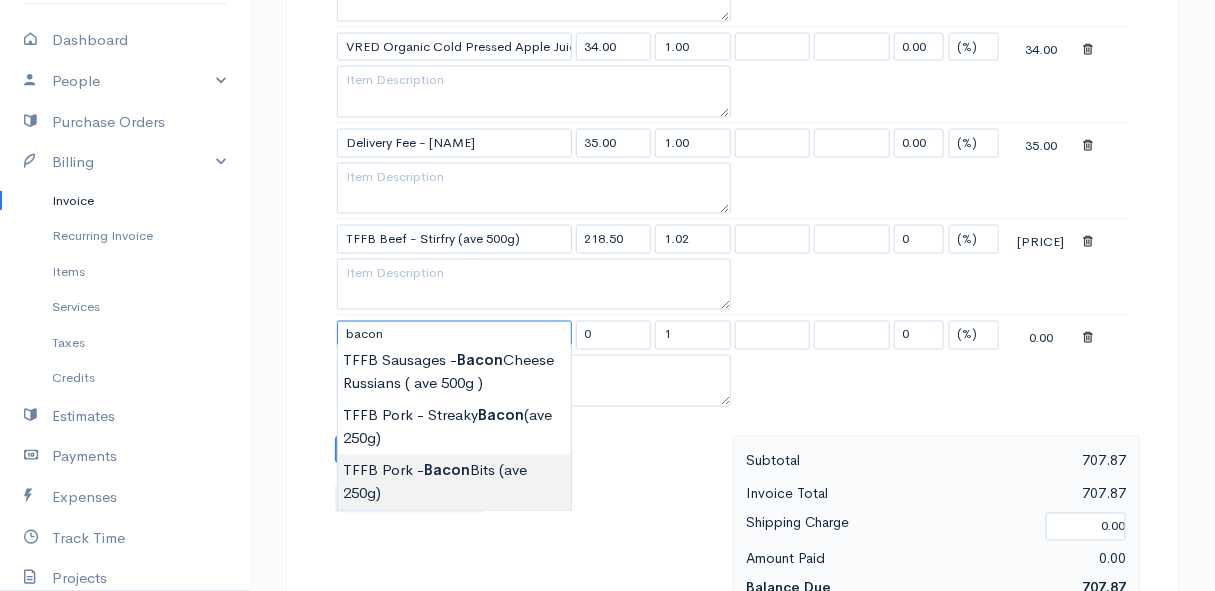 type on "TFFB Pork - Bacon Bits (ave 250g)" 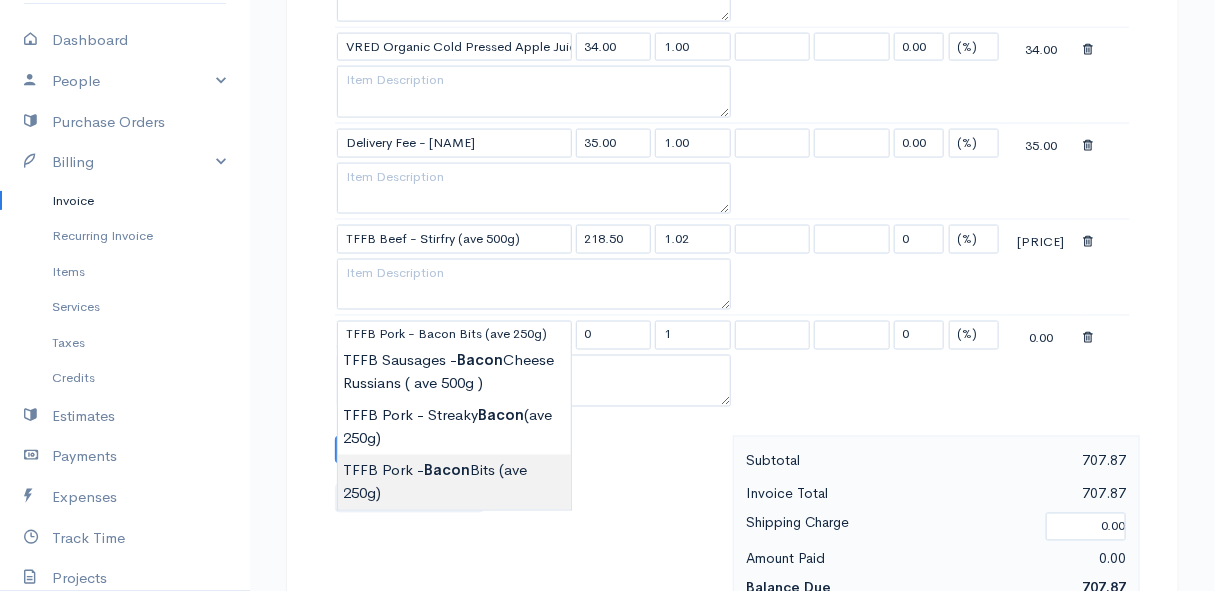 type on "161.00" 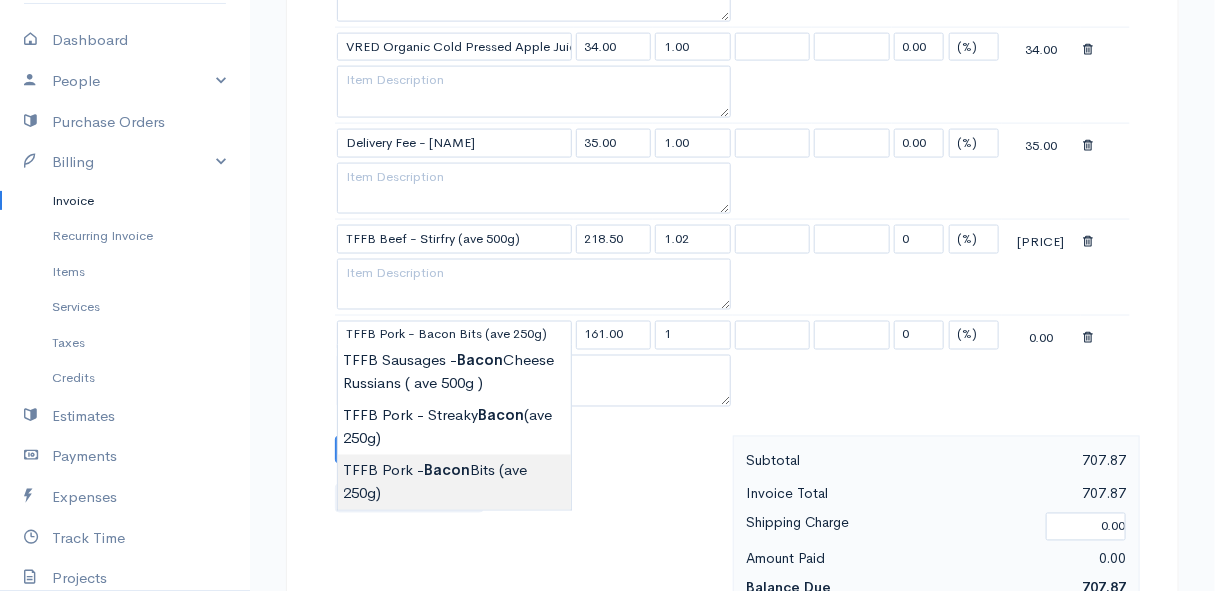 click on "sent To [NAME] 4115 Aster Crescent Bettys Bay 7195 [Choose Country] United States Canada United Kingdom Afghanistan Albania Algeria American Samoa Andorra Anguilla Angola Antarctica Kip" at bounding box center (607, 153) 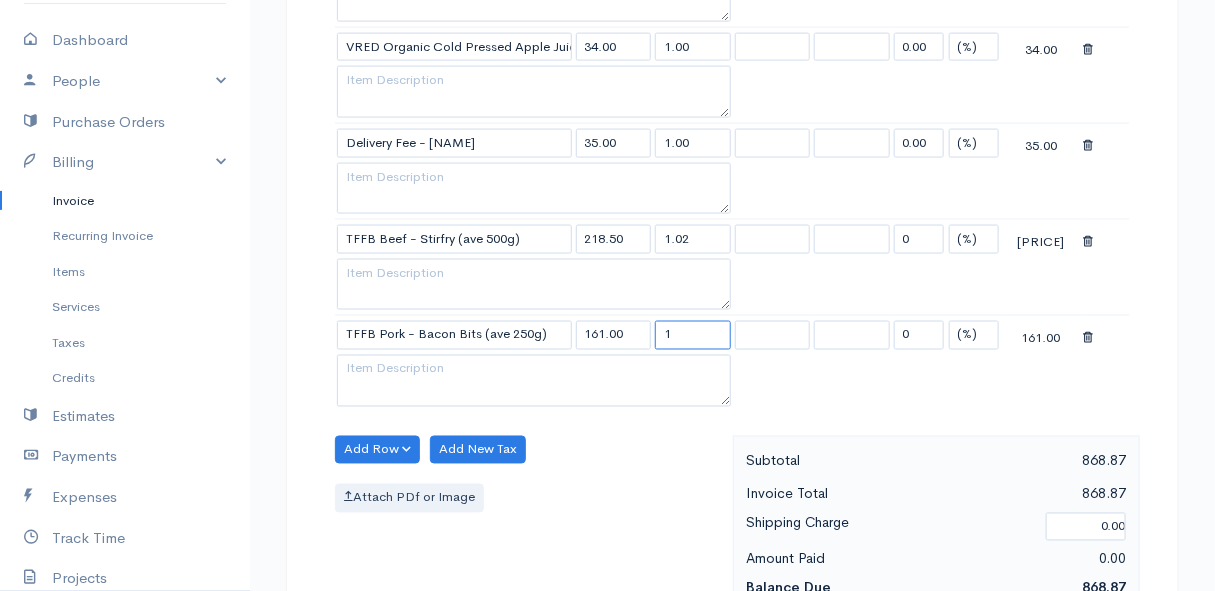 click on "1" at bounding box center (693, 335) 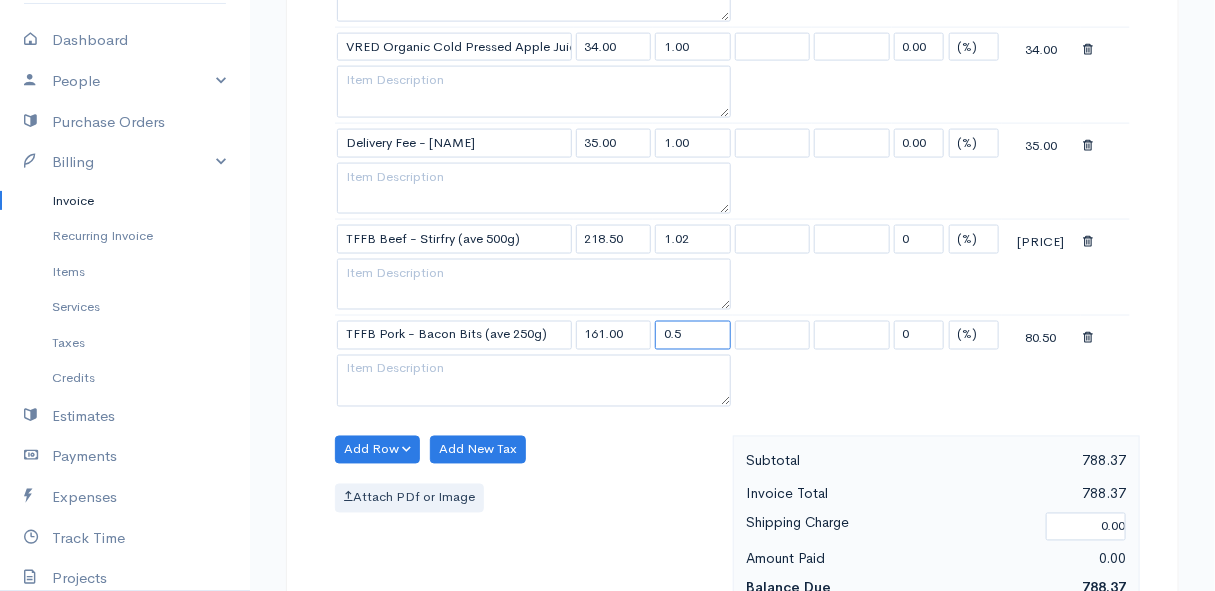 type on "0.5" 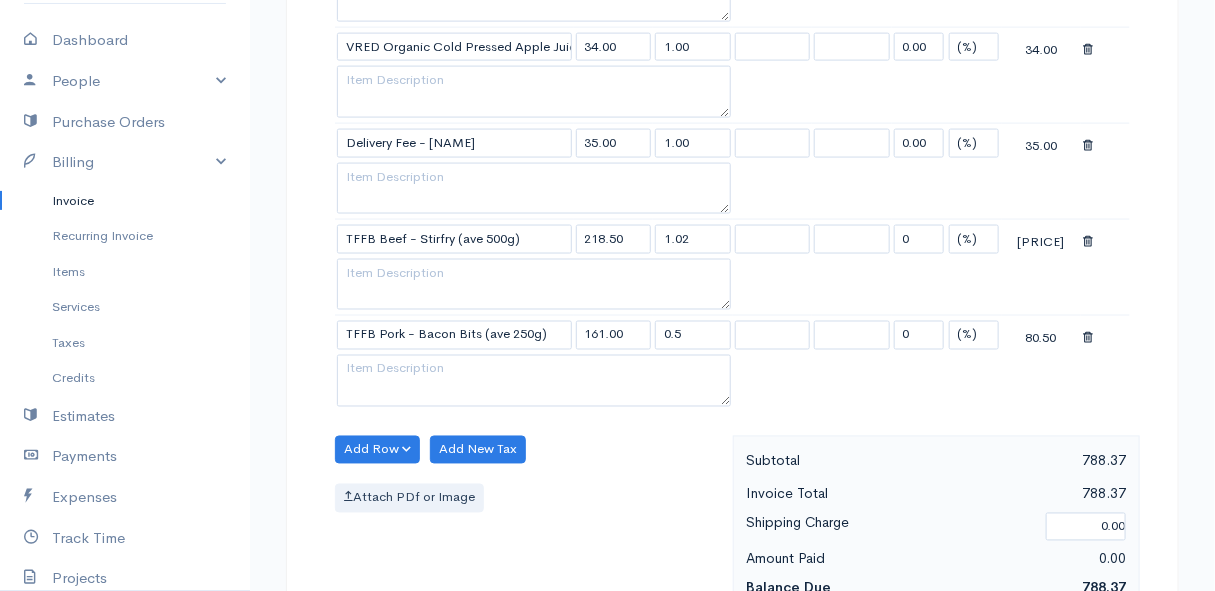 click on "Attach PDf or Image" at bounding box center (529, 498) 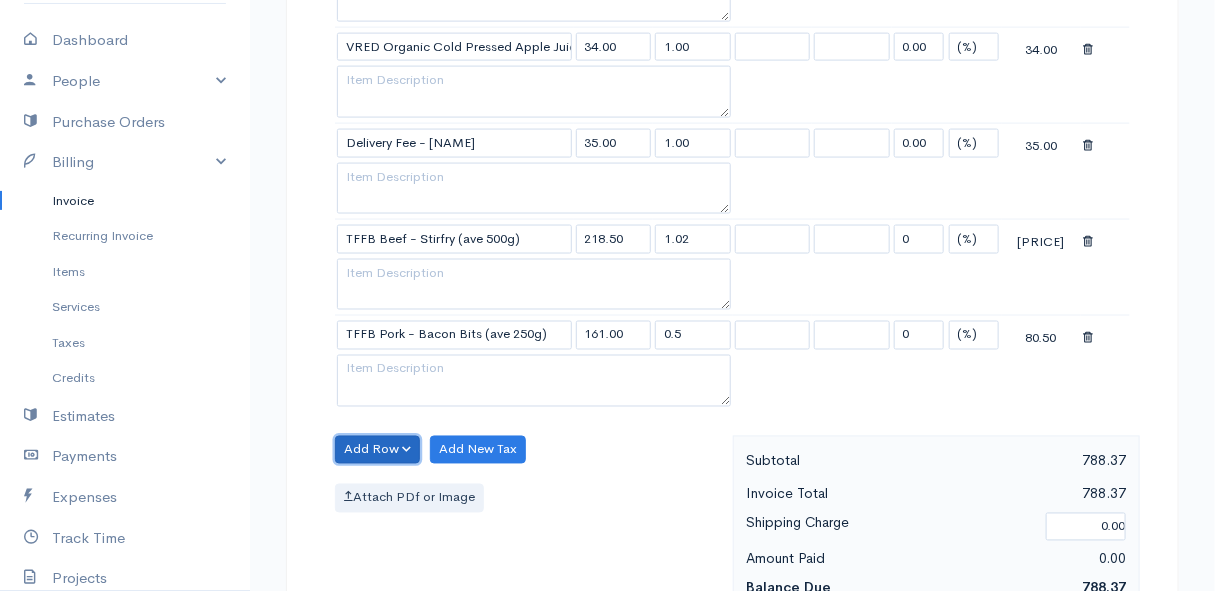 click on "Add Row" at bounding box center [377, 450] 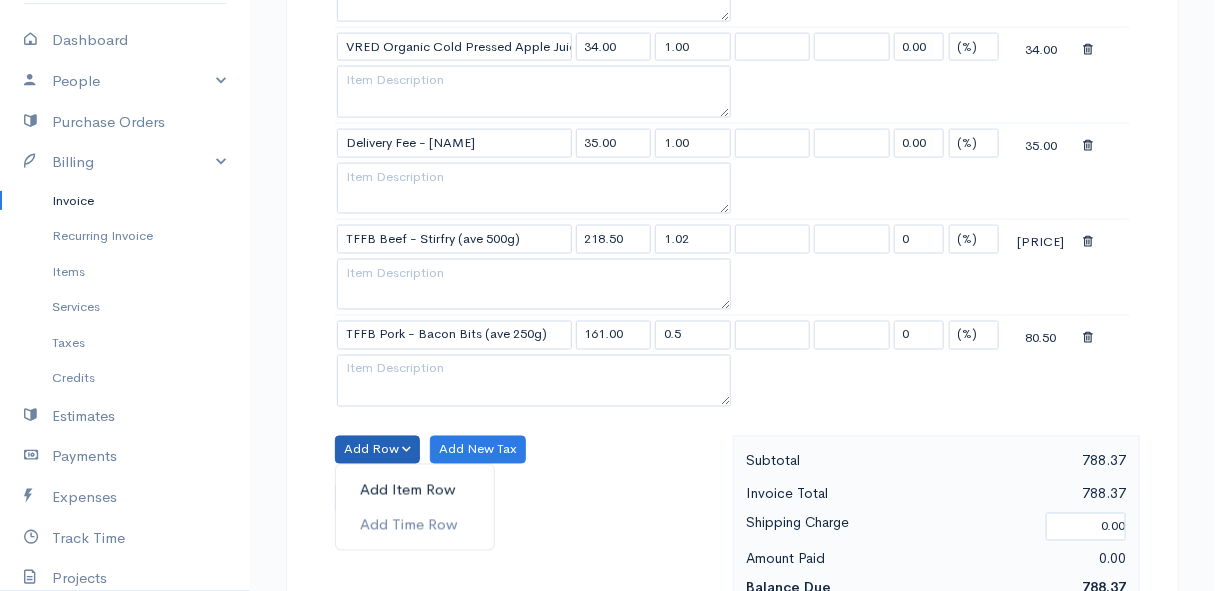 click on "Add Item Row" at bounding box center (415, 490) 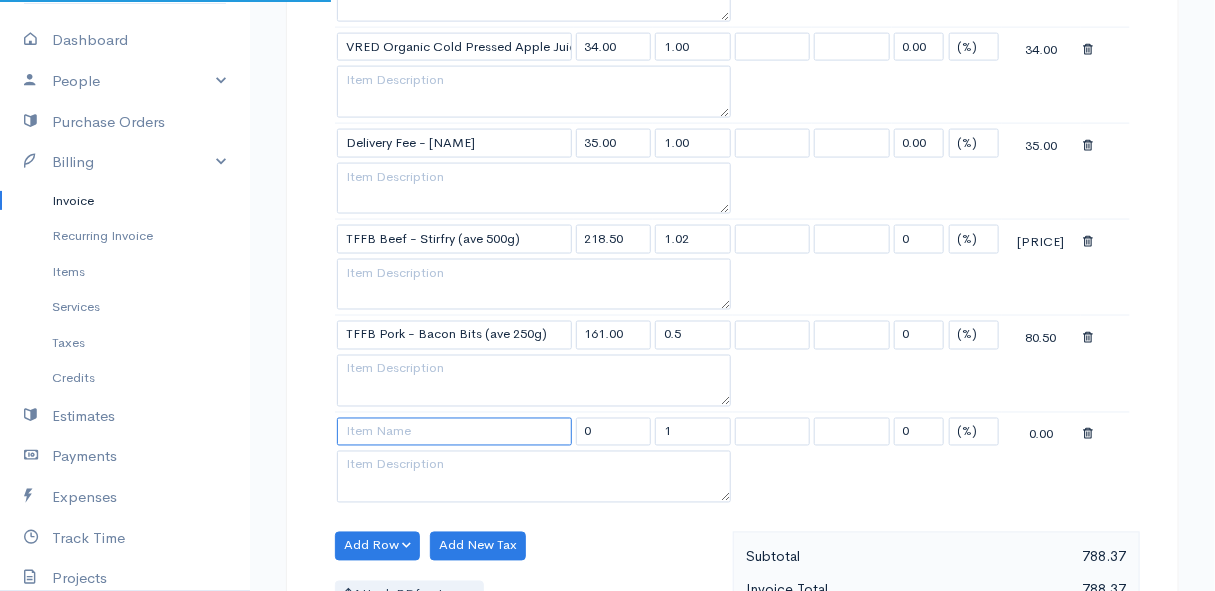 click at bounding box center (454, 432) 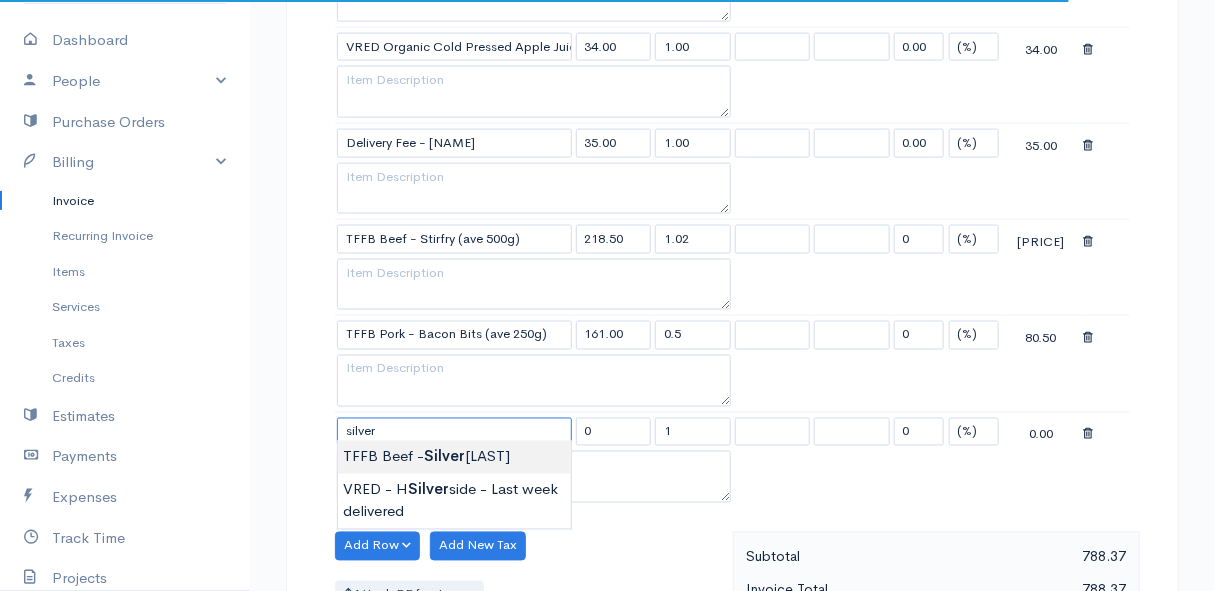 type on "TFFB Beef - Silverside" 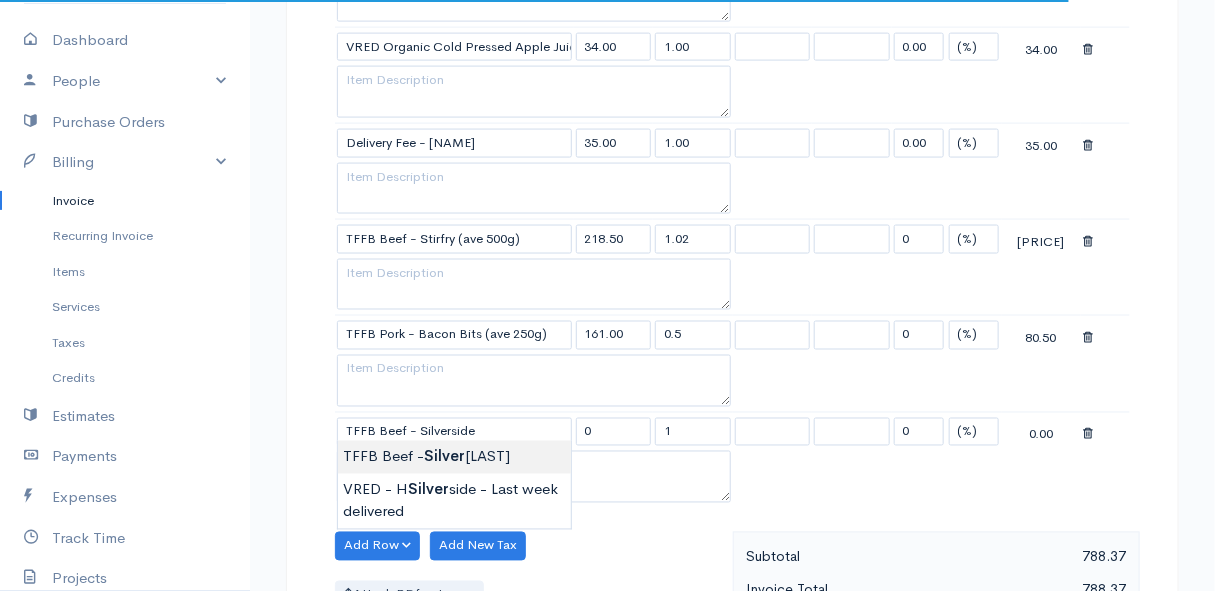 type on "[PRICE]" 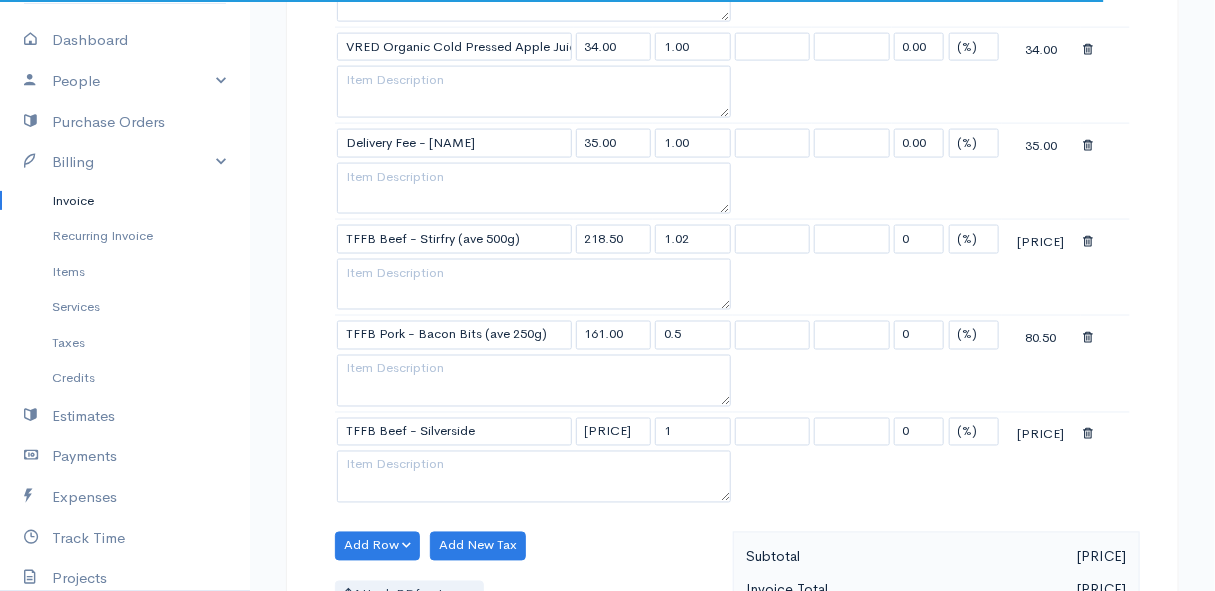 click on "sent To [NAME] 4115 Aster Crescent Bettys Bay 7195 [Choose Country] United States Canada United Kingdom Afghanistan Albania Algeria American Samoa Andorra Anguilla Angola Antarctica Kip" at bounding box center [607, 201] 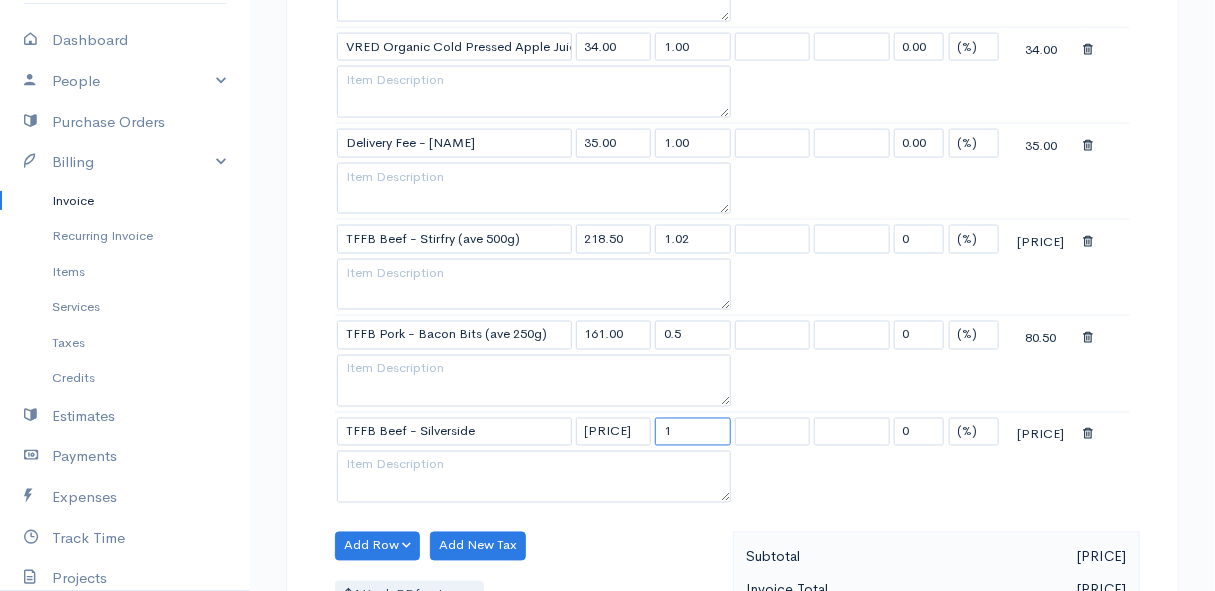 click on "1" at bounding box center (693, 432) 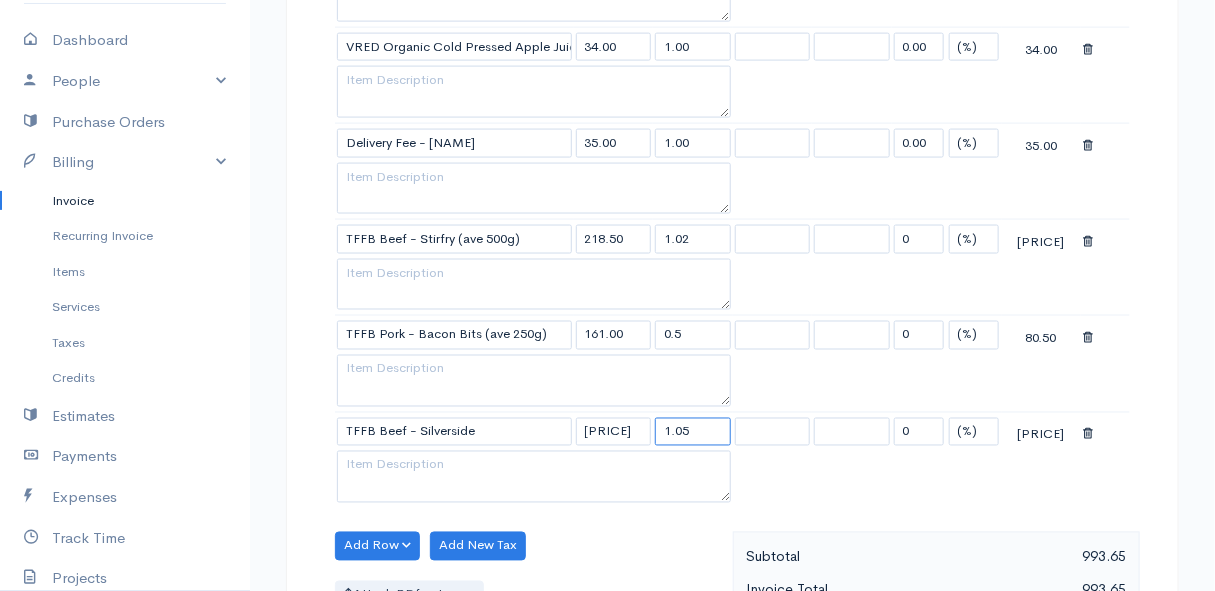 type on "1.05" 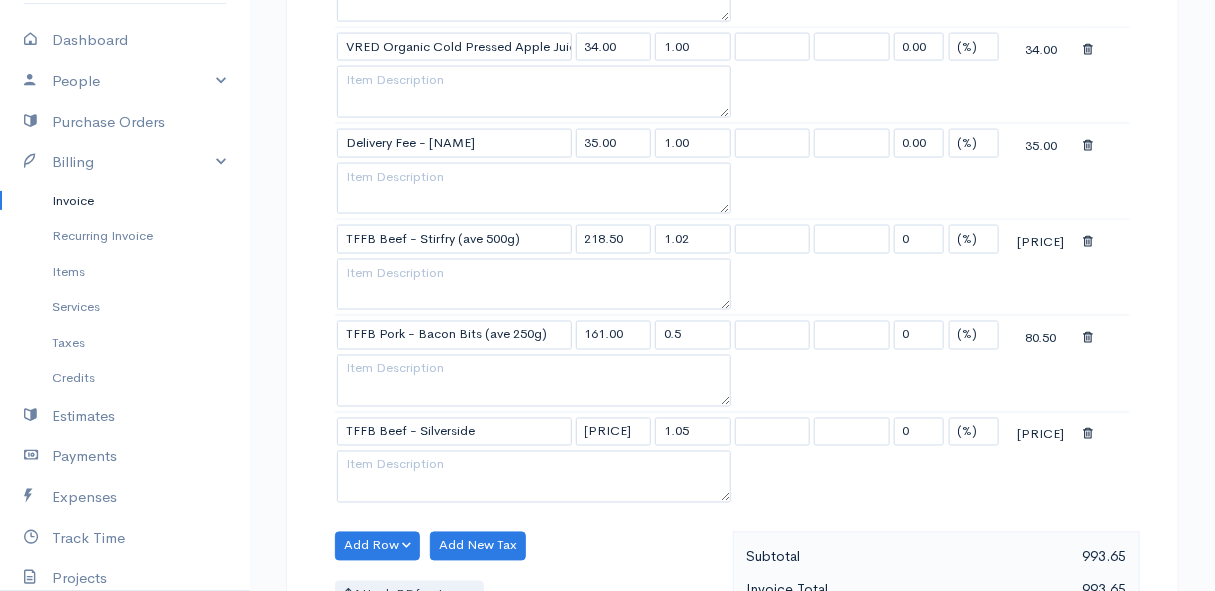 click on "Item Rate Qty Tax Tax Discount Total [FIRST] - H Chicken - Frozen Whole Chicken per kg 100.00 2.10 0.00 (%) Flat 210.00 1 off 1 x 2.1kg DCO - Dairy Co Greek Yogurt per 850g - Plastic Tub 82.00 2.00 0.00 (%) Flat 164.00 DCO - Raw Pets Milk per 1L 42.00 1.00 0.00 (%) Flat 42.00 VRED Organic Cold Pressed Apple Juice - Frozen 300ml 34.00 1.00 0.00 (%) Flat 34.00 Delivery Fee - [FIRST] [LAST] 35.00 1.00 0.00 (%) Flat 35.00 TFFB Beef - Stirfry (ave 500g) 218.50 1.02 0 (%) Flat 222.87 TFFB Pork - Bacon Bits (ave 250g) 161.00 0.5 0 (%) Flat 80.50 TFFB Beef - Silverside 195.50 1.05 0 (%) Flat 205.28" at bounding box center [732, 99] 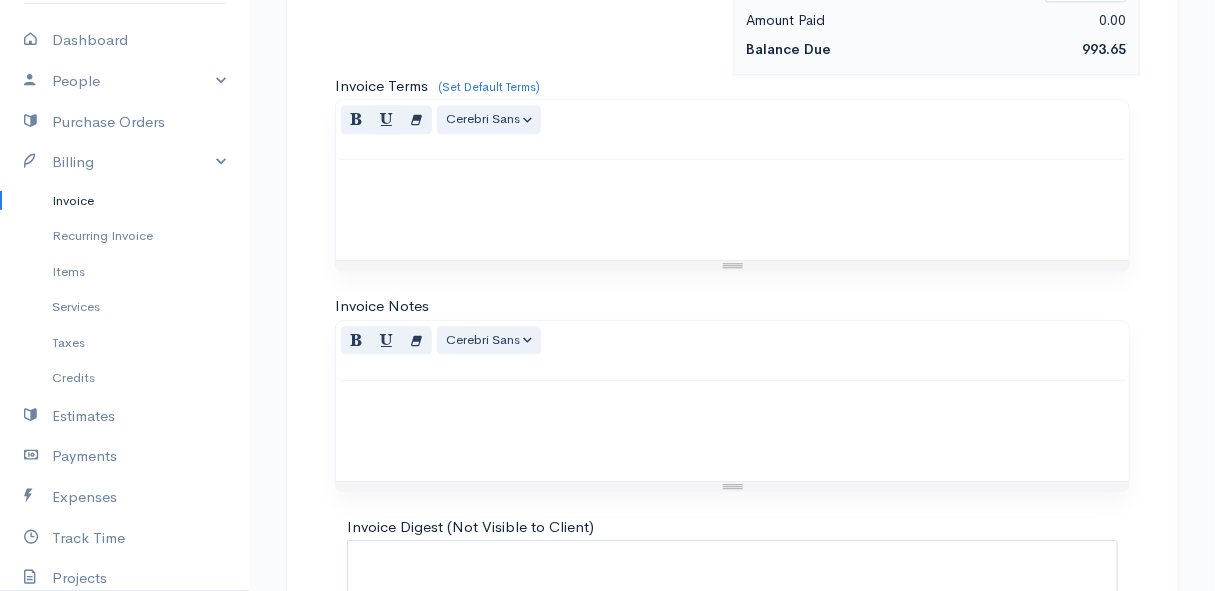 scroll, scrollTop: 1803, scrollLeft: 0, axis: vertical 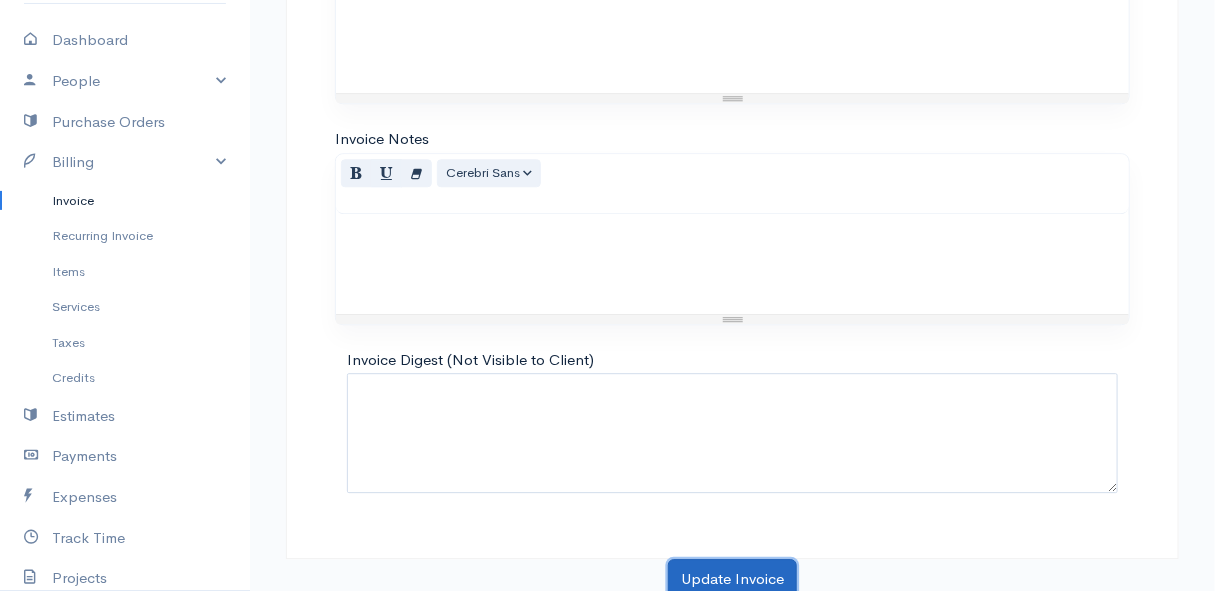 click on "Update Invoice" at bounding box center [732, 579] 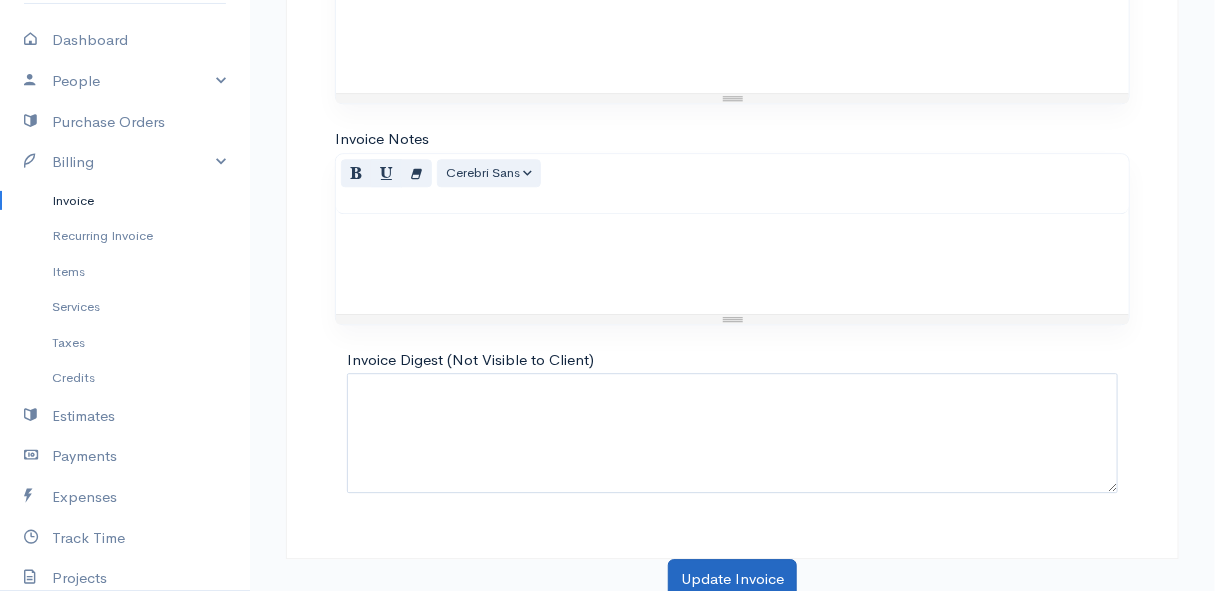 scroll, scrollTop: 0, scrollLeft: 0, axis: both 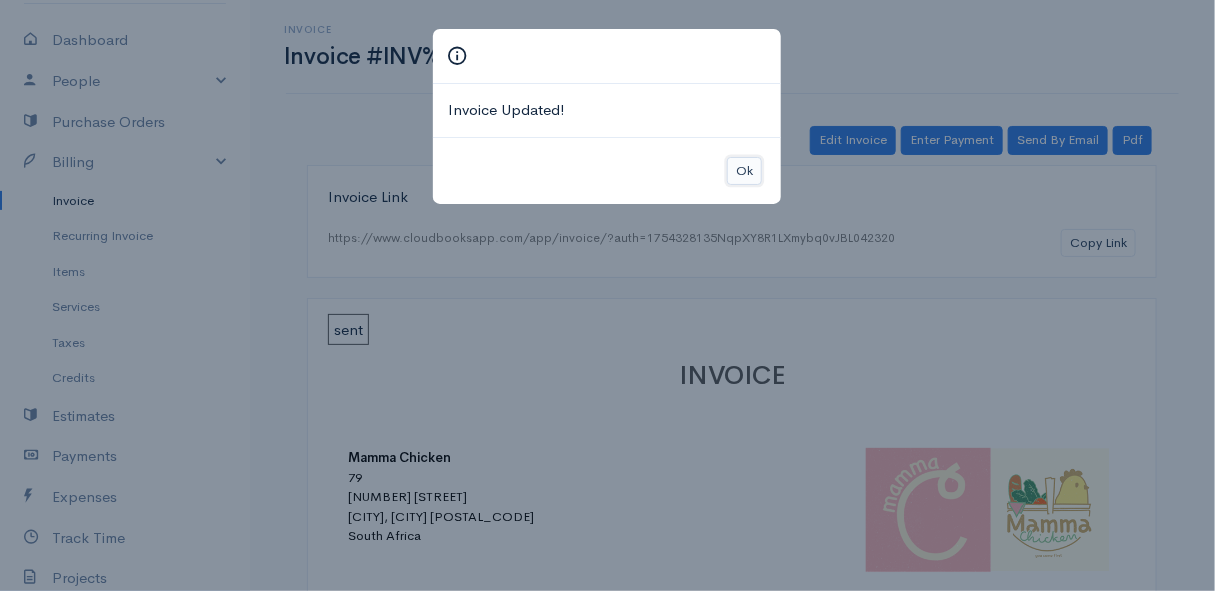click on "Ok" at bounding box center (744, 171) 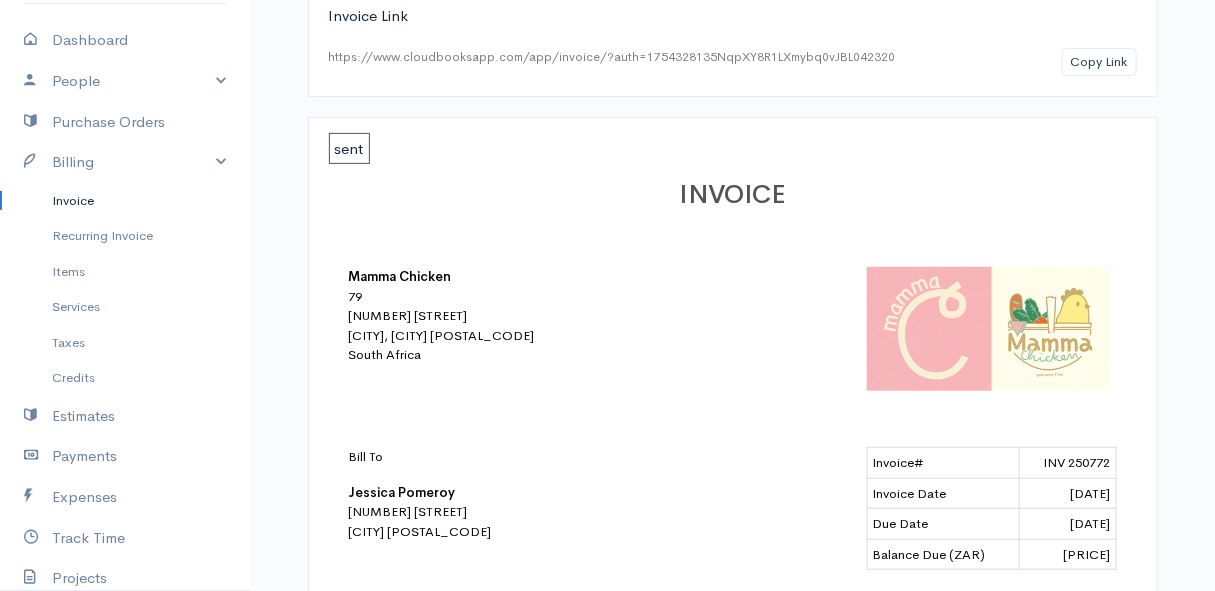 scroll, scrollTop: 0, scrollLeft: 0, axis: both 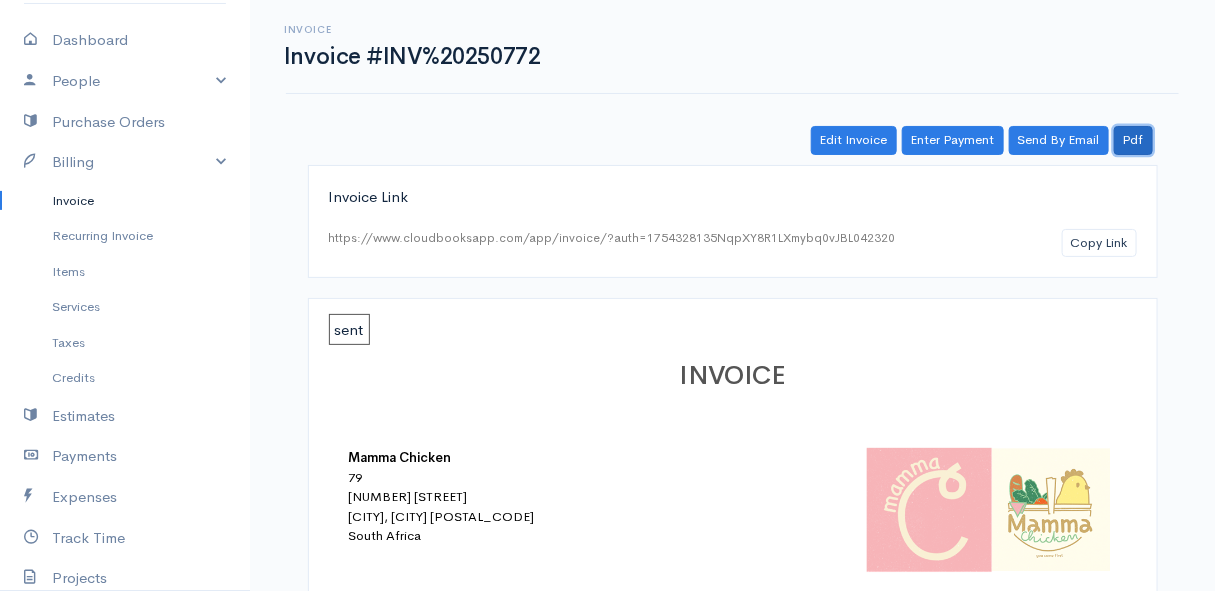 click on "Pdf" at bounding box center [1133, 140] 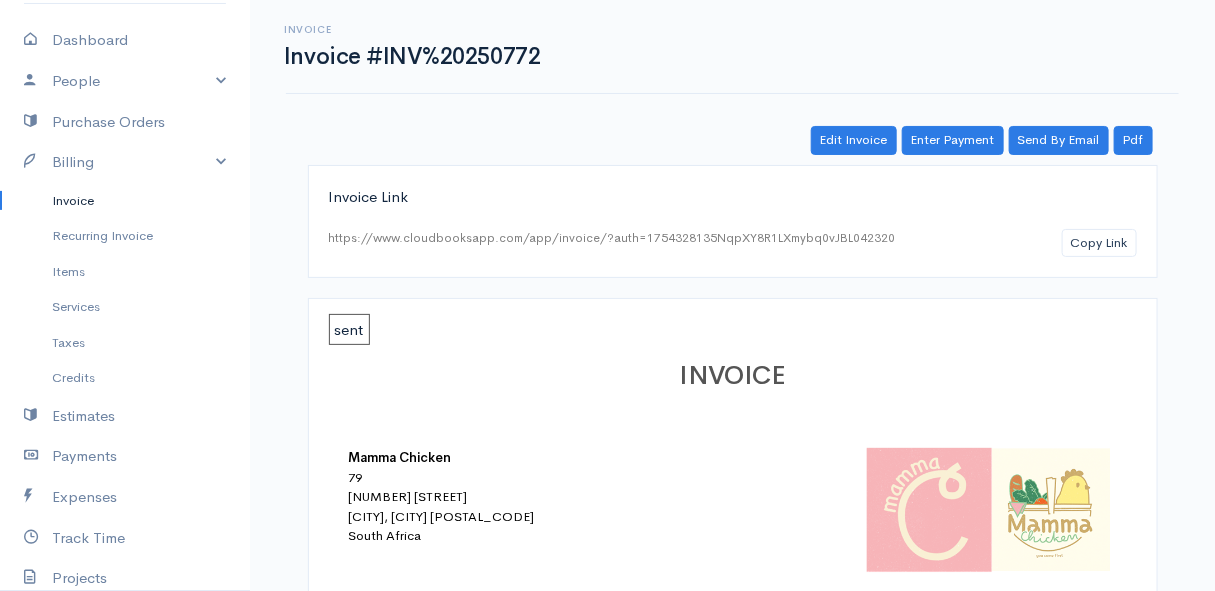 click on "Invoice" at bounding box center (125, 201) 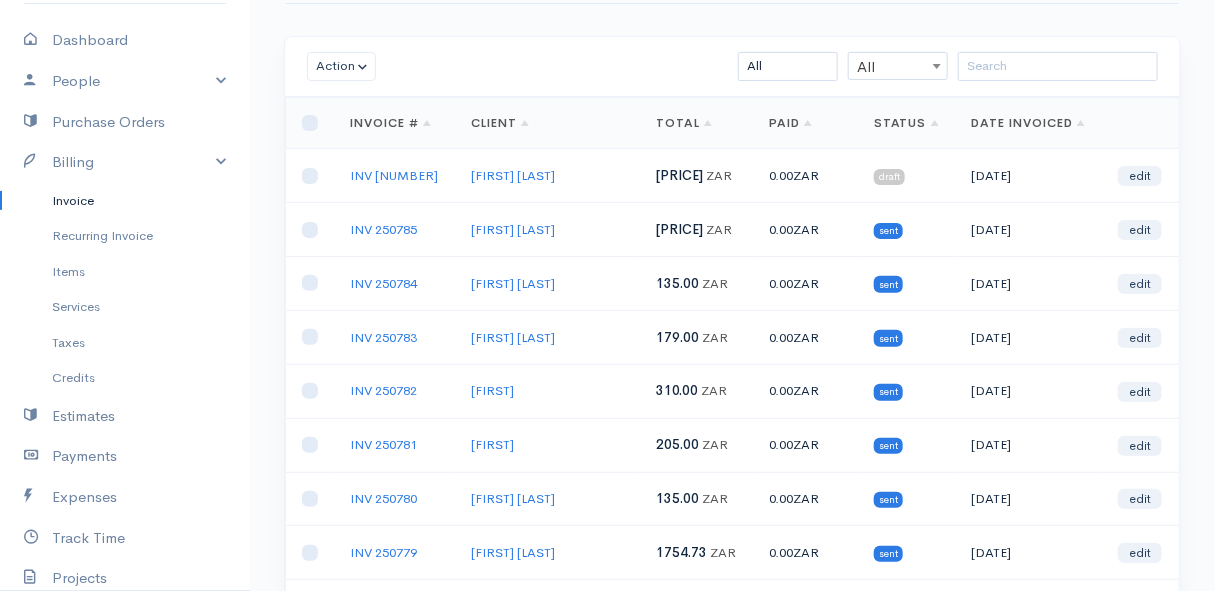 scroll, scrollTop: 0, scrollLeft: 0, axis: both 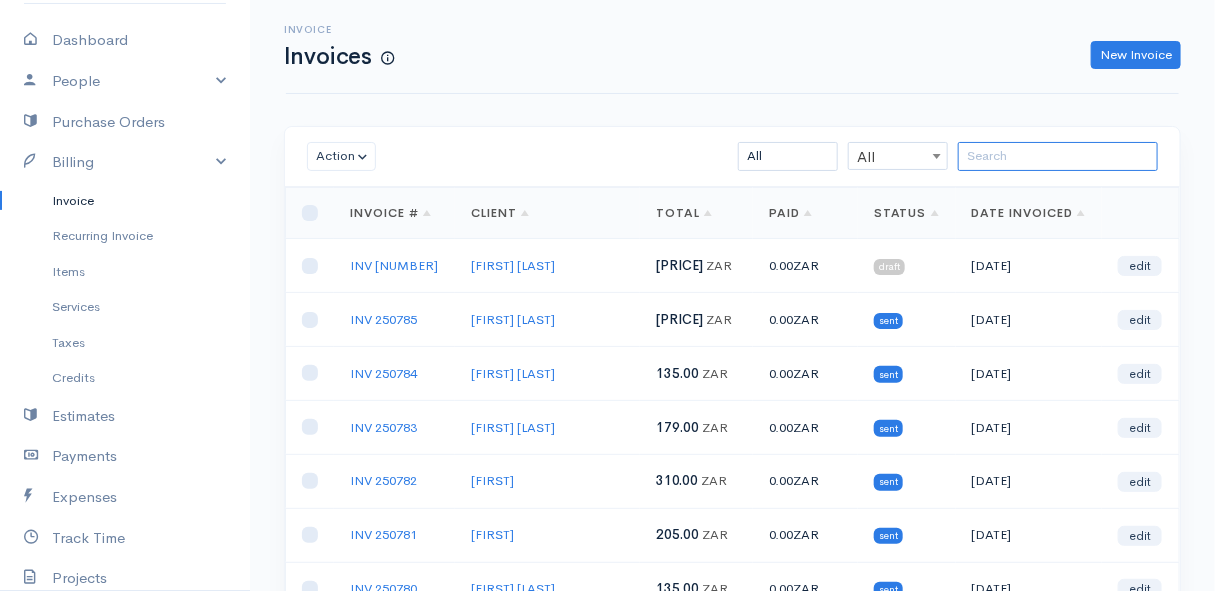 click at bounding box center [1058, 156] 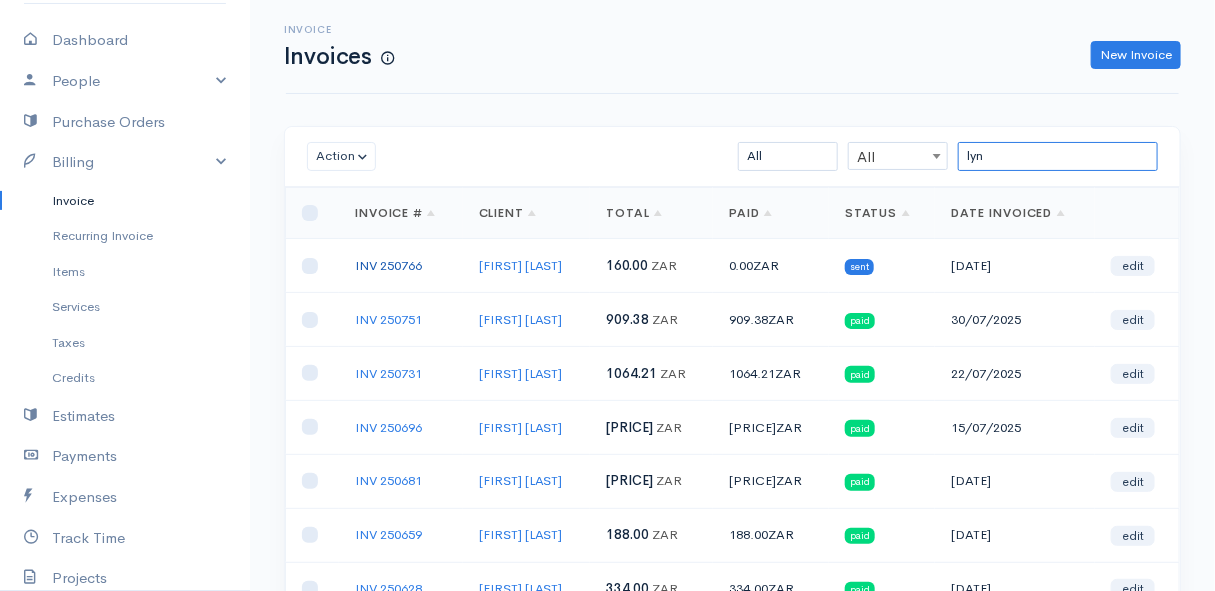 type on "lyn" 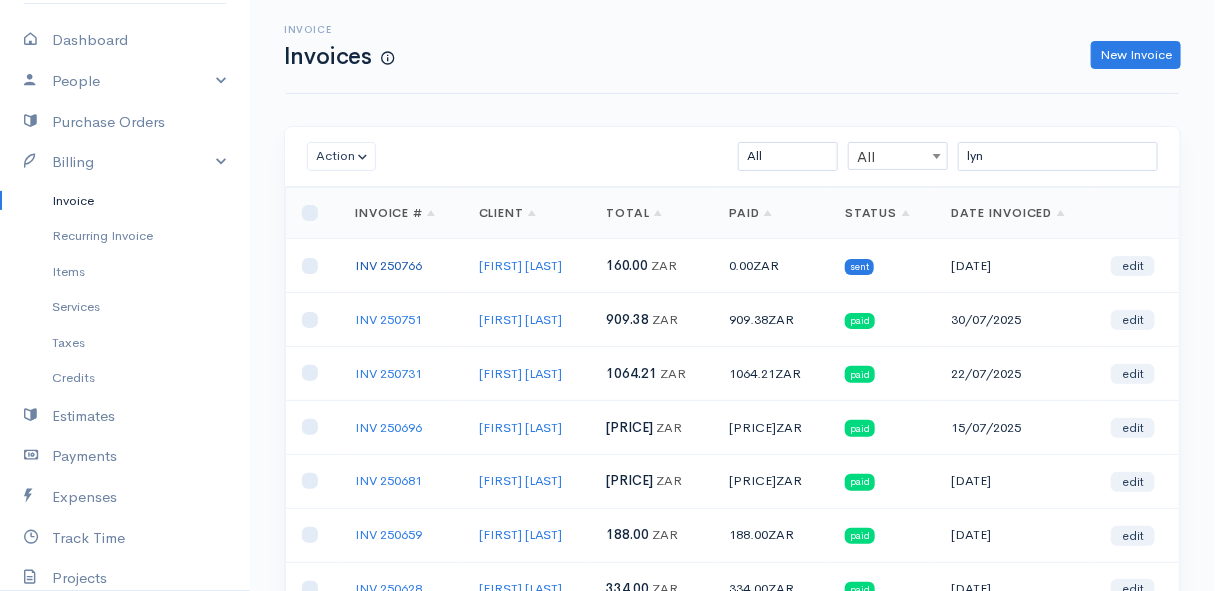 click on "INV 250766" at bounding box center (388, 265) 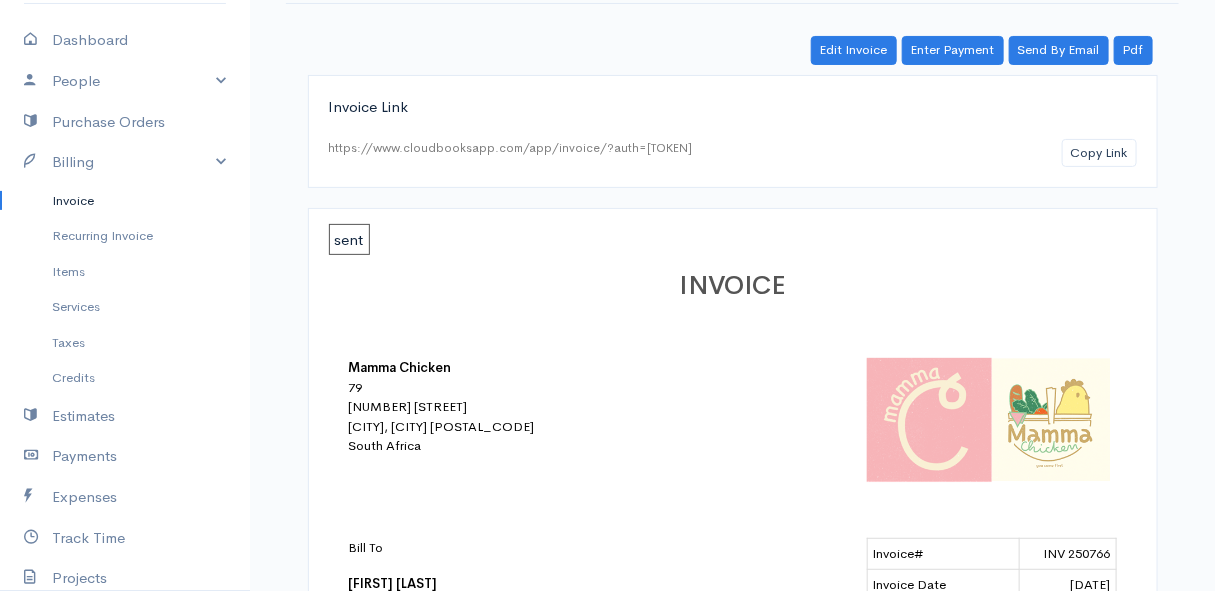 scroll, scrollTop: 0, scrollLeft: 0, axis: both 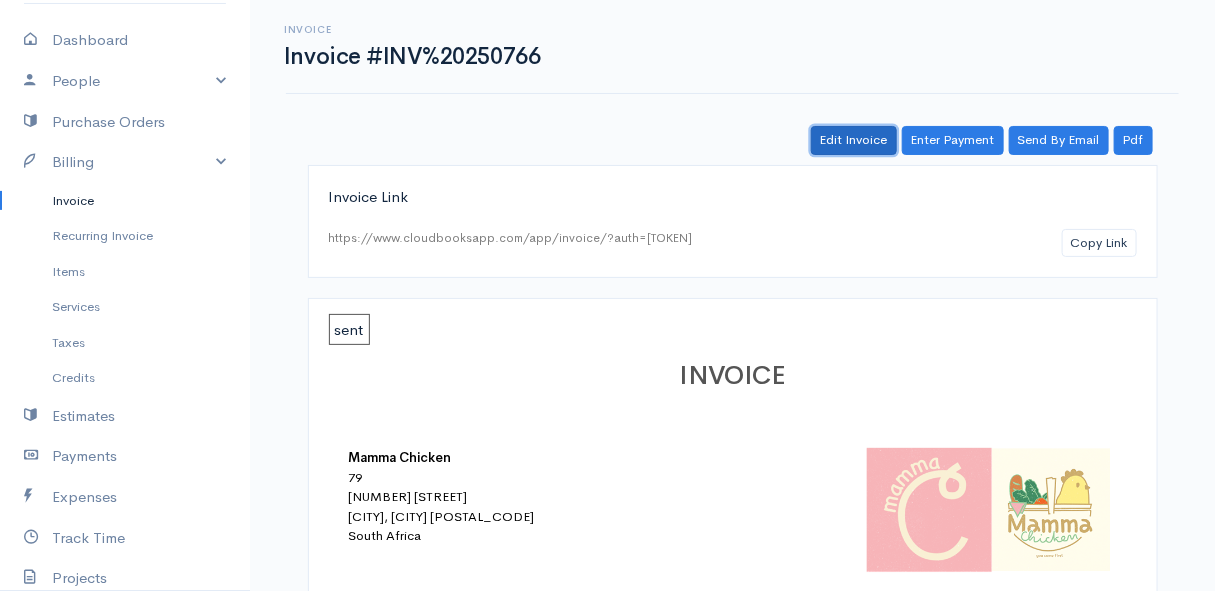 click on "Edit Invoice" at bounding box center (854, 140) 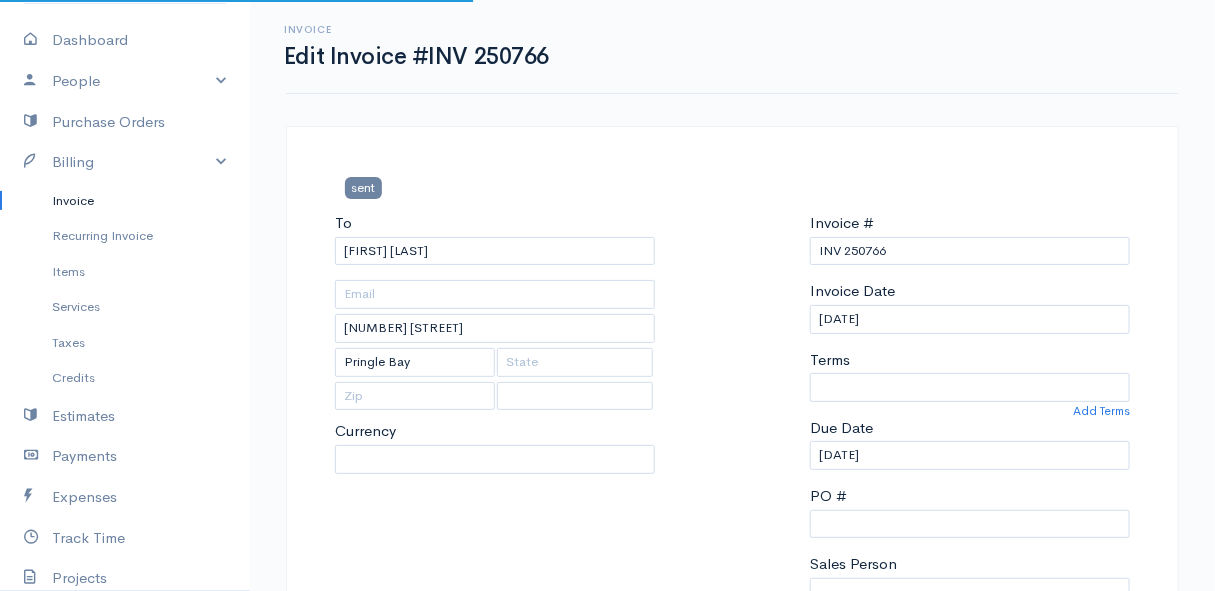 select 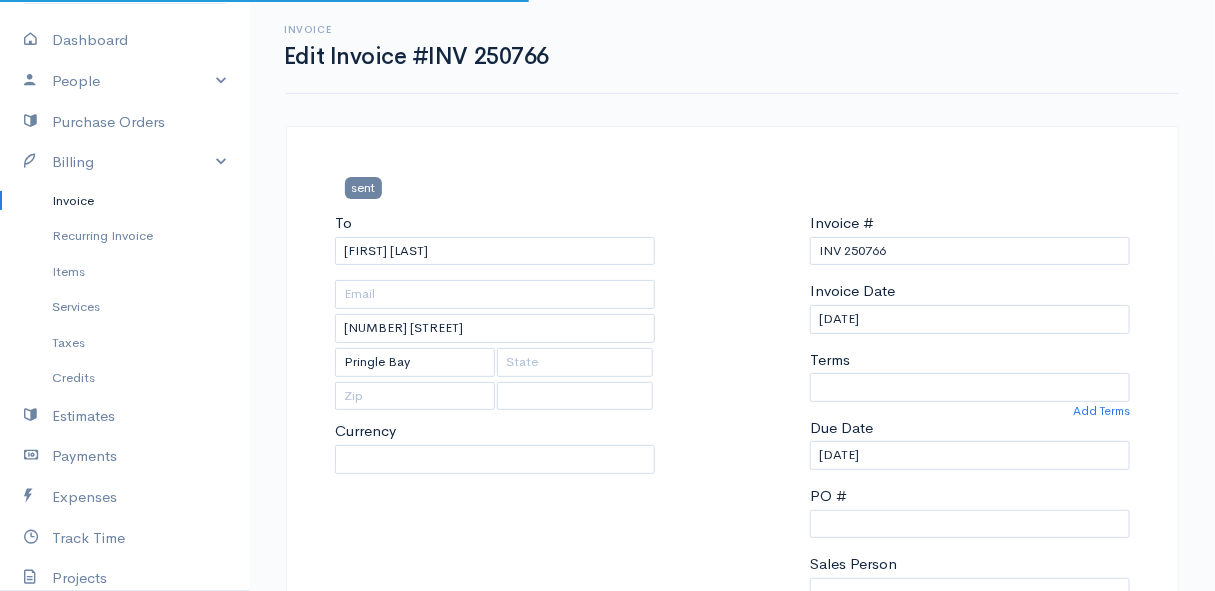 select on "0" 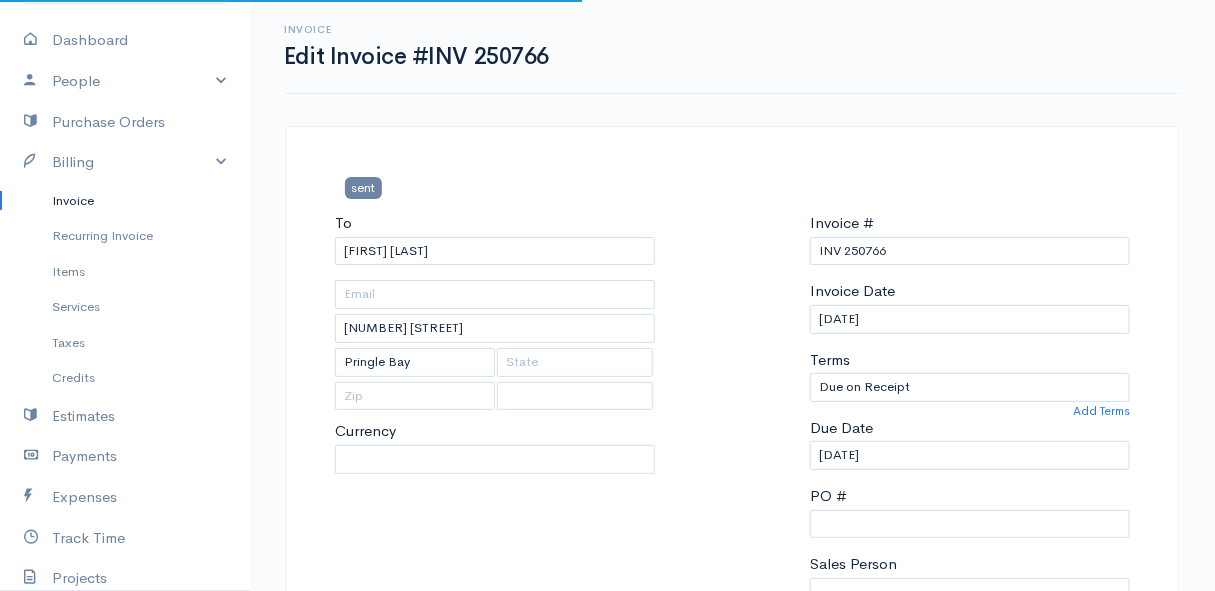 select on "South Africa" 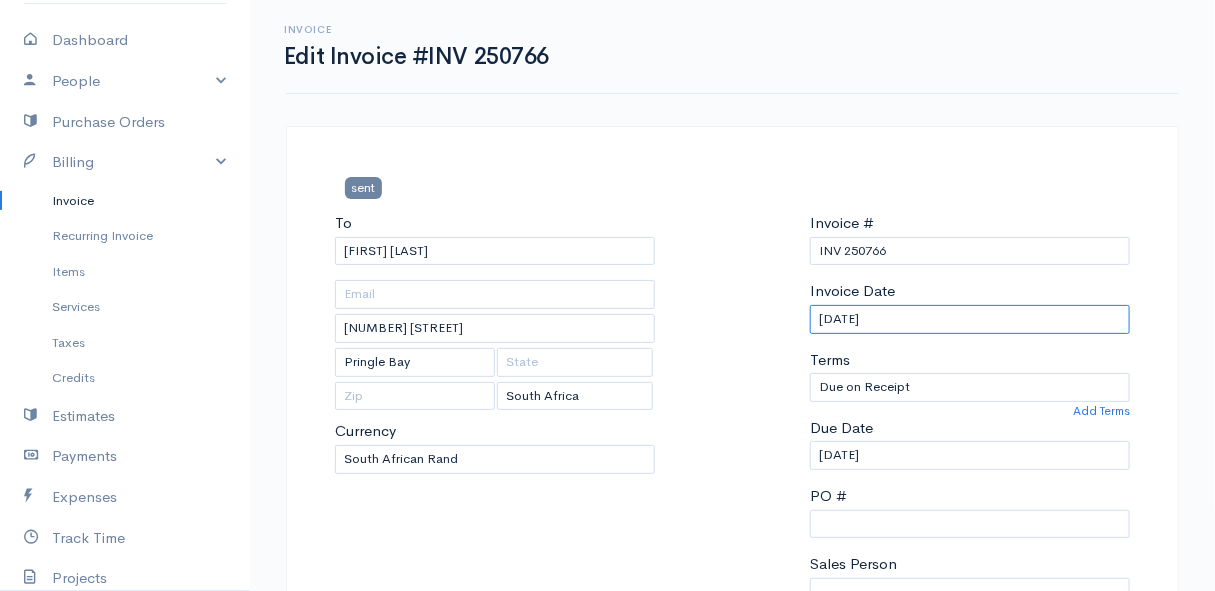 click on "[DATE]" at bounding box center (970, 319) 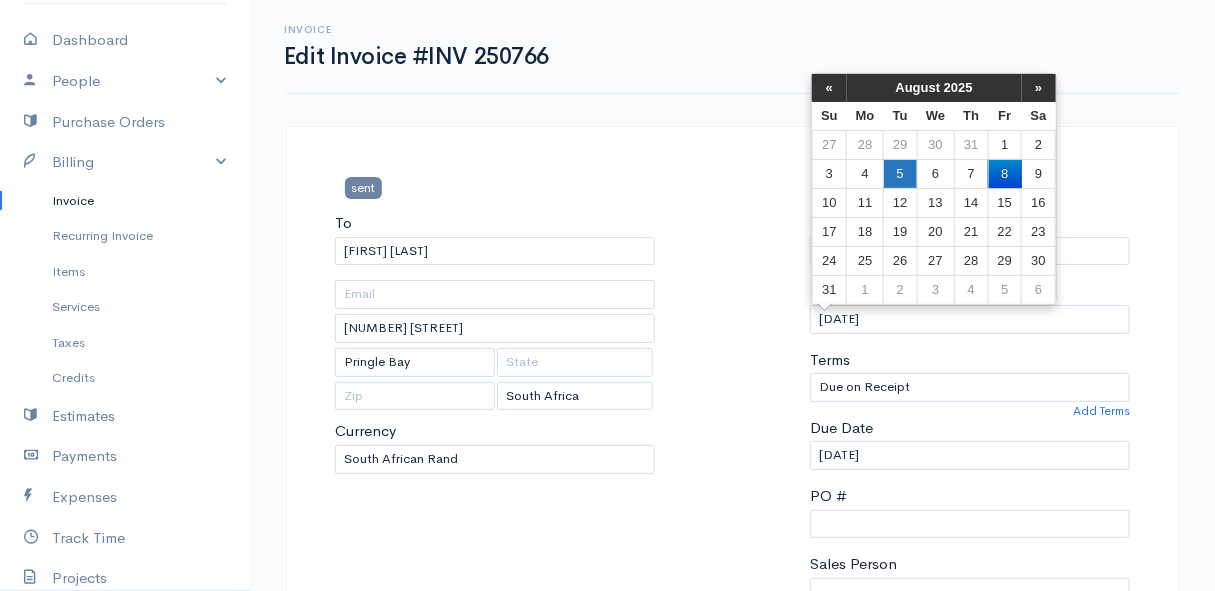 click on "5" at bounding box center (900, 173) 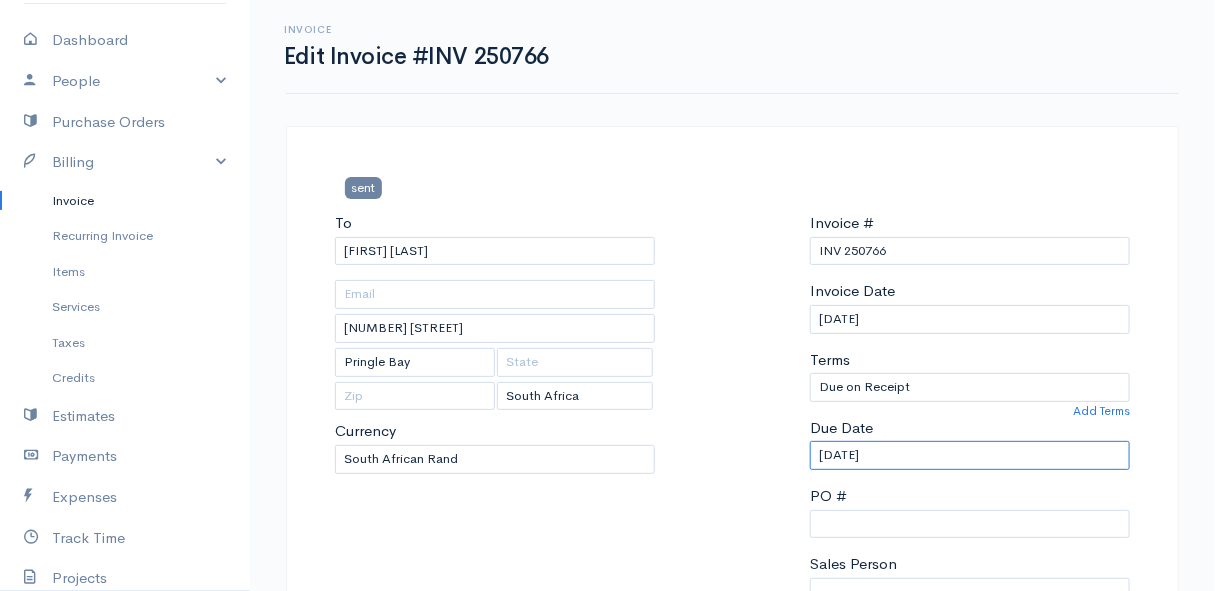 click on "[DATE]" at bounding box center (970, 455) 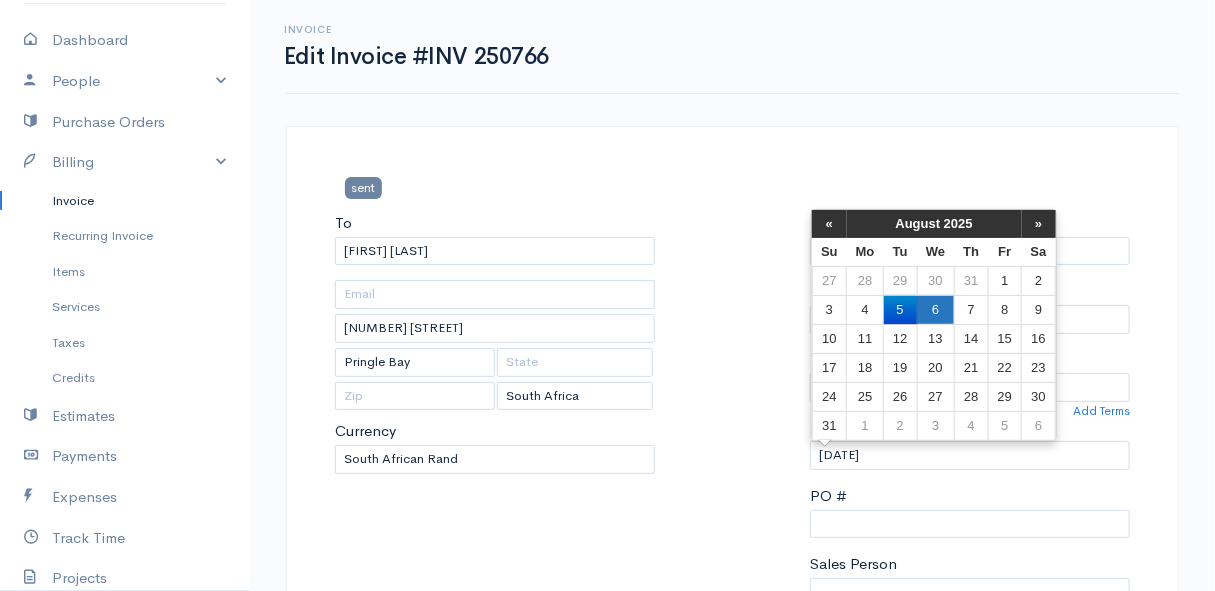 click on "6" at bounding box center (935, 309) 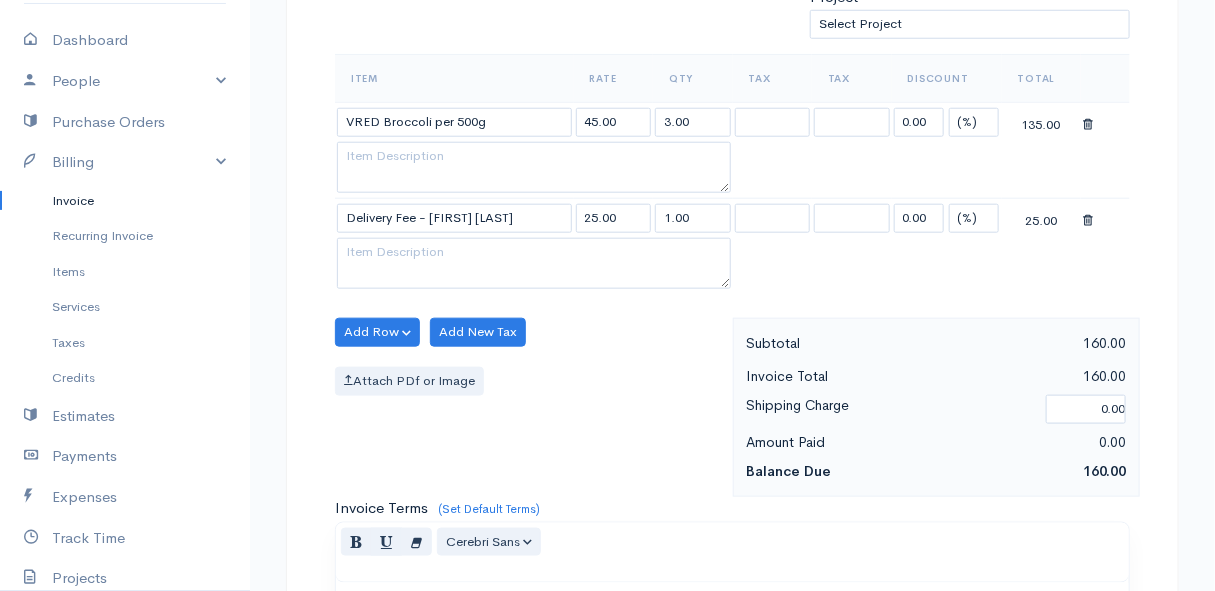 scroll, scrollTop: 727, scrollLeft: 0, axis: vertical 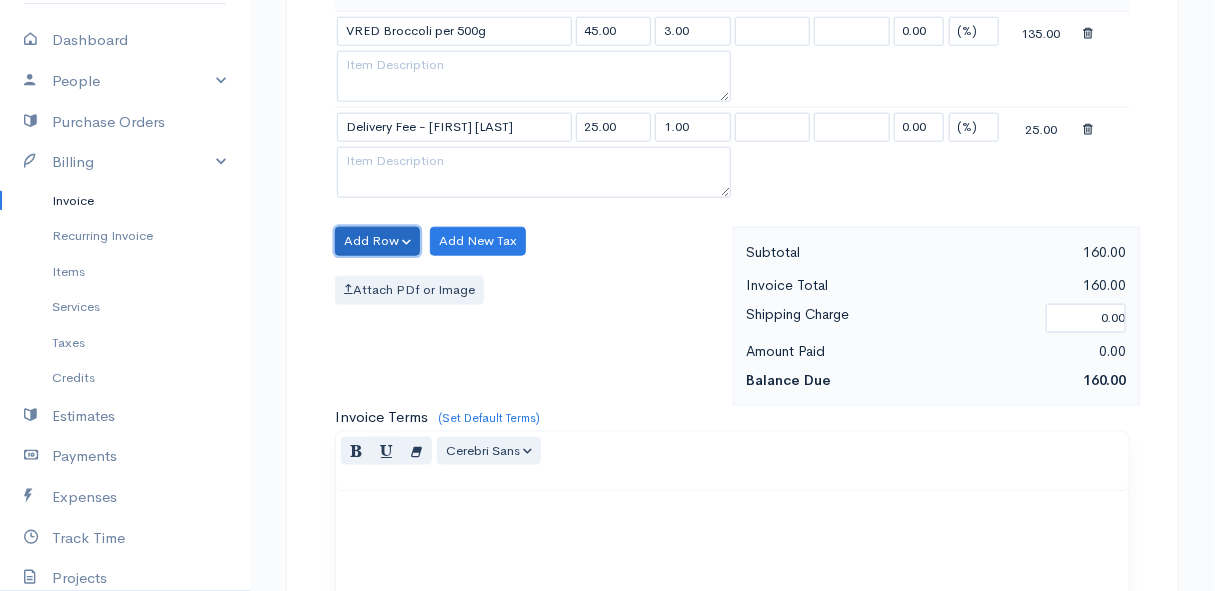 click on "Add Row" at bounding box center [377, 241] 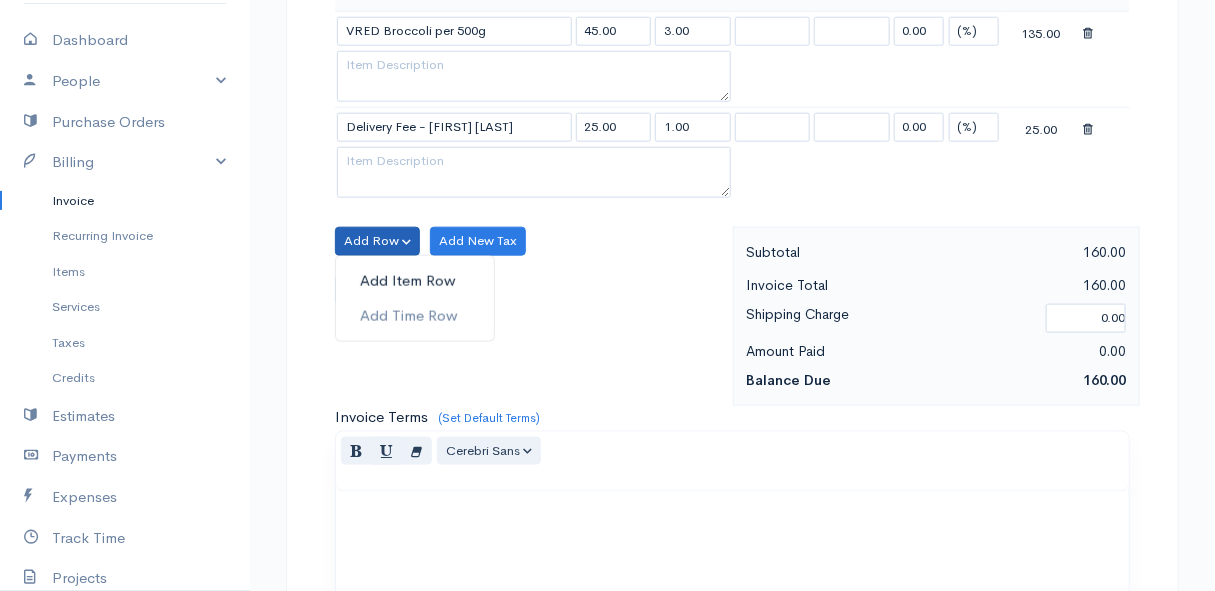click on "Add Item Row" at bounding box center (415, 281) 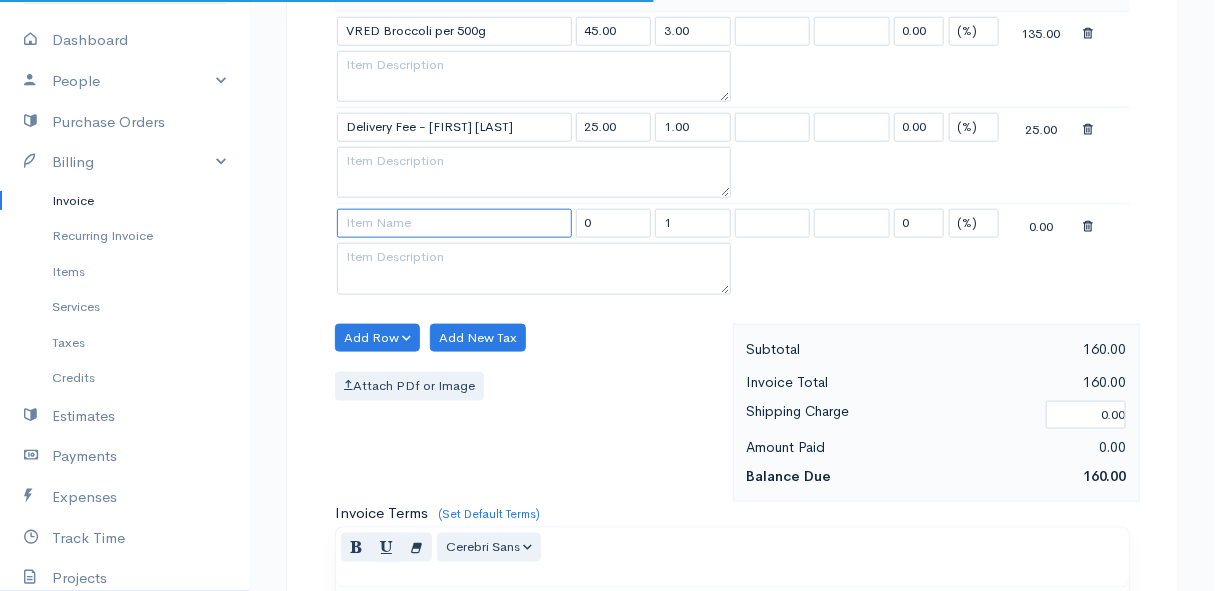 click at bounding box center (454, 223) 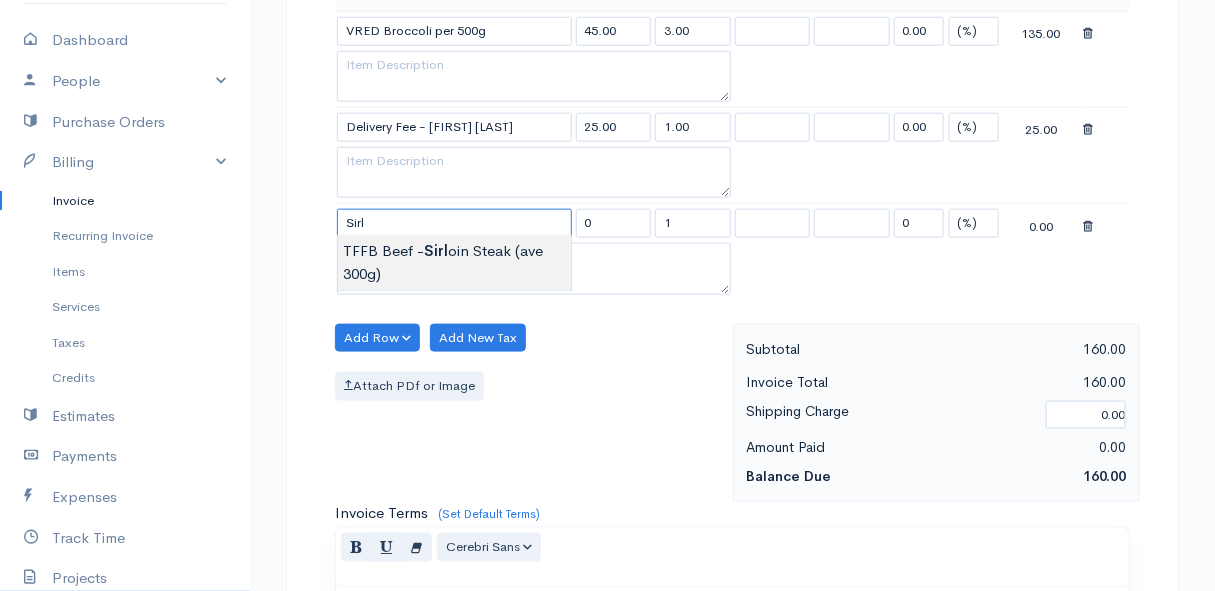 type on "TFFB Beef - Sirloin Steak (ave 300g)" 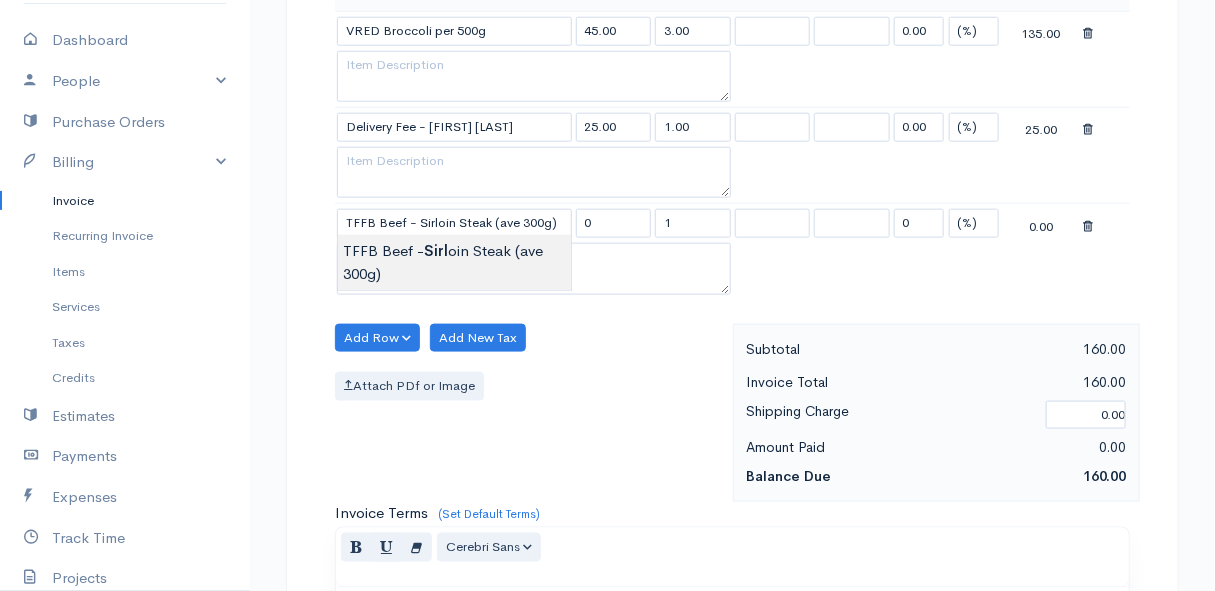 type on "258.75" 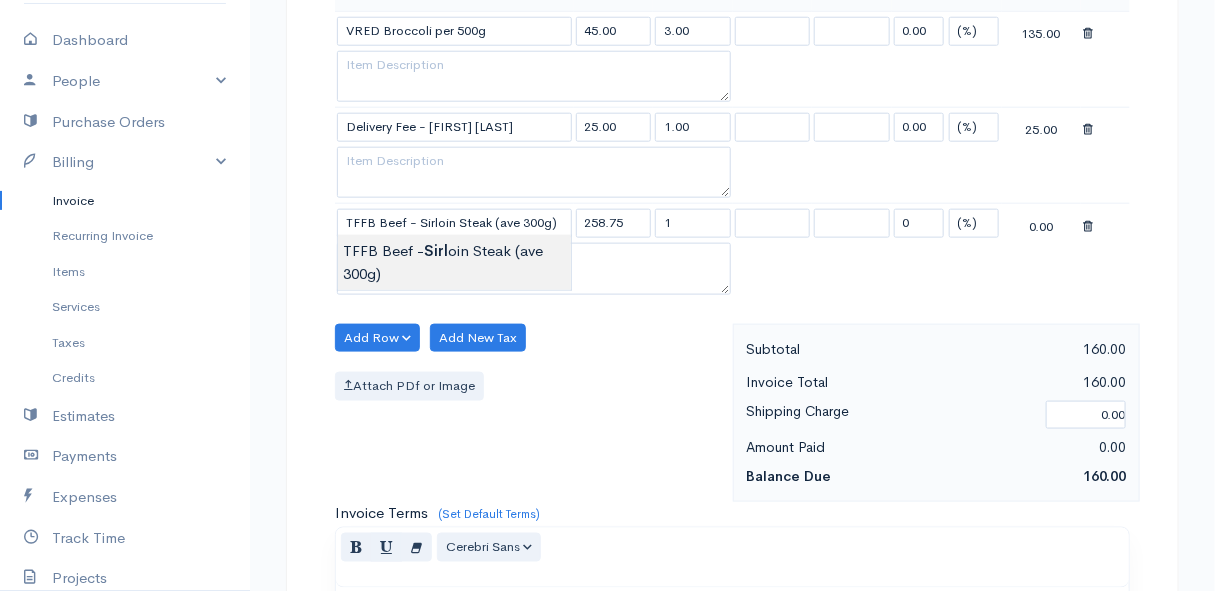 click on "sent To [NAME] 1 Hilton Circle Pringle Bay [Choose Country] United States Canada United Kingdom Afghanistan Albania Algeria American Samoa Andorra Anguilla Angola Antarctica Kip" at bounding box center (607, 233) 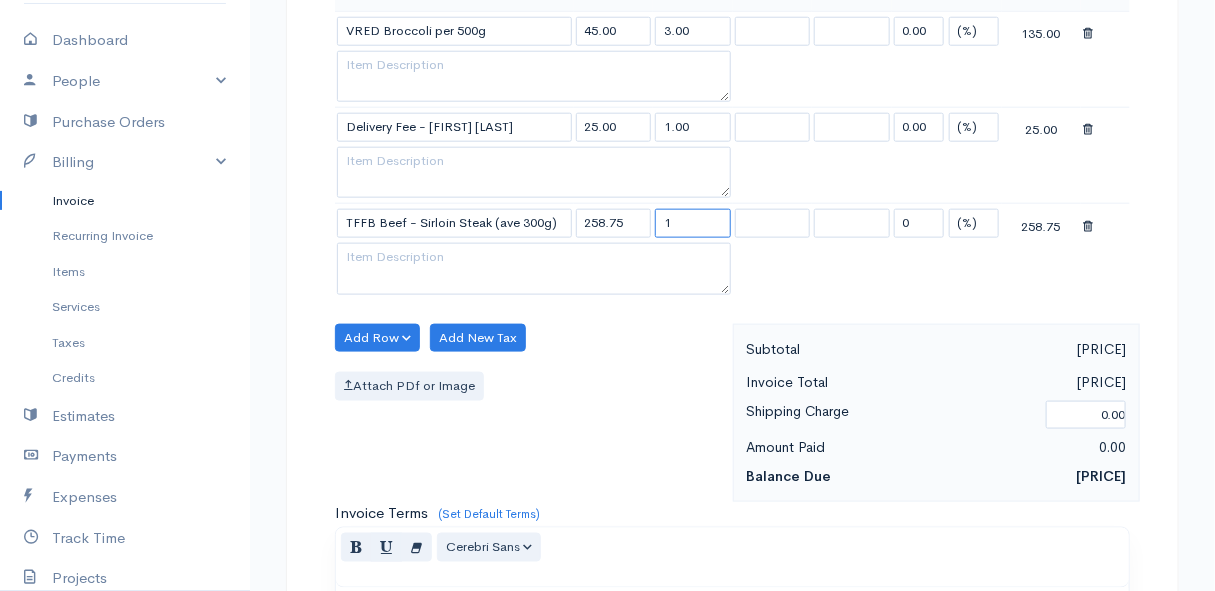 click on "1" at bounding box center (693, 223) 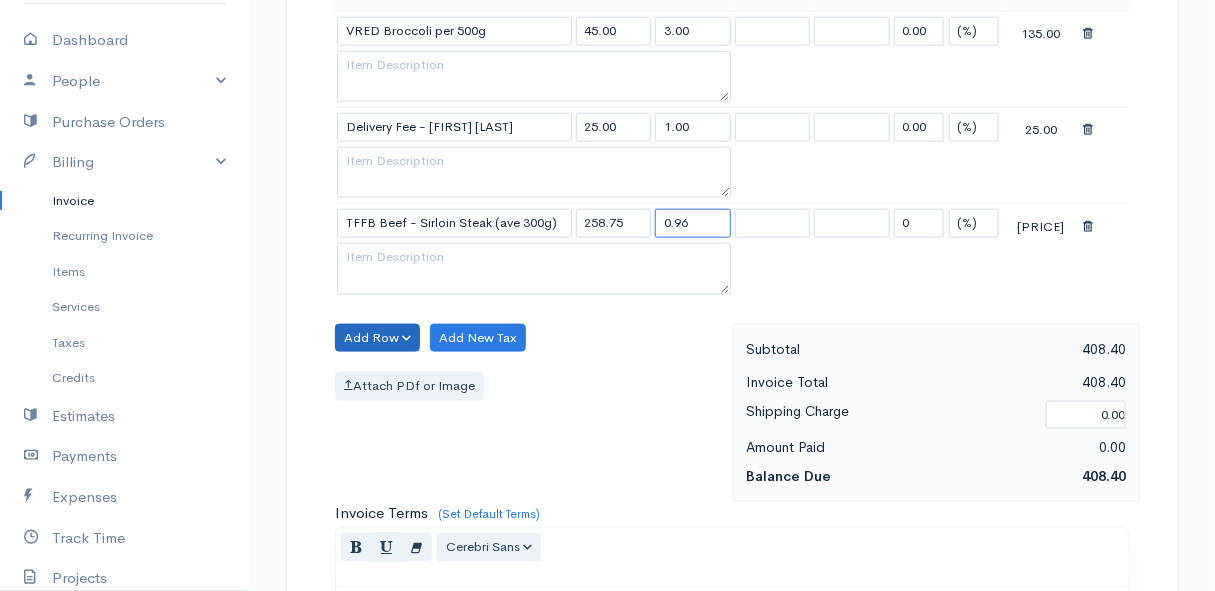 type on "0.96" 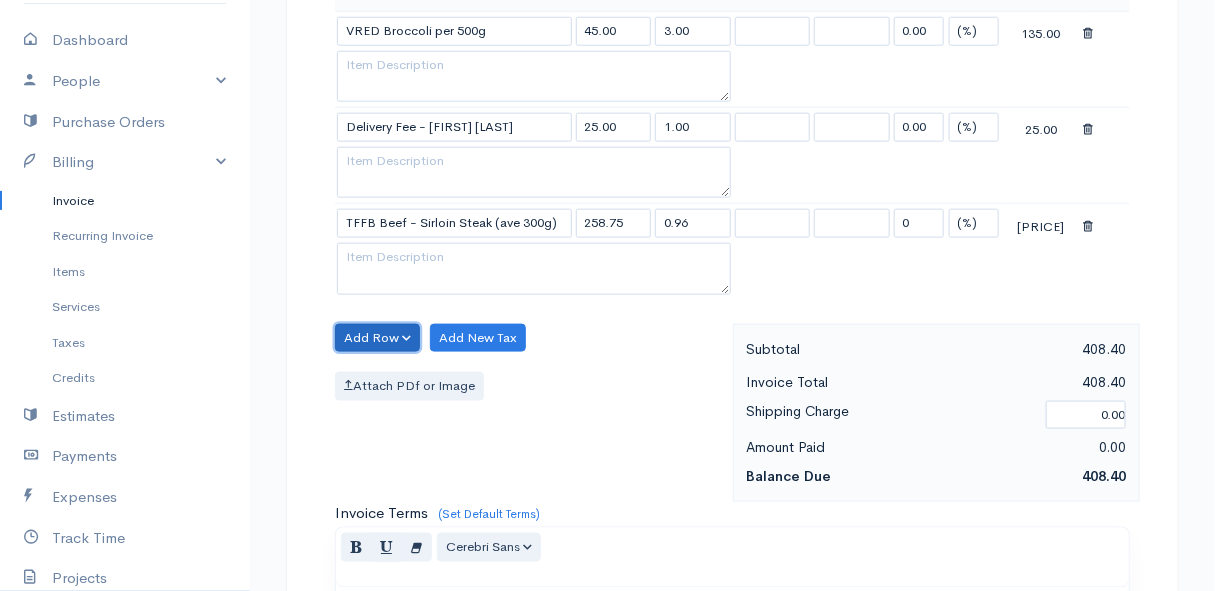click on "Add Row" at bounding box center (377, 338) 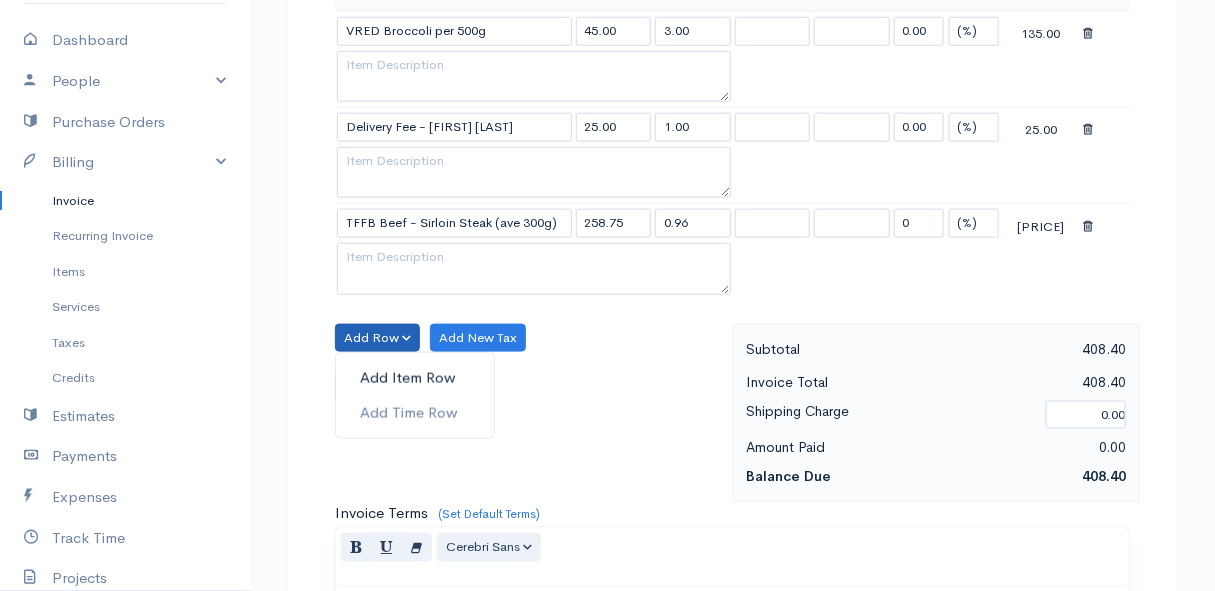 click on "Add Item Row" at bounding box center (415, 378) 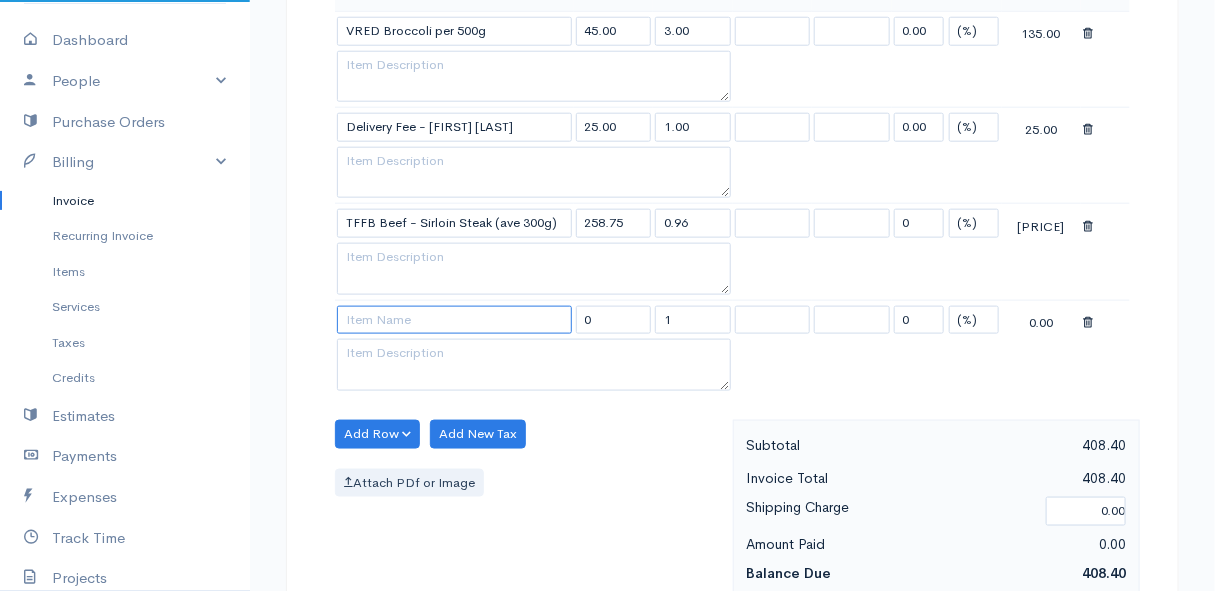 click at bounding box center [454, 320] 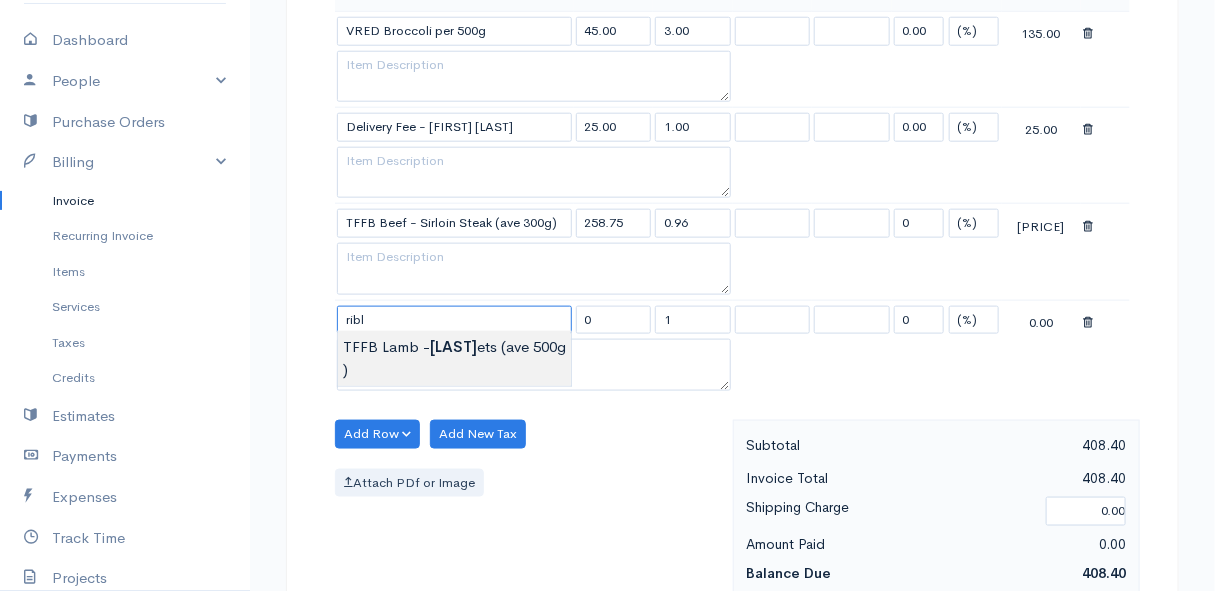 type on "TFFB Lamb - Riblets (ave 500g )" 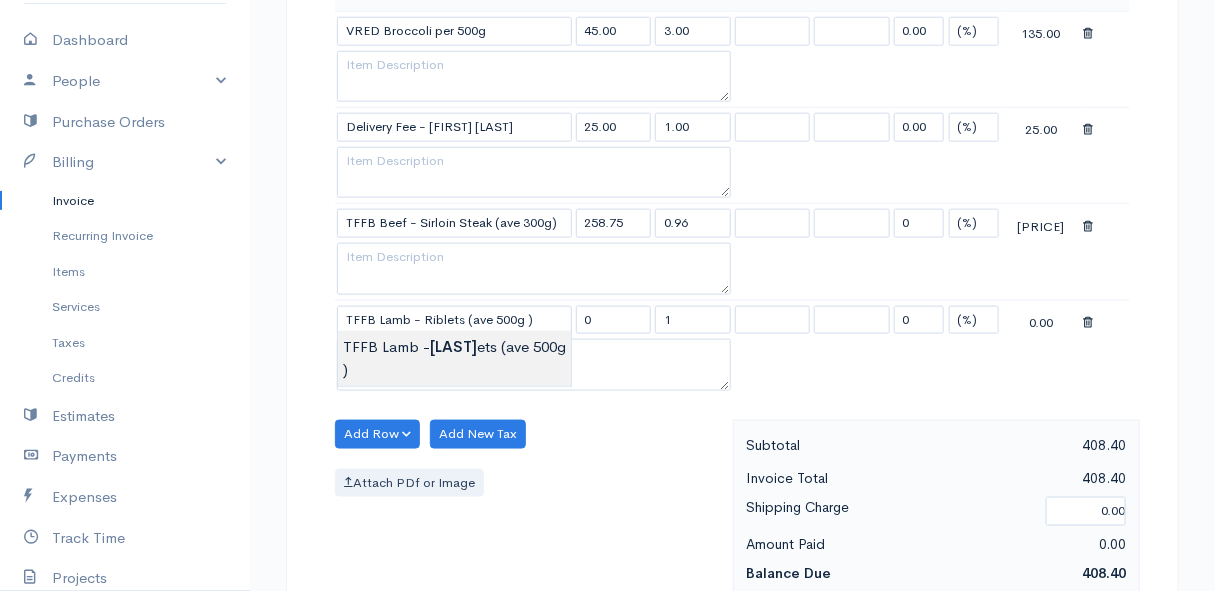 type on "201.25" 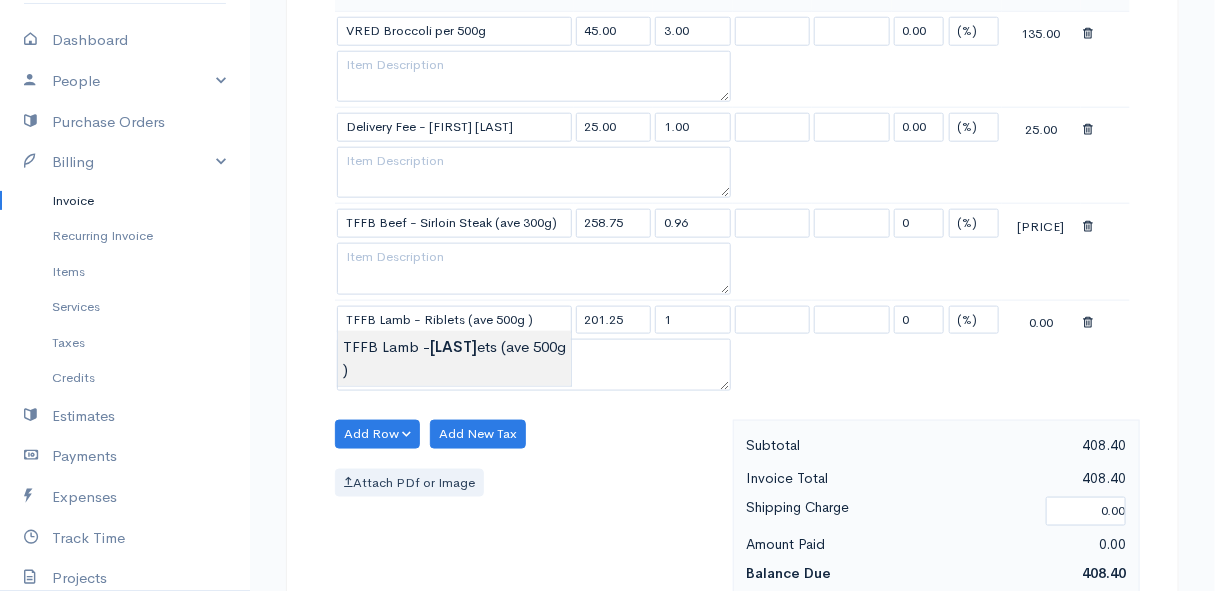 click on "sent To [NAME] 1 Hilton Circle Pringle Bay [Choose Country] United States Canada United Kingdom Afghanistan Albania Algeria American Samoa Andorra Anguilla Angola Antarctica Kip" at bounding box center (607, 281) 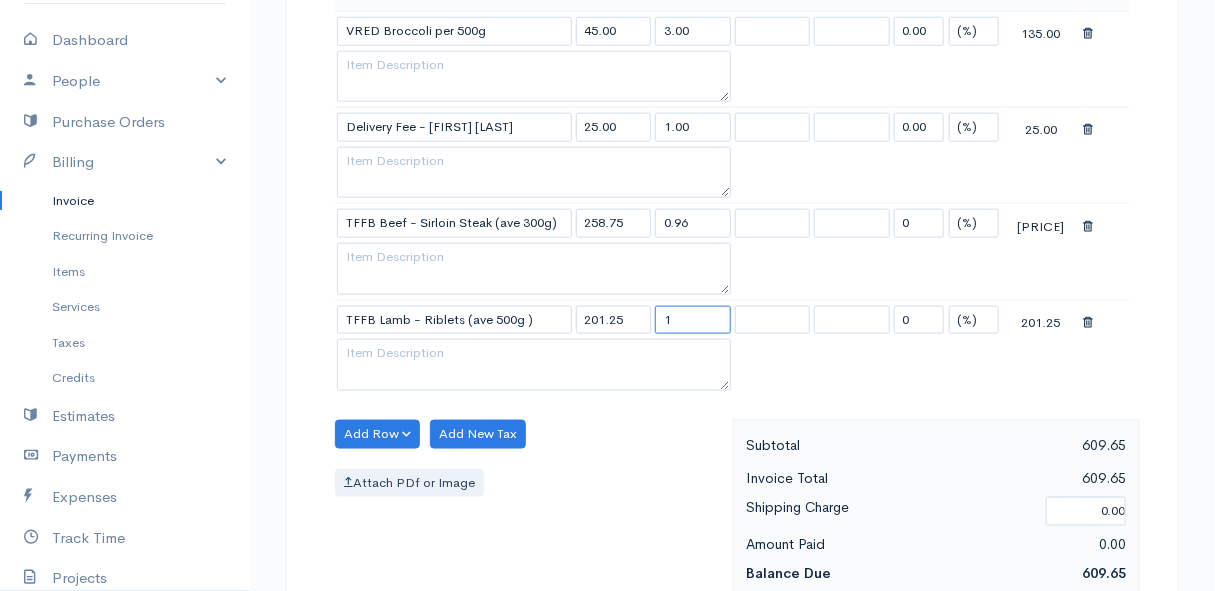 click on "1" at bounding box center [693, 320] 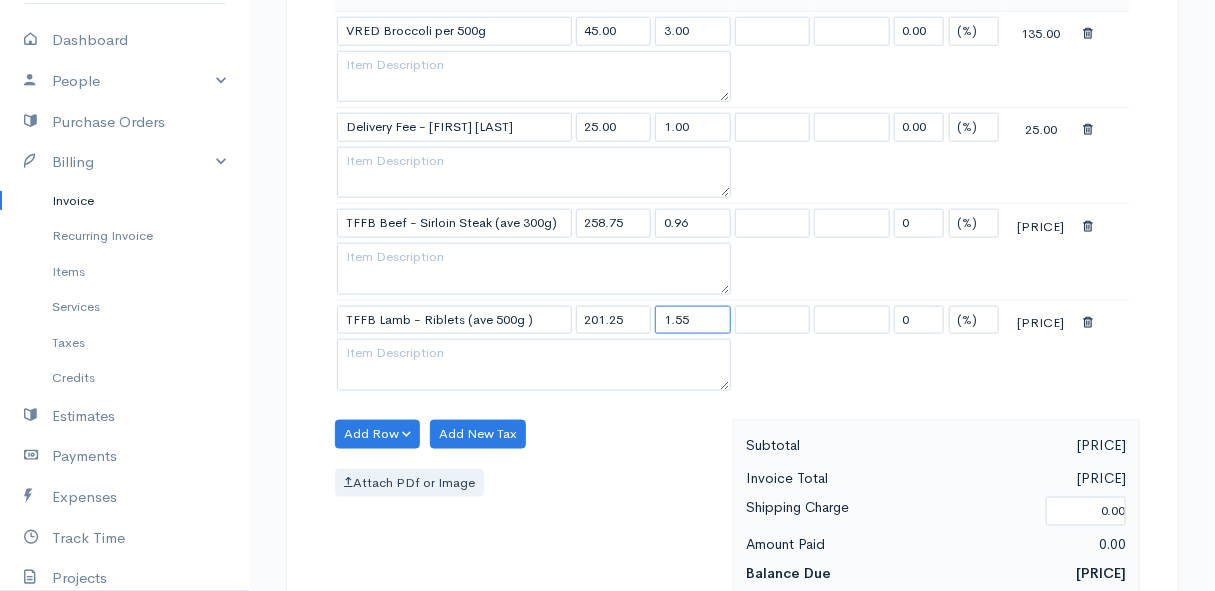 type on "1.55" 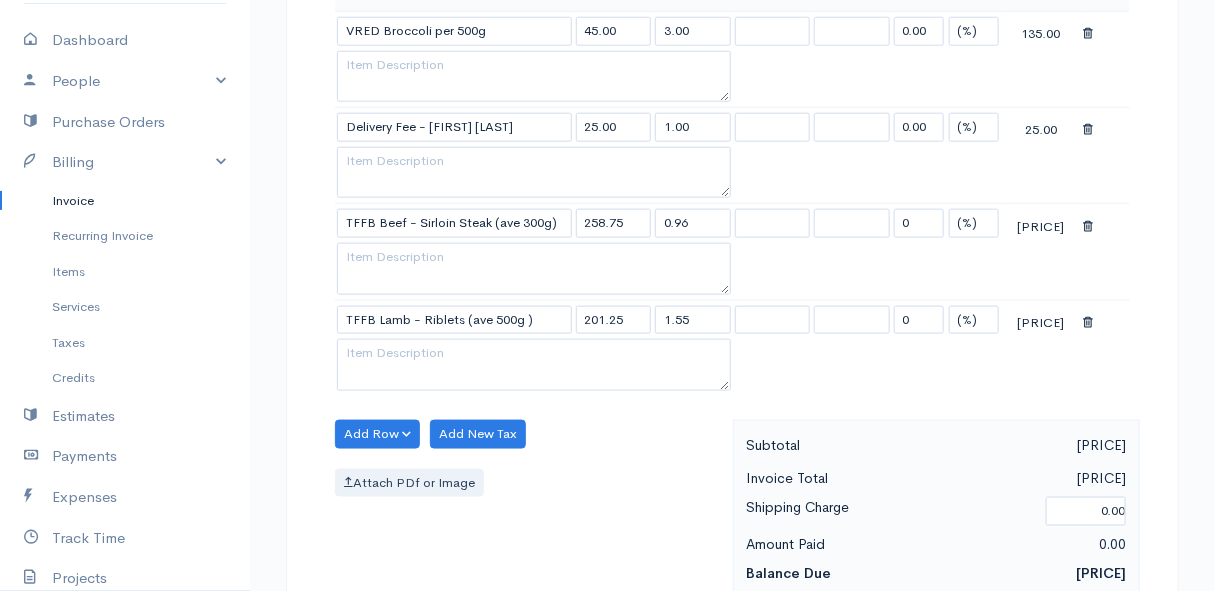 click on "Add Row Add Item Row Add Time Row Add New Tax                          Attach PDf or Image" at bounding box center [529, 509] 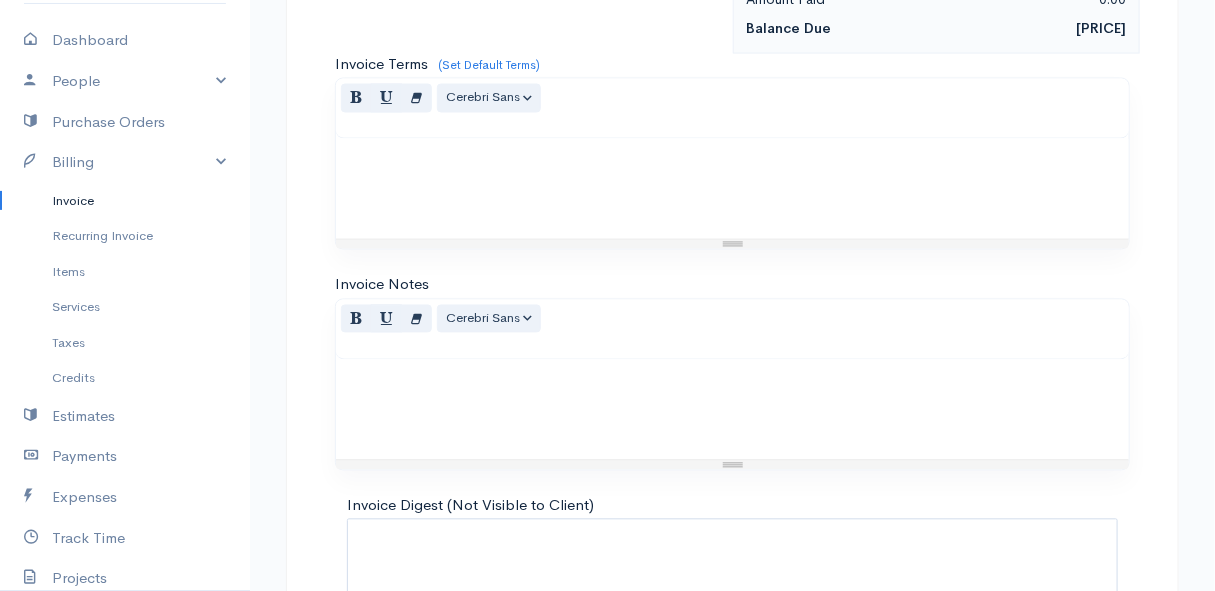 scroll, scrollTop: 1420, scrollLeft: 0, axis: vertical 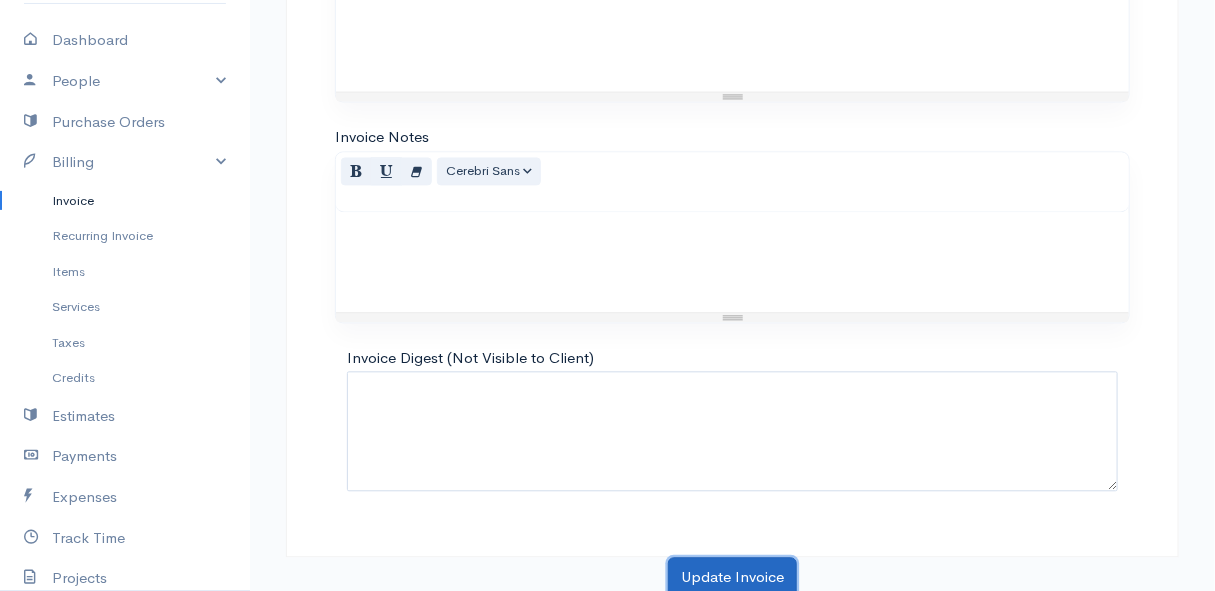 click on "Update Invoice" at bounding box center (732, 577) 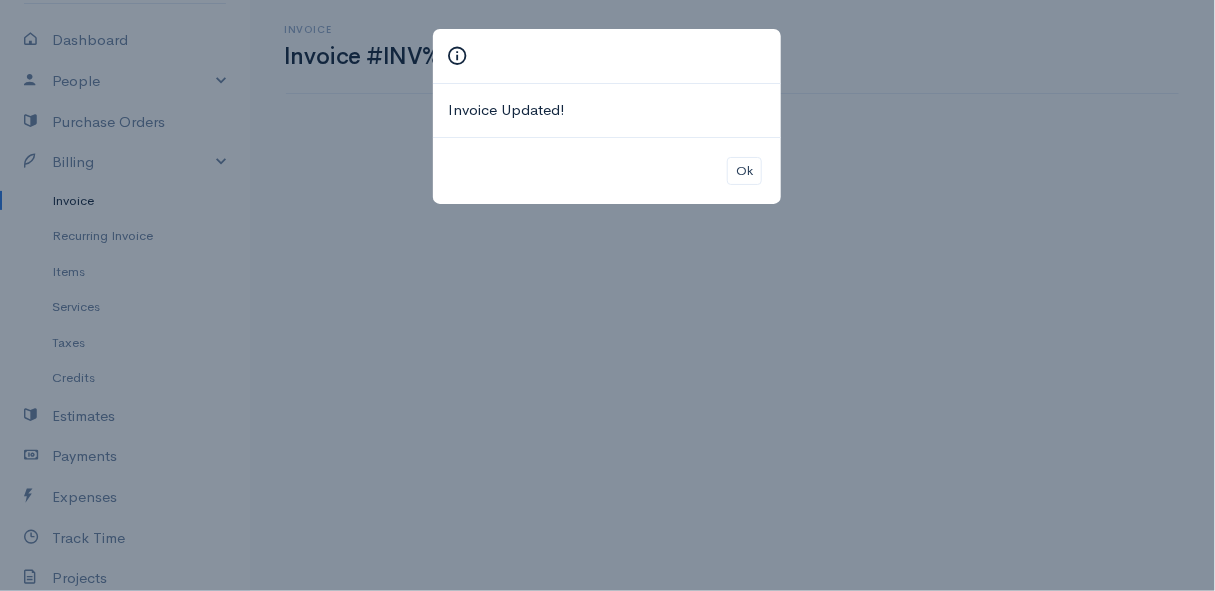scroll, scrollTop: 0, scrollLeft: 0, axis: both 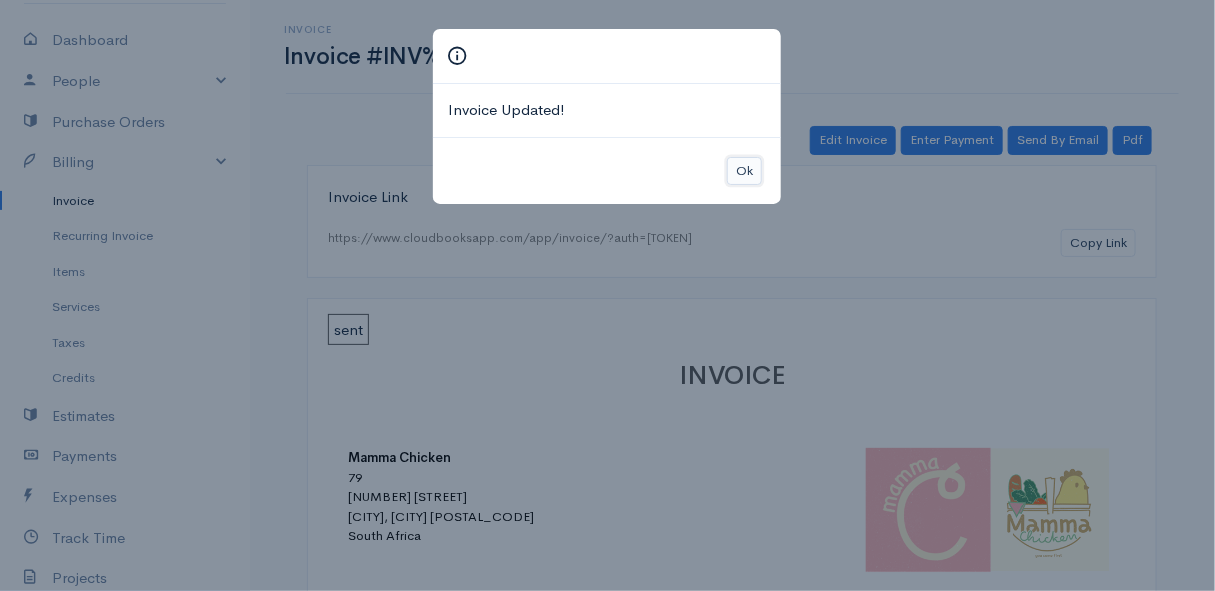 click on "Ok" at bounding box center (744, 171) 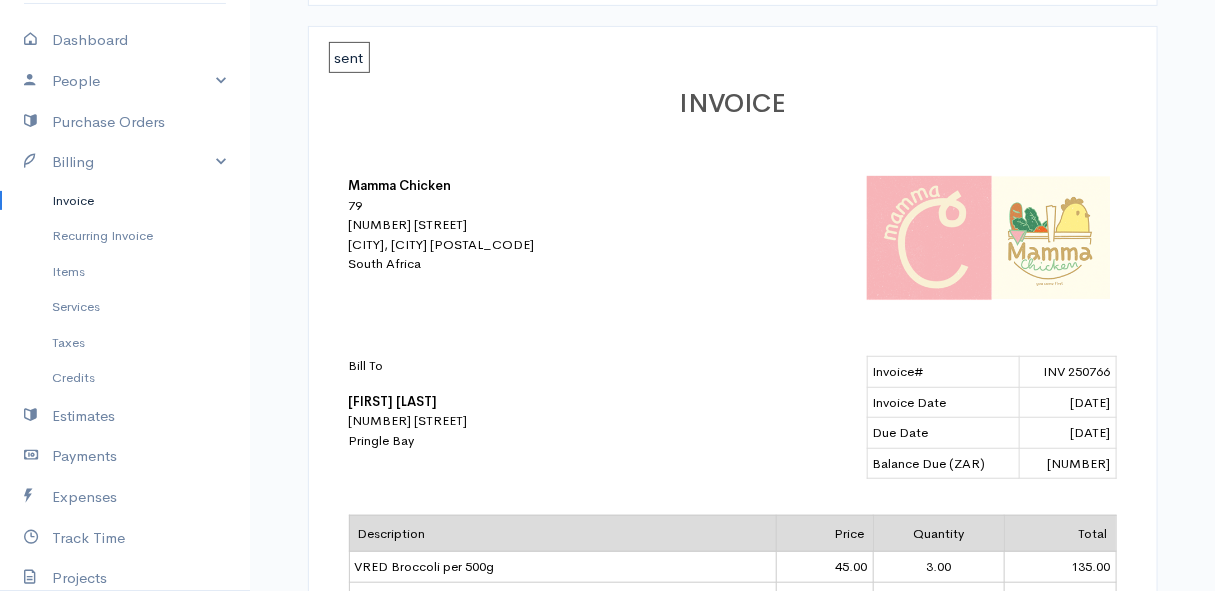 scroll, scrollTop: 0, scrollLeft: 0, axis: both 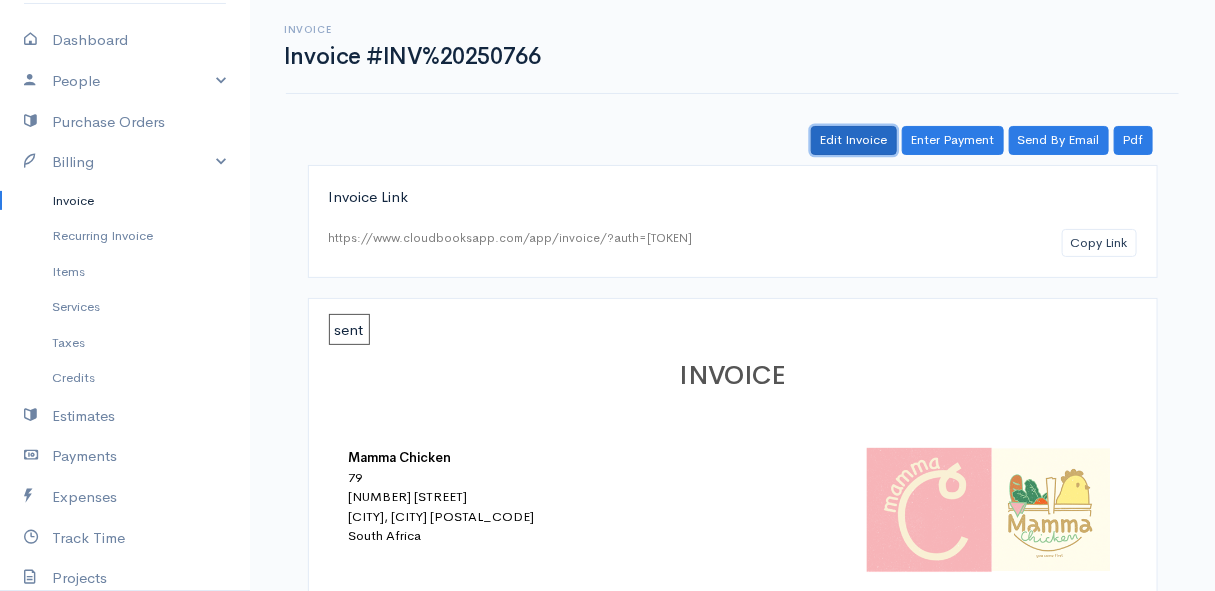 click on "Edit Invoice" at bounding box center [854, 140] 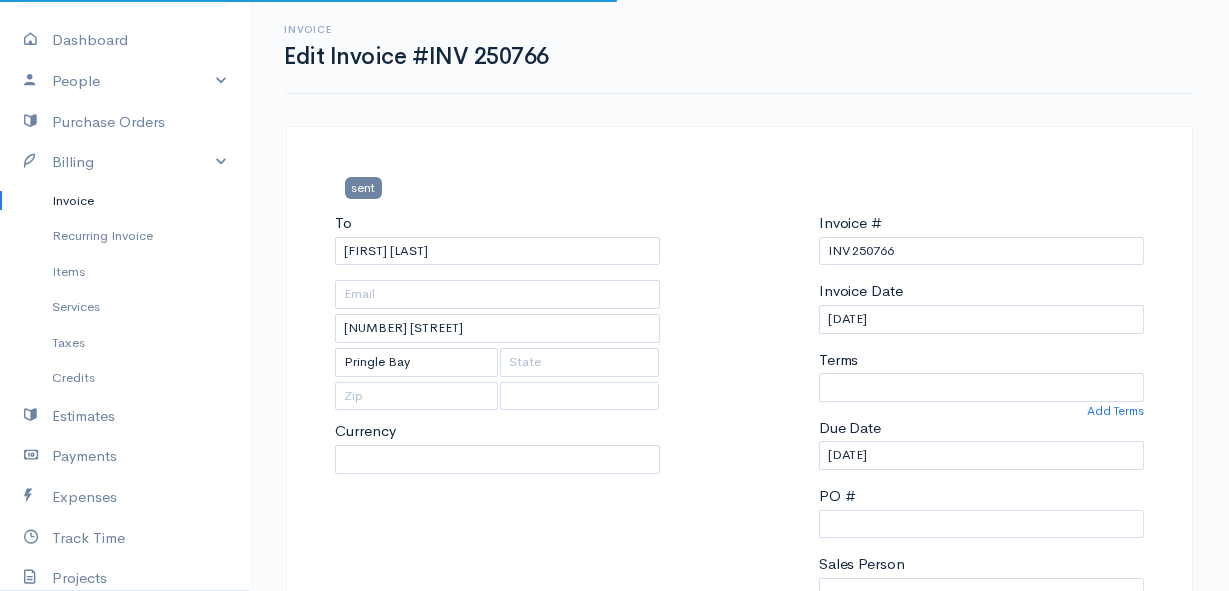 select 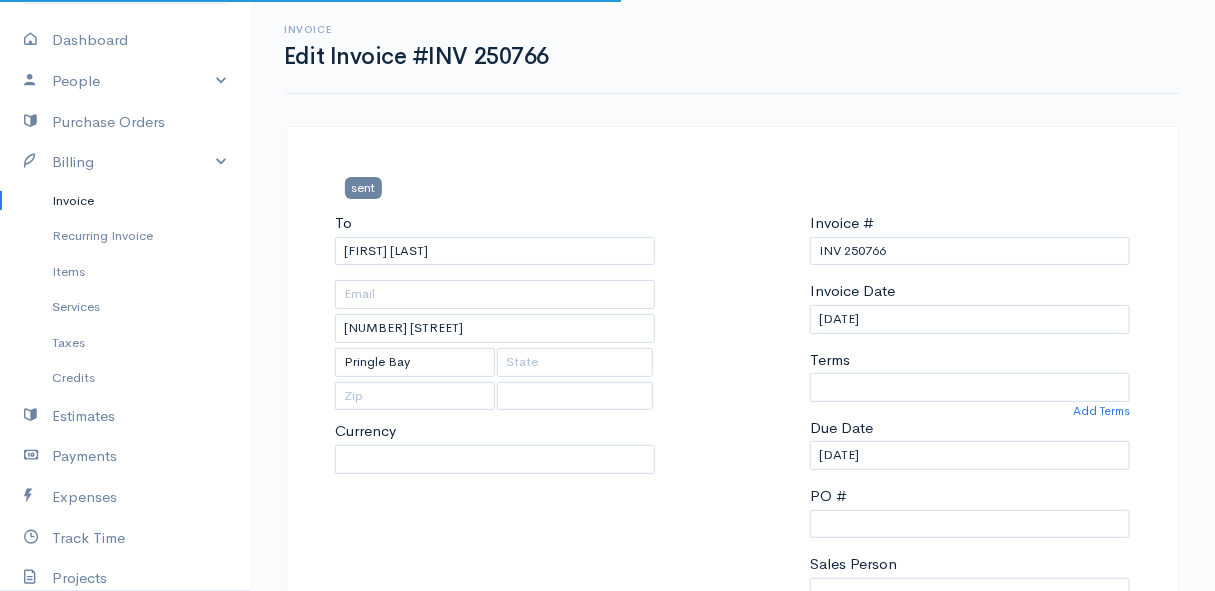 select on "0" 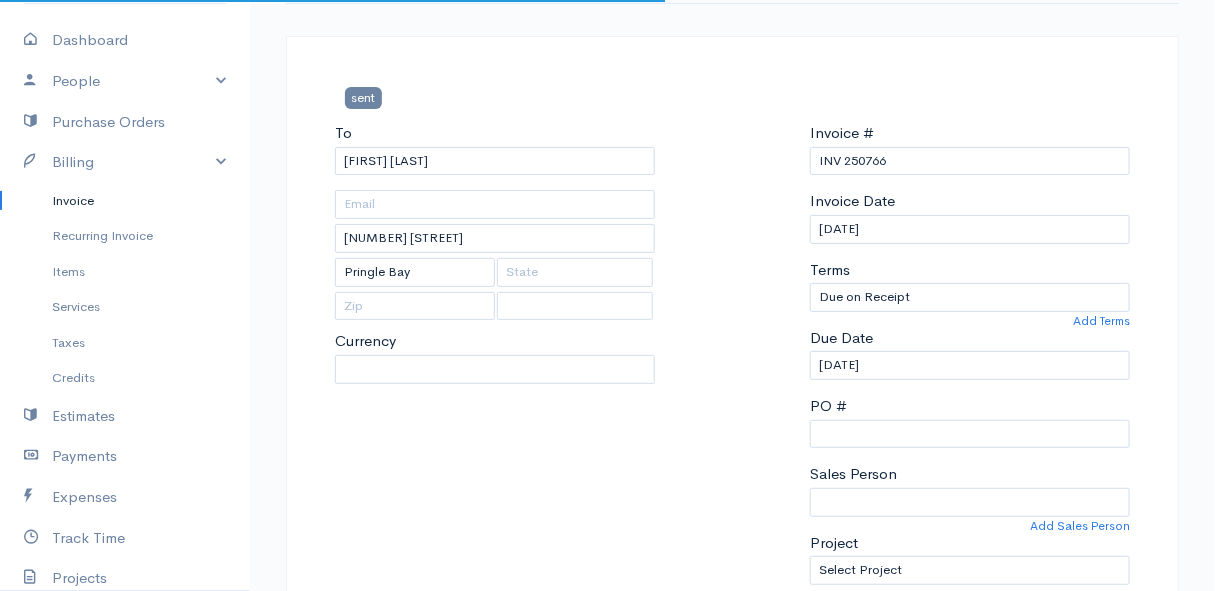select on "South Africa" 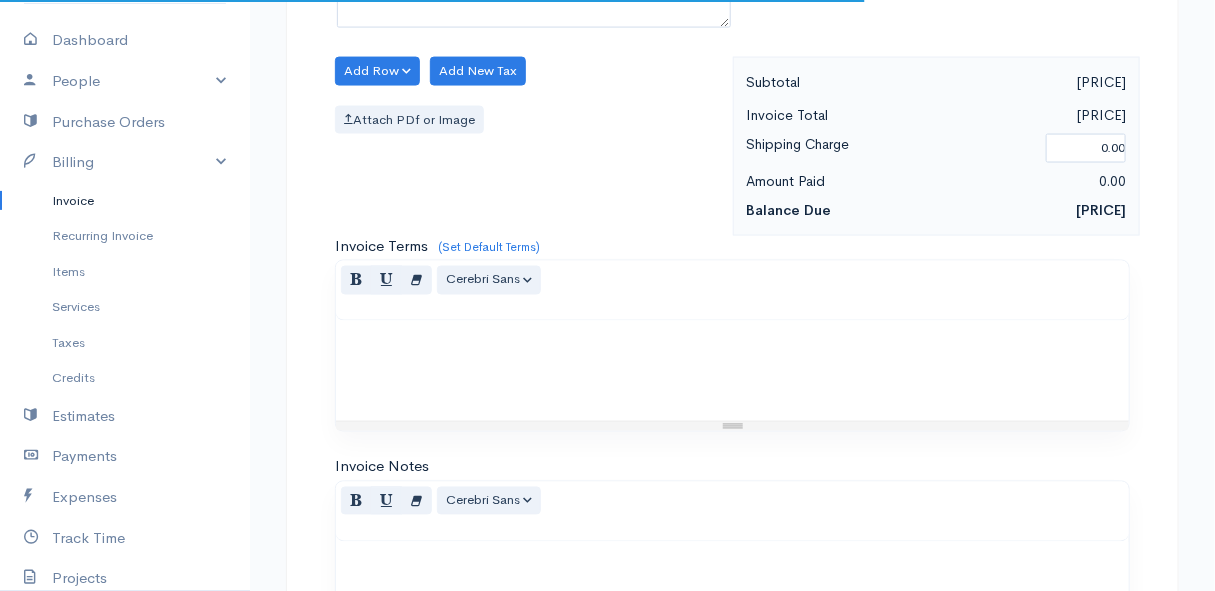 scroll, scrollTop: 636, scrollLeft: 0, axis: vertical 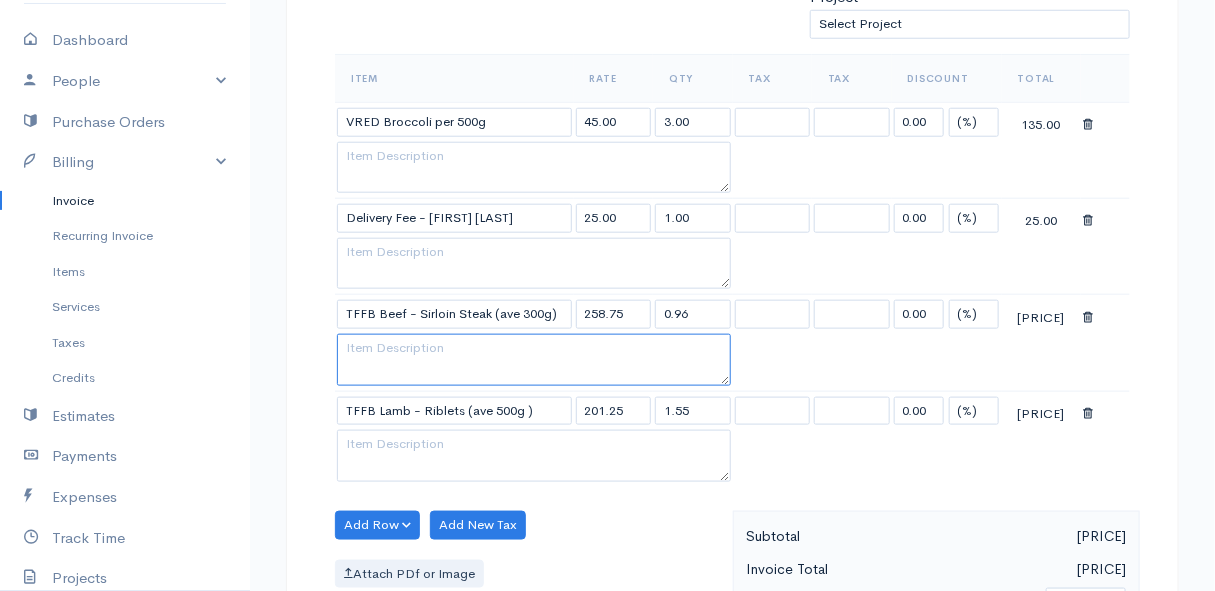 click at bounding box center [534, 360] 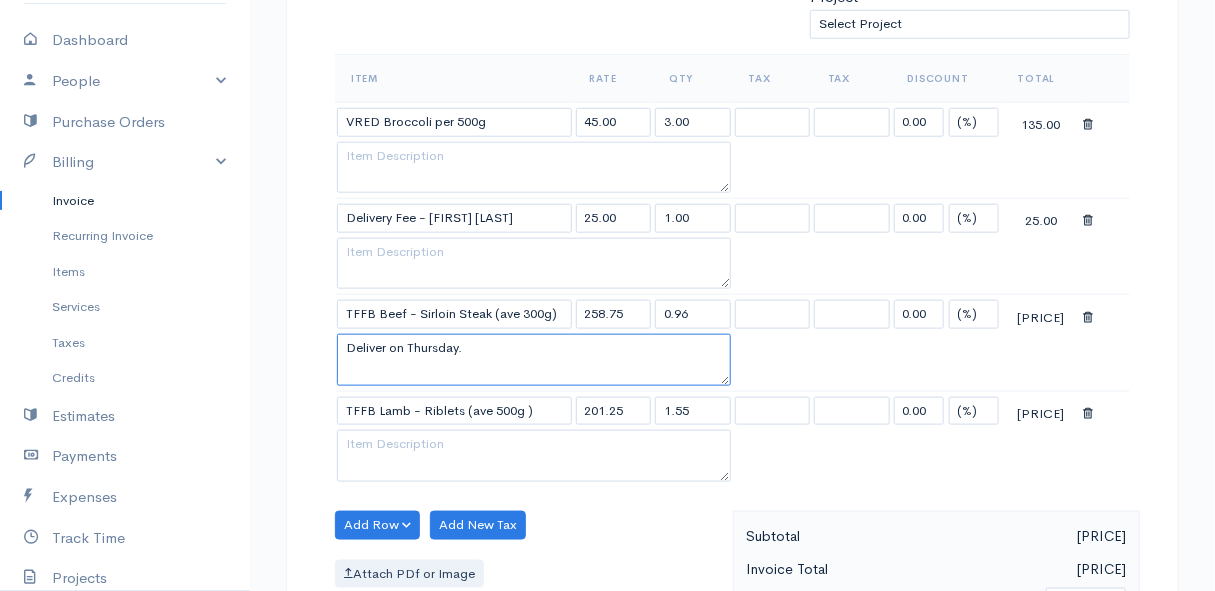 drag, startPoint x: 469, startPoint y: 348, endPoint x: 320, endPoint y: 341, distance: 149.16434 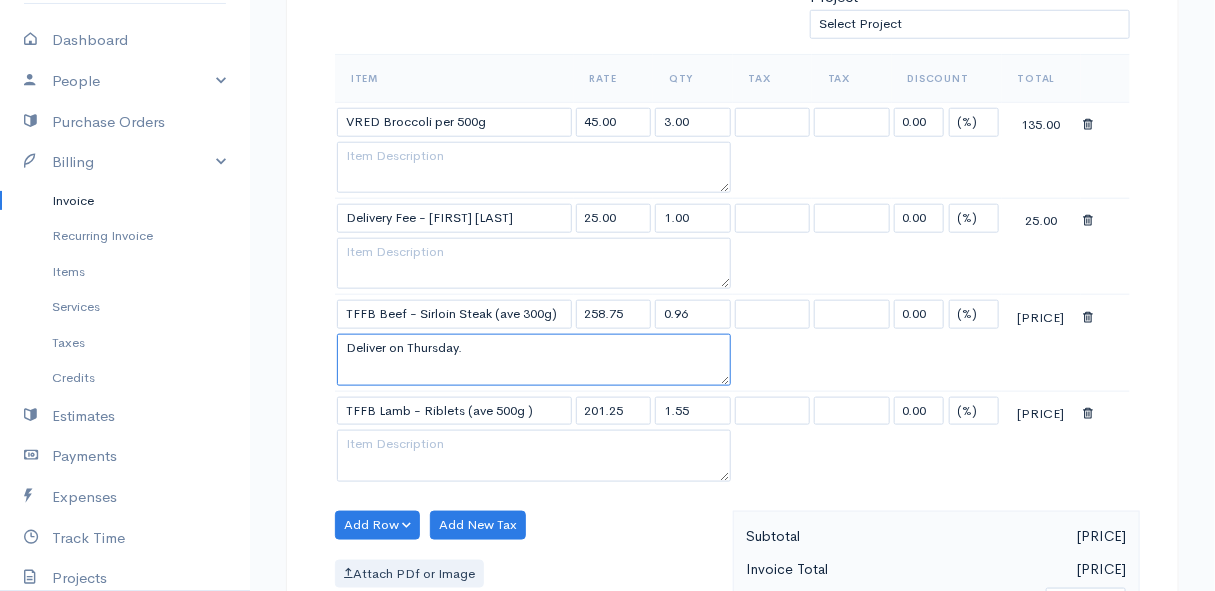 type on "Deliver on Thursday." 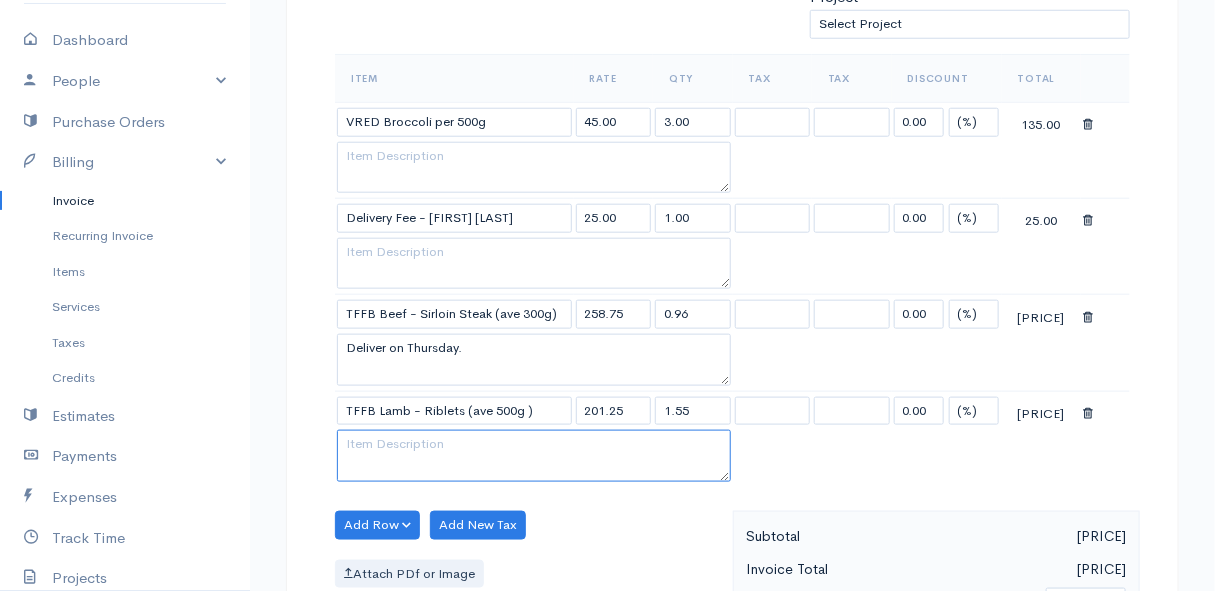 click at bounding box center [534, 456] 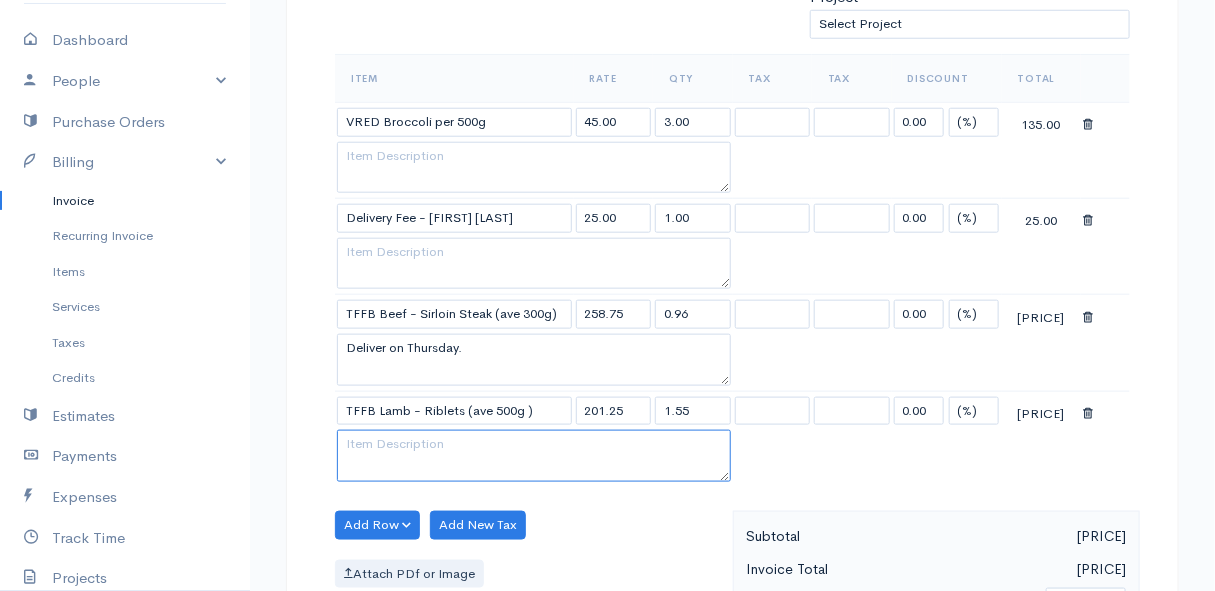 paste on "Deliver on Thursday." 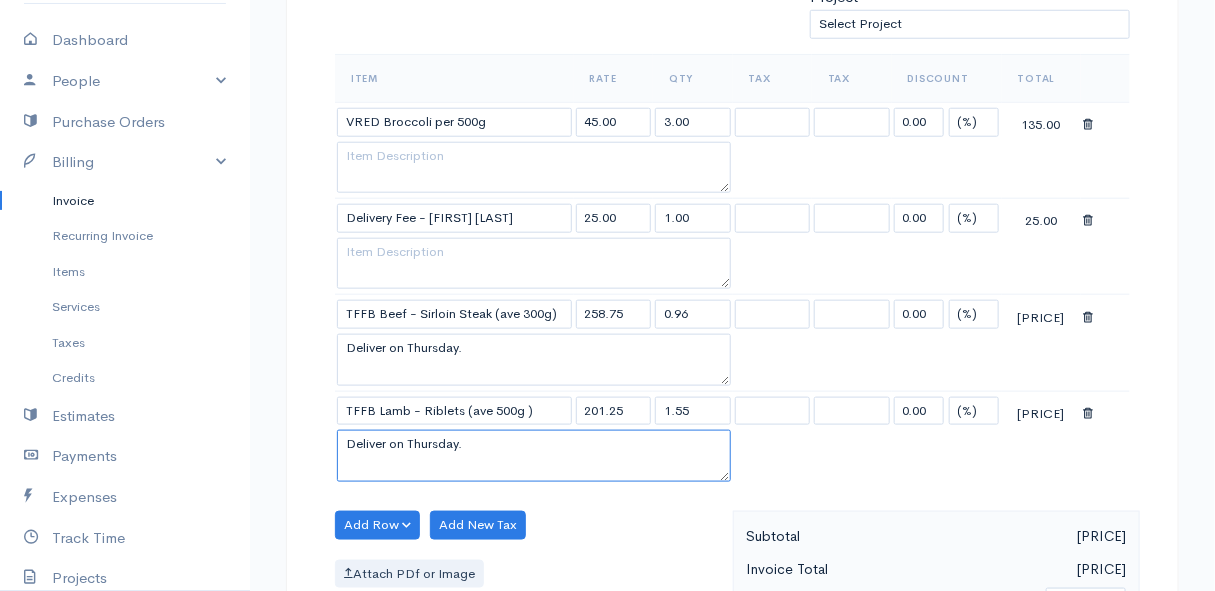 type on "Deliver on Thursday." 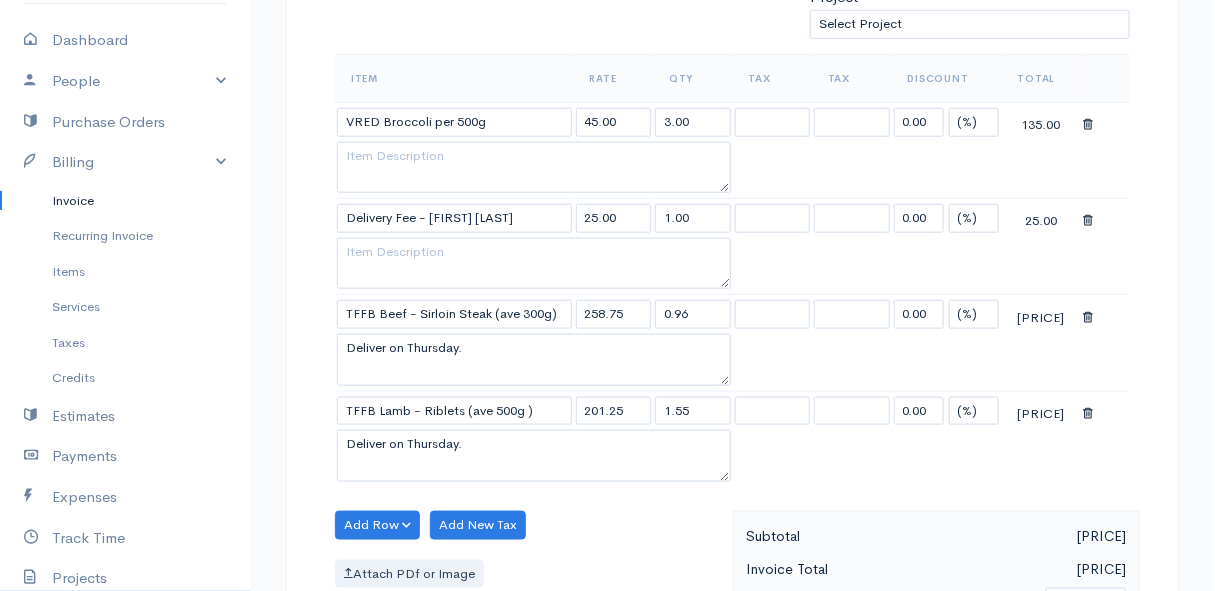 click on "Item Rate Qty Tax Tax Discount Total VRED Broccoli per 500g 45.00 3.00 0.00 (%) Flat 135.00 Delivery Fee - [FIRST] [LAST] 25.00 1.00 0.00 (%) Flat 25.00 TFFB Beef - Sirloin Steak (ave 300g) 258.75 0.96 0.00 (%) Flat 248.40 Deliver on Thursday. TFFB Lamb - Riblets (ave 500g ) 201.25 1.55 0.00 (%) Flat 311.94 Deliver on Thursday." at bounding box center [732, 270] 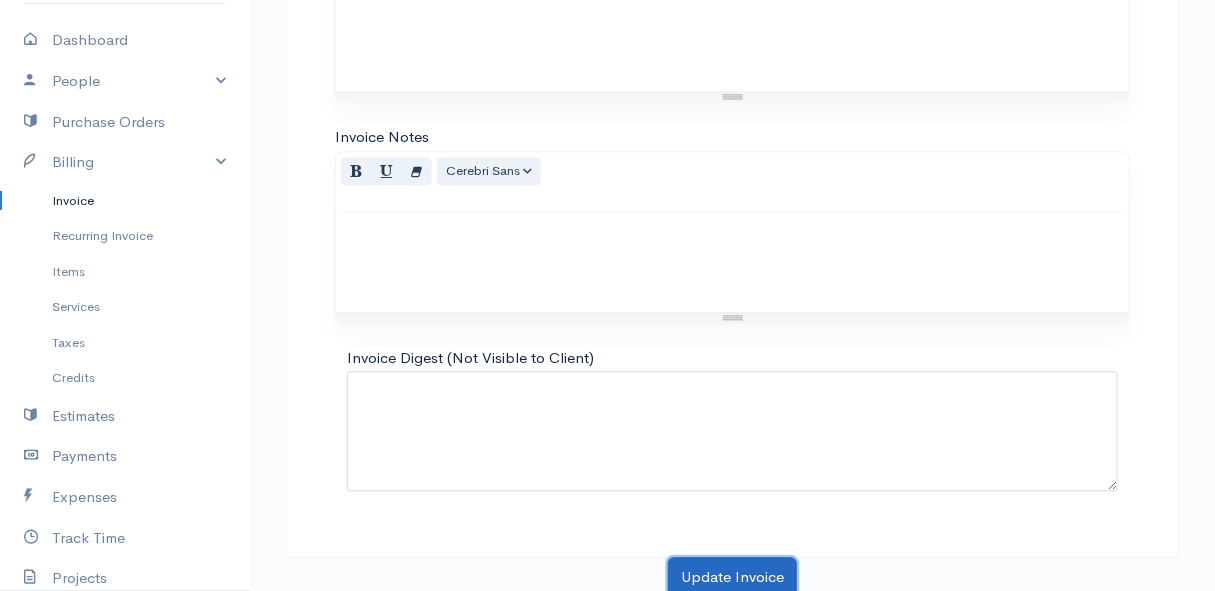 click on "Update Invoice" at bounding box center (732, 577) 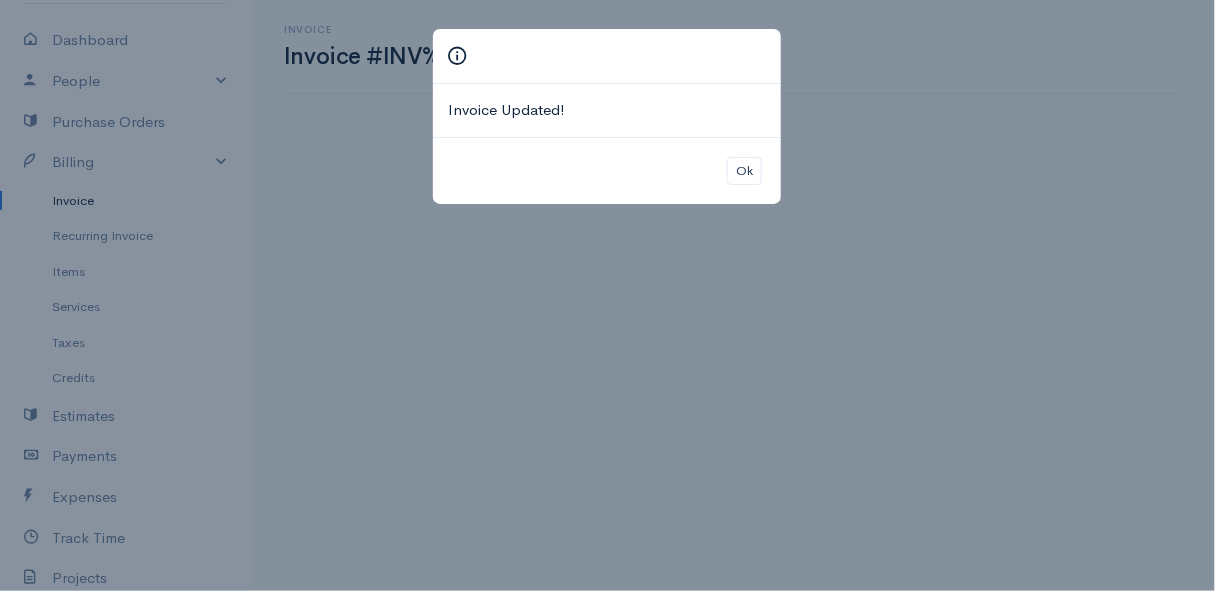 scroll, scrollTop: 0, scrollLeft: 0, axis: both 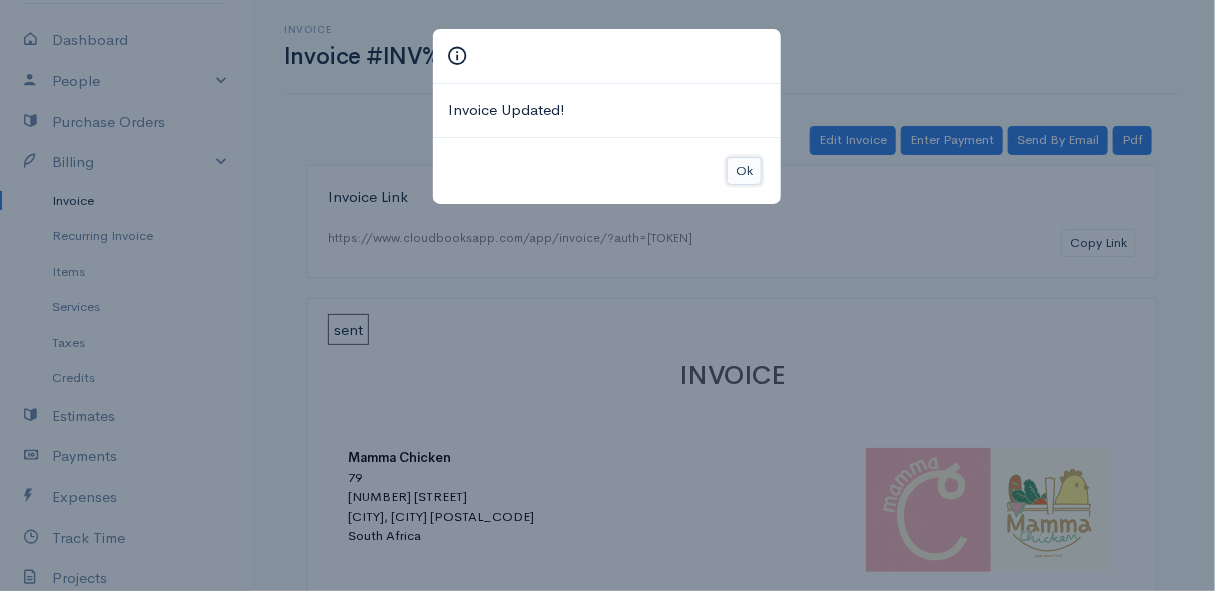 click on "Ok" at bounding box center (744, 171) 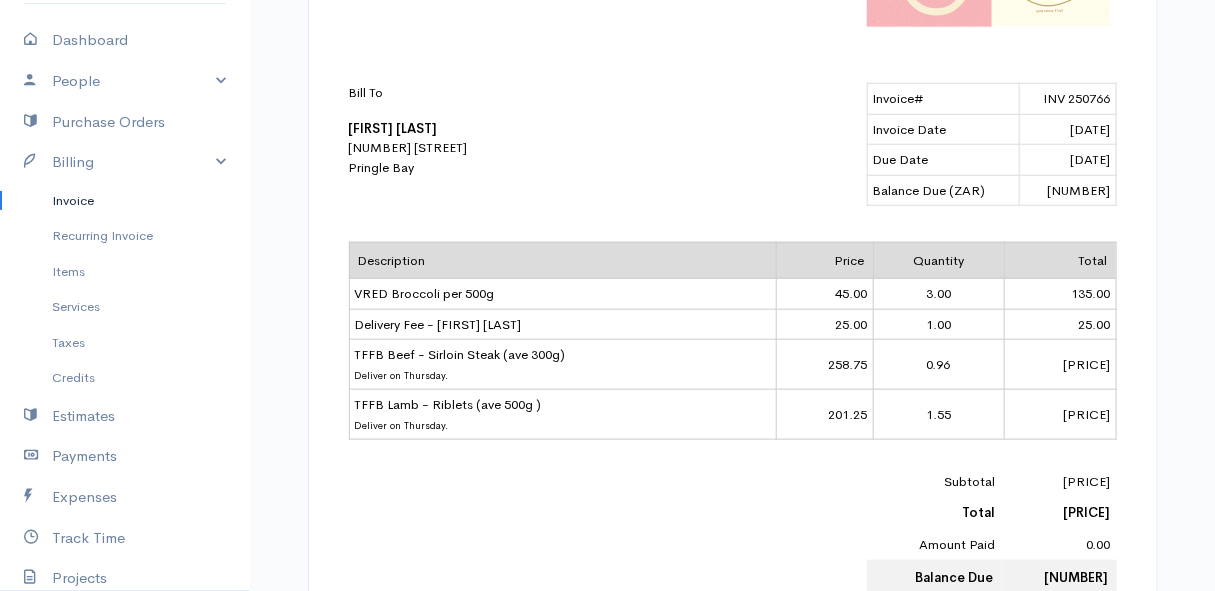 scroll, scrollTop: 0, scrollLeft: 0, axis: both 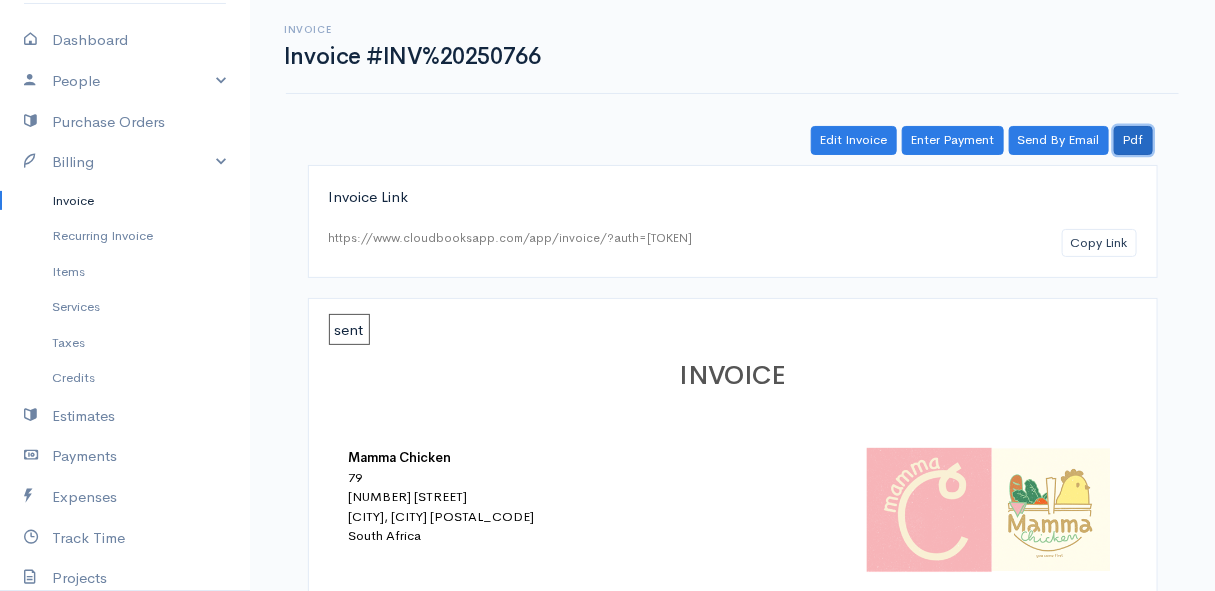 click on "Pdf" at bounding box center [1133, 140] 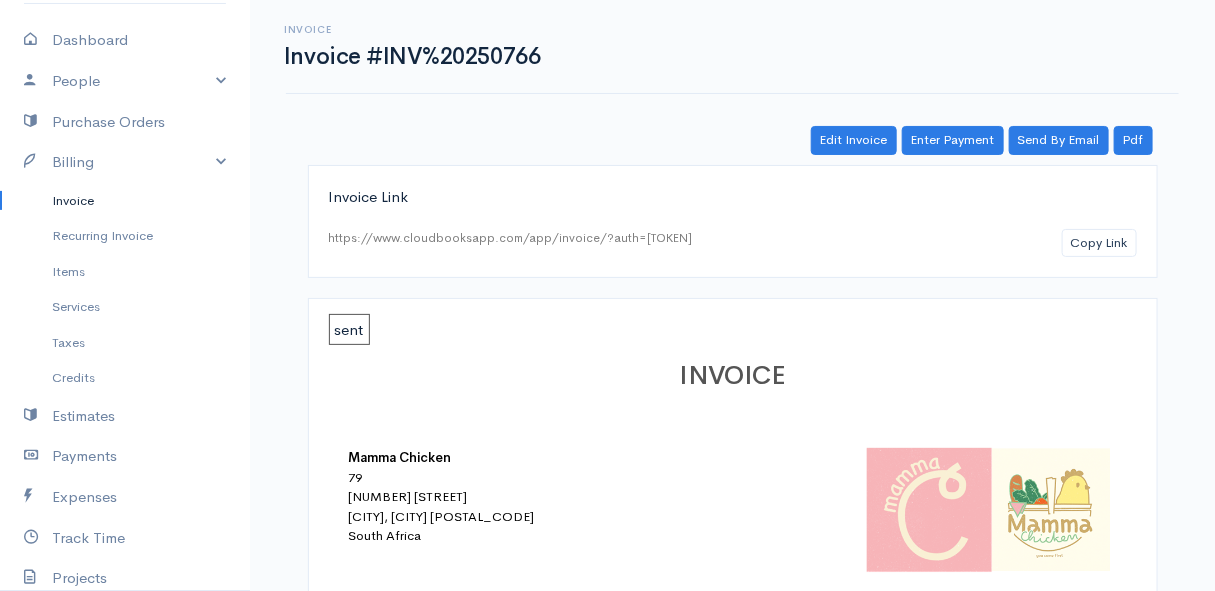 click on "Invoice" at bounding box center (125, 201) 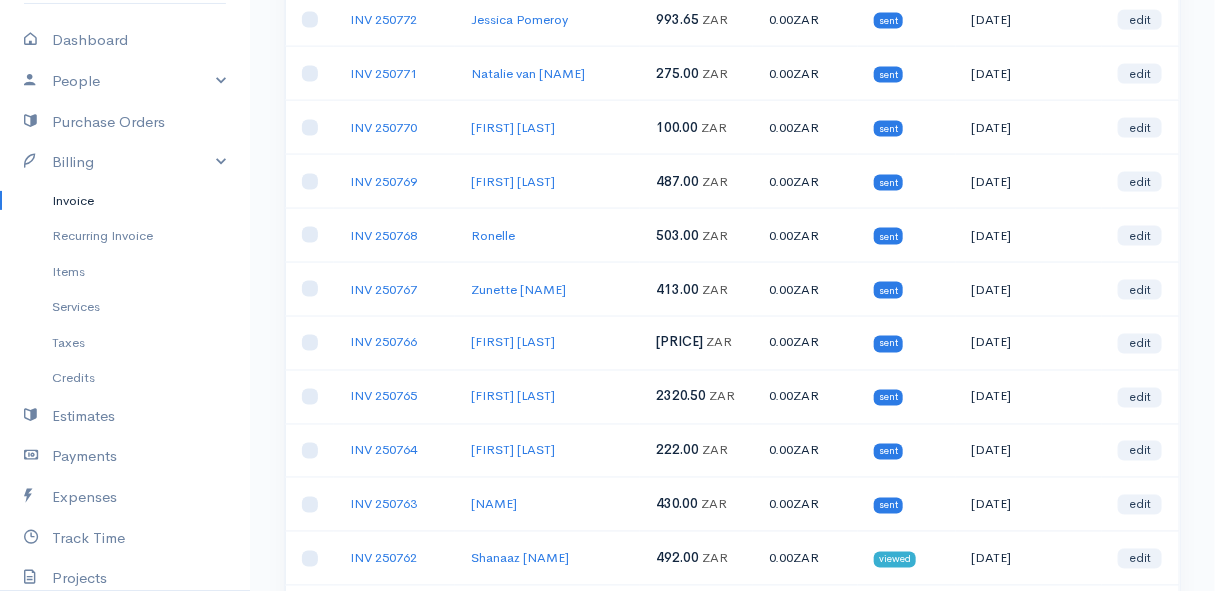 scroll, scrollTop: 1090, scrollLeft: 0, axis: vertical 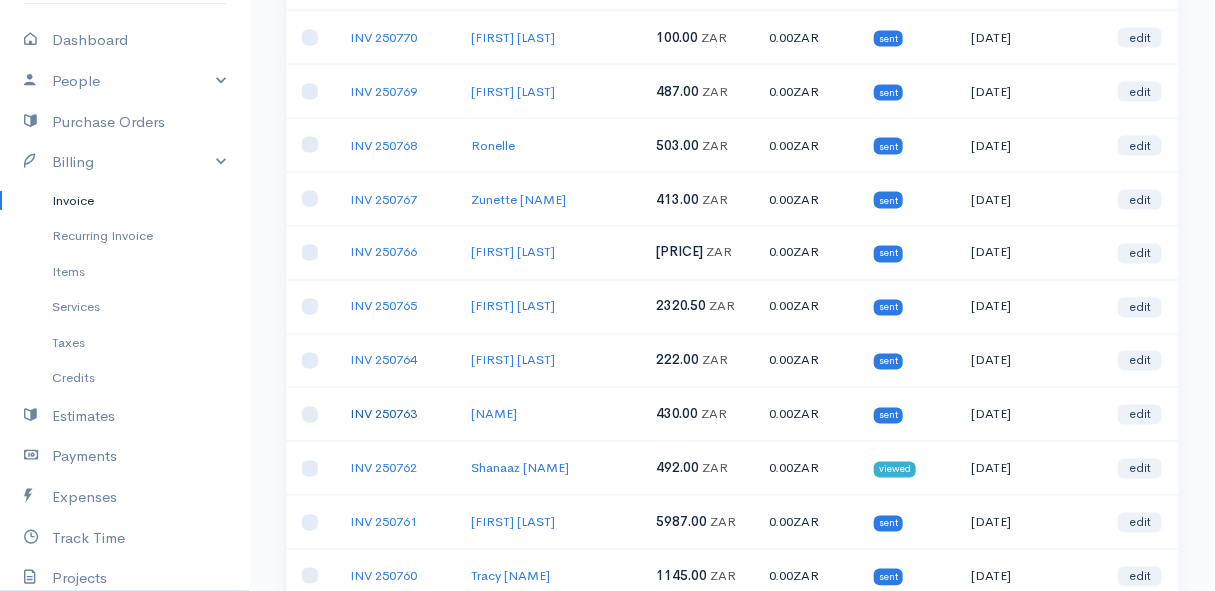 click on "INV 250763" at bounding box center [383, 414] 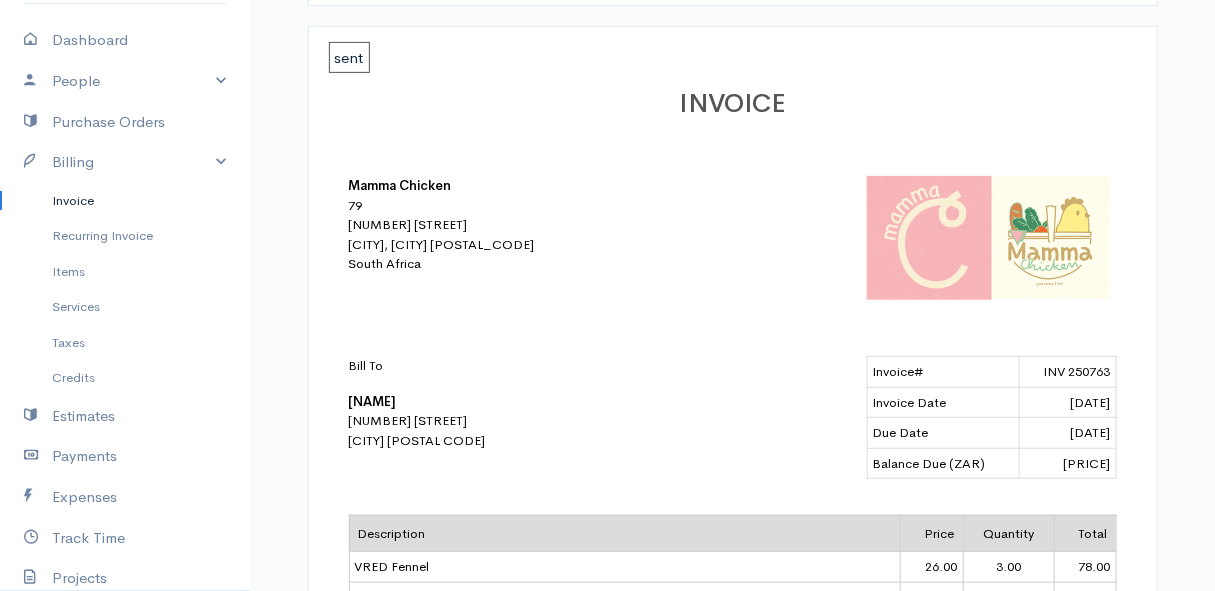 scroll, scrollTop: 0, scrollLeft: 0, axis: both 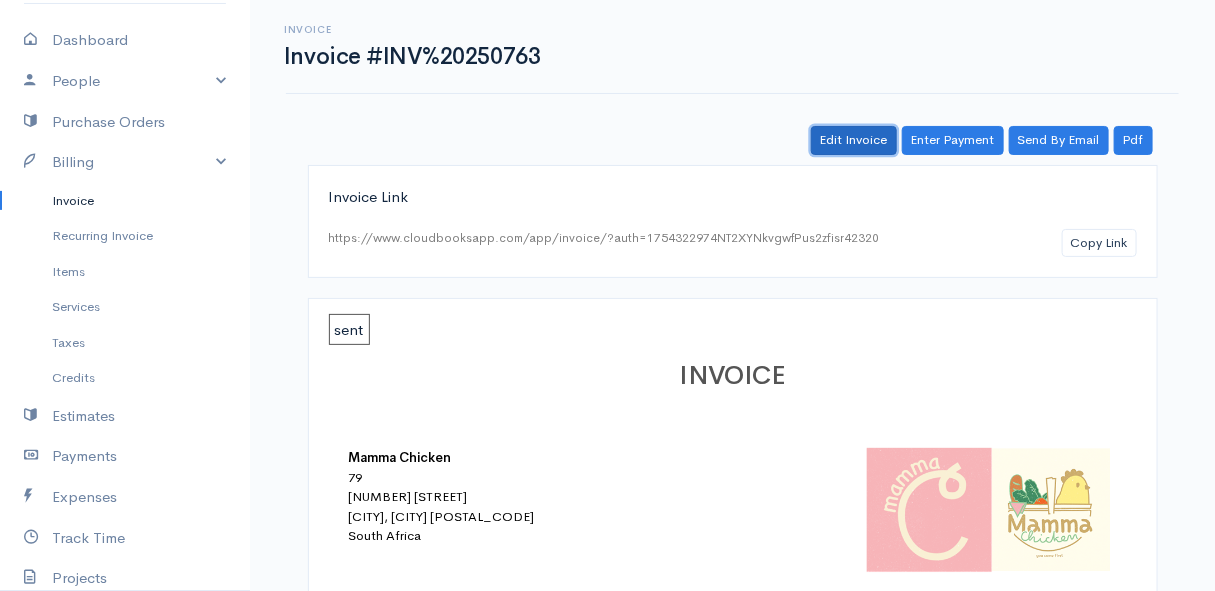 click on "Edit Invoice" at bounding box center (854, 140) 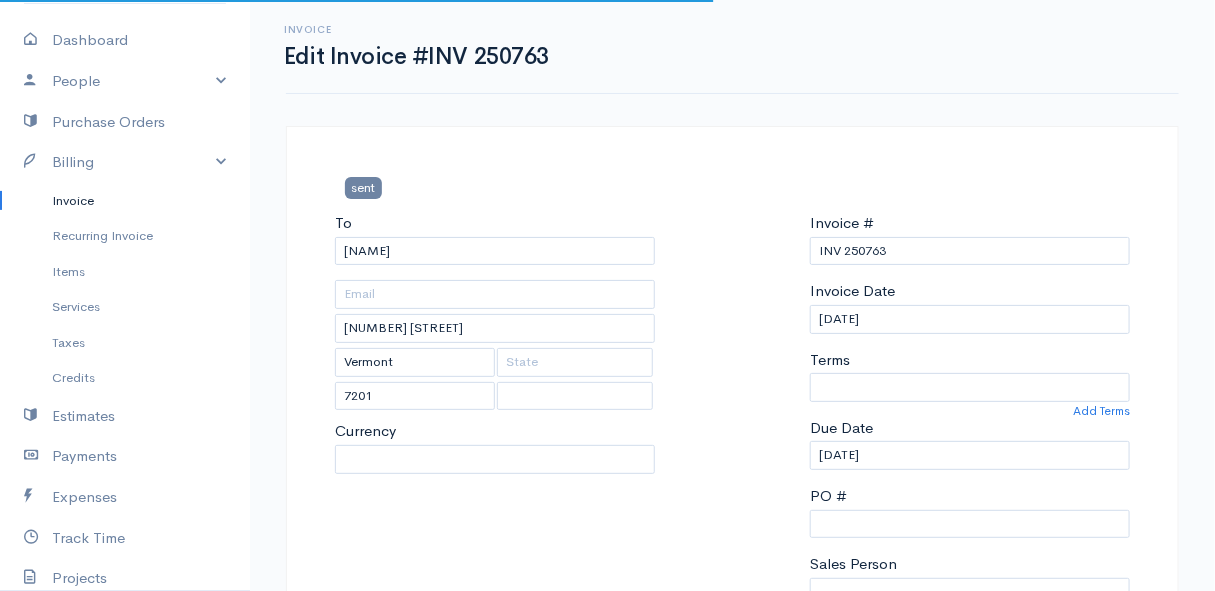 select on "0" 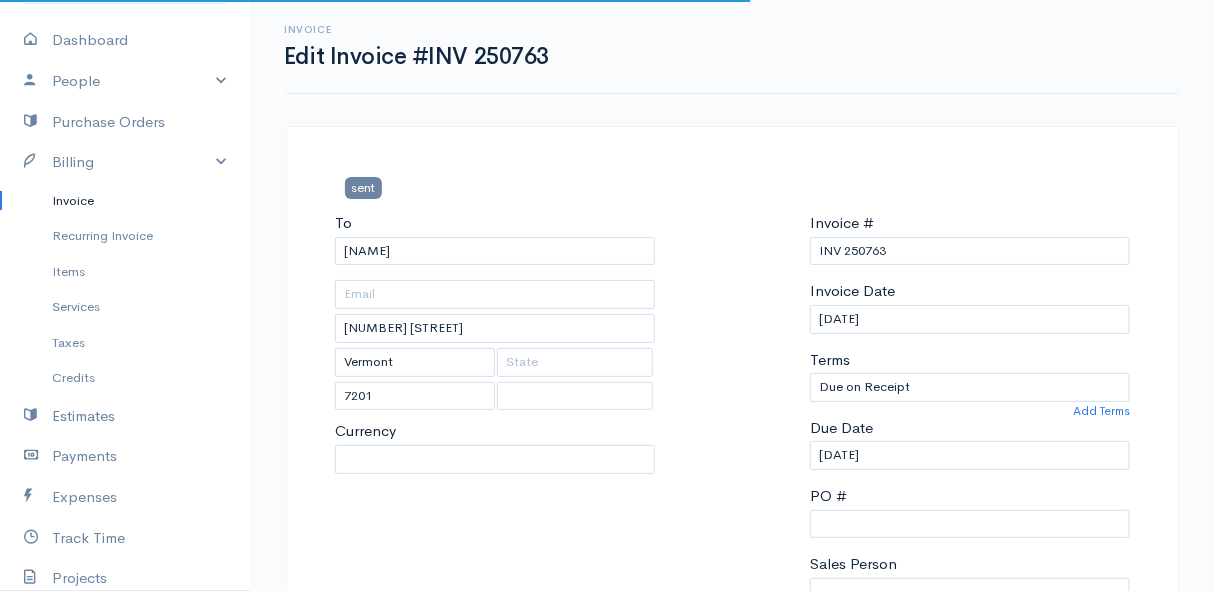 select on "South Africa" 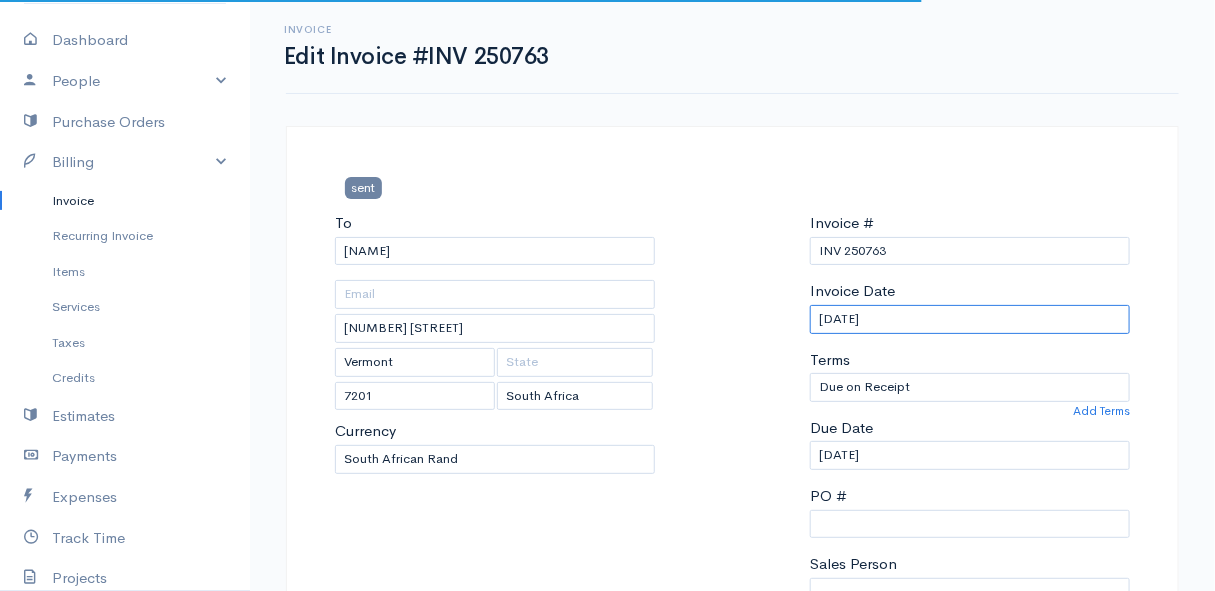click on "[DATE]" at bounding box center [970, 319] 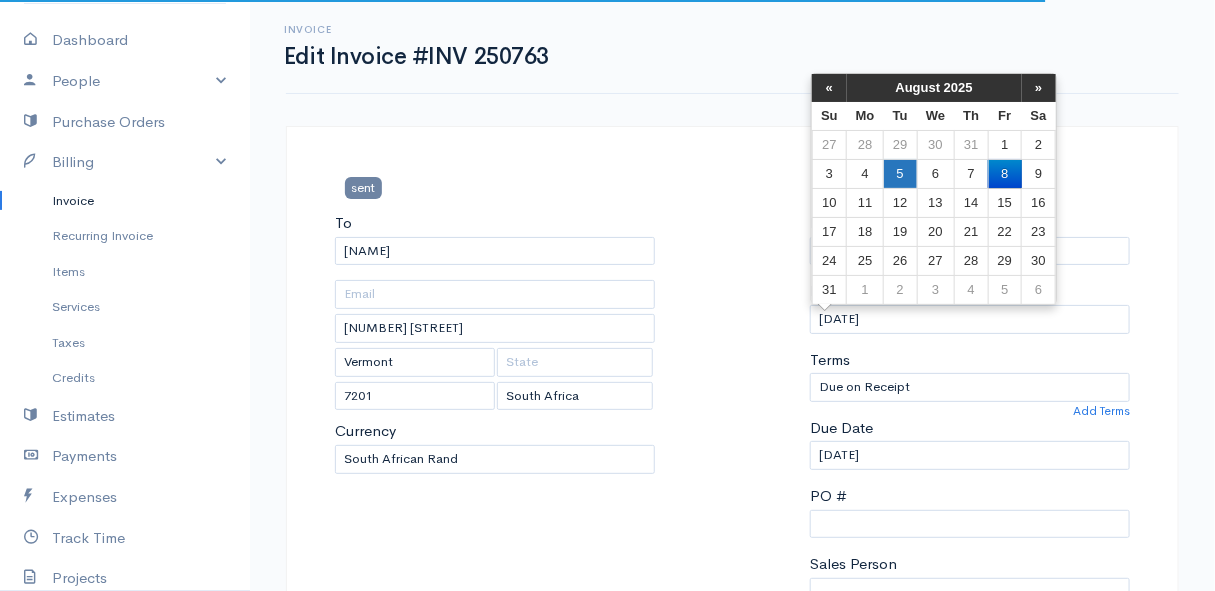 click on "5" at bounding box center [900, 173] 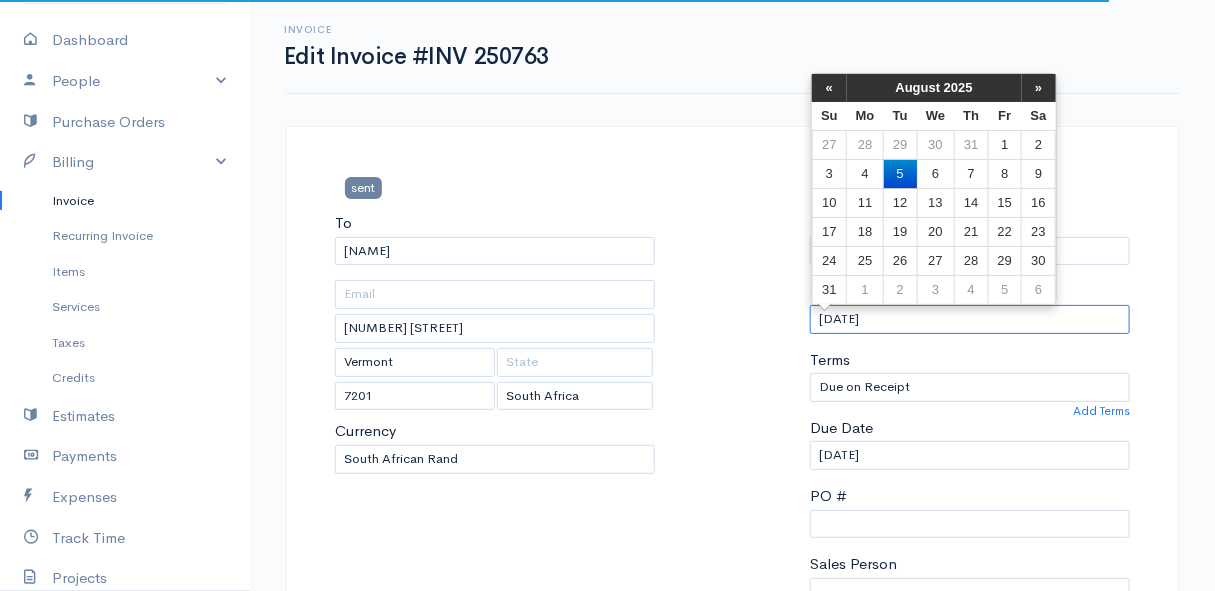 click on "[DATE]" at bounding box center [970, 319] 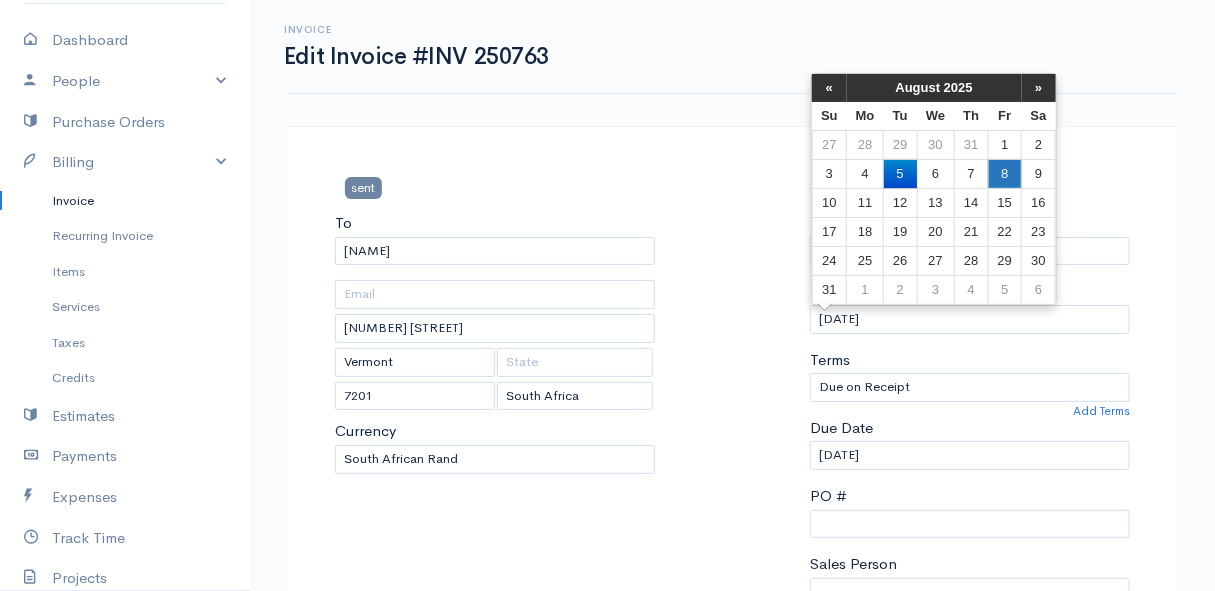 click on "8" at bounding box center [1004, 173] 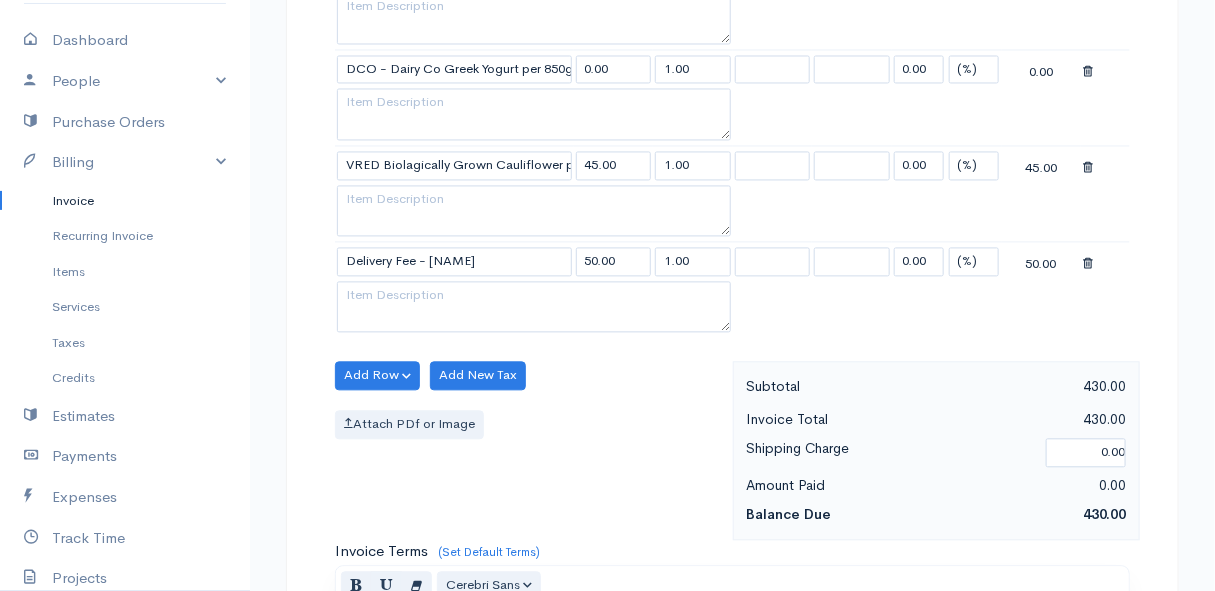 scroll, scrollTop: 1454, scrollLeft: 0, axis: vertical 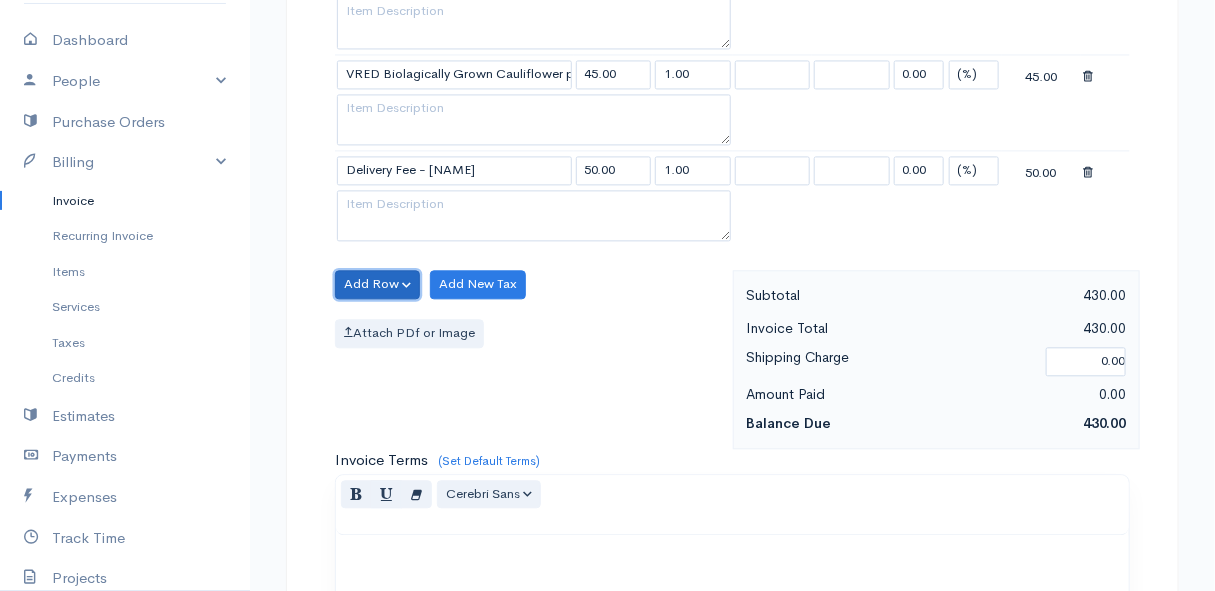 click on "Add Row" at bounding box center [377, 284] 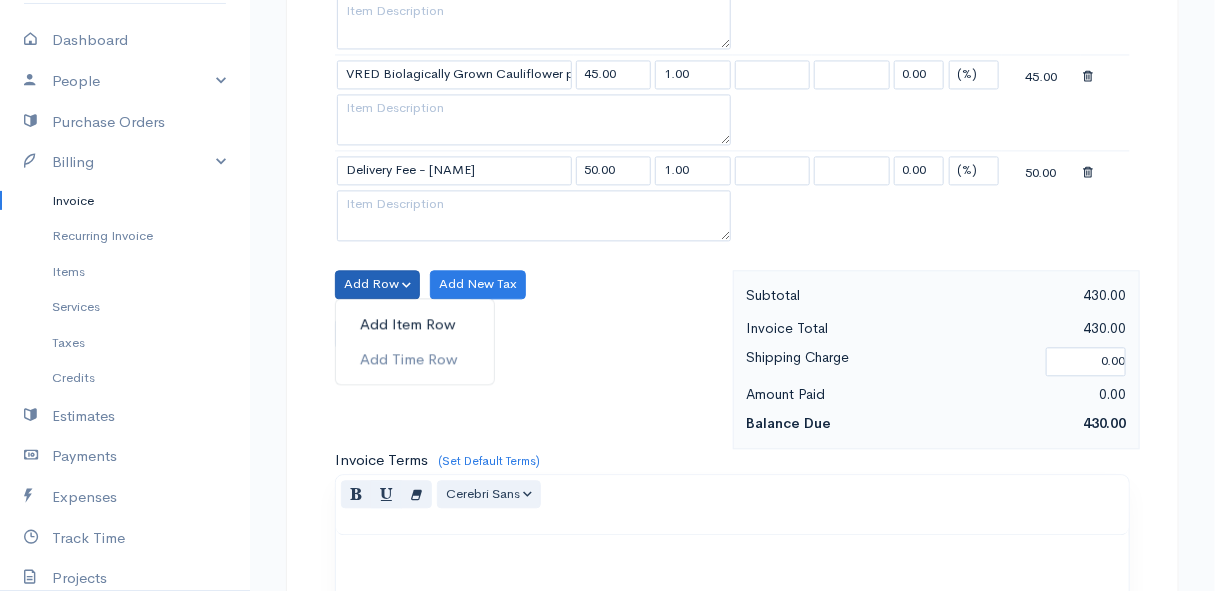 click on "Add Item Row" at bounding box center (415, 324) 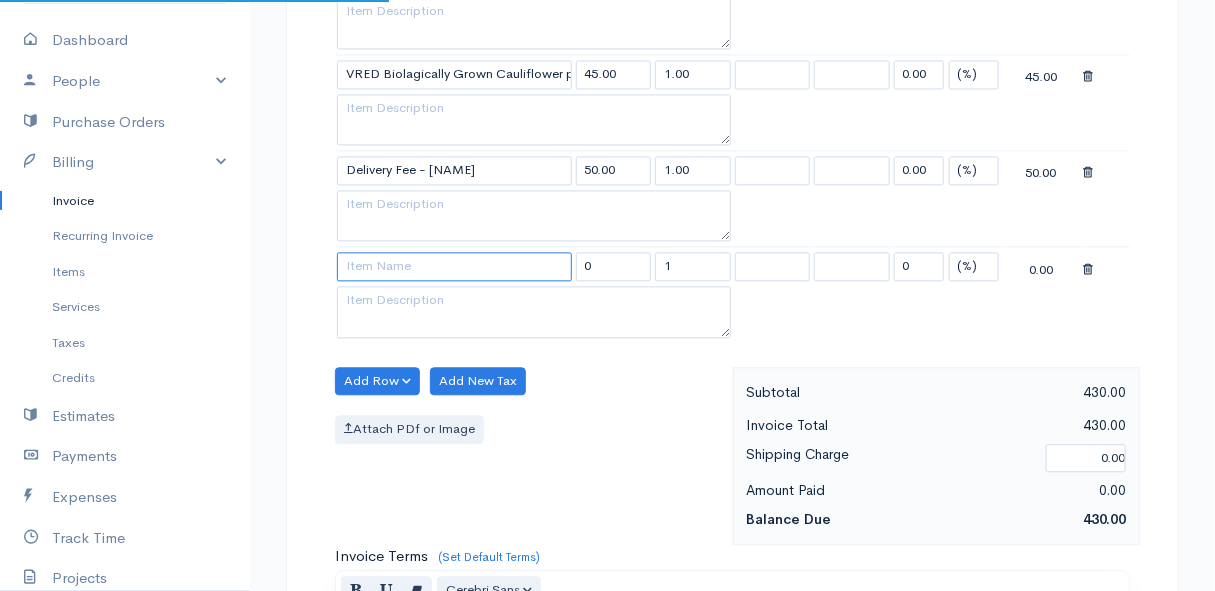click at bounding box center [454, 266] 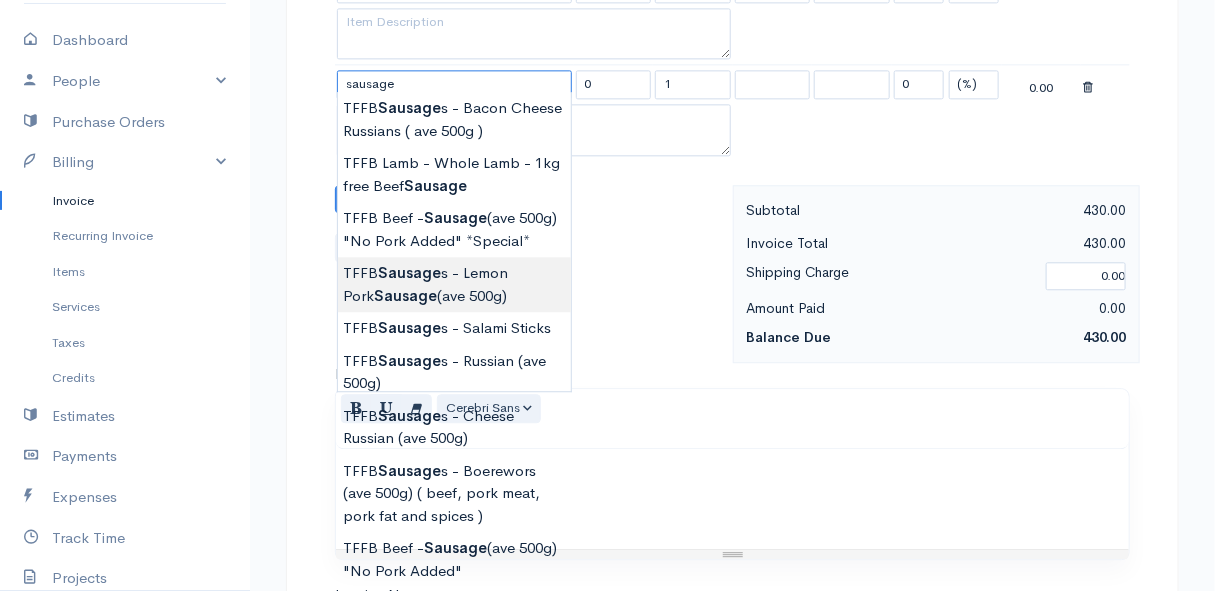 scroll, scrollTop: 1727, scrollLeft: 0, axis: vertical 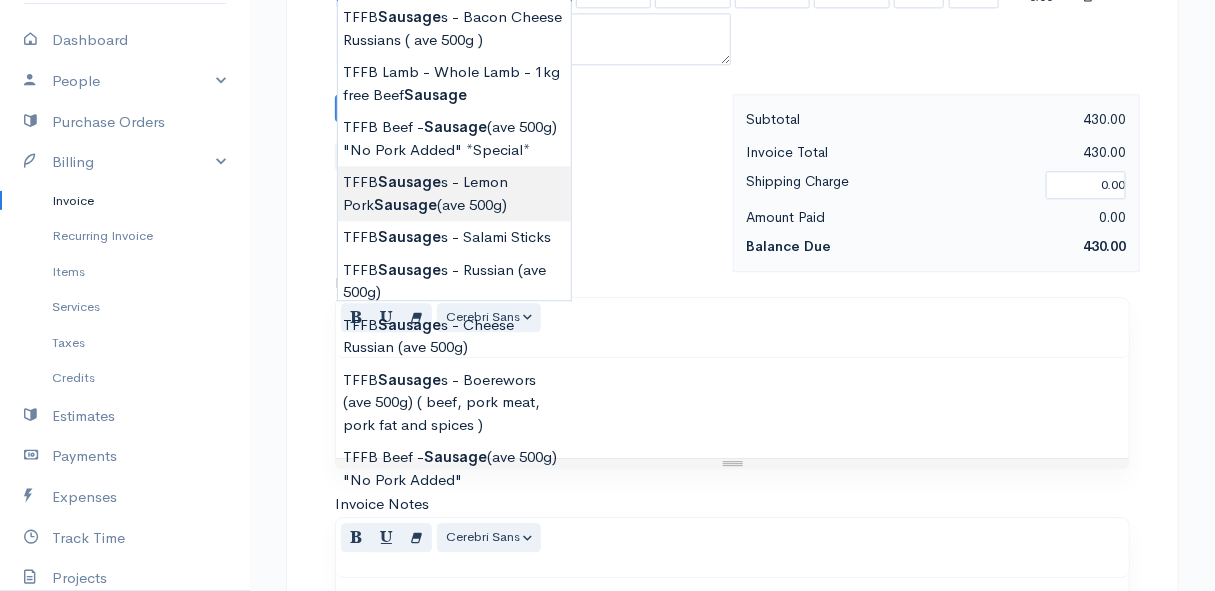 type on "TFFB Sausages - Lemon Pork Sausage (ave 500g)" 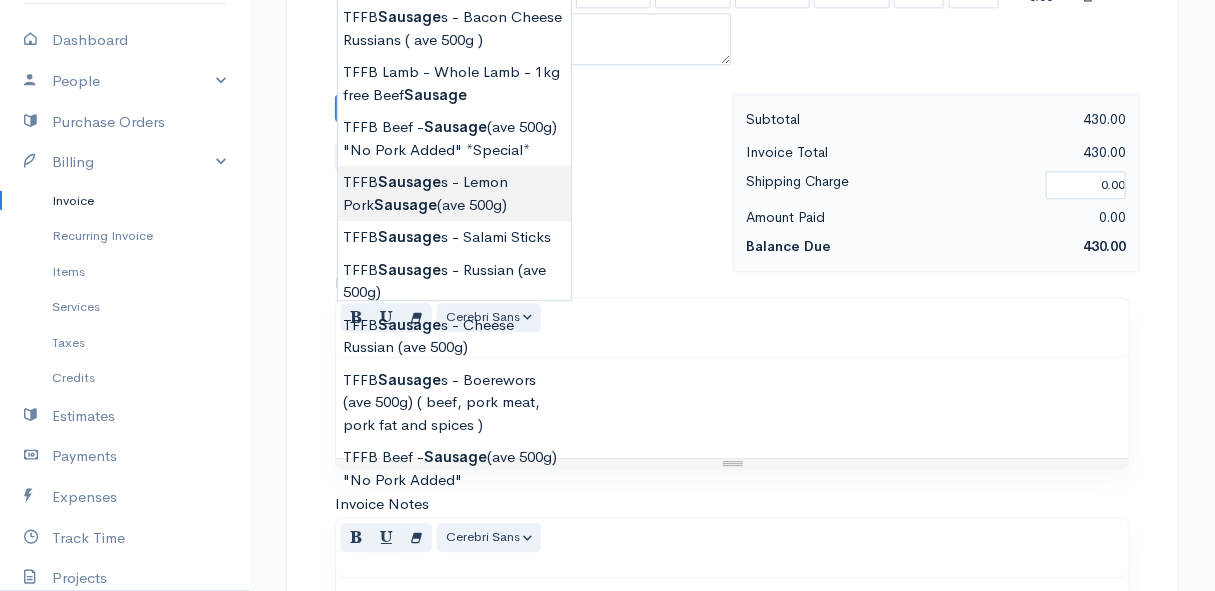 type on "126.50" 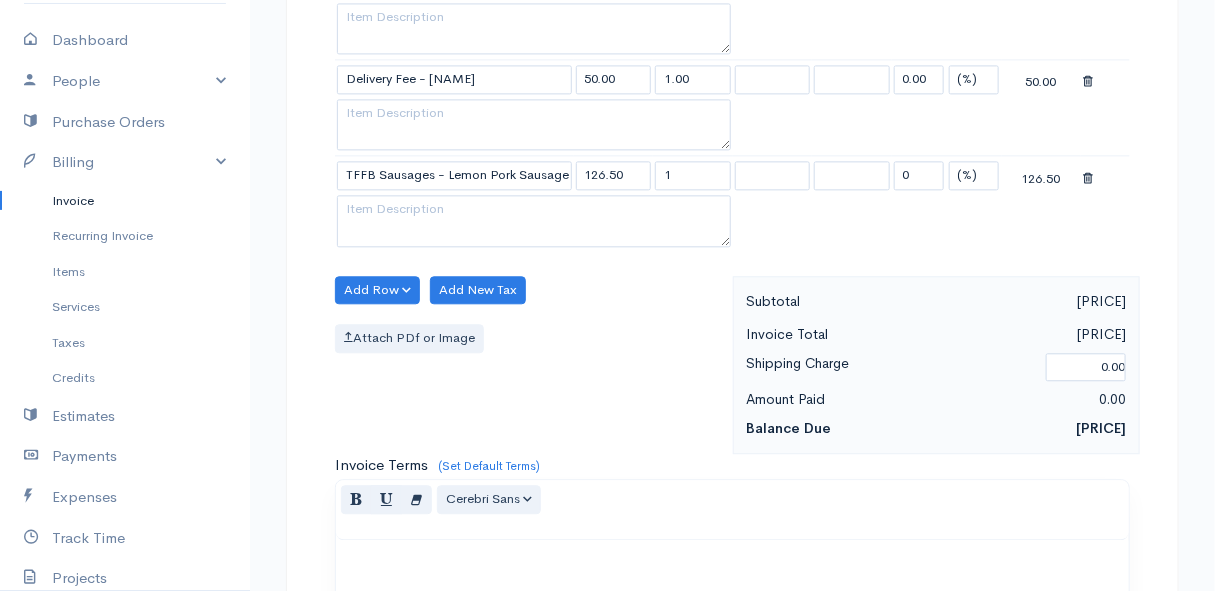 scroll, scrollTop: 1363, scrollLeft: 0, axis: vertical 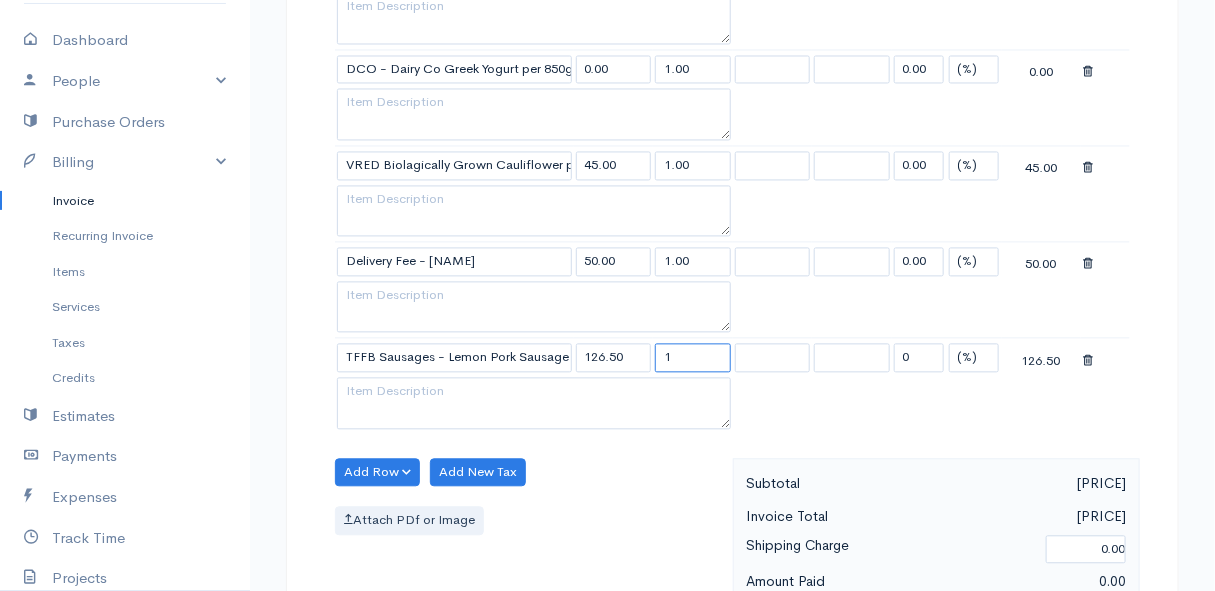 click on "1" at bounding box center [693, 357] 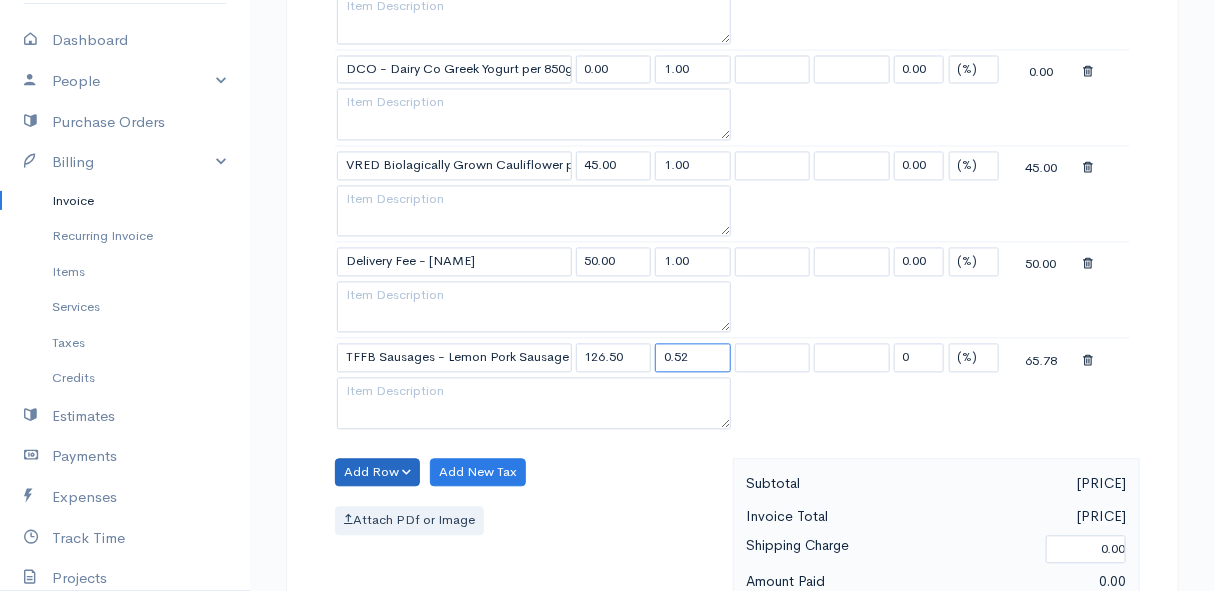 type on "0.52" 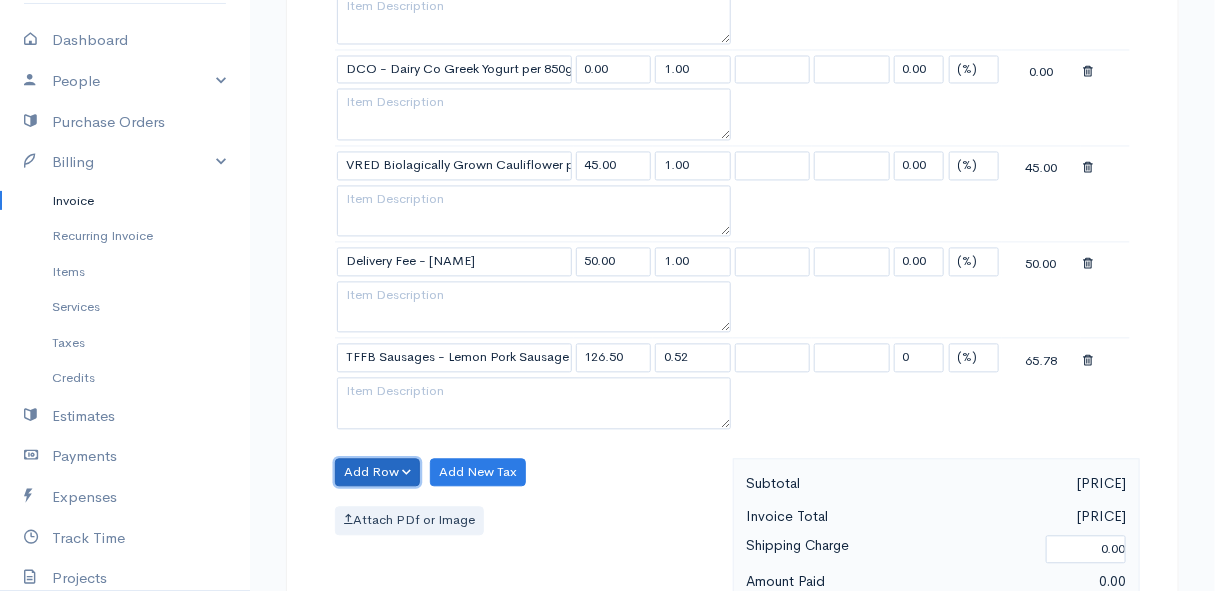 click on "Add Row" at bounding box center [377, 472] 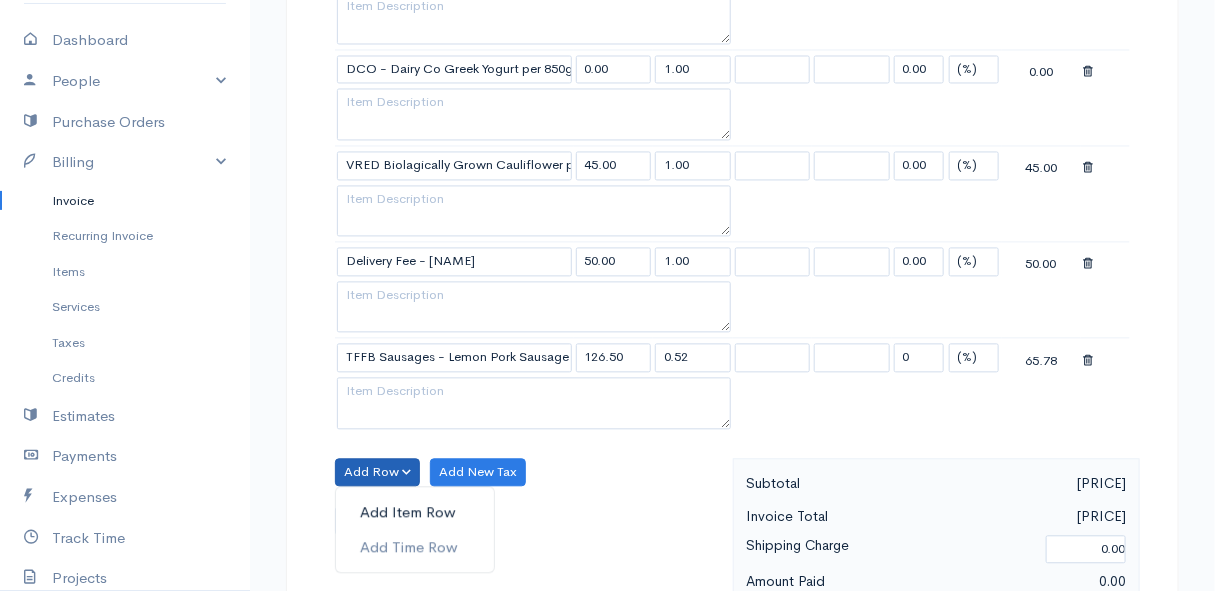 click on "Add Item Row" at bounding box center (415, 512) 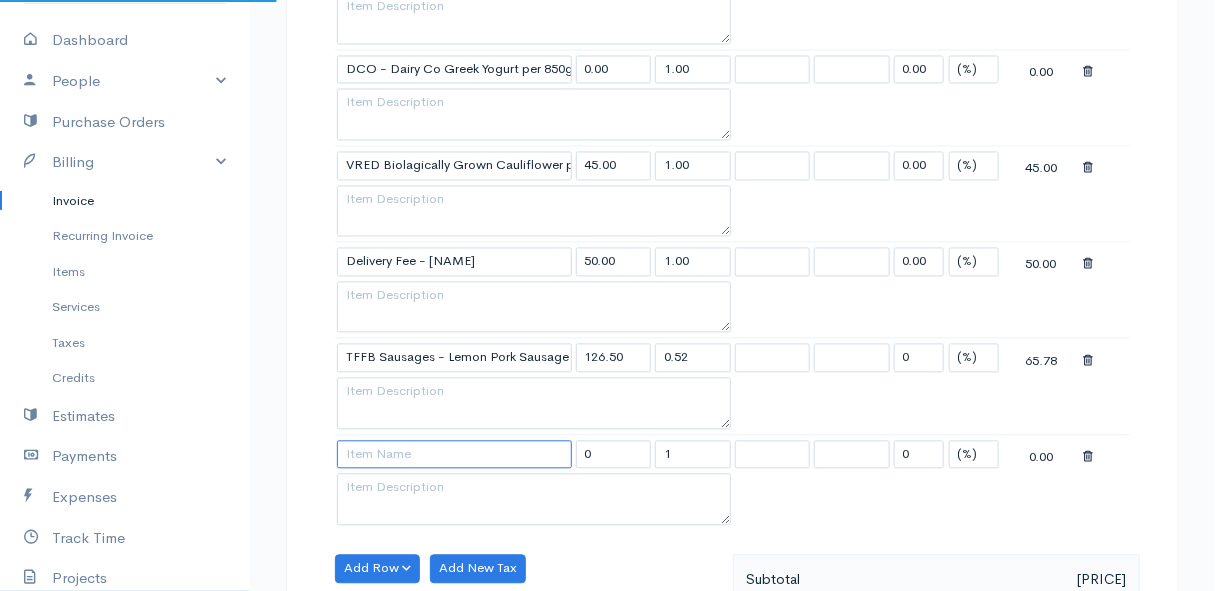 click at bounding box center (454, 454) 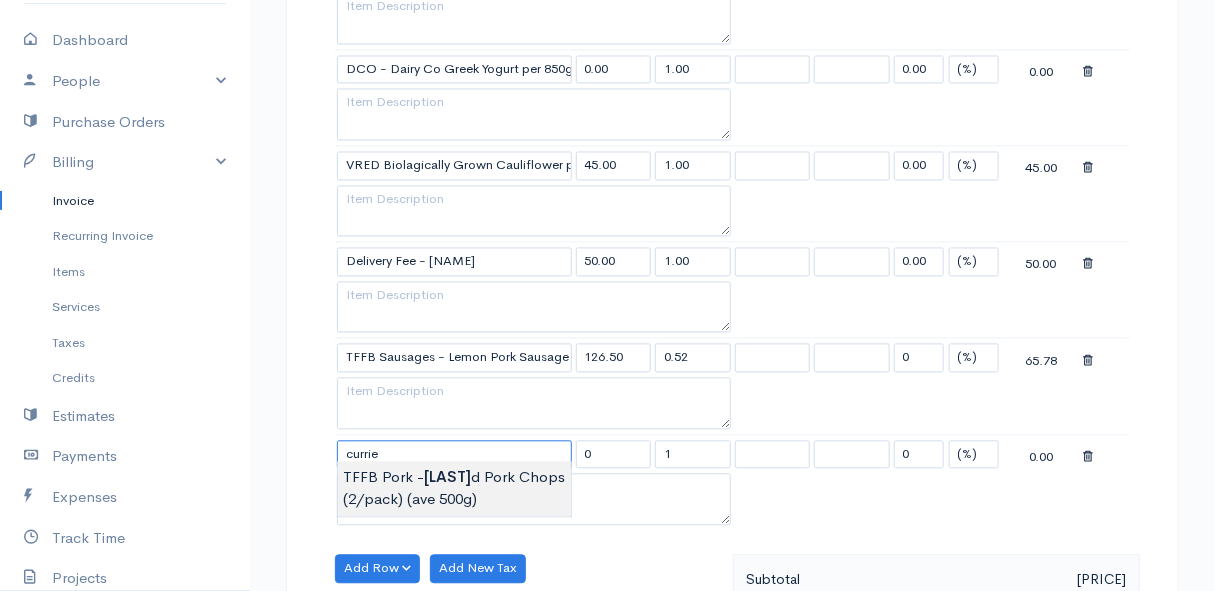 type on "TFFB Pork - Curried Pork Chops ([QUANTITY]/pack) (ave [WEIGHT] - [WEIGHT])" 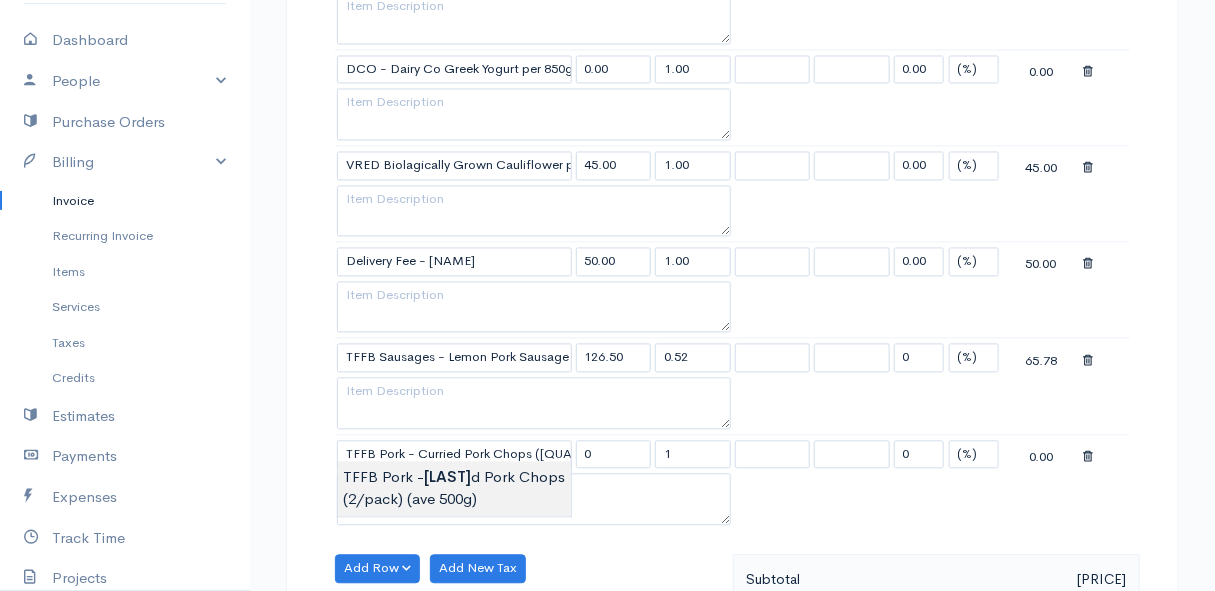 type on "126.50" 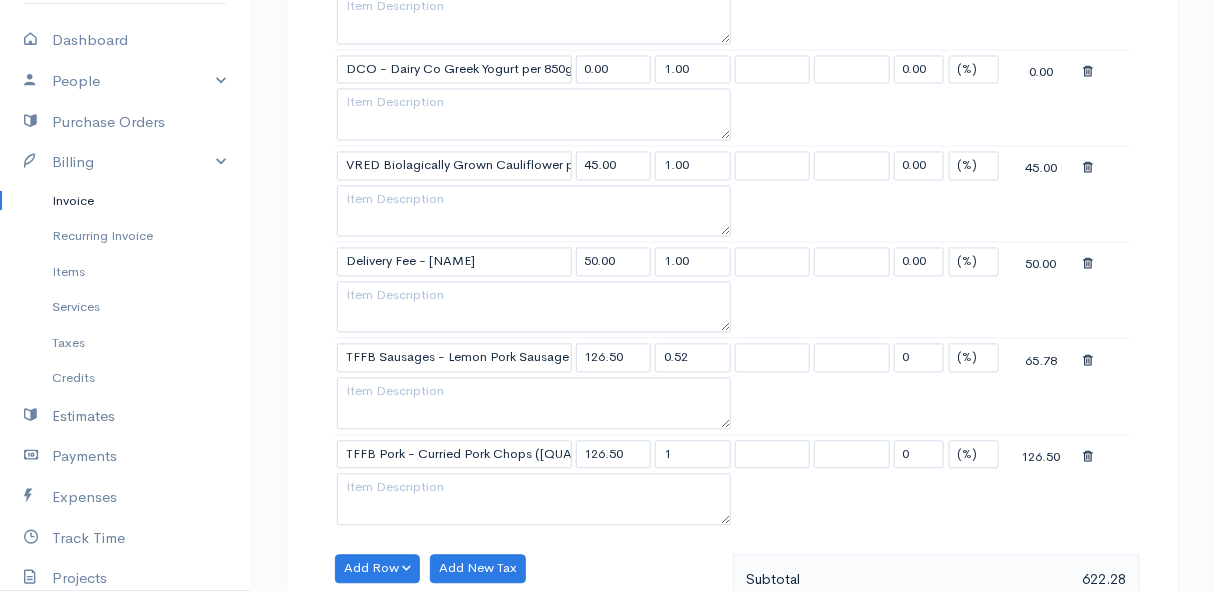 click on "Mamma Chicken
Upgrade
Dashboard
People
Clients
Vendors
Staff Users
Purchase Orders
Billing
Invoice
Recurring Invoice
Items
Services
Taxes
Credits
Estimates
Payments
Expenses
Track Time
Projects
Reports
Settings
My Organizations
Logout
Help
@CloudBooksApp 2022
Invoice
Edit Invoice #INV 250763
sent To [FIRST] [LAST] [NUMBER] [STREET] [CITY] [POSTAL CODE] [Choose Country] United States Canada United Kingdom Afghanistan Albania Algeria American Samoa Andorra Anguilla Angola Antarctica" at bounding box center (607, 30) 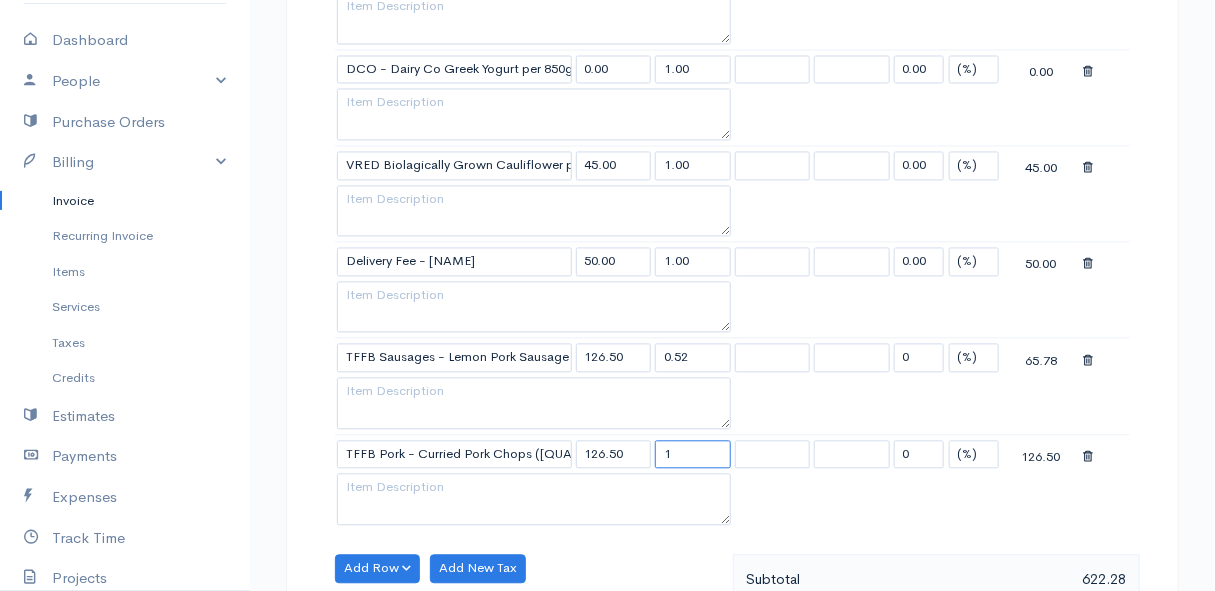 click on "1" at bounding box center (693, 454) 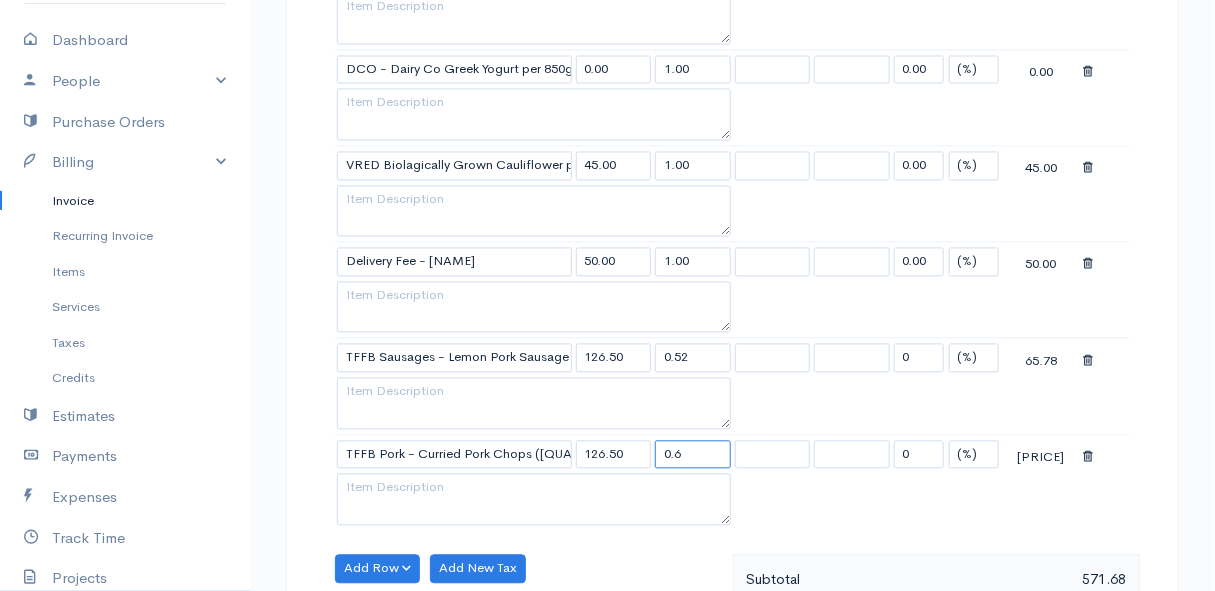 type on "0.6" 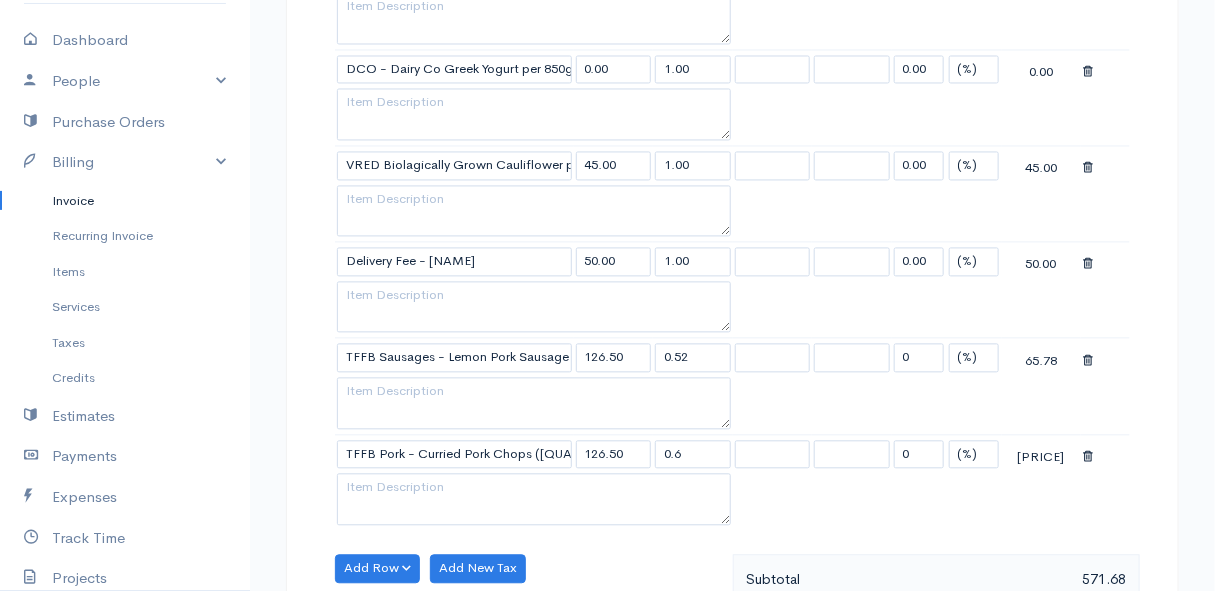 click on "Add Row Add Item Row Add Time Row Add New Tax                          Attach PDf or Image" at bounding box center [529, 643] 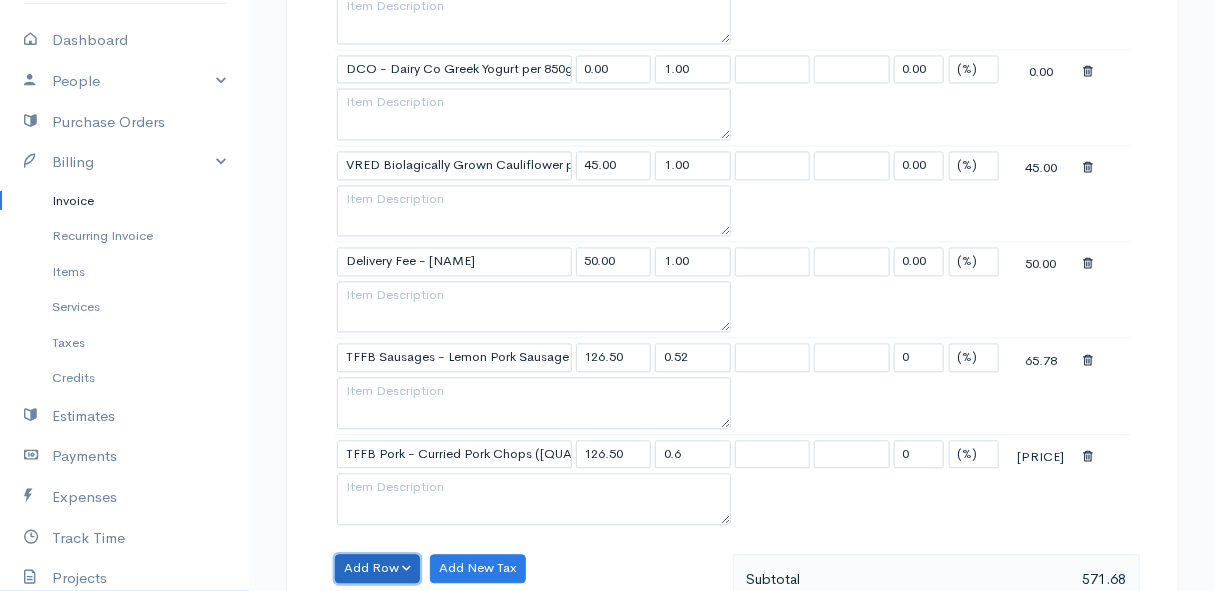 click on "Add Row" at bounding box center (377, 568) 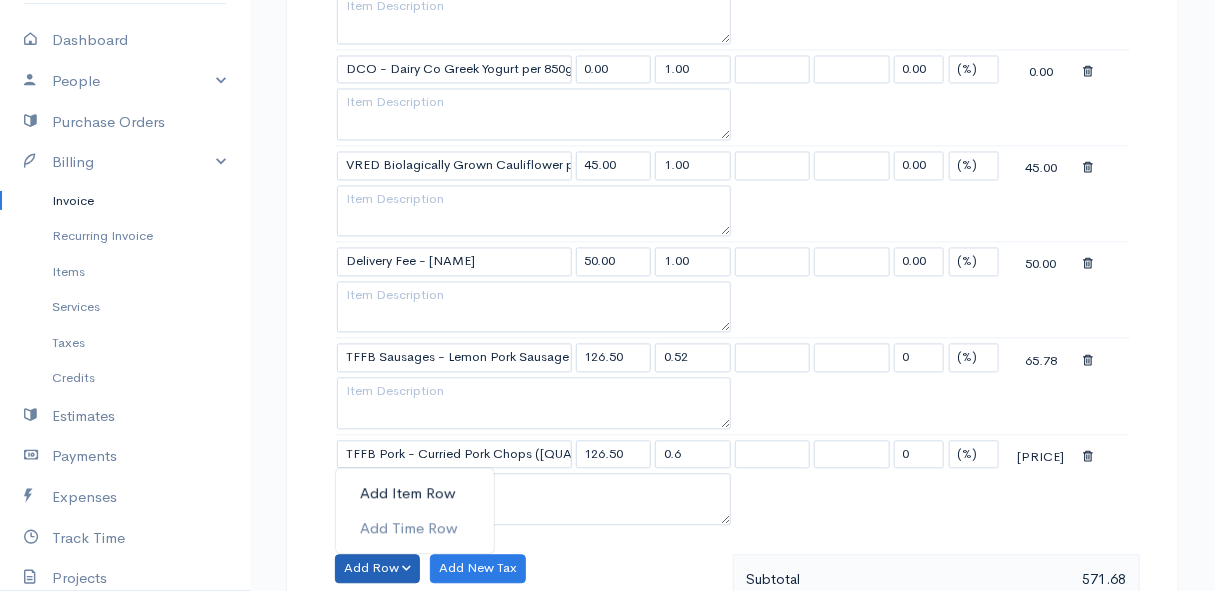 click on "Add Item Row" at bounding box center (415, 493) 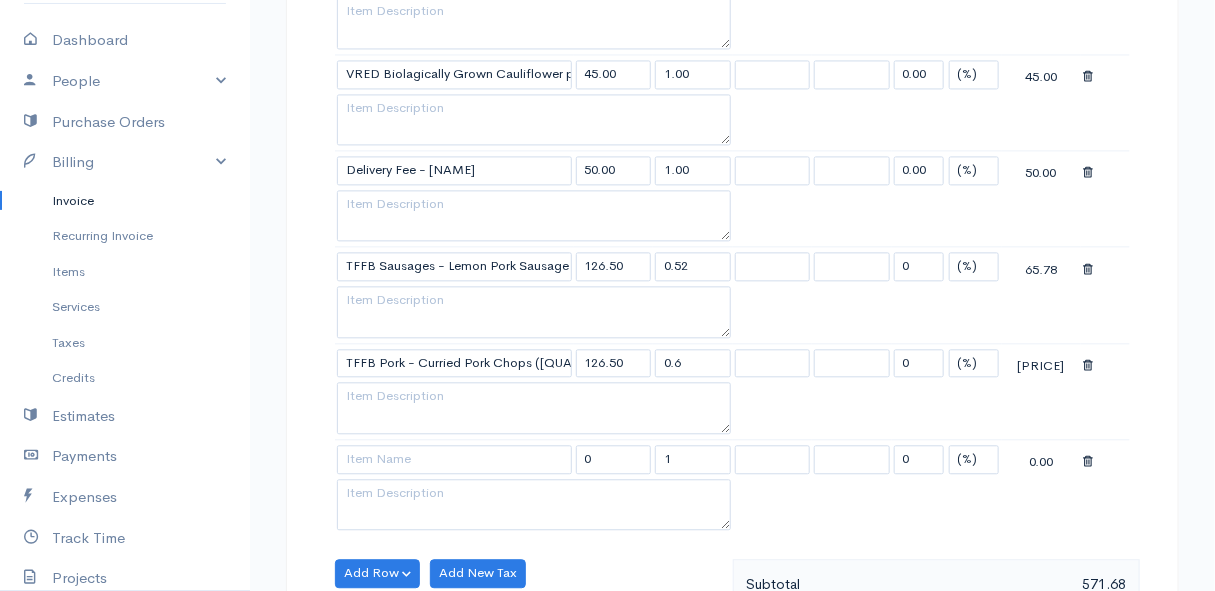scroll, scrollTop: 1545, scrollLeft: 0, axis: vertical 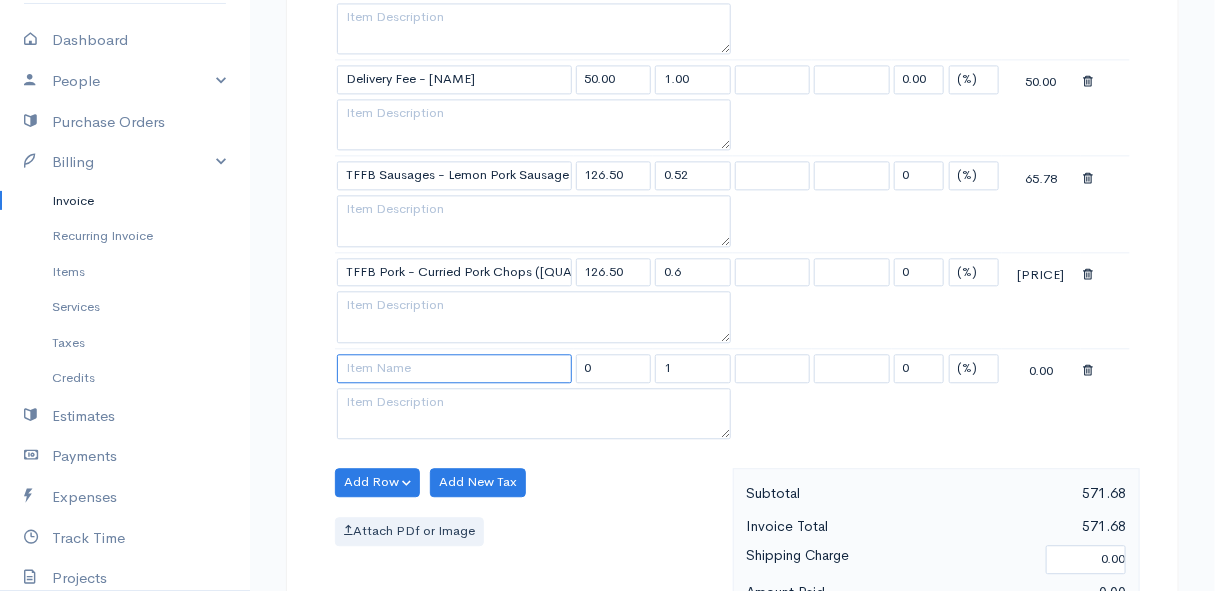 click at bounding box center [454, 368] 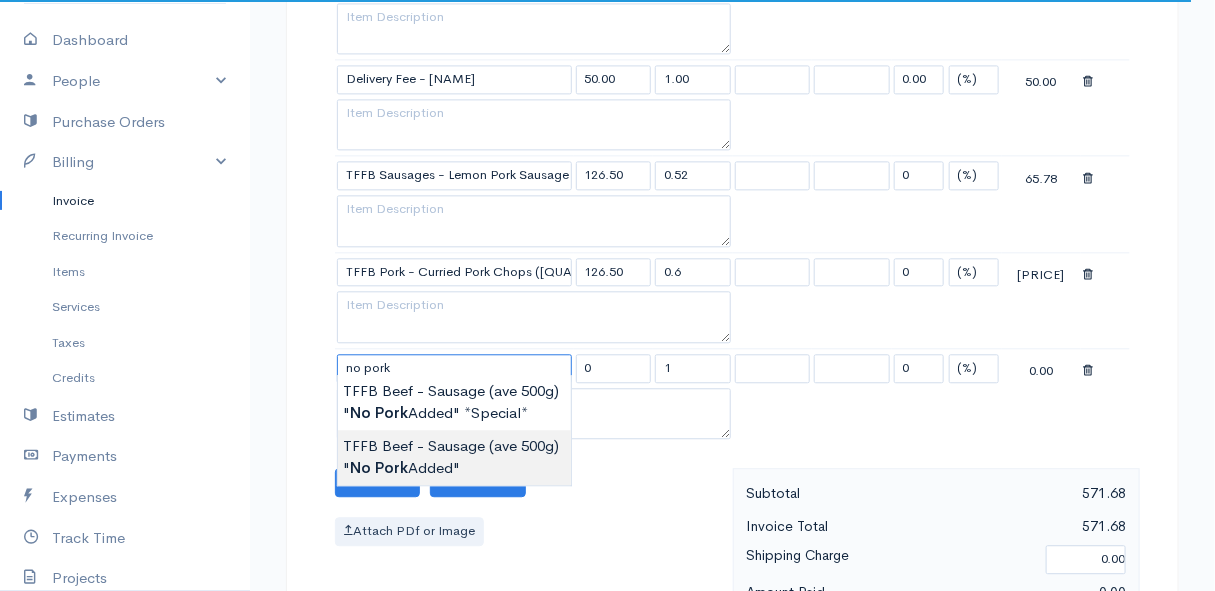 type on "TFFB Beef - Sausage (ave 500g)   "No Pork Added"" 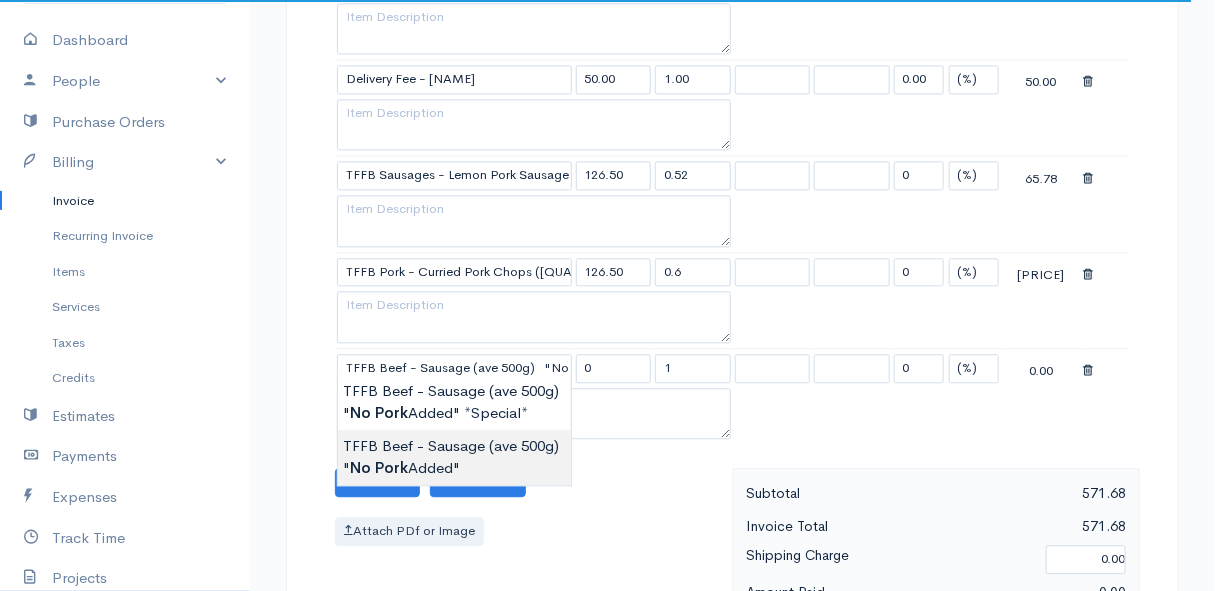 type on "212.75" 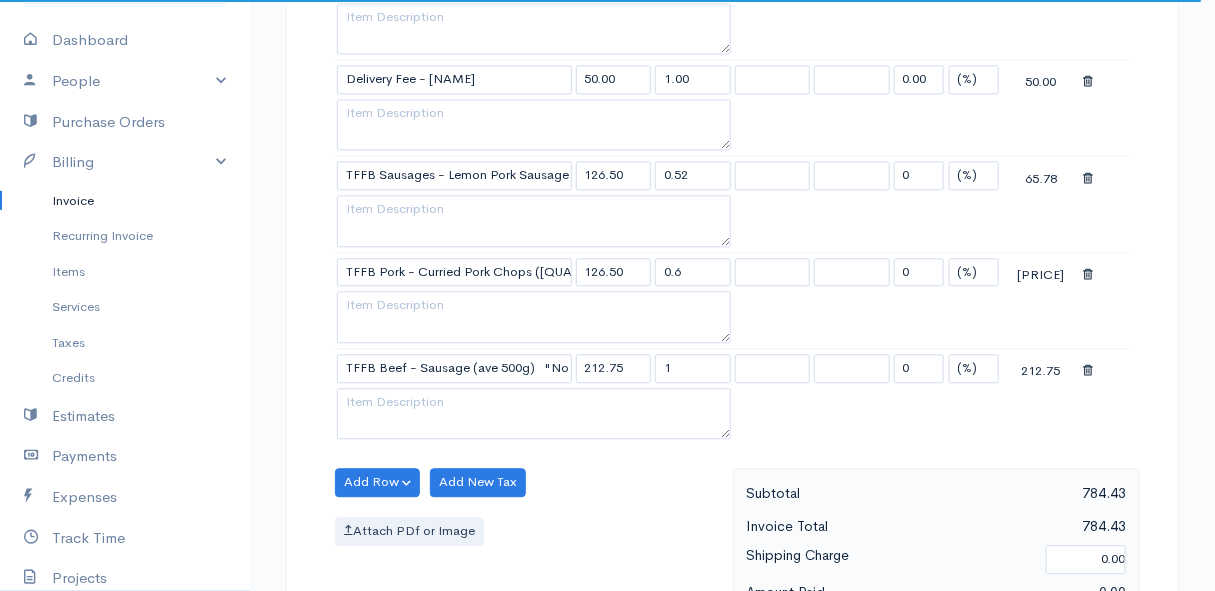 click on "Mamma Chicken
Upgrade
Dashboard
People
Clients
Vendors
Staff Users
Purchase Orders
Billing
Invoice
Recurring Invoice
Items
Services
Taxes
Credits
Estimates
Payments
Expenses
Track Time
Projects
Reports
Settings
My Organizations
Logout
Help
@CloudBooksApp 2022
Invoice
Edit Invoice #INV 250763
sent To [FIRST] [LAST] [NUMBER] [STREET] [CITY] [POSTAL CODE] [Choose Country] United States Canada United Kingdom Afghanistan Albania Algeria American Samoa Andorra Anguilla Angola Antarctica" at bounding box center (607, -103) 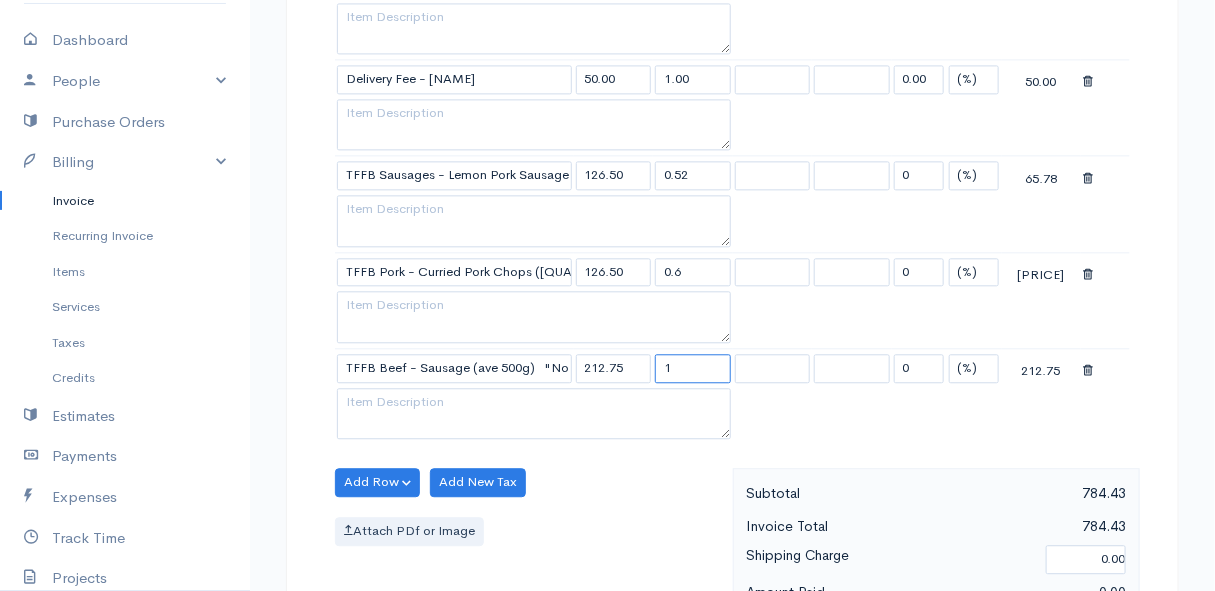 click on "1" at bounding box center [693, 368] 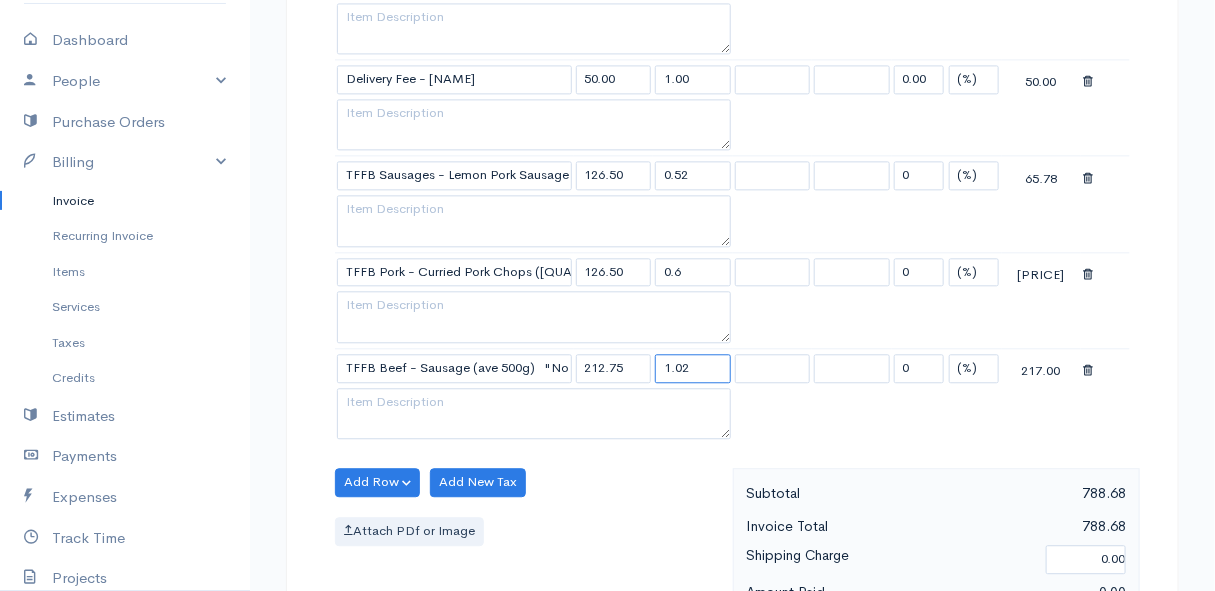 type on "1.02" 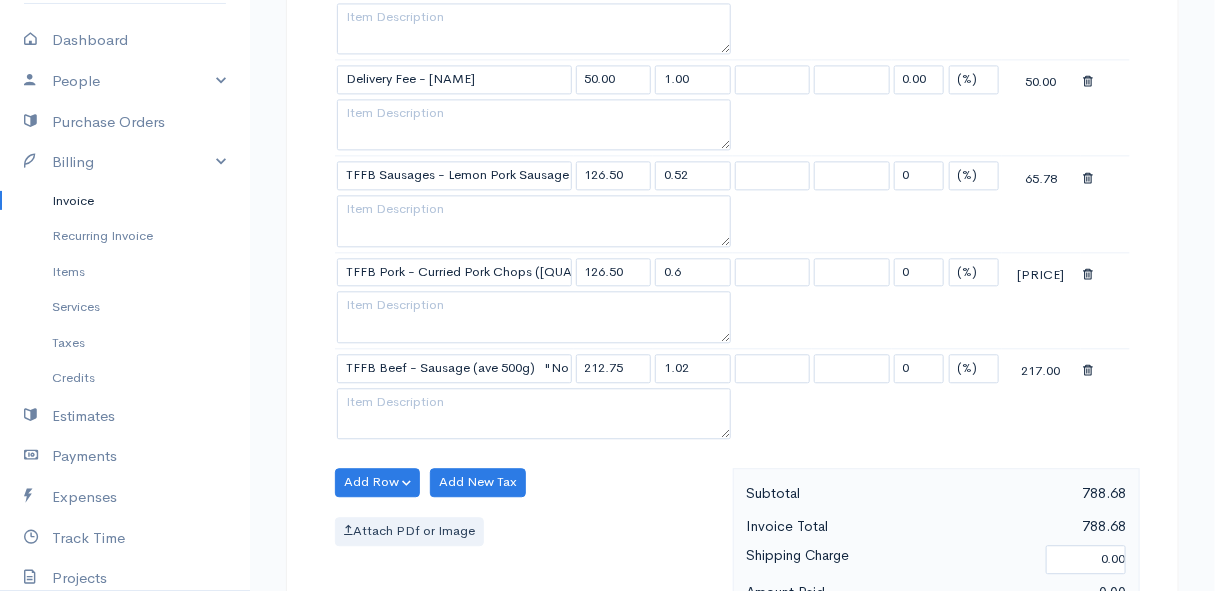 click on "Add Row Add Item Row Add Time Row Add New Tax                          Attach PDf or Image" at bounding box center [529, 557] 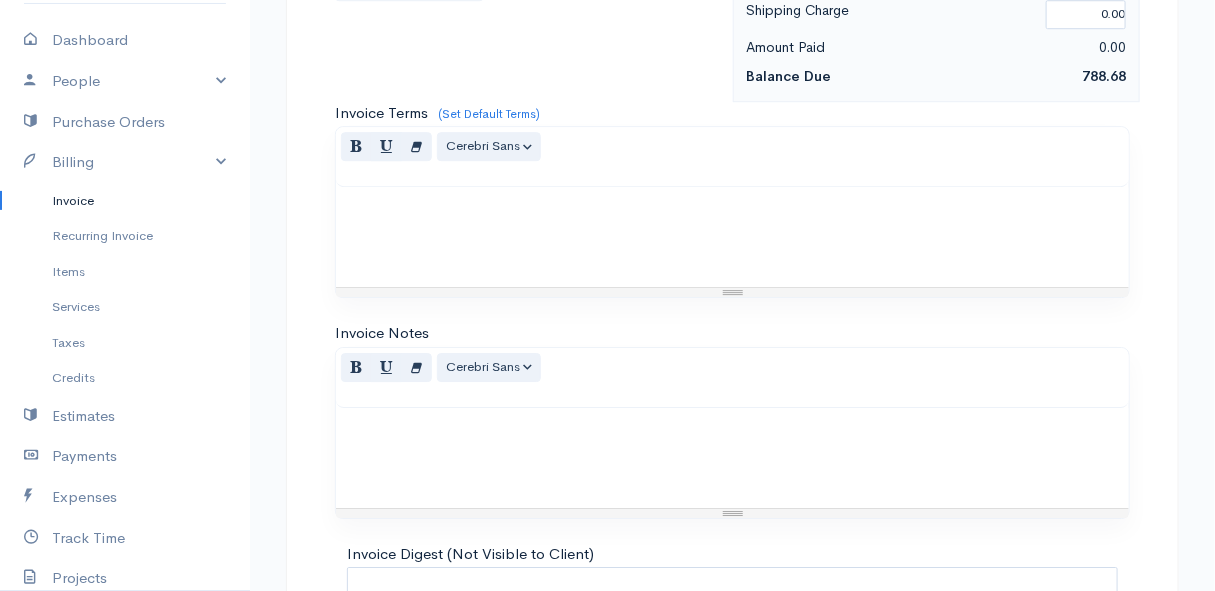 scroll, scrollTop: 2282, scrollLeft: 0, axis: vertical 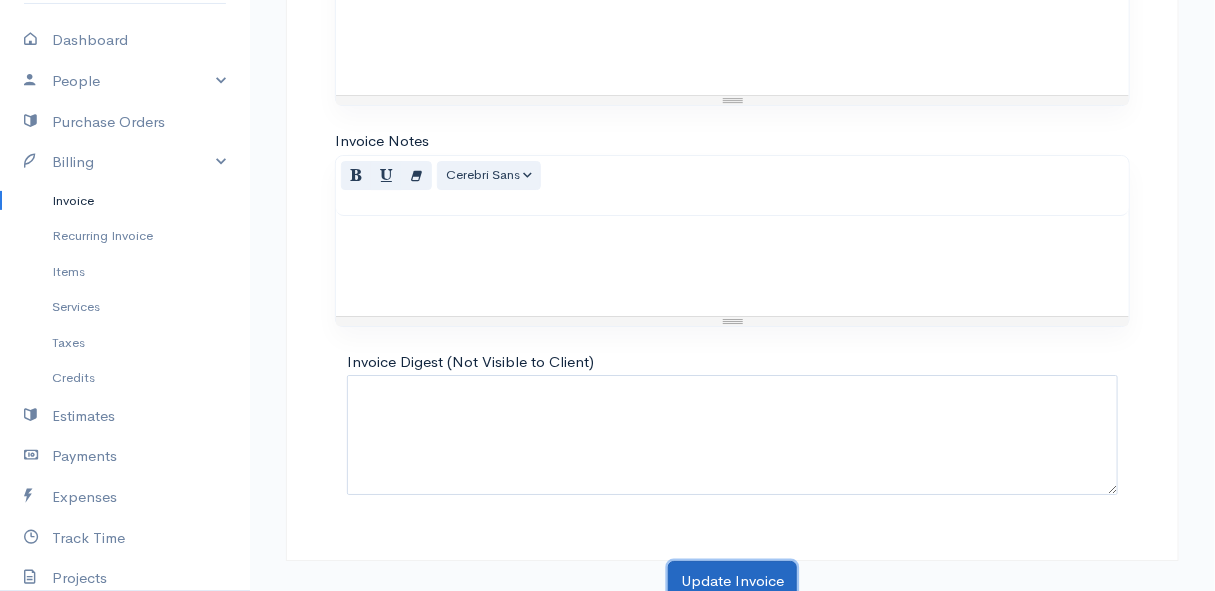 click on "Update Invoice" at bounding box center (732, 581) 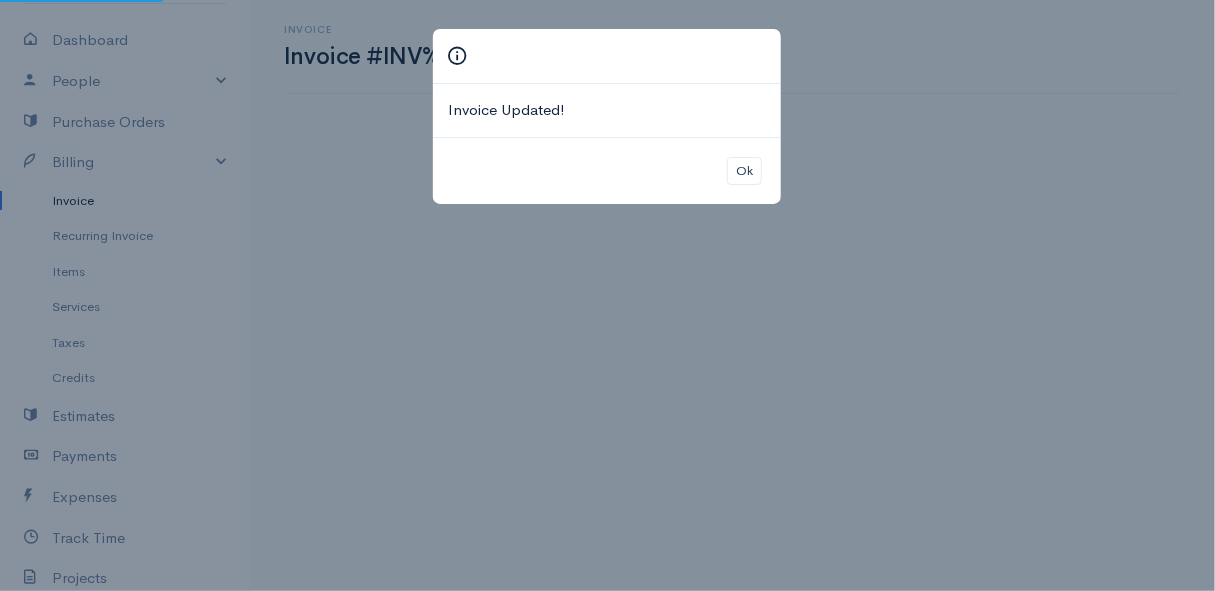 scroll, scrollTop: 0, scrollLeft: 0, axis: both 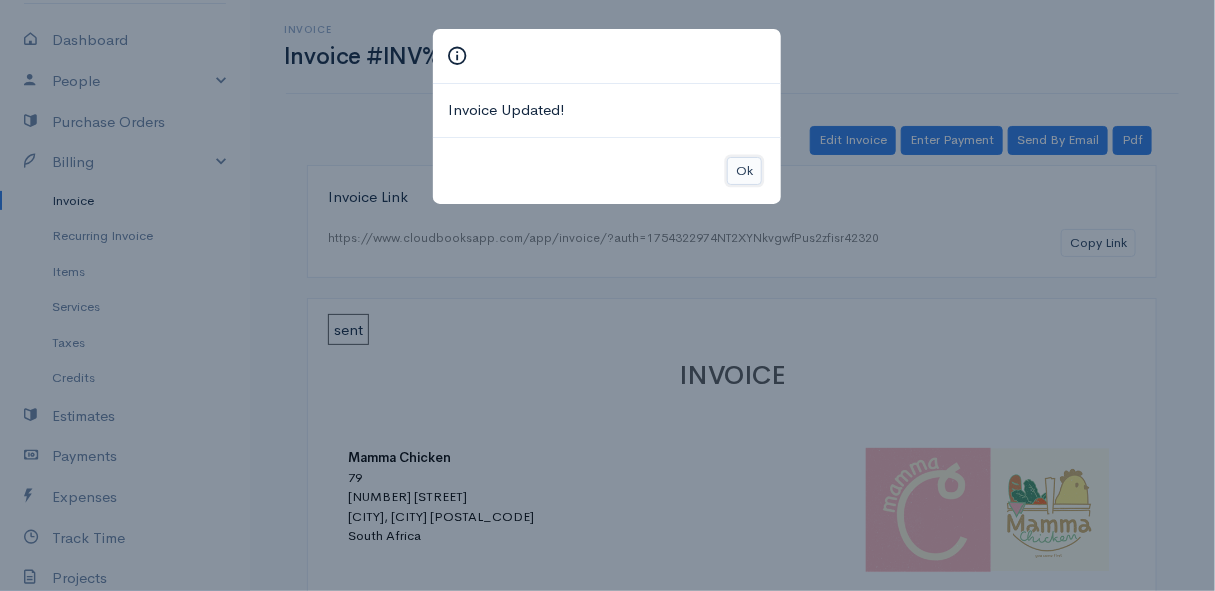click on "Ok" at bounding box center (744, 171) 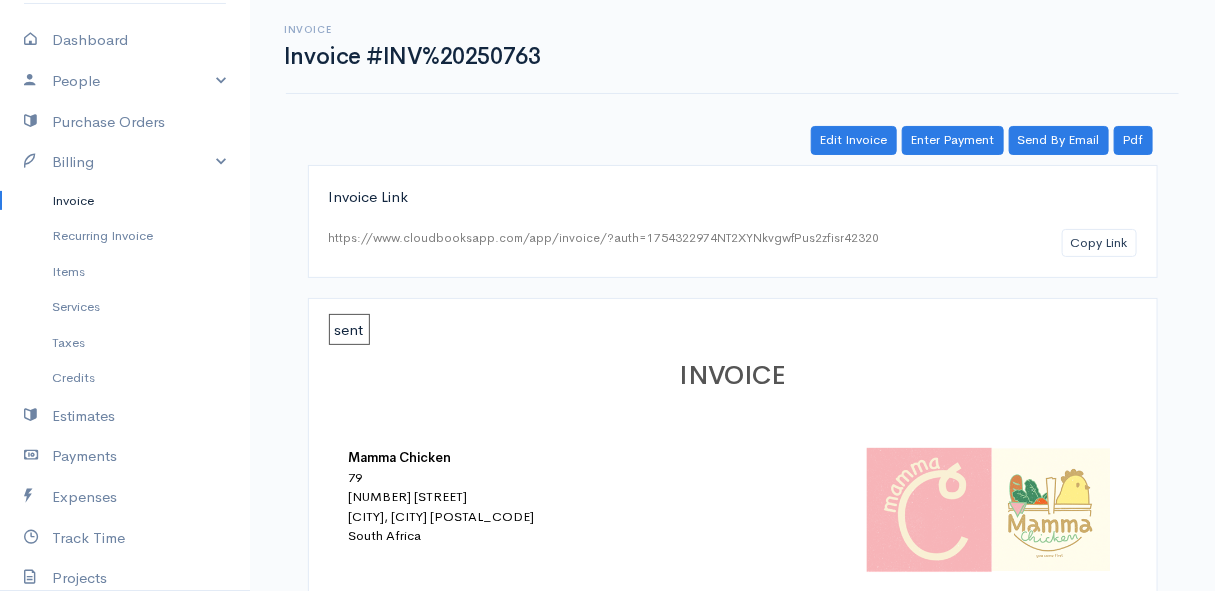 click on "Invoice" at bounding box center [125, 201] 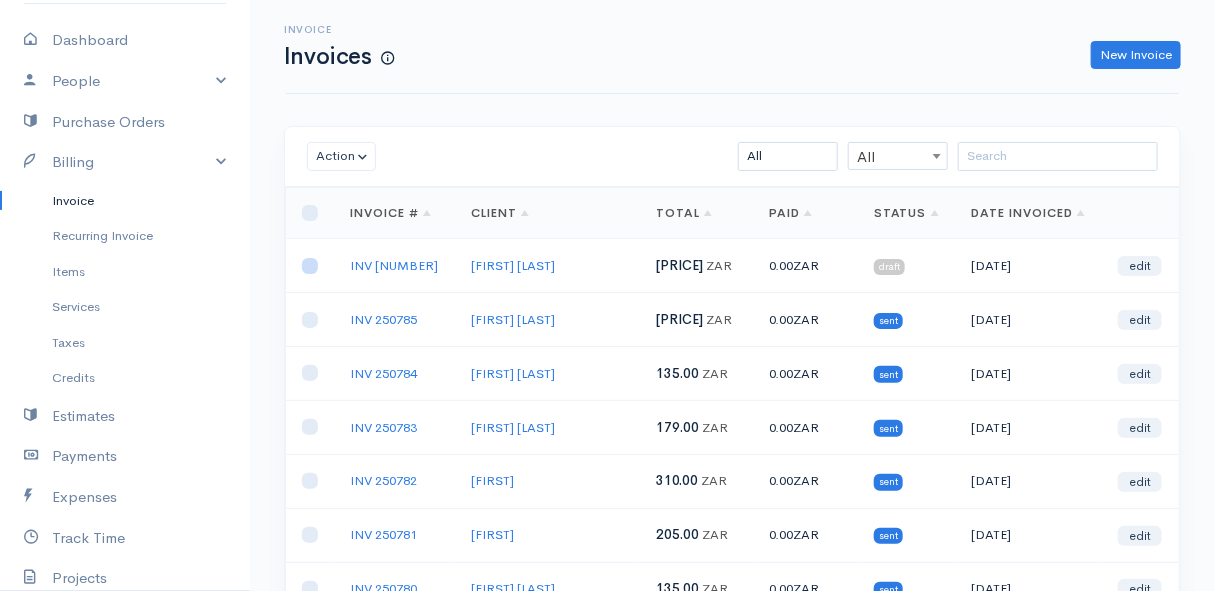 click at bounding box center (310, 266) 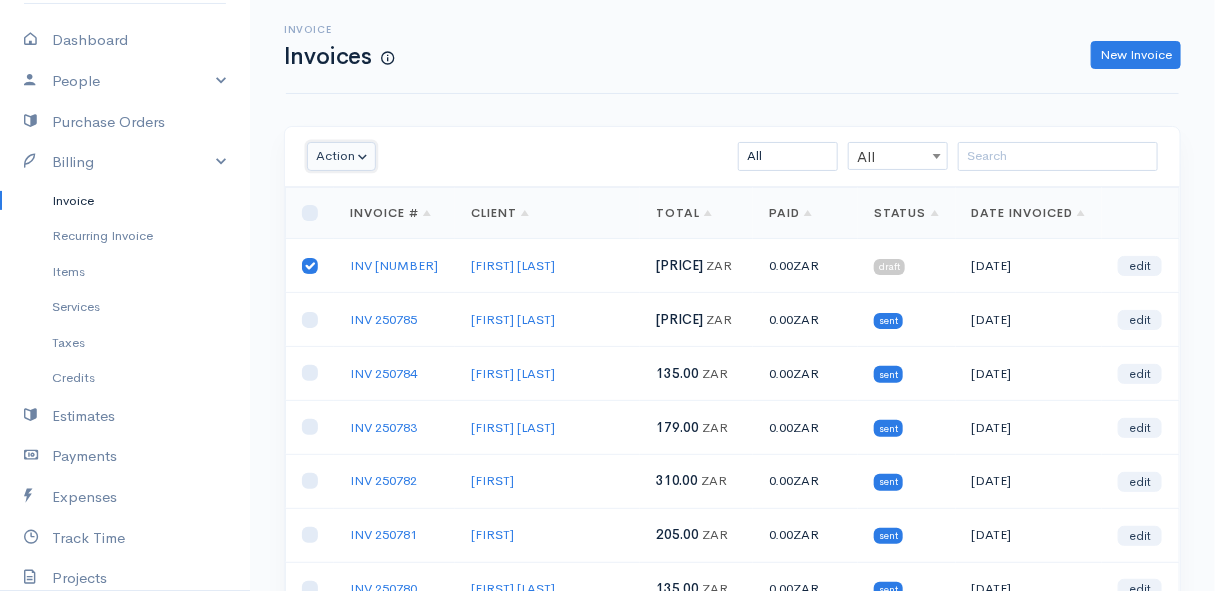 click on "Action" at bounding box center [341, 156] 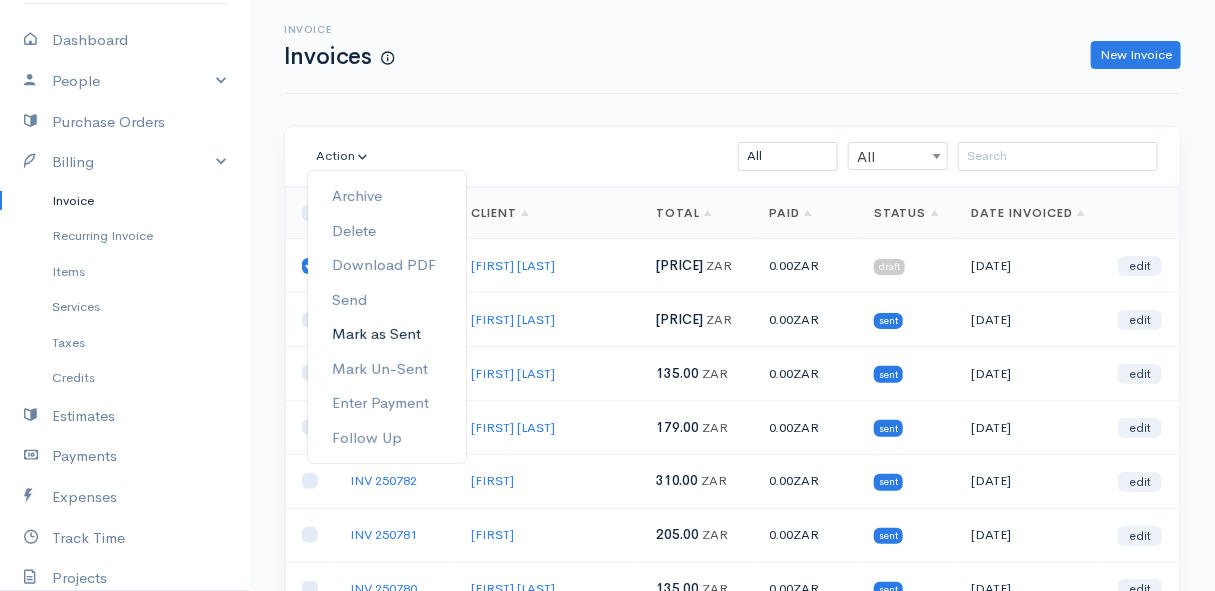 click on "Mark as Sent" at bounding box center [387, 334] 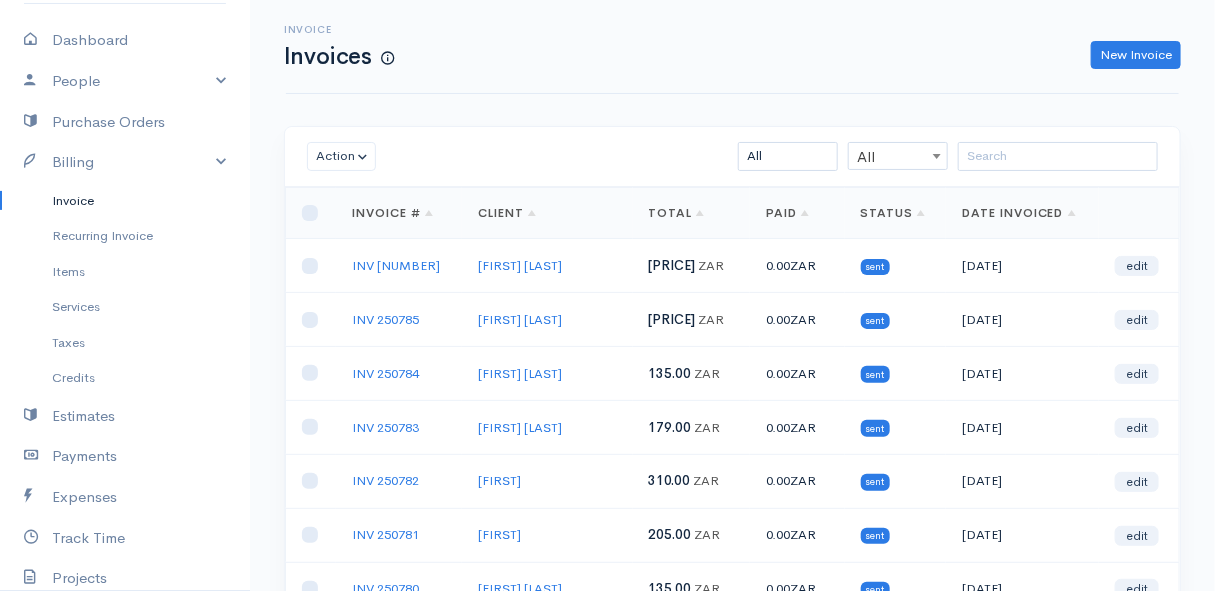click on "Invoice" at bounding box center (125, 201) 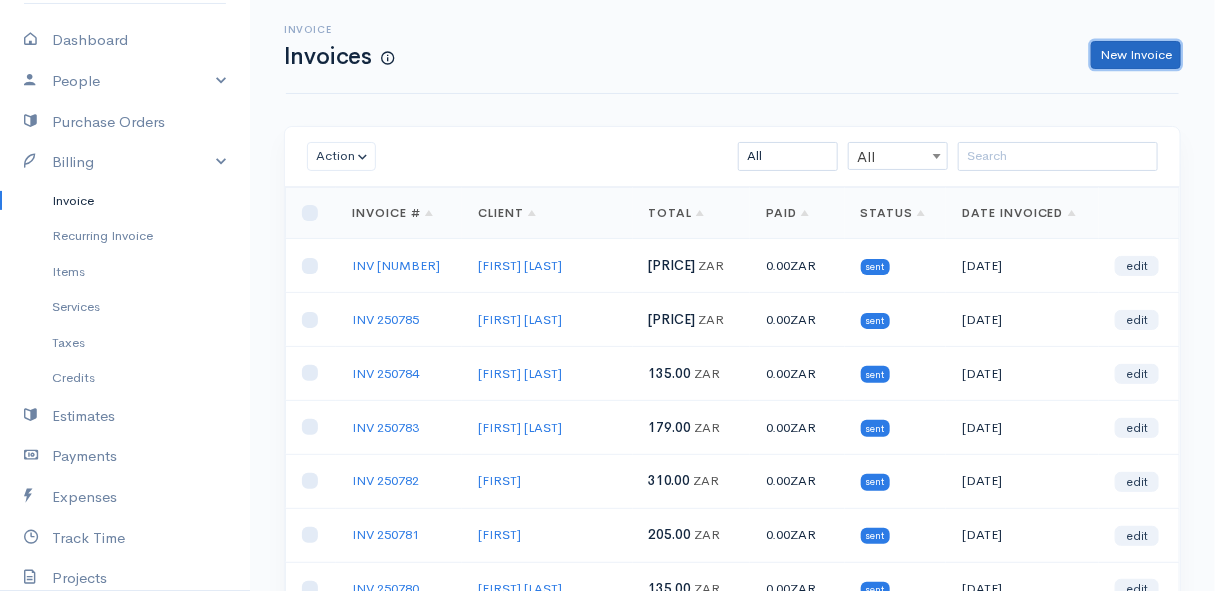 click on "New Invoice" at bounding box center (1136, 55) 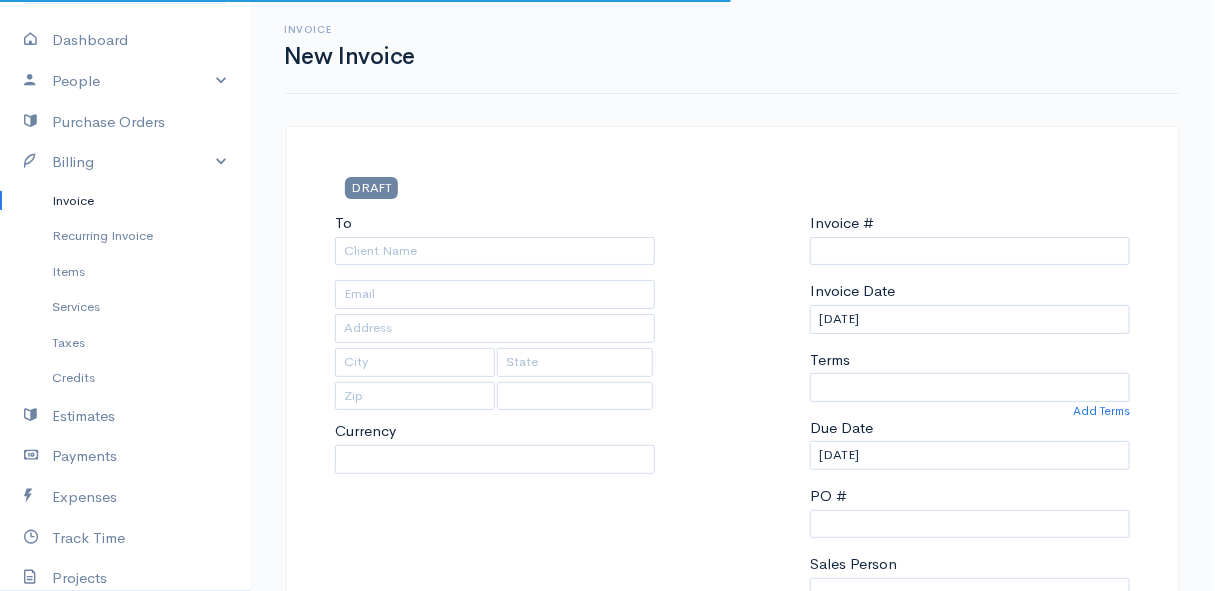click on "Invoice" at bounding box center (125, 201) 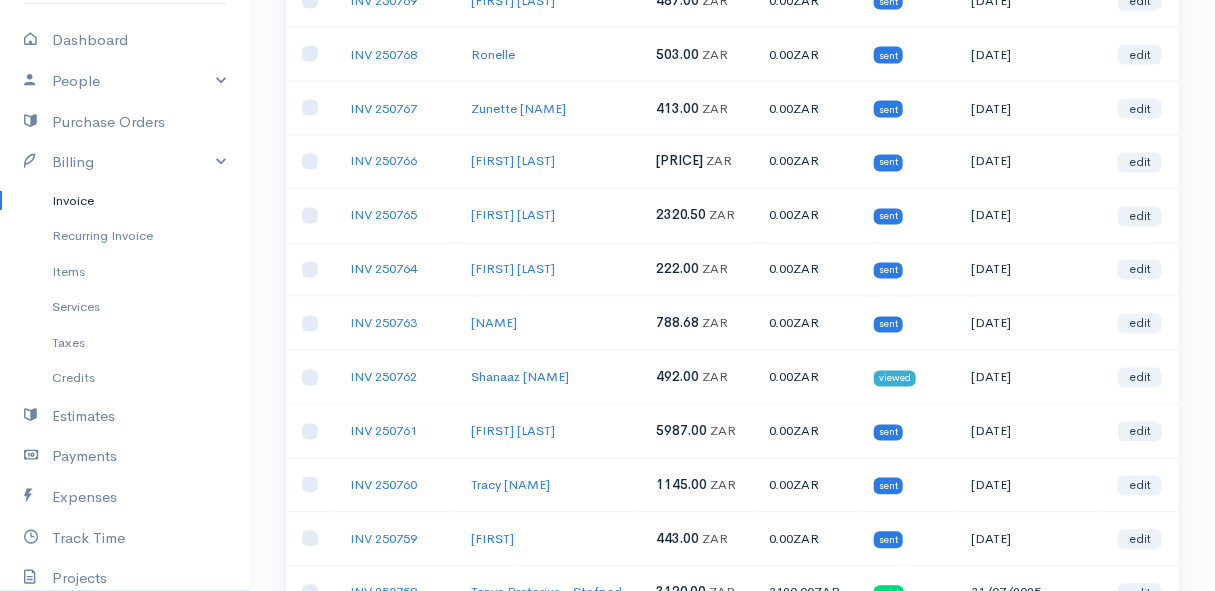 scroll, scrollTop: 1272, scrollLeft: 0, axis: vertical 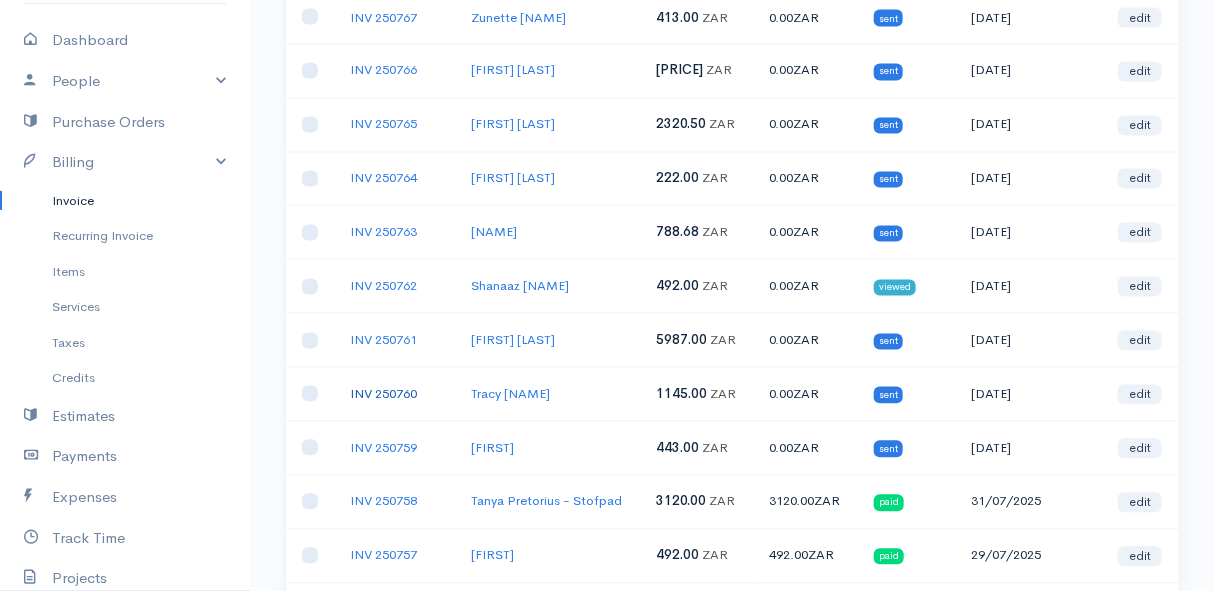 click on "INV 250760" at bounding box center [383, 394] 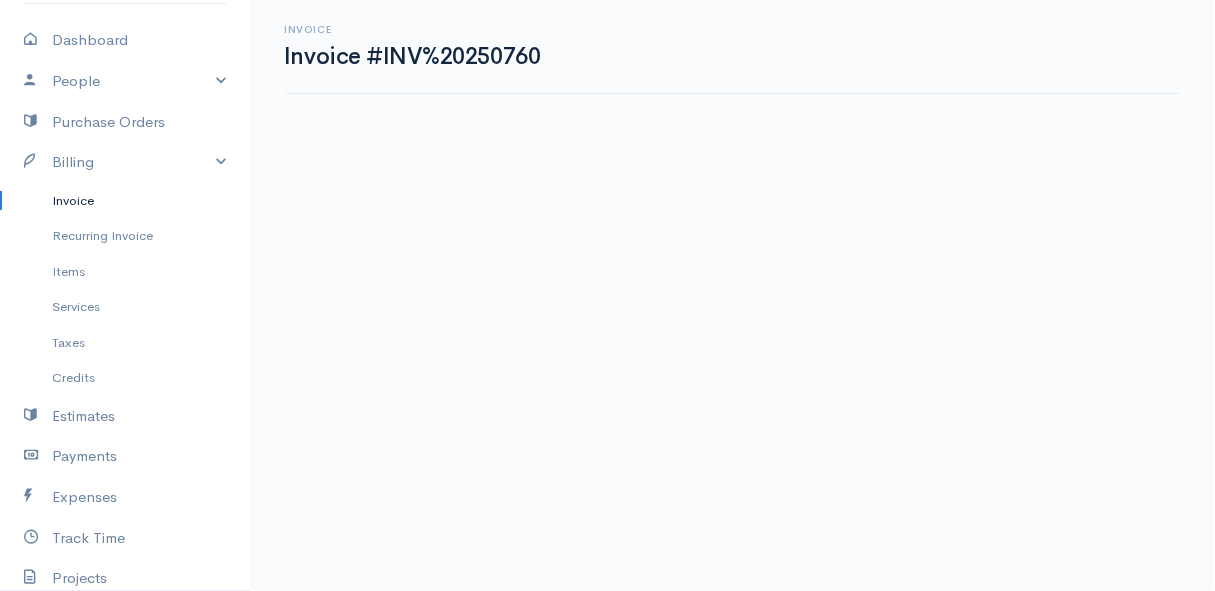 scroll, scrollTop: 0, scrollLeft: 0, axis: both 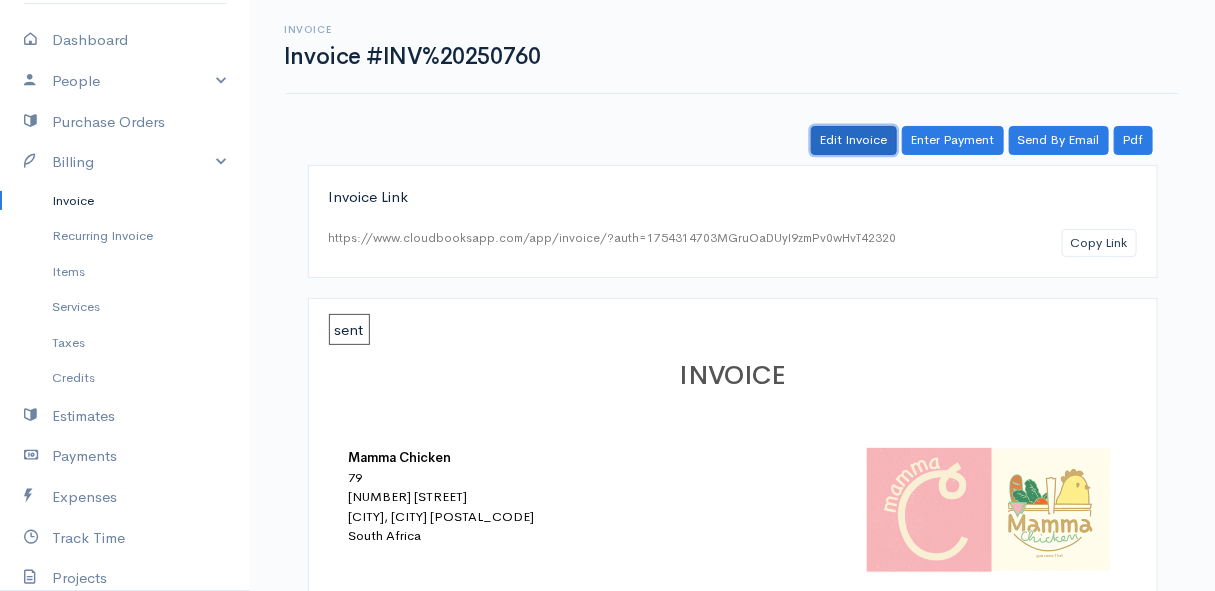 click on "Edit Invoice" at bounding box center (854, 140) 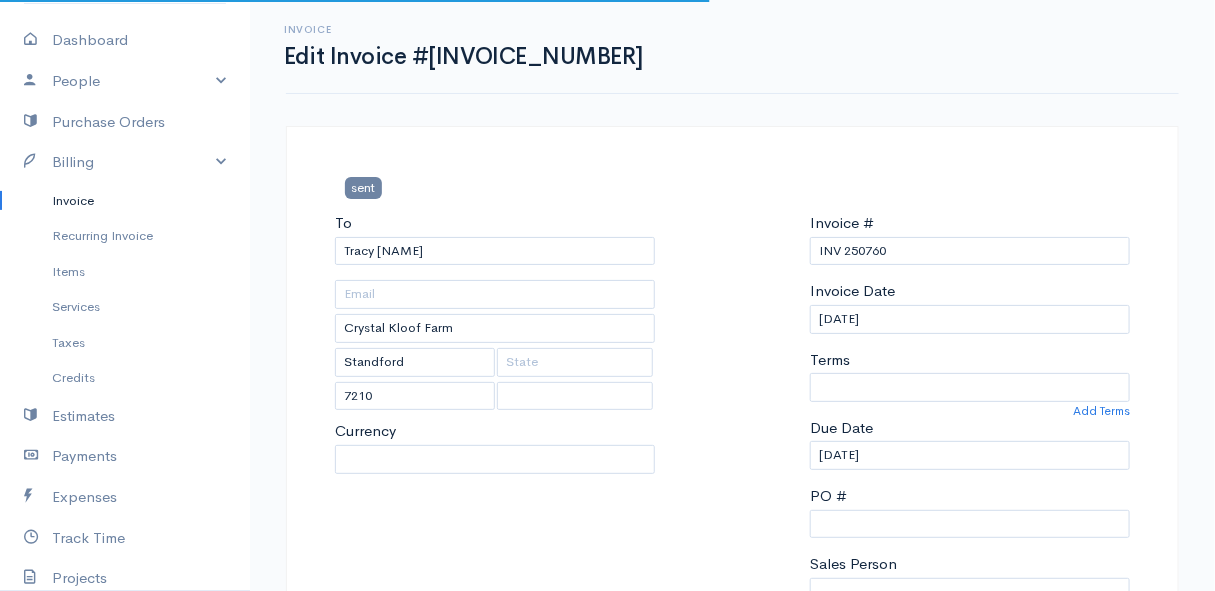 select 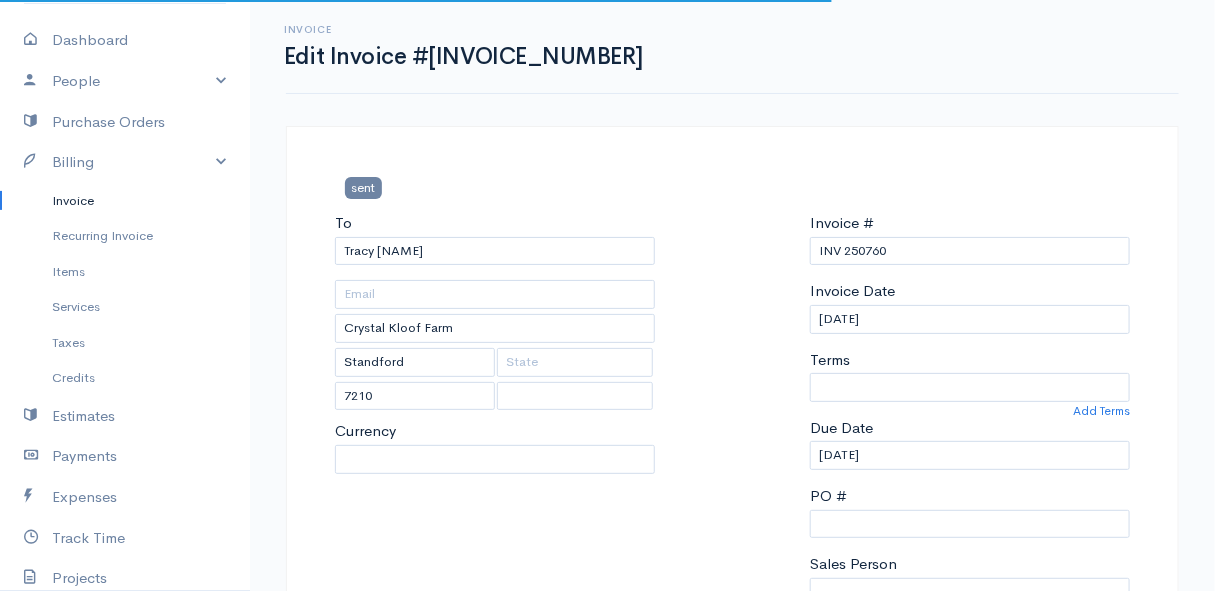 select on "South Africa" 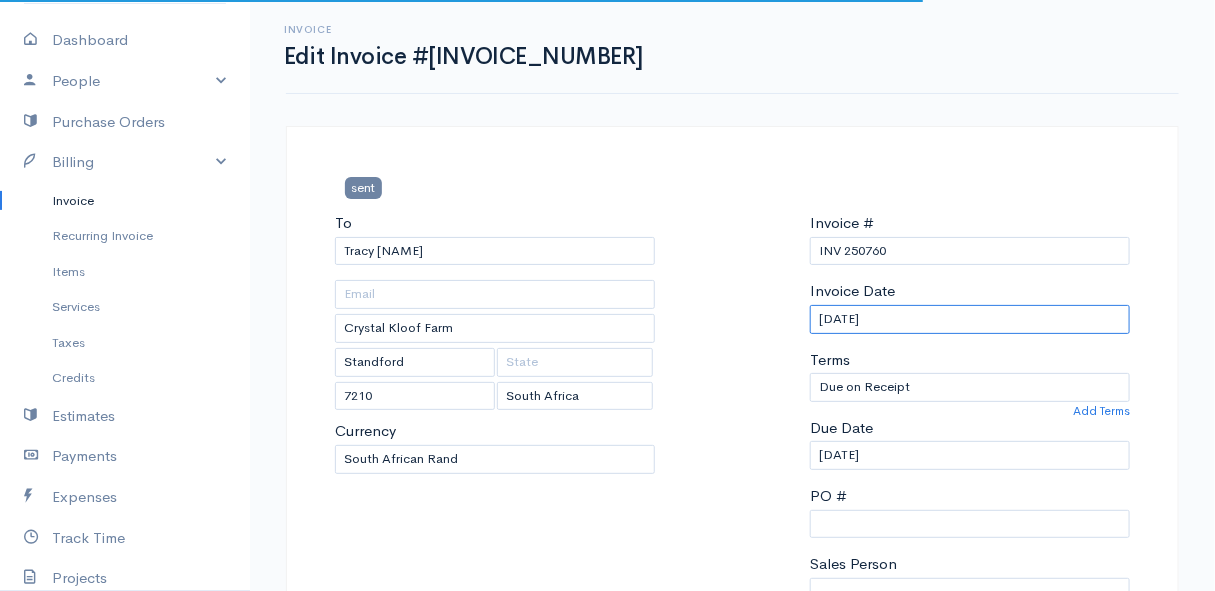 click on "[DATE]" at bounding box center [970, 319] 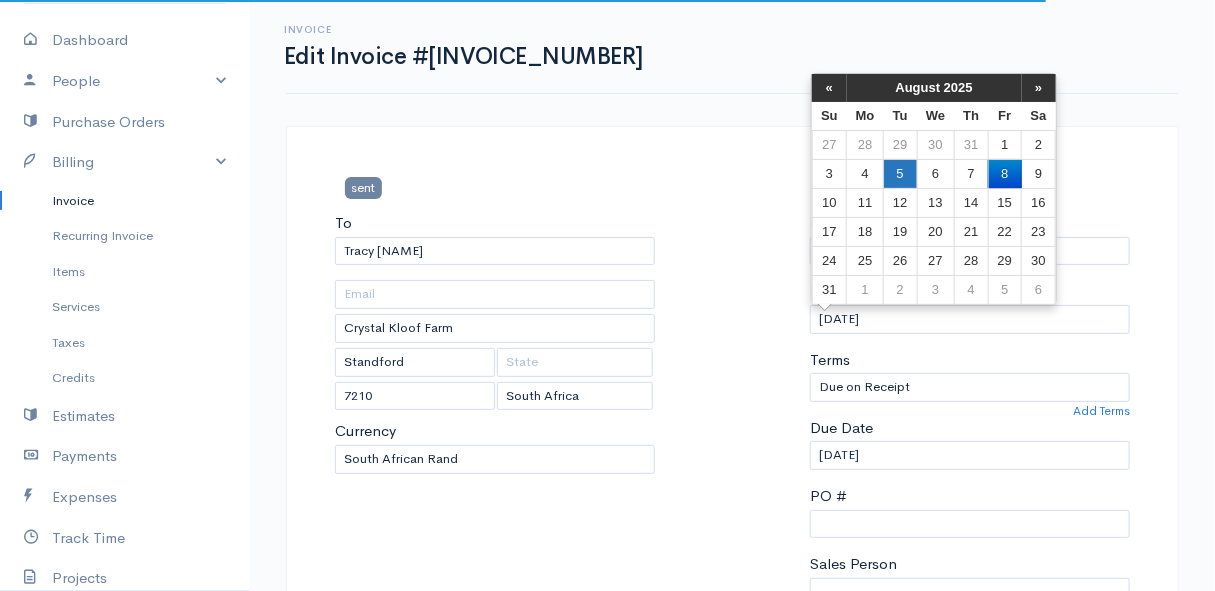 click on "5" at bounding box center [900, 173] 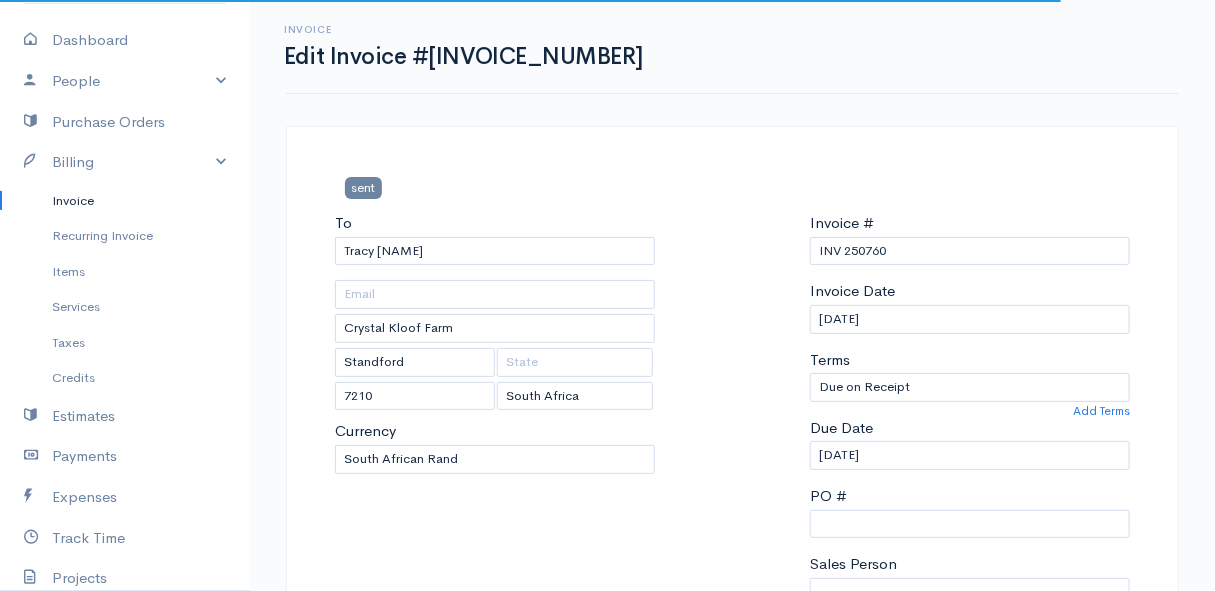 type on "[DATE]" 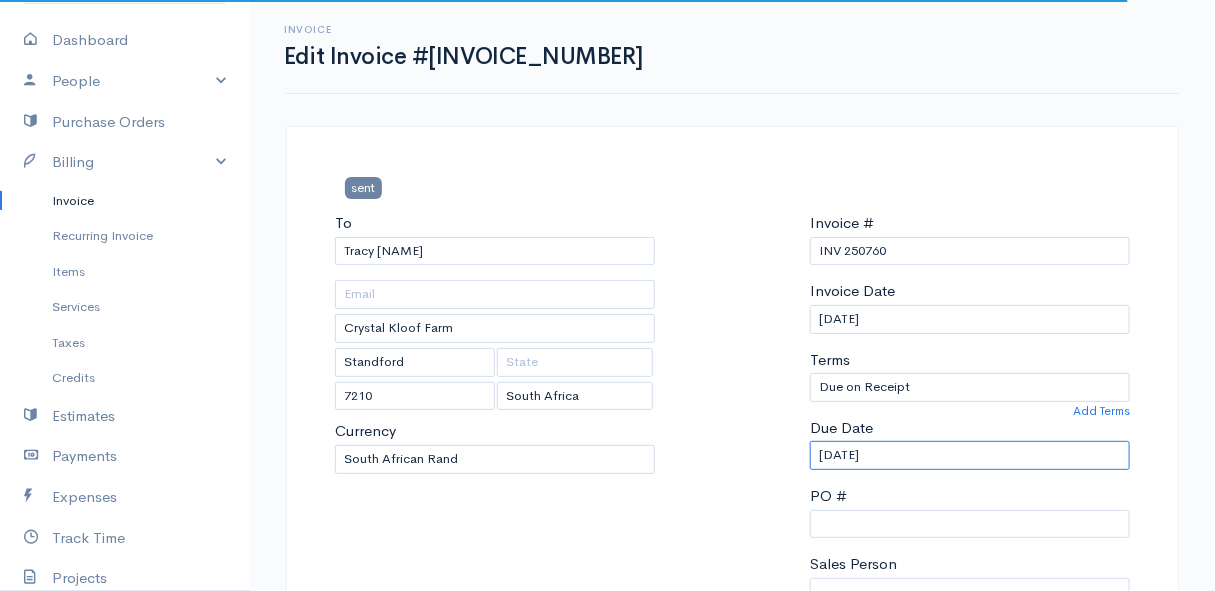 click on "[DATE]" at bounding box center (970, 455) 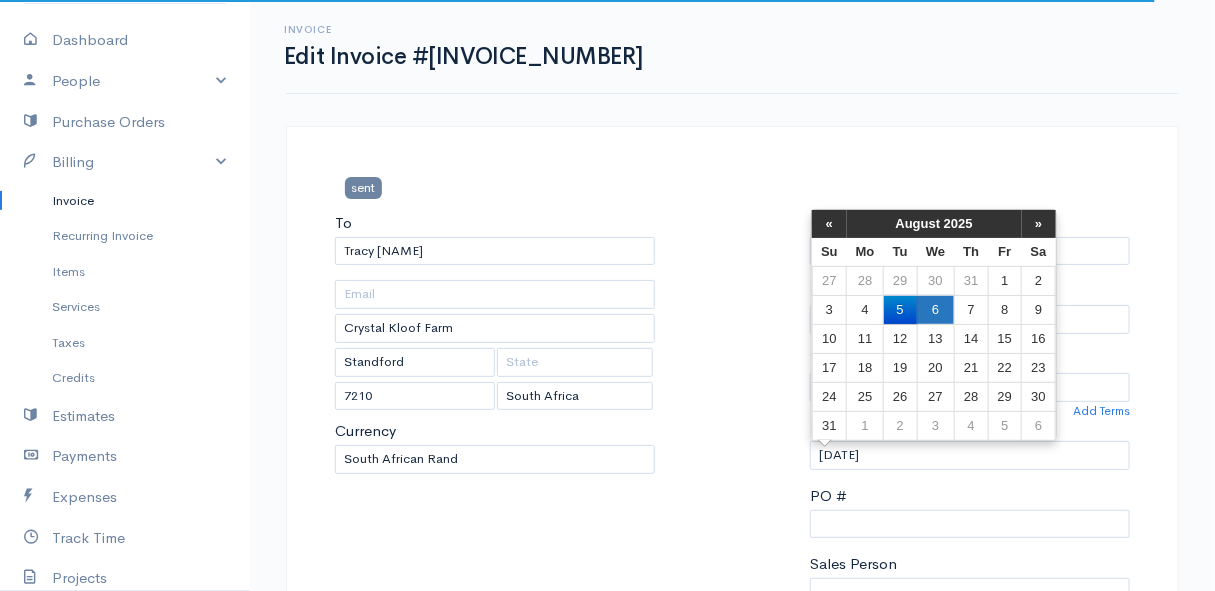 click on "6" at bounding box center [935, 309] 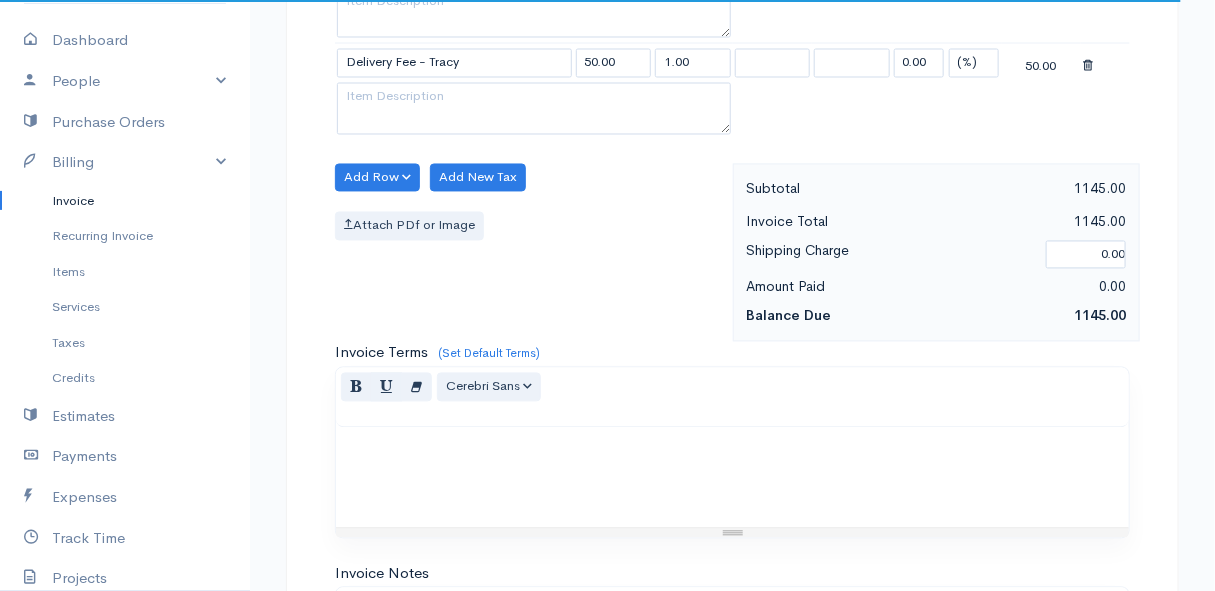 scroll, scrollTop: 1090, scrollLeft: 0, axis: vertical 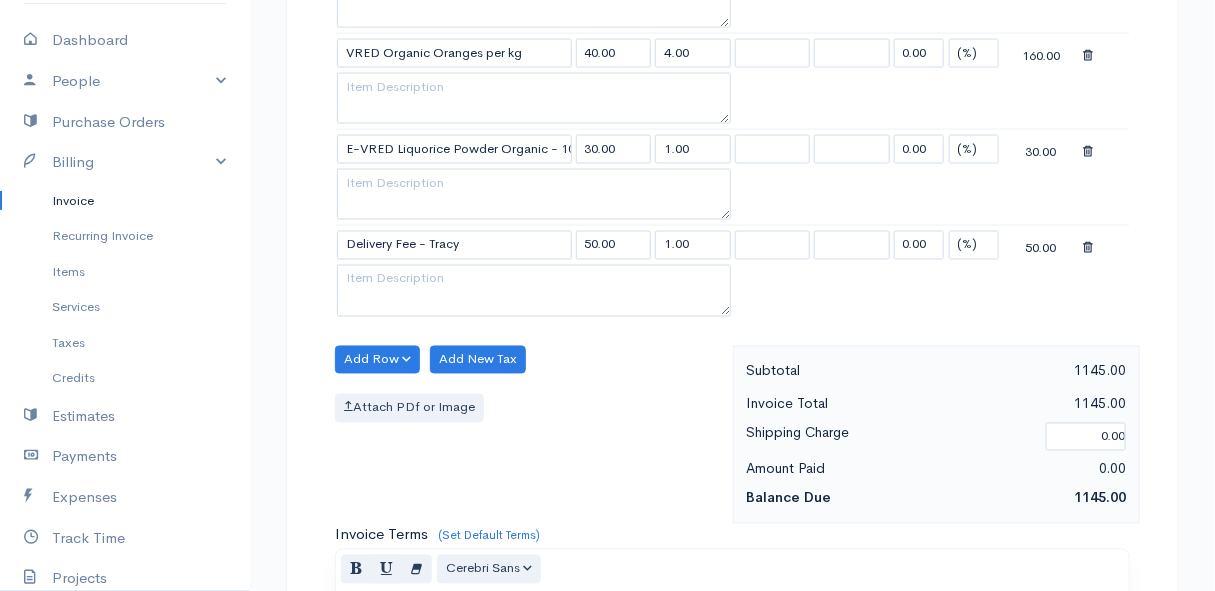 click at bounding box center (1088, 249) 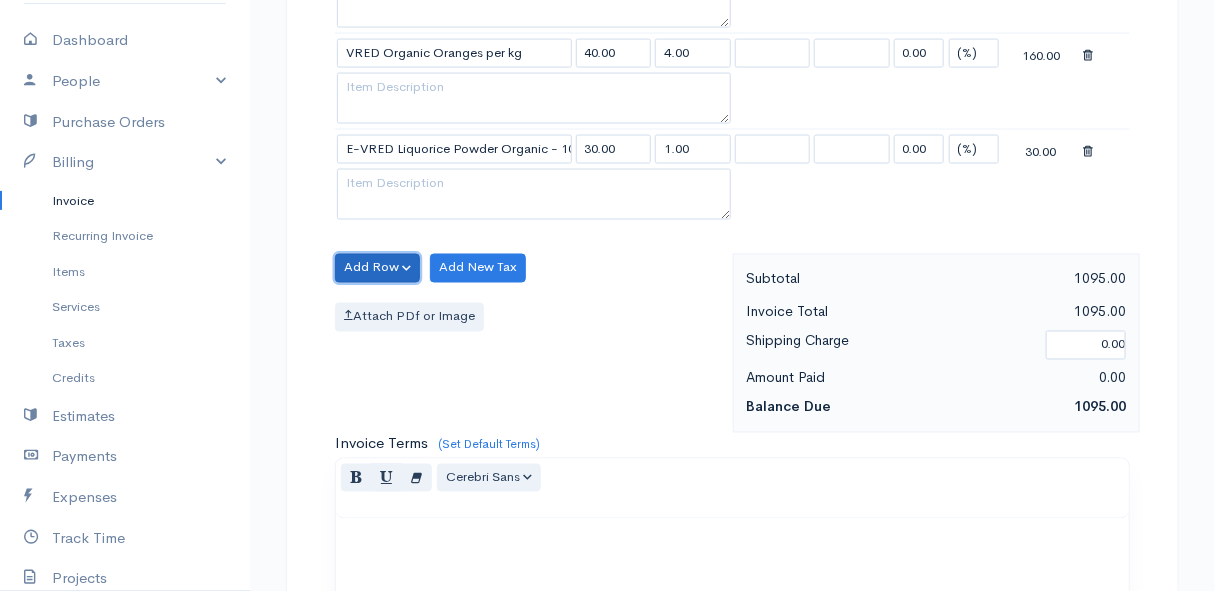 click on "Add Row" at bounding box center [377, 268] 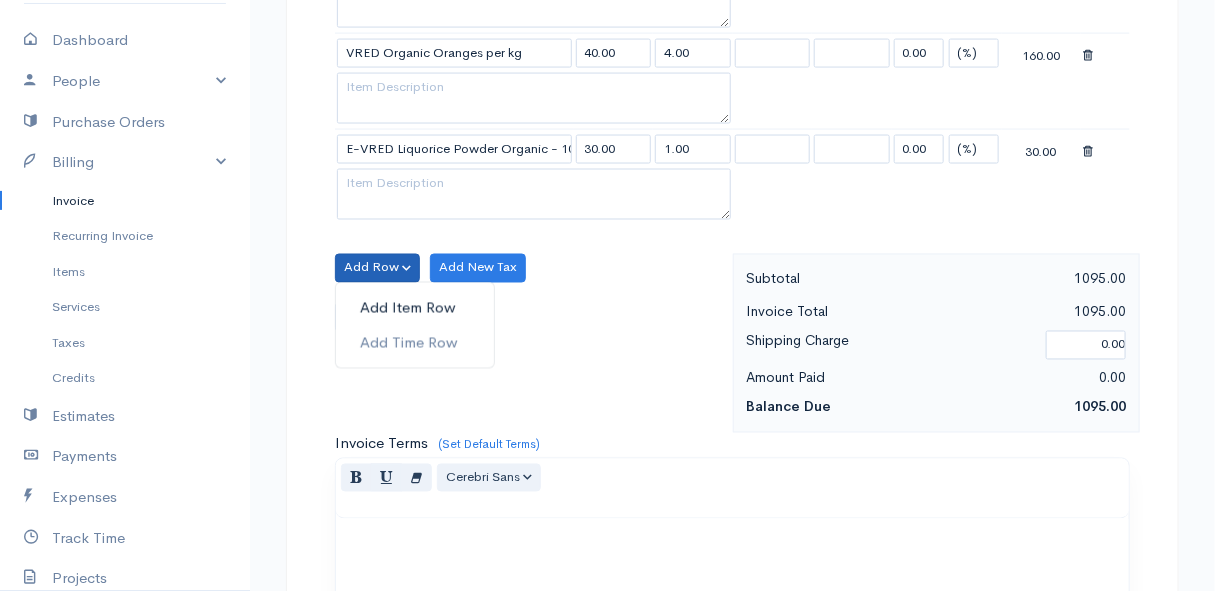 click on "Add Item Row" at bounding box center (415, 308) 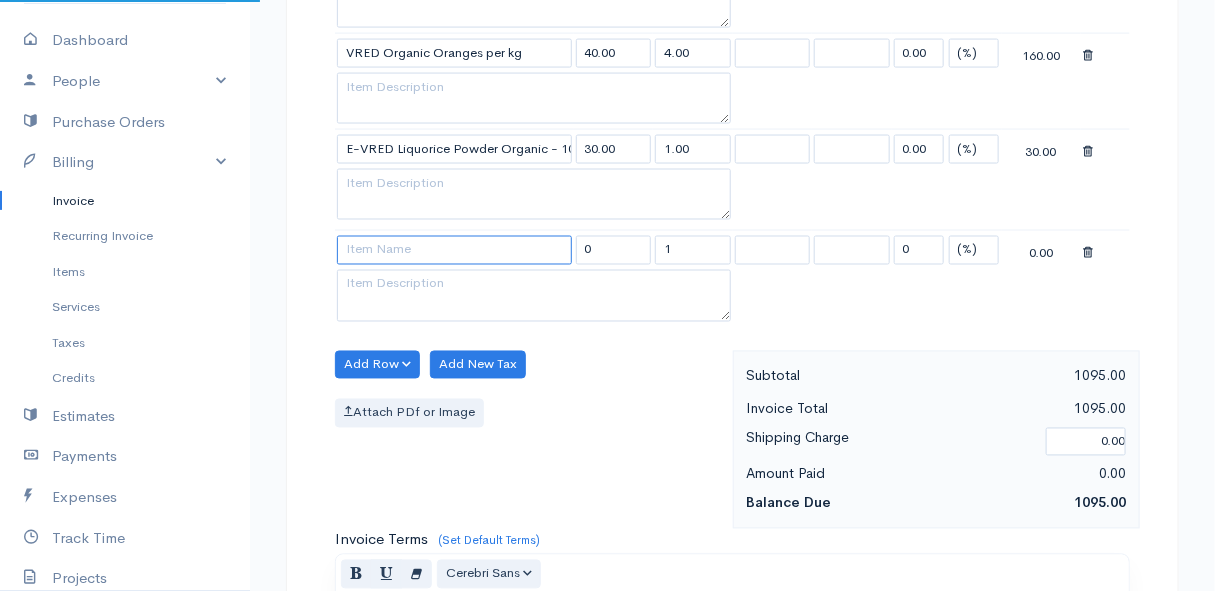 click at bounding box center (454, 250) 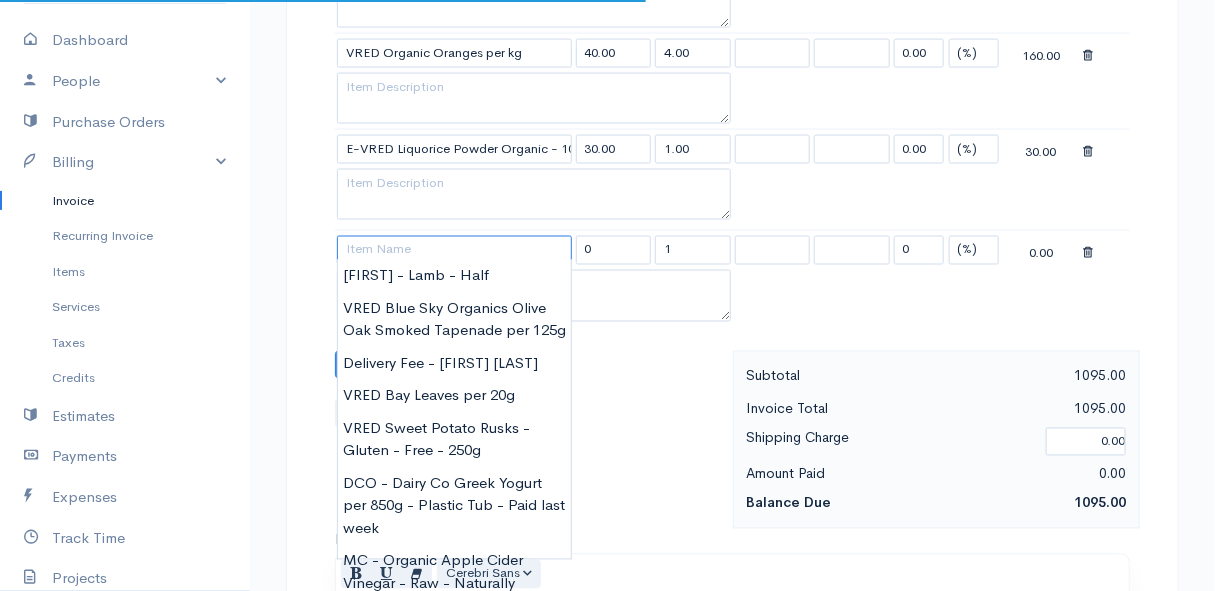 type on "e" 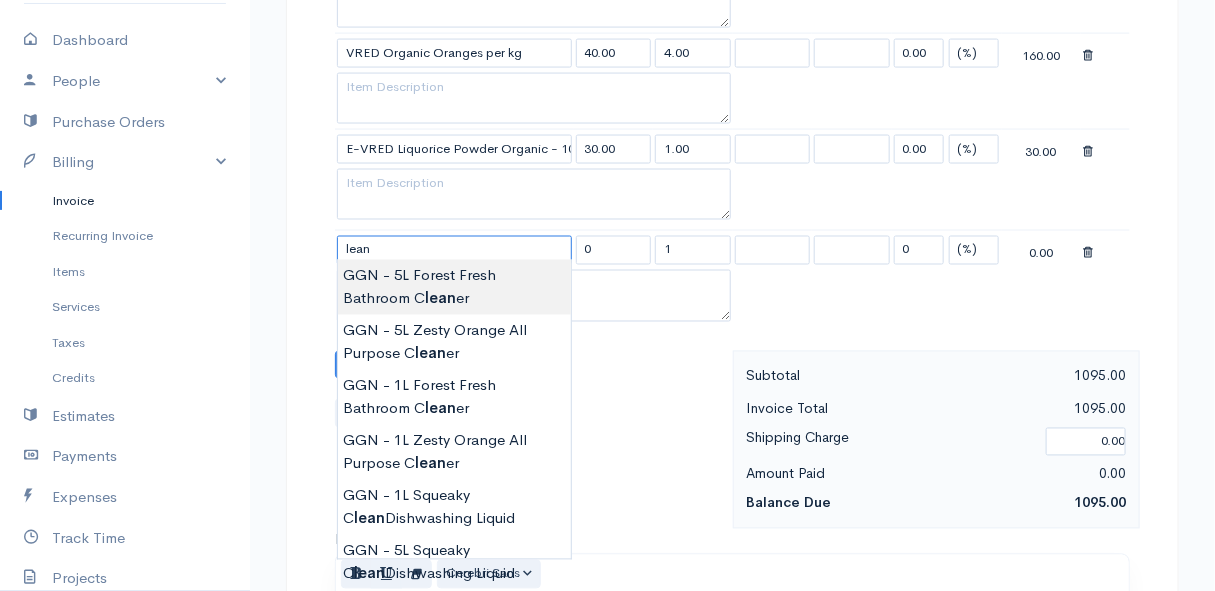 scroll, scrollTop: 1181, scrollLeft: 0, axis: vertical 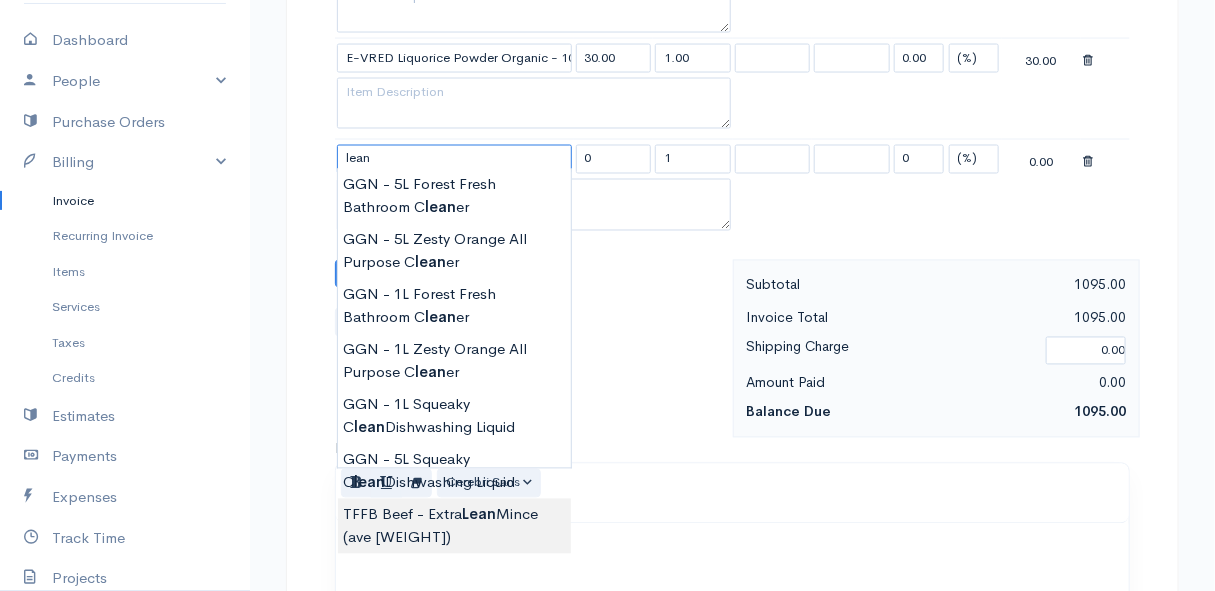 type on "TFFB Beef - Extra Lean Mince (ave 500g)" 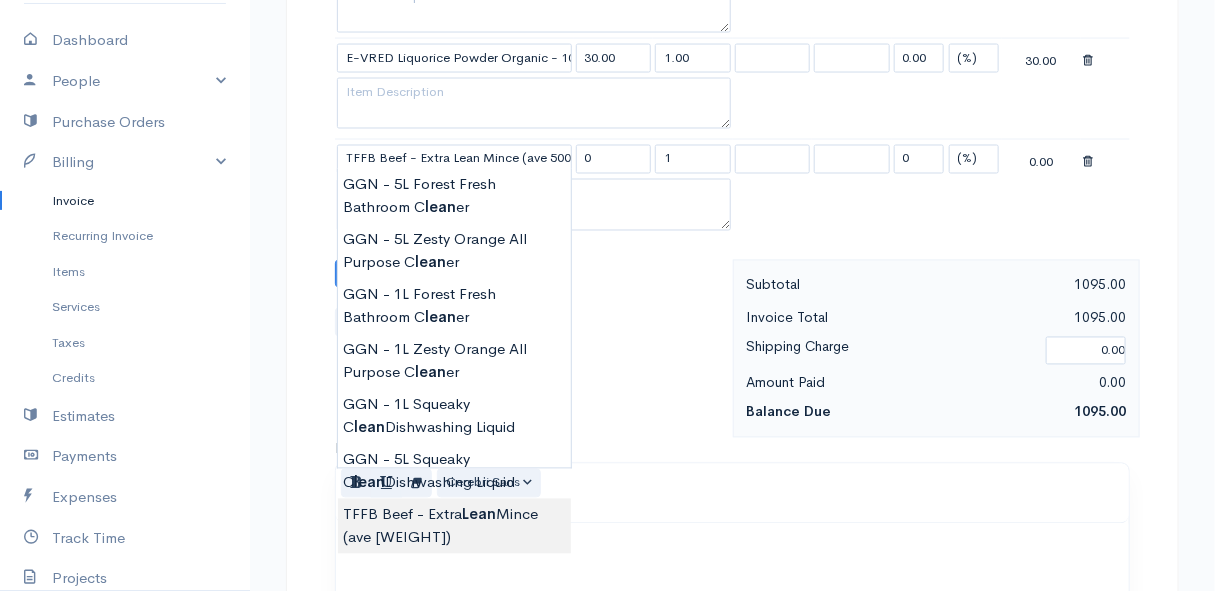 type on "184.00" 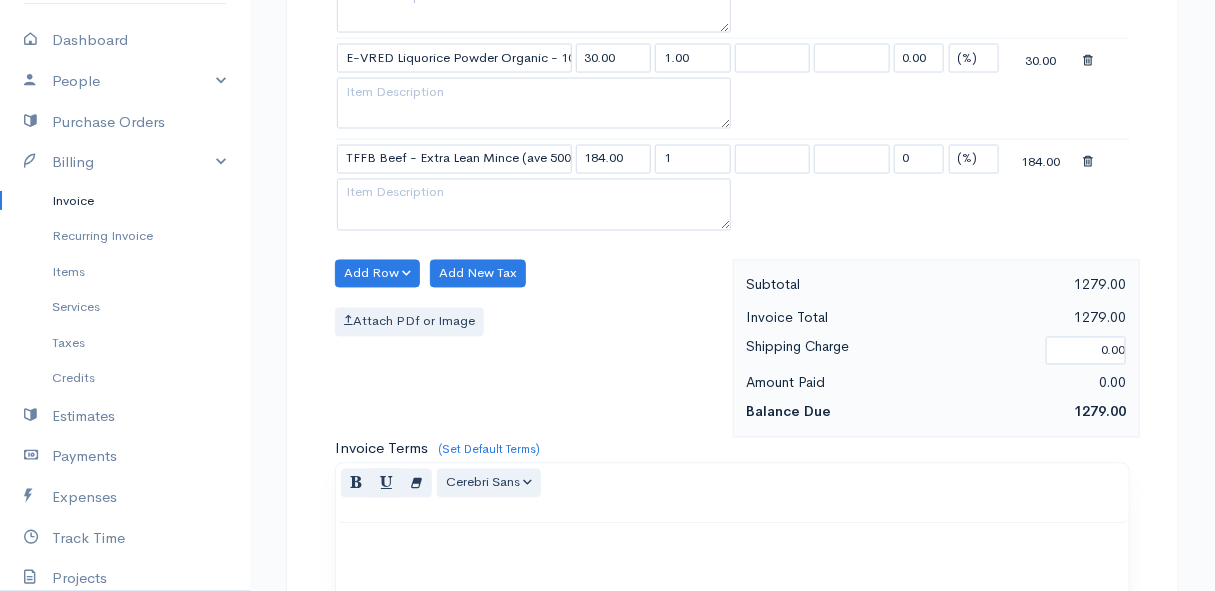 click on "Mamma Chicken
Upgrade
Dashboard
People
Clients
Vendors
Staff Users
Purchase Orders
Billing
Invoice
Recurring Invoice
Items
Services
Taxes
Credits
Estimates
Payments
Expenses
Track Time
Projects
Reports
Settings
My Organizations
Logout
Help
@CloudBooksApp [YEAR]
Invoice
Edit Invoice #[INVOICE_NUMBER]
sent To [FIRST] [LAST] [NUMBER] [STREET], [CITY] [POSTAL_CODE] [COUNTRY]" at bounding box center (607, -26) 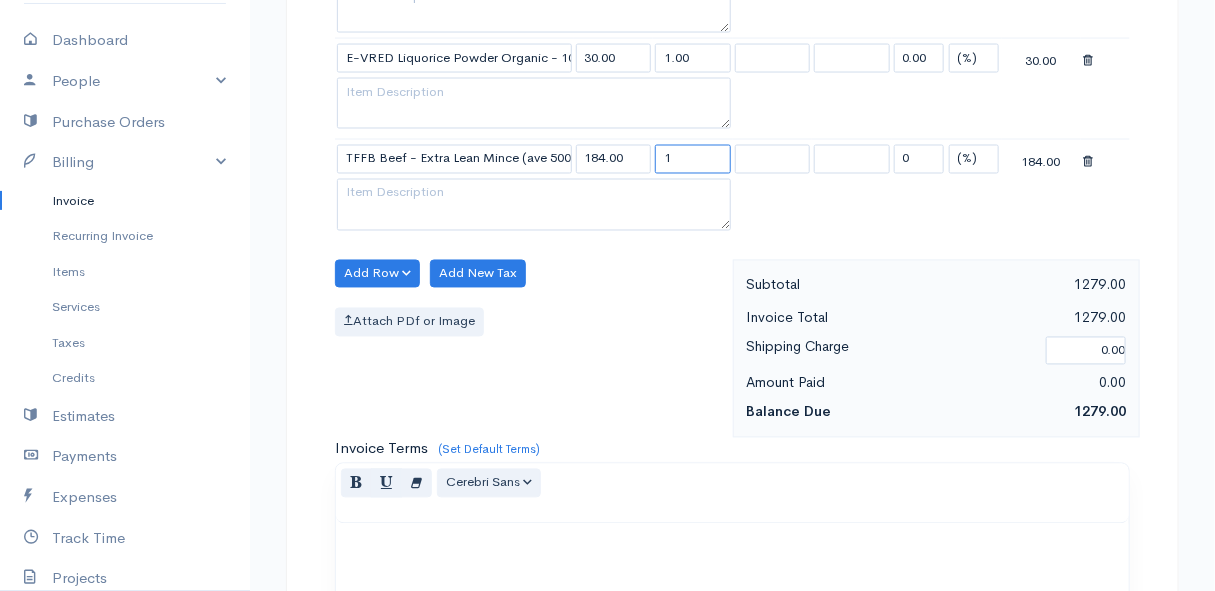 click on "1" at bounding box center (693, 159) 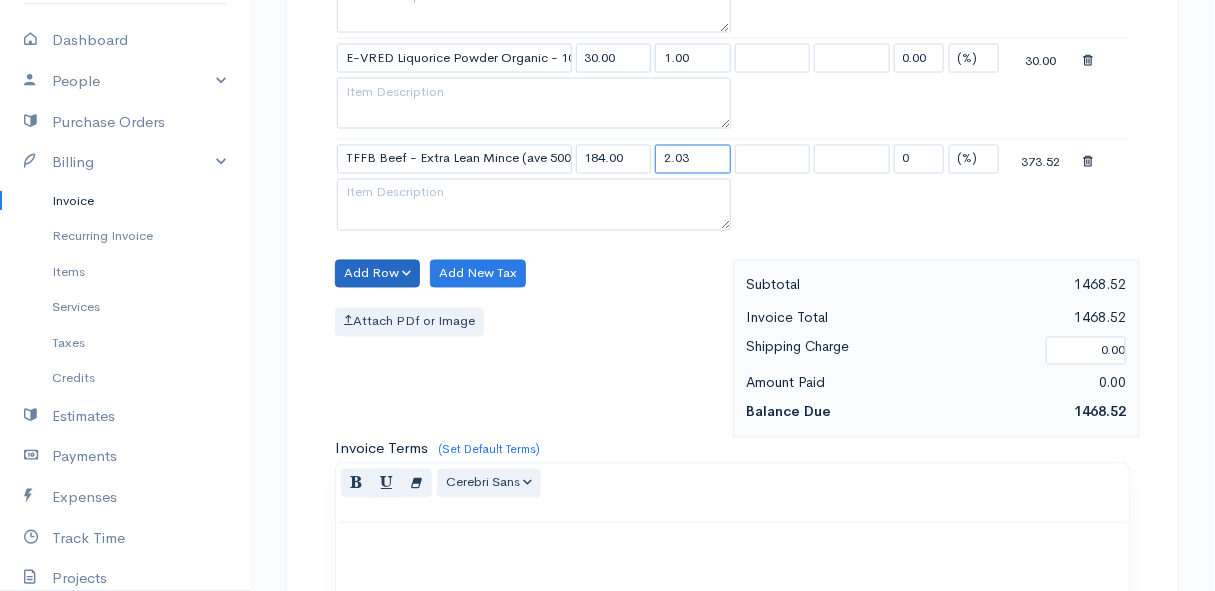 type on "2.03" 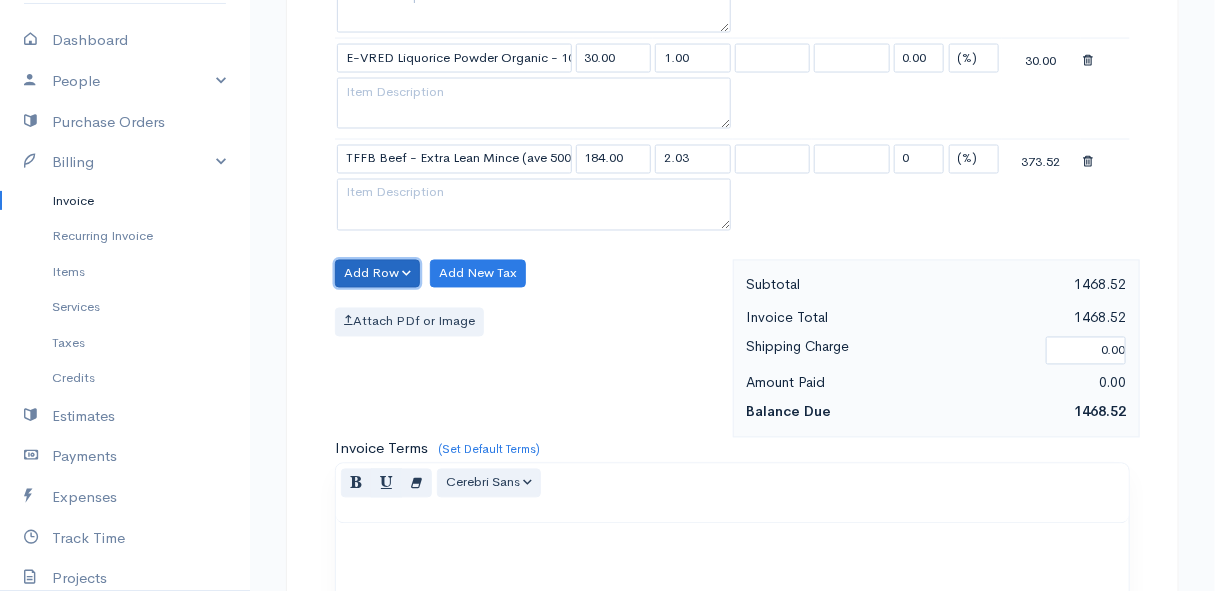 click on "Add Row" at bounding box center [377, 274] 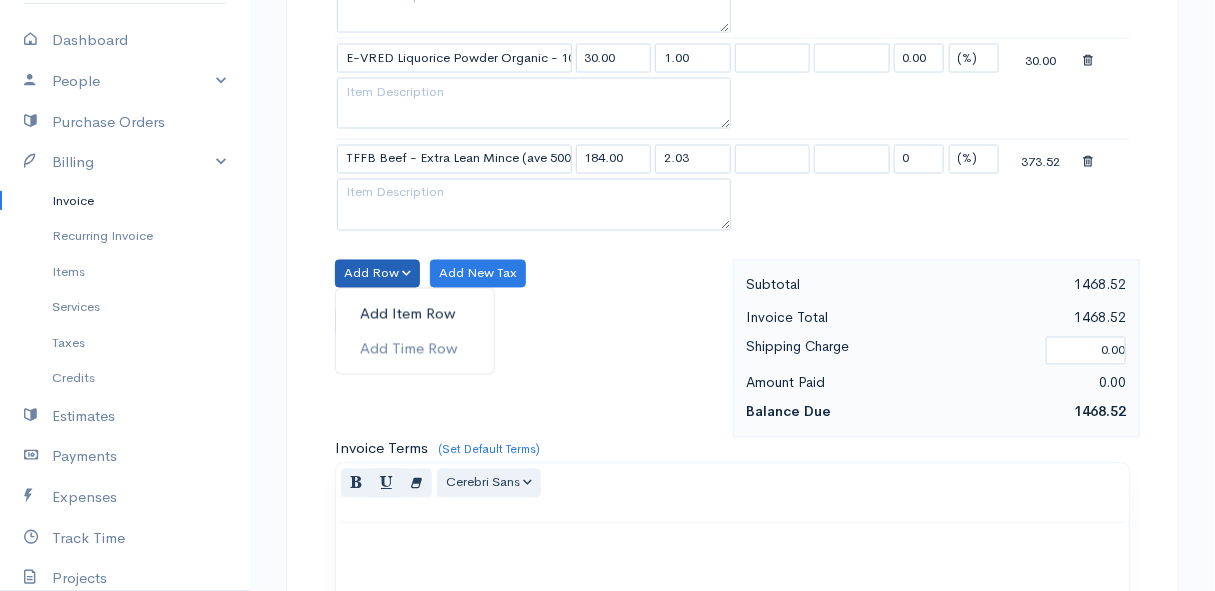 click on "Add Item Row" at bounding box center (415, 314) 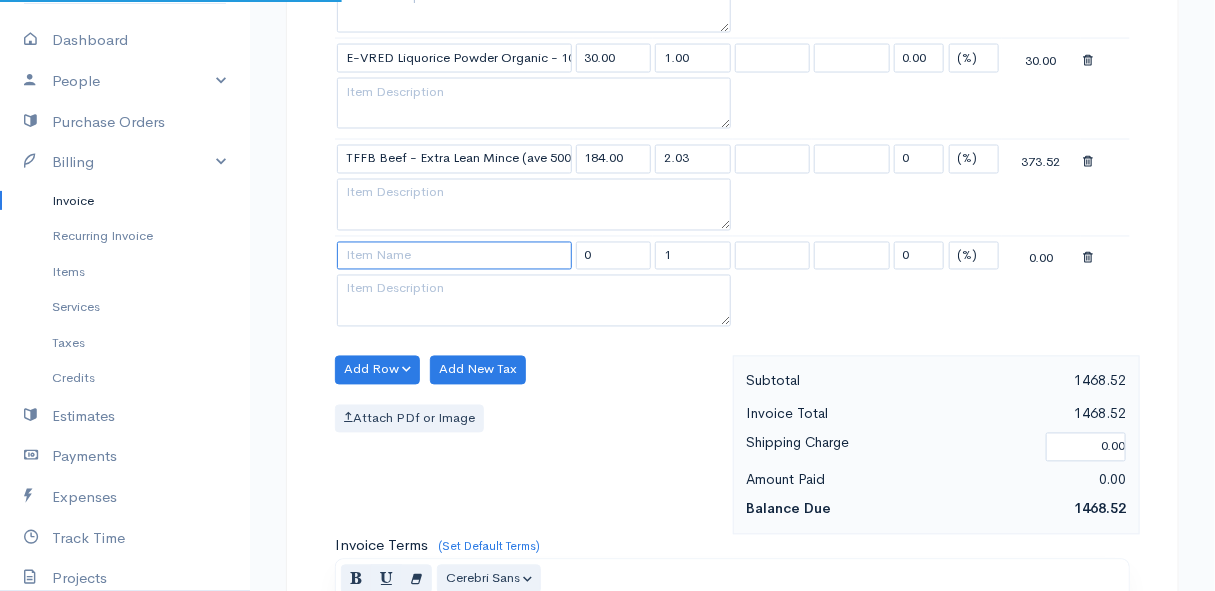 click at bounding box center [454, 256] 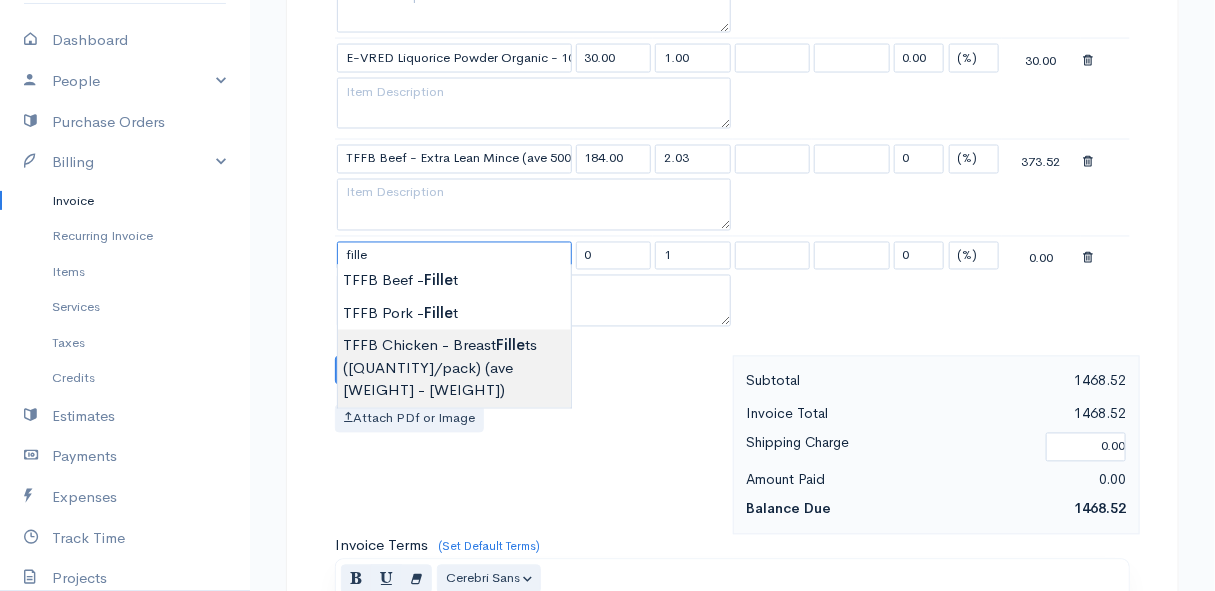 type on "TFFB Chicken - Breast Fillets (2/pack) (ave 700g)" 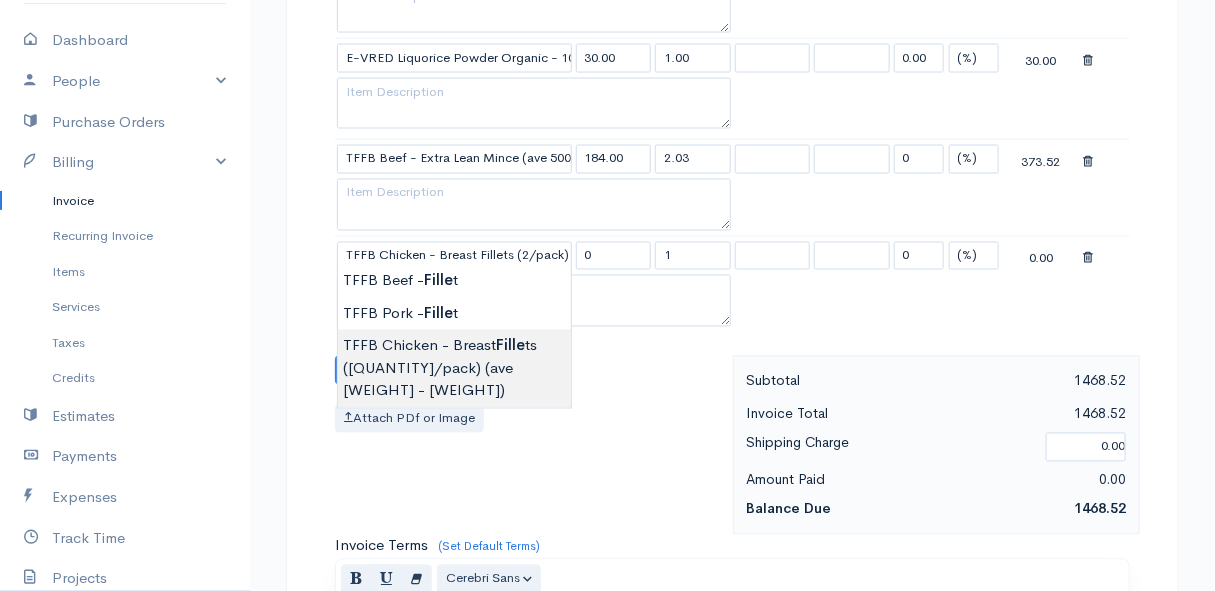 type on "165.00" 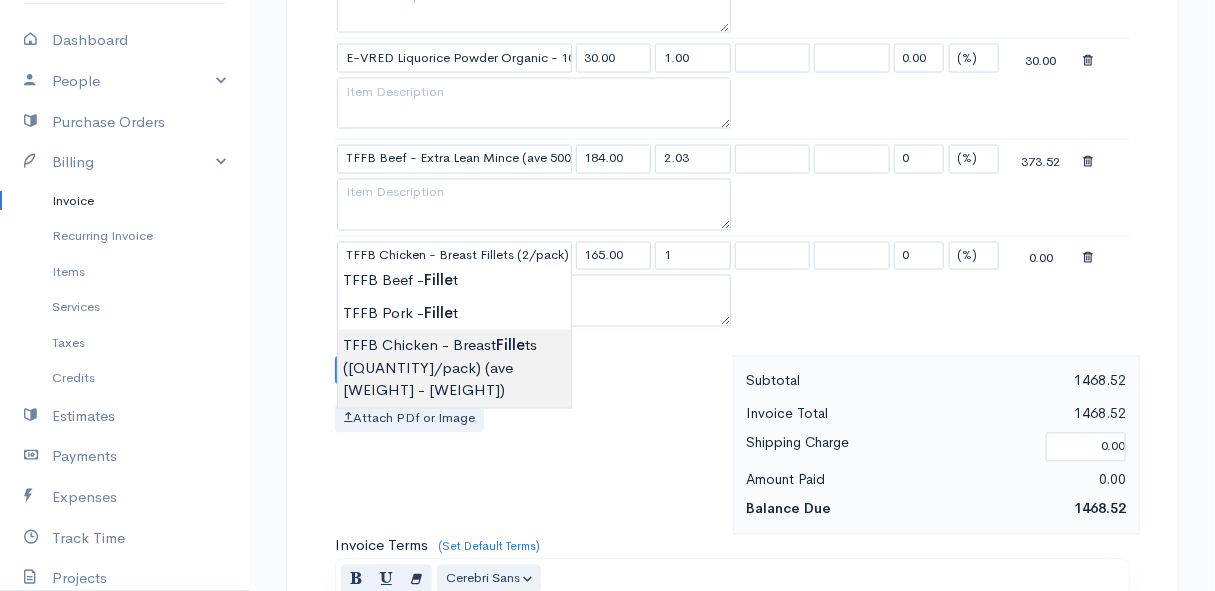 click on "Mamma Chicken
Upgrade
Dashboard
People
Clients
Vendors
Staff Users
Purchase Orders
Billing
Invoice
Recurring Invoice
Items
Services
Taxes
Credits
Estimates
Payments
Expenses
Track Time
Projects
Reports
Settings
My Organizations
Logout
Help
@CloudBooksApp [YEAR]
Invoice
Edit Invoice #[INVOICE_NUMBER]
sent To [FIRST] [LAST] [NUMBER] [STREET], [CITY] [POSTAL_CODE] [COUNTRY]" at bounding box center [607, 22] 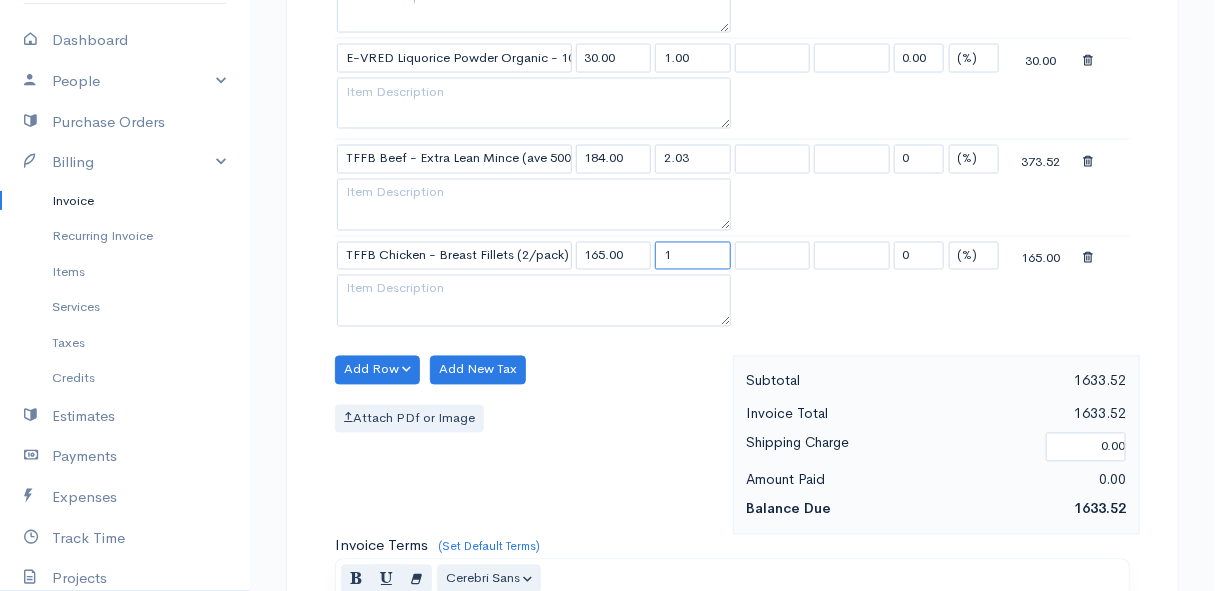 click on "1" at bounding box center [693, 256] 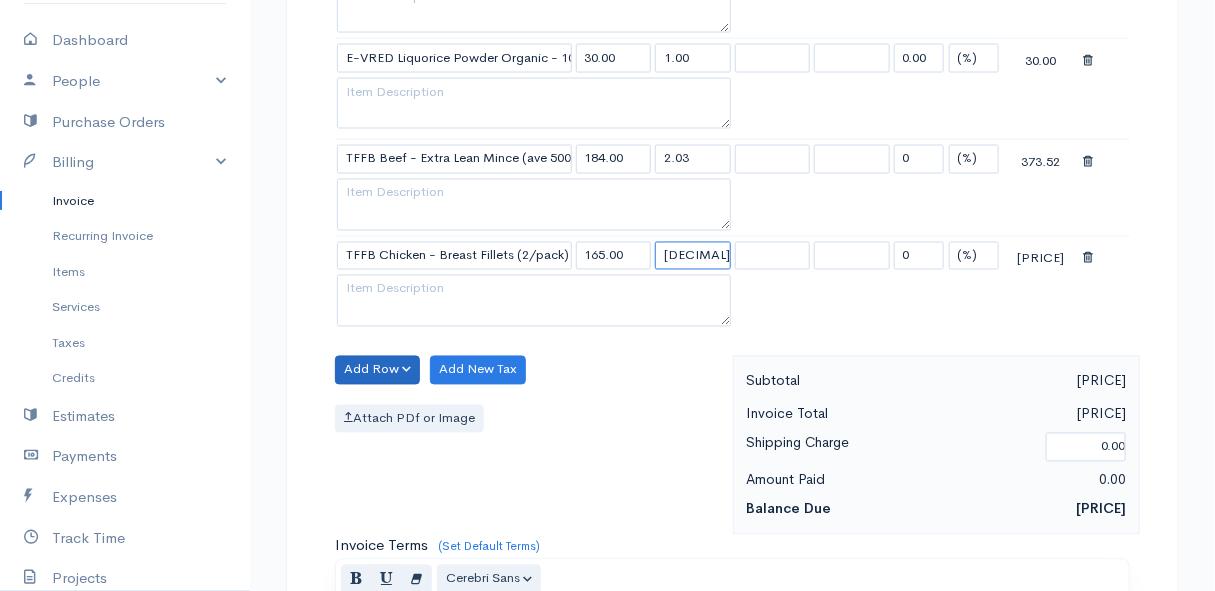 type on "[DECIMAL]" 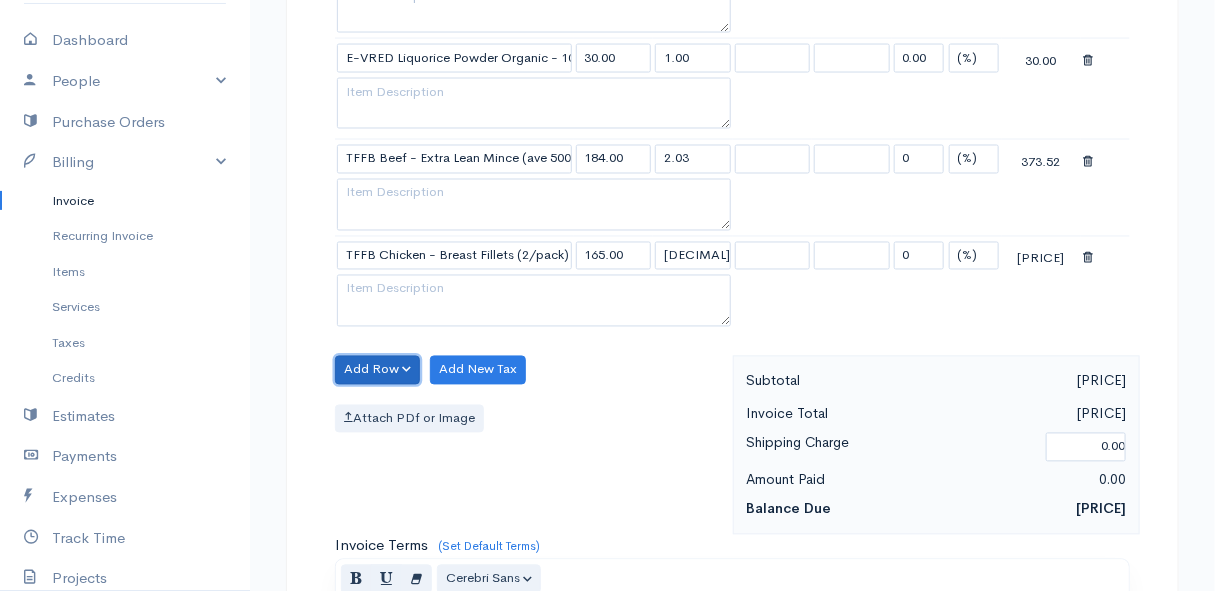 click on "Add Row" at bounding box center (377, 370) 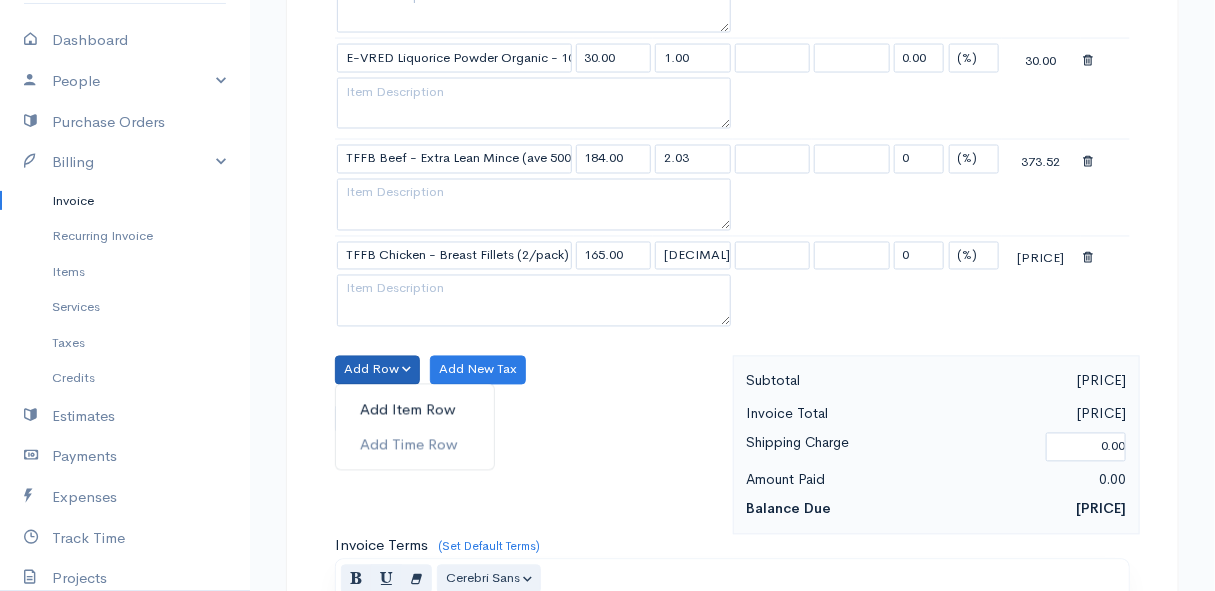 click on "Add Item Row" at bounding box center (415, 410) 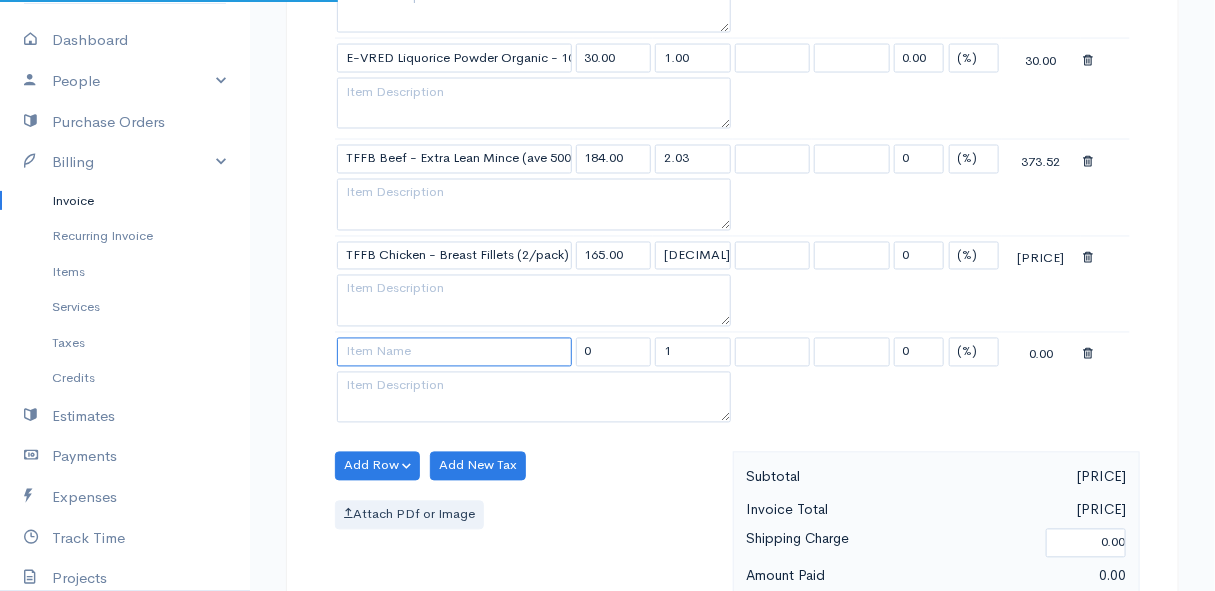 click at bounding box center [454, 352] 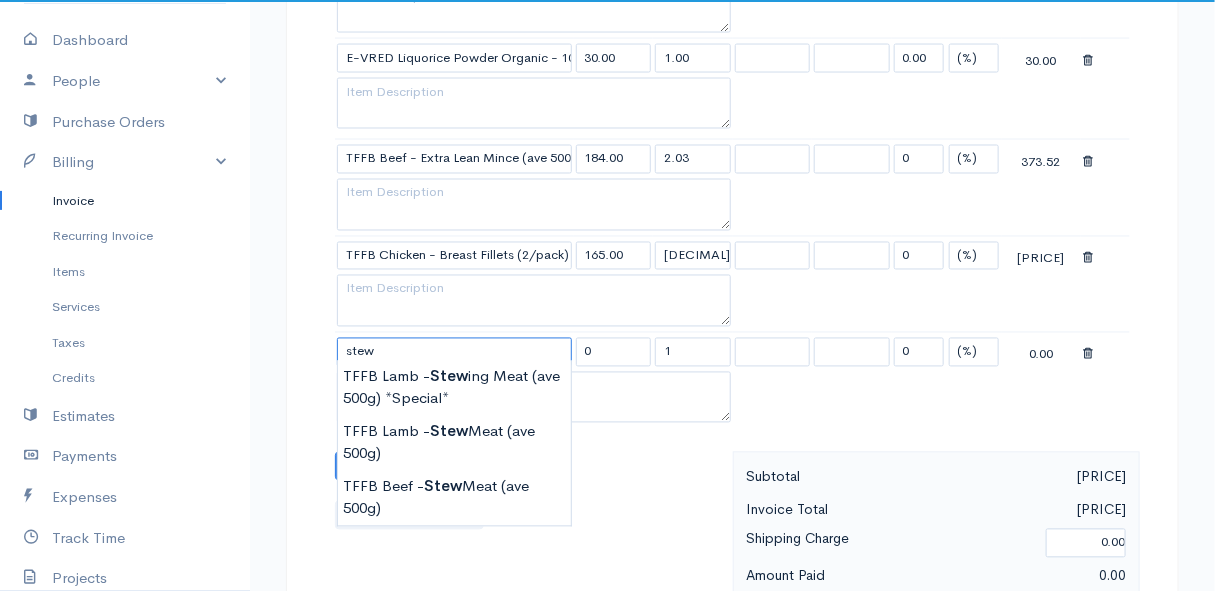 scroll, scrollTop: 1272, scrollLeft: 0, axis: vertical 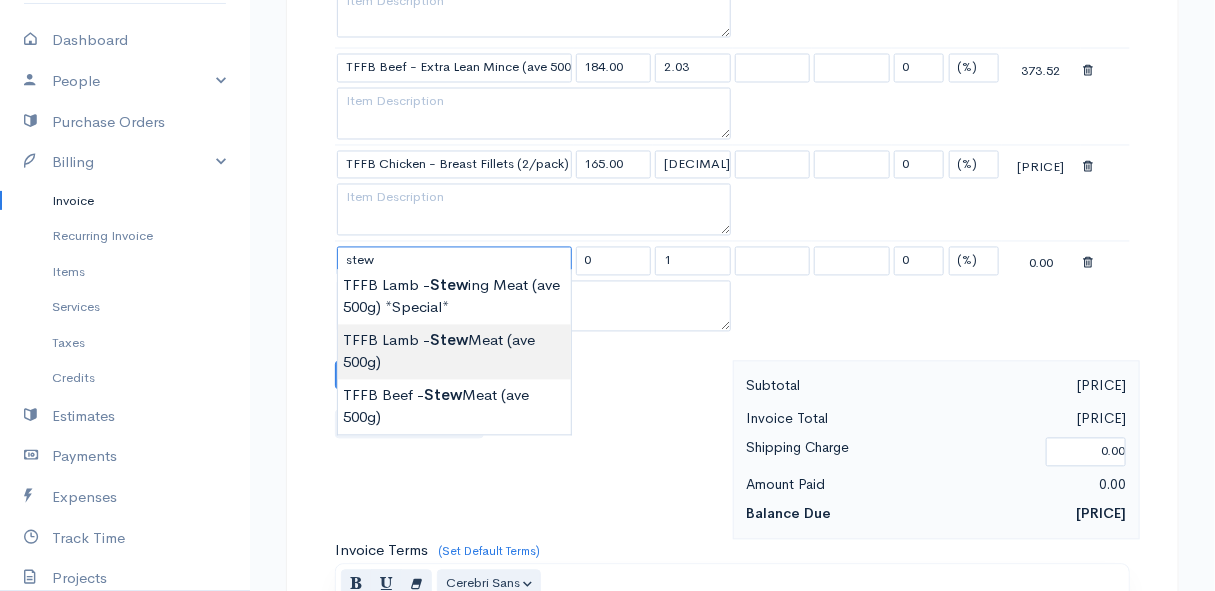 type on "TFFB Lamb - Stew Meat (ave 500g)" 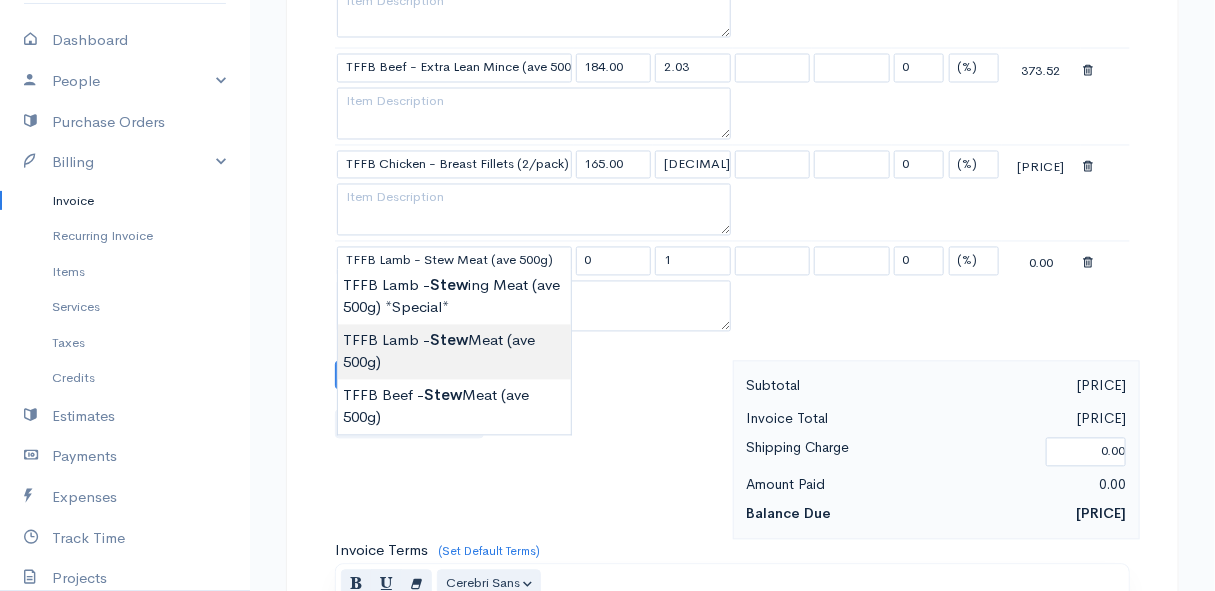 type on "184.00" 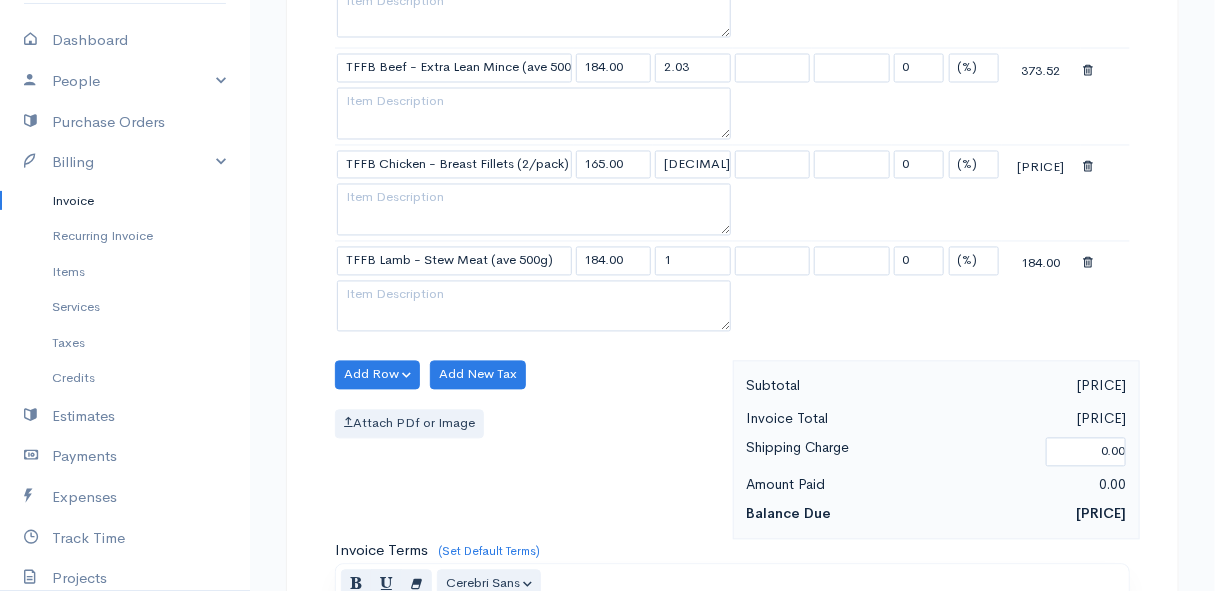 click on "Mamma Chicken
Upgrade
Dashboard
People
Clients
Vendors
Staff Users
Purchase Orders
Billing
Invoice
Recurring Invoice
Items
Services
Taxes
Credits
Estimates
Payments
Expenses
Track Time
Projects
Reports
Settings
My Organizations
Logout
Help
@CloudBooksApp [YEAR]
Invoice
Edit Invoice #[INVOICE_NUMBER]
sent To [FIRST] [LAST] [NUMBER] [STREET], [CITY] [POSTAL_CODE] [COUNTRY]" at bounding box center (607, -20) 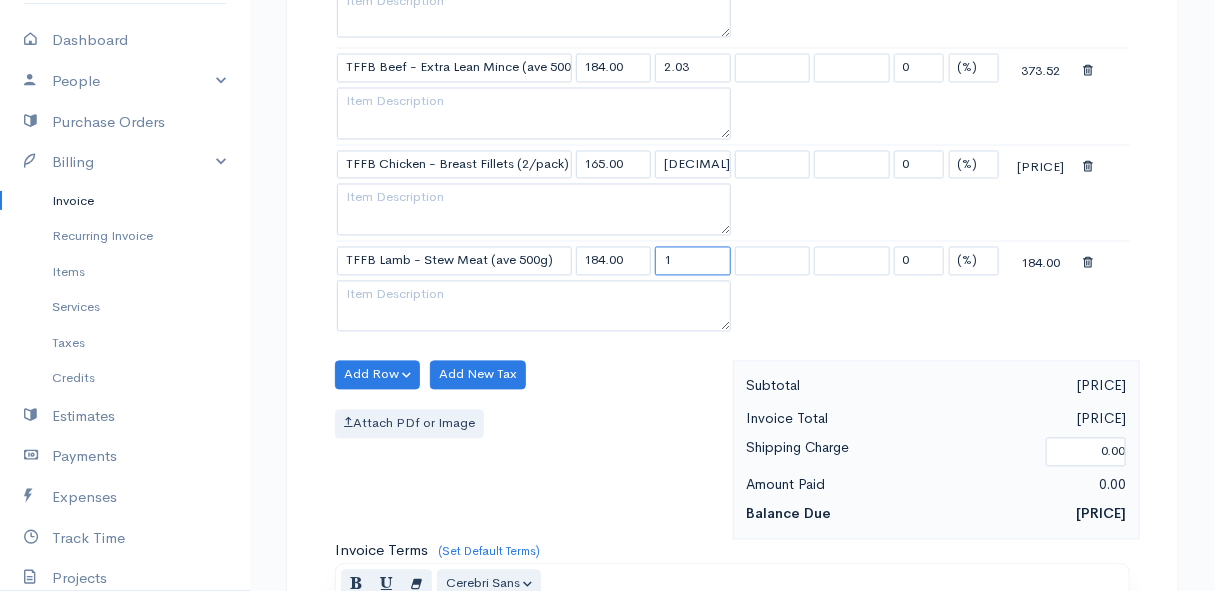 click on "1" at bounding box center (693, 261) 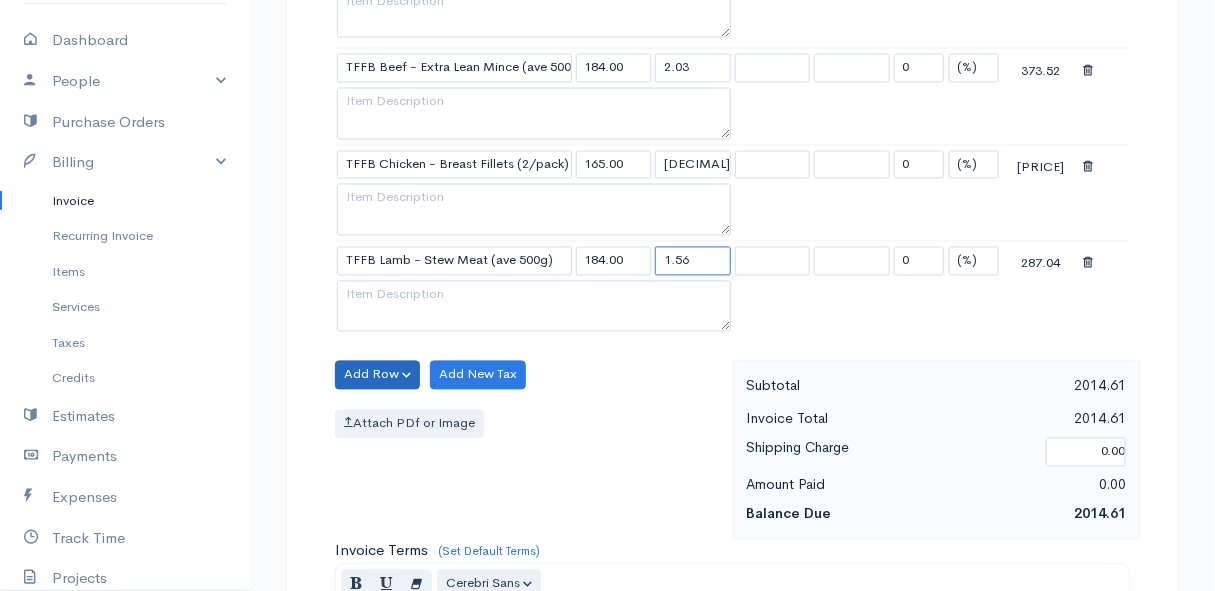 type on "1.56" 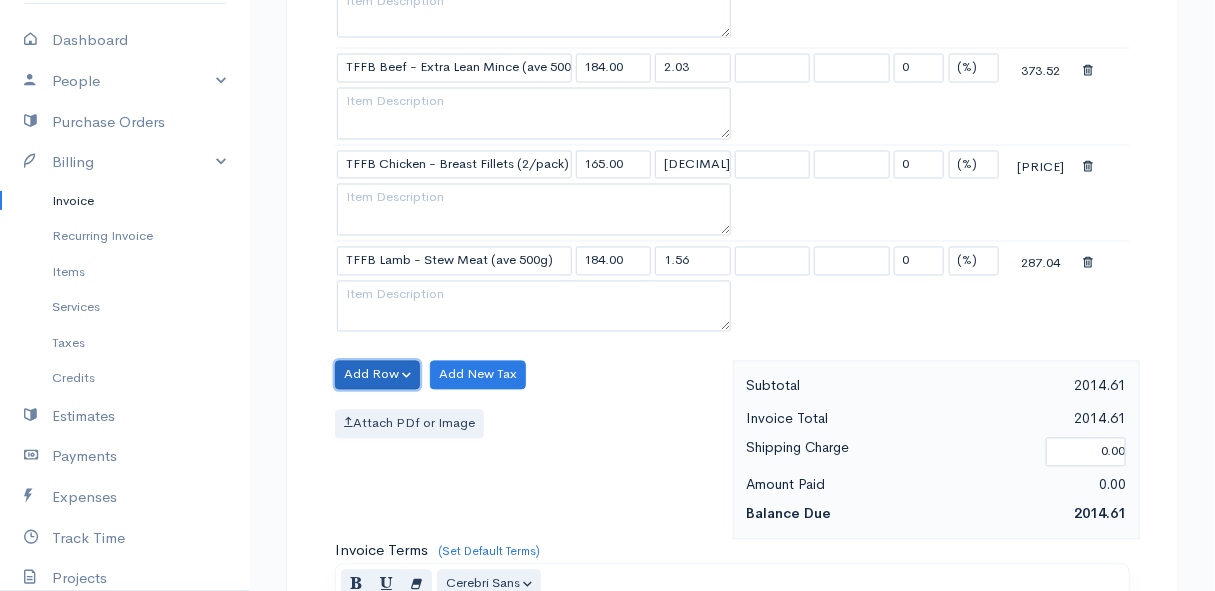 click on "Add Row" at bounding box center (377, 375) 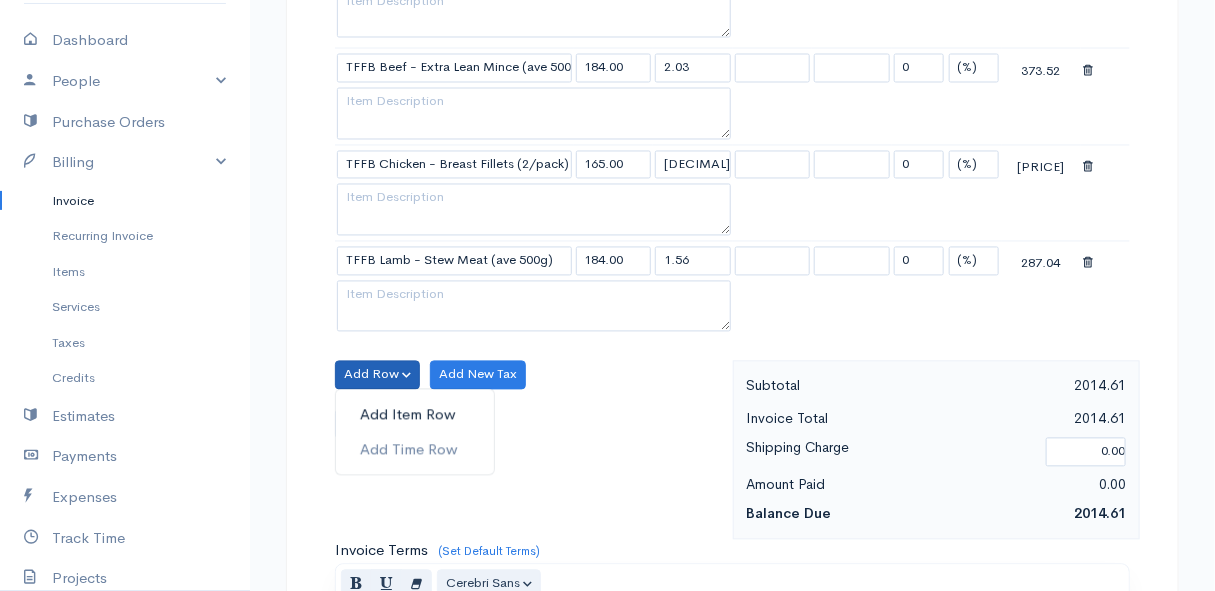 click on "Add Item Row" at bounding box center [415, 415] 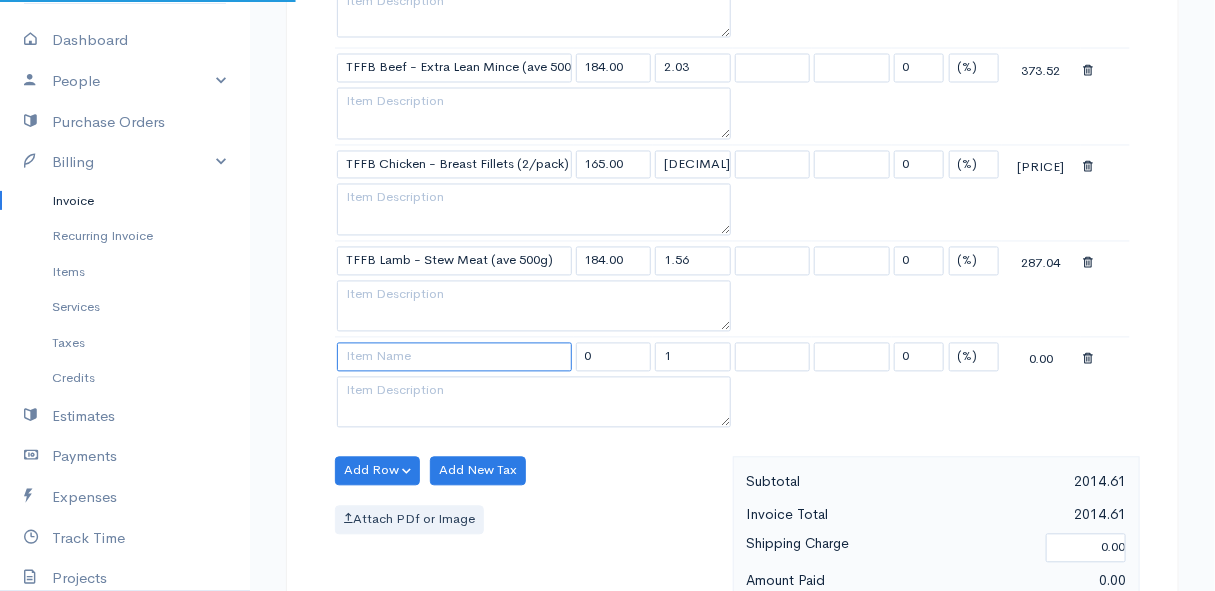 click at bounding box center (454, 357) 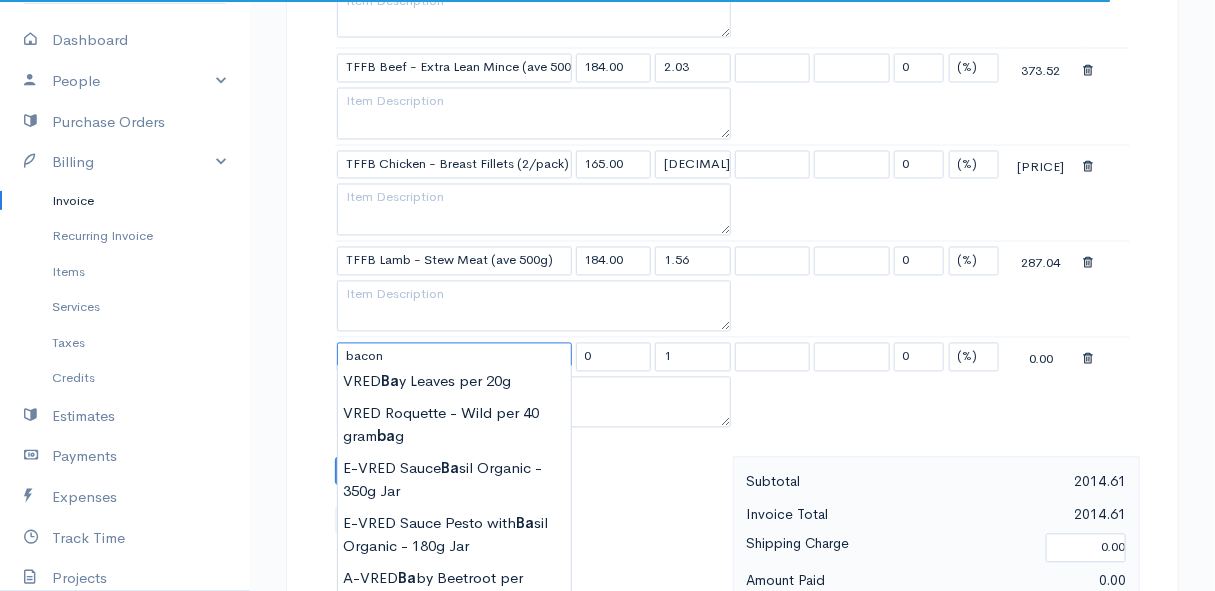 scroll, scrollTop: 1363, scrollLeft: 0, axis: vertical 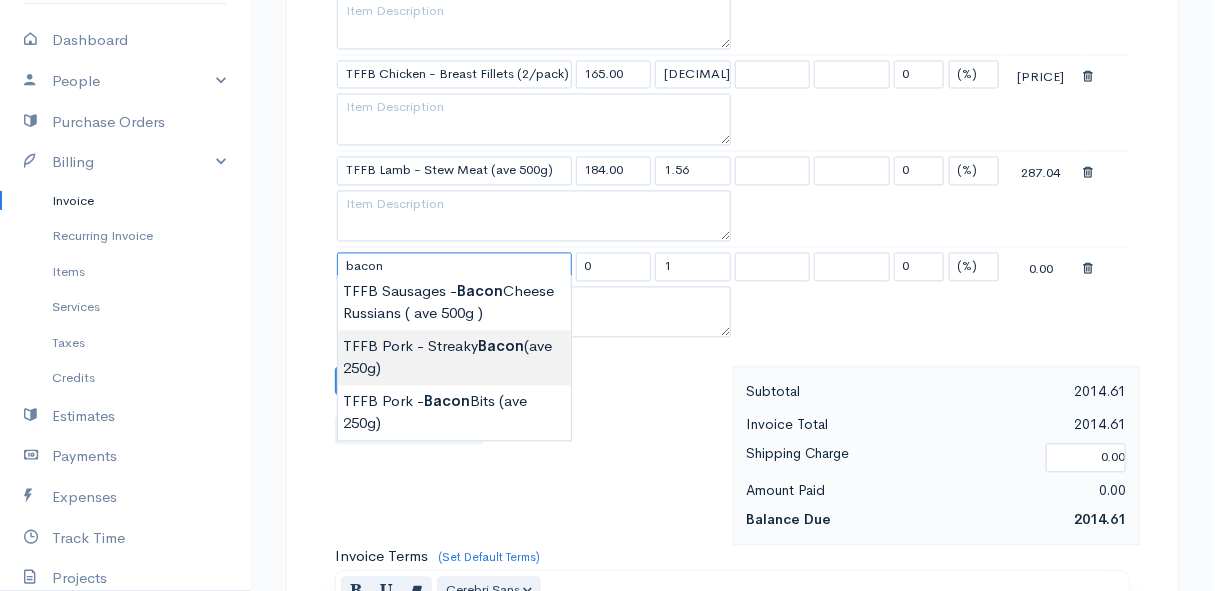 type on "TFFB Pork - Streaky Bacon (ave 250g)" 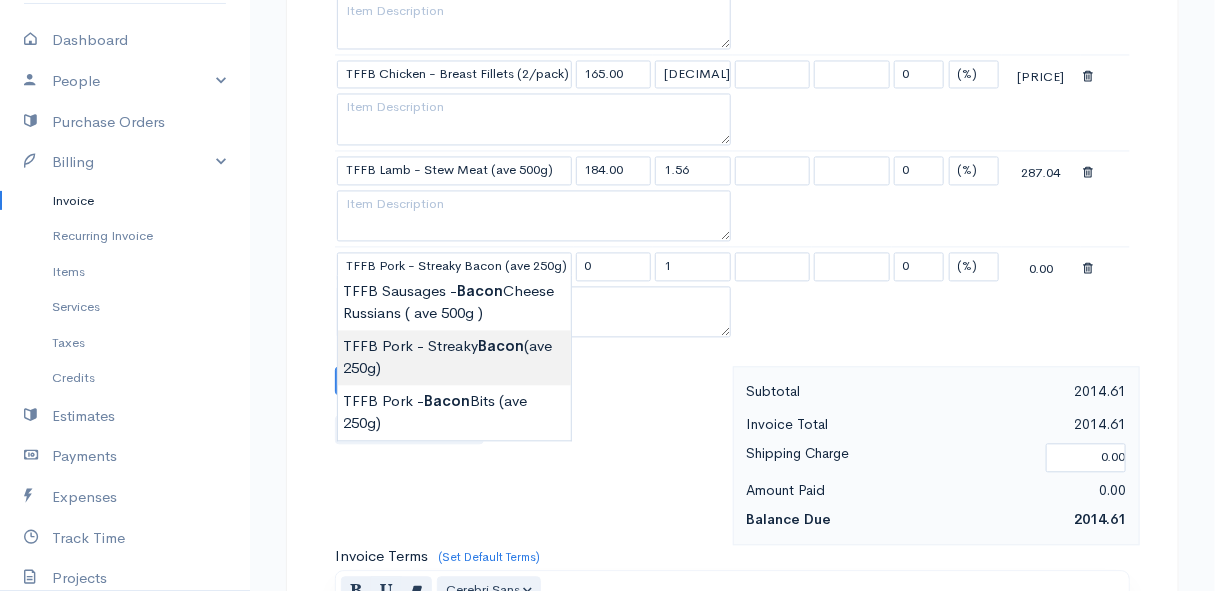 type on "189.75" 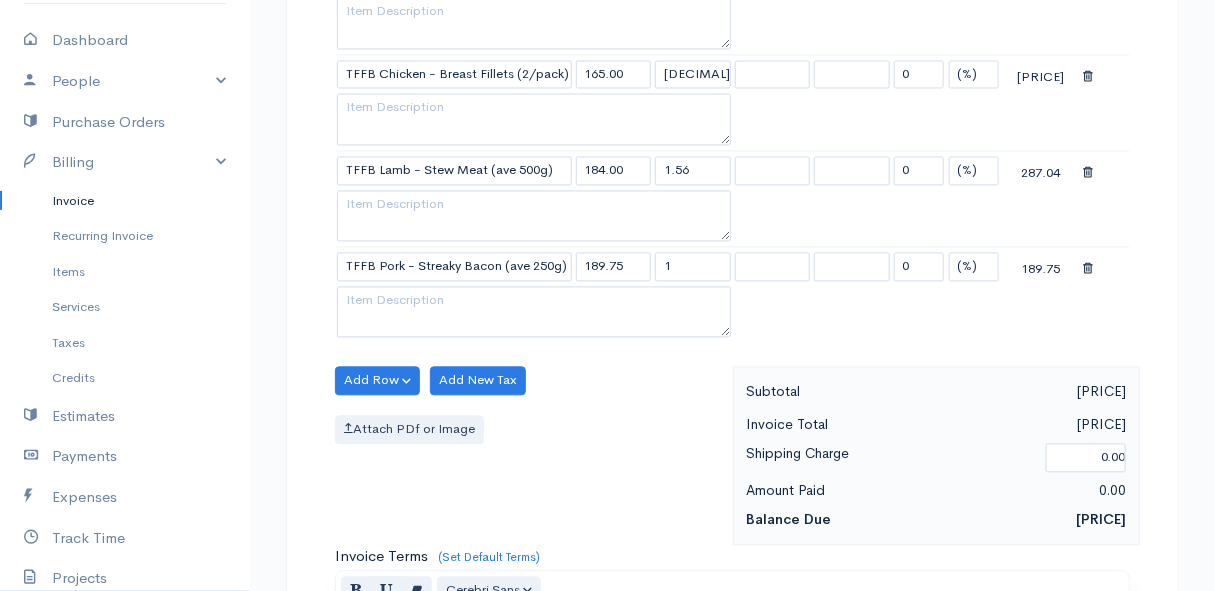 click on "Mamma Chicken
Upgrade
Dashboard
People
Clients
Vendors
Staff Users
Purchase Orders
Billing
Invoice
Recurring Invoice
Items
Services
Taxes
Credits
Estimates
Payments
Expenses
Track Time
Projects
Reports
Settings
My Organizations
Logout
Help
@CloudBooksApp [YEAR]
Invoice
Edit Invoice #[INVOICE_NUMBER]
sent To [FIRST] [LAST] [NUMBER] [STREET], [CITY] [POSTAL_CODE] [COUNTRY]" at bounding box center [607, -63] 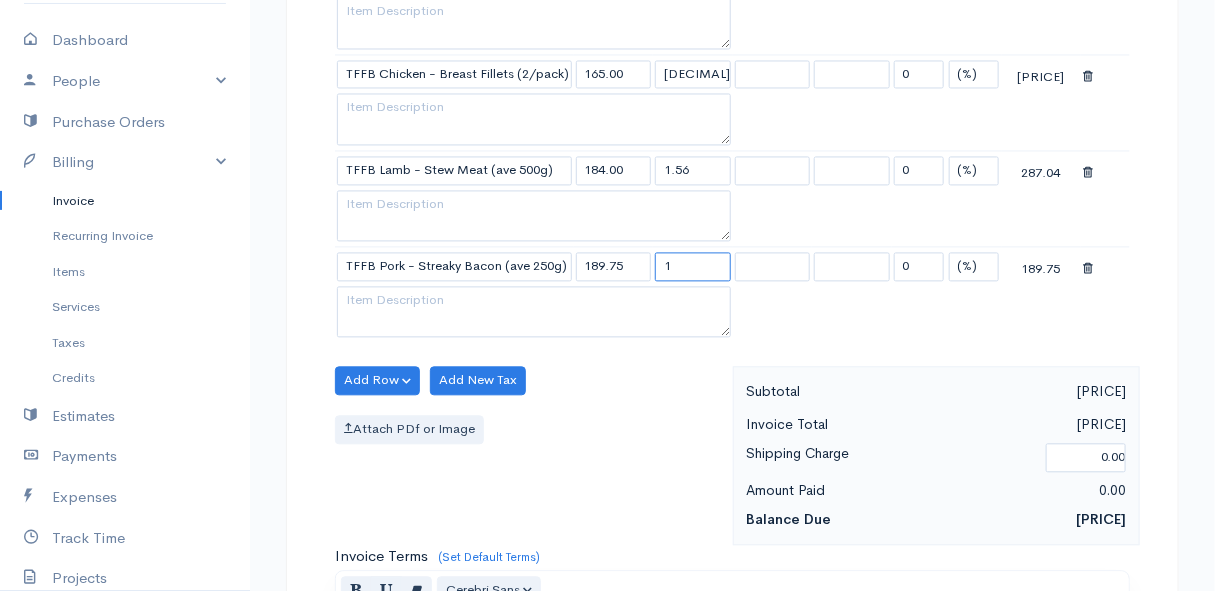 click on "1" at bounding box center [693, 266] 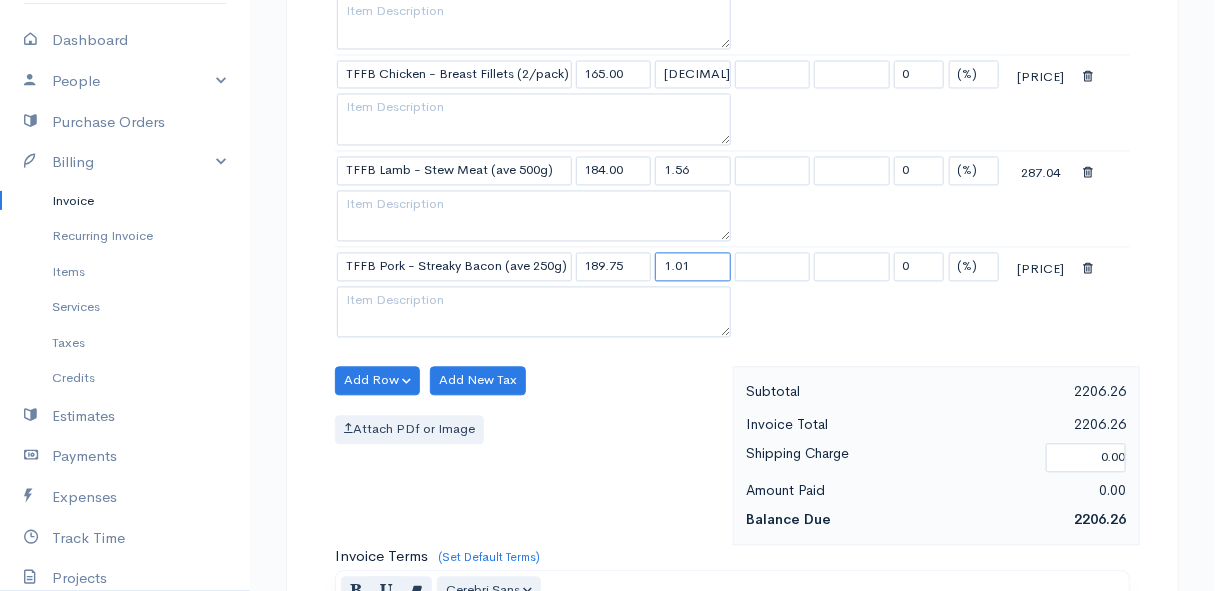 type on "1.01" 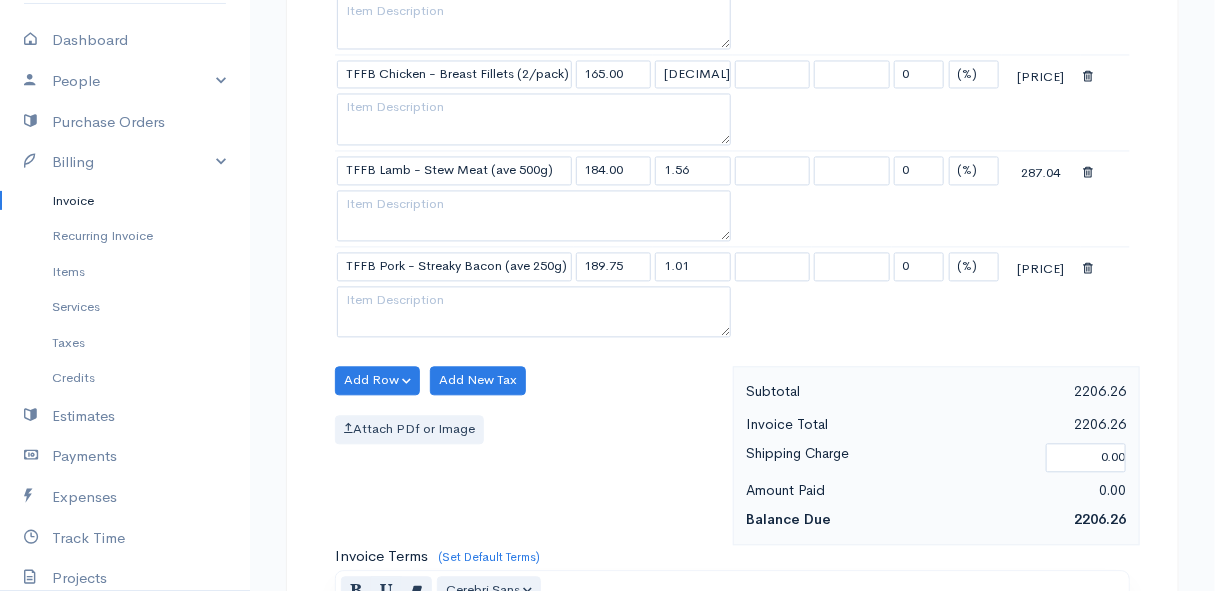 click on "Add Row Add Item Row Add Time Row Add New Tax                          Attach PDf or Image" at bounding box center [529, 455] 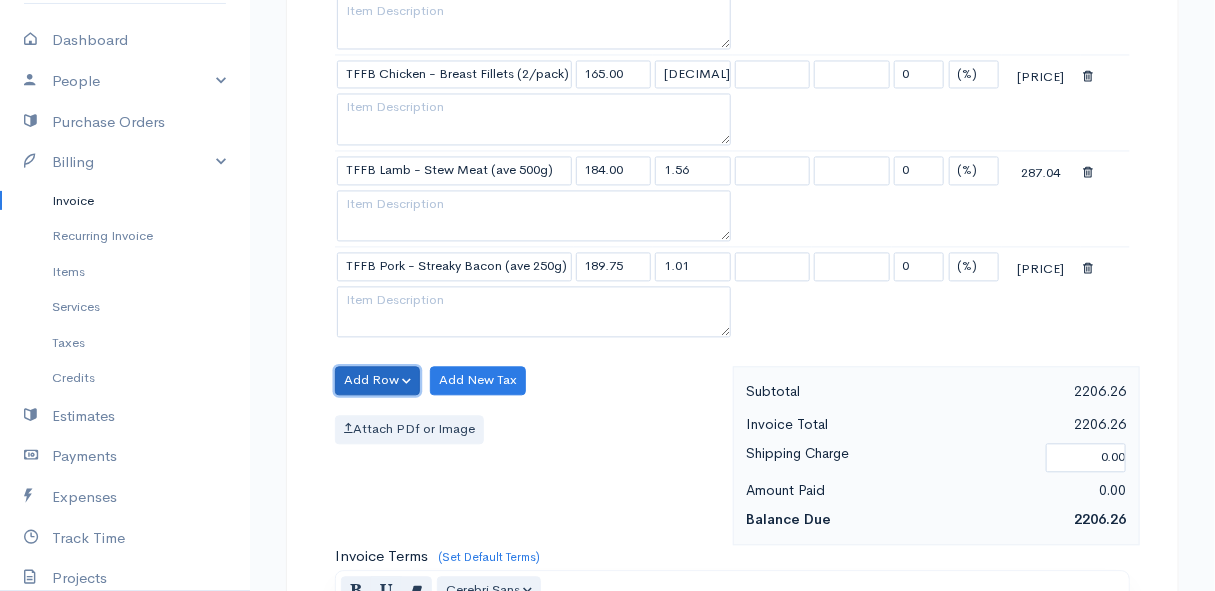 click on "Add Row" at bounding box center [377, 380] 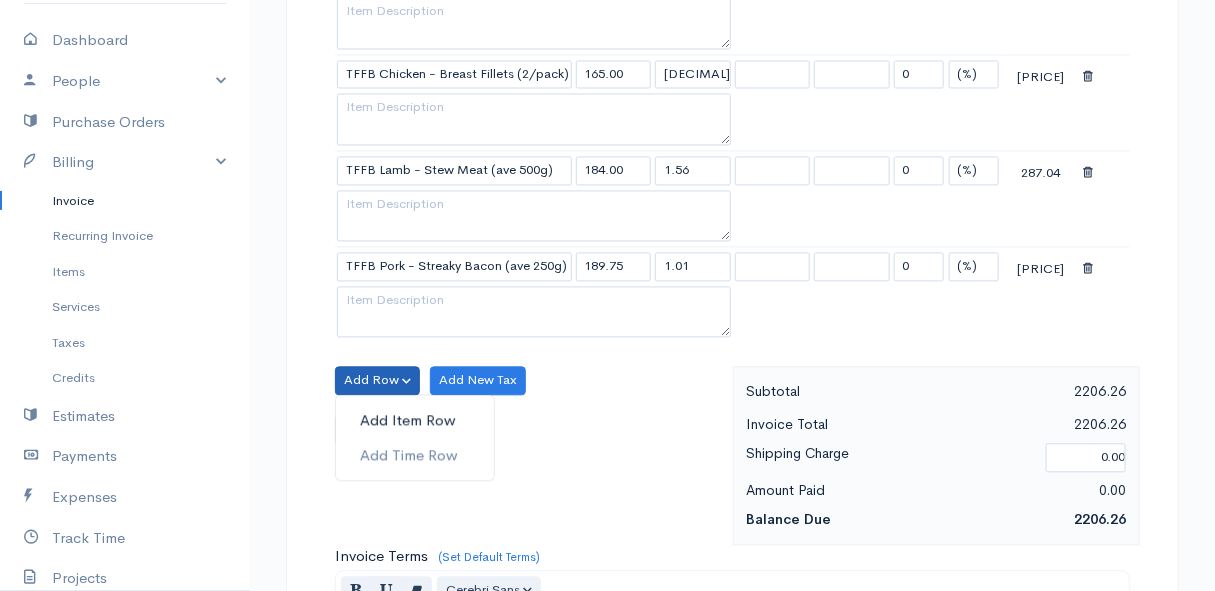 click on "Add Item Row" at bounding box center [415, 420] 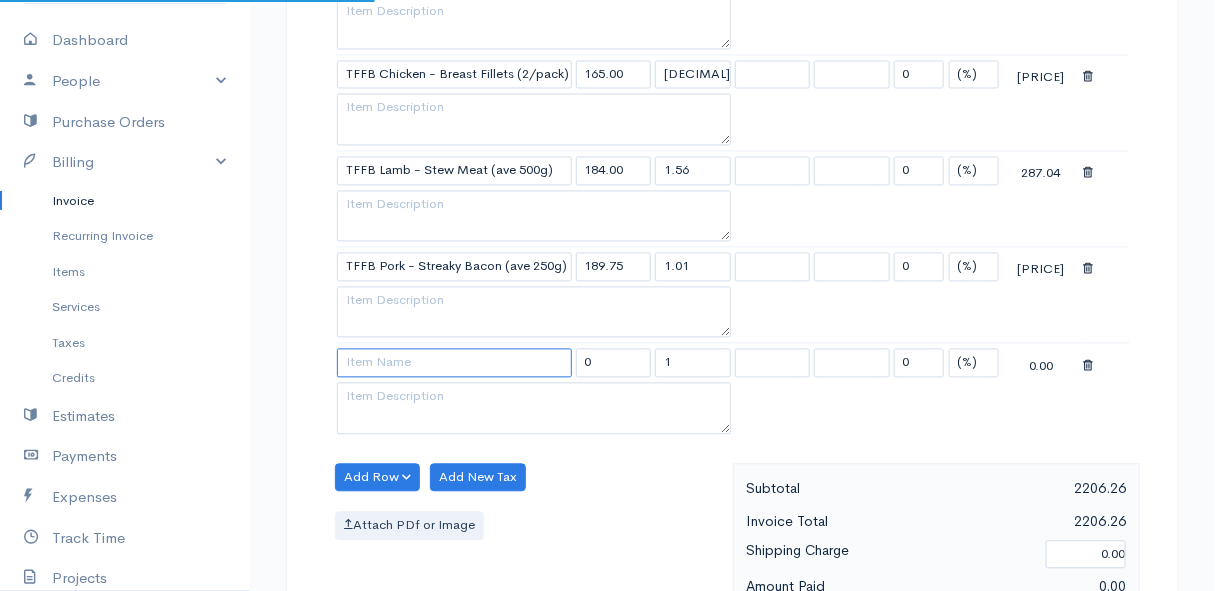 click at bounding box center (454, 362) 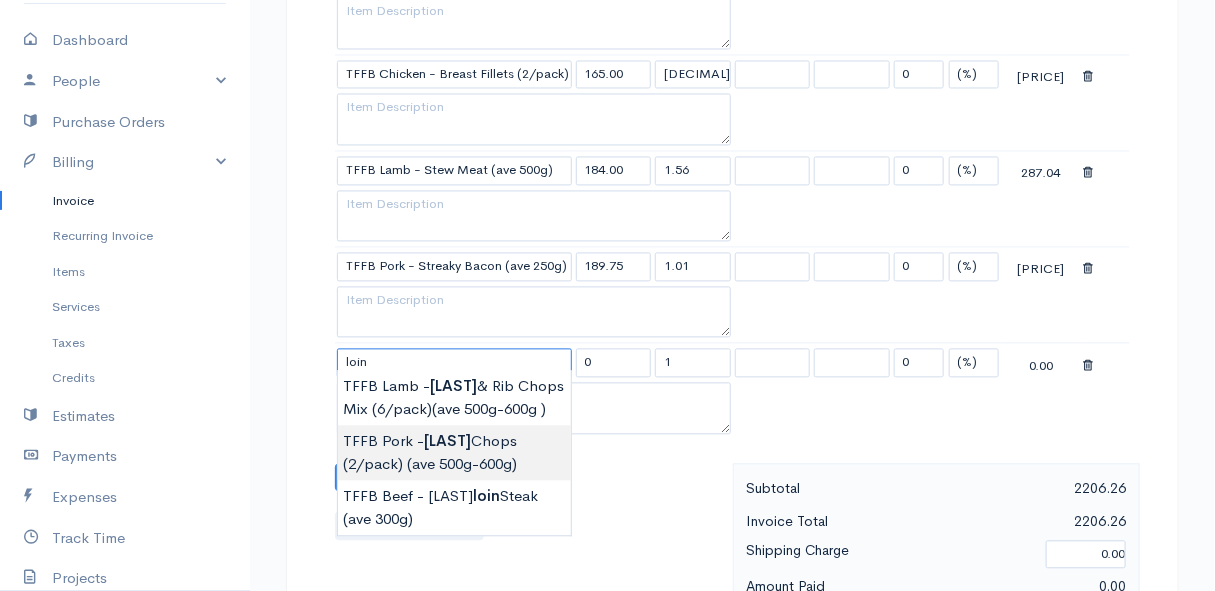 type on "TFFB Pork - Loin Chops (2/pack) (ave 500g-600g)" 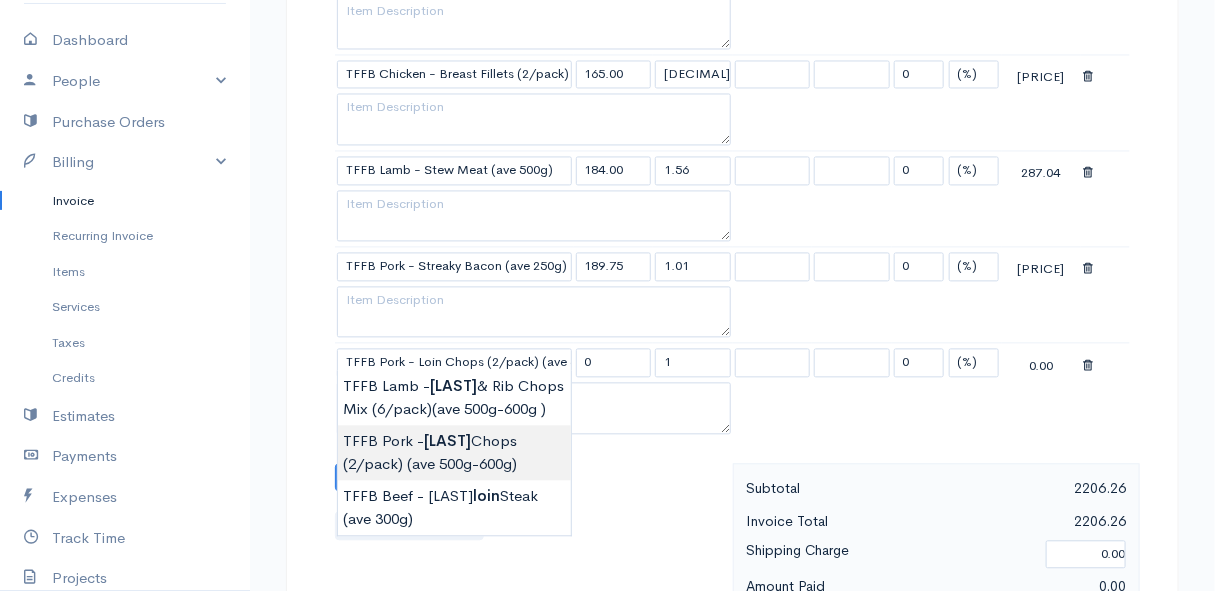 type on "[PRICE]" 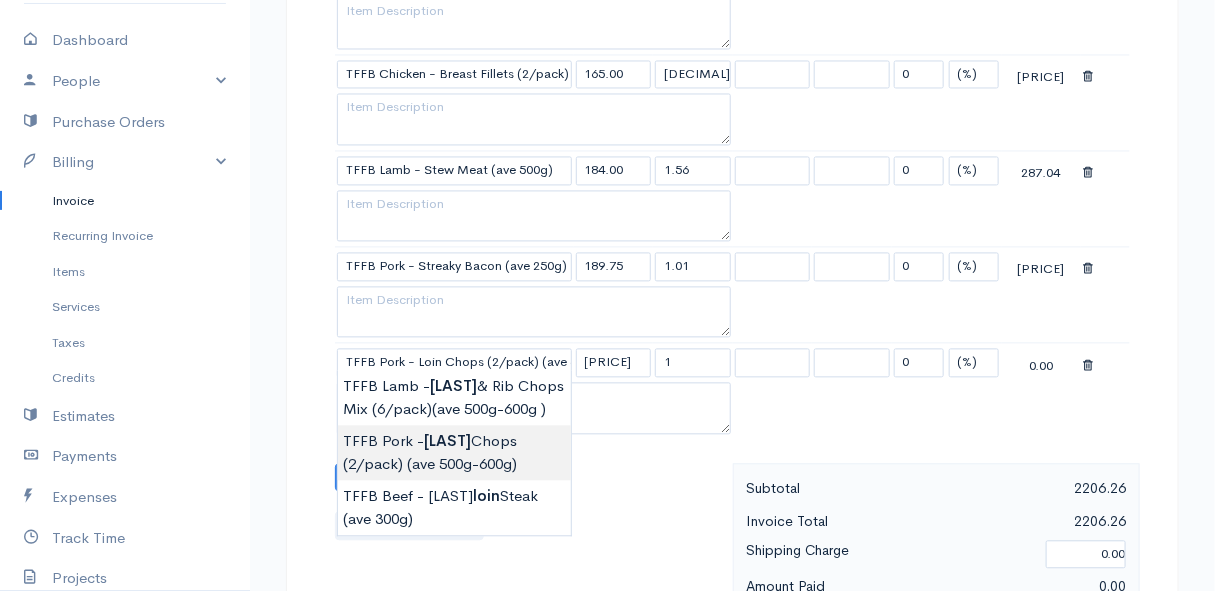 click on "Mamma Chicken
Upgrade
Dashboard
People
Clients
Vendors
Staff Users
Purchase Orders
Billing
Invoice
Recurring Invoice
Items
Services
Taxes
Credits
Estimates
Payments
Expenses
Track Time
Projects
Reports
Settings
My Organizations
Logout
Help
@CloudBooksApp [YEAR]
Invoice
Edit Invoice #[INVOICE_NUMBER]
sent To [FIRST] [LAST] [NUMBER] [STREET], [CITY] [POSTAL_CODE] [COUNTRY]" at bounding box center [607, -15] 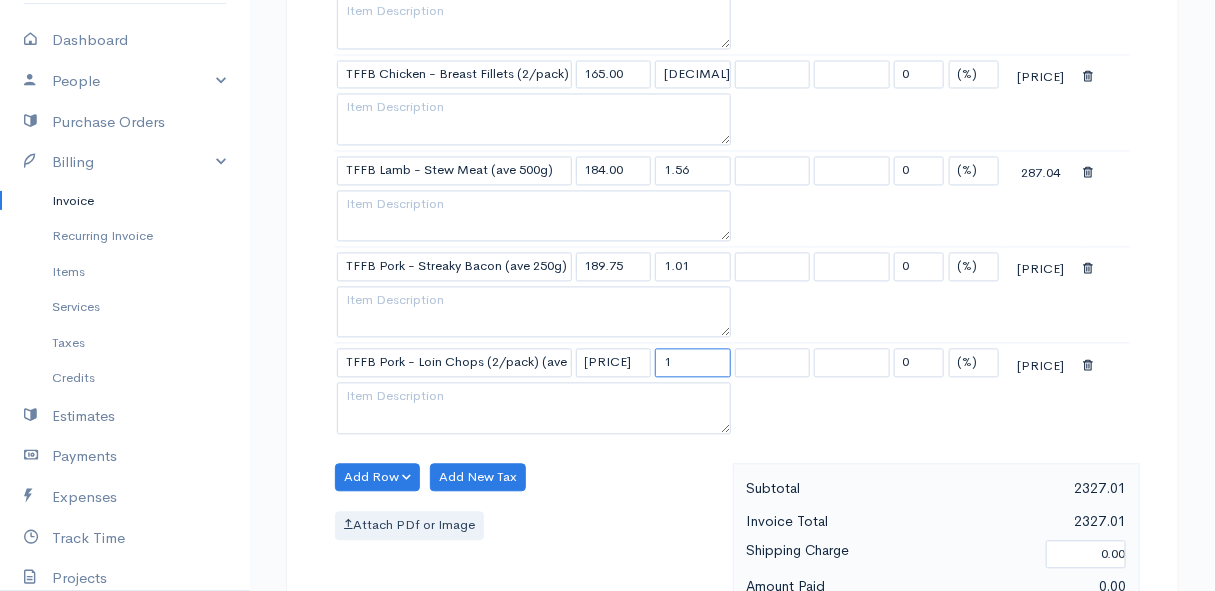 click on "1" at bounding box center (693, 362) 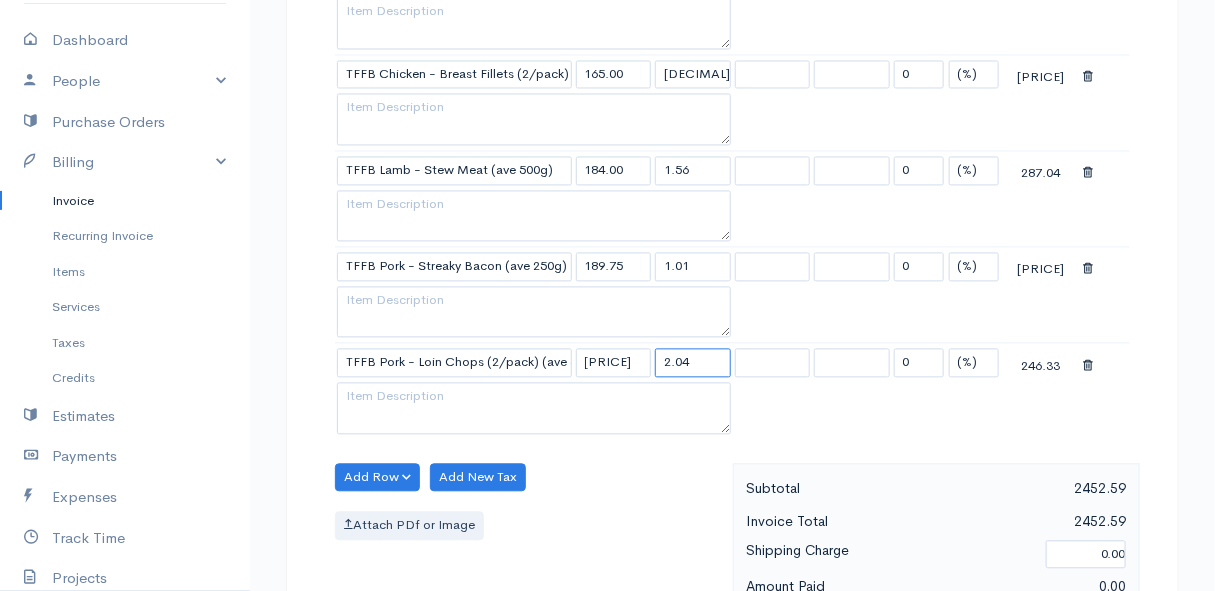 type on "2.04" 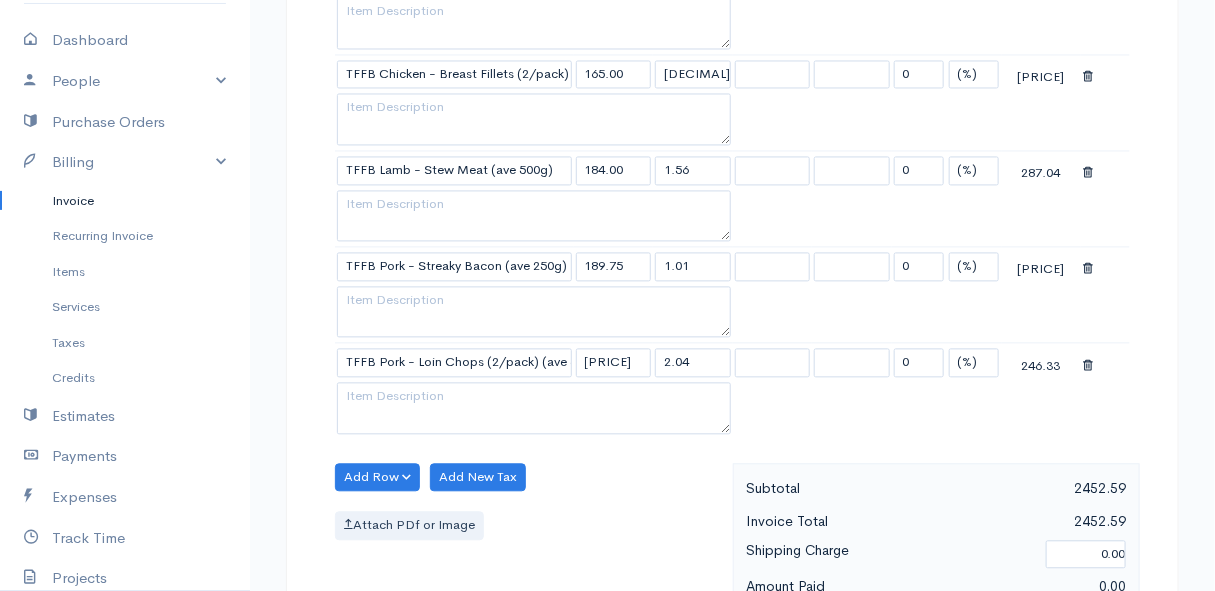 click on "Add Row Add Item Row Add Time Row Add New Tax                          Attach PDf or Image" at bounding box center [529, 552] 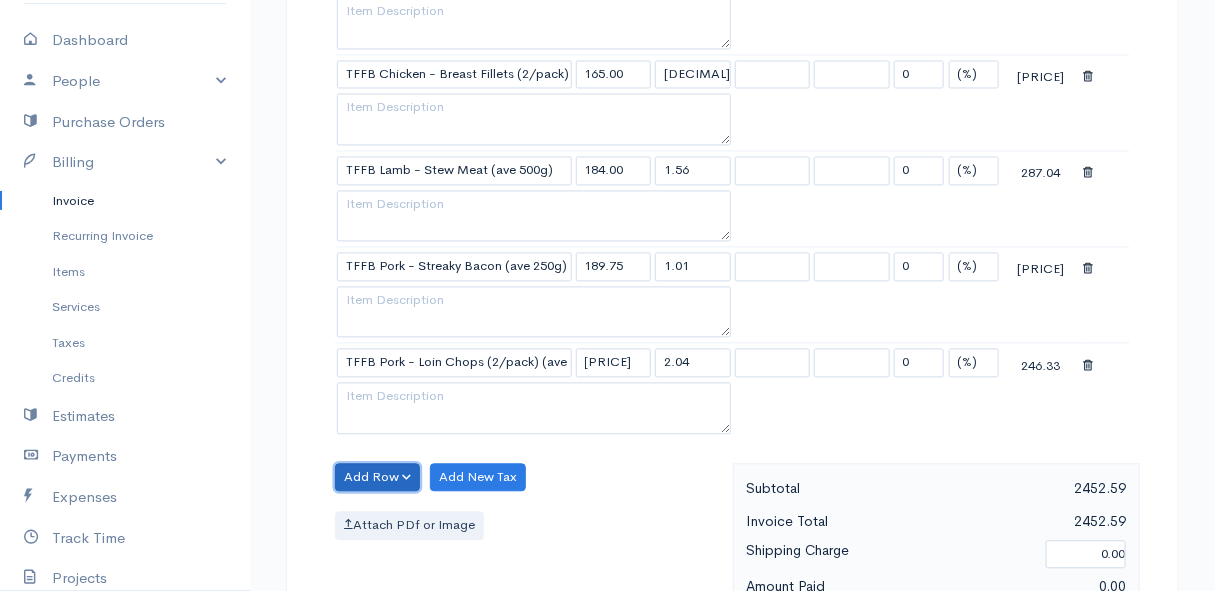 click on "Add Row" at bounding box center (377, 477) 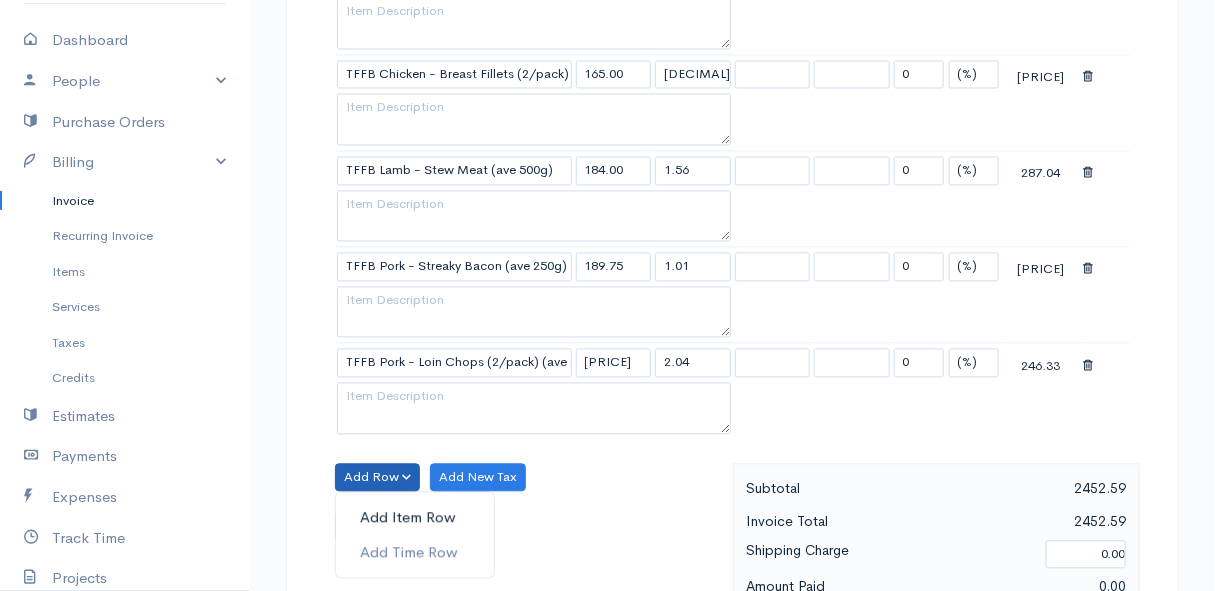 click on "Add Item Row" at bounding box center (415, 517) 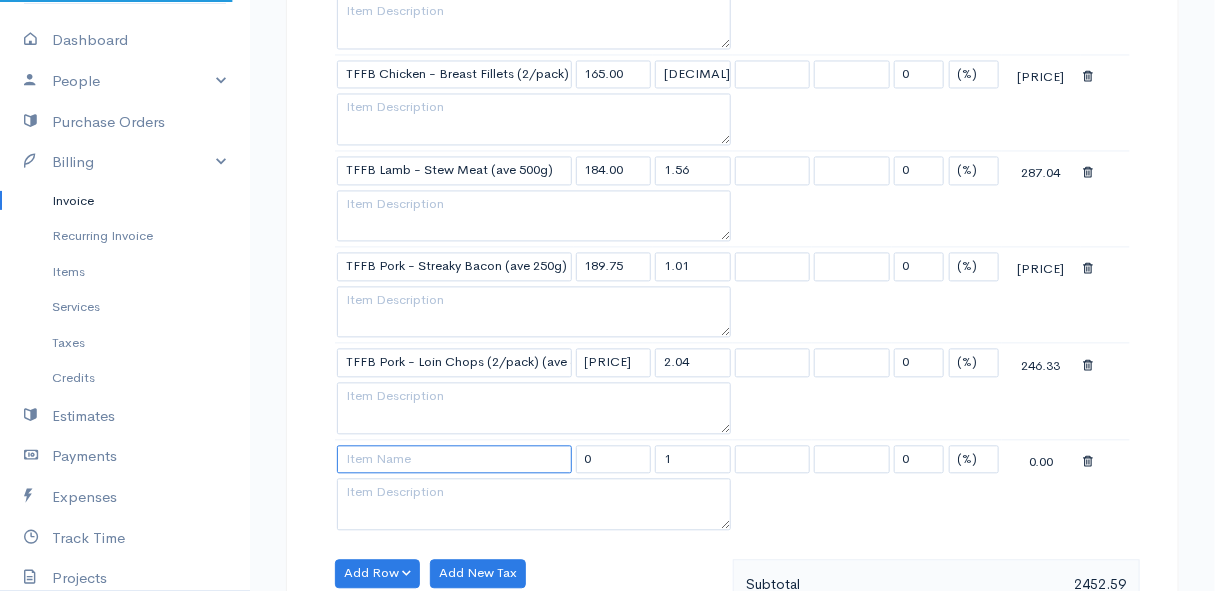 click at bounding box center (454, 459) 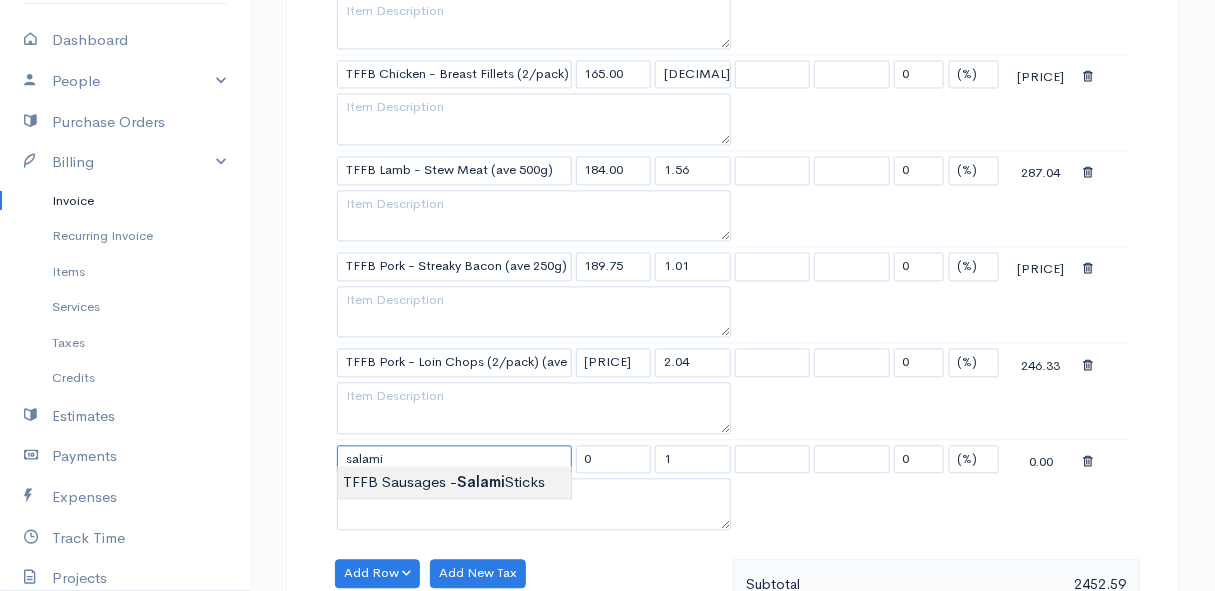 type on "TFFB Sausages - Salami Sticks" 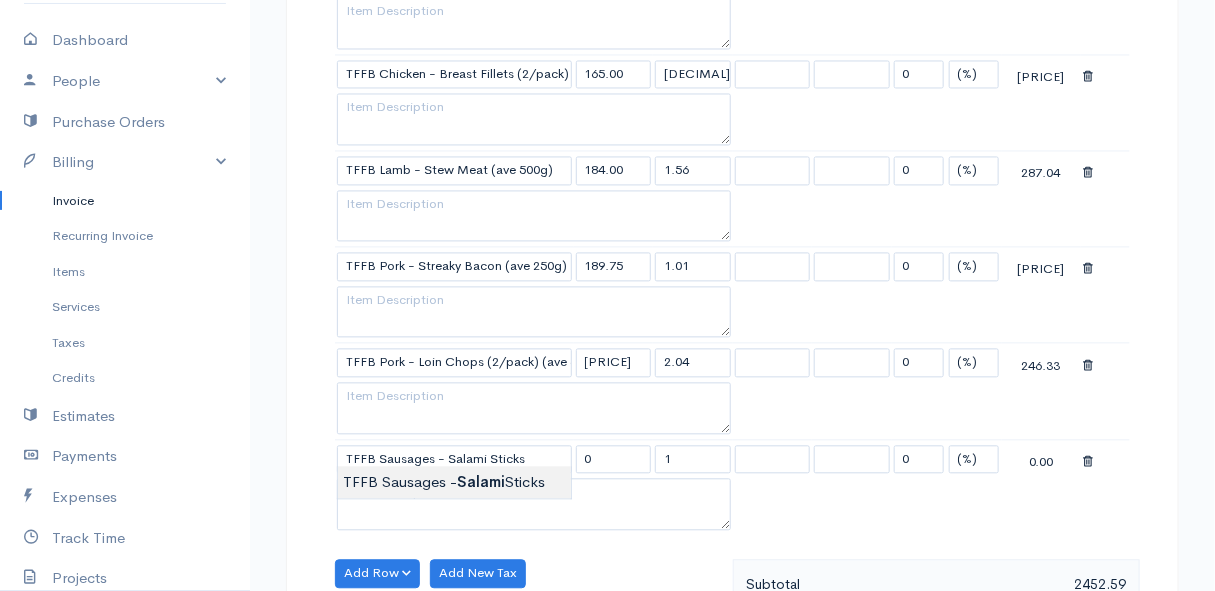 type on "276.00" 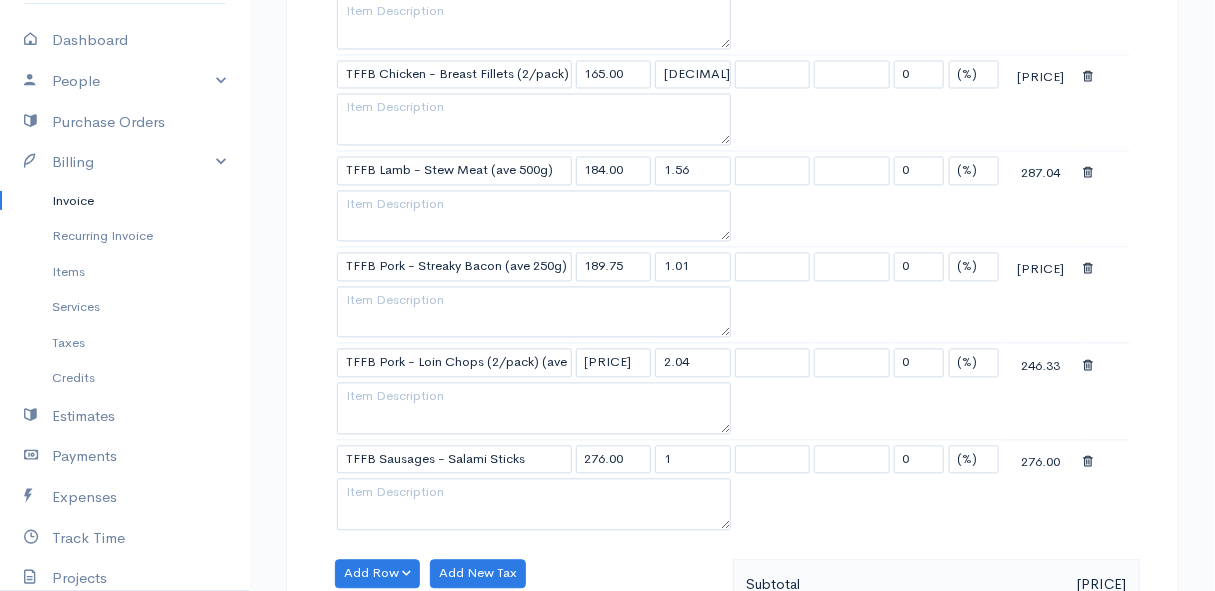 click on "Mamma Chicken
Upgrade
Dashboard
People
Clients
Vendors
Staff Users
Purchase Orders
Billing
Invoice
Recurring Invoice
Items
Services
Taxes
Credits
Estimates
Payments
Expenses
Track Time
Projects
Reports
Settings
My Organizations
Logout
Help
@CloudBooksApp [YEAR]
Invoice
Edit Invoice #[INVOICE_NUMBER]
sent To [FIRST] [LAST] [NUMBER] [STREET], [CITY] [POSTAL_CODE] [COUNTRY]" at bounding box center [607, 33] 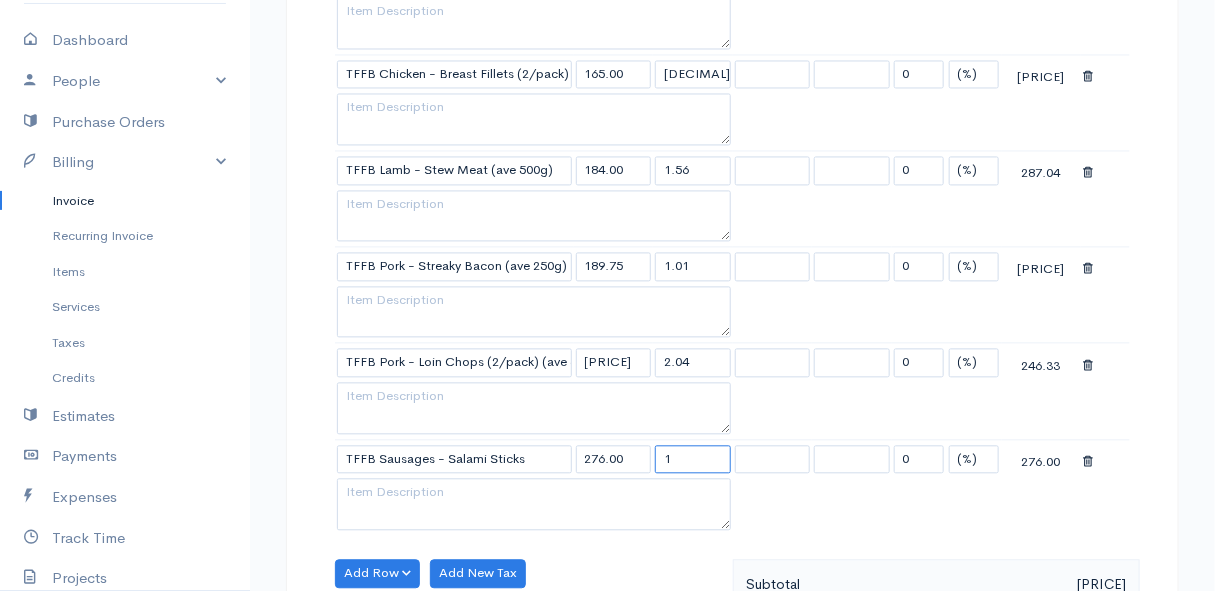click on "1" at bounding box center [693, 459] 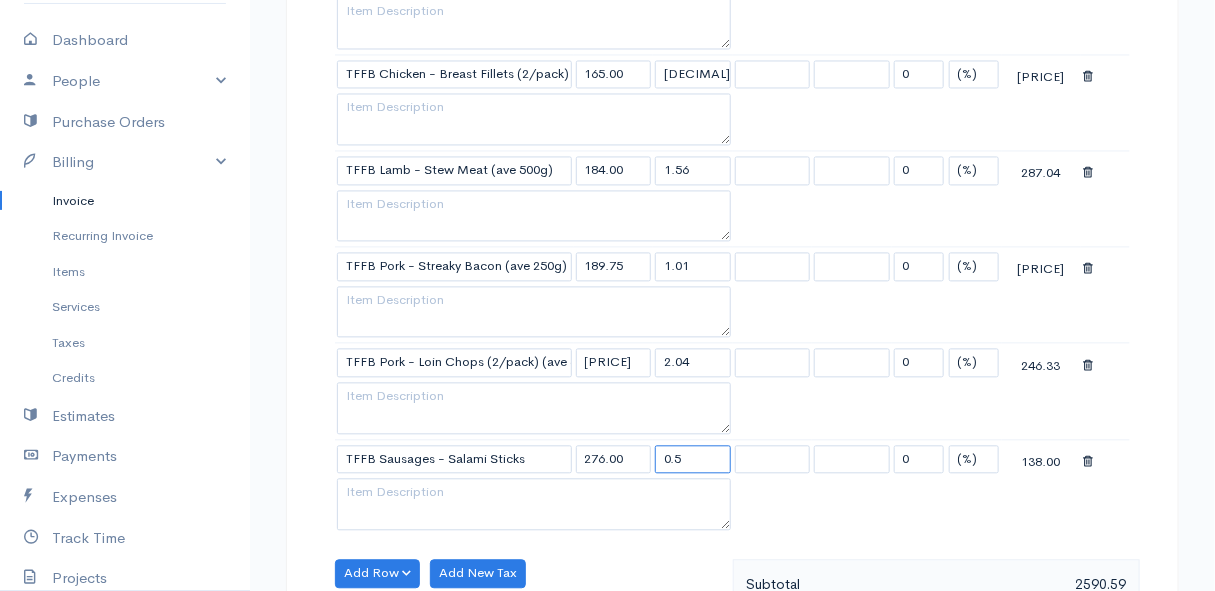type on "0.5" 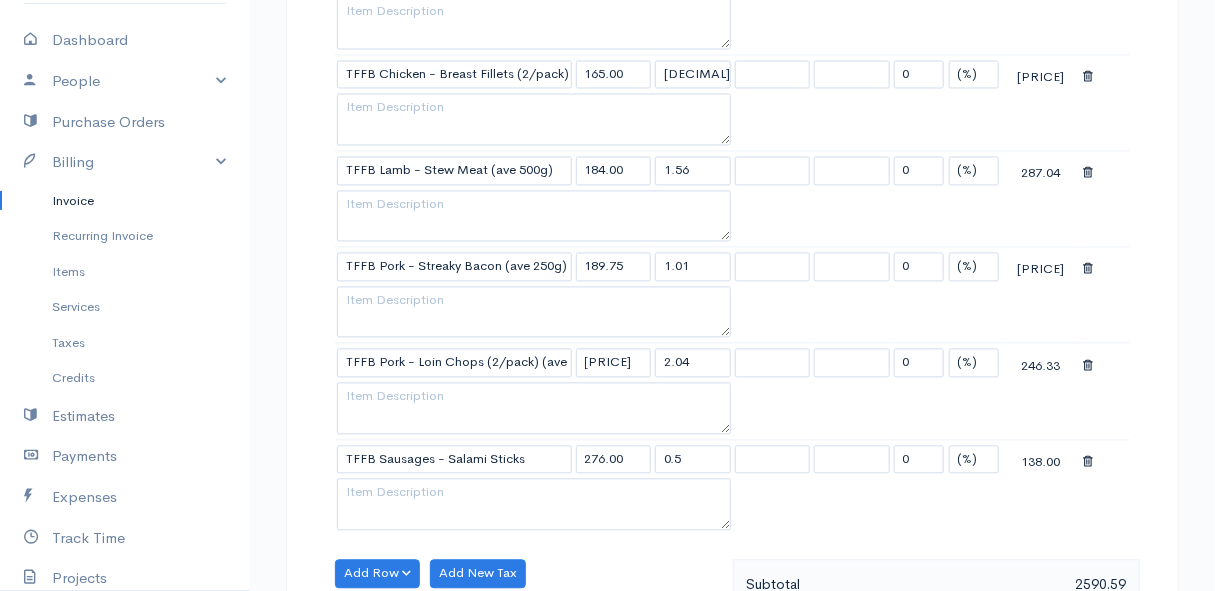 click on "Item Rate Qty Tax Tax Discount Total Danie - H Chicken - Frozen Whole Chicken per kg 100.00 2.20 0.00 (%) Flat 220.00 1 off 1 x 2.2kg VRED - Montagu Farm Butter - Salted 110.00 2.00 0.00 (%) Flat 220.00 VRED Blue Sky Organic Cold Pressed Extra Virgin Olive Oil 1L 330.00 1.00 0.00 (%) Flat 330.00 VRED Eggs Tray 135.00 1.00 0.00 (%) Flat 135.00 VRED Organic Oranges per kg 40.00 4.00 0.00 (%) Flat 160.00 E-VRED Liquorice Powder Organic - 100g 30.00 1.00 0.00 (%) Flat 30.00 TFFB Beef - Extra Lean Mince (ave 500g) 184.00 2.03 0 (%) Flat 373.52 TFFB Chicken - Breast Fillets (2/pack) (ave 700g) 165.00 1.57 0 (%) Flat 259.05 TFFB Lamb - Stew Meat (ave 500g) 184.00 1.56 0 (%) Flat 287.04 TFFB Pork - Streaky Bacon (ave 250g) 189.75 1.01 0 (%) Flat 191.65 TFFB Pork - Loin Chops (2/pack) (ave 500g-600g) 120.75 2.04 0 (%) Flat 246.33 TFFB Sausages - Salami Sticks 276.00 0.5 0 (%) Flat 138.00" at bounding box center (732, -69) 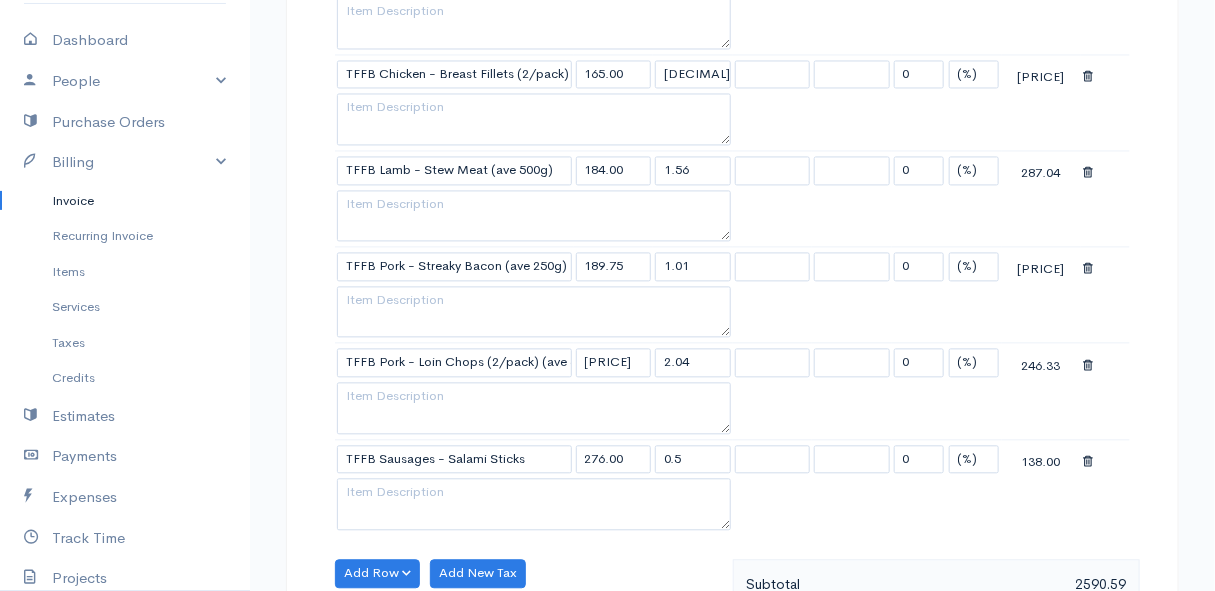 click at bounding box center (1105, 459) 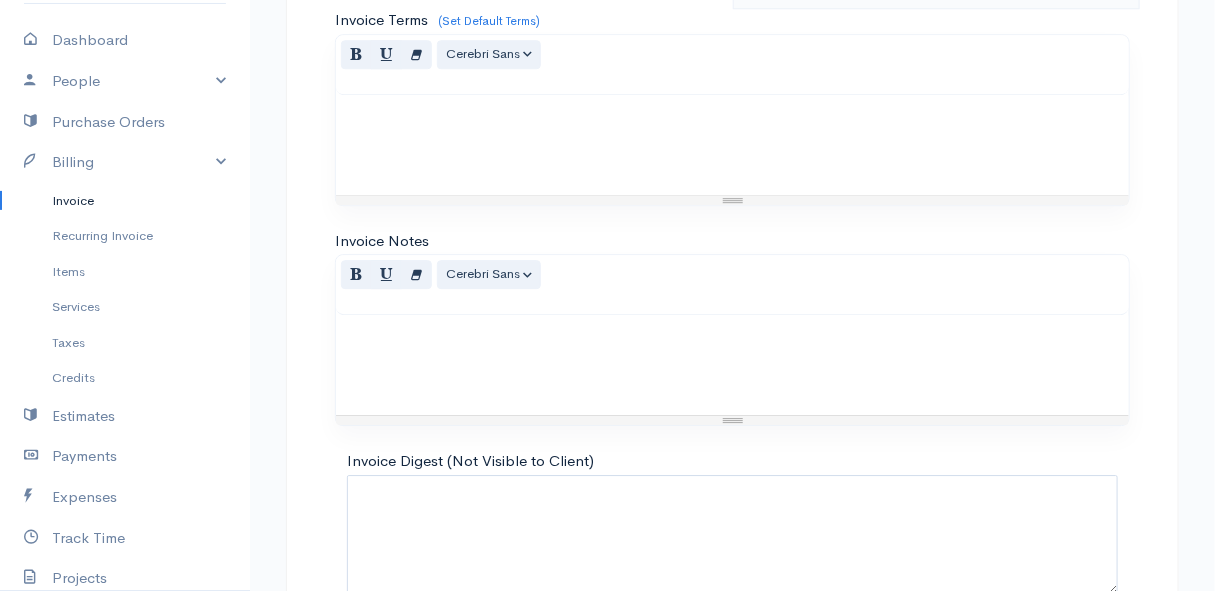 scroll, scrollTop: 2100, scrollLeft: 0, axis: vertical 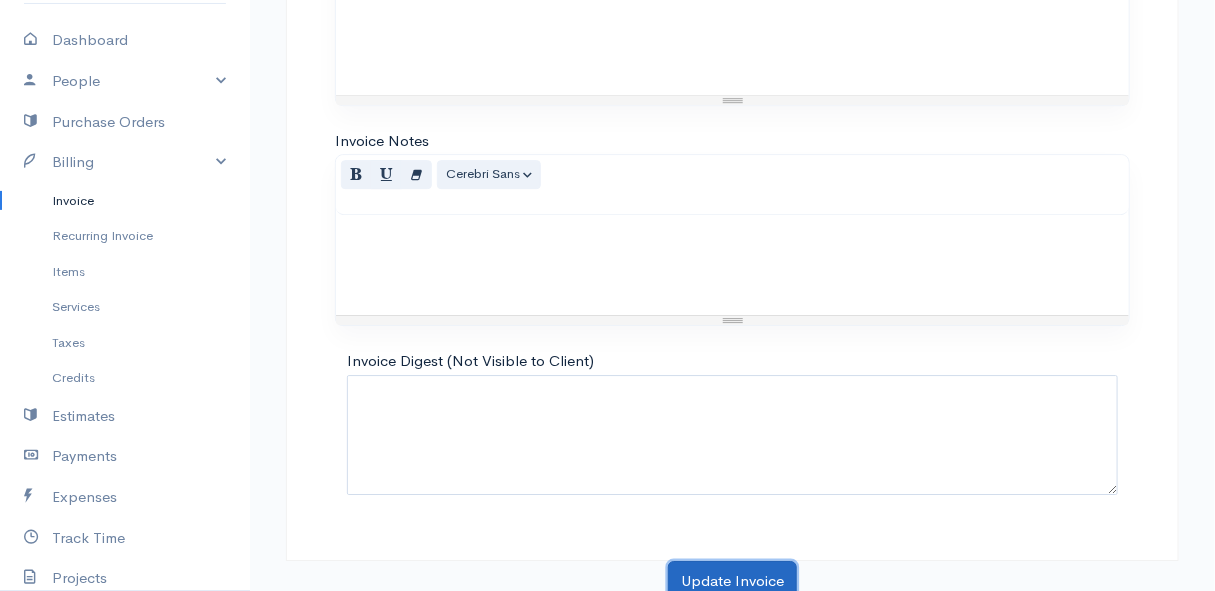 click on "Update Invoice" at bounding box center (732, 581) 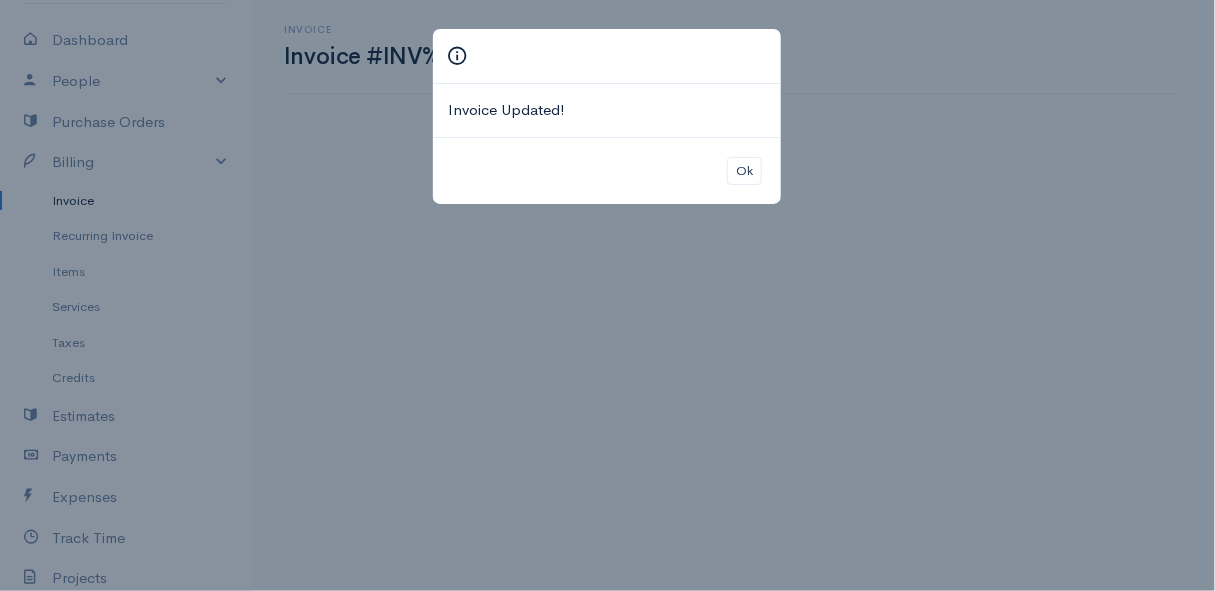 scroll, scrollTop: 0, scrollLeft: 0, axis: both 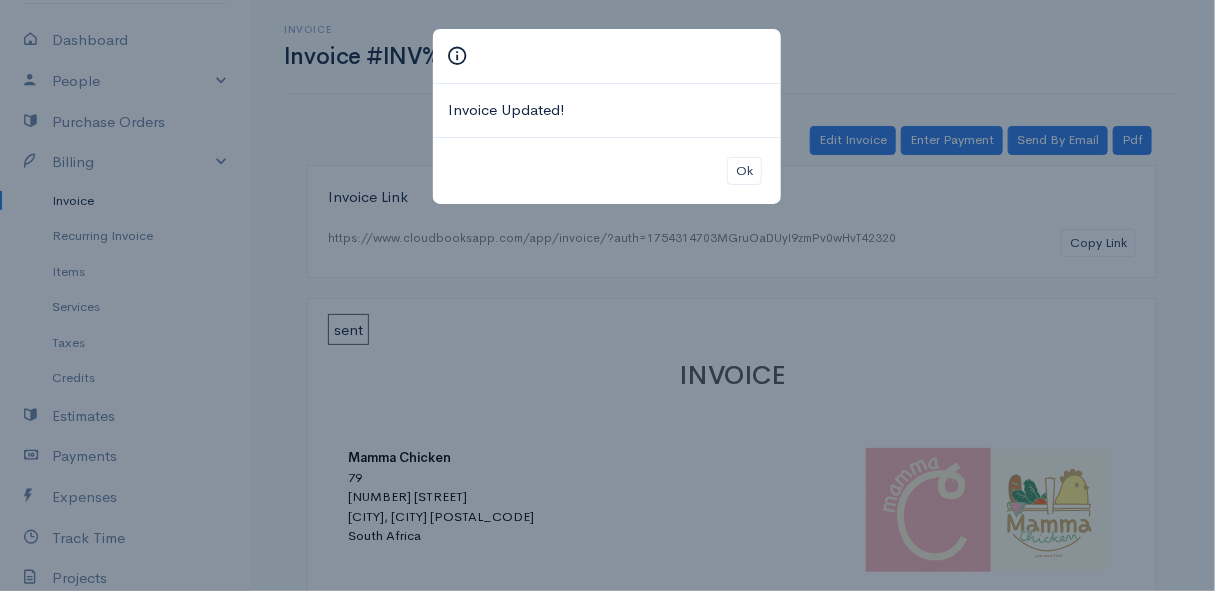click on "Invoice Updated!
Ok" at bounding box center (607, 295) 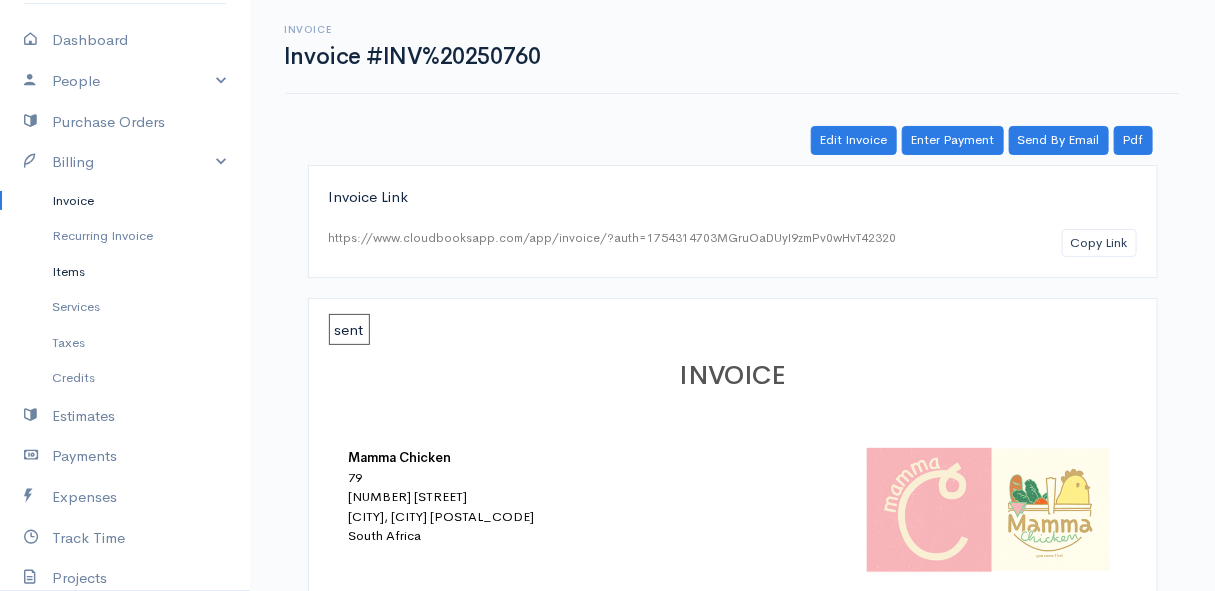 click on "Items" at bounding box center [125, 272] 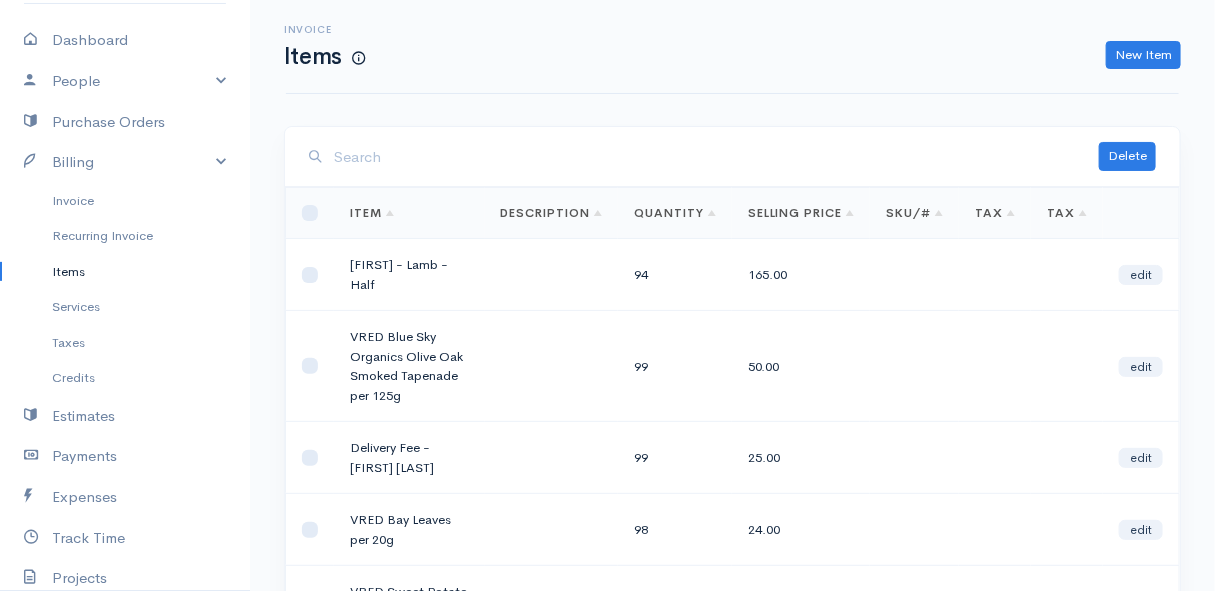 click at bounding box center (716, 157) 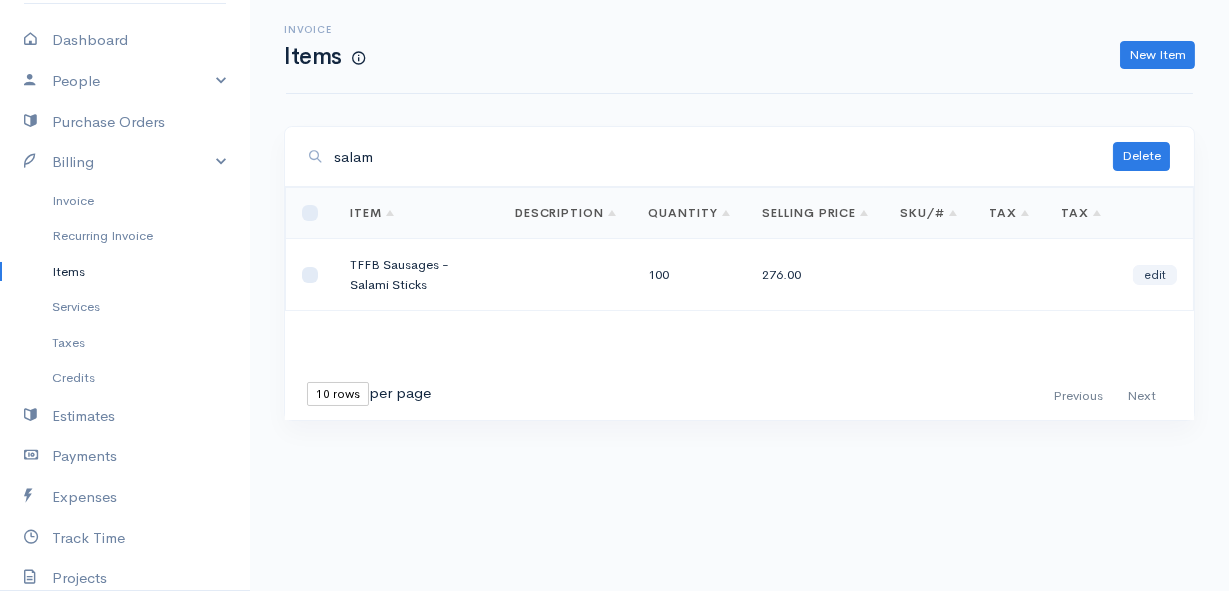 type on "salam" 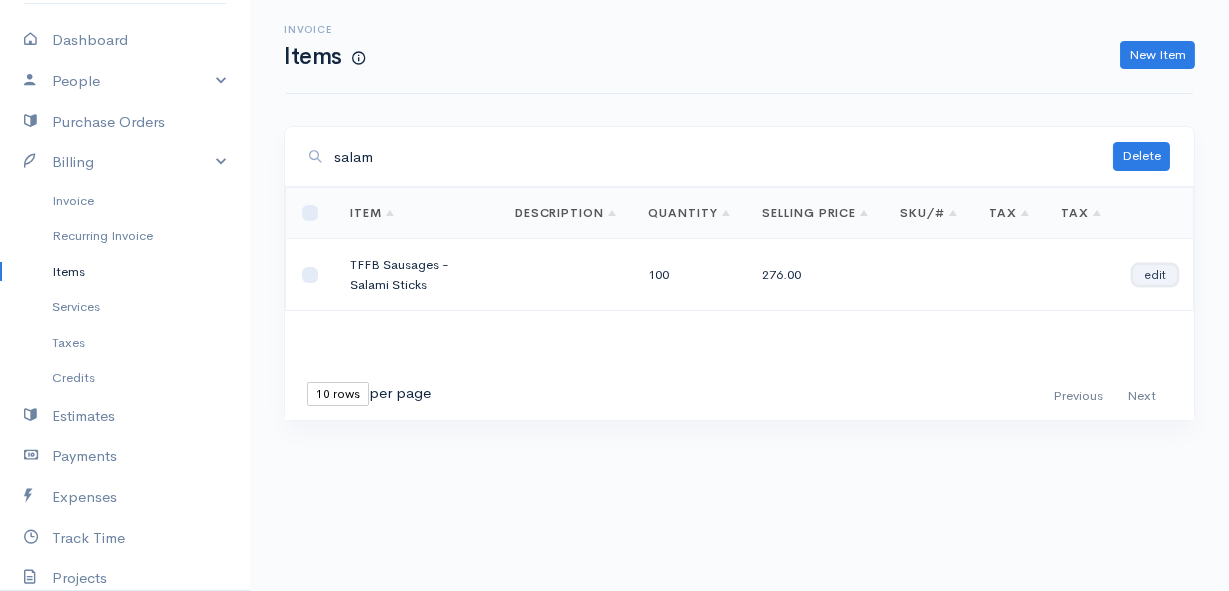 click on "edit" at bounding box center [1155, 275] 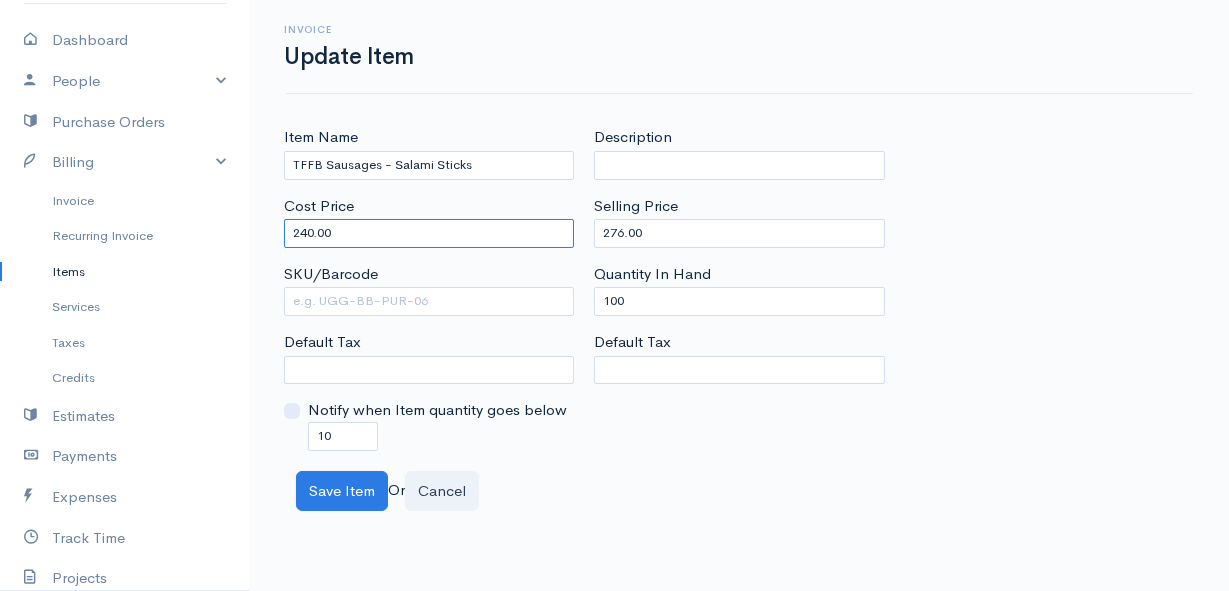 drag, startPoint x: 343, startPoint y: 228, endPoint x: 275, endPoint y: 240, distance: 69.050705 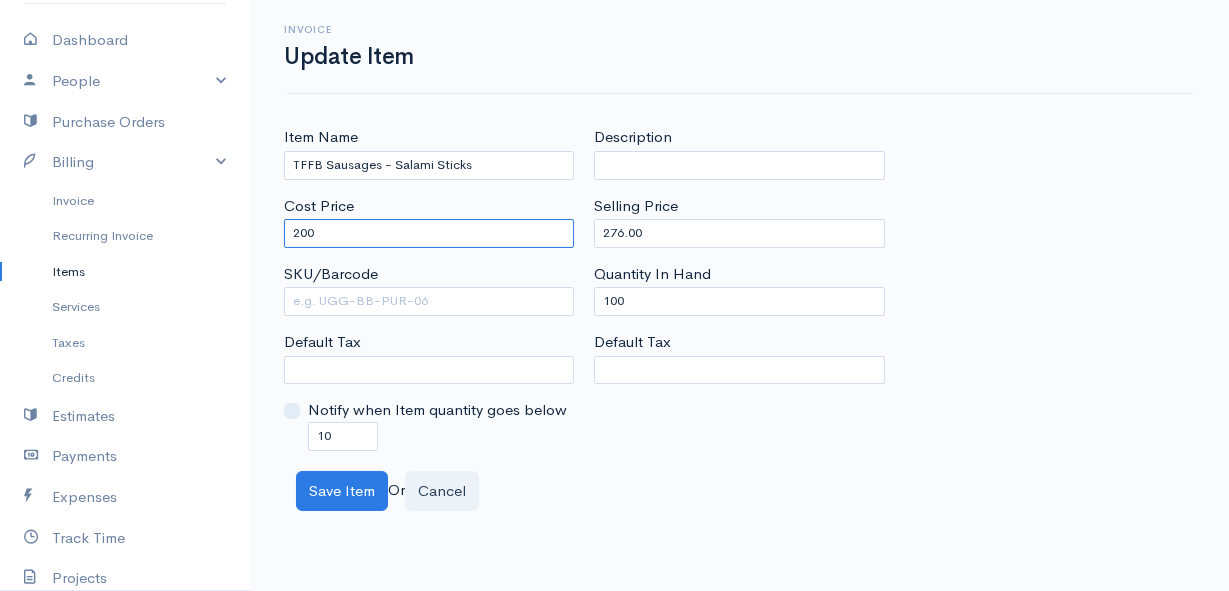 type on "200" 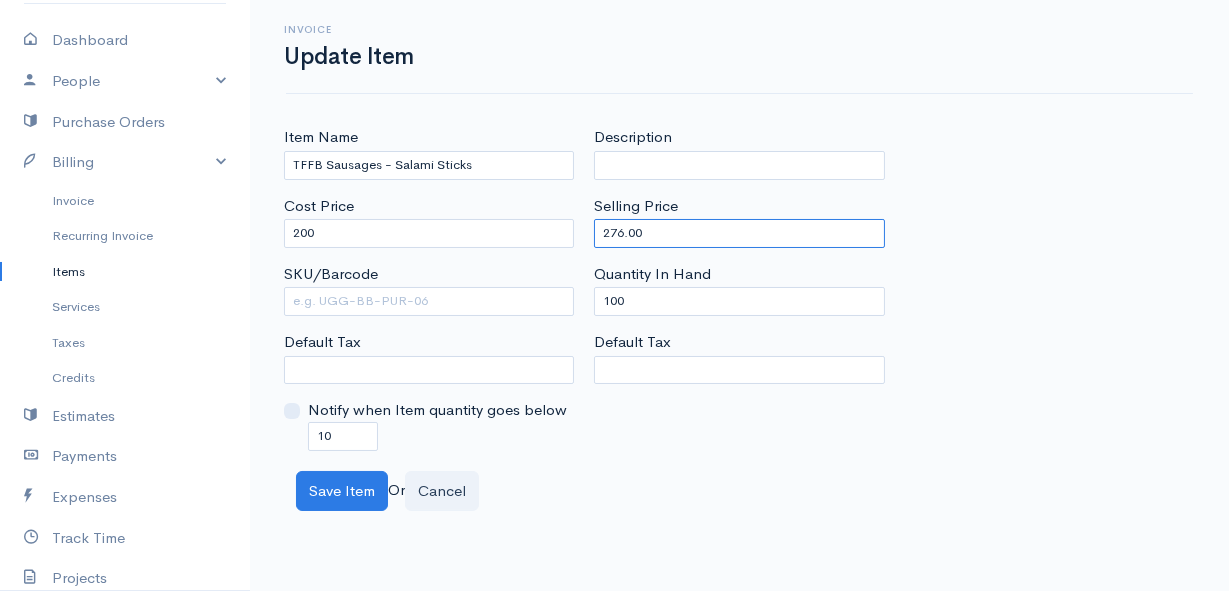 drag, startPoint x: 660, startPoint y: 230, endPoint x: 579, endPoint y: 232, distance: 81.02469 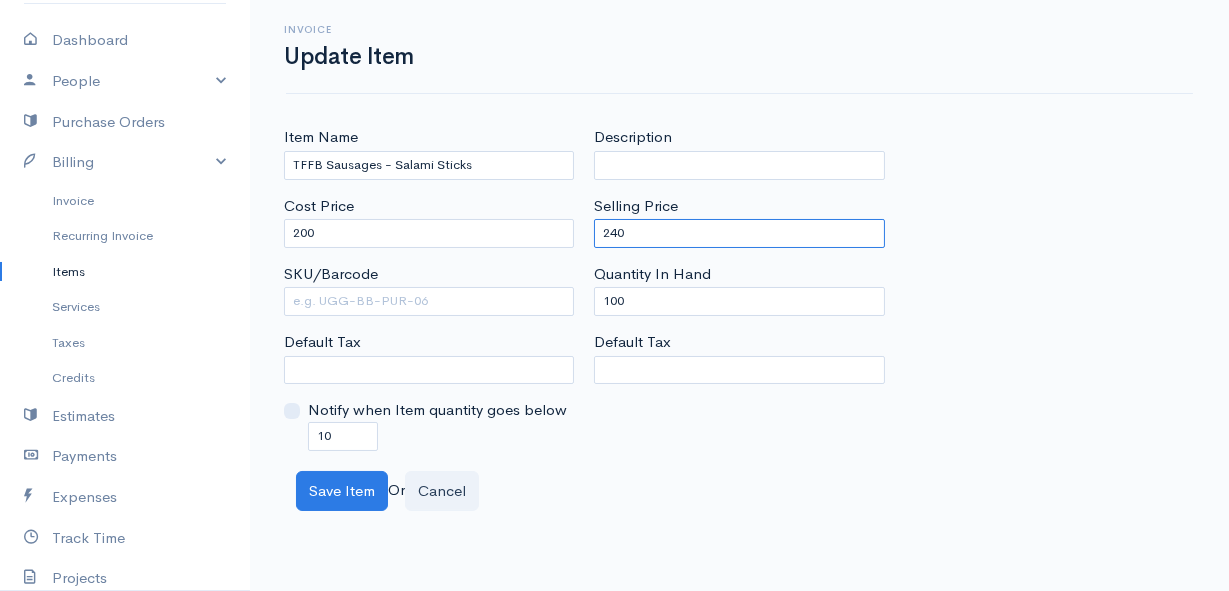 type on "240" 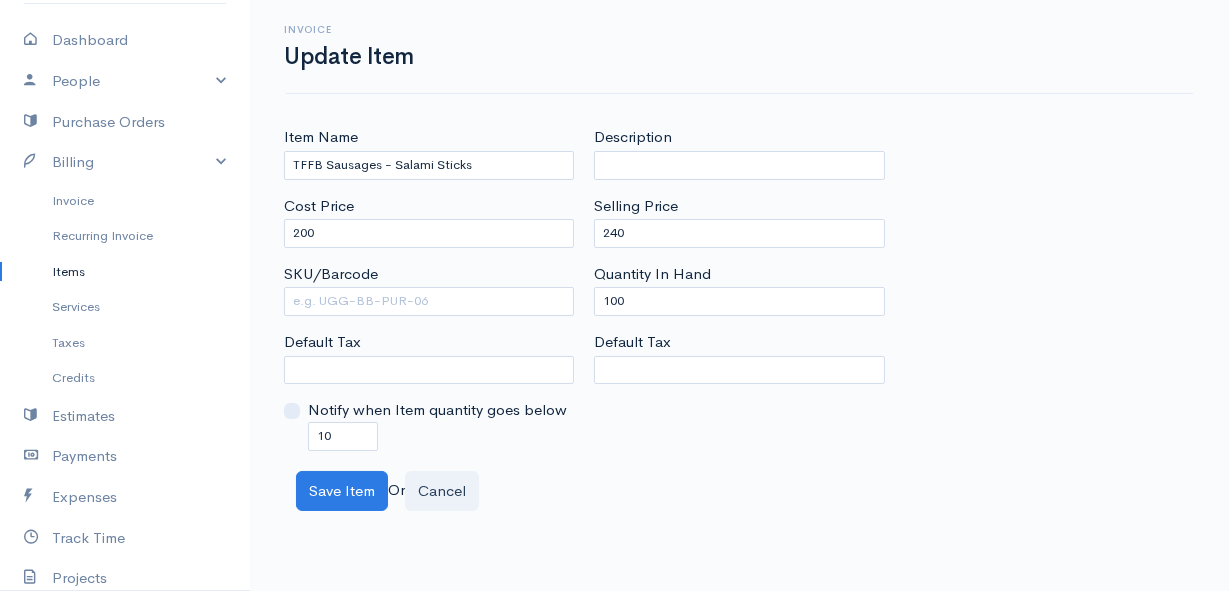 click on "Description Selling Price 240 Quantity In Hand 100 Default Tax" at bounding box center (739, 288) 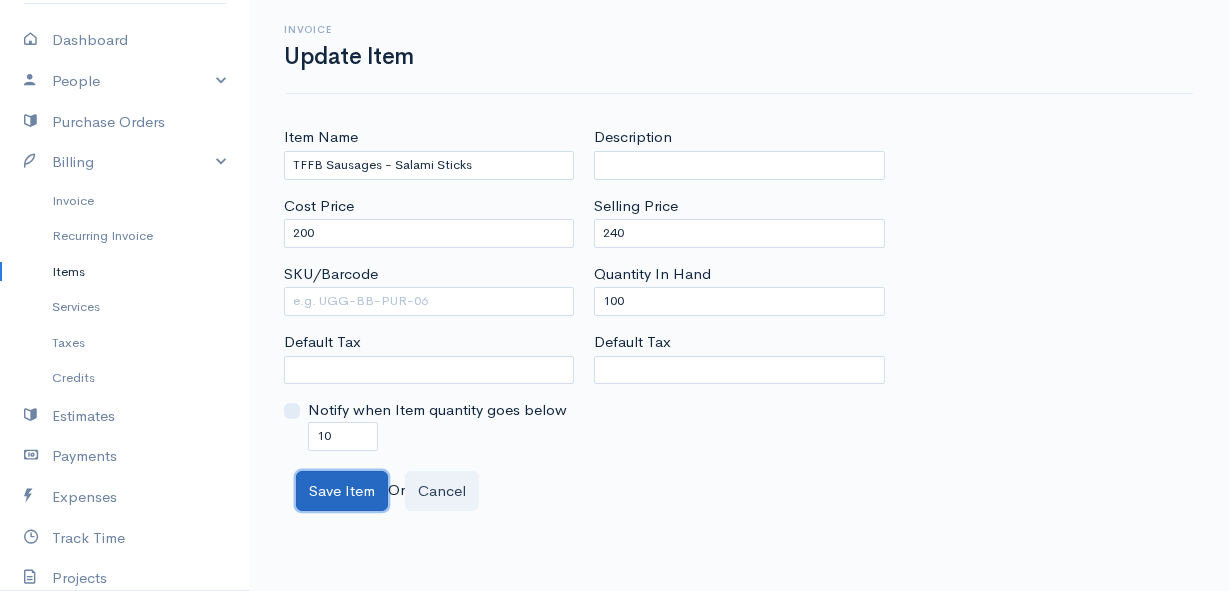 click on "Save Item" at bounding box center [342, 491] 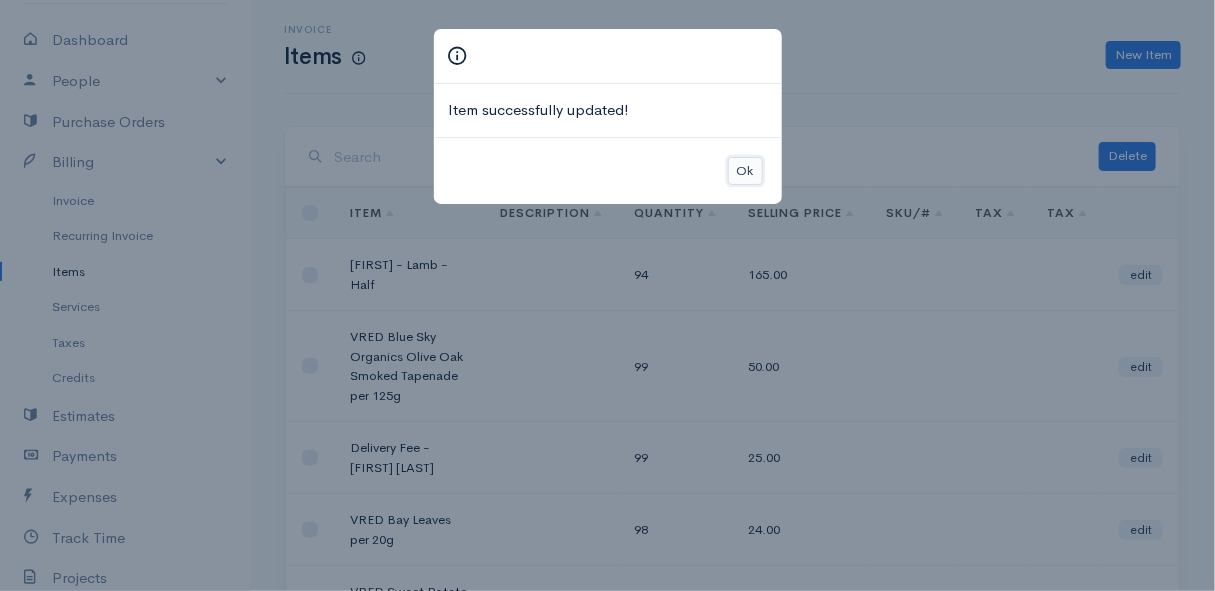 click on "Ok" at bounding box center (745, 171) 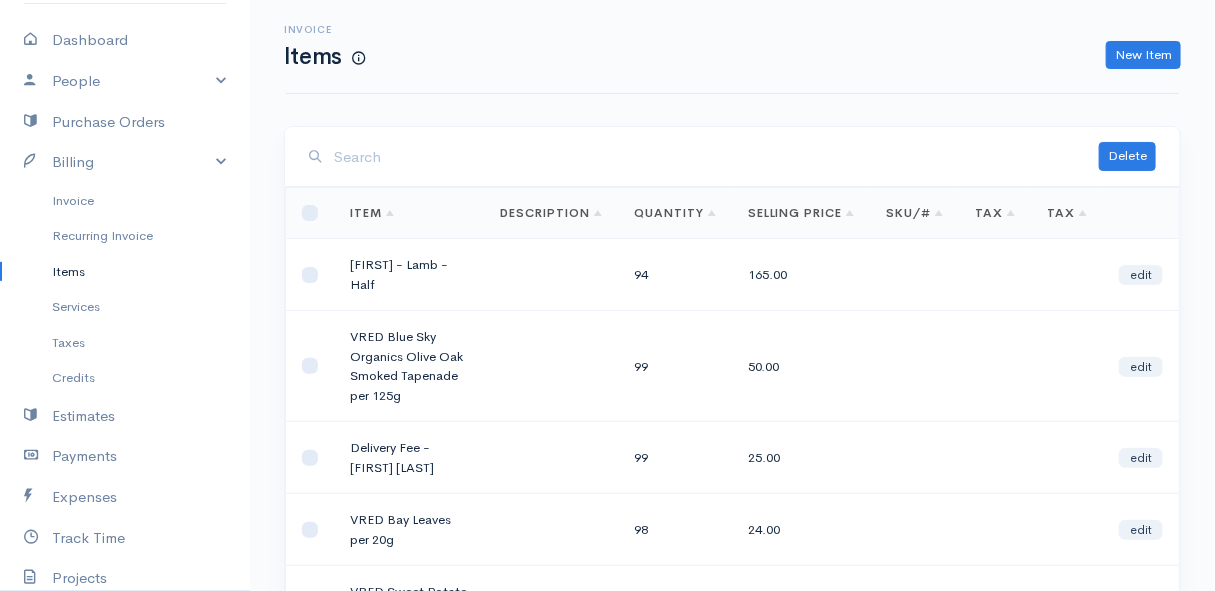 click on "Items" at bounding box center (125, 272) 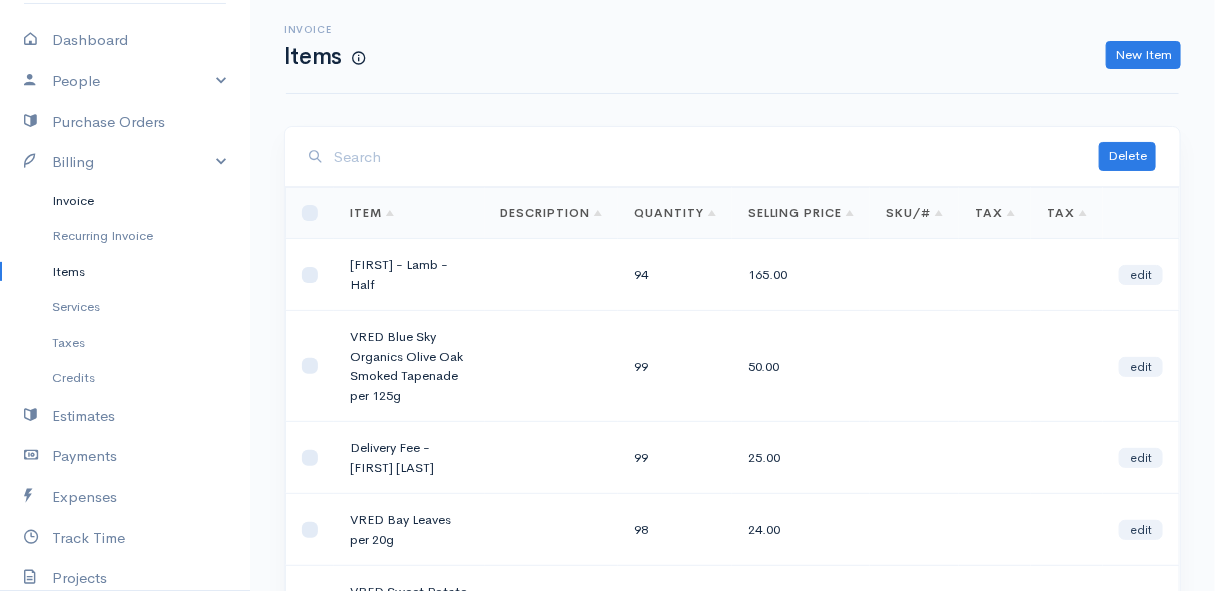 click on "Invoice" at bounding box center [125, 201] 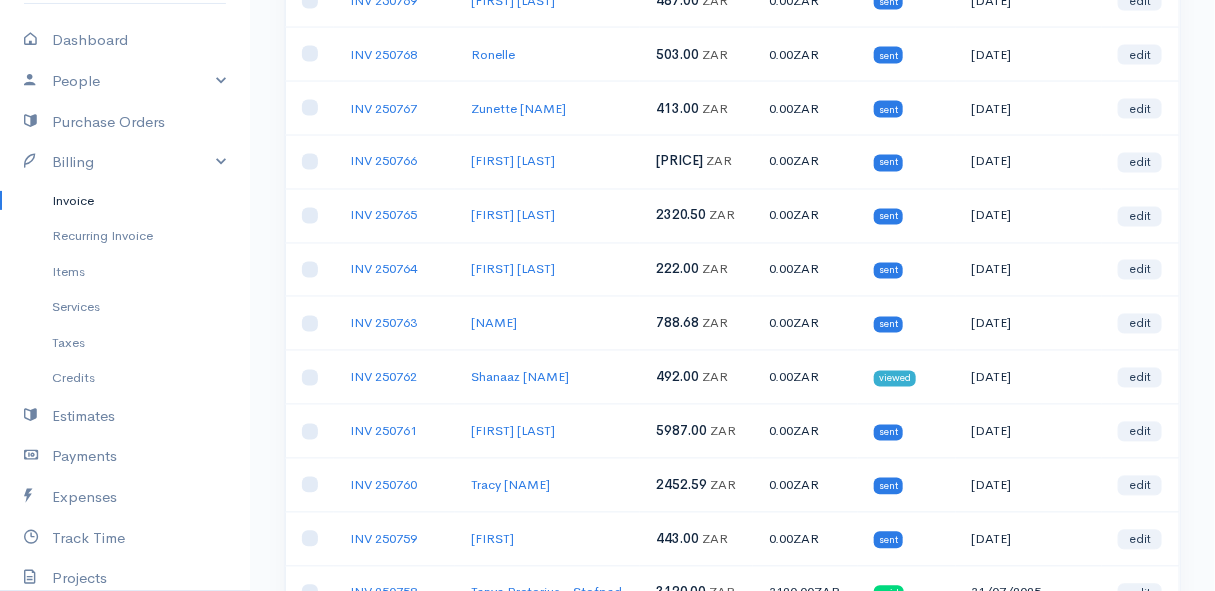scroll, scrollTop: 1363, scrollLeft: 0, axis: vertical 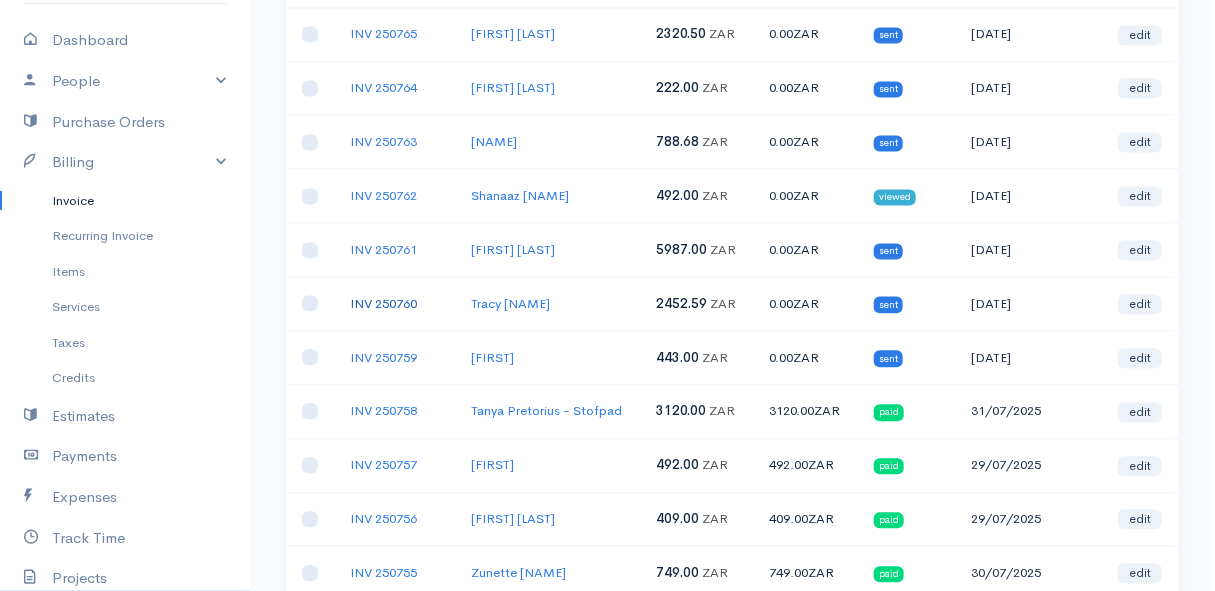 click on "INV 250760" at bounding box center (383, 303) 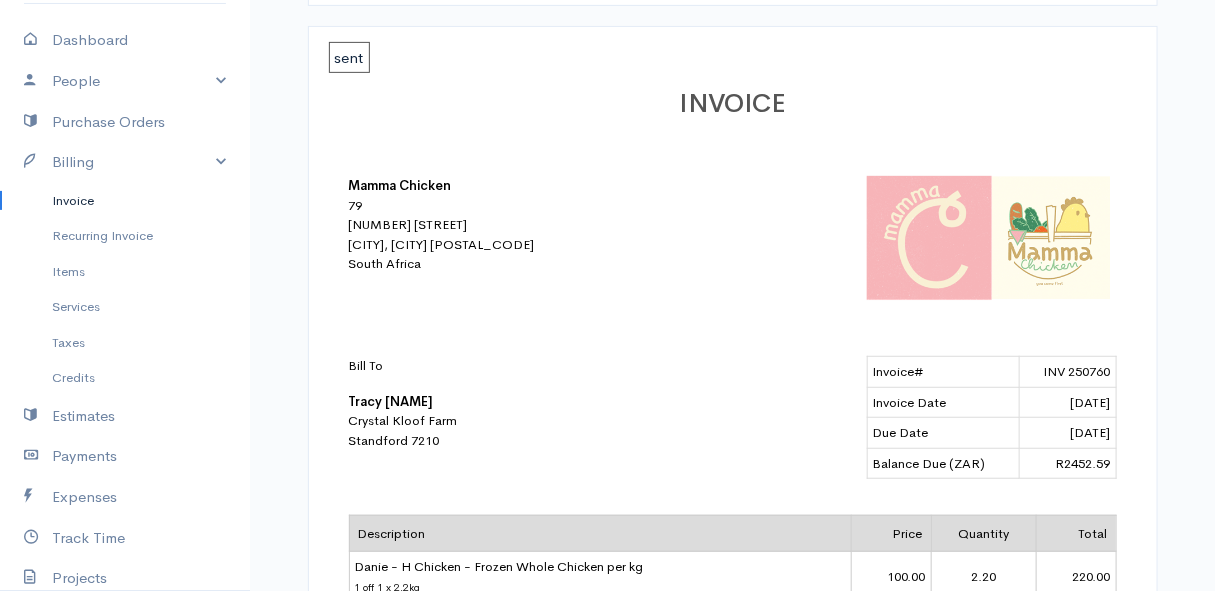scroll, scrollTop: 0, scrollLeft: 0, axis: both 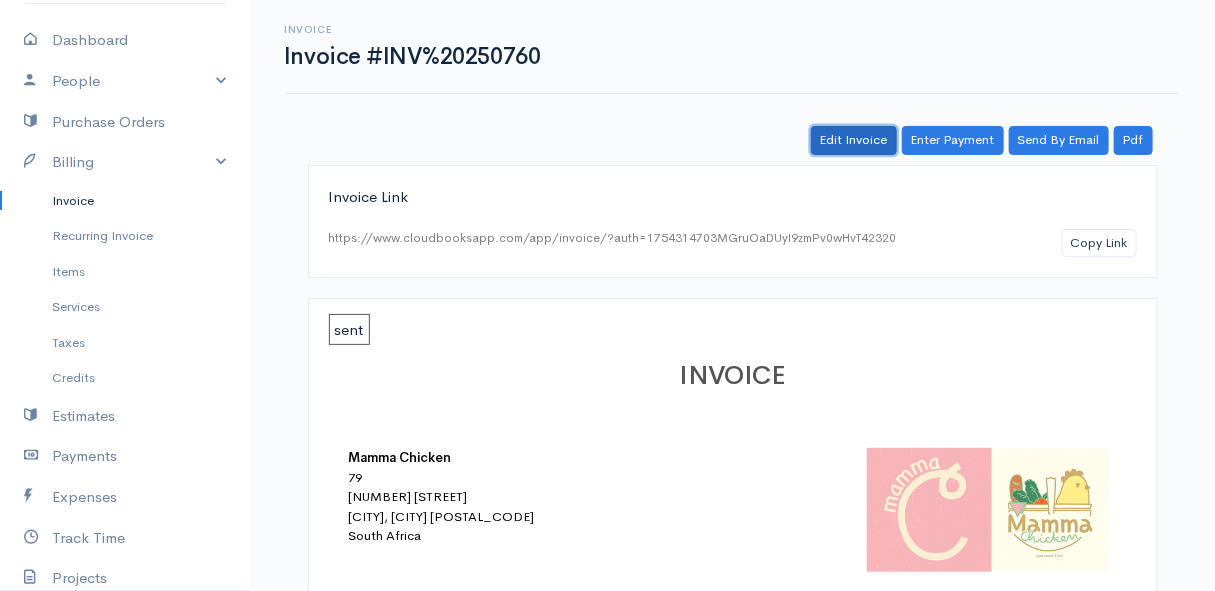 click on "Edit Invoice" at bounding box center (854, 140) 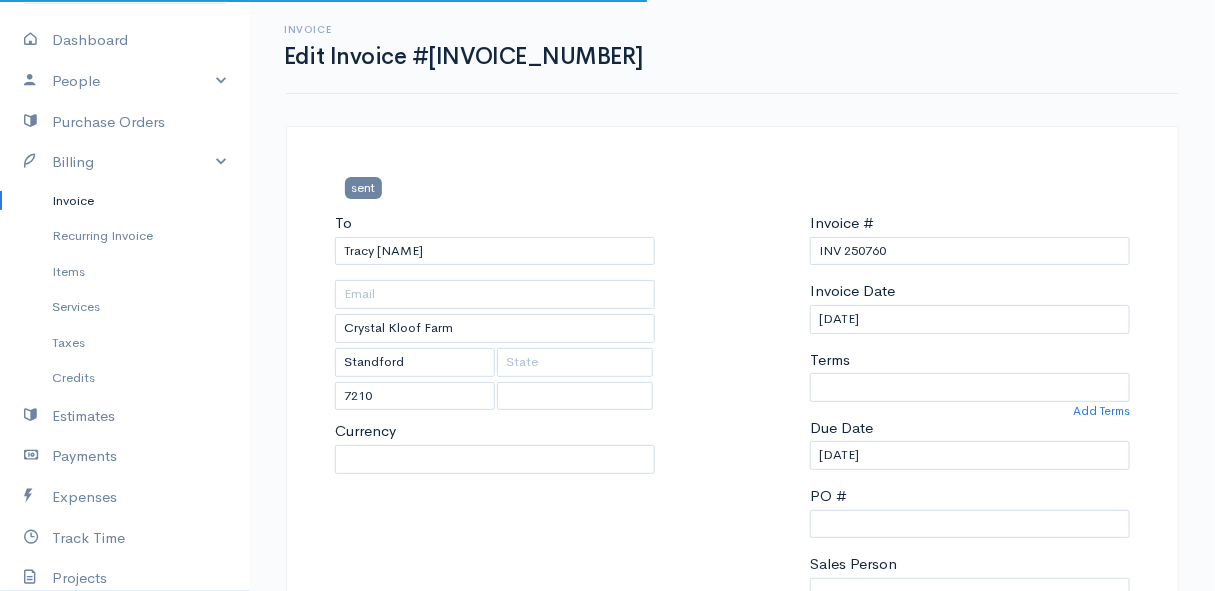 select 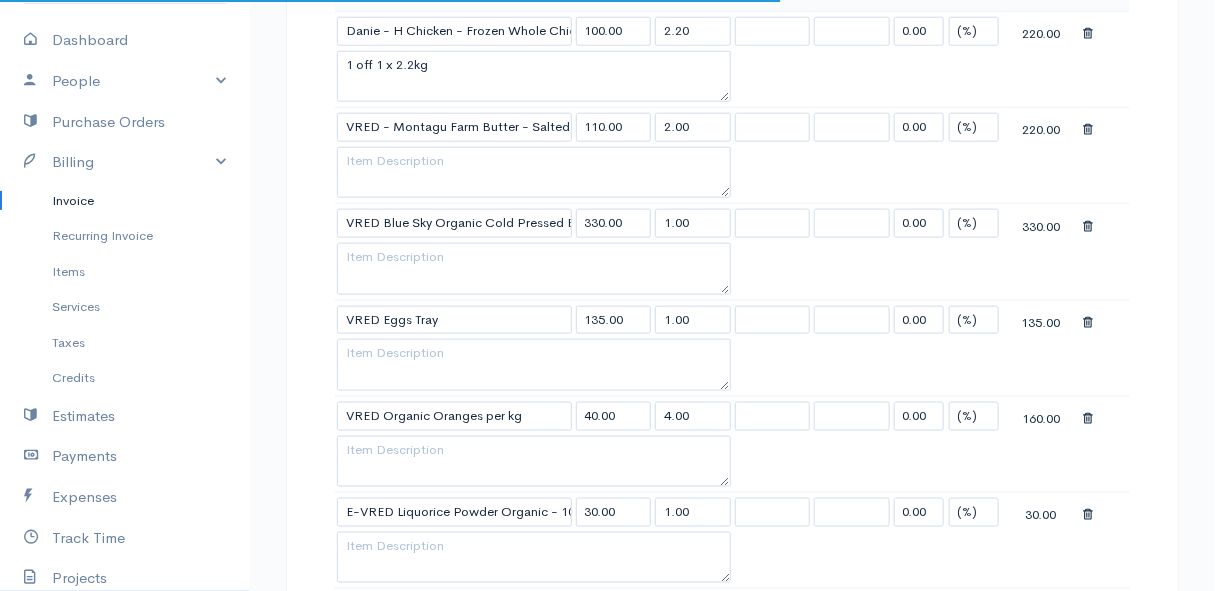 select on "South Africa" 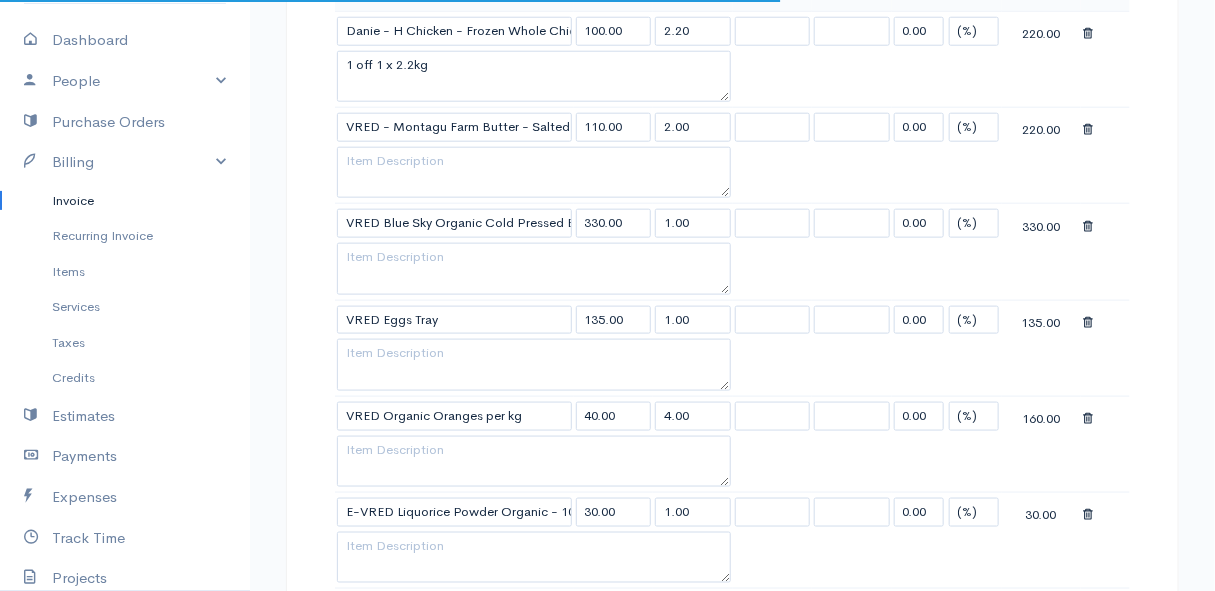 select on "ZAR" 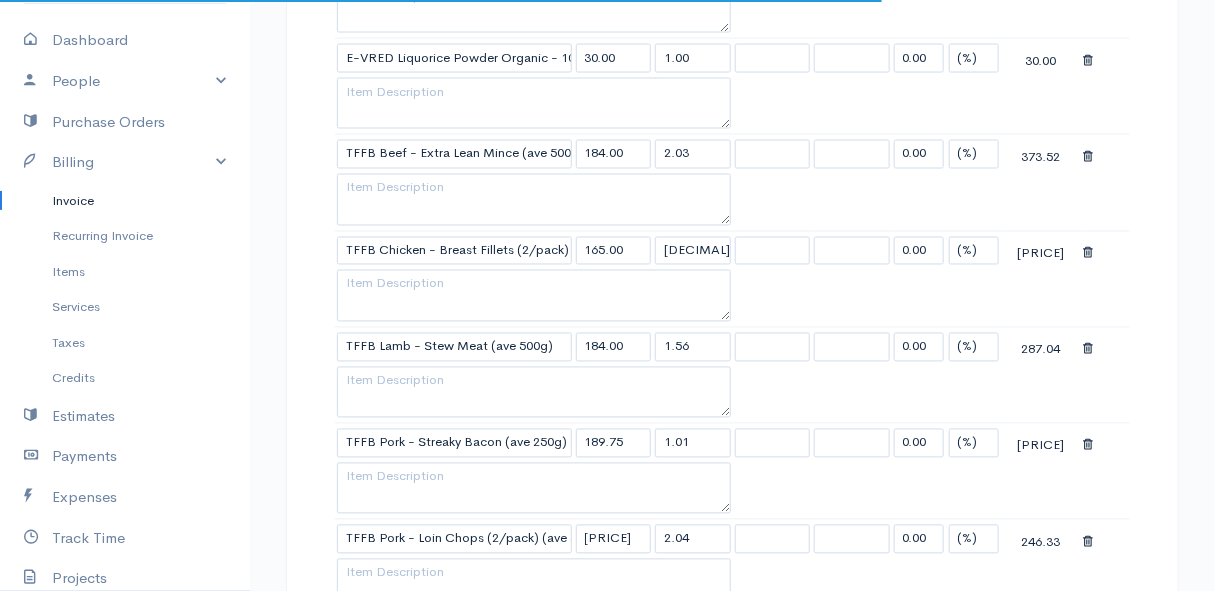 scroll, scrollTop: 1454, scrollLeft: 0, axis: vertical 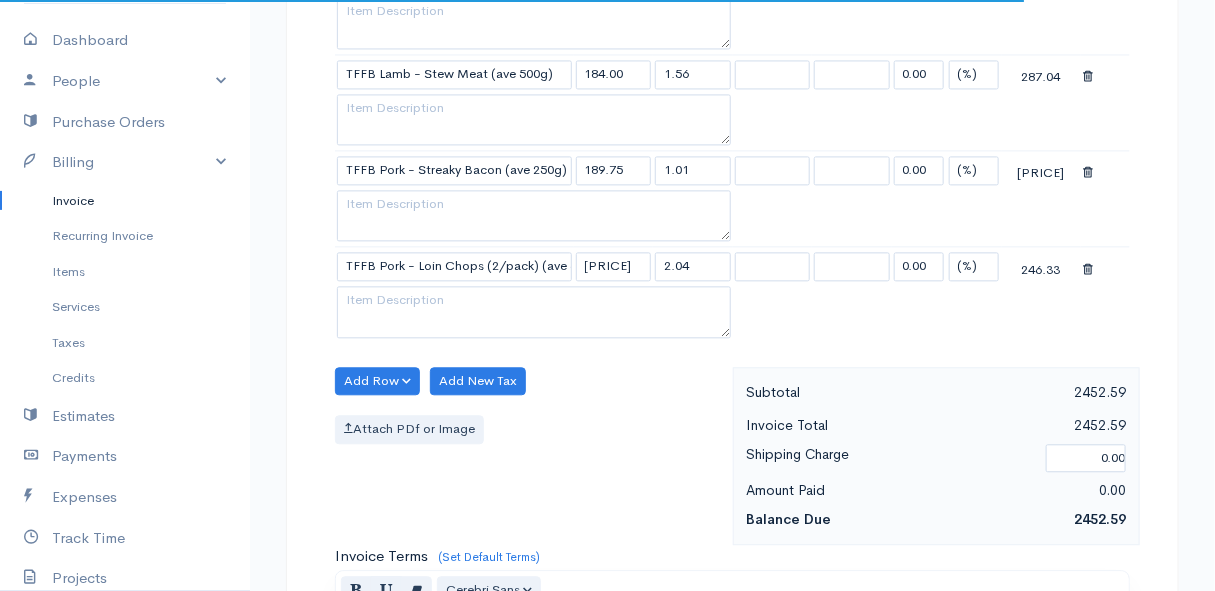 click on "Item Rate Qty Tax Tax Discount Total [FIRST] - H Chicken - Frozen Whole Chicken per kg 100.00 2.20 0.00 (%) Flat 220.00 1 off 1 x 2.2kg VRED - Montagu Farm Butter - Salted 110.00 2.00 0.00 (%) Flat 220.00 VRED Blue Sky Organic Cold Pressed Extra Virgin Olive Oil 1L 330.00 1.00 0.00 (%) Flat 330.00 VRED Eggs Tray 135.00 1.00 0.00 (%) Flat 135.00 VRED Organic Oranges per kg 40.00 4.00 0.00 (%) Flat 160.00 E-VRED Liquorice Powder Organic - 100g 30.00 1.00 0.00 (%) Flat 30.00 TFFB Beef - Extra Lean Mince (ave 500g) 184.00 2.03 0.00 (%) Flat 373.52 TFFB Chicken - Breast Fillets (2/pack) (ave 700g) 165.00 1.57 0.00 (%) Flat 259.05 TFFB Lamb - Stew Meat (ave 500g) 184.00 1.56 0.00 (%) Flat 287.04 TFFB Pork - Streaky Bacon (ave 250g) 189.75 1.01 0.00 (%) Flat 191.65 TFFB Pork - Loin Chops (2/pack) (ave 500g-600g) 120.75 2.04 0.00 (%) Flat 246.33" at bounding box center [732, -199] 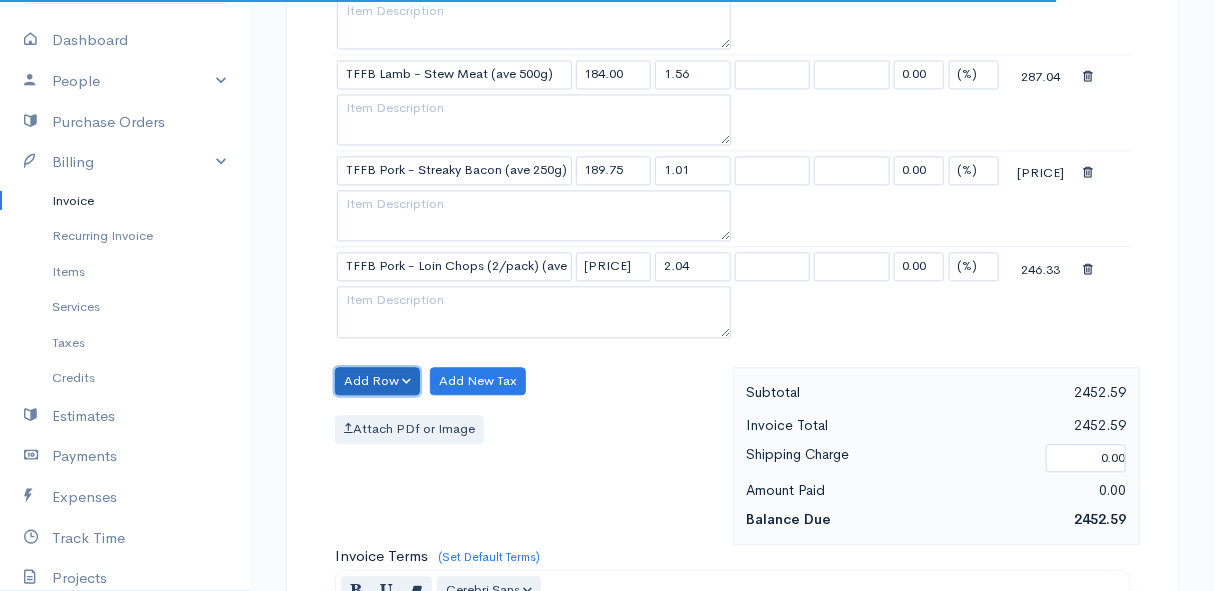 click on "Add Row" at bounding box center [377, 381] 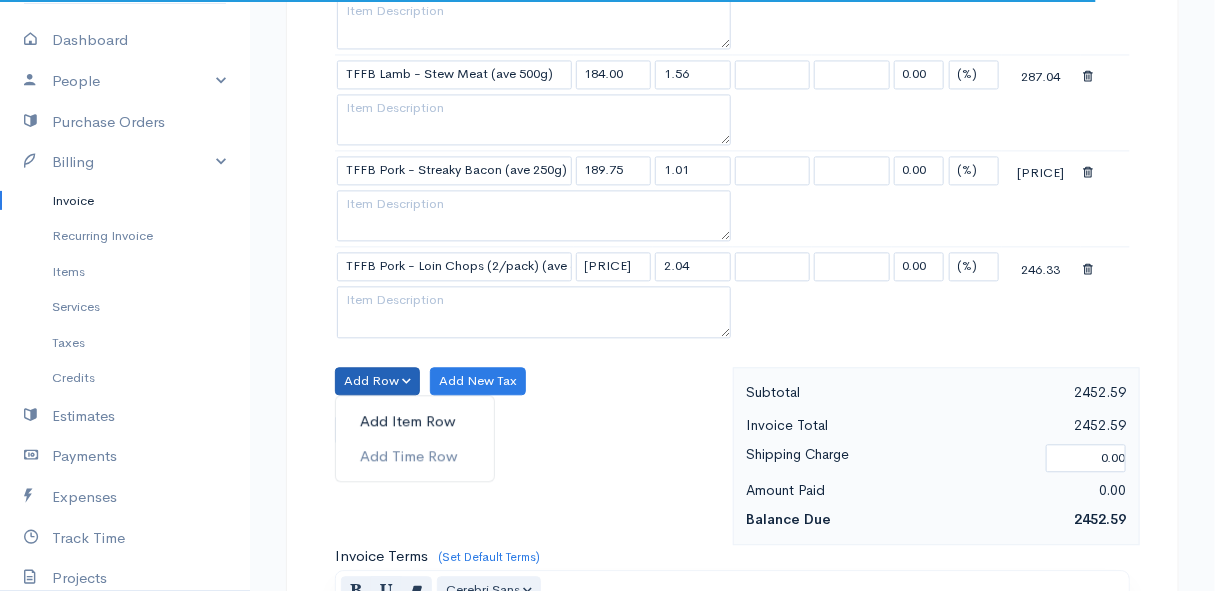click on "Add Item Row" at bounding box center [415, 421] 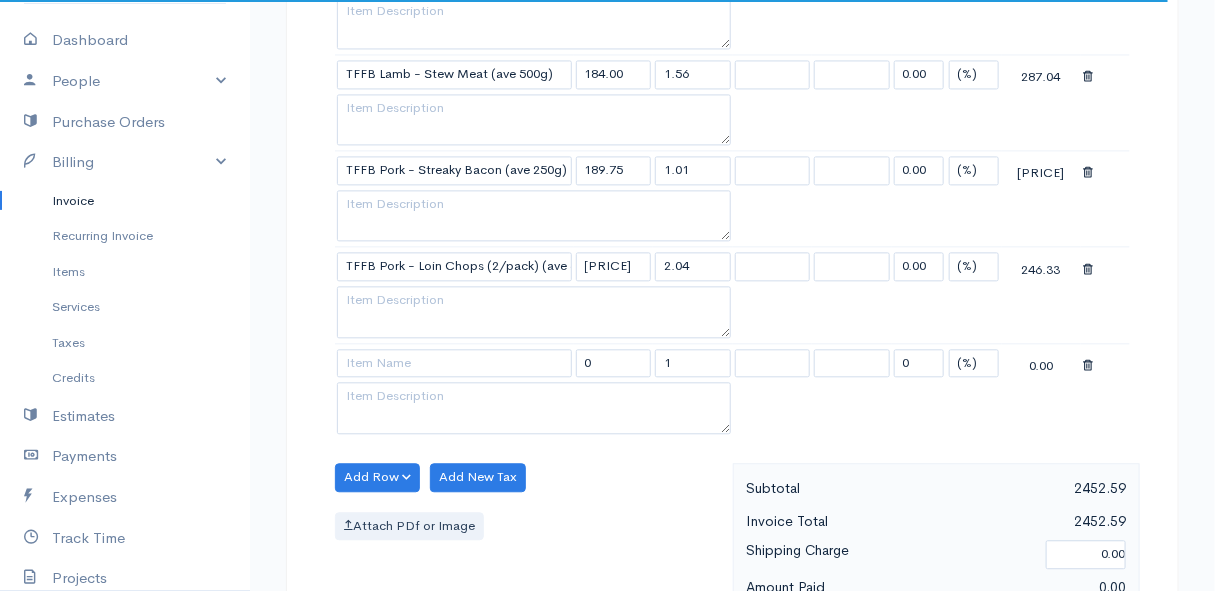 click at bounding box center [454, 362] 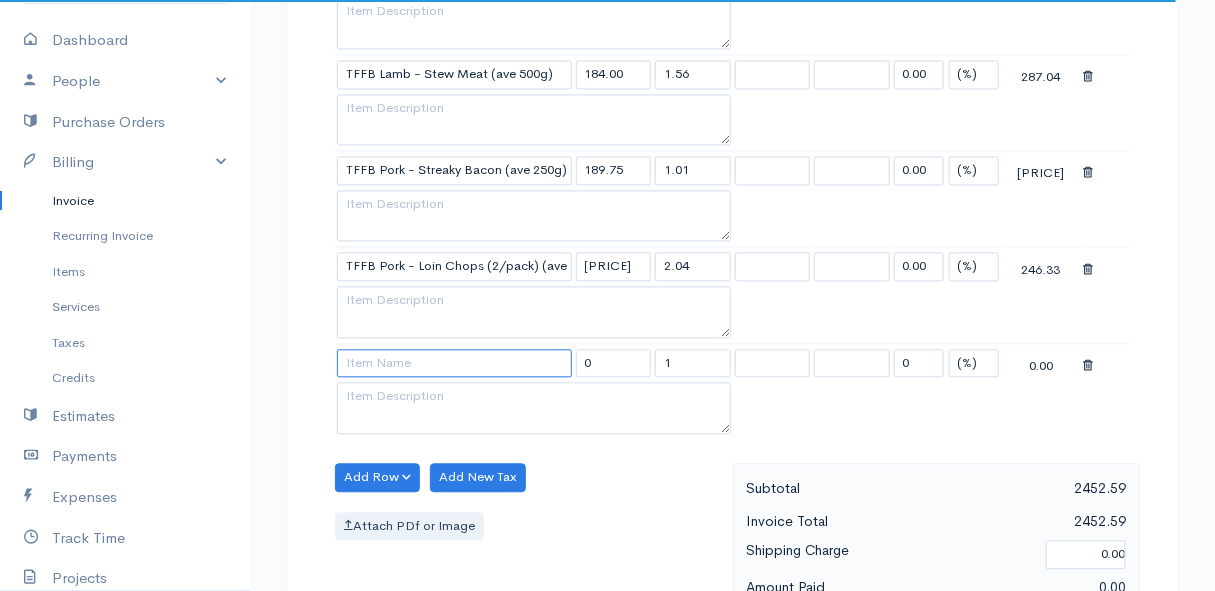 click at bounding box center (454, 363) 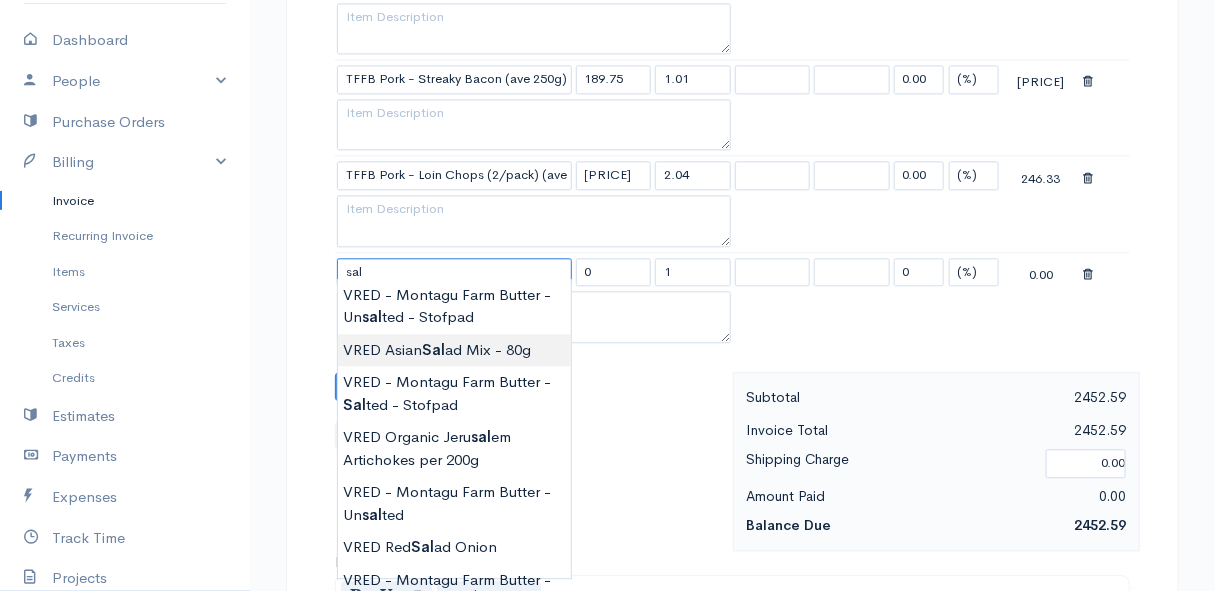 scroll, scrollTop: 1636, scrollLeft: 0, axis: vertical 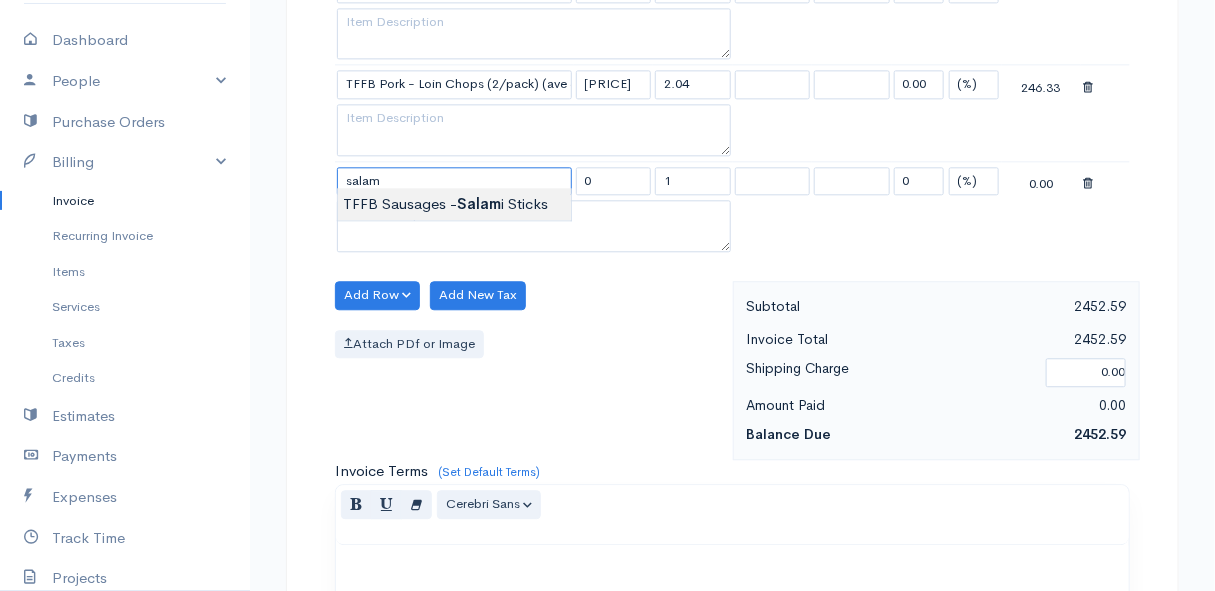 type on "TFFB Sausages - Salami Sticks" 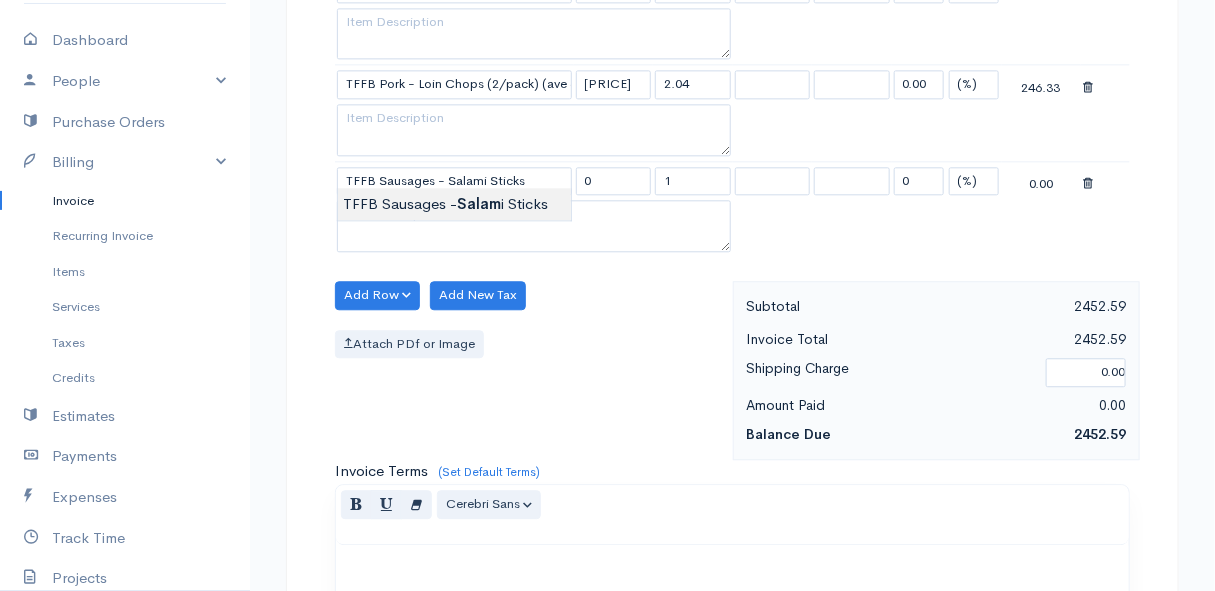 type on "240.00" 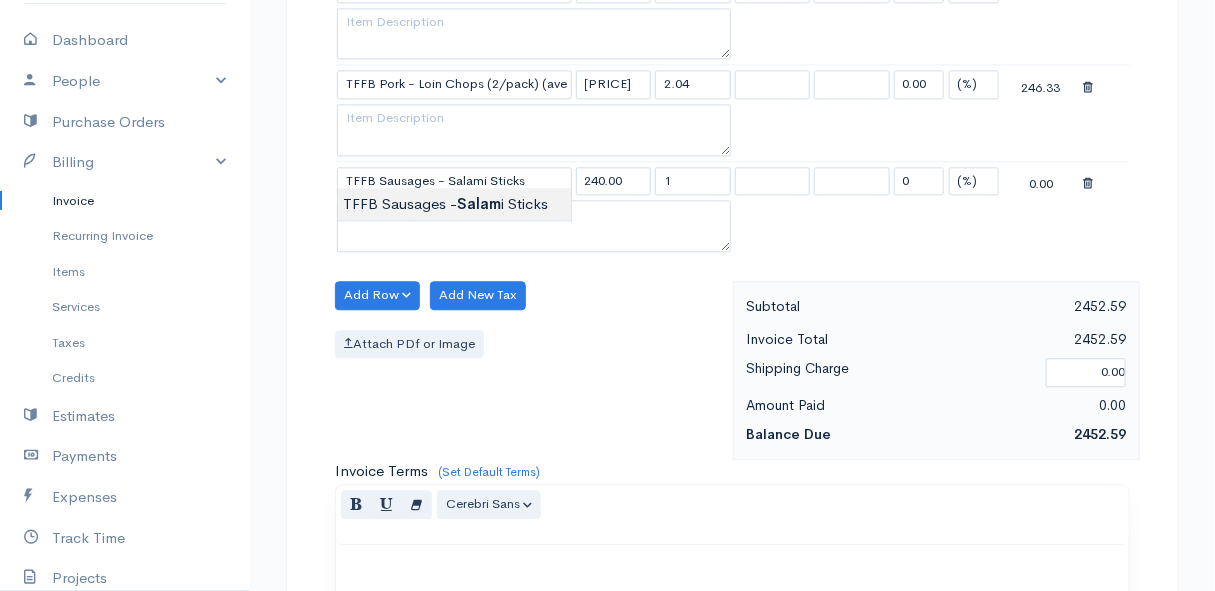 click on "Mamma Chicken
Upgrade
Dashboard
People
Clients
Vendors
Staff Users
Purchase Orders
Billing
Invoice
Recurring Invoice
Items
Services
Taxes
Credits
Estimates
Payments
Expenses
Track Time
Projects
Reports
Settings
My Organizations
Logout
Help
@CloudBooksApp [YEAR]
Invoice
Edit Invoice #[INVOICE_NUMBER]
sent To [FIRST] [LAST] [NUMBER] [STREET], [CITY] [POSTAL_CODE] [COUNTRY]" at bounding box center (607, -243) 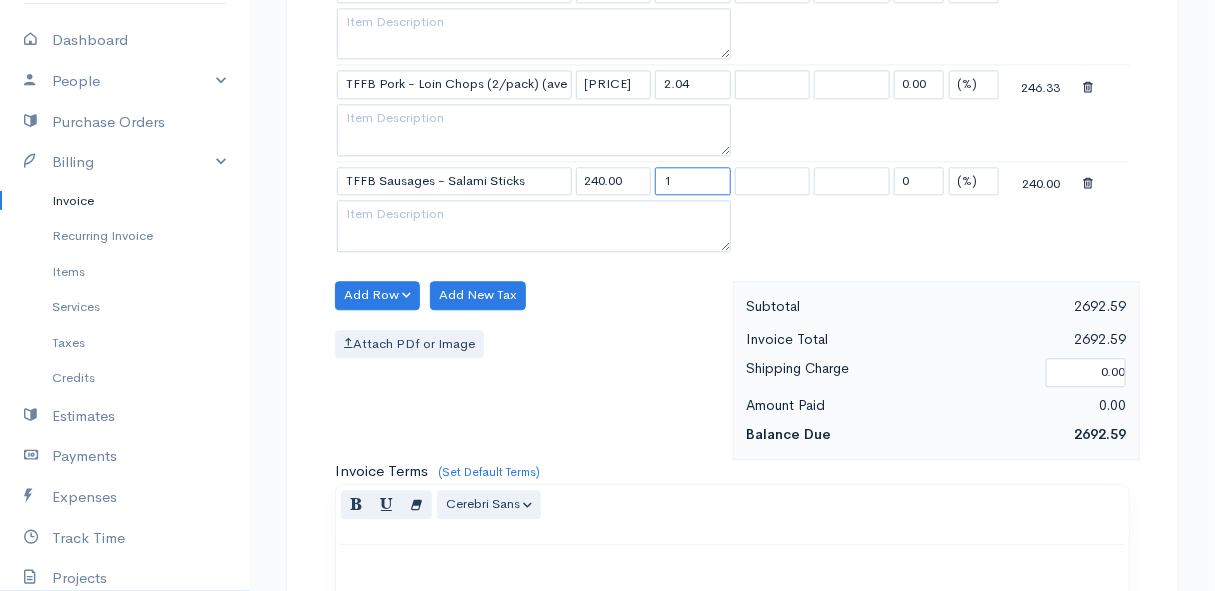 drag, startPoint x: 675, startPoint y: 177, endPoint x: 642, endPoint y: 174, distance: 33.13608 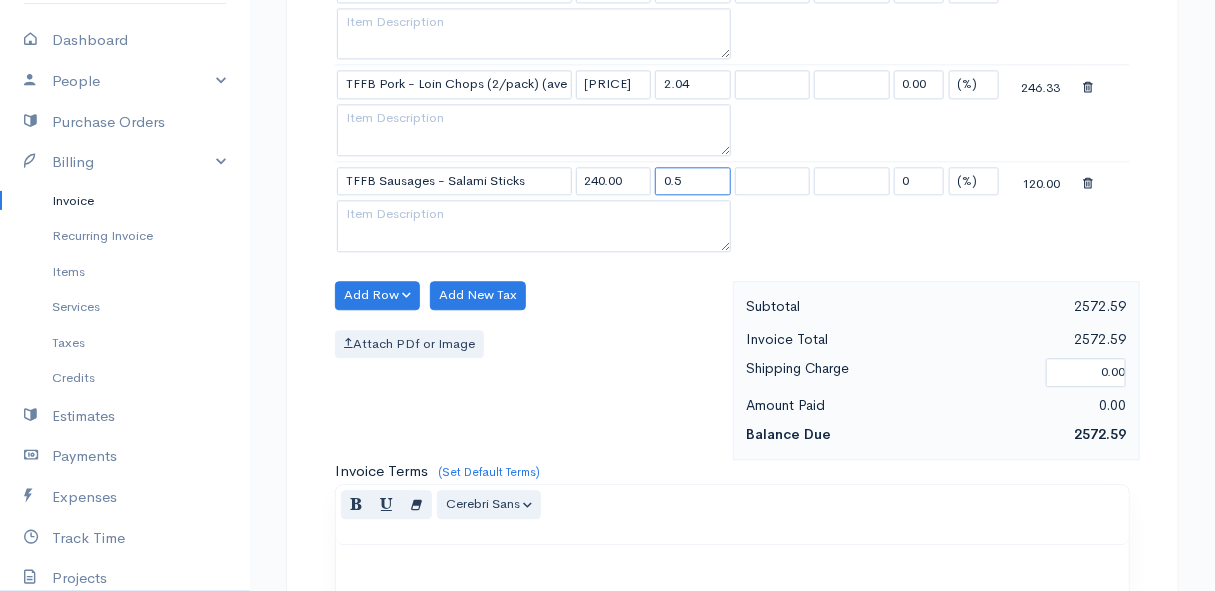 type on "0.5" 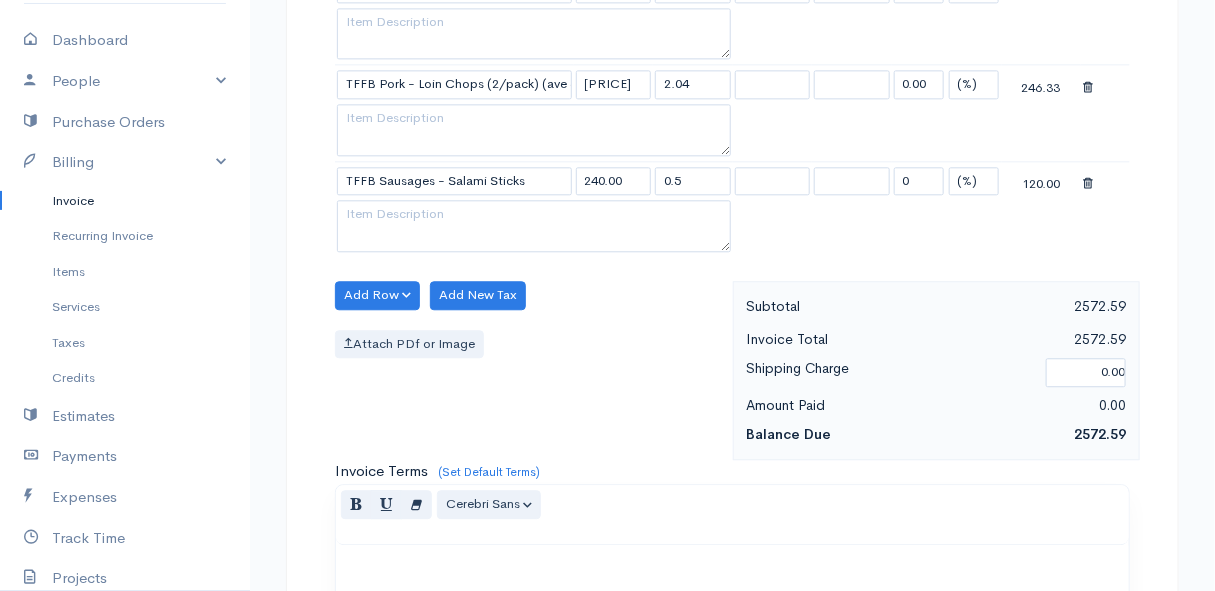 click on "Attach PDf or Image" at bounding box center [529, 344] 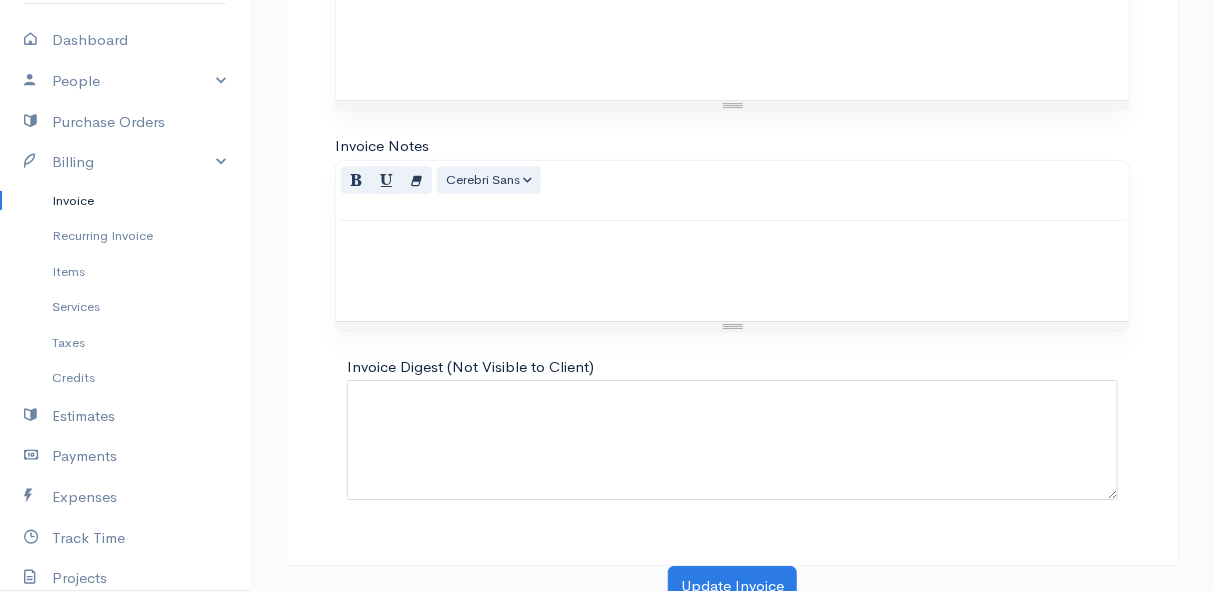 scroll, scrollTop: 2186, scrollLeft: 0, axis: vertical 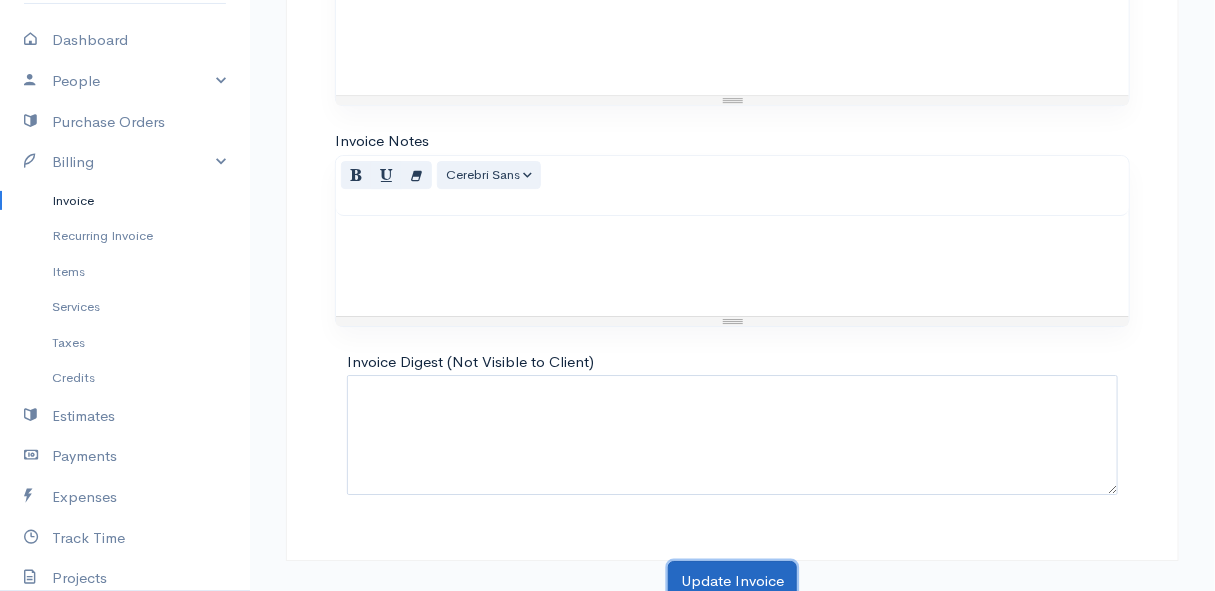 click on "Update Invoice" at bounding box center [732, 581] 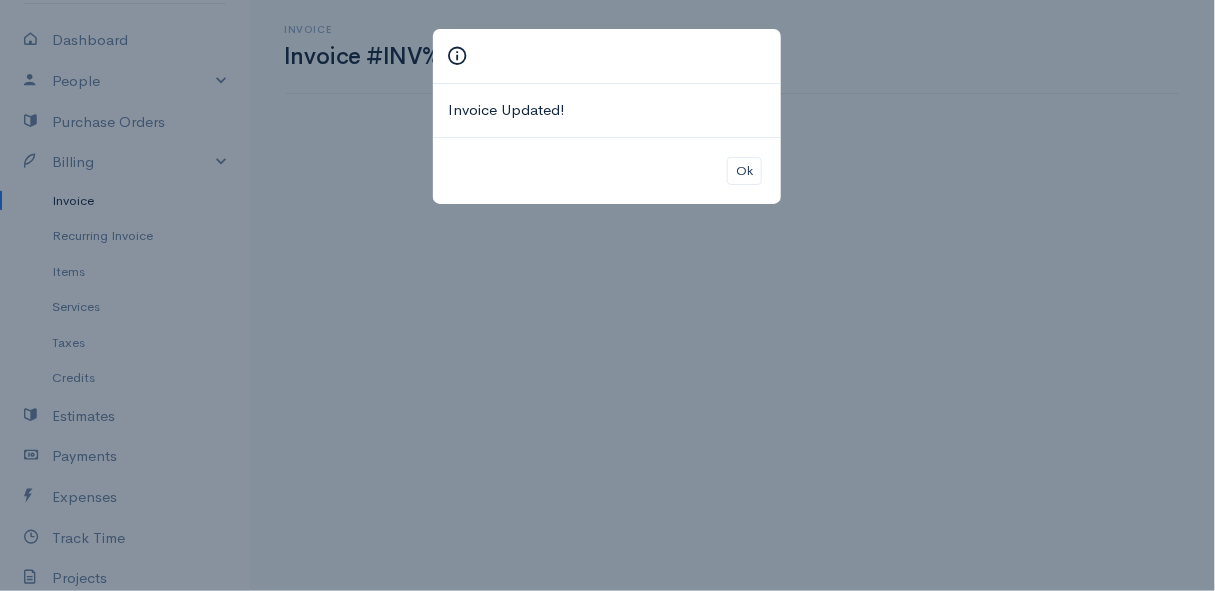 scroll, scrollTop: 0, scrollLeft: 0, axis: both 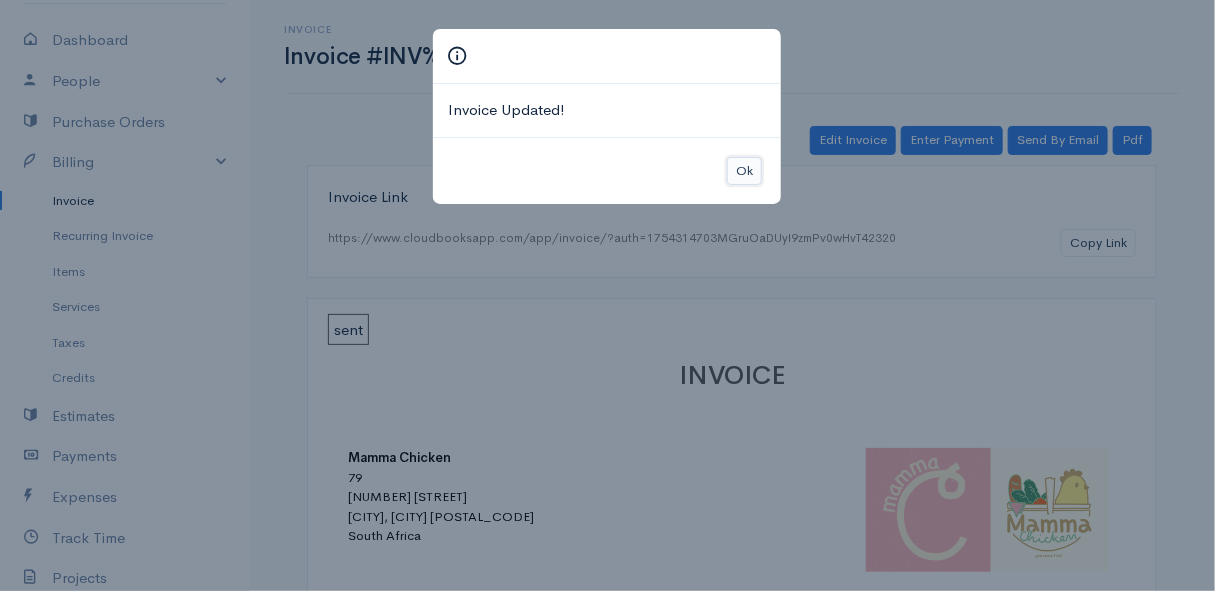 click on "Ok" at bounding box center [744, 171] 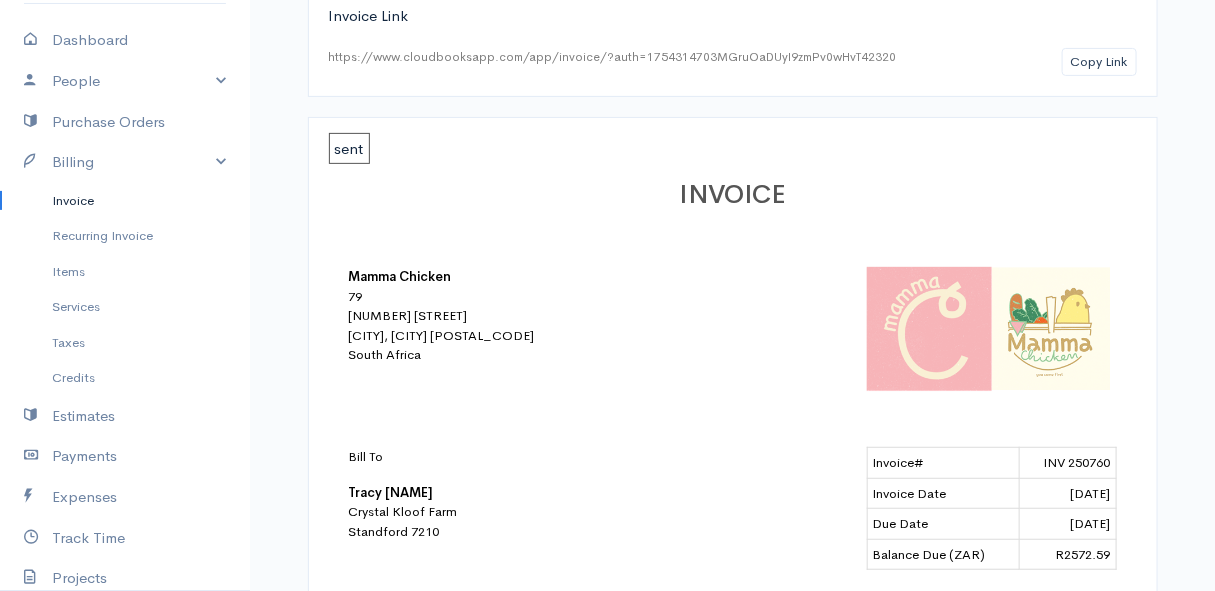 scroll, scrollTop: 0, scrollLeft: 0, axis: both 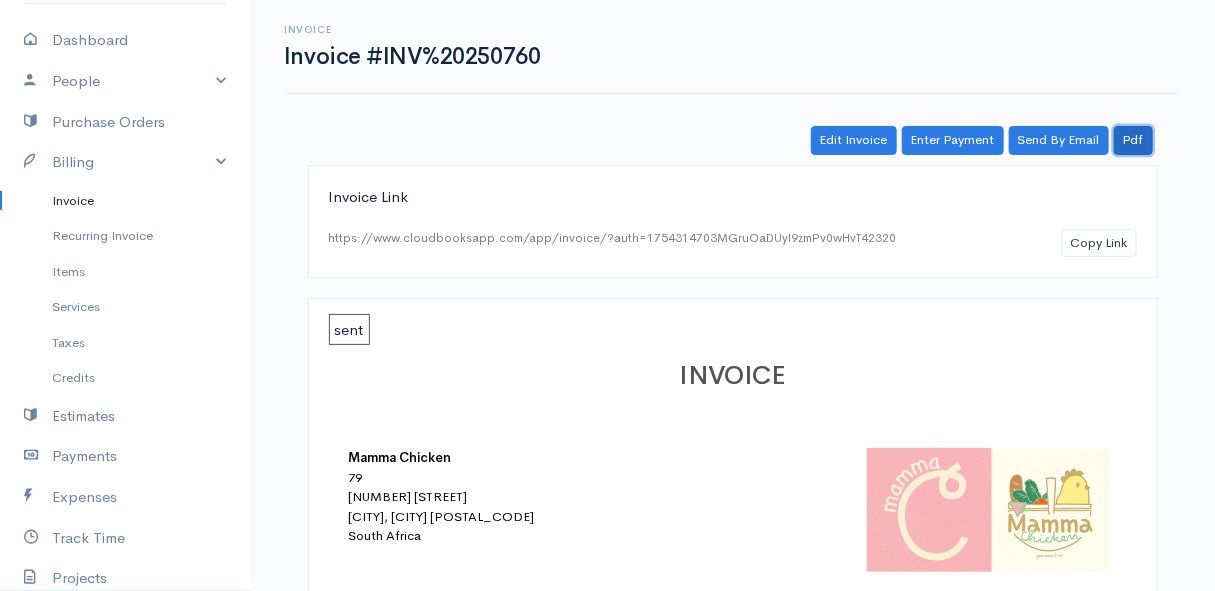 click on "Pdf" at bounding box center (1133, 140) 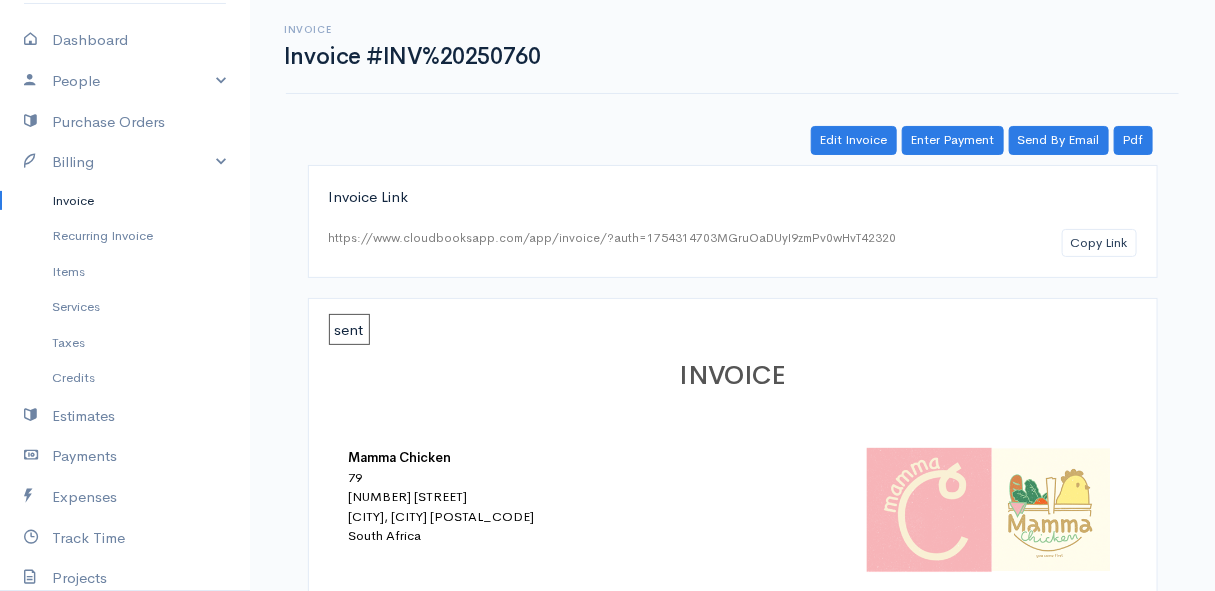 click on "Invoice" at bounding box center (125, 201) 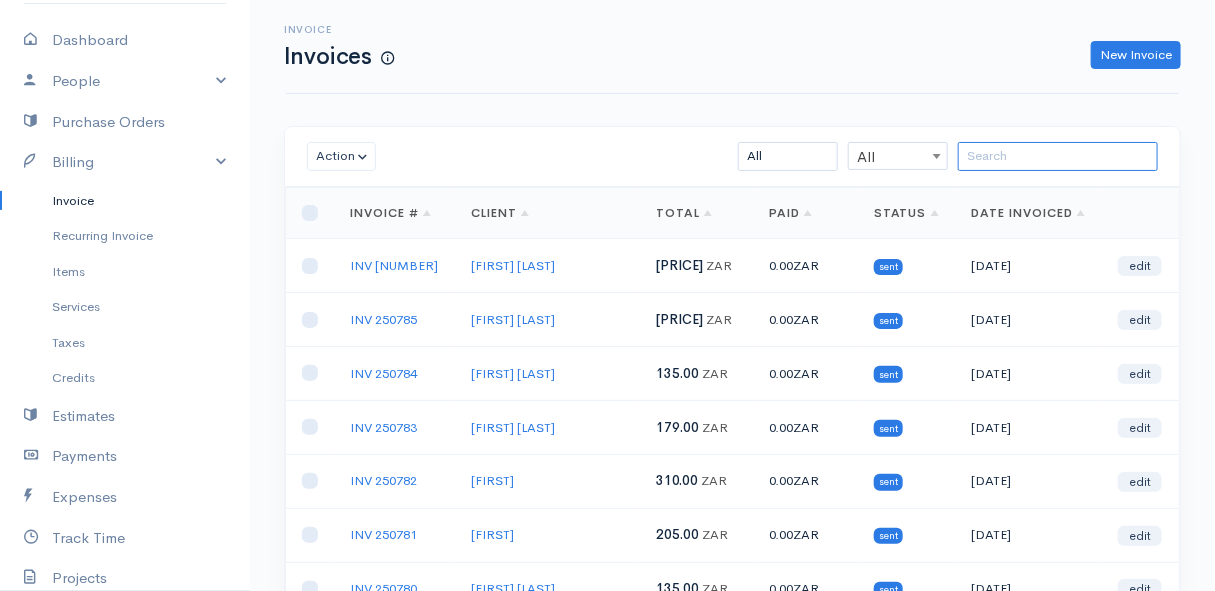 click at bounding box center [1058, 156] 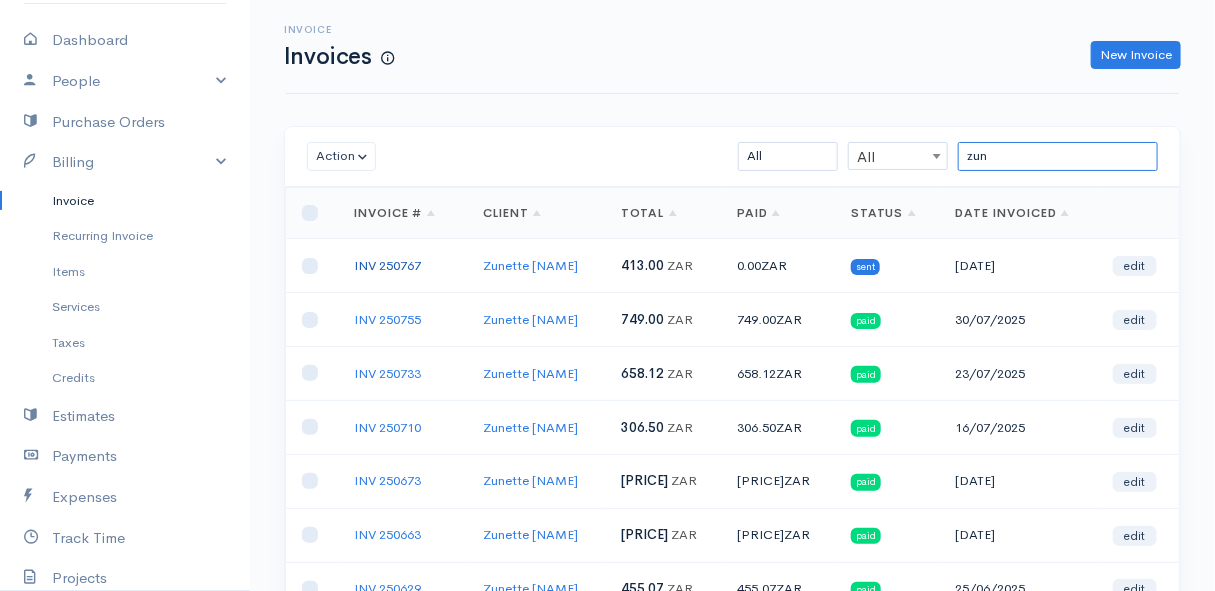 type on "zun" 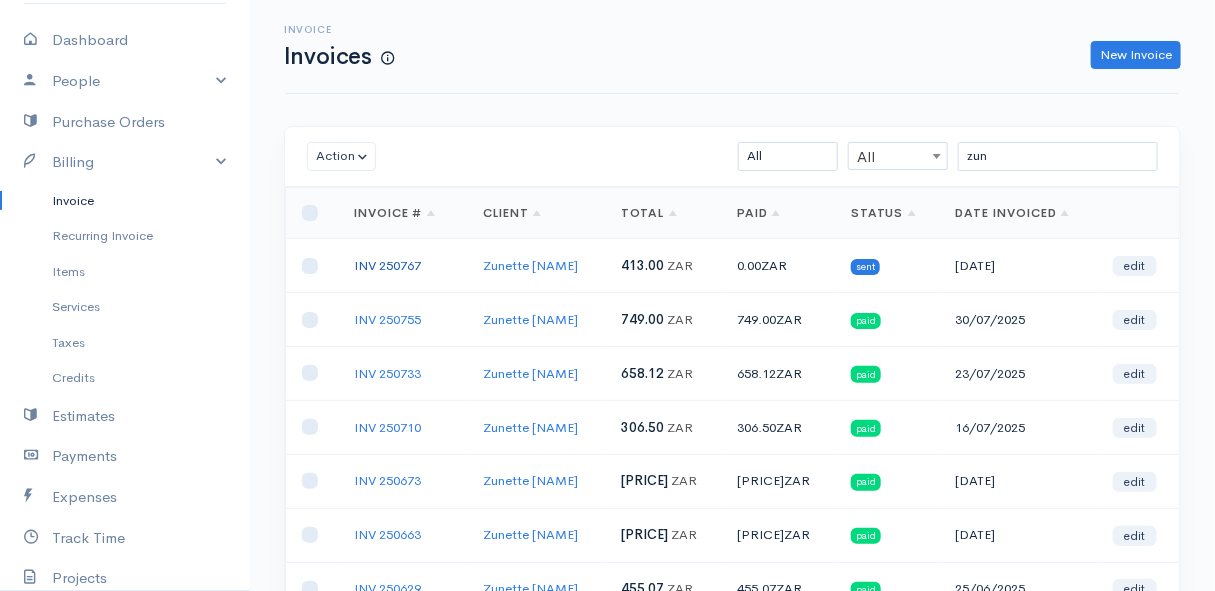 click on "INV 250767" at bounding box center [387, 265] 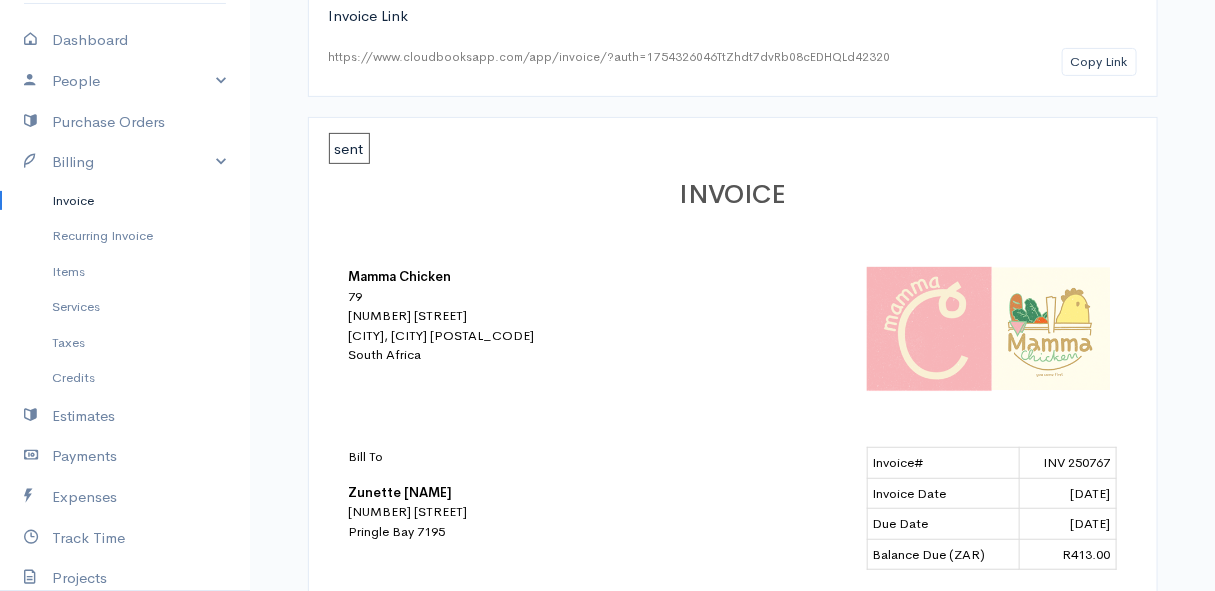 scroll, scrollTop: 0, scrollLeft: 0, axis: both 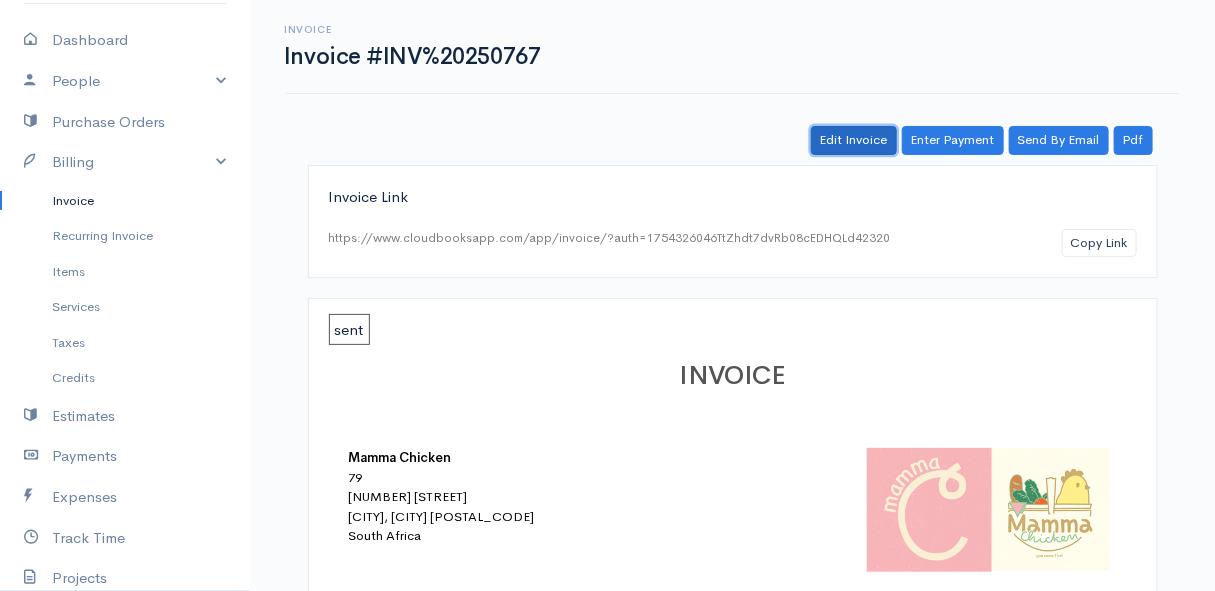 click on "Edit Invoice" at bounding box center [854, 140] 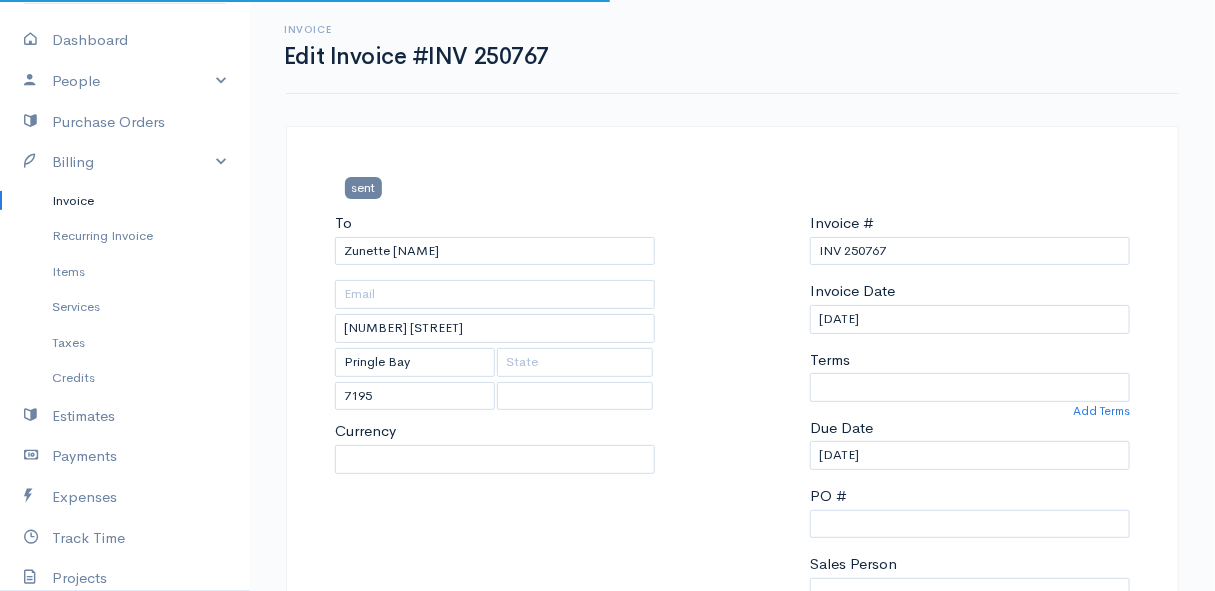 select 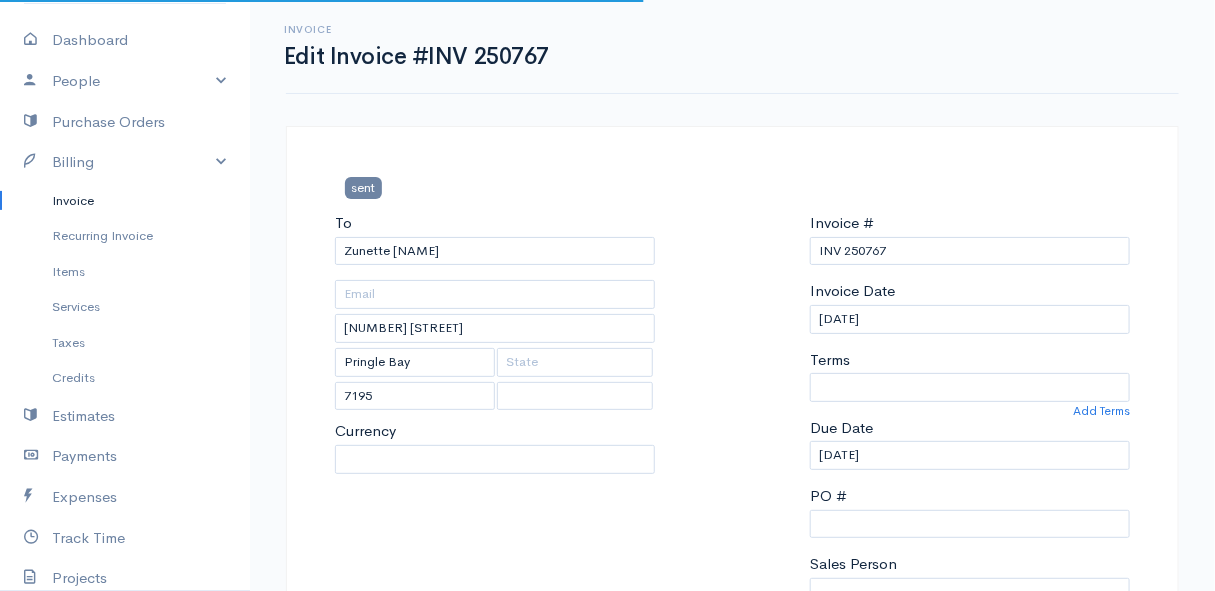 select on "South Africa" 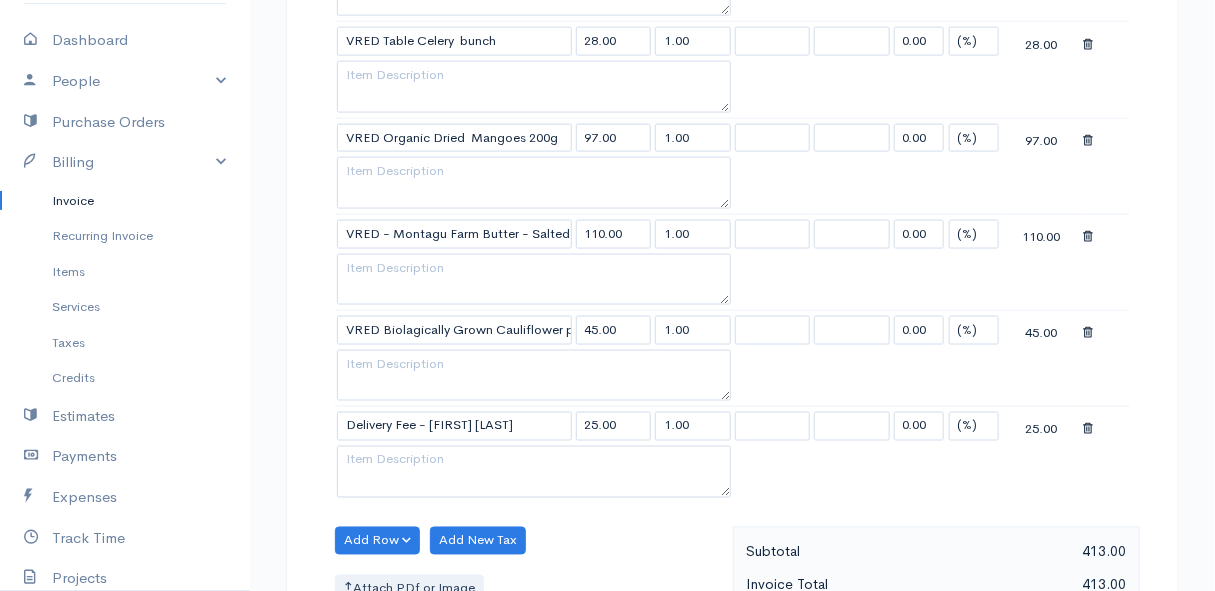scroll, scrollTop: 1000, scrollLeft: 0, axis: vertical 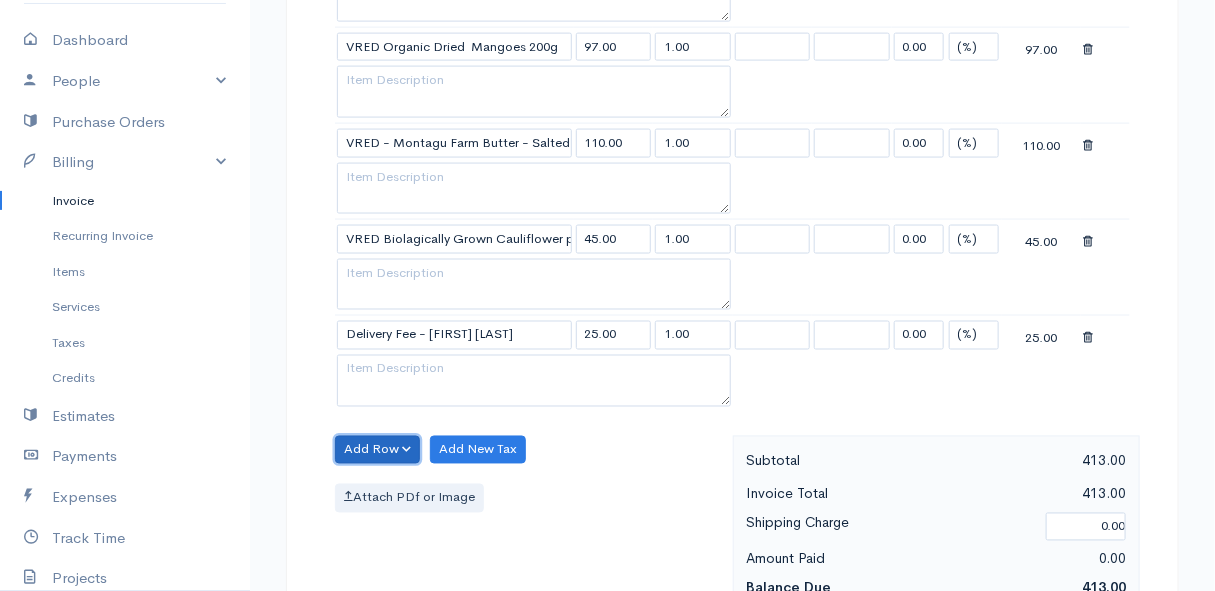 click on "Add Row" at bounding box center [377, 450] 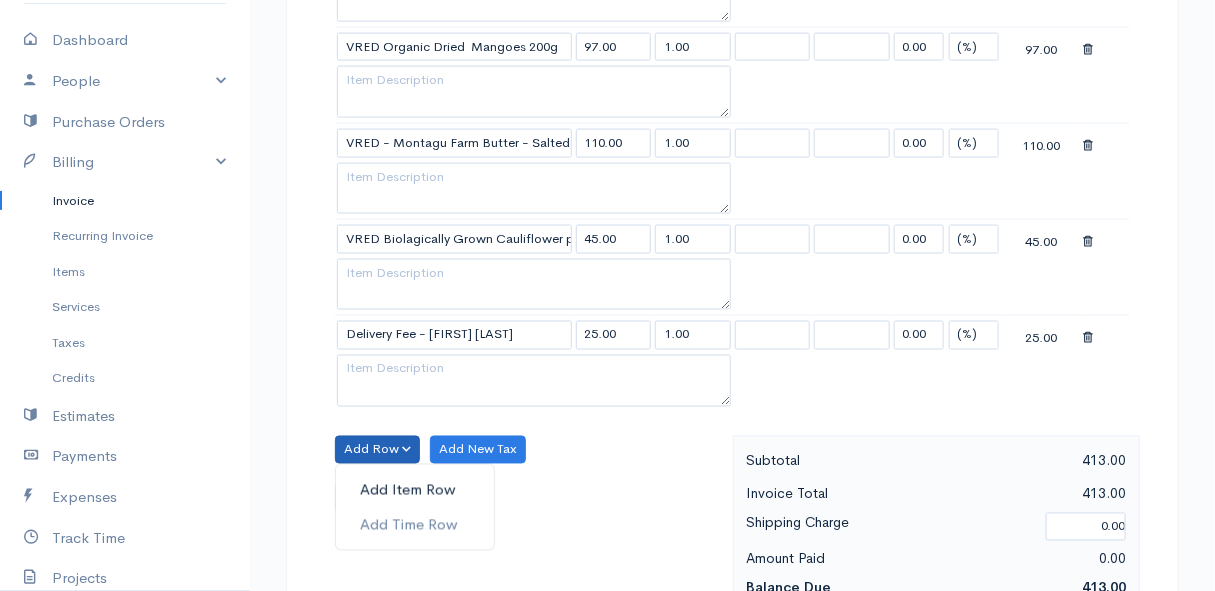 click on "Add Item Row" at bounding box center [415, 490] 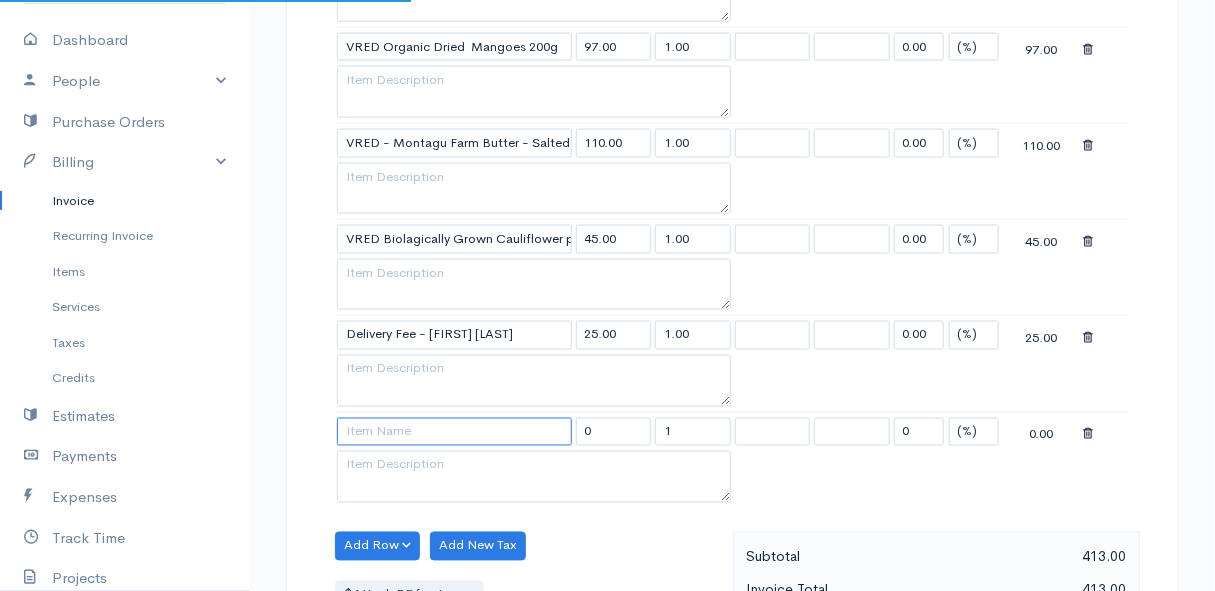 click at bounding box center (454, 432) 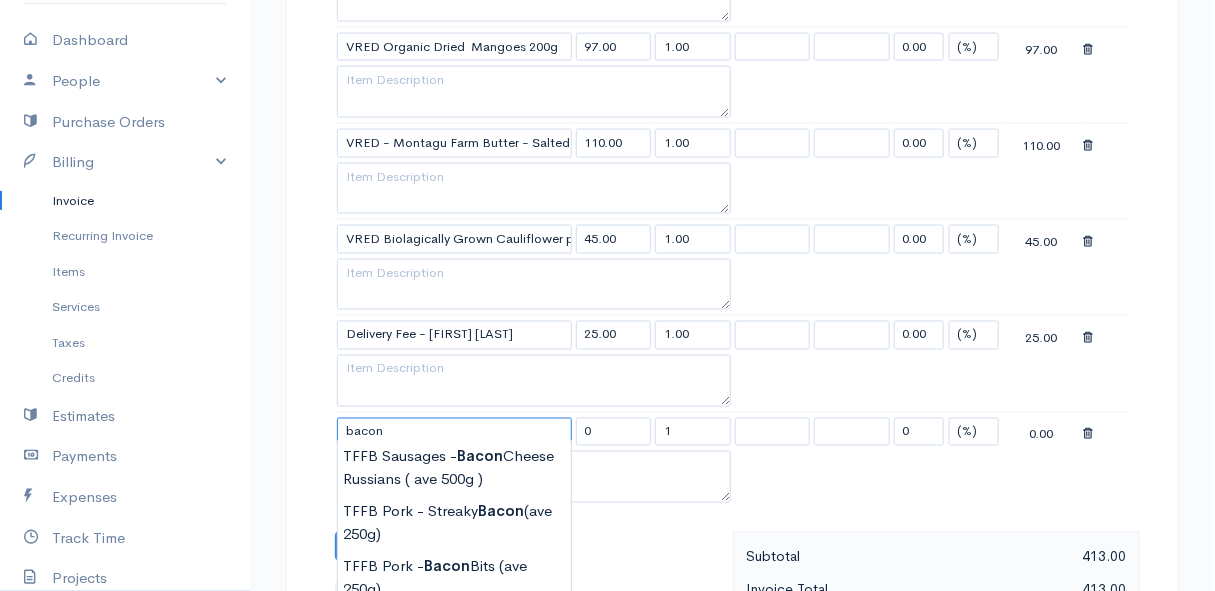 scroll, scrollTop: 1090, scrollLeft: 0, axis: vertical 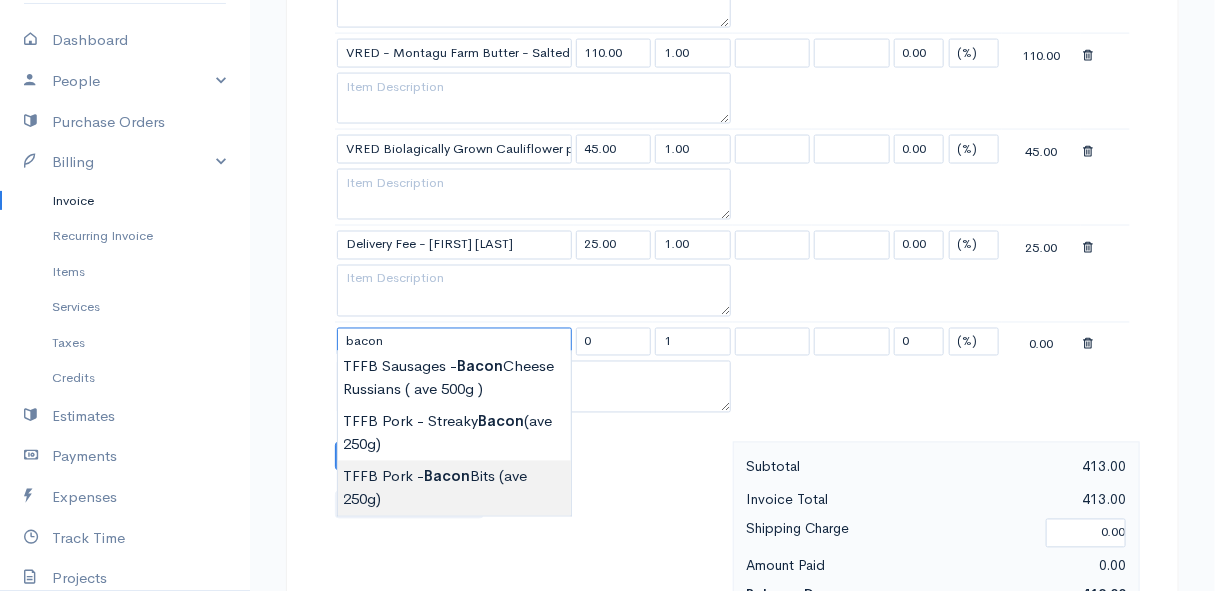type on "TFFB Pork - Bacon Bits (ave 250g)" 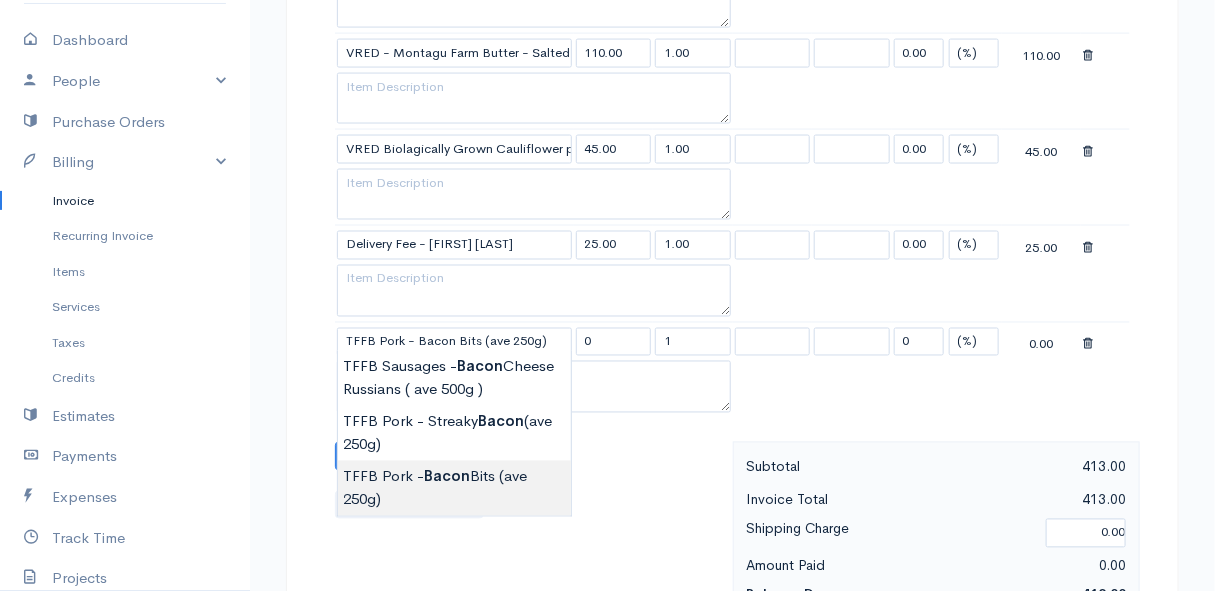 type on "161.00" 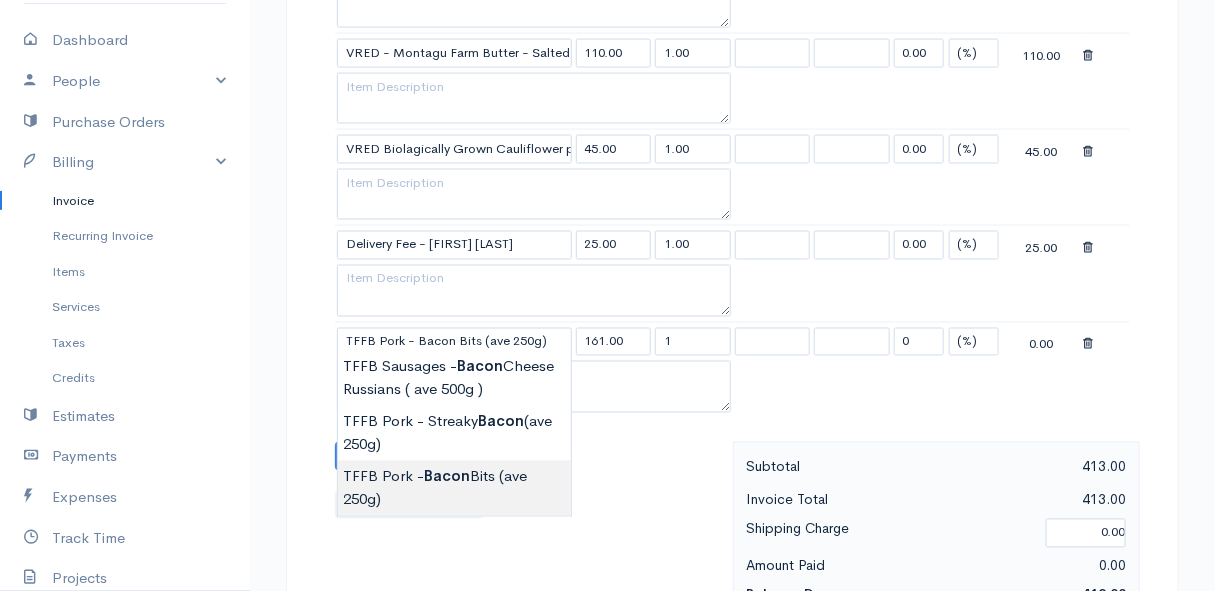 click on "Mamma Chicken
Upgrade
Dashboard
People
Clients
Vendors
Staff Users
Purchase Orders
Billing
Invoice
Recurring Invoice
Items
Services
Taxes
Credits
Estimates
Payments
Expenses
Track Time
Projects
Reports
Settings
My Organizations
Logout
Help
@CloudBooksApp [YEAR]
Invoice
Edit Invoice #[INVOICE_NUMBER]
sent To [FIRST] [LAST] [NUMBER] [STREET], [CITY] [POSTAL_CODE] [COUNTRY]" at bounding box center [607, 111] 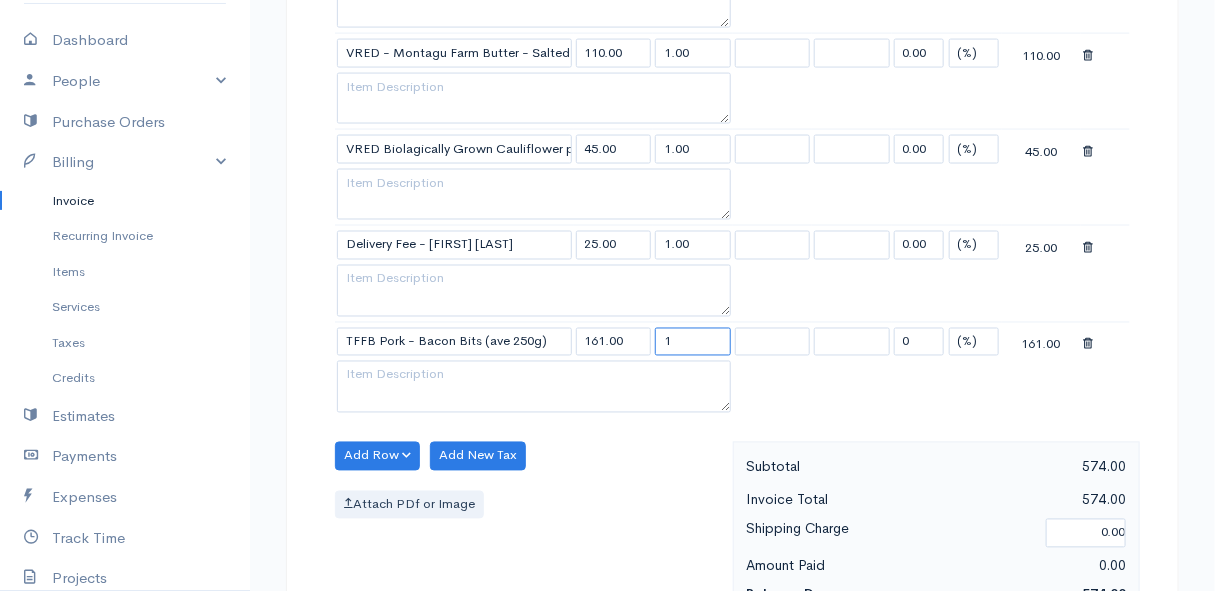 drag, startPoint x: 680, startPoint y: 334, endPoint x: 648, endPoint y: 333, distance: 32.01562 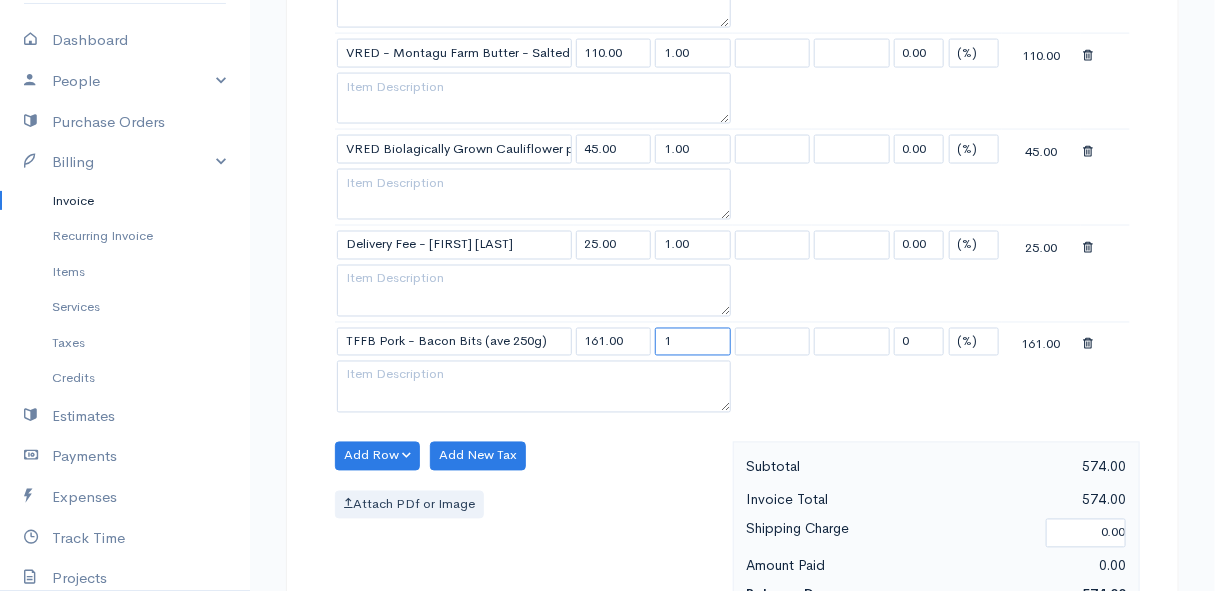 click on "TFFB Pork - Bacon Bits (ave 250g) 161.00 1 0 (%) Flat 161.00" at bounding box center [732, 341] 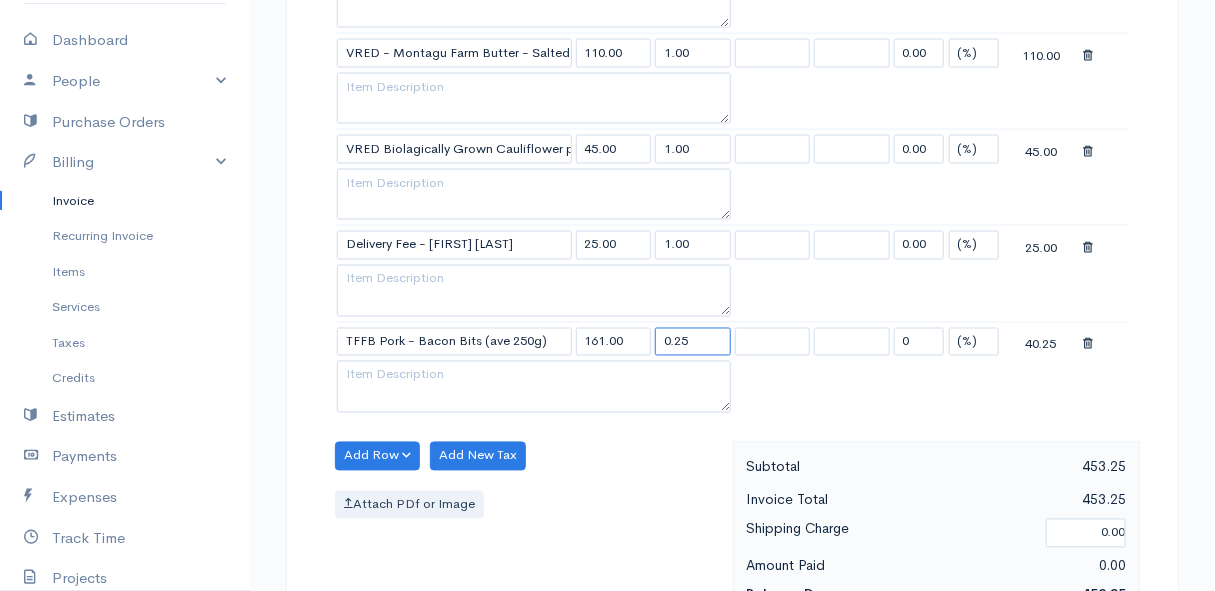 type on "0.25" 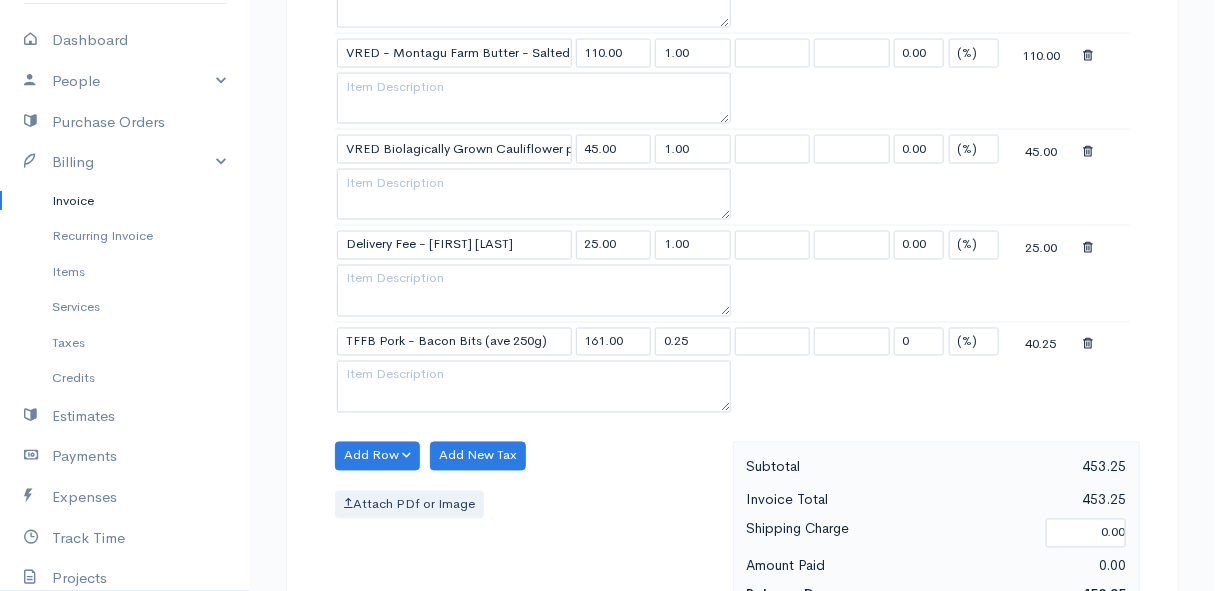 click on "Add Row Add Item Row Add Time Row Add New Tax                          Attach PDf or Image" at bounding box center (529, 531) 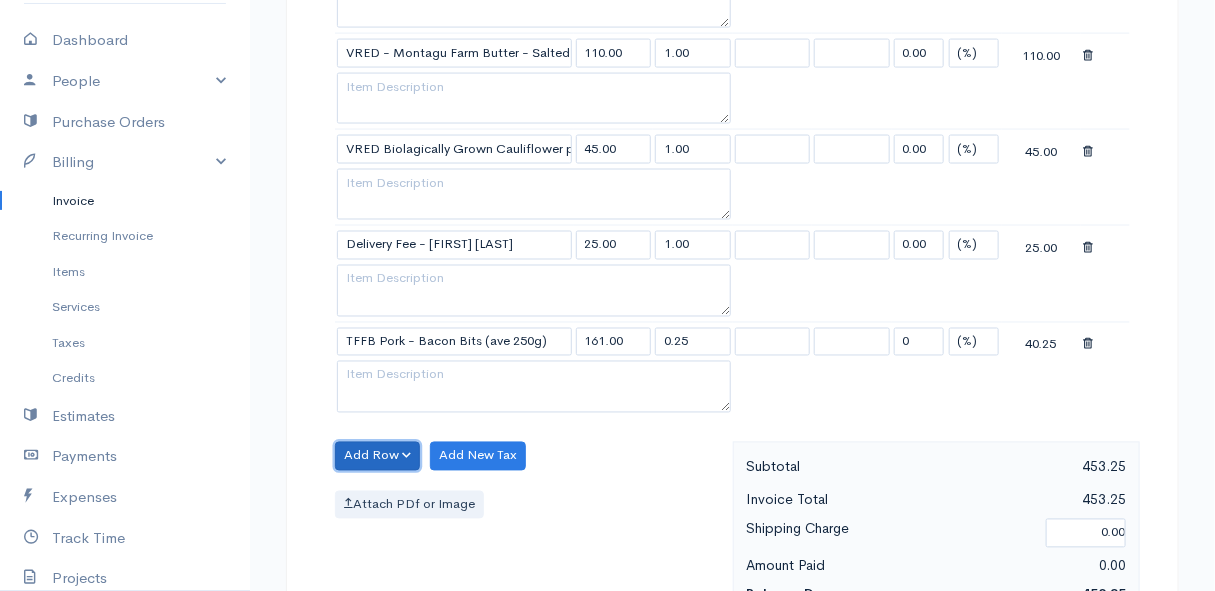 click on "Add Row" at bounding box center [377, 456] 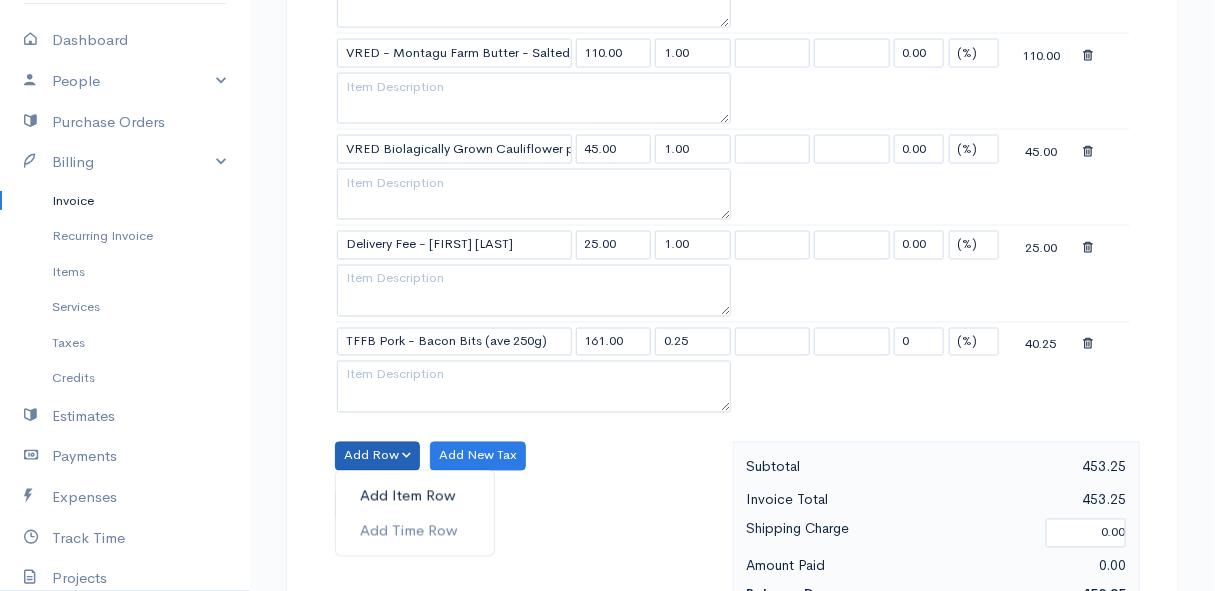 click on "Add Item Row" at bounding box center (415, 496) 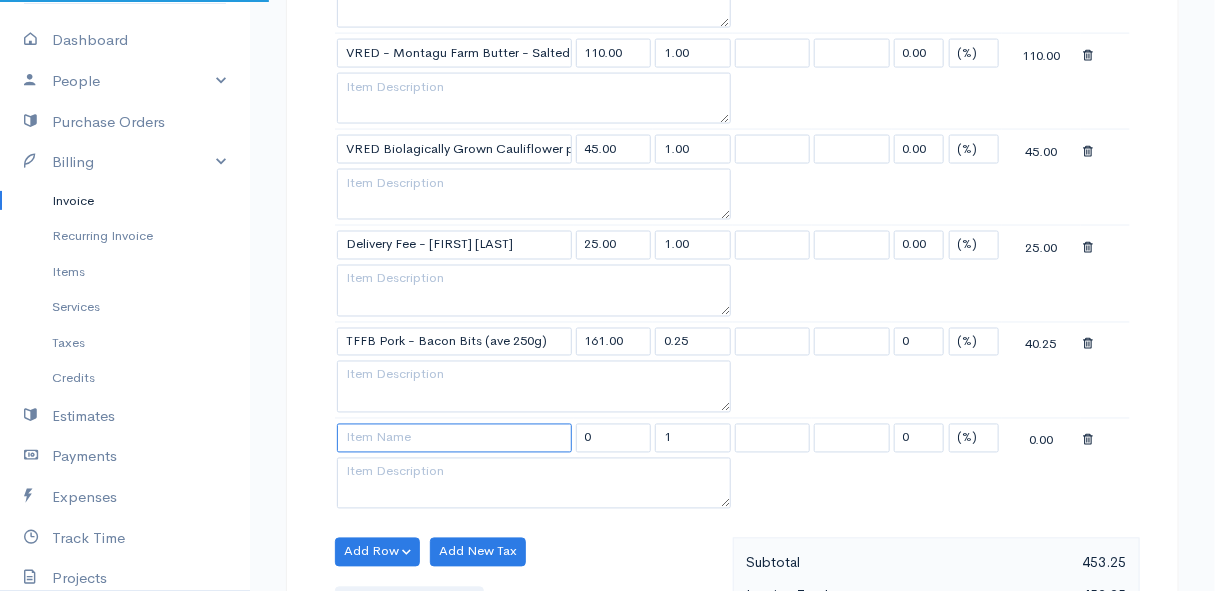 click at bounding box center [454, 438] 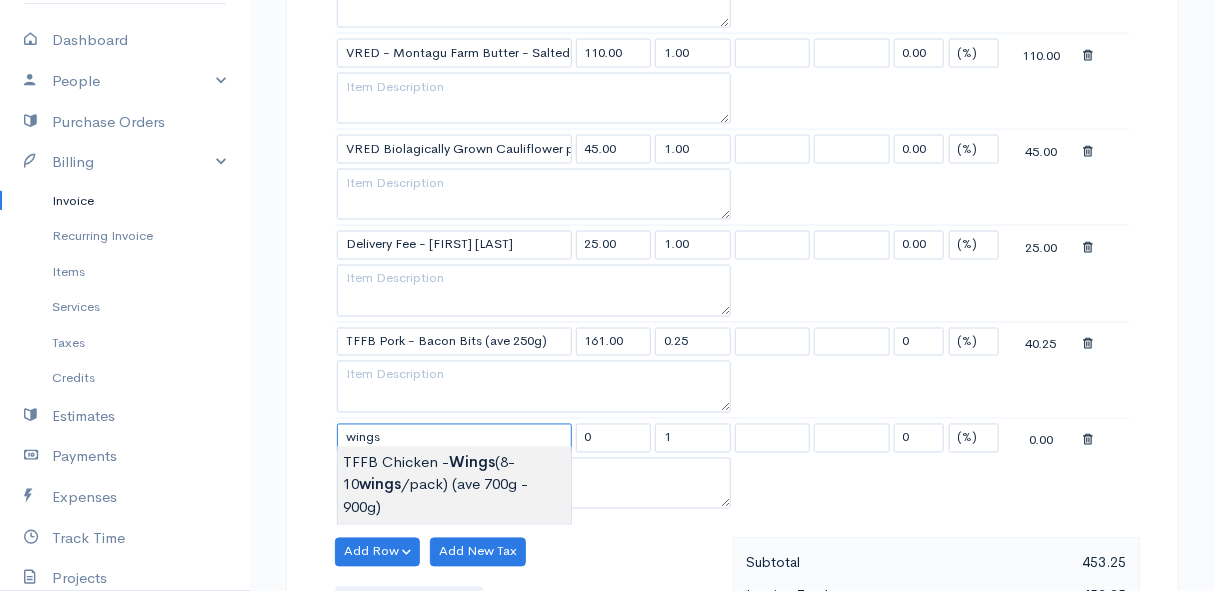 type on "TFFB Chicken - Wings (8-10 wings/pack) (ave 700g - 900g)" 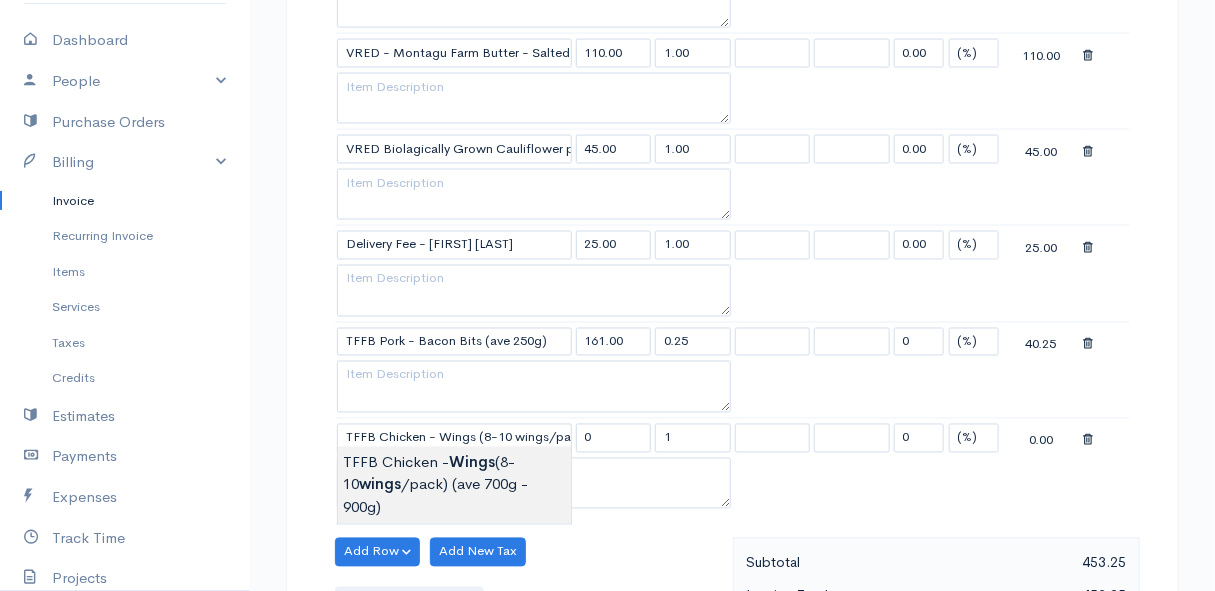 type on "120.00" 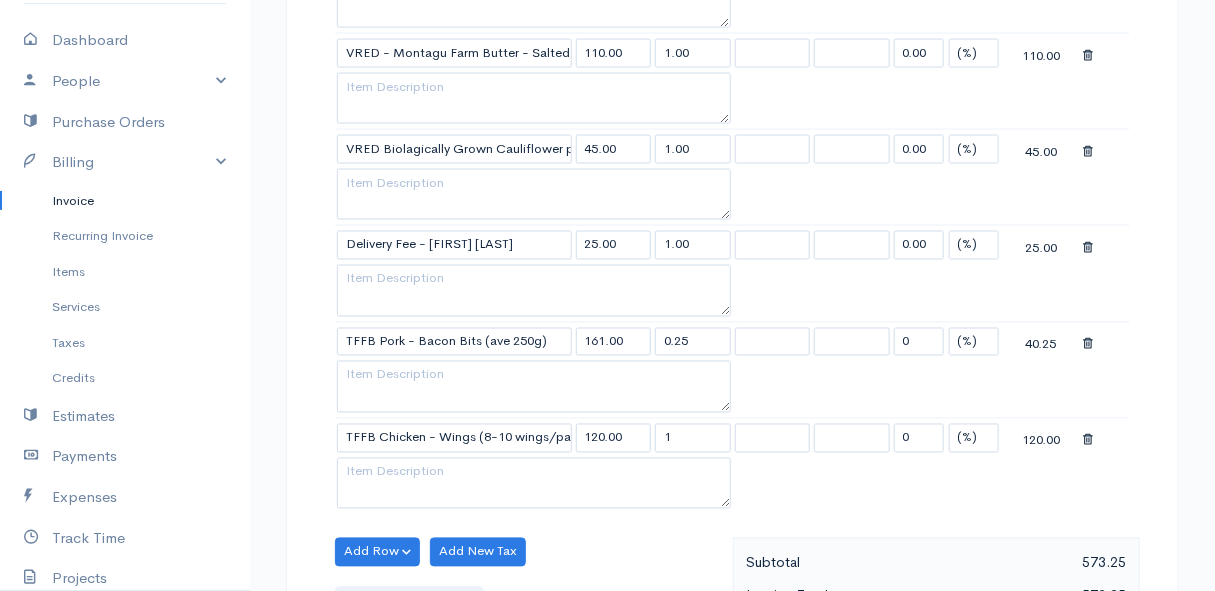 click on "Mamma Chicken
Upgrade
Dashboard
People
Clients
Vendors
Staff Users
Purchase Orders
Billing
Invoice
Recurring Invoice
Items
Services
Taxes
Credits
Estimates
Payments
Expenses
Track Time
Projects
Reports
Settings
My Organizations
Logout
Help
@CloudBooksApp [YEAR]
Invoice
Edit Invoice #[INVOICE_NUMBER]
sent To [FIRST] [LAST] [NUMBER] [STREET], [CITY] [POSTAL_CODE] [COUNTRY]" at bounding box center [607, 159] 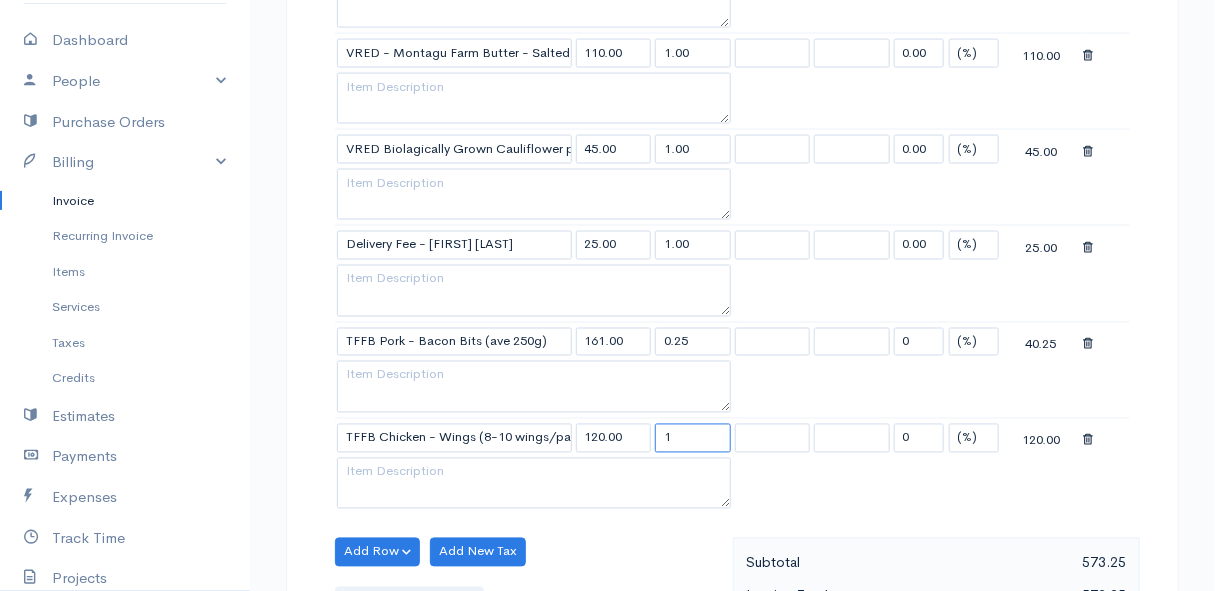 click on "1" at bounding box center [693, 438] 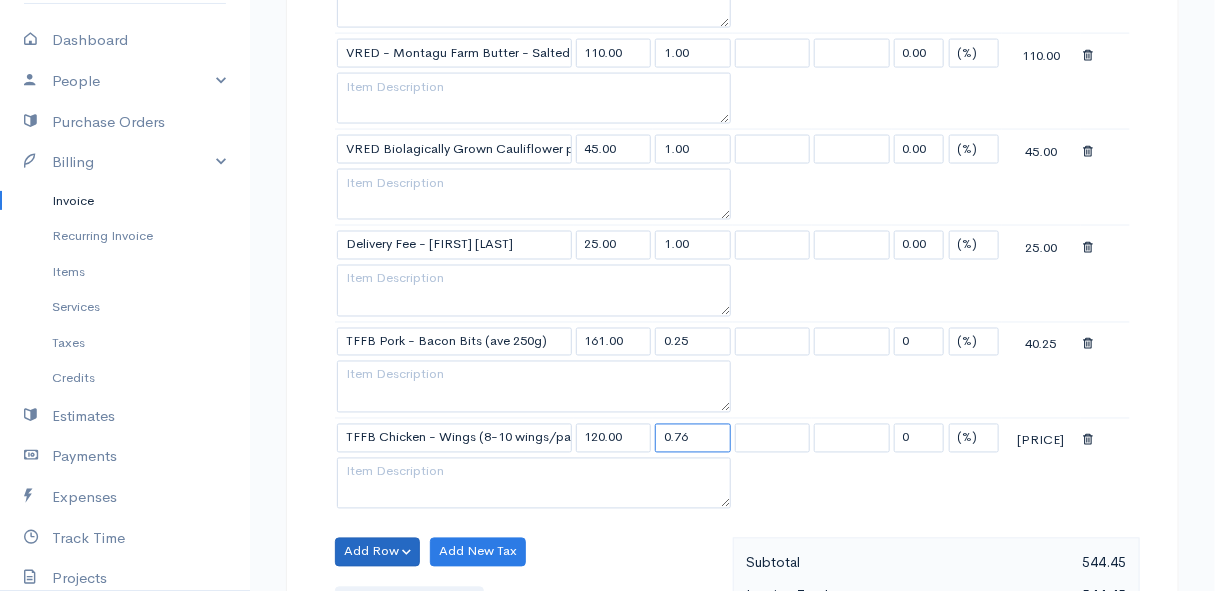 type on "0.76" 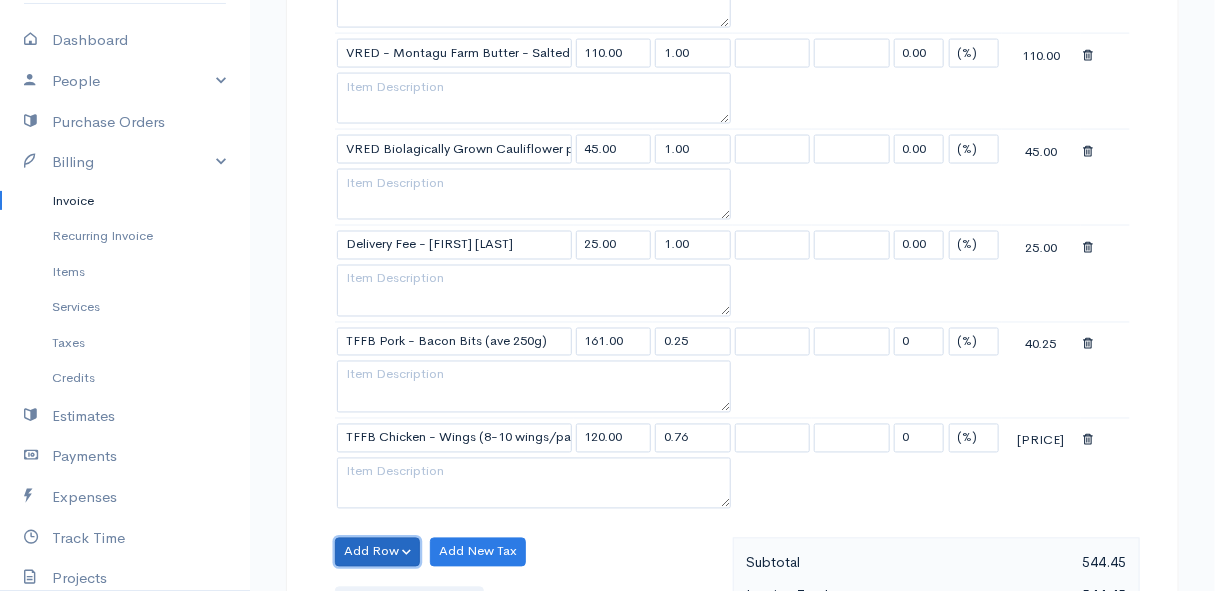 click on "Add Row" at bounding box center [377, 552] 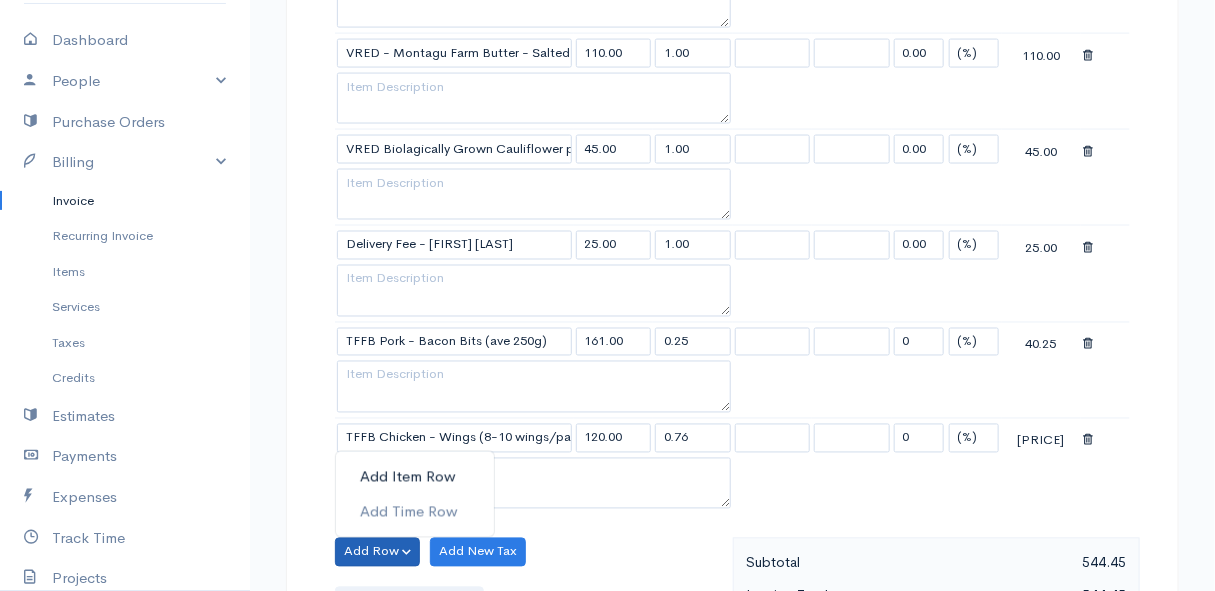 click on "Add Item Row" at bounding box center (415, 477) 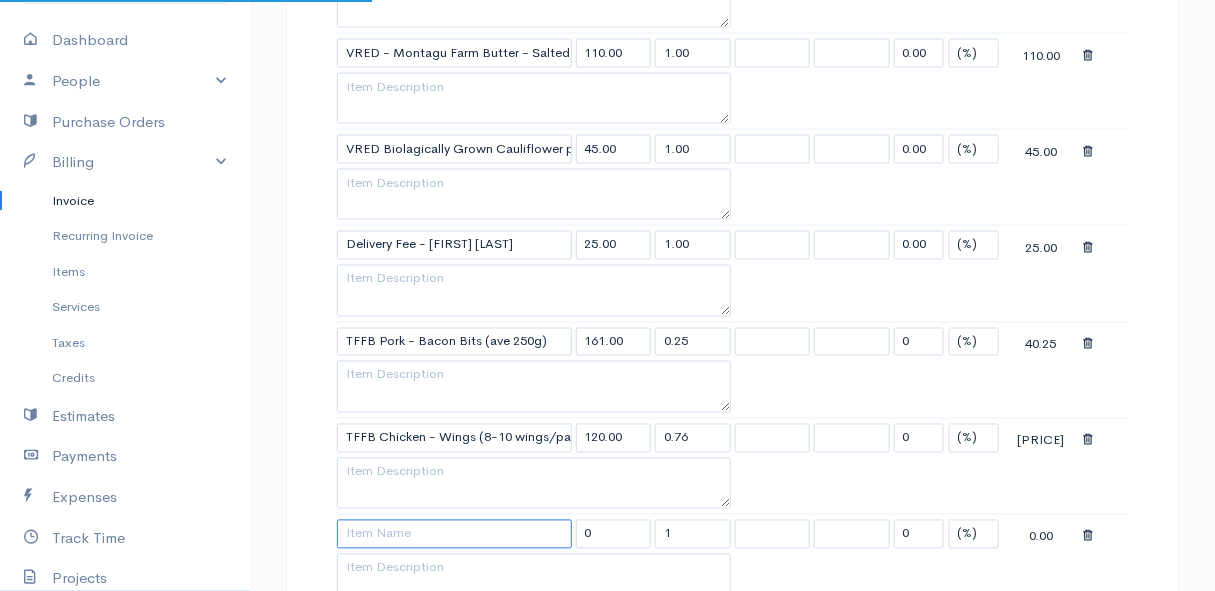 click at bounding box center (454, 534) 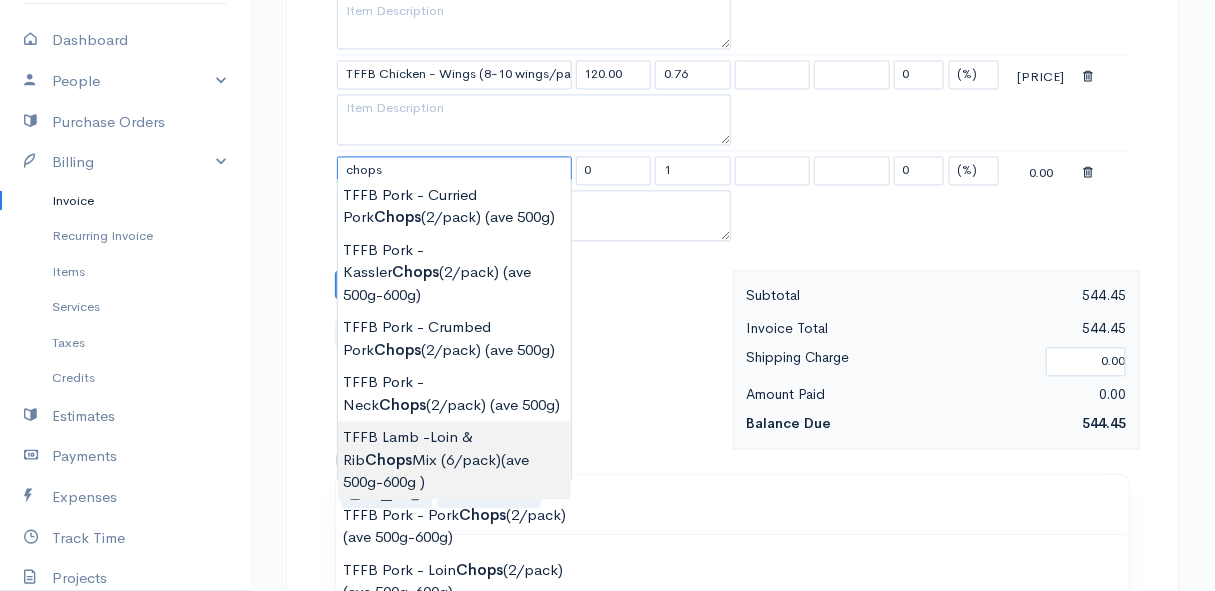 scroll, scrollTop: 1545, scrollLeft: 0, axis: vertical 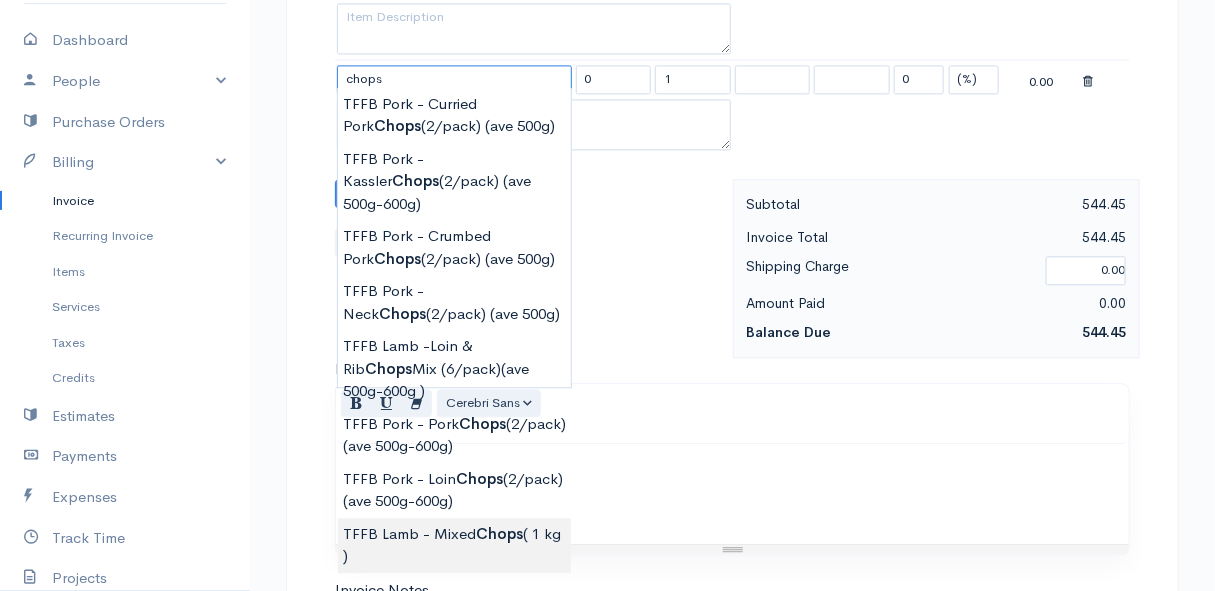 type on "TFFB Lamb - Mixed Chops ( 1 kg )" 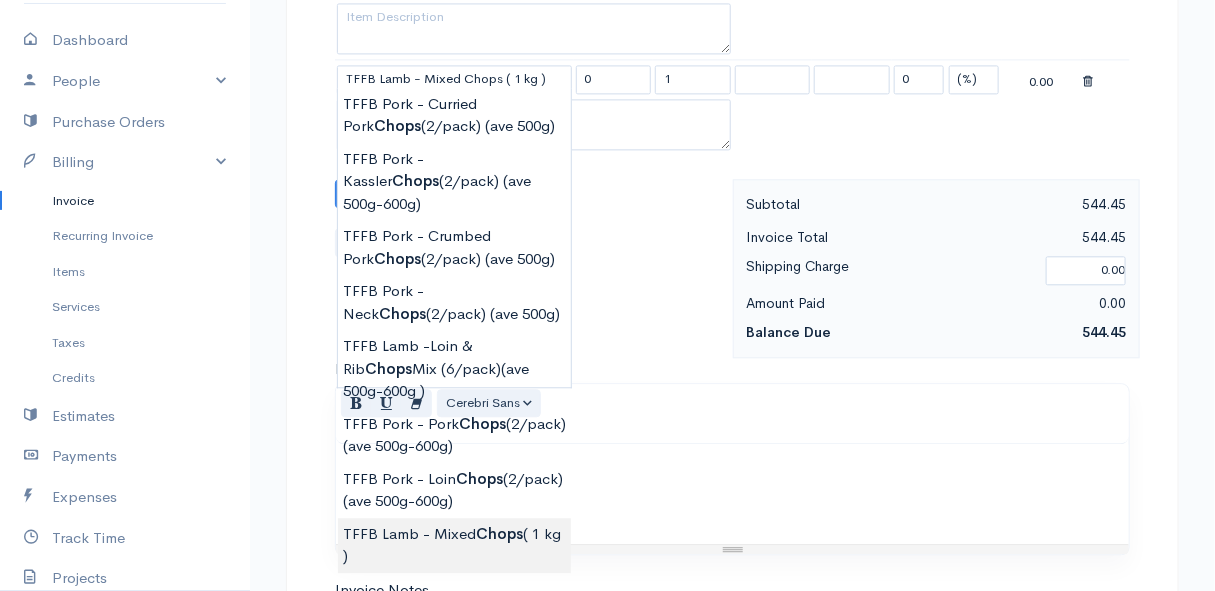type on "235.75" 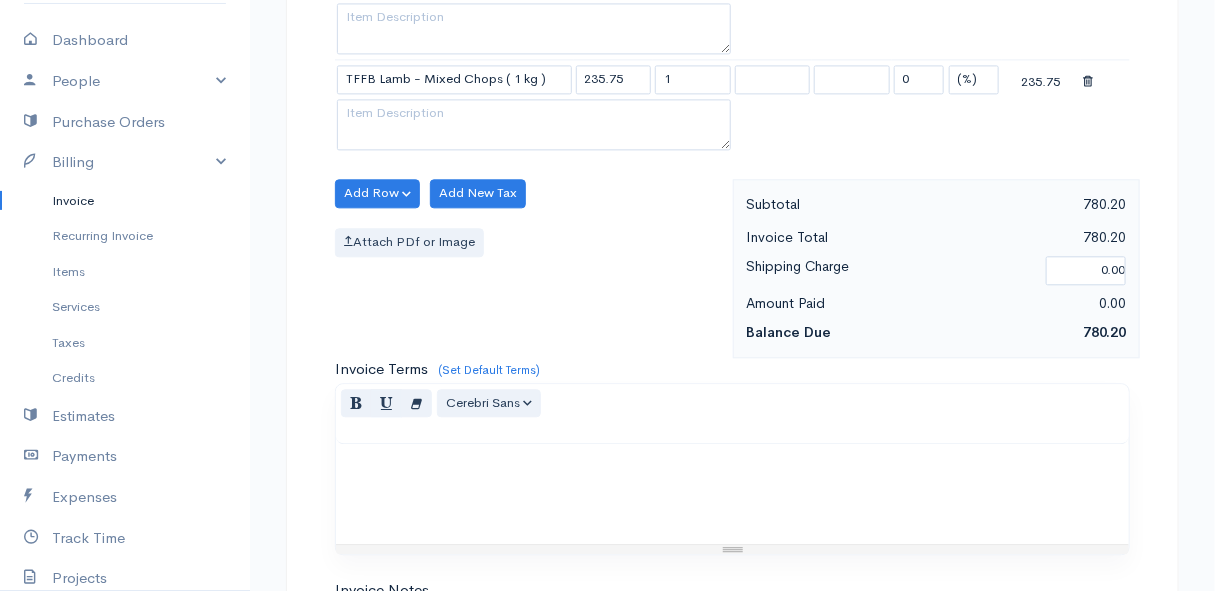 click on "Mamma Chicken
Upgrade
Dashboard
People
Clients
Vendors
Staff Users
Purchase Orders
Billing
Invoice
Recurring Invoice
Items
Services
Taxes
Credits
Estimates
Payments
Expenses
Track Time
Projects
Reports
Settings
My Organizations
Logout
Help
@CloudBooksApp [YEAR]
Invoice
Edit Invoice #[INVOICE_NUMBER]
sent To [FIRST] [LAST] [NUMBER] [STREET], [CITY] [POSTAL_CODE] [COUNTRY]" at bounding box center [607, -248] 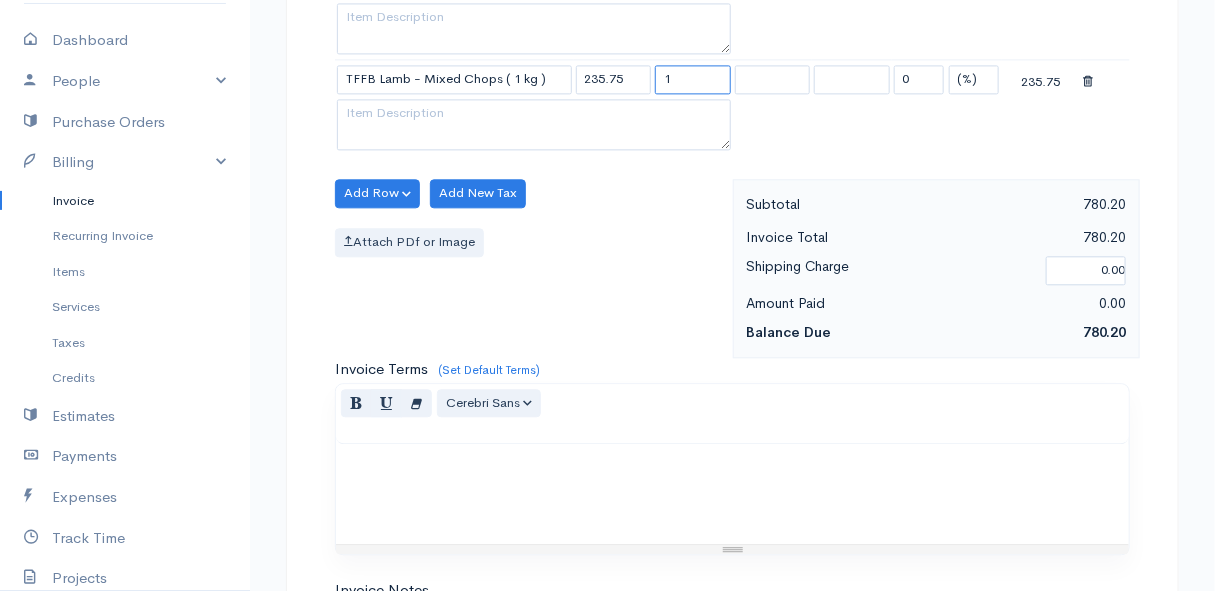 click on "1" at bounding box center [693, 79] 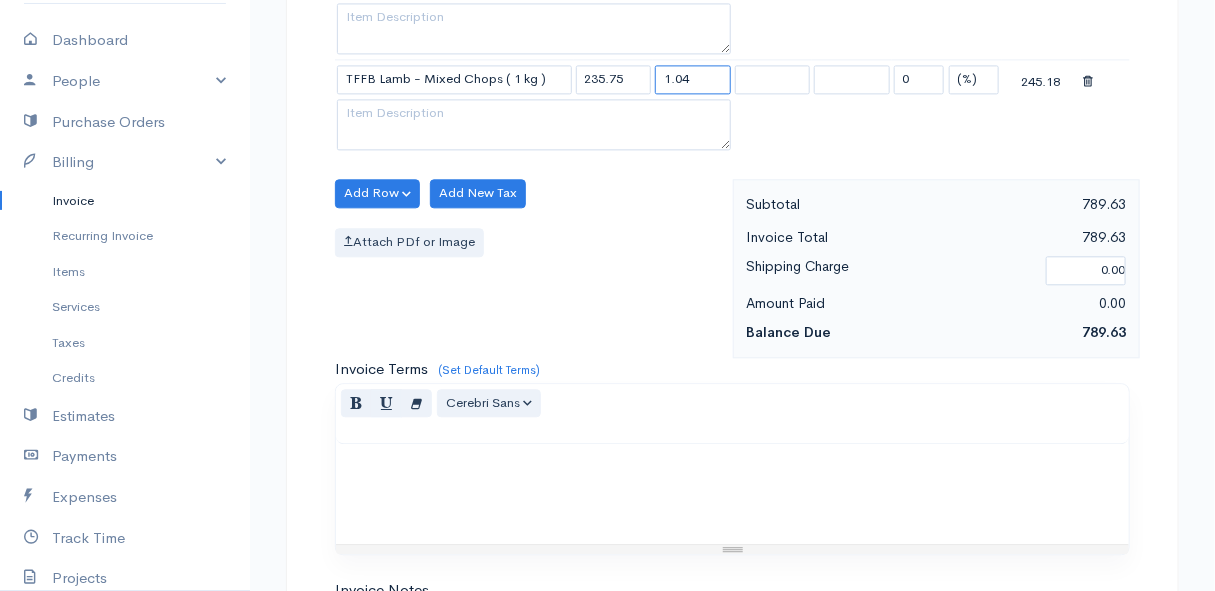 type on "1.04" 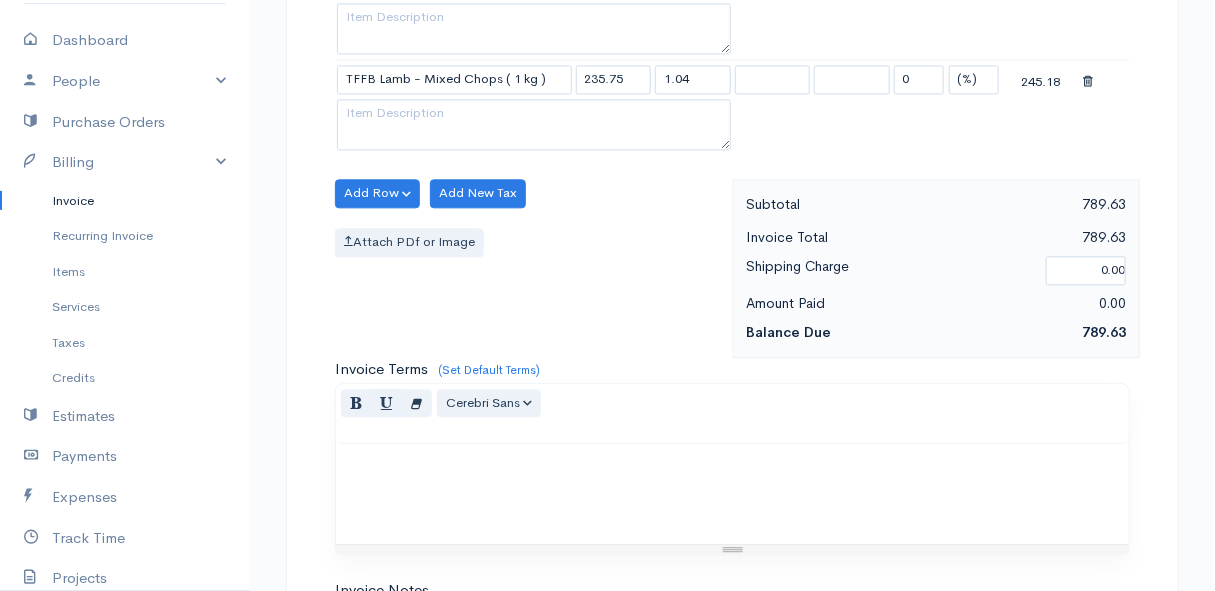 click on "Normal Blockquote Header 1 Header 2 Header 3 Header 4 Header 5 Header 6 Cerebri Sans   Arial   Arial Black   Comic Sans MS   Courier New   Helvetica   Impact   Tahoma   Times New Roman   Verdana   Cerebri Sans    Background Color         Transparent                   Select          #ffff00          Foreground Color         Reset to default                   Select          #000000             1 x 1" at bounding box center (732, 414) 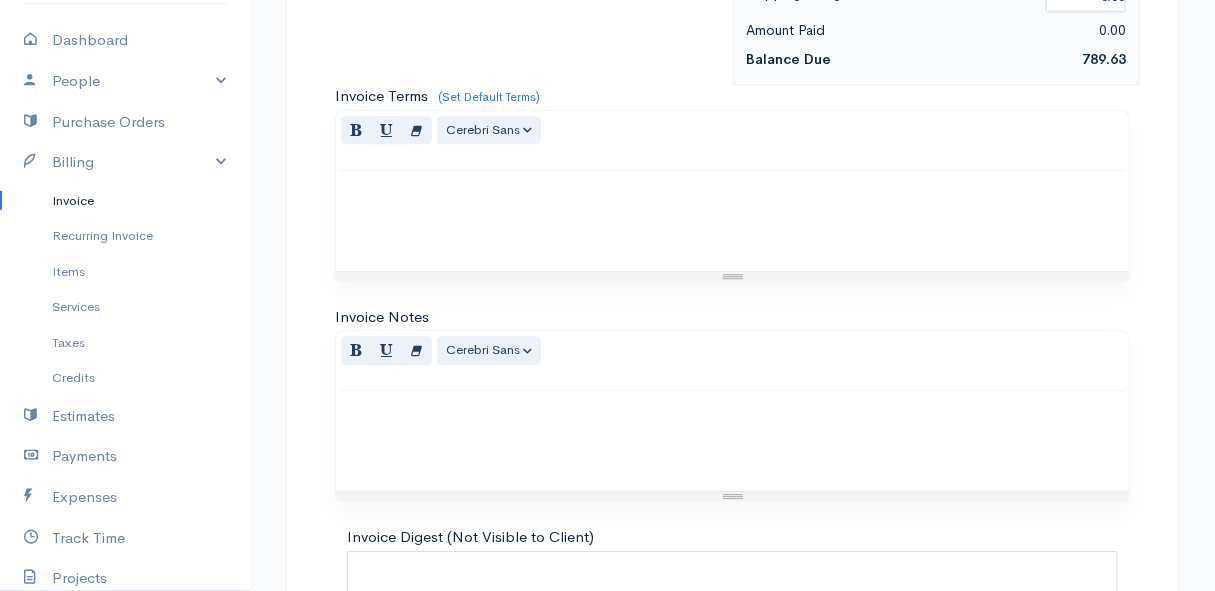 scroll, scrollTop: 1995, scrollLeft: 0, axis: vertical 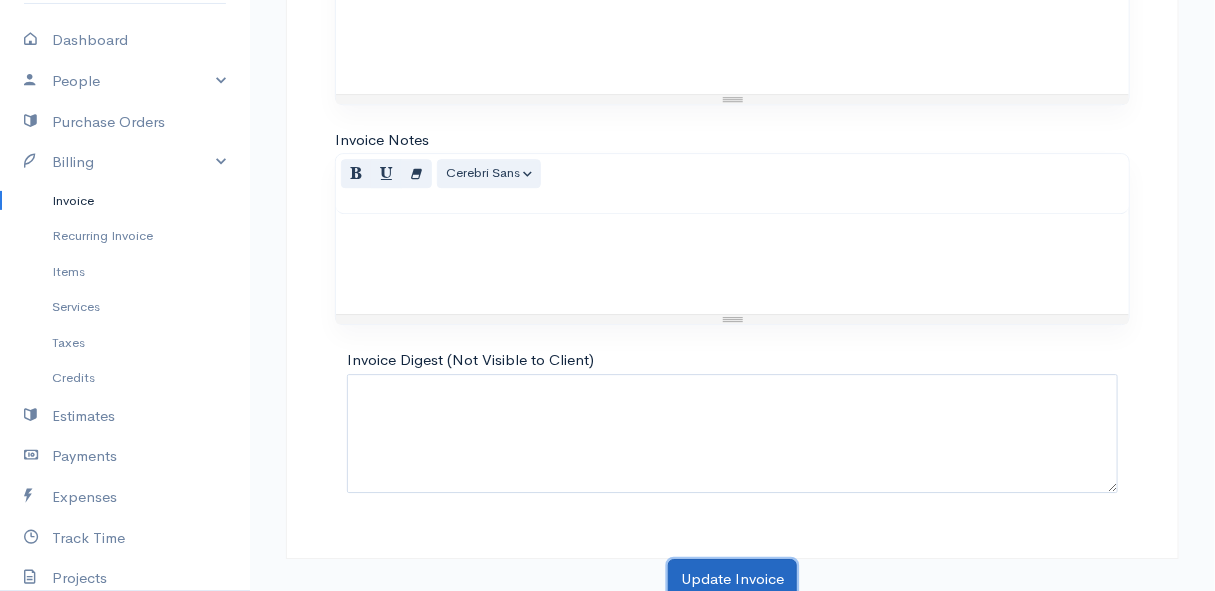 click on "Update Invoice" at bounding box center [732, 579] 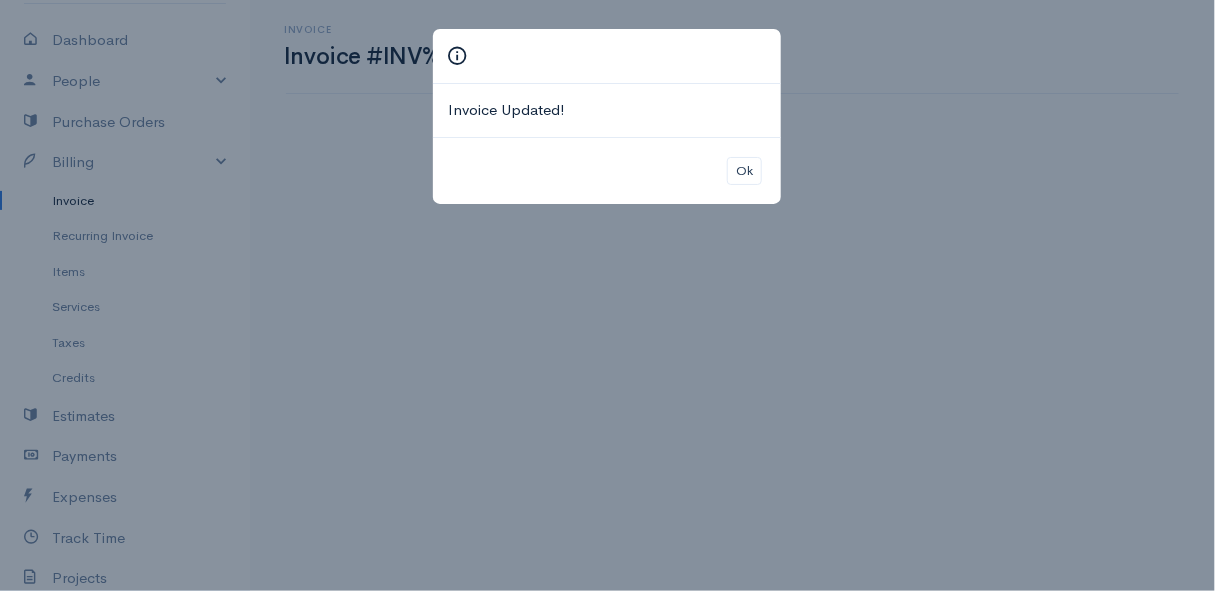 scroll, scrollTop: 0, scrollLeft: 0, axis: both 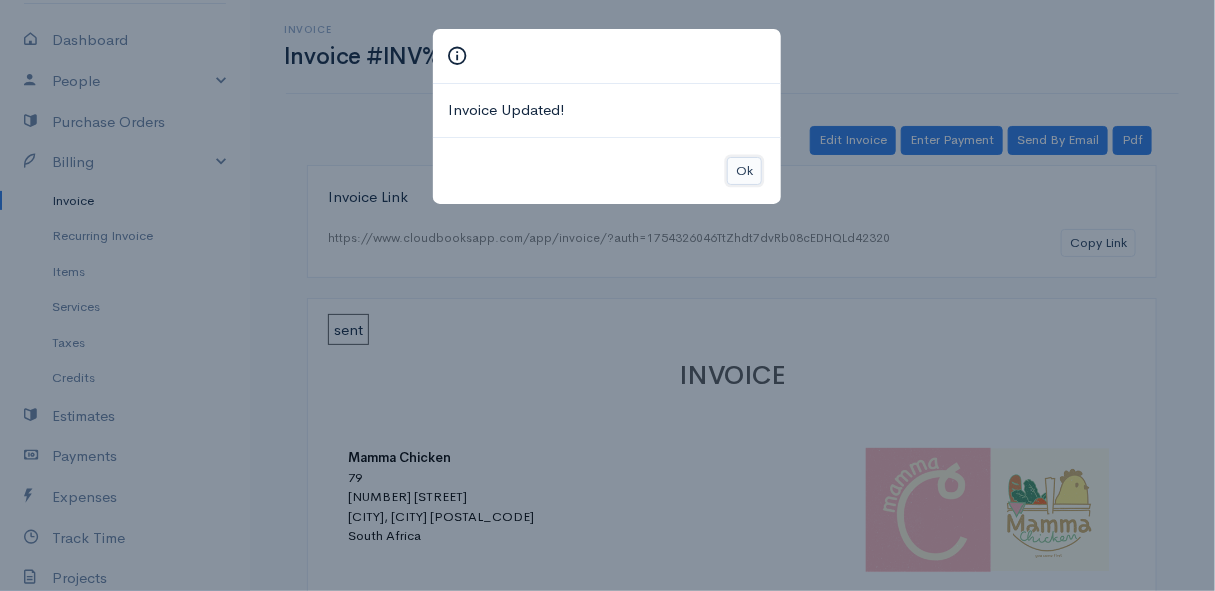 click on "Ok" at bounding box center [744, 171] 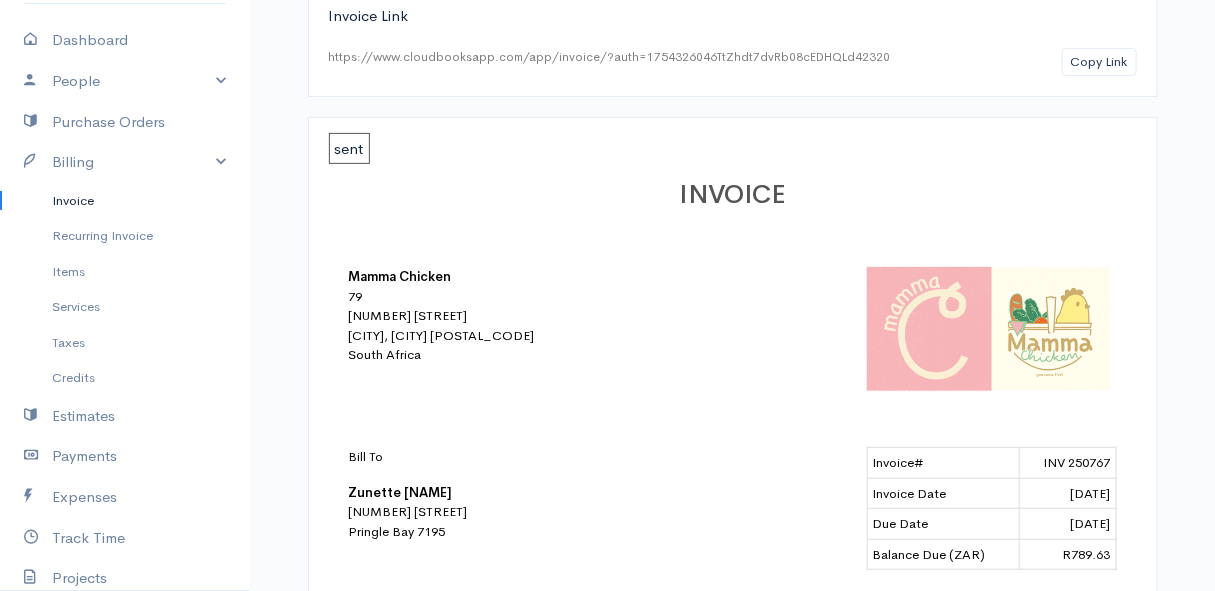 scroll, scrollTop: 0, scrollLeft: 0, axis: both 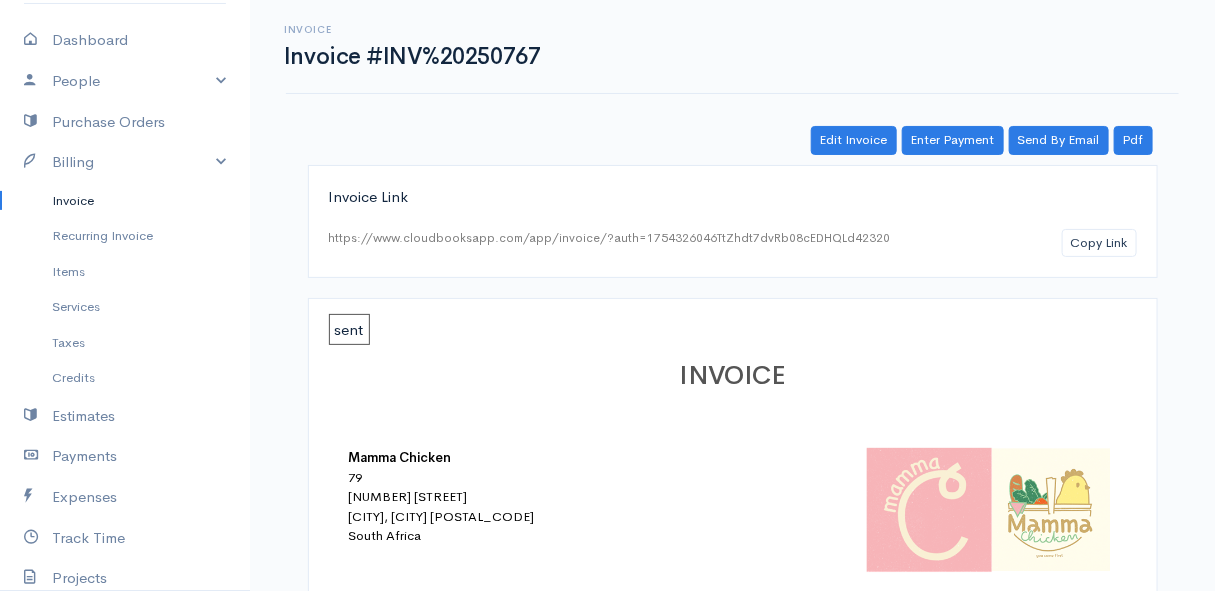 click on "Invoice" at bounding box center (125, 201) 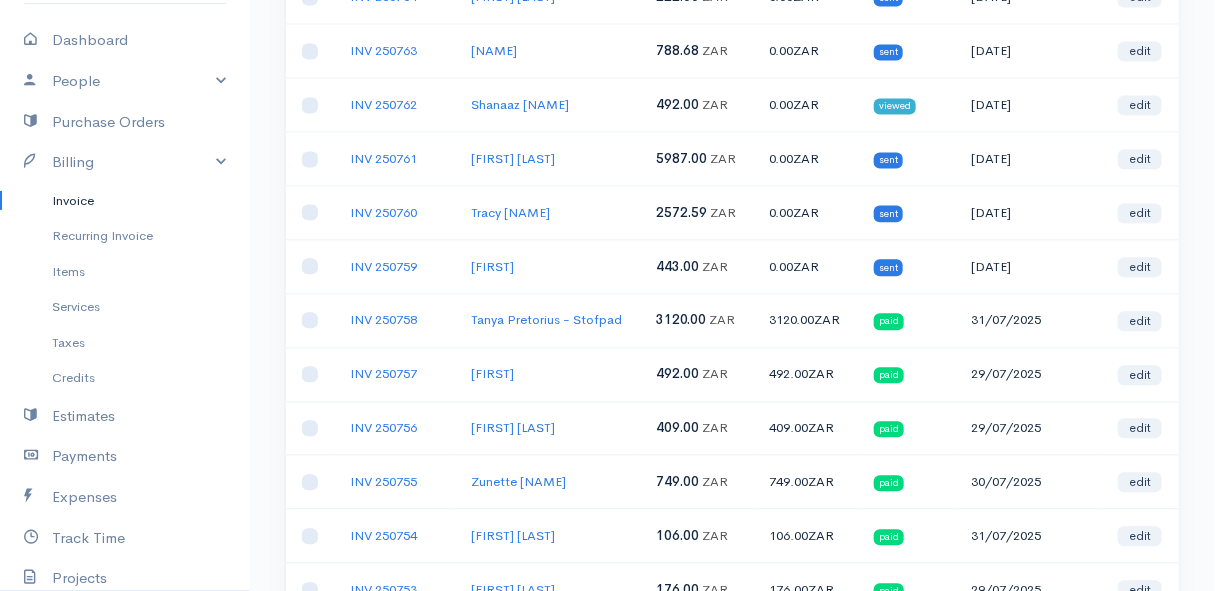 scroll, scrollTop: 1363, scrollLeft: 0, axis: vertical 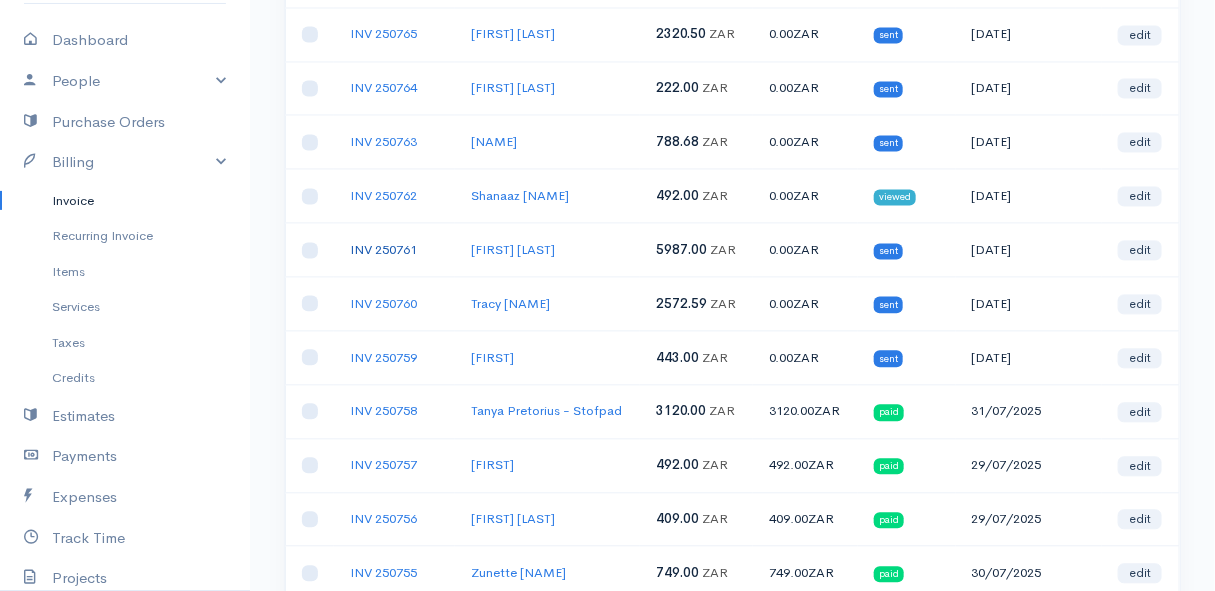 click on "INV 250761" at bounding box center [383, 249] 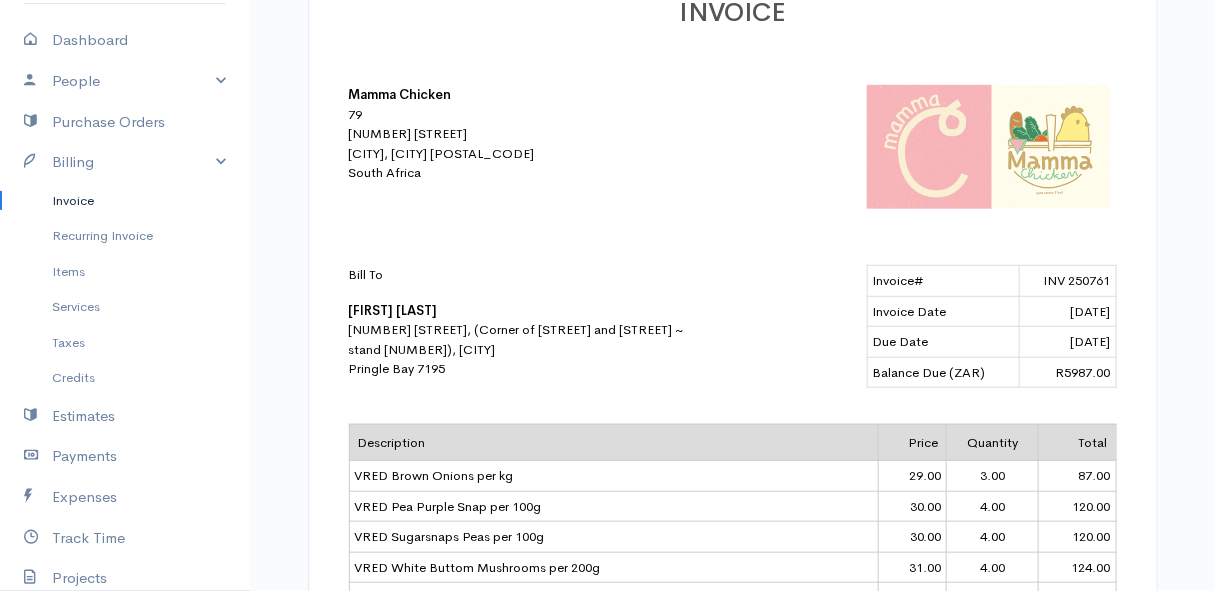 scroll, scrollTop: 0, scrollLeft: 0, axis: both 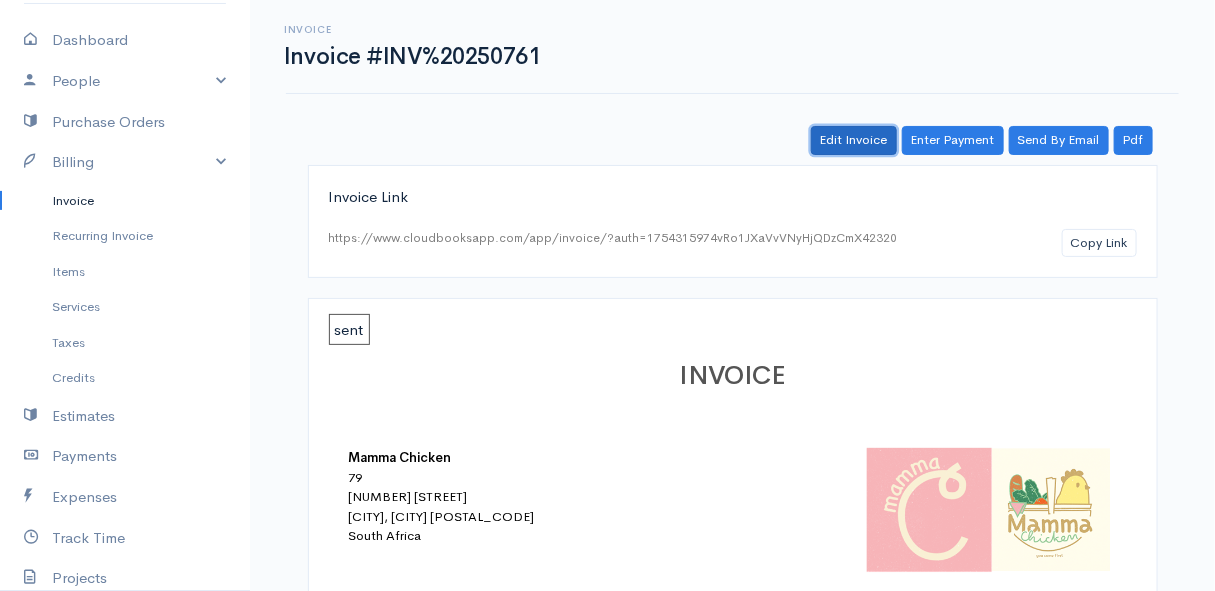 click on "Edit Invoice" at bounding box center [854, 140] 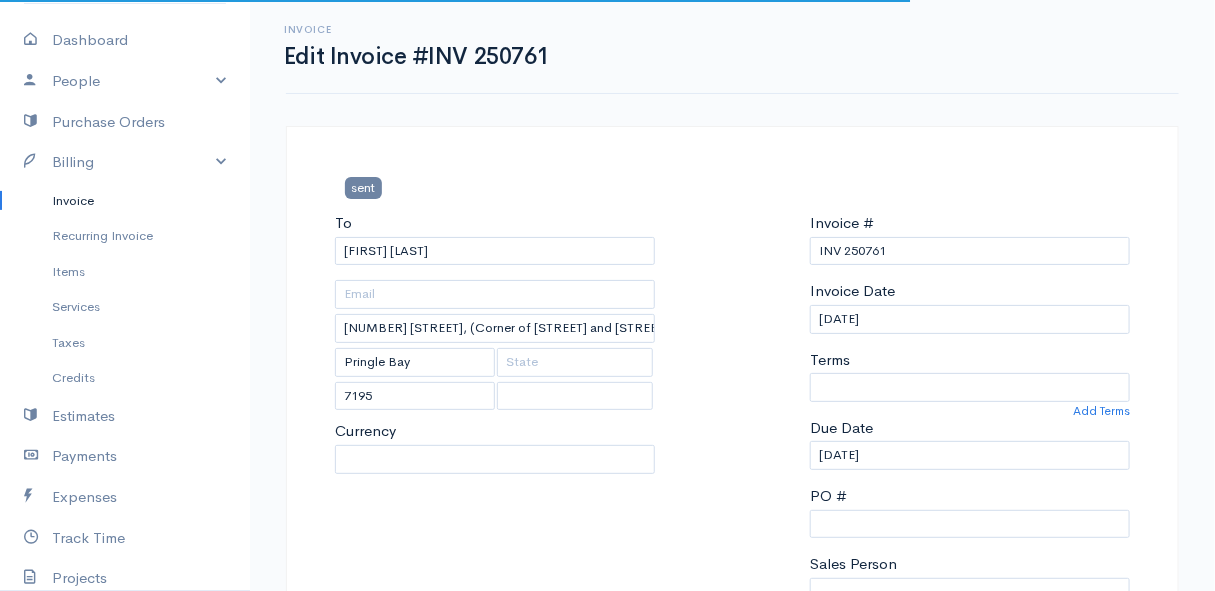 select on "0" 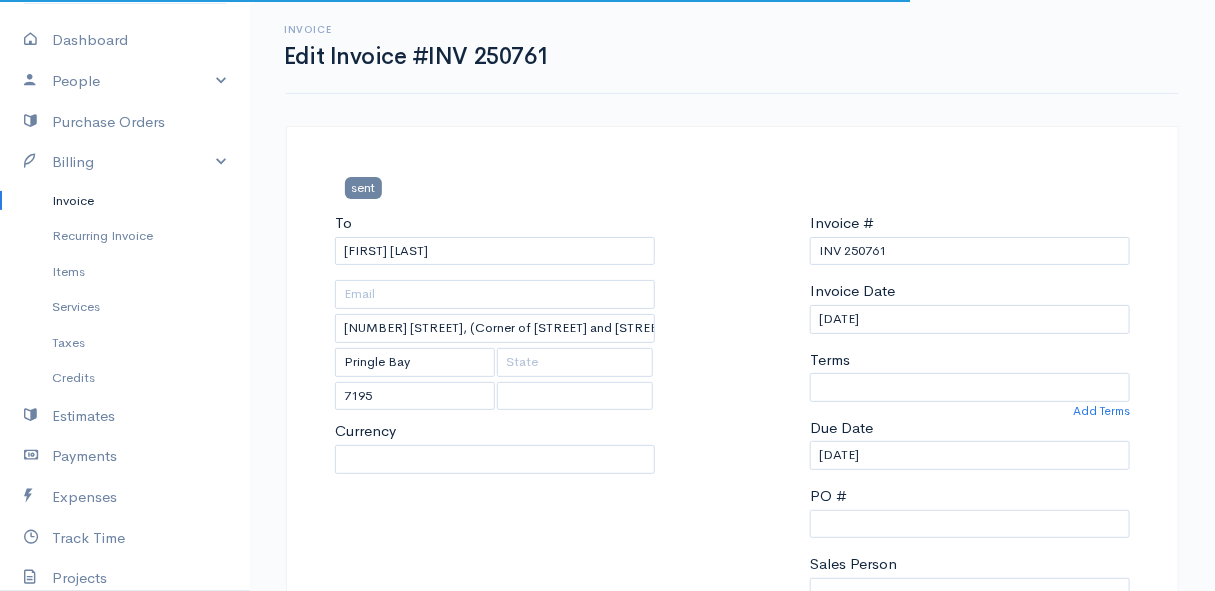 select 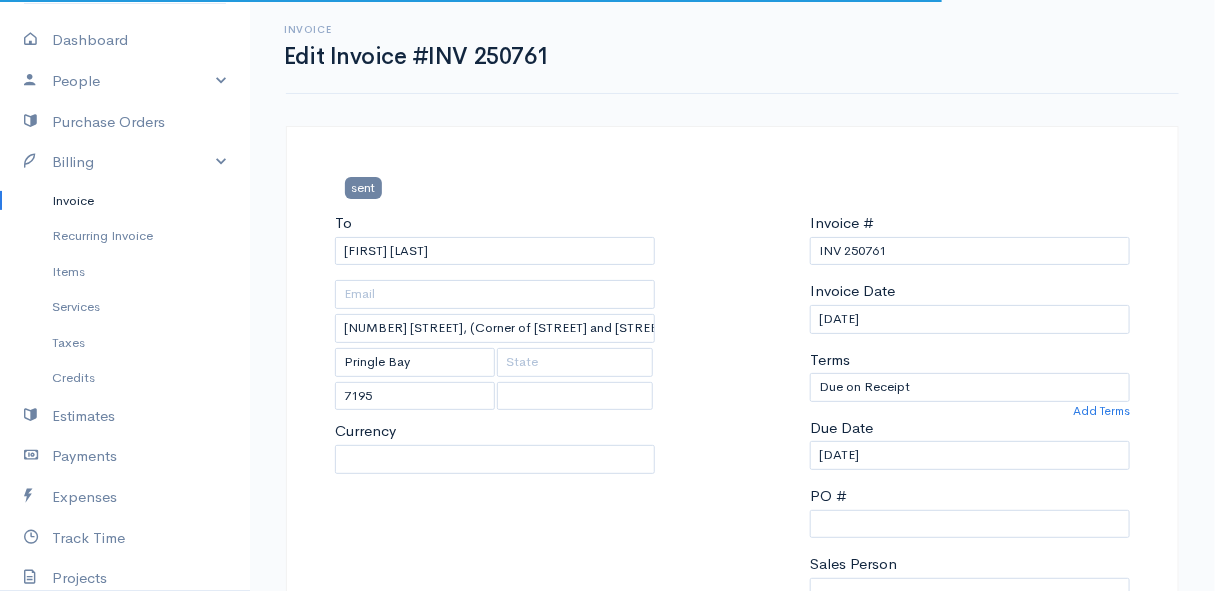 select on "South Africa" 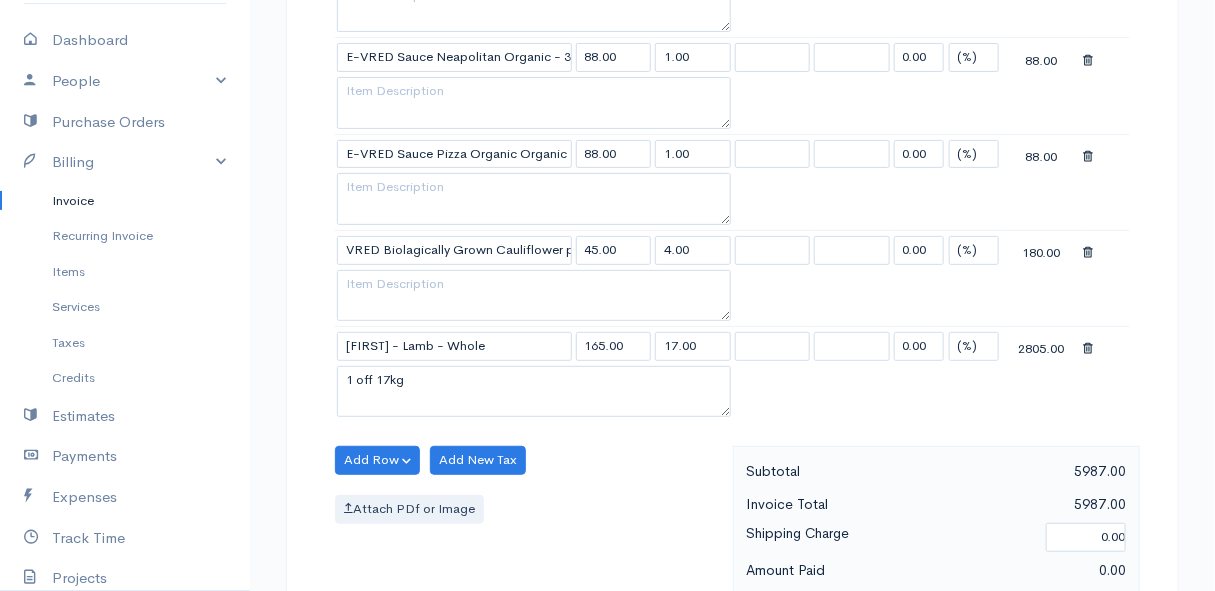 scroll, scrollTop: 2909, scrollLeft: 0, axis: vertical 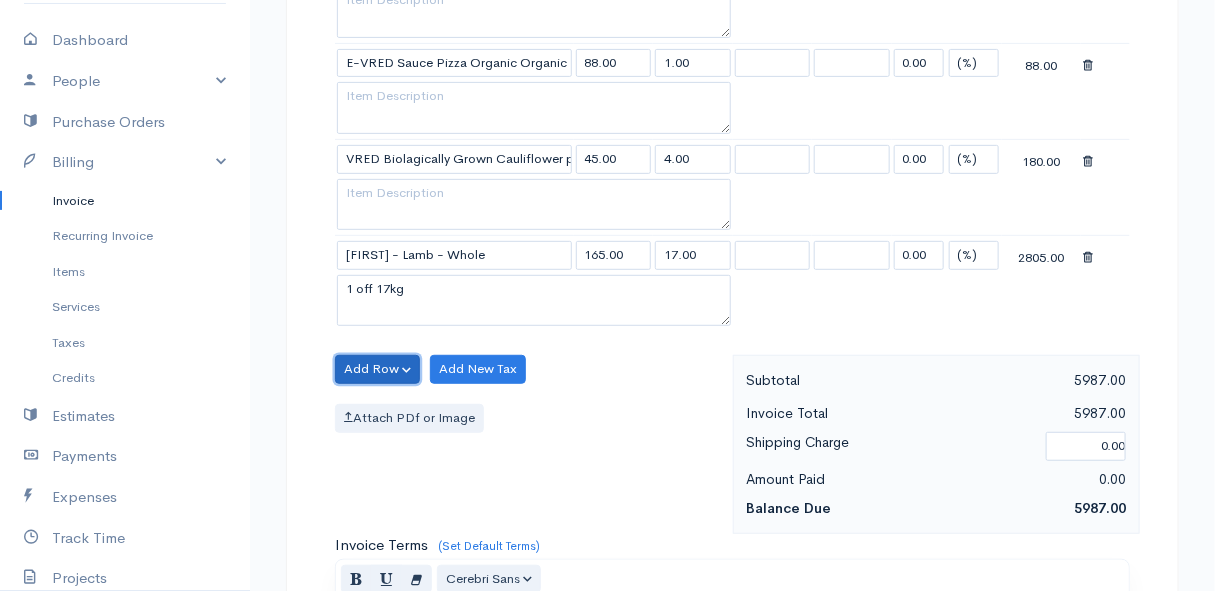 click on "Add Row" at bounding box center (377, 369) 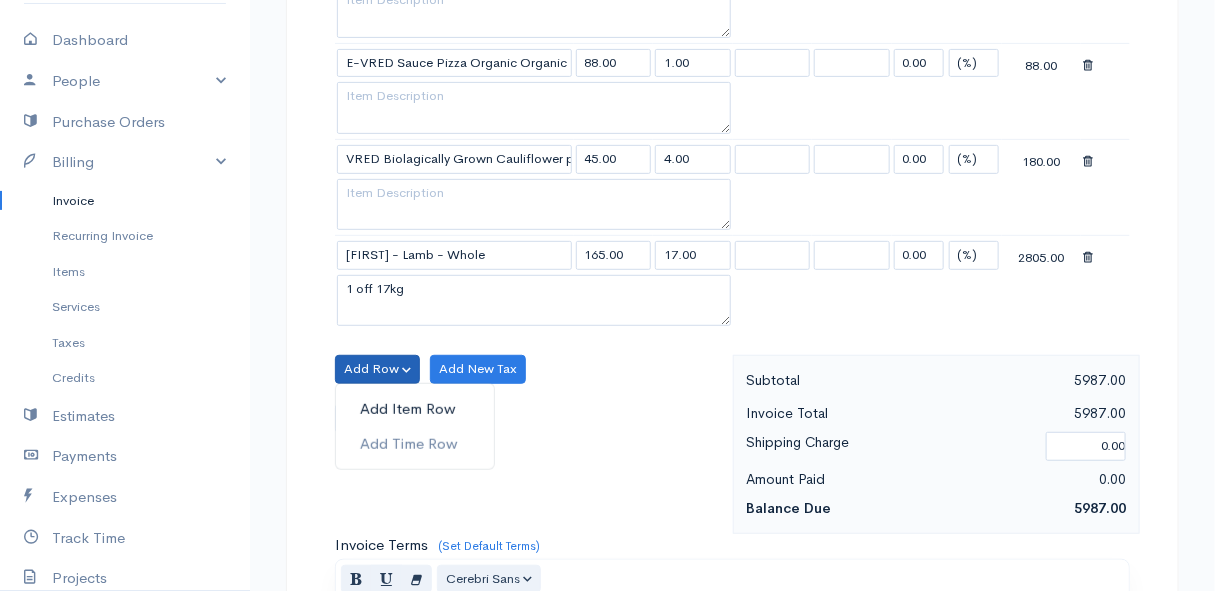 click on "Add Item Row" at bounding box center (415, 409) 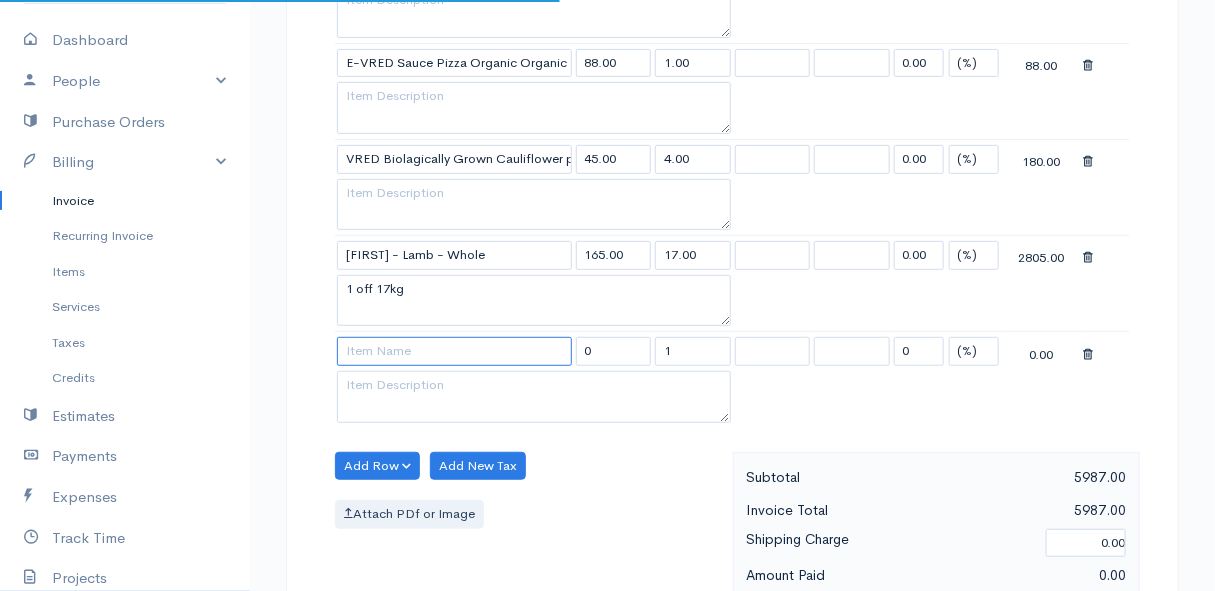 click at bounding box center [454, 351] 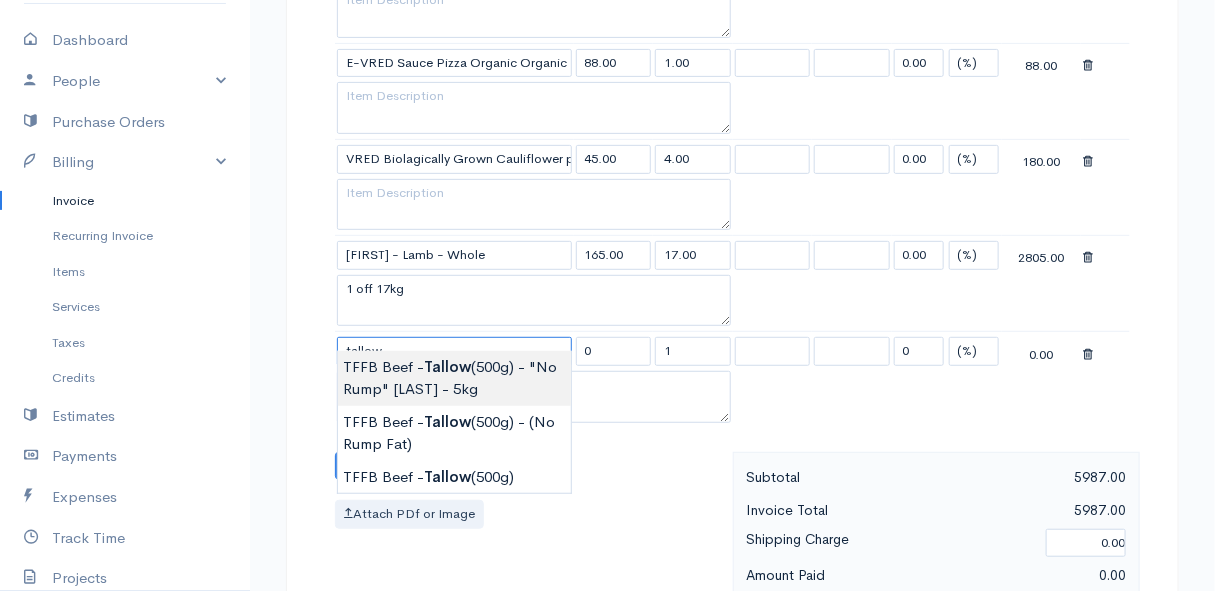 type on "TFFB Beef - Tallow (500g) - "No Rump" [NAME] - 5kg" 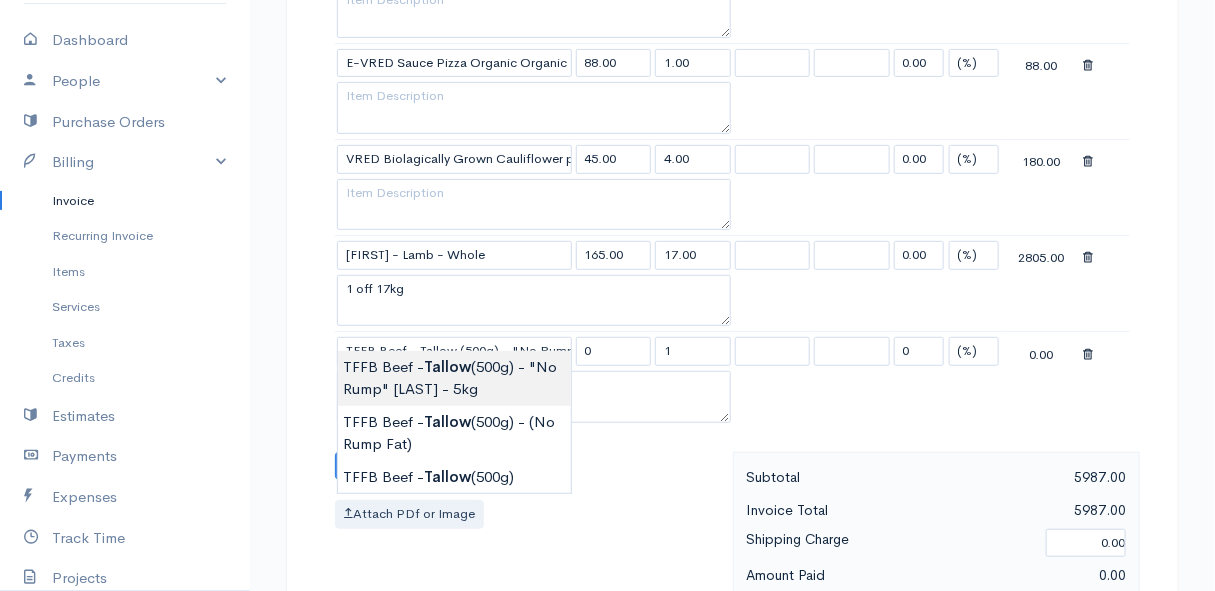 type on "83.00" 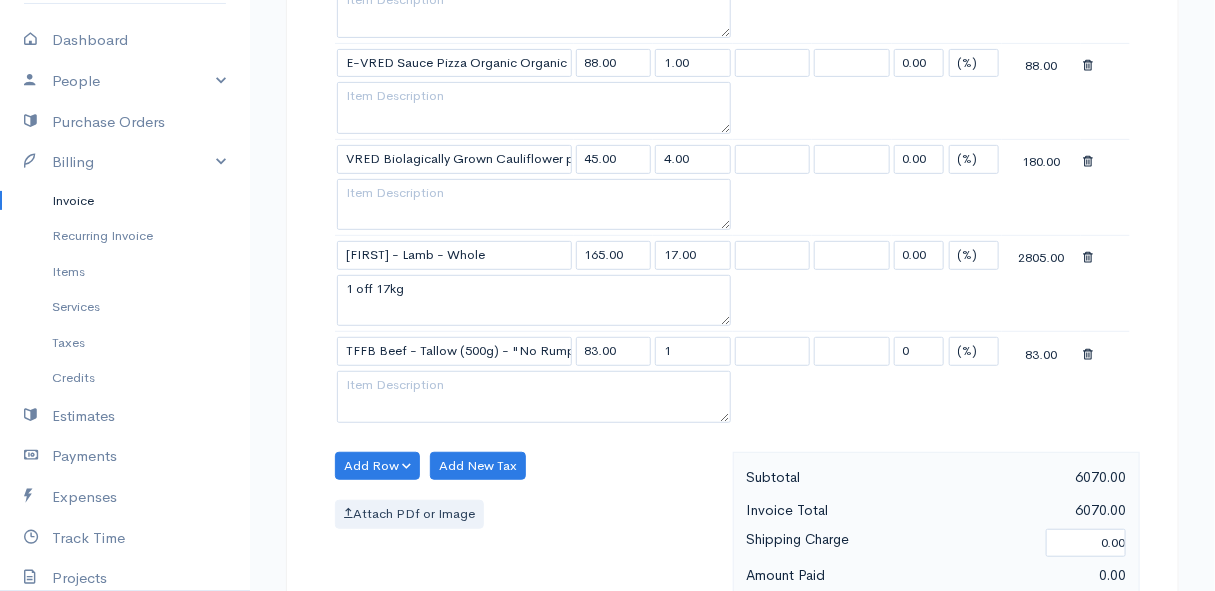 click on "Mamma Chicken
Upgrade
Dashboard
People
Clients
Vendors
Staff Users
Purchase Orders
Billing
Invoice
Recurring Invoice
Items
Services
Taxes
Credits
Estimates
Payments
Expenses
Track Time
Projects
Reports
Settings
My Organizations
Logout
Help
@CloudBooksApp [YEAR]
Invoice
Edit Invoice #[INVOICE_NUMBER]
sent To [FIRST] [LAST] [NUMBER] [STREET] [CITY] [COUNTRY]" at bounding box center [607, -794] 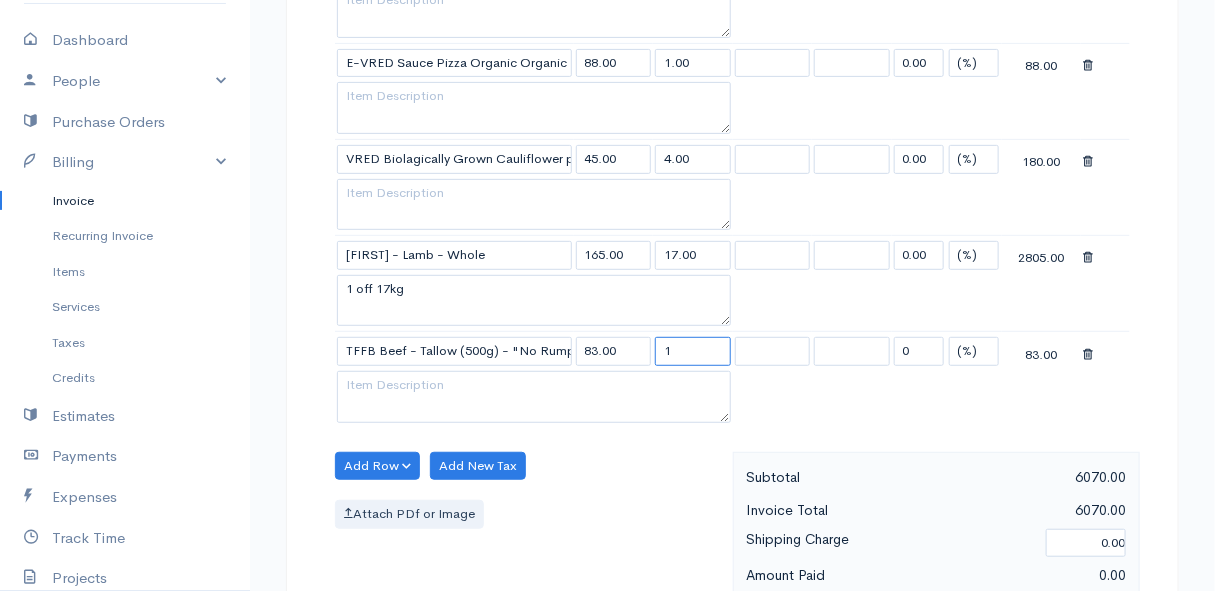 click on "1" at bounding box center (693, 351) 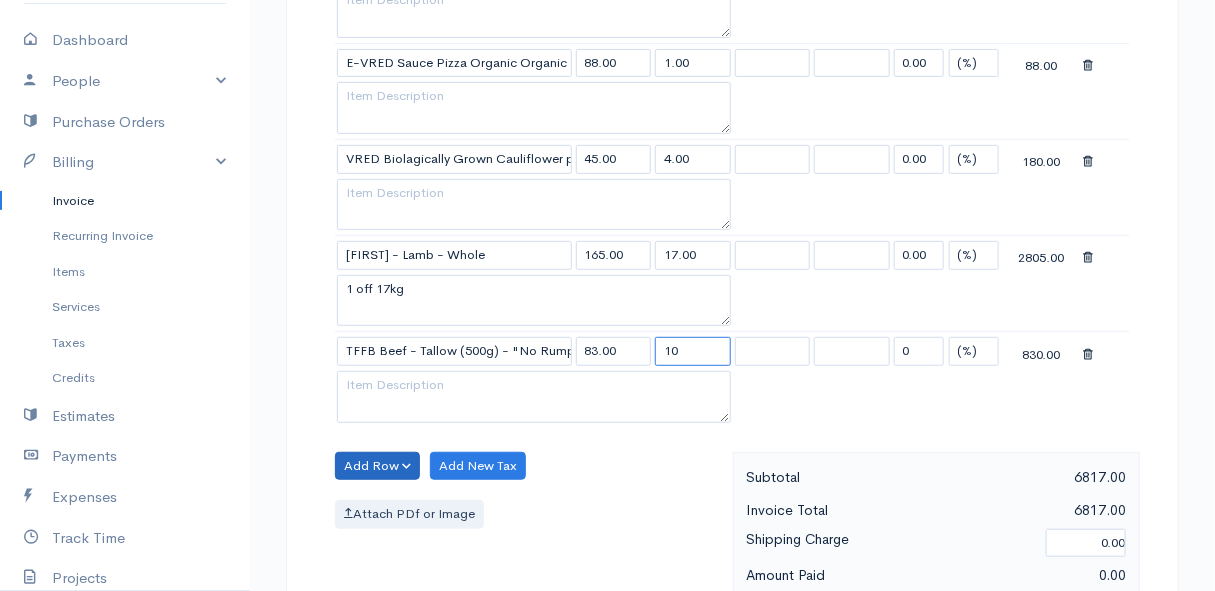 type on "10" 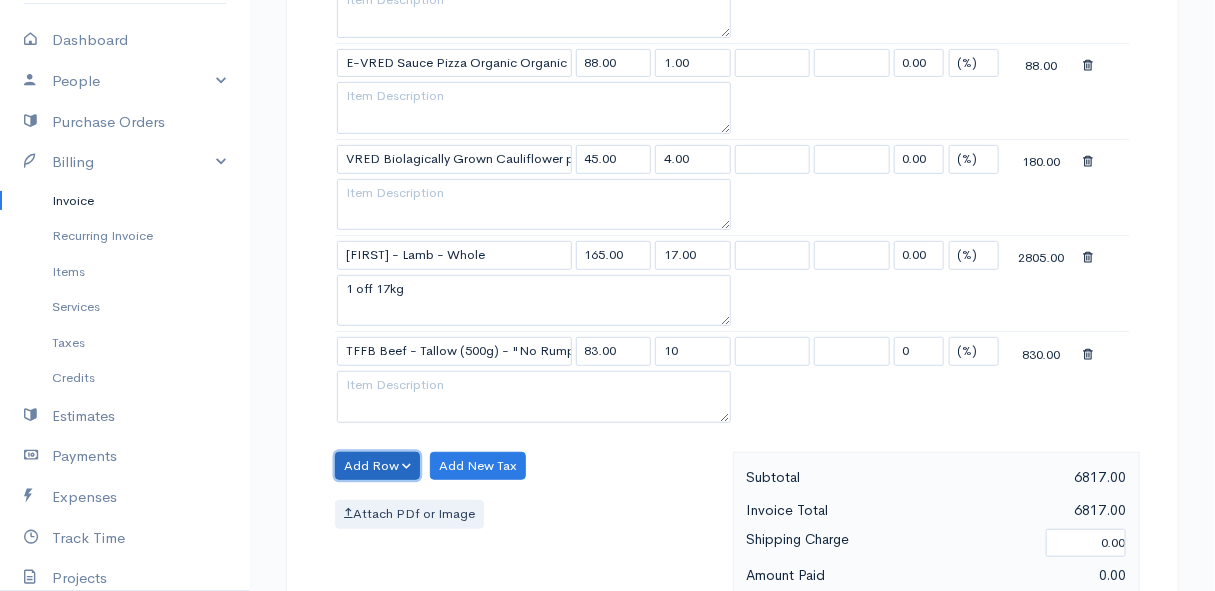 click on "Add Row" at bounding box center [377, 466] 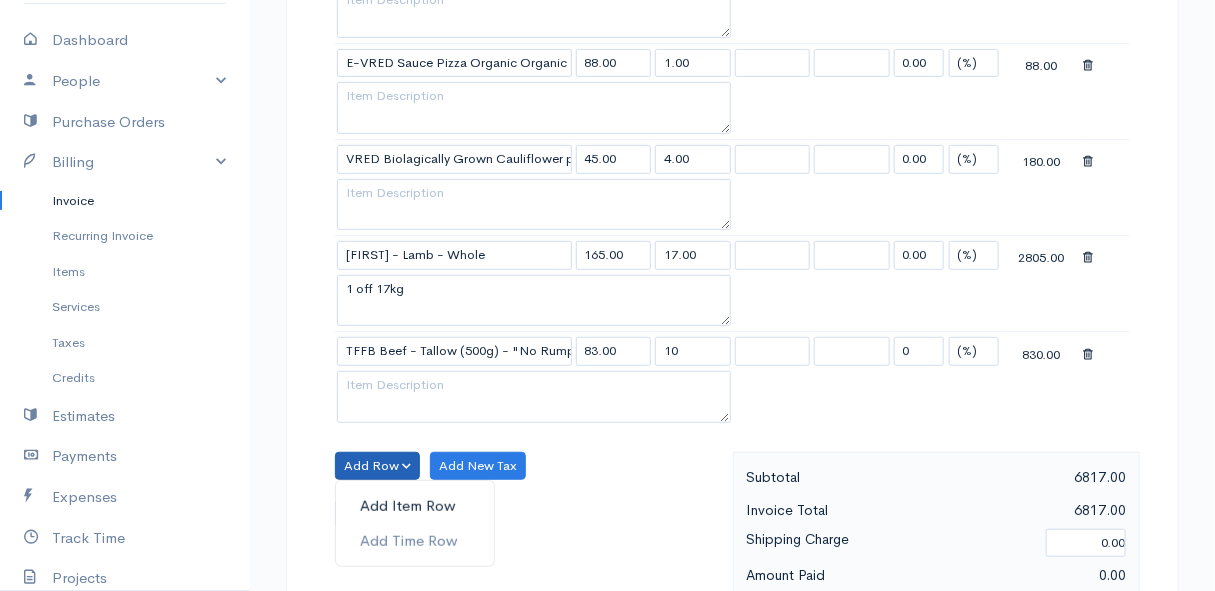click on "Add Item Row" at bounding box center [415, 506] 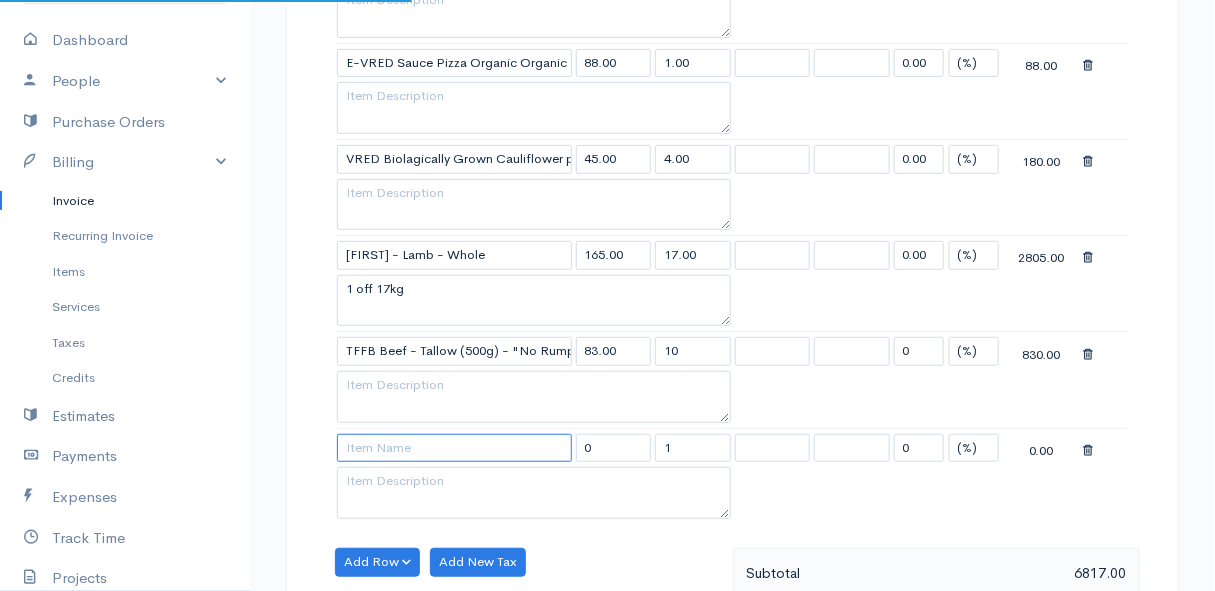 click at bounding box center (454, 448) 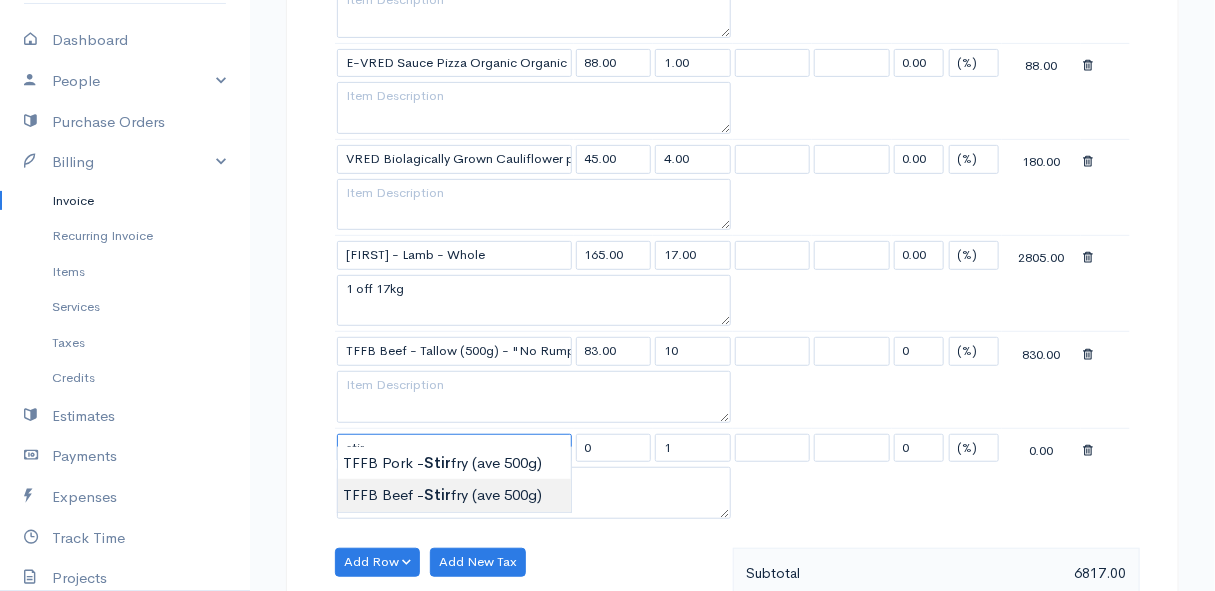 type on "TFFB Beef - Stirfry (ave 500g)" 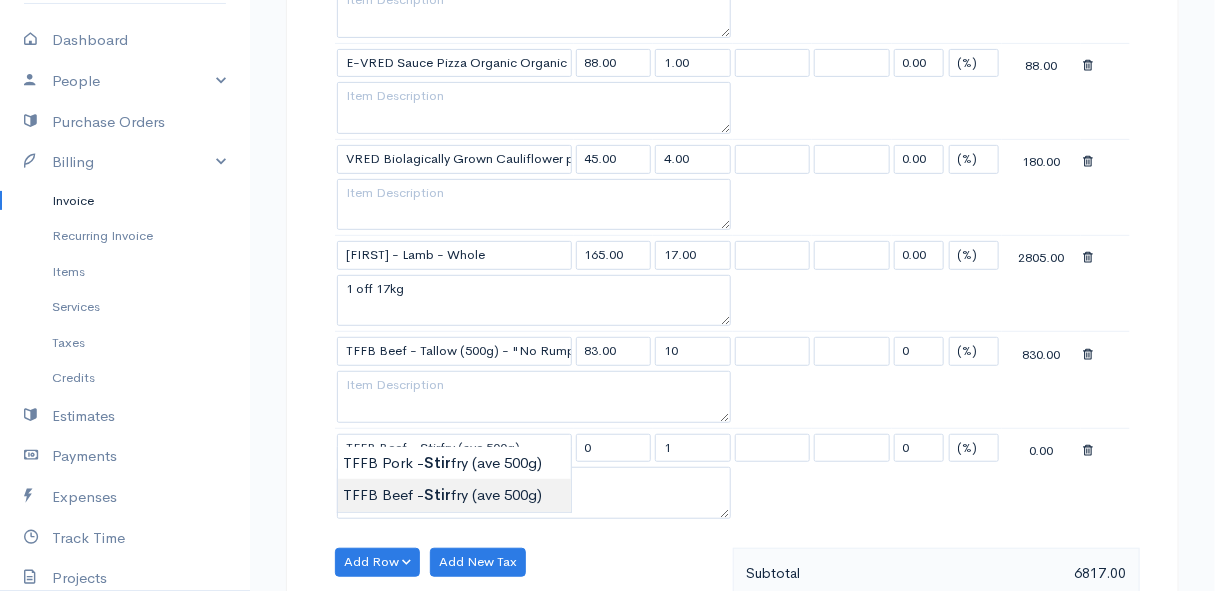 type on "218.50" 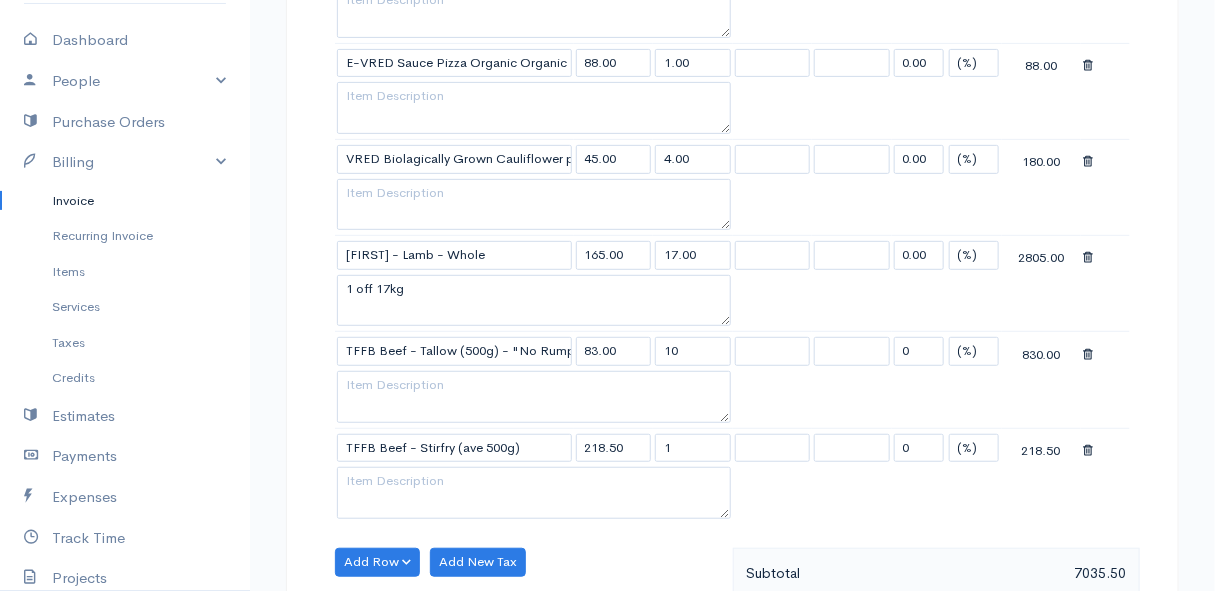 click on "Mamma Chicken
Upgrade
Dashboard
People
Clients
Vendors
Staff Users
Purchase Orders
Billing
Invoice
Recurring Invoice
Items
Services
Taxes
Credits
Estimates
Payments
Expenses
Track Time
Projects
Reports
Settings
My Organizations
Logout
Help
@CloudBooksApp [YEAR]
Invoice
Edit Invoice #[INVOICE_NUMBER]
sent To [FIRST] [LAST] [NUMBER] [STREET] [CITY] [COUNTRY]" at bounding box center (607, -746) 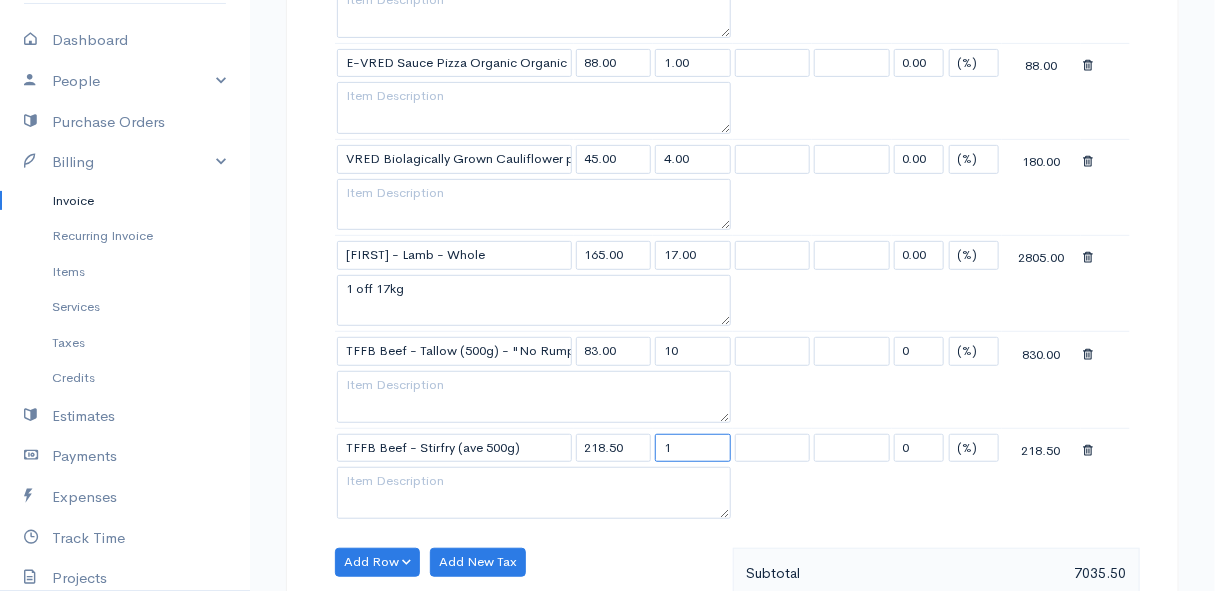 click on "1" at bounding box center (693, 448) 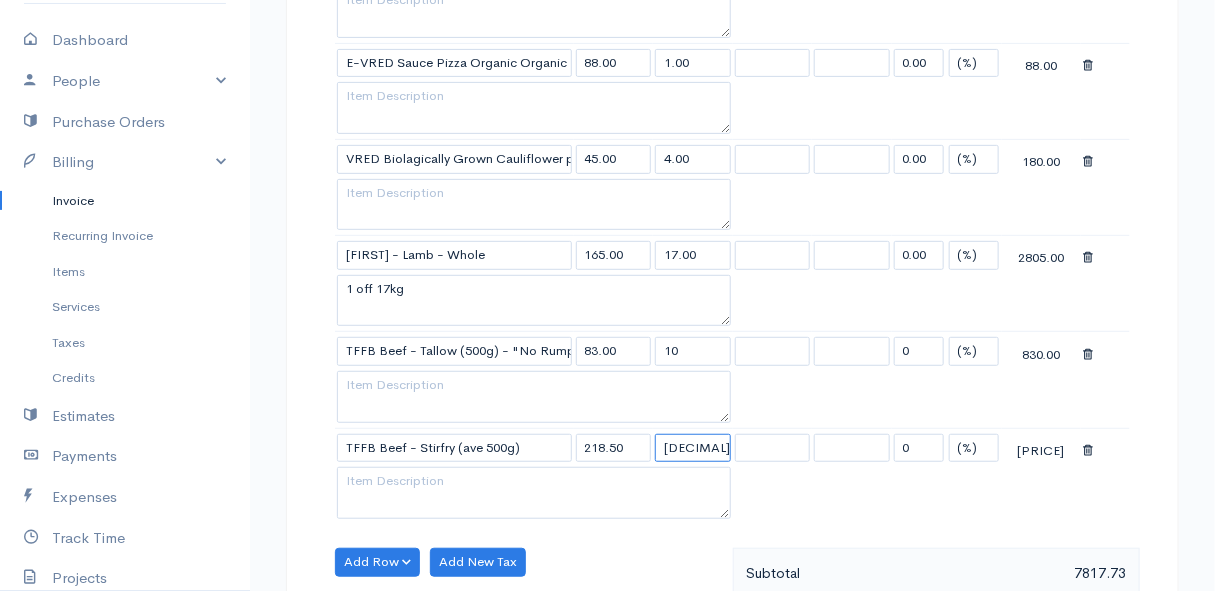 type on "[DECIMAL]" 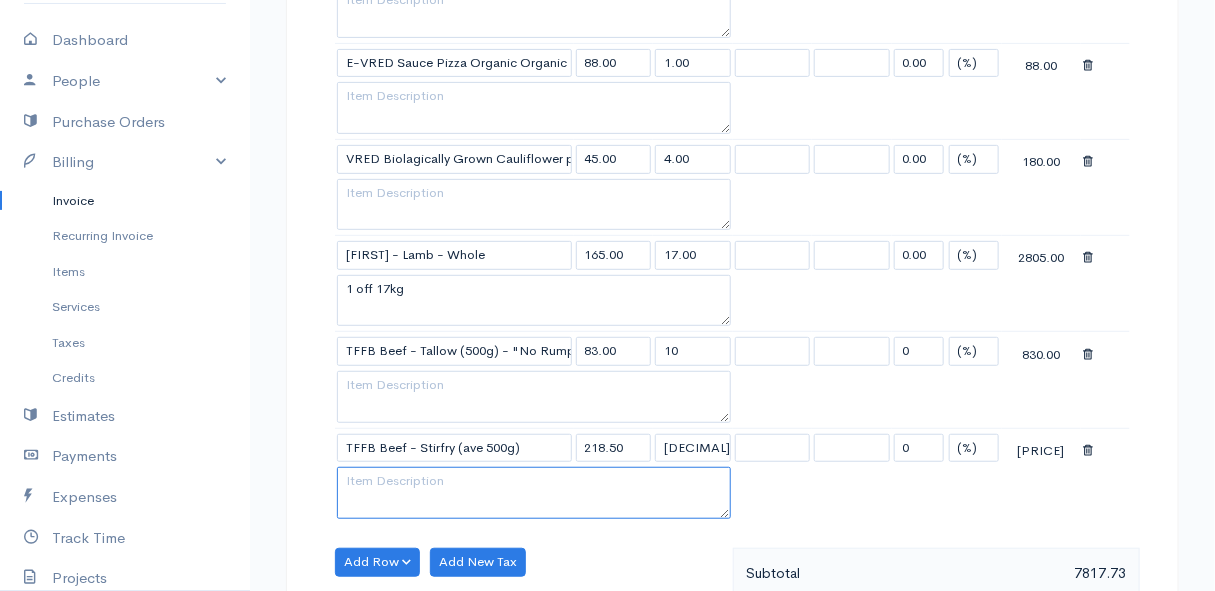 click at bounding box center (534, 493) 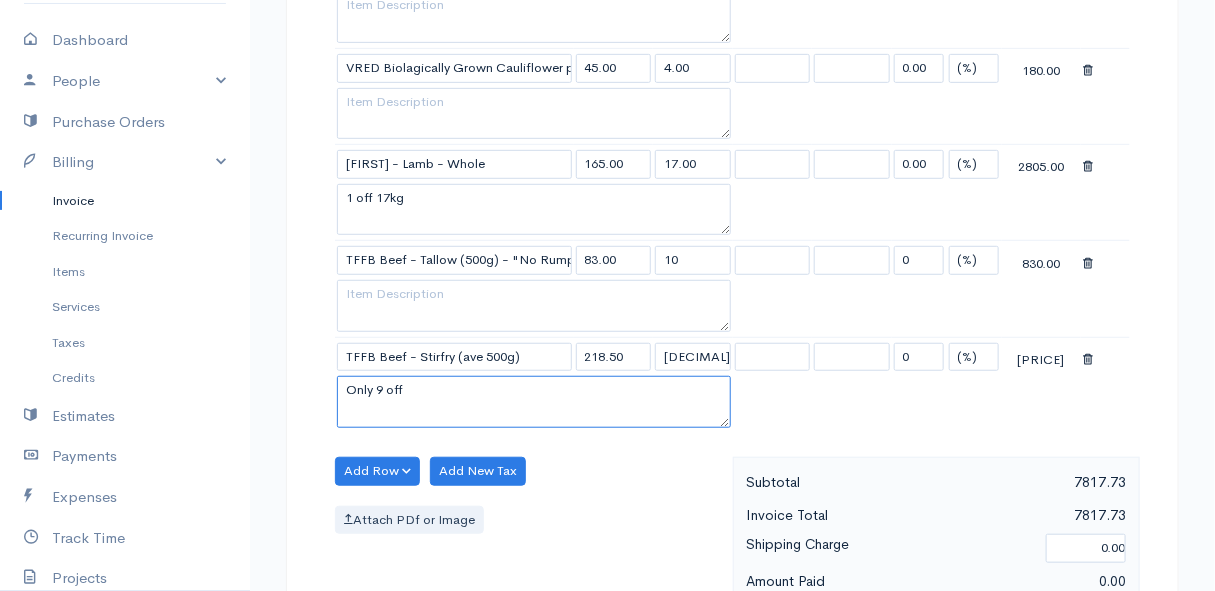 scroll, scrollTop: 3090, scrollLeft: 0, axis: vertical 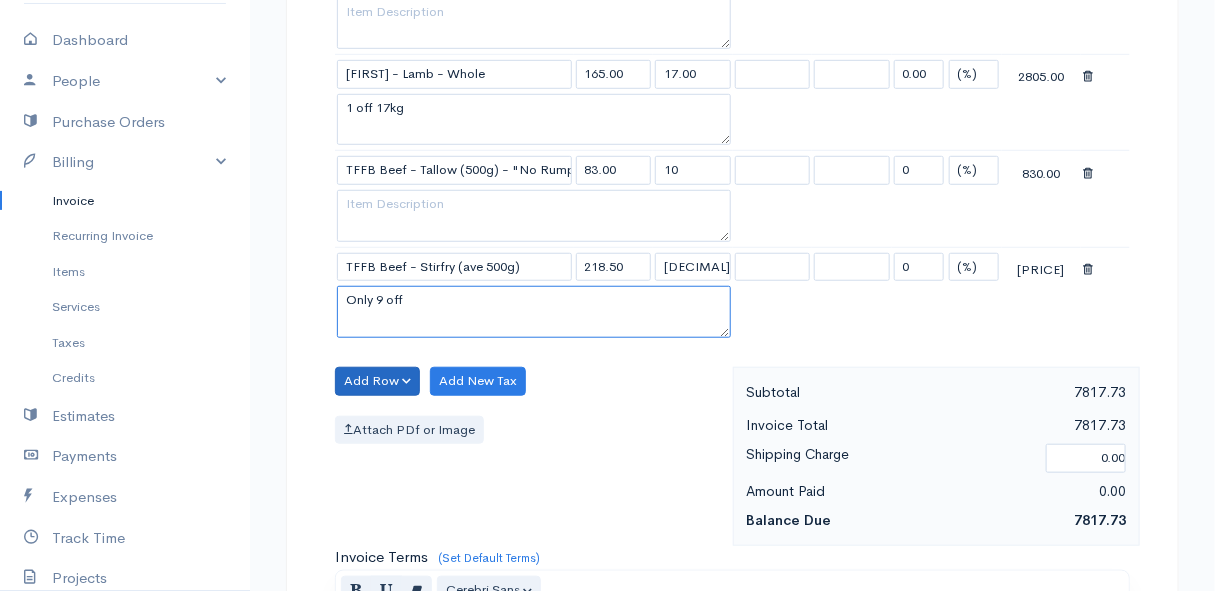type on "Only 9 off" 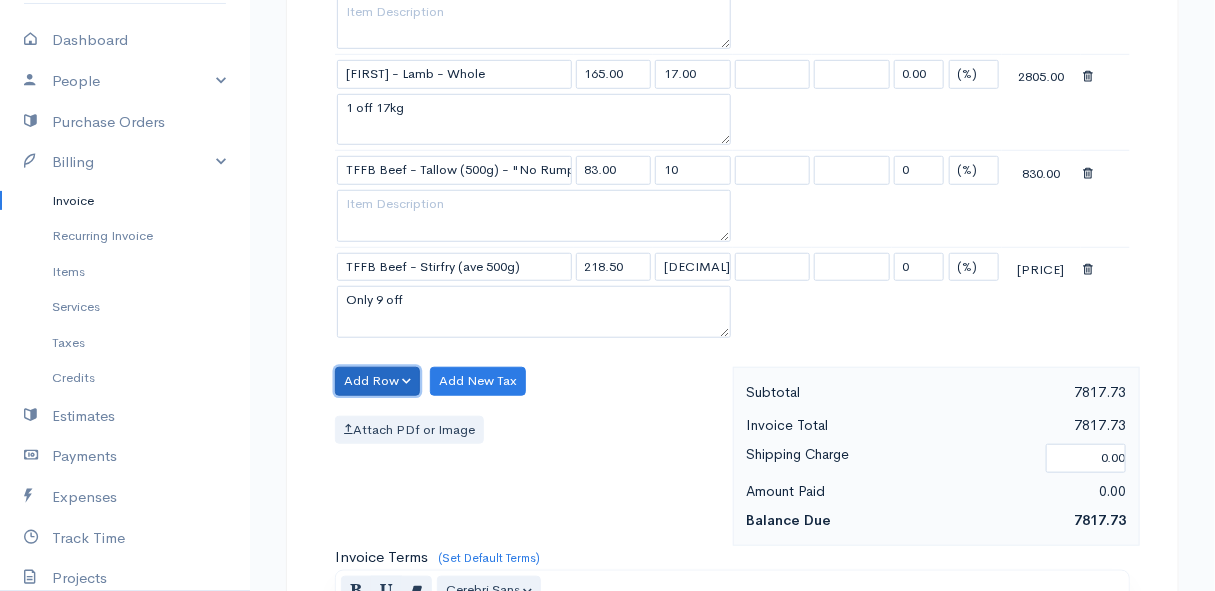 click on "Add Row" at bounding box center [377, 381] 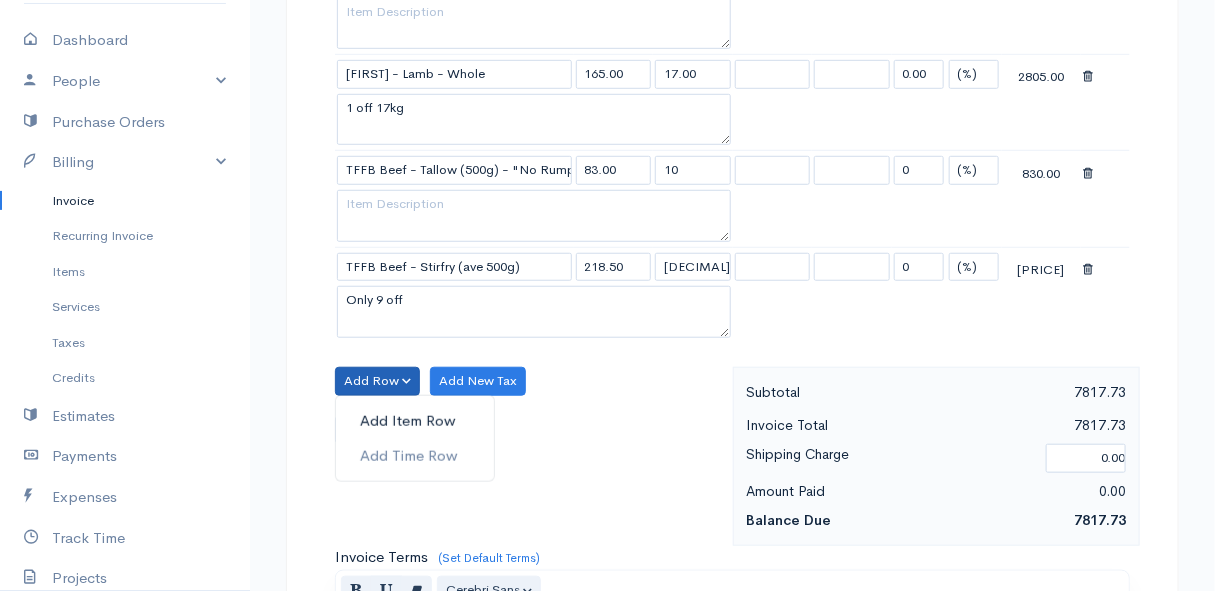 click on "Add Item Row" at bounding box center [415, 421] 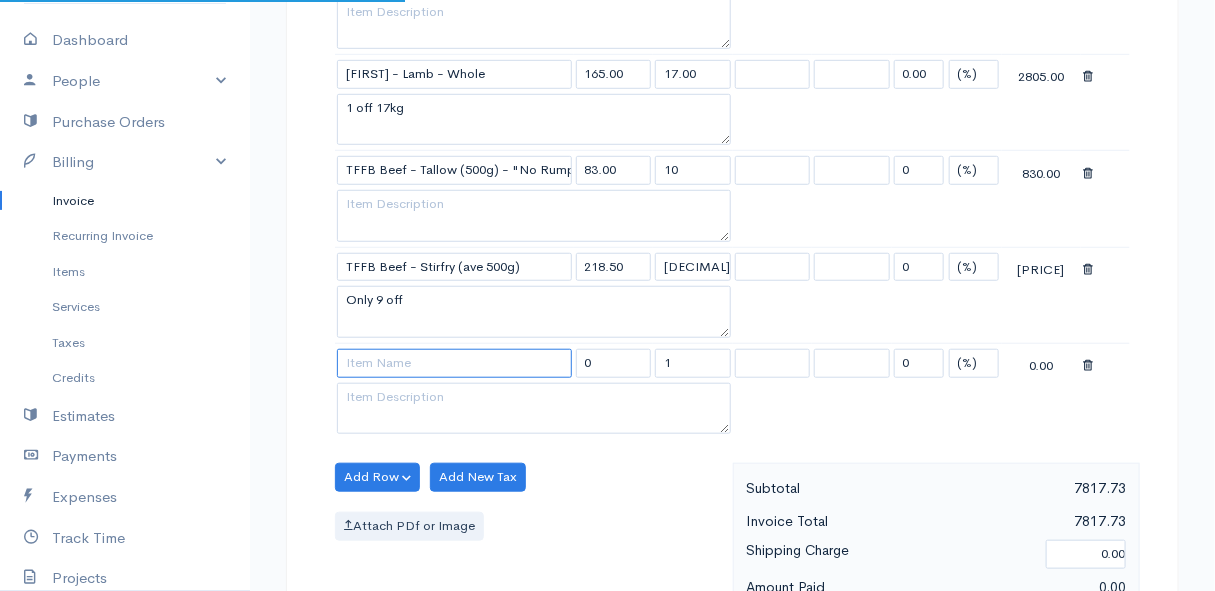 click at bounding box center (454, 363) 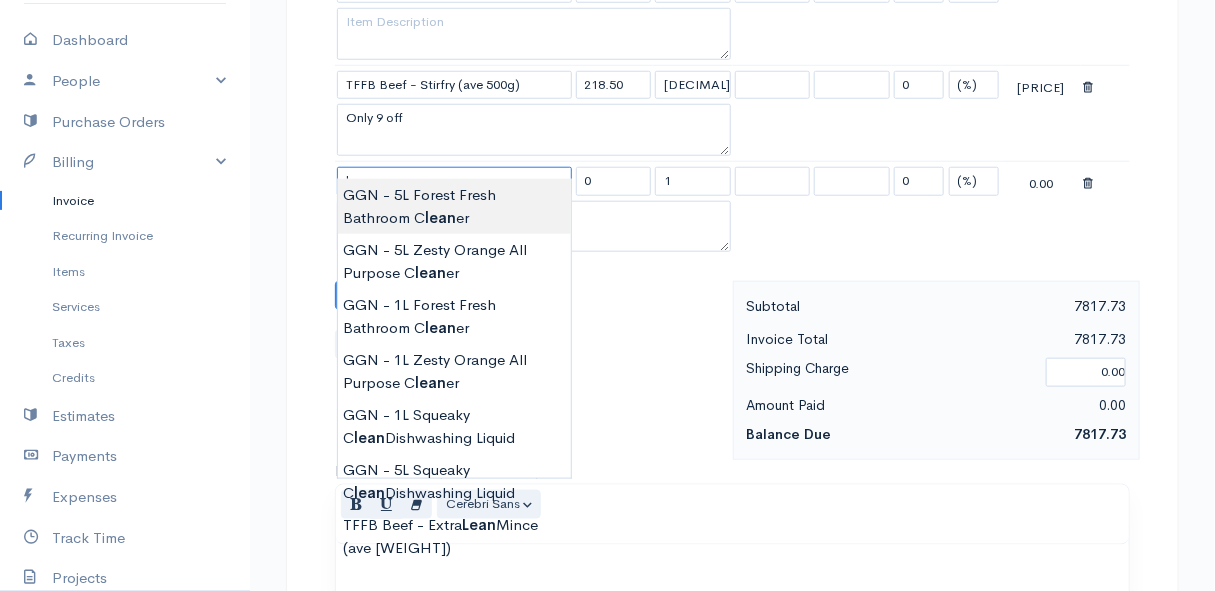 scroll, scrollTop: 3363, scrollLeft: 0, axis: vertical 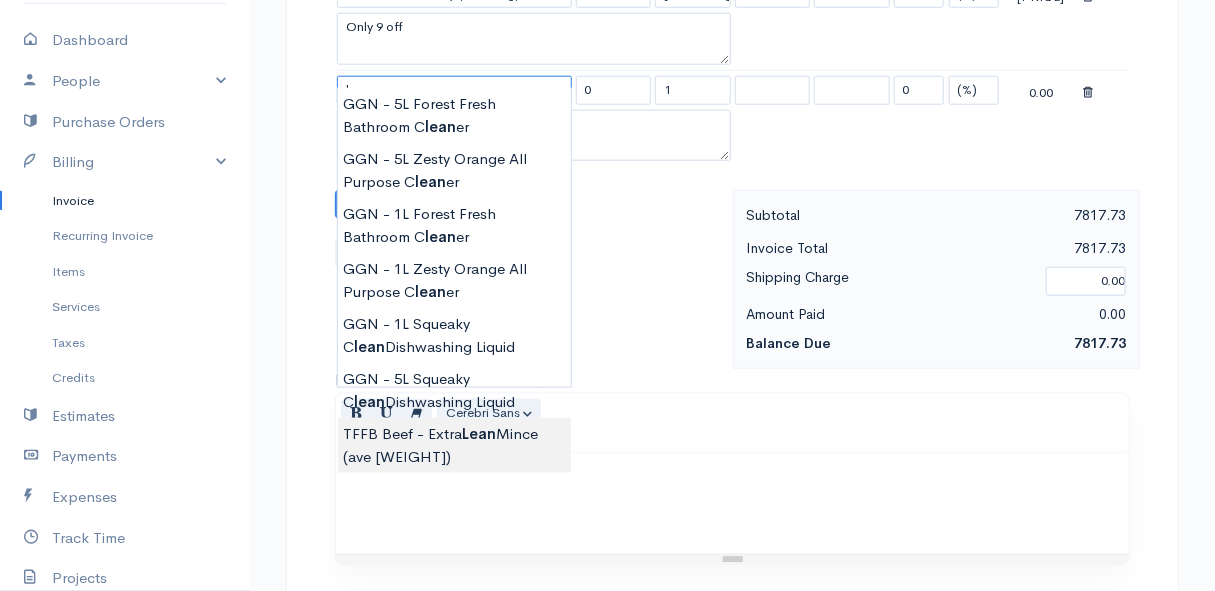 type on "TFFB Beef - Extra Lean Mince (ave 500g)" 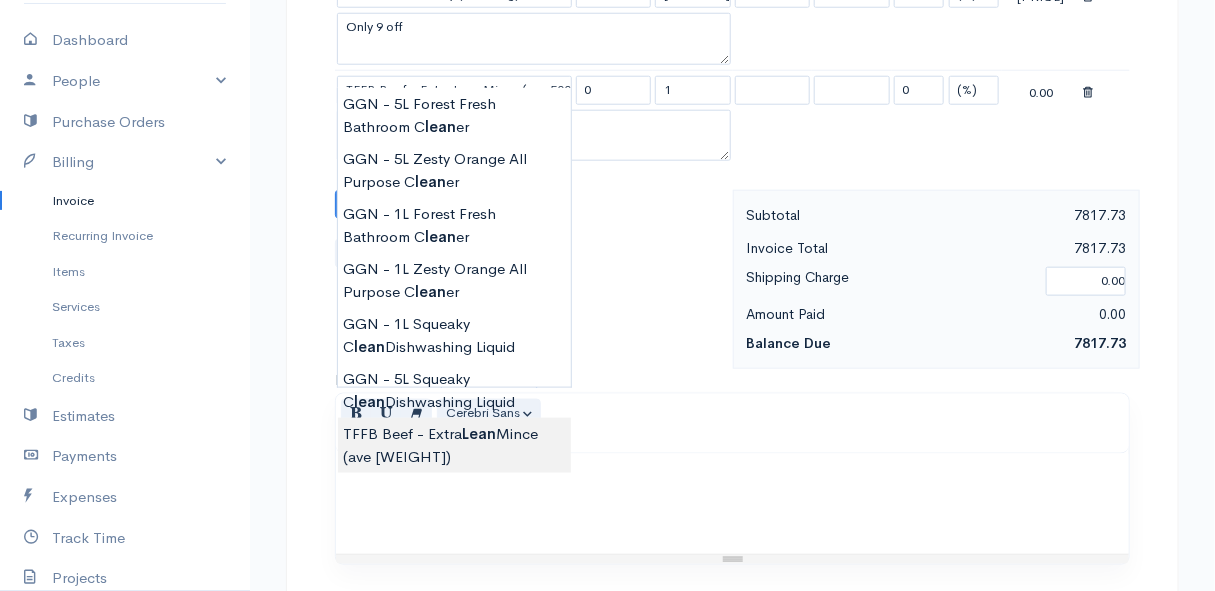type on "184.00" 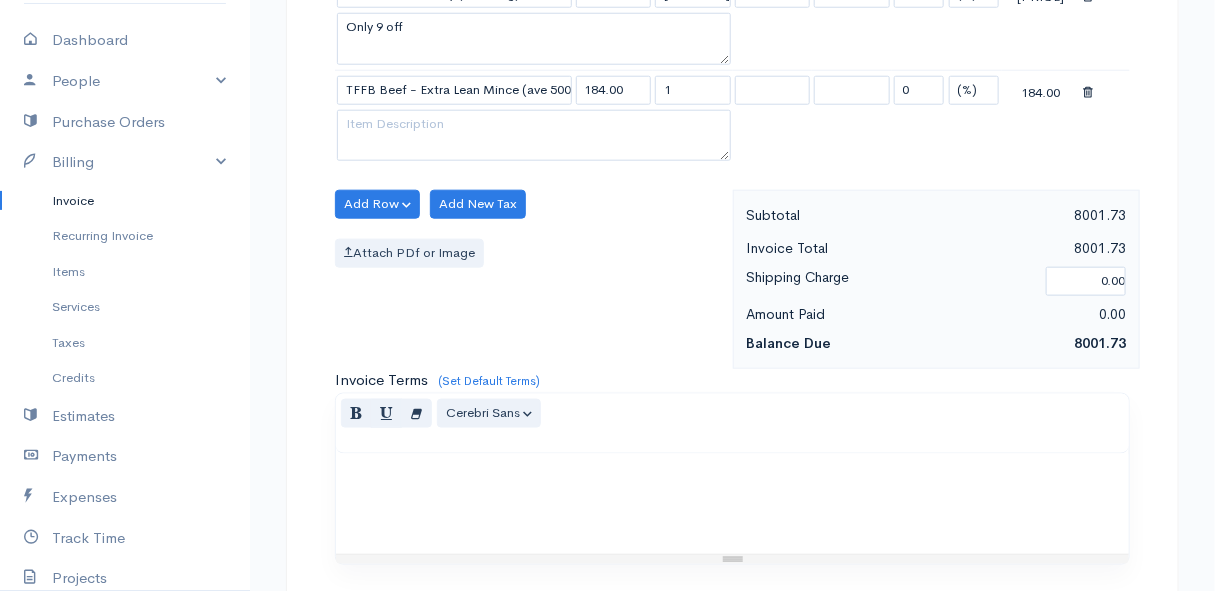 click on "Mamma Chicken
Upgrade
Dashboard
People
Clients
Vendors
Staff Users
Purchase Orders
Billing
Invoice
Recurring Invoice
Items
Services
Taxes
Credits
Estimates
Payments
Expenses
Track Time
Projects
Reports
Settings
My Organizations
Logout
Help
@CloudBooksApp [YEAR]
Invoice
Edit Invoice #[INVOICE_NUMBER]
sent To [FIRST] [LAST] [NUMBER] [STREET] [CITY] [COUNTRY]" at bounding box center (607, -1151) 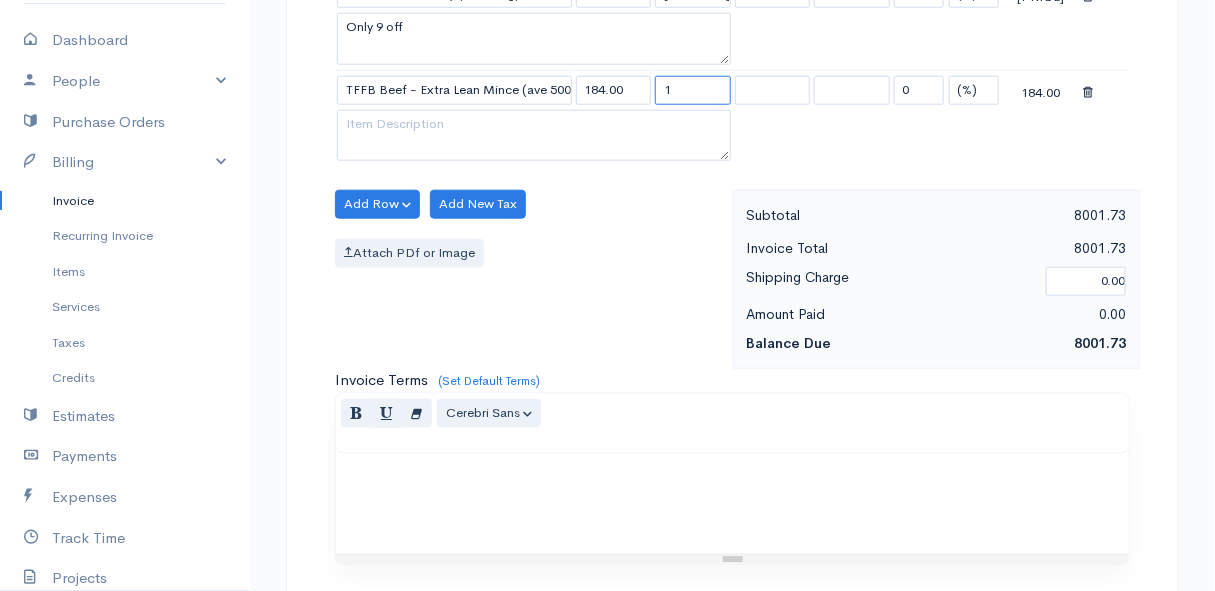 click on "1" at bounding box center (693, 90) 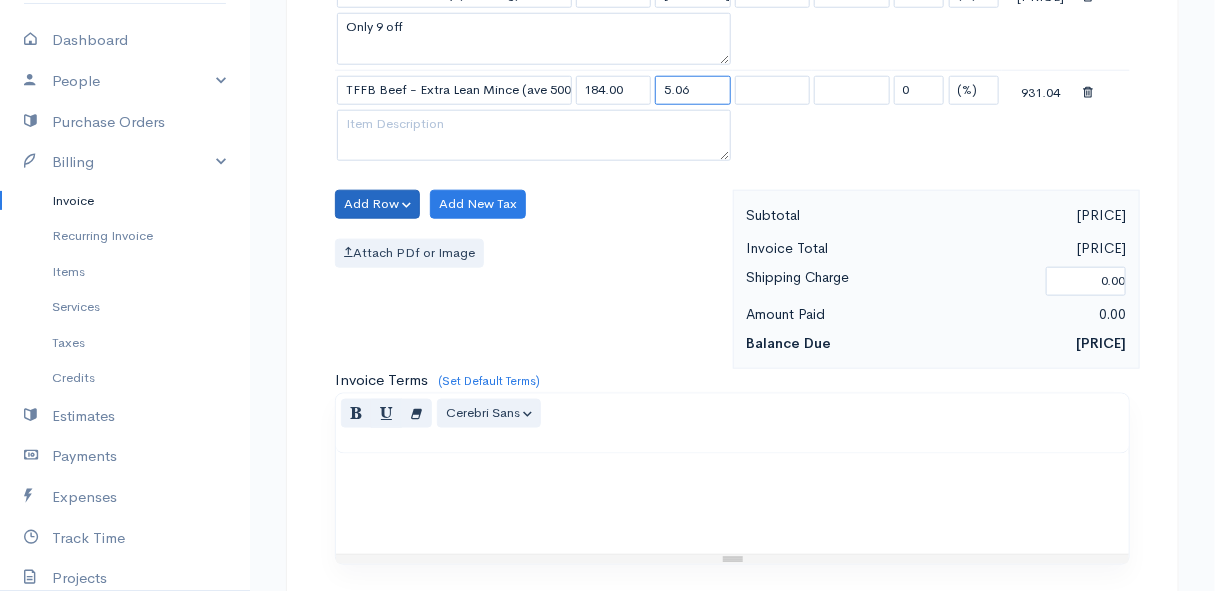 type on "5.06" 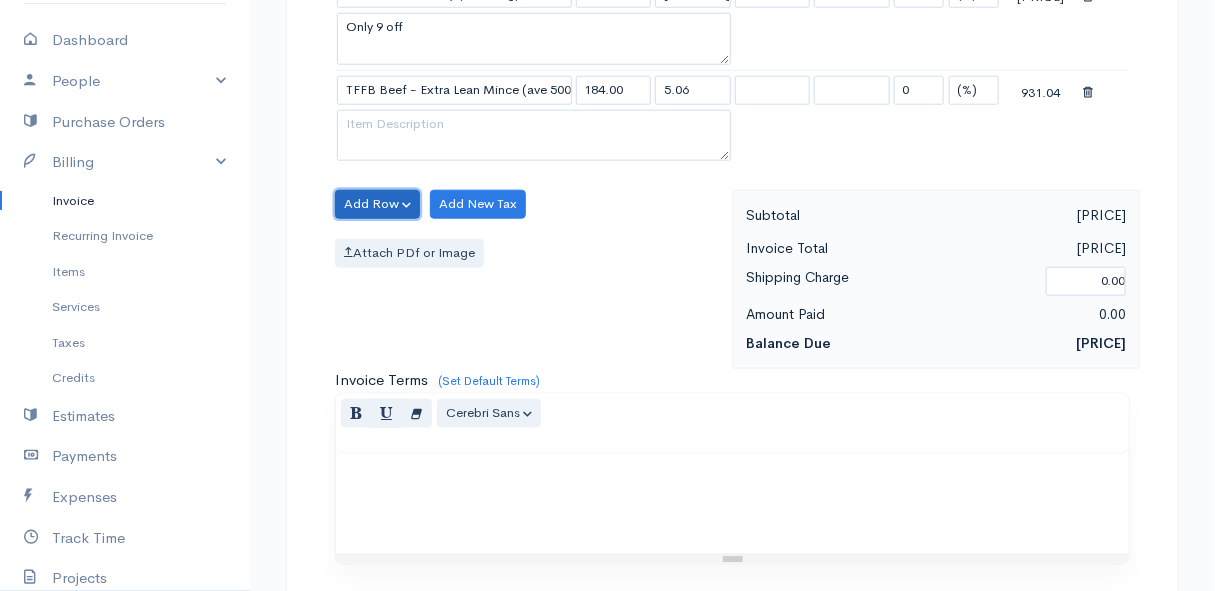 click on "Add Row" at bounding box center [377, 204] 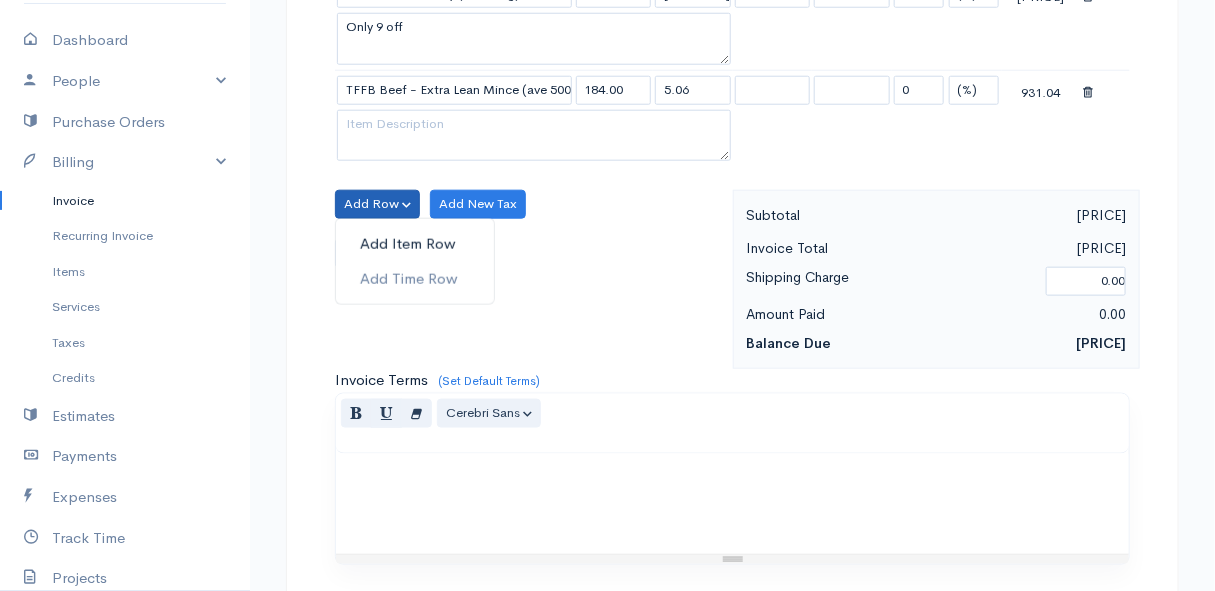 click on "Add Item Row" at bounding box center [415, 244] 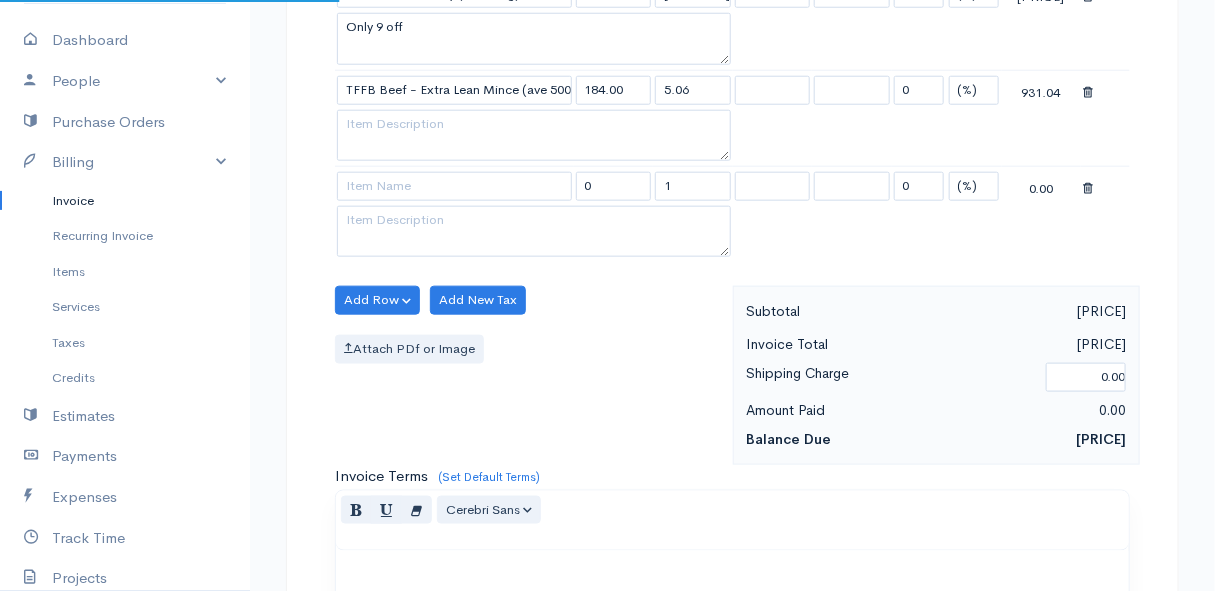 click at bounding box center (454, 186) 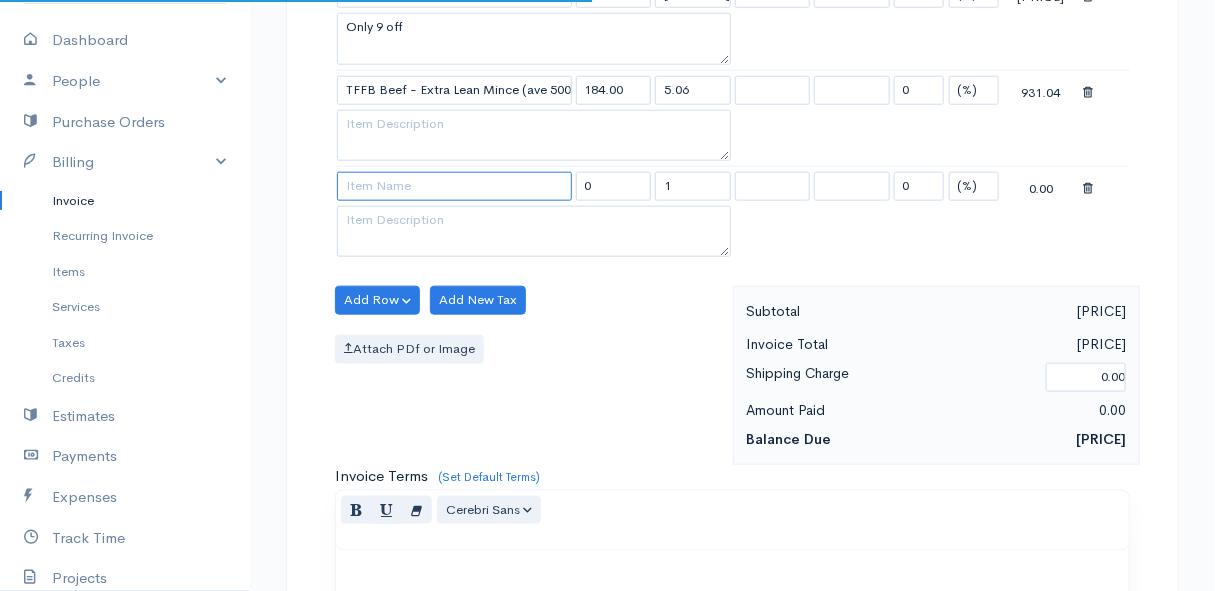 click at bounding box center [454, 186] 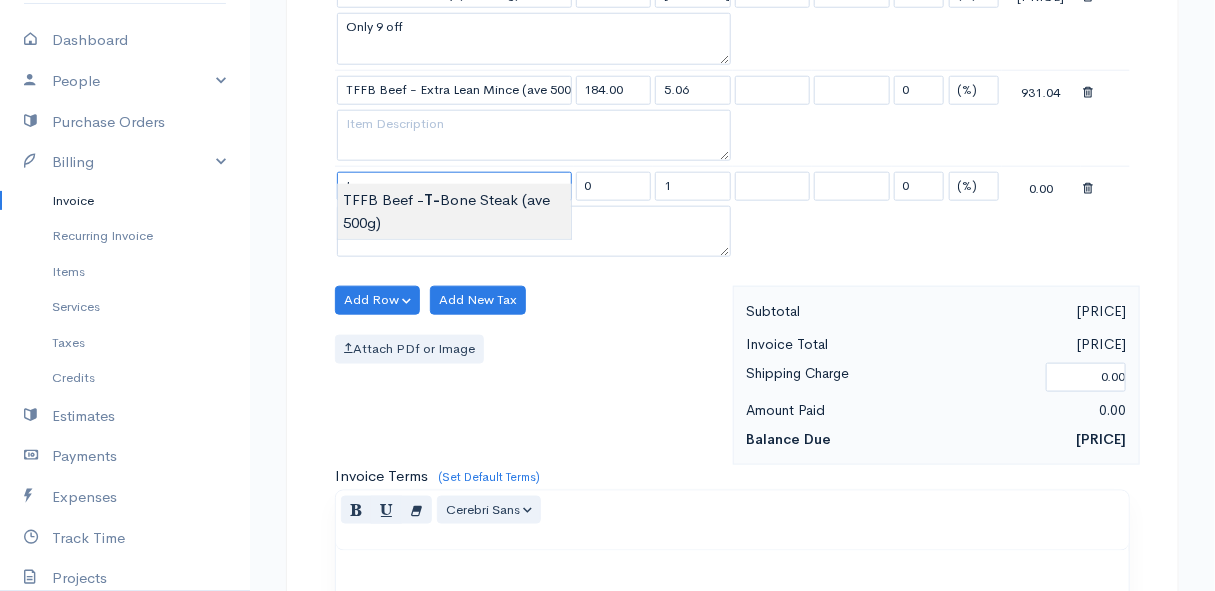 type on "TFFB Beef - T-Bone Steak (ave 500g)" 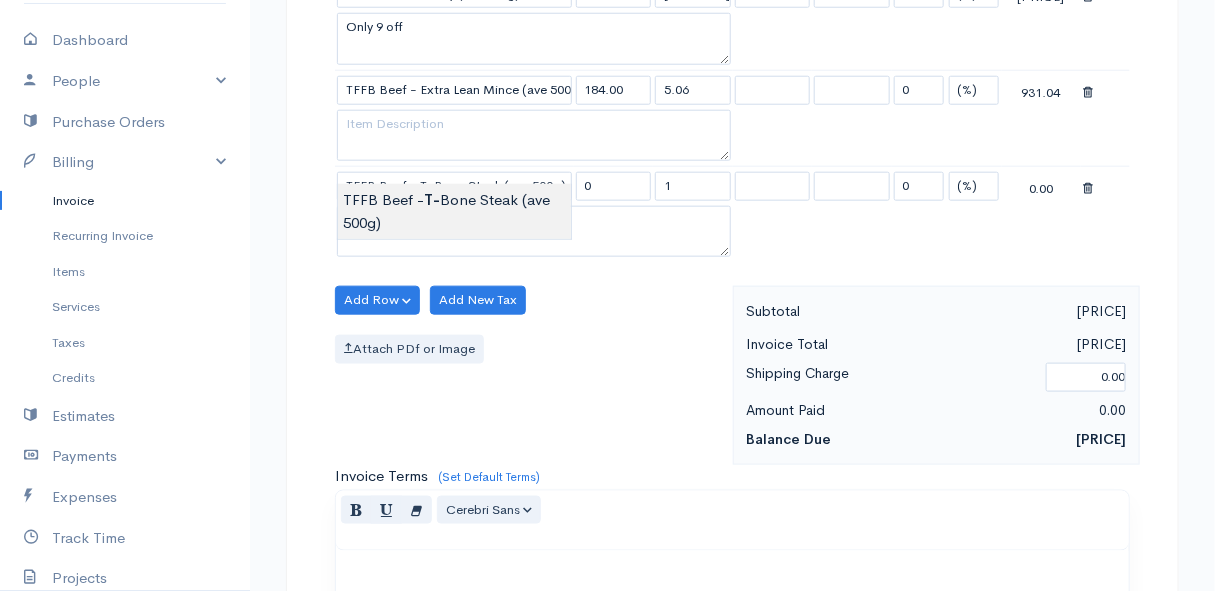 type on "230.00" 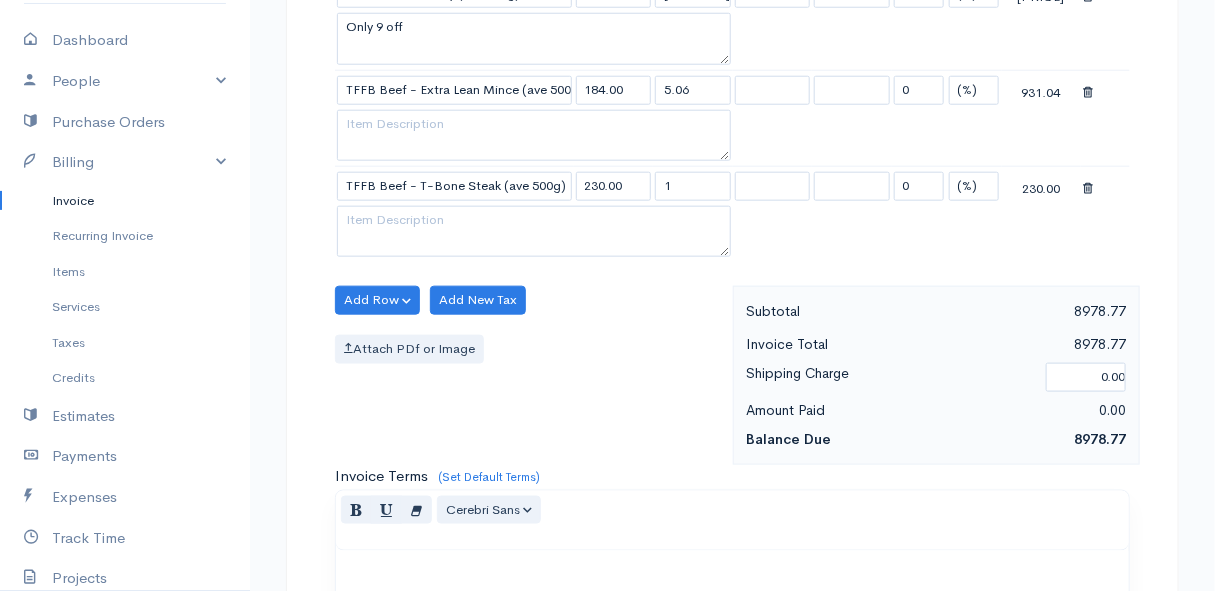 click on "Mamma Chicken
Upgrade
Dashboard
People
Clients
Vendors
Staff Users
Purchase Orders
Billing
Invoice
Recurring Invoice
Items
Services
Taxes
Credits
Estimates
Payments
Expenses
Track Time
Projects
Reports
Settings
My Organizations
Logout
Help
@CloudBooksApp [YEAR]
Invoice
Edit Invoice #[INVOICE_NUMBER]
sent To [FIRST] [LAST] [NUMBER] [STREET] [CITY] [COUNTRY]" at bounding box center (607, -1103) 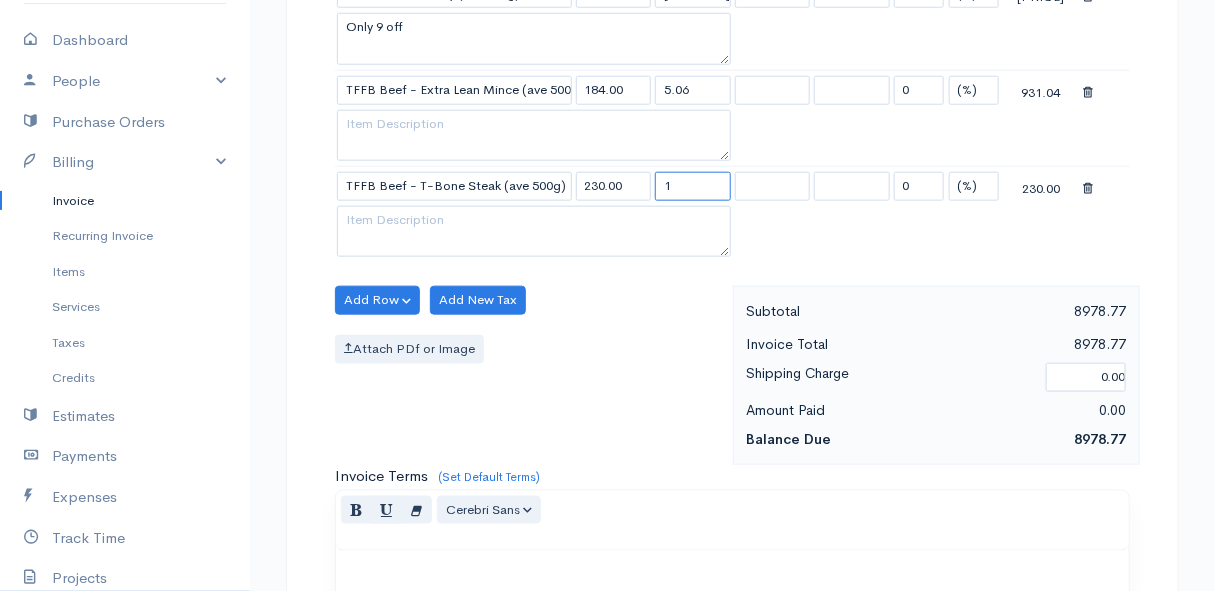 click on "1" at bounding box center [693, 186] 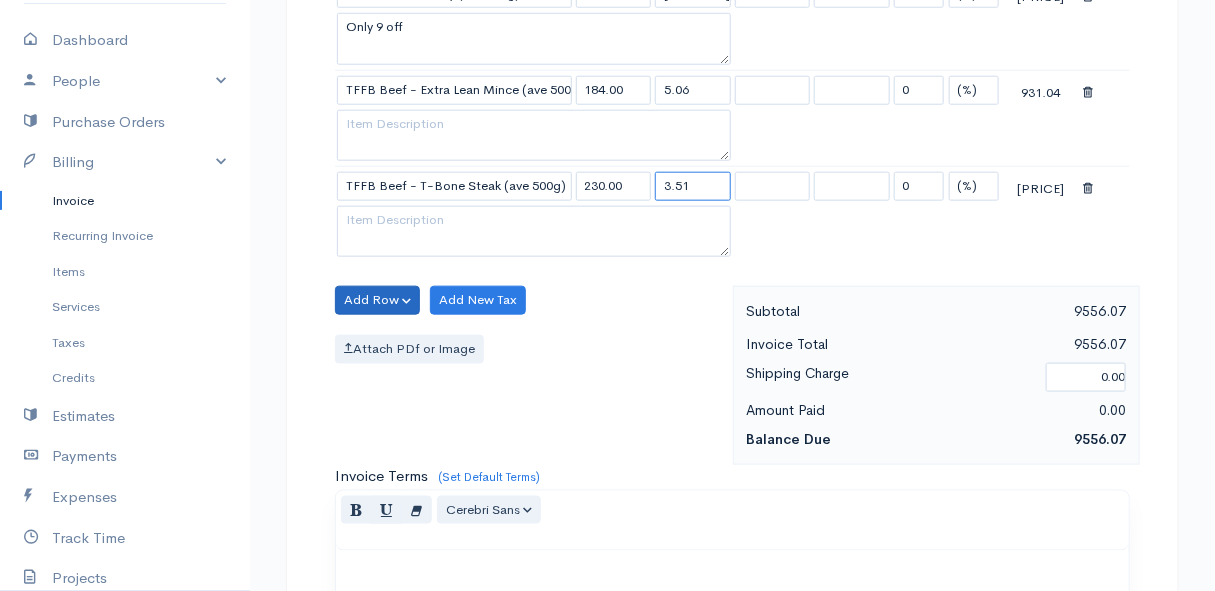 type on "3.51" 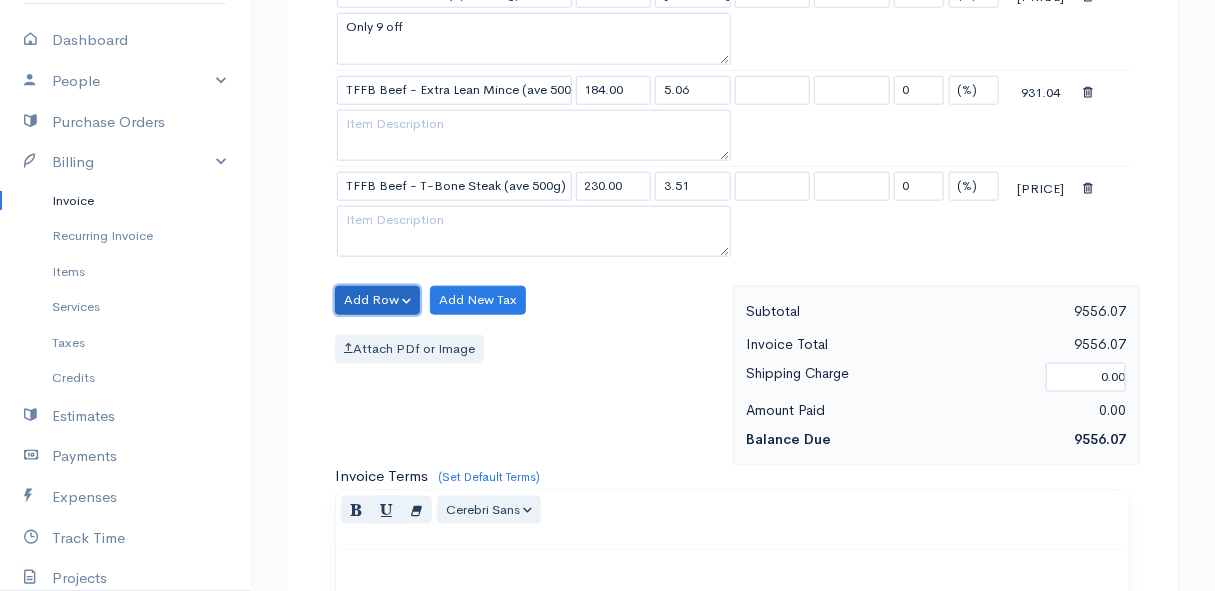 click on "Add Row" at bounding box center (377, 300) 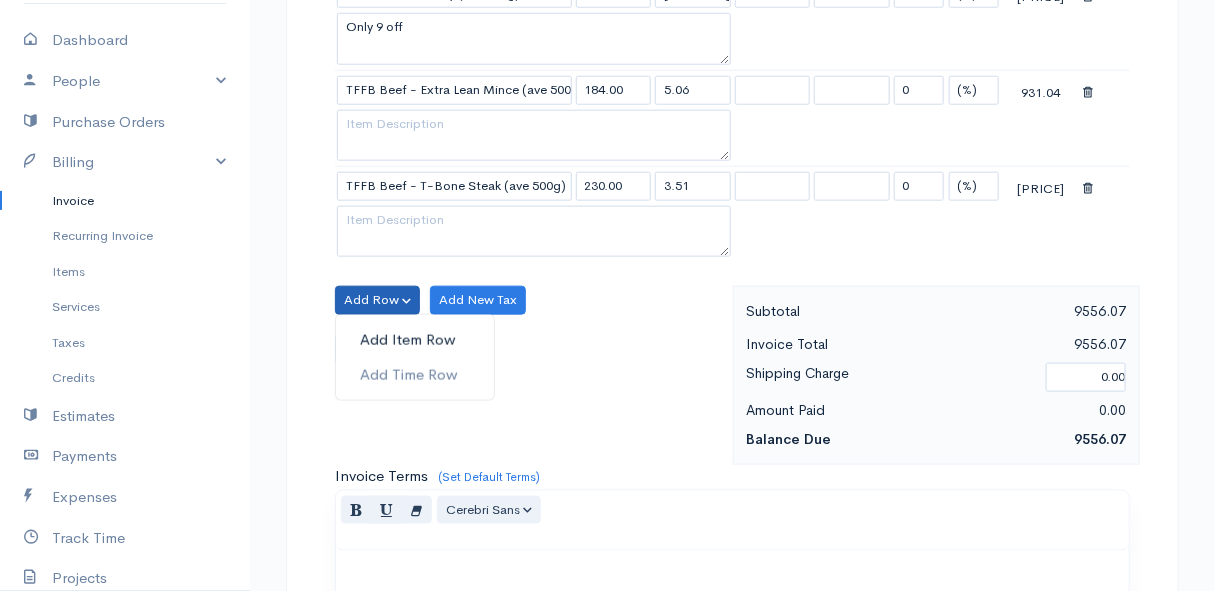 click on "Add Item Row" at bounding box center (415, 340) 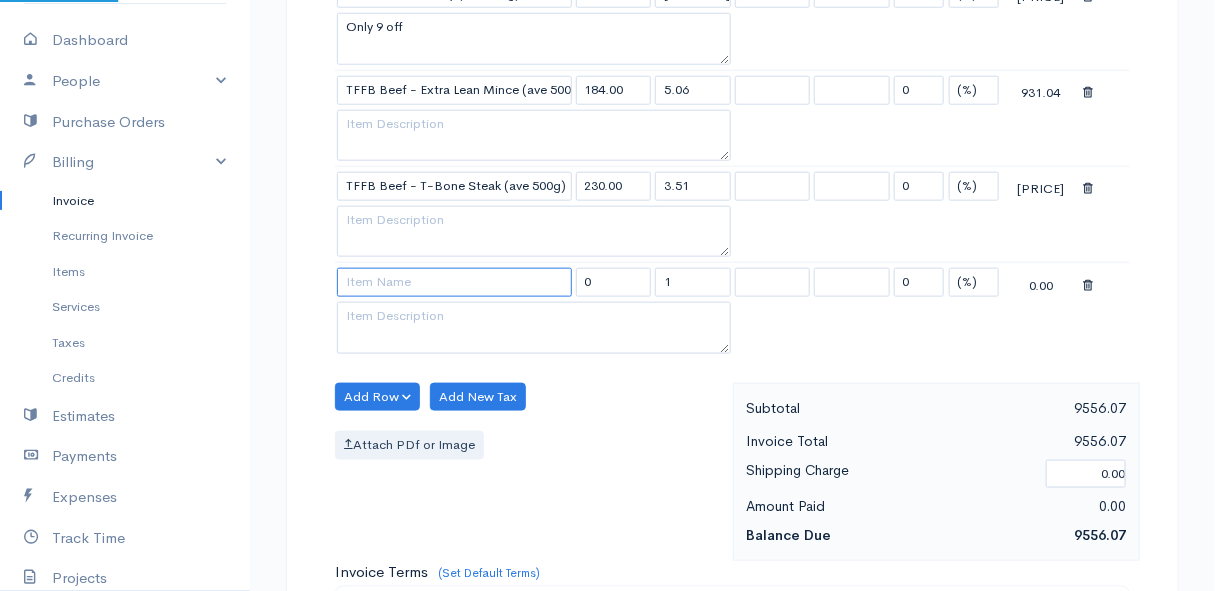 click at bounding box center (454, 282) 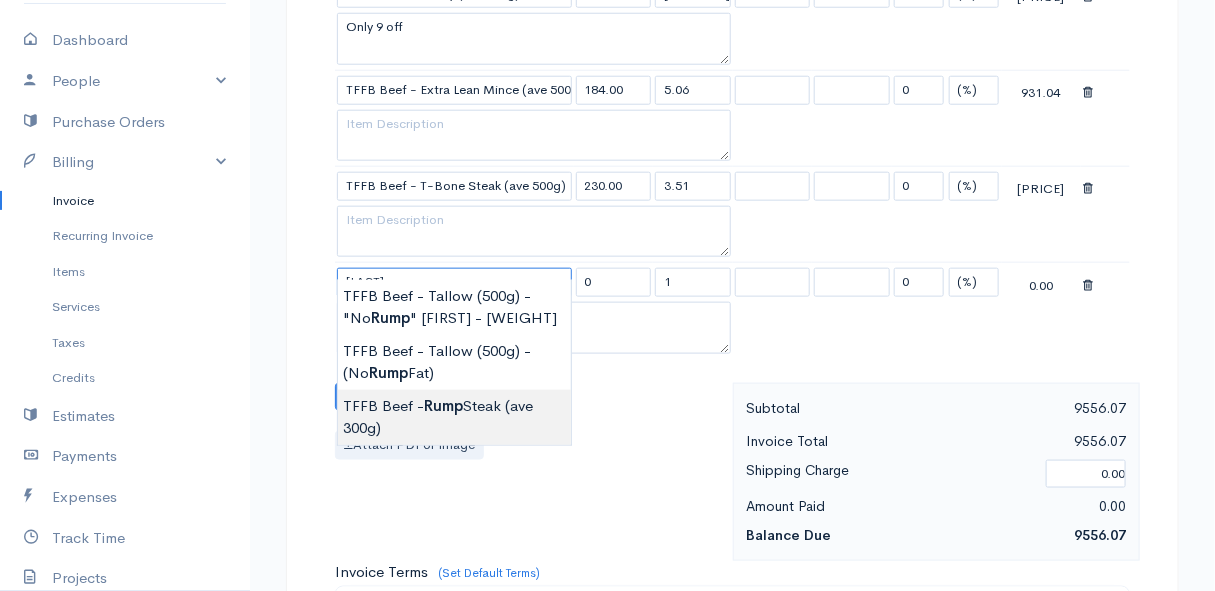 type on "TFFB Beef - Rump Steak (ave 300g)" 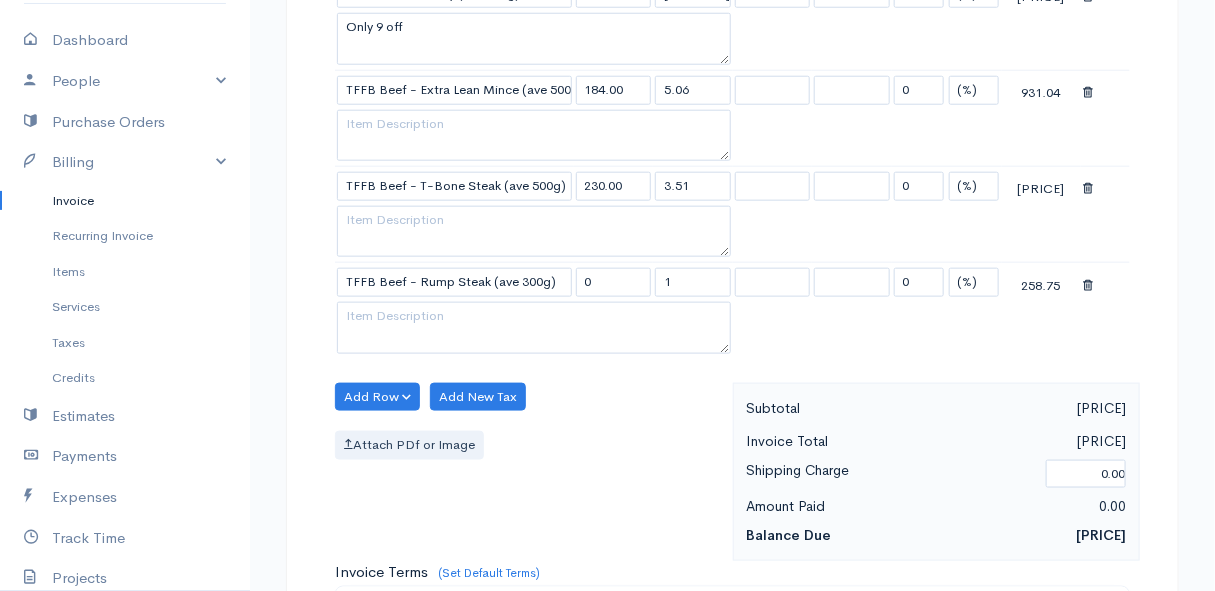 type on "258.75" 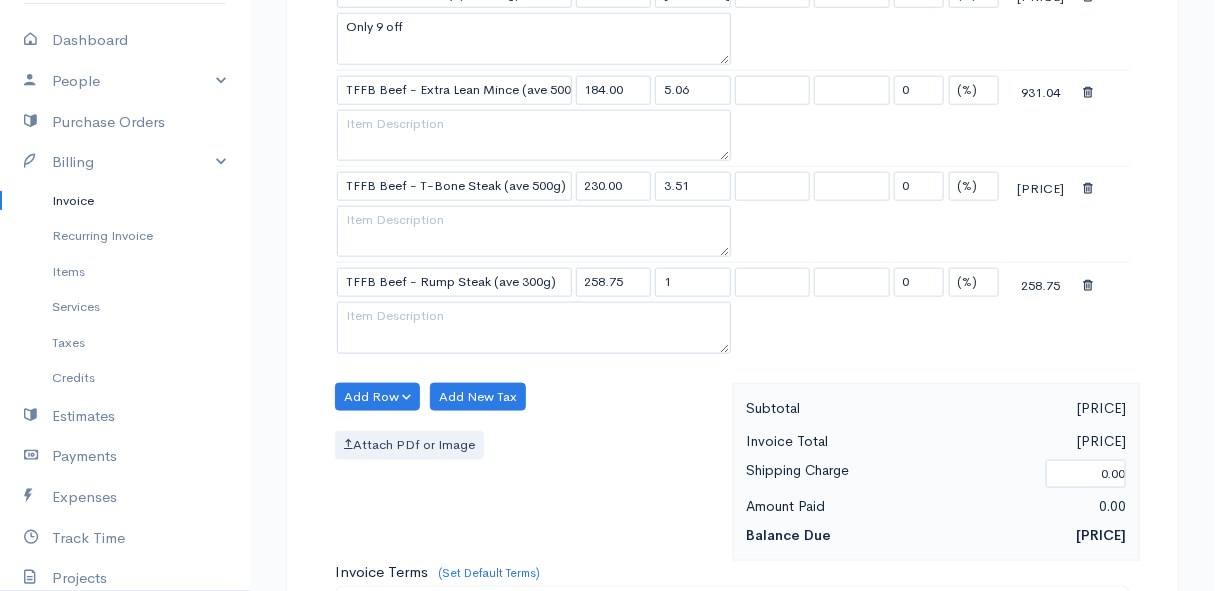click on "Mamma Chicken
Upgrade
Dashboard
People
Clients
Vendors
Staff Users
Purchase Orders
Billing
Invoice
Recurring Invoice
Items
Services
Taxes
Credits
Estimates
Payments
Expenses
Track Time
Projects
Reports
Settings
My Organizations
Logout
Help
@CloudBooksApp [YEAR]
Invoice
Edit Invoice #[INVOICE_NUMBER]
sent To [FIRST] [LAST] [NUMBER] [STREET] [CITY] [COUNTRY]" at bounding box center (607, -1055) 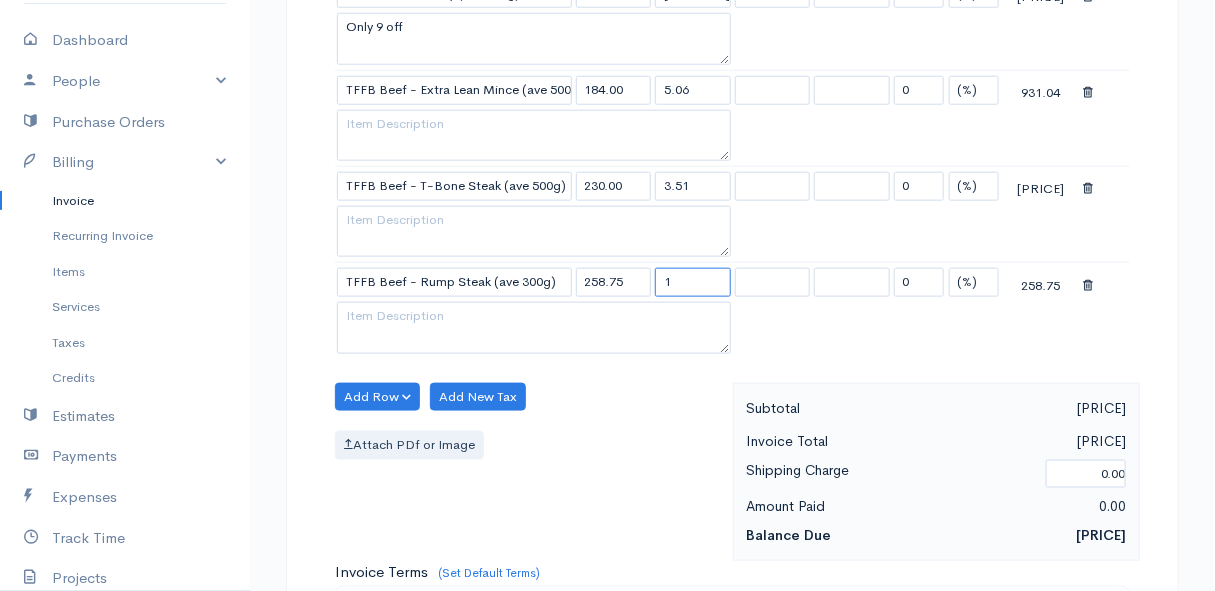 click on "1" at bounding box center (693, 282) 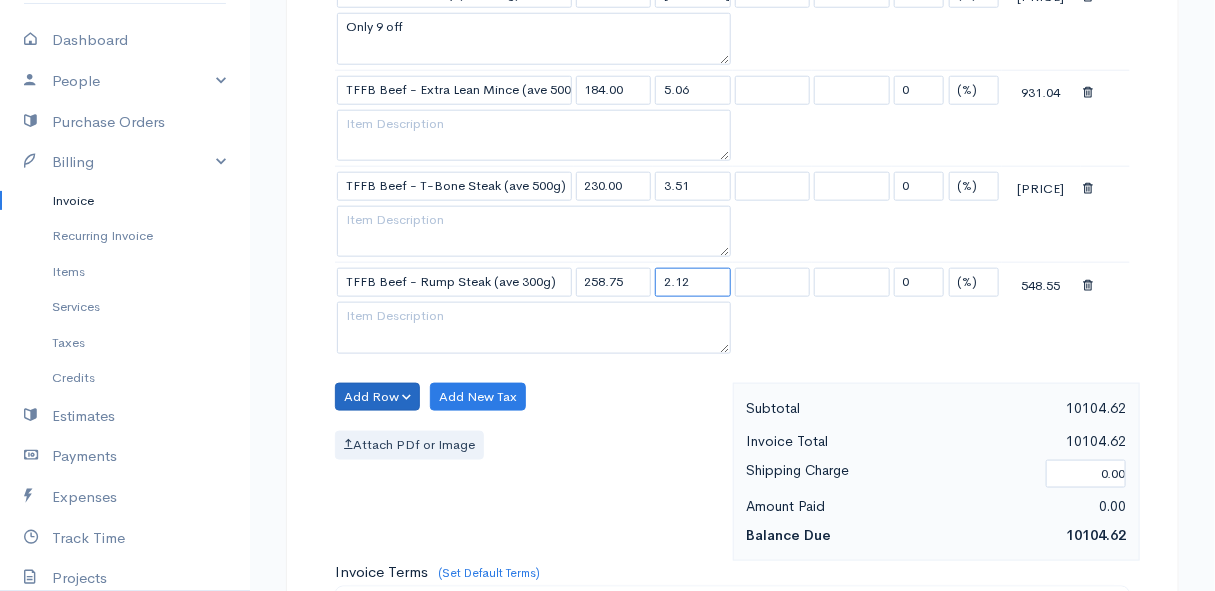type on "2.12" 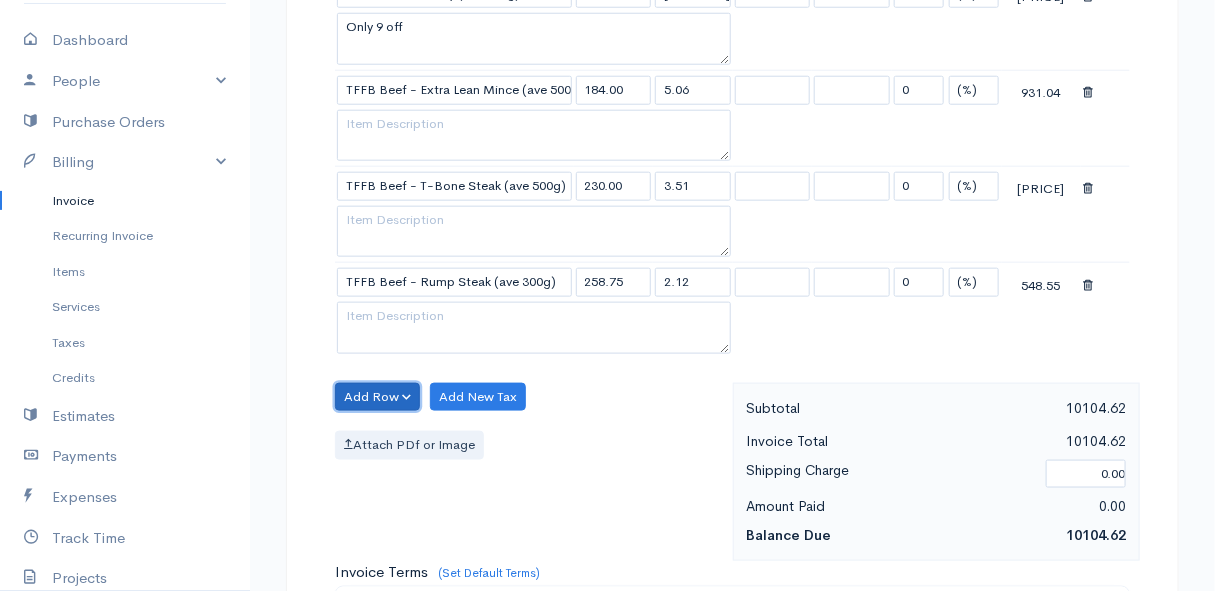 click on "Add Row" at bounding box center (377, 397) 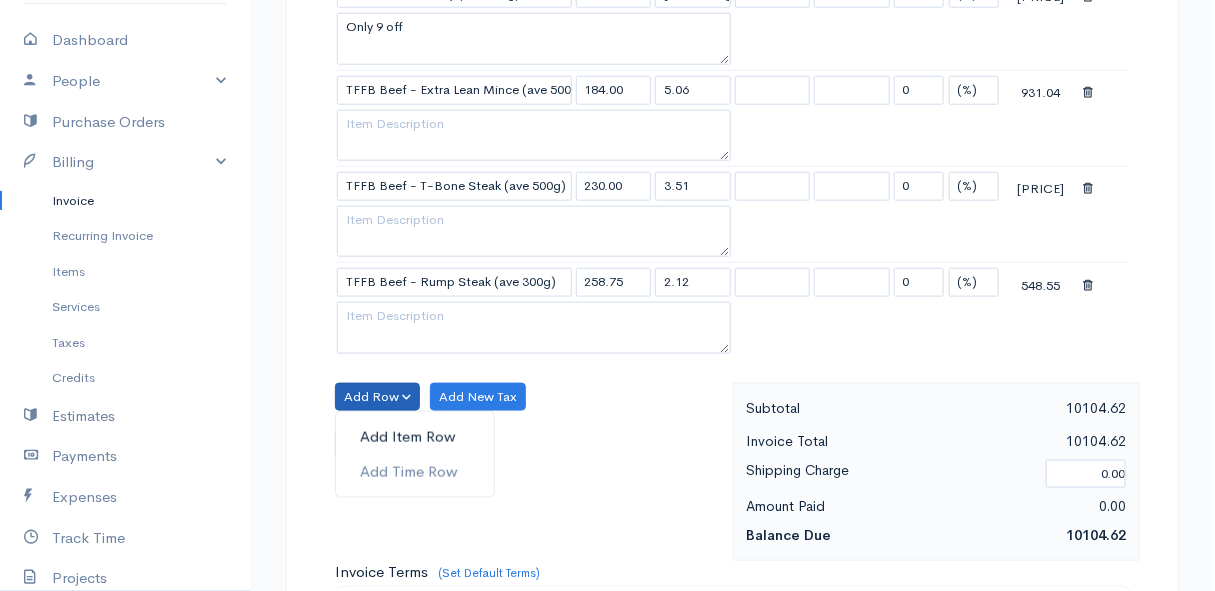 click on "Add Item Row" at bounding box center (415, 437) 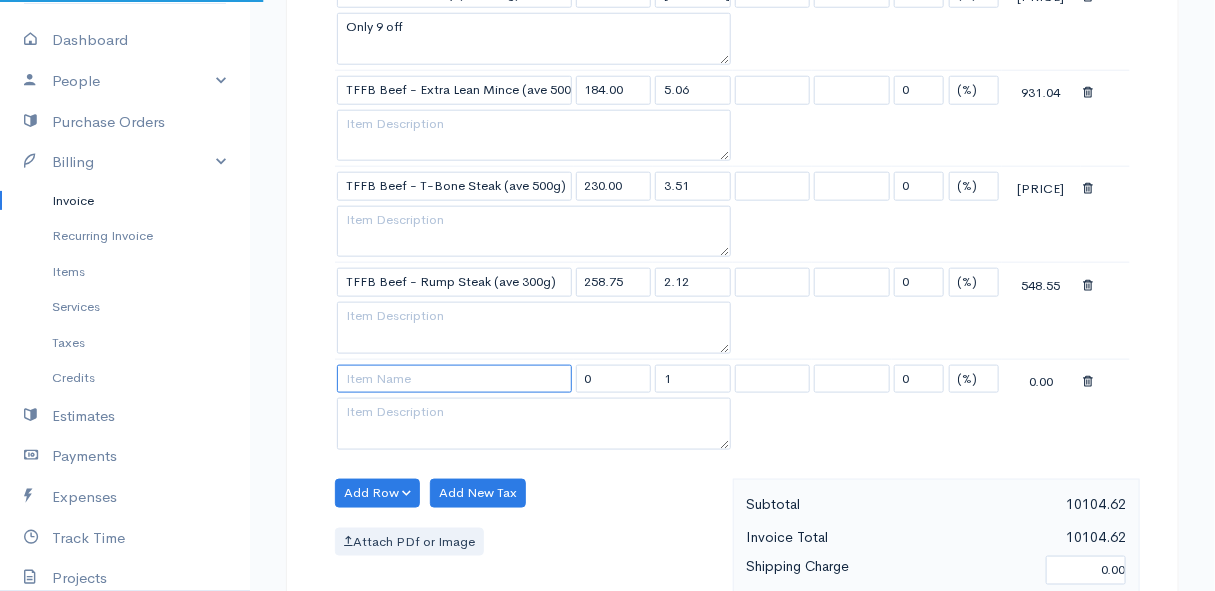 click at bounding box center [454, 379] 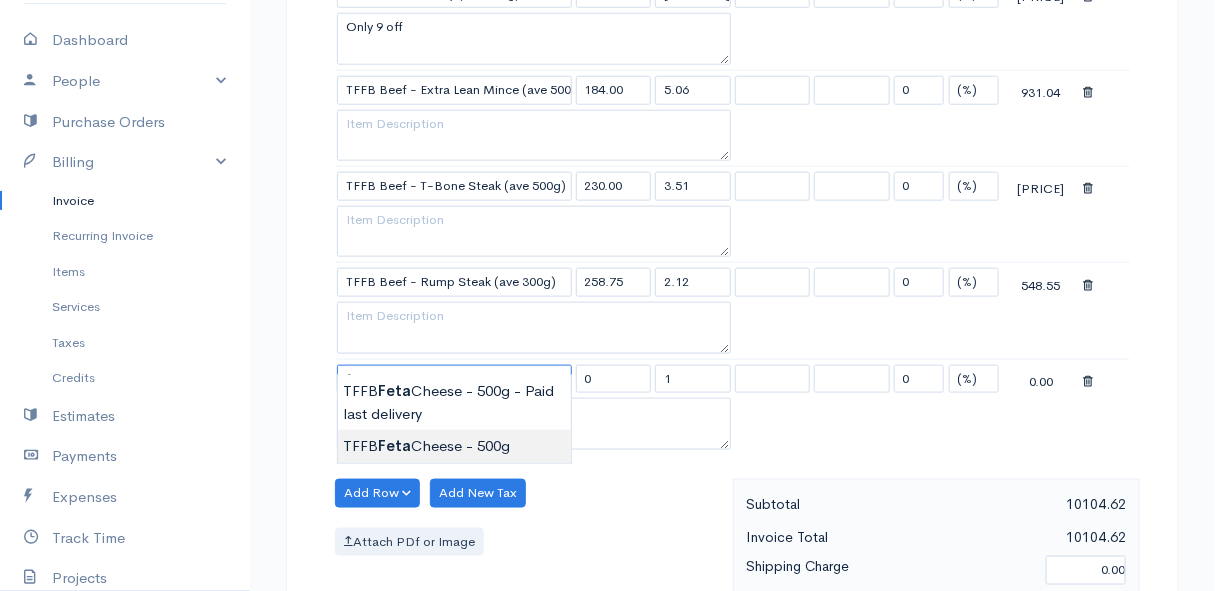 type on "TFFB Feta Cheese - 500g" 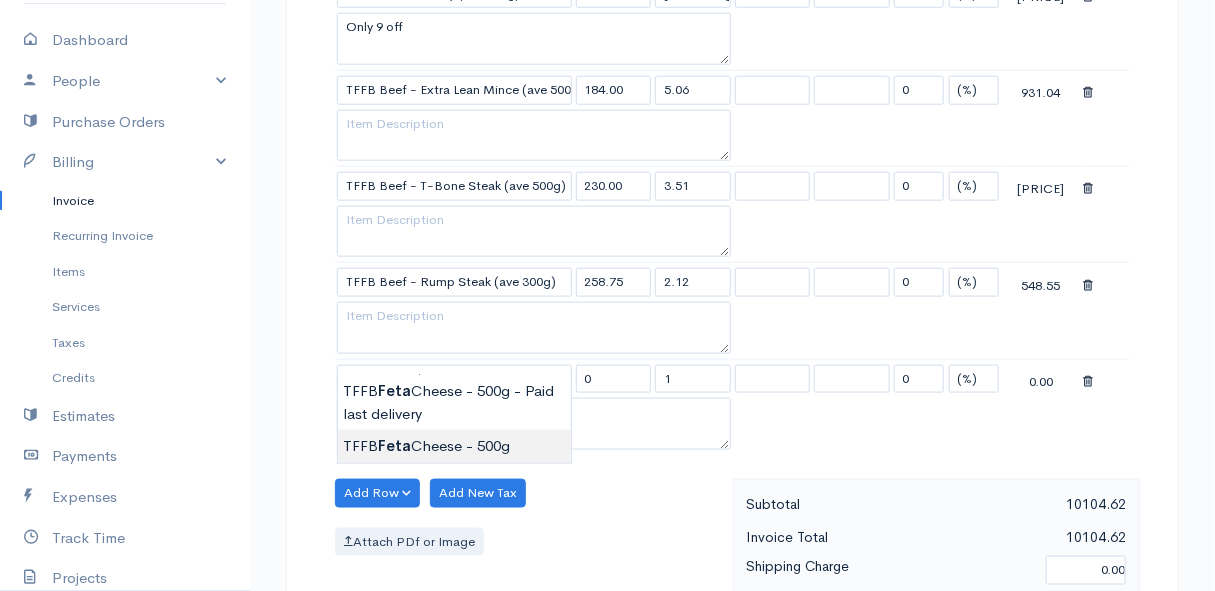 type on "90.00" 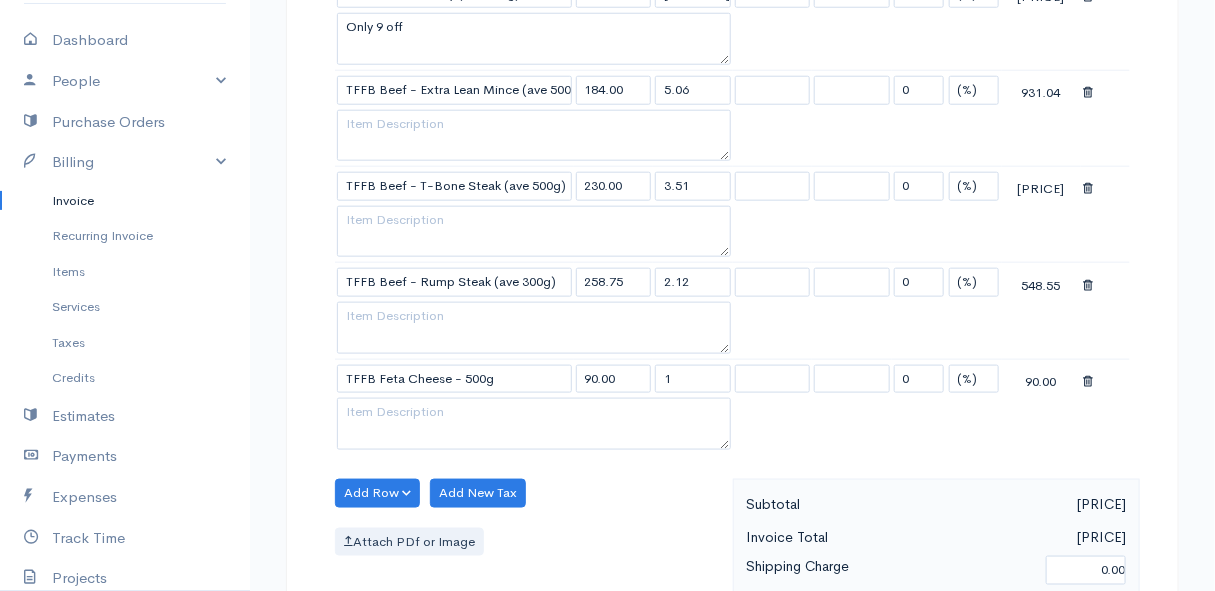 click on "Mamma Chicken
Upgrade
Dashboard
People
Clients
Vendors
Staff Users
Purchase Orders
Billing
Invoice
Recurring Invoice
Items
Services
Taxes
Credits
Estimates
Payments
Expenses
Track Time
Projects
Reports
Settings
My Organizations
Logout
Help
@CloudBooksApp [YEAR]
Invoice
Edit Invoice #[INVOICE_NUMBER]
sent To [FIRST] [LAST] [NUMBER] [STREET] [CITY] [COUNTRY]" at bounding box center (607, -1007) 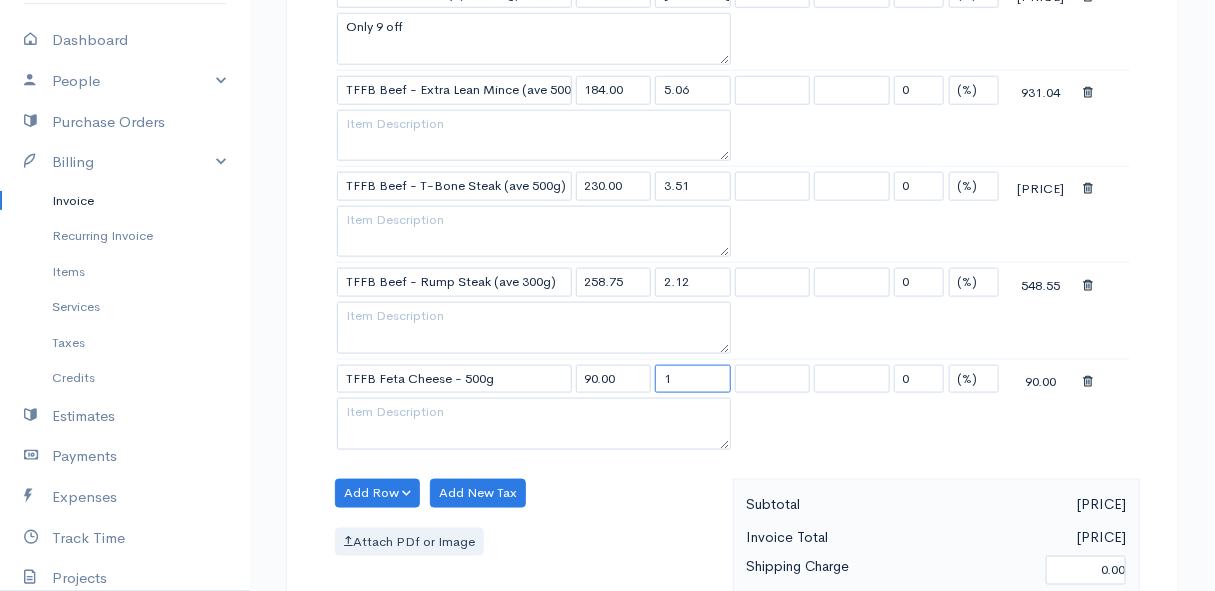 drag, startPoint x: 701, startPoint y: 361, endPoint x: 652, endPoint y: 361, distance: 49 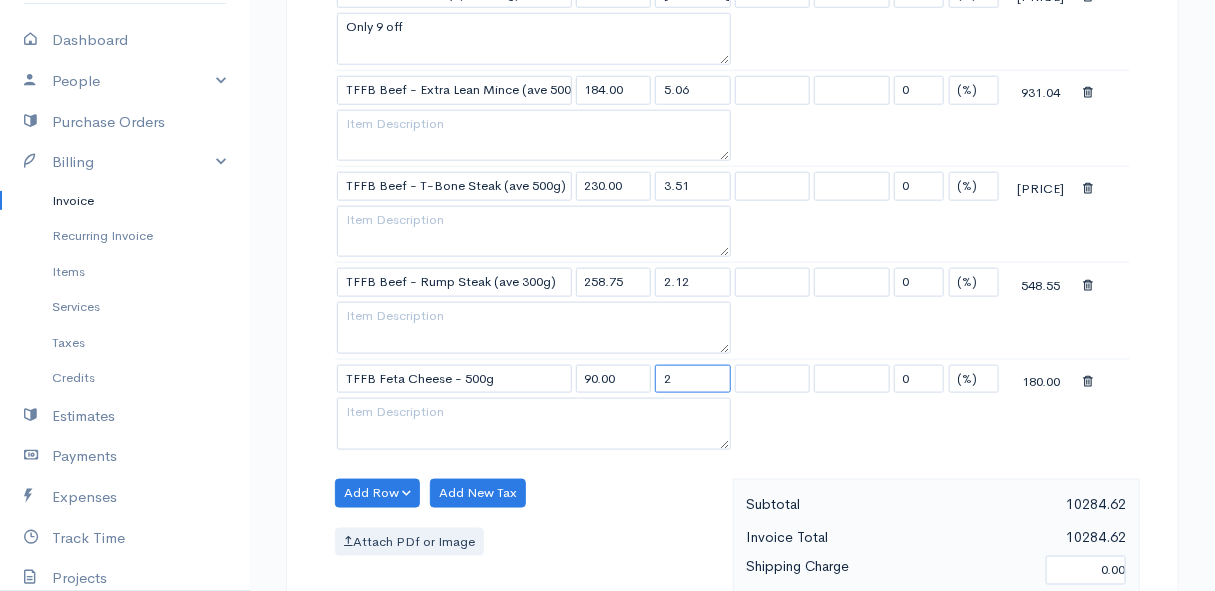type on "2" 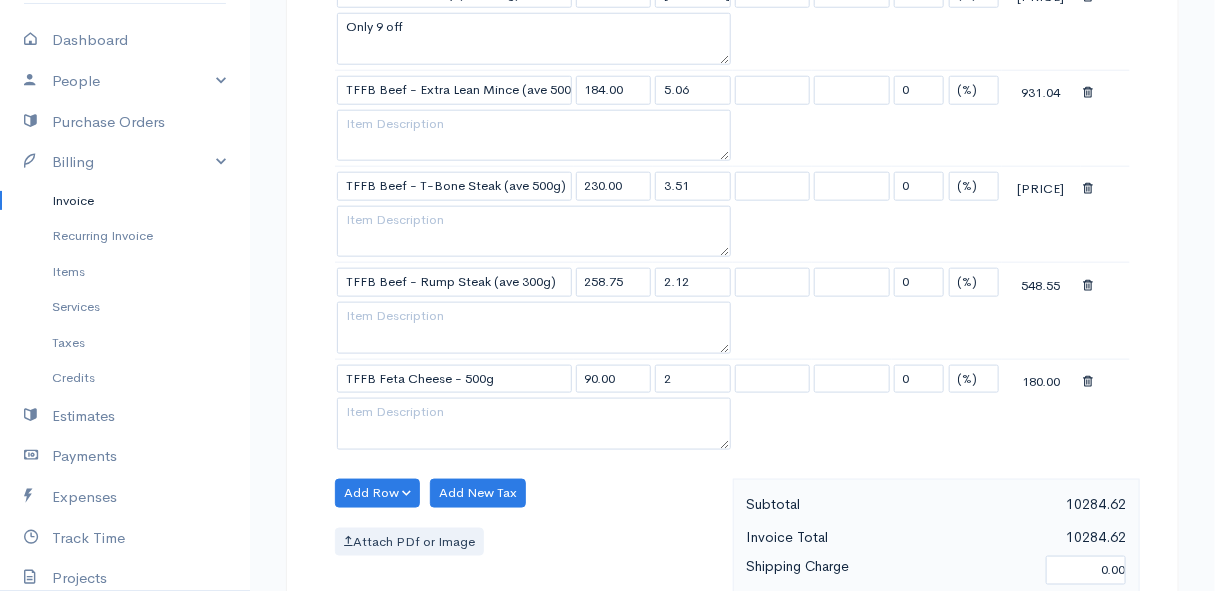 click on "Add Row Add Item Row Add Time Row Add New Tax                          Attach PDf or Image" at bounding box center (529, 568) 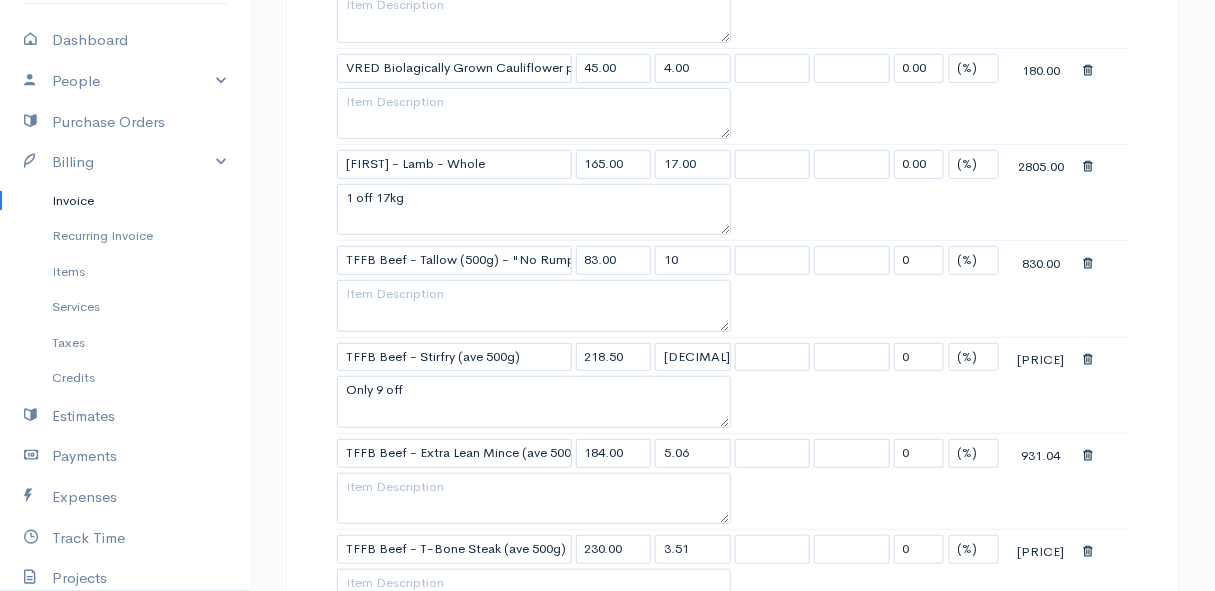 scroll, scrollTop: 3090, scrollLeft: 0, axis: vertical 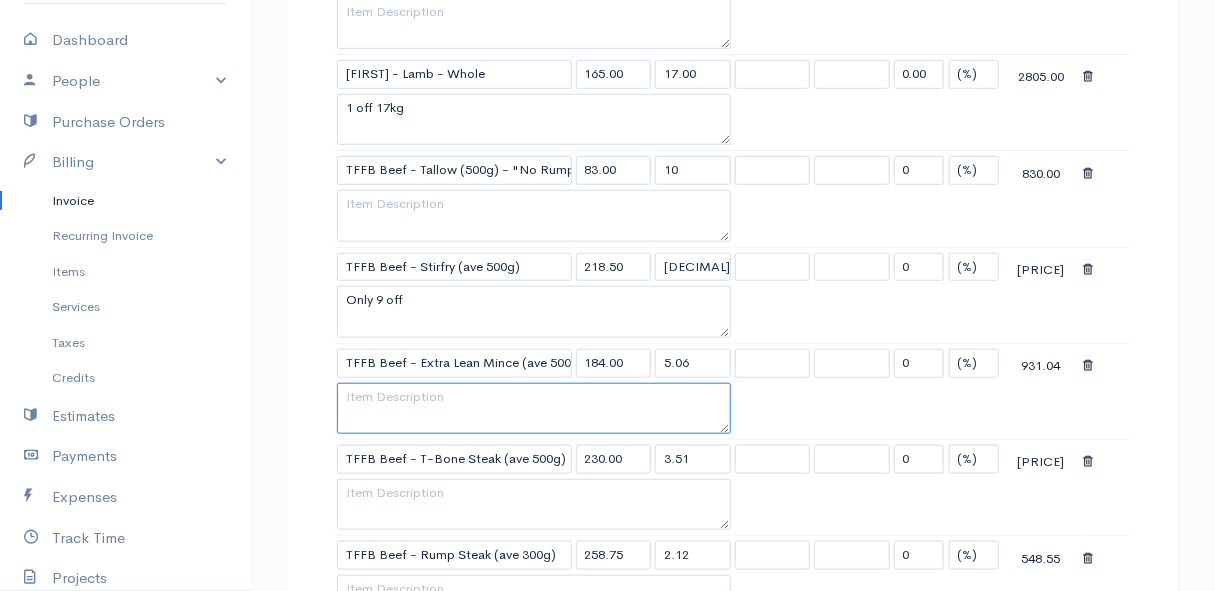 click at bounding box center [534, 409] 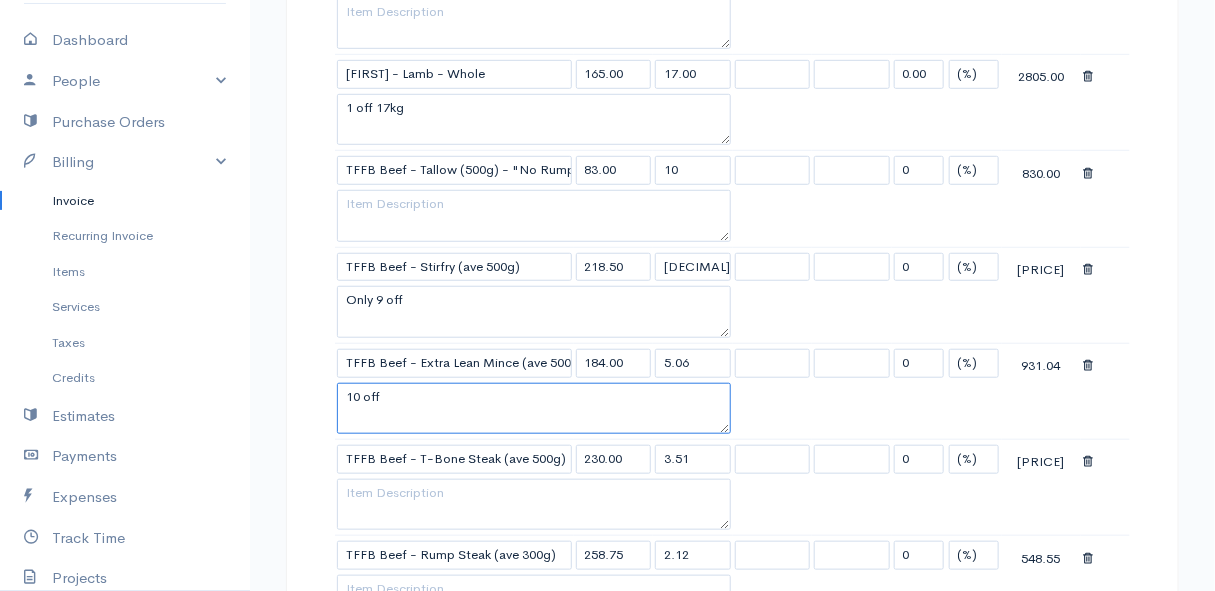 scroll, scrollTop: 3181, scrollLeft: 0, axis: vertical 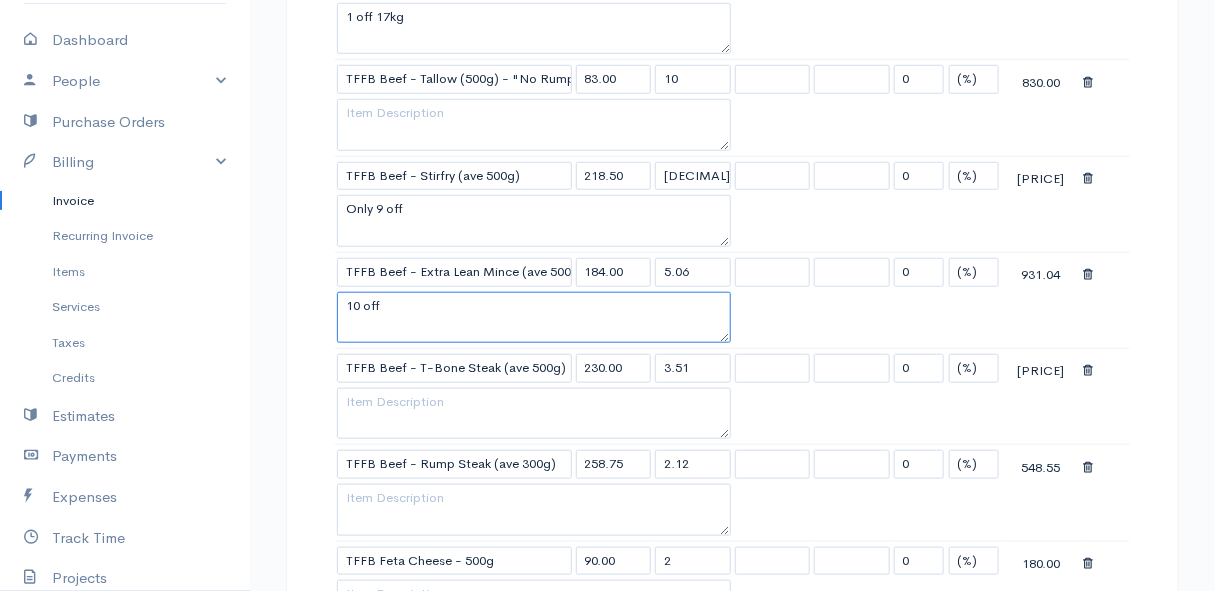 type on "10 off" 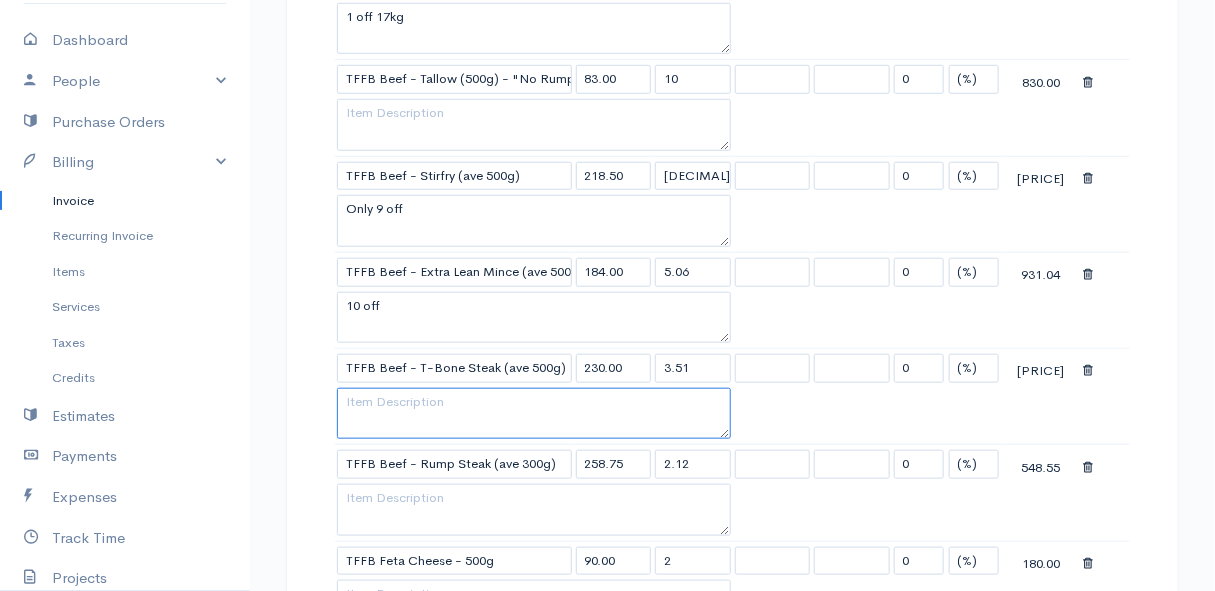 click at bounding box center (534, 414) 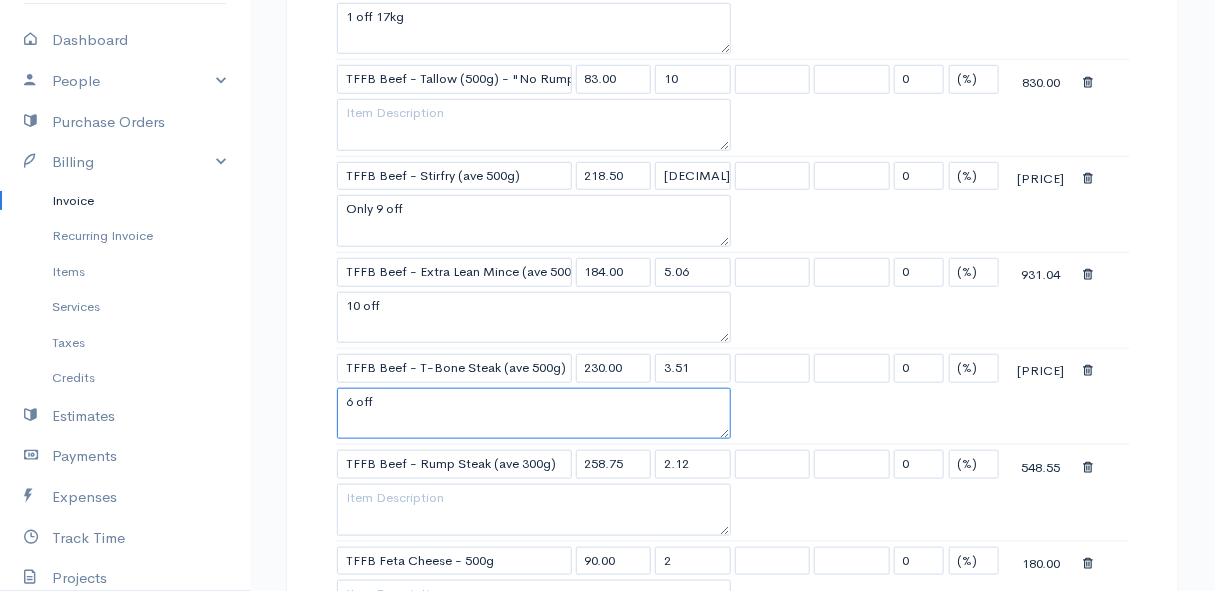 type 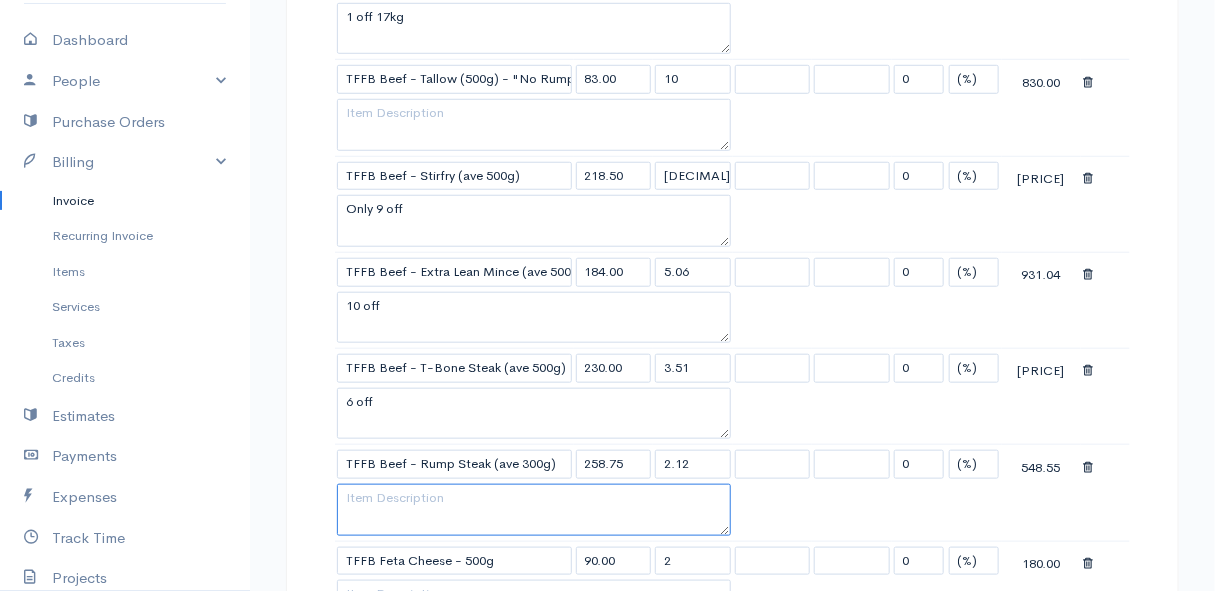 click at bounding box center [534, 510] 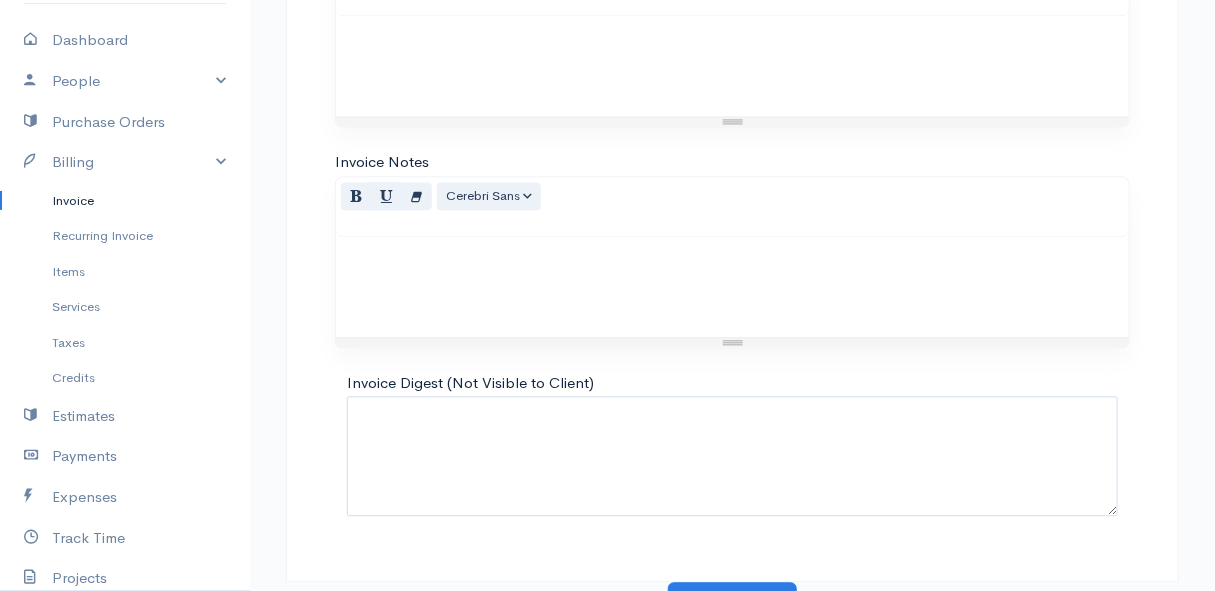 scroll, scrollTop: 4100, scrollLeft: 0, axis: vertical 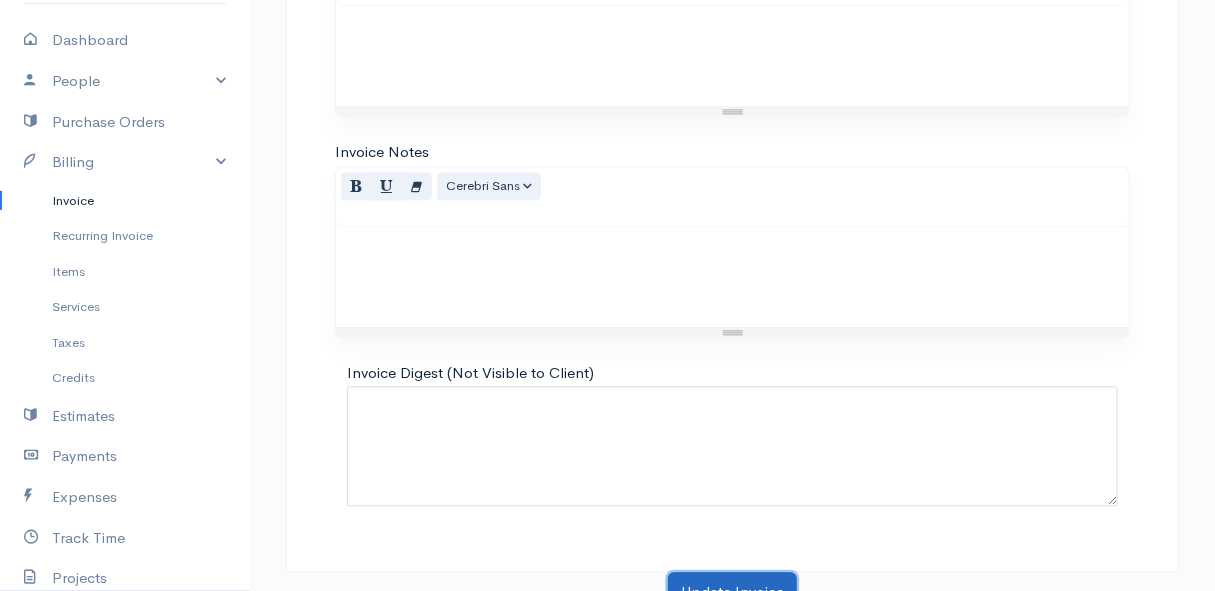 click on "Update Invoice" at bounding box center [732, 592] 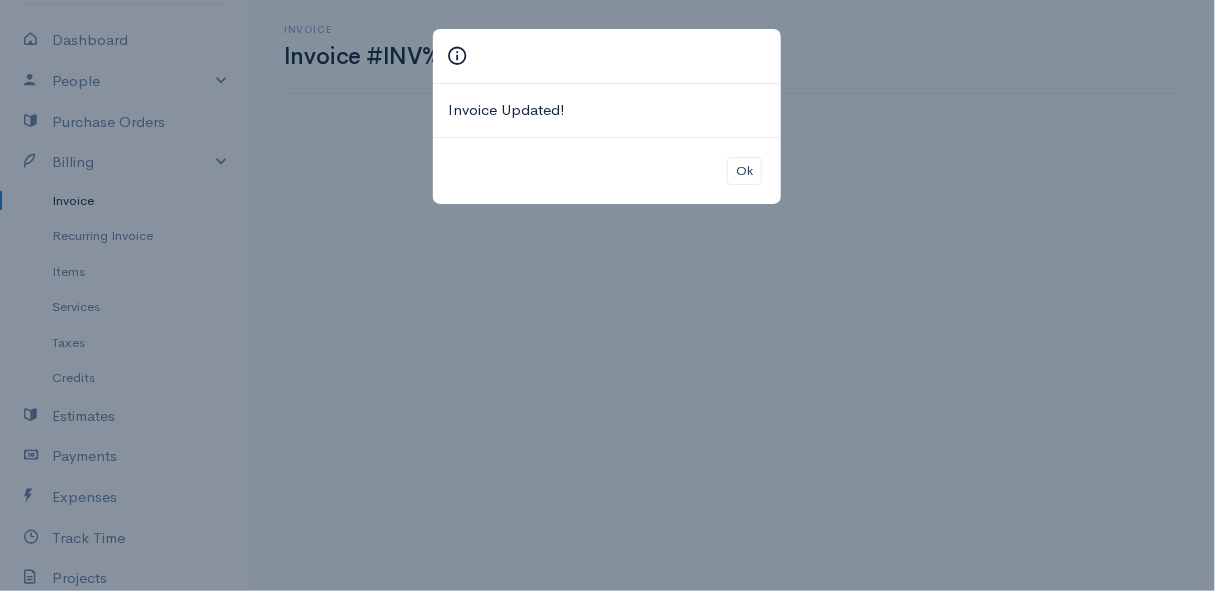 scroll, scrollTop: 0, scrollLeft: 0, axis: both 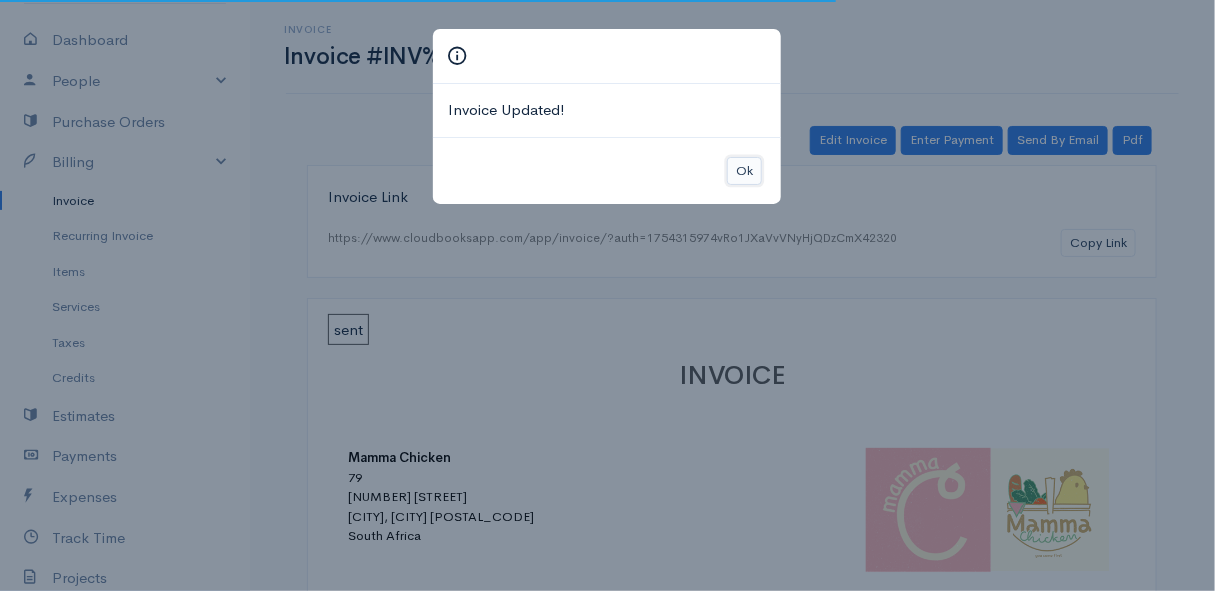 click on "Ok" at bounding box center [744, 171] 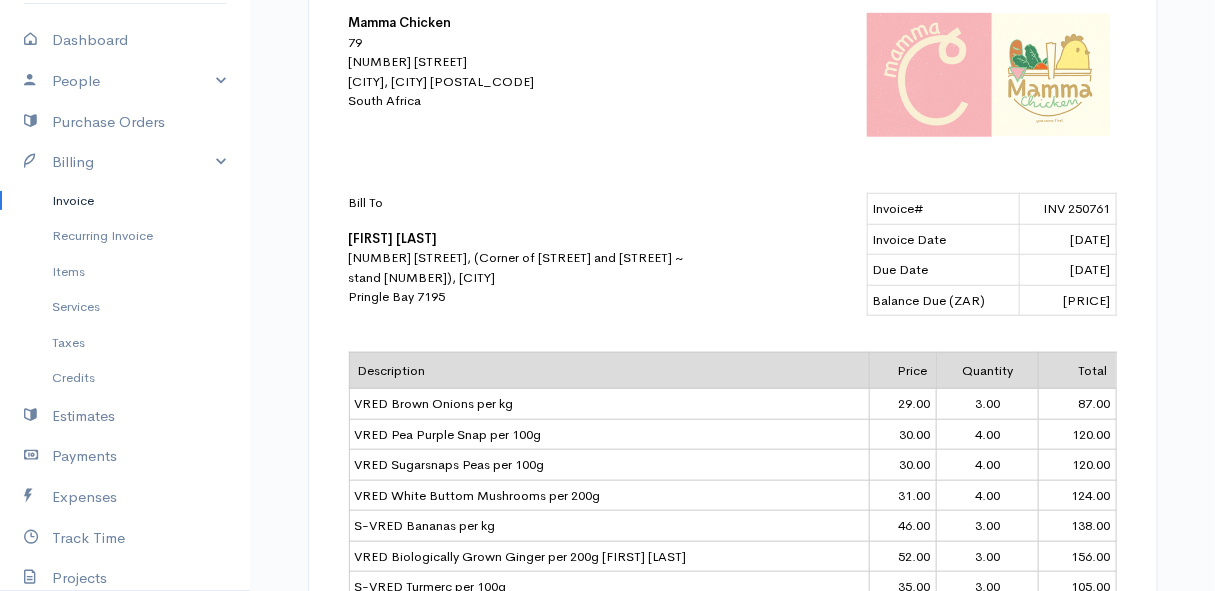 scroll, scrollTop: 0, scrollLeft: 0, axis: both 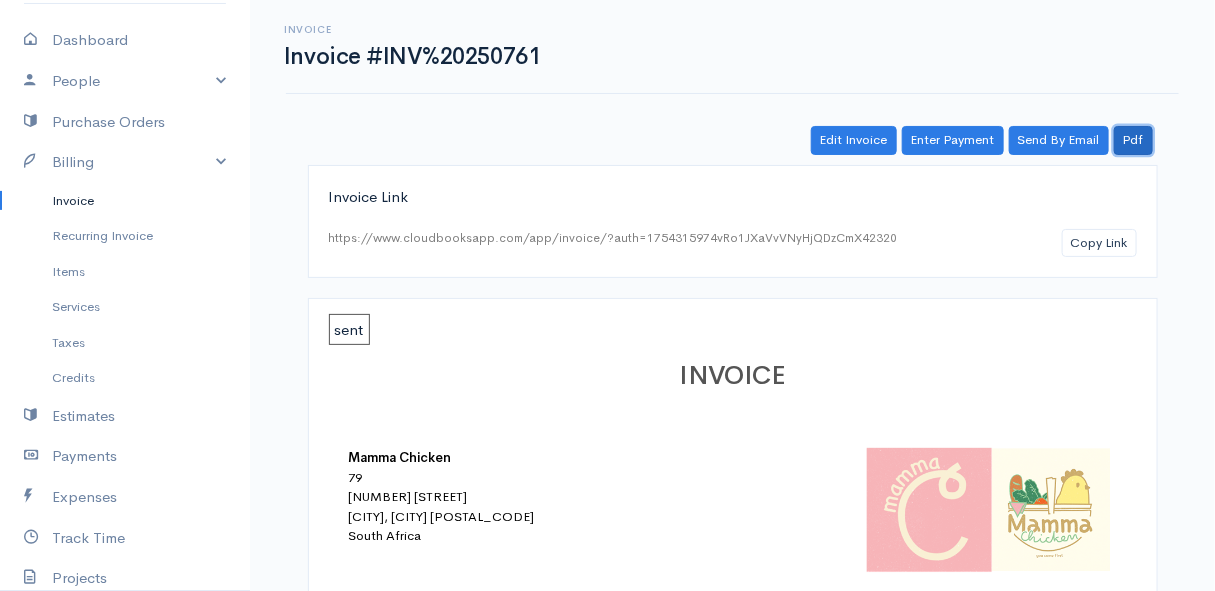 click on "Pdf" at bounding box center [1133, 140] 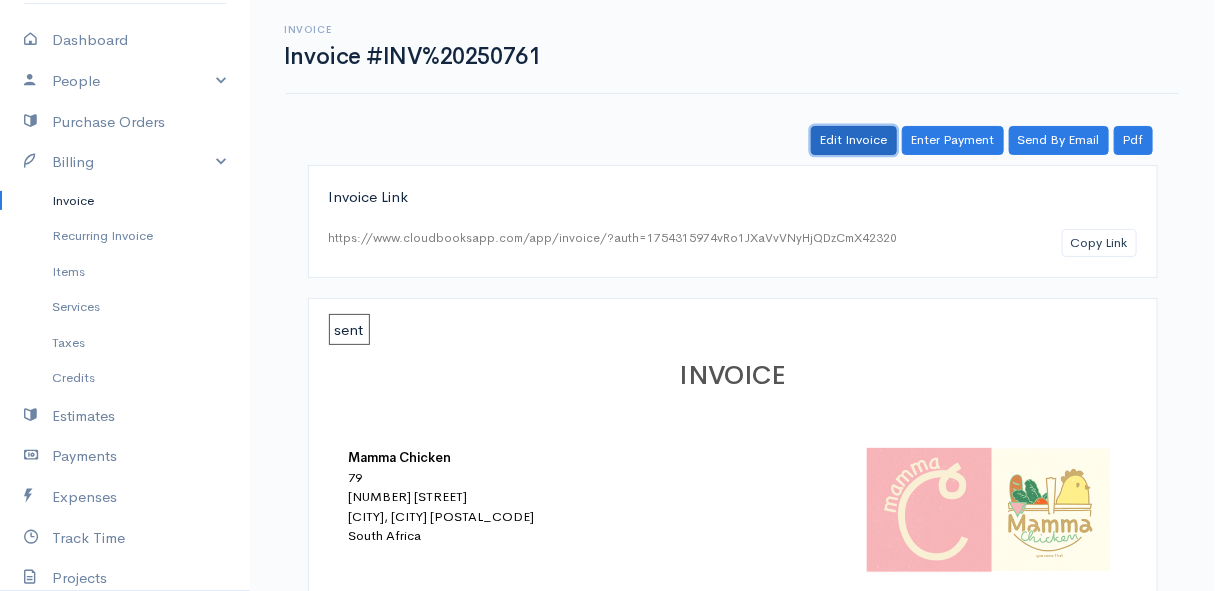 click on "Edit Invoice" at bounding box center (854, 140) 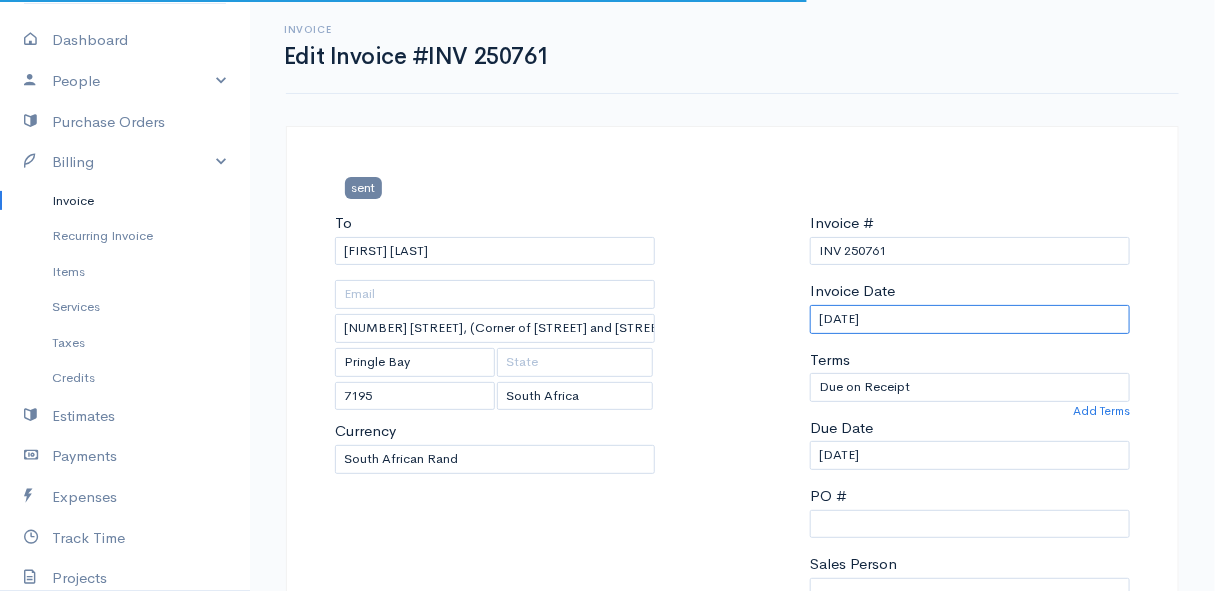 click on "[DATE]" at bounding box center [970, 319] 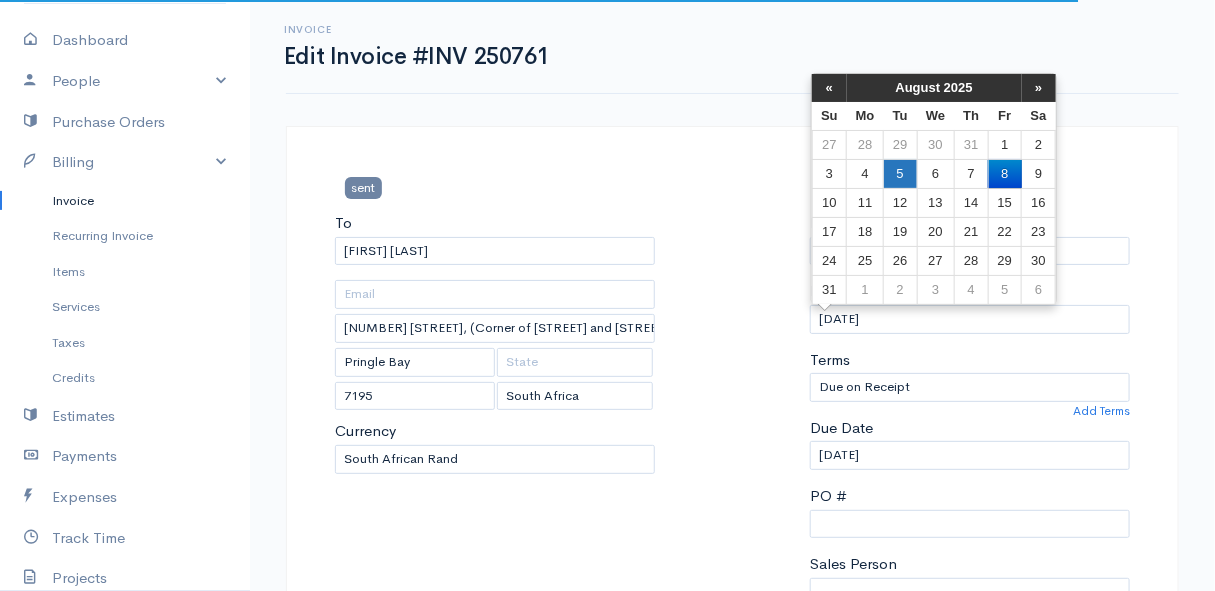 click on "5" at bounding box center [900, 173] 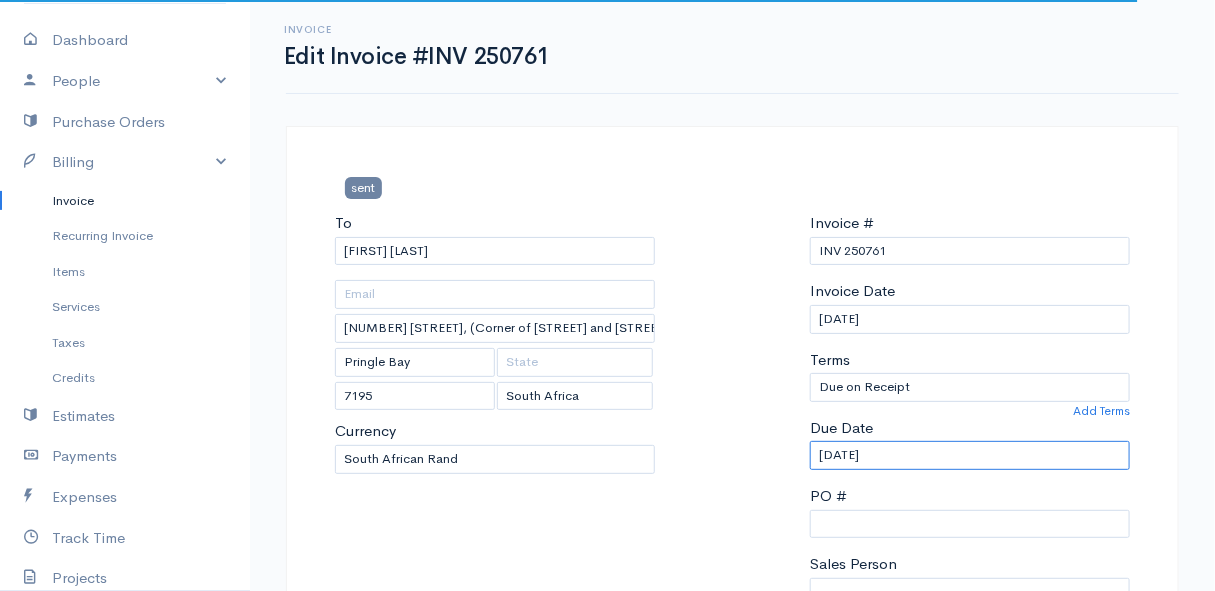click on "[DATE]" at bounding box center [970, 455] 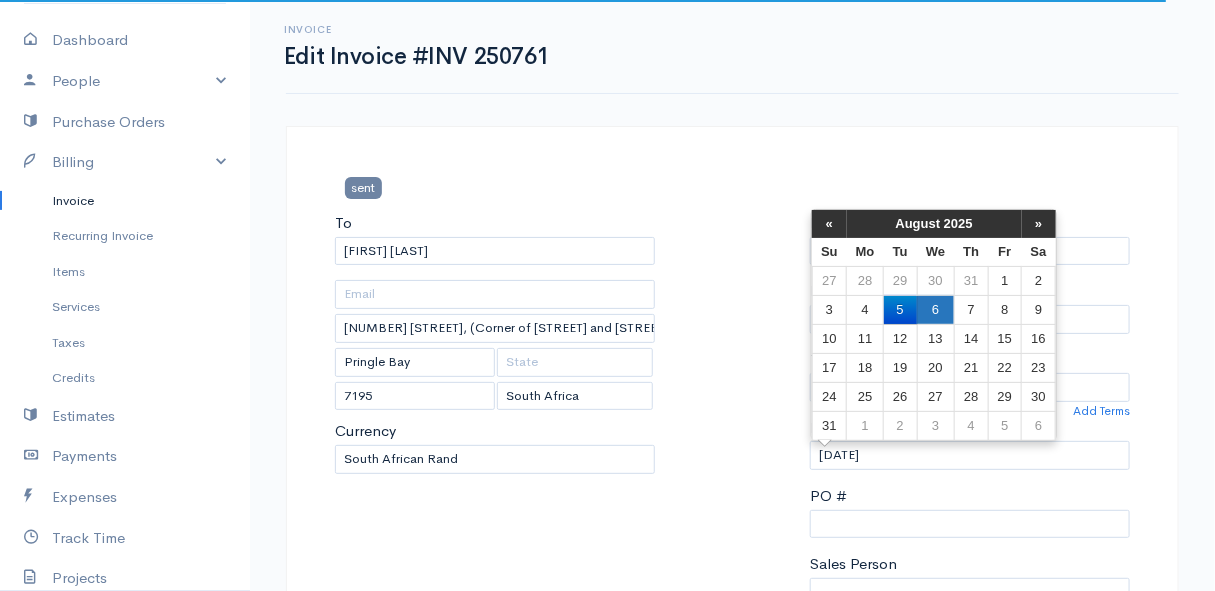 click on "6" at bounding box center [935, 309] 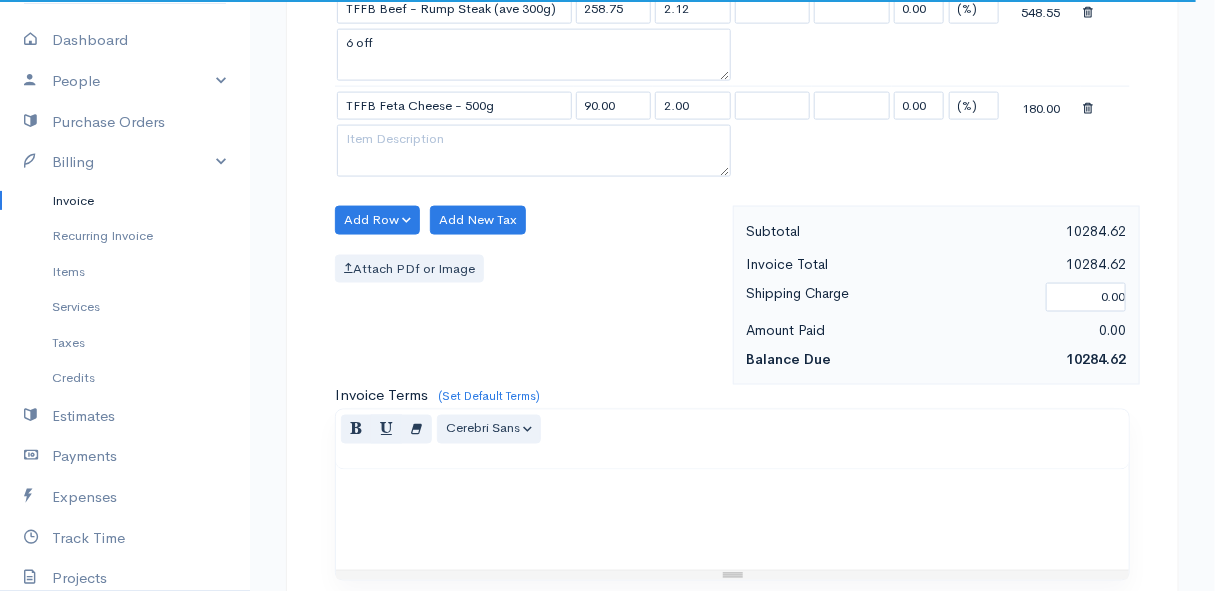 scroll, scrollTop: 4100, scrollLeft: 0, axis: vertical 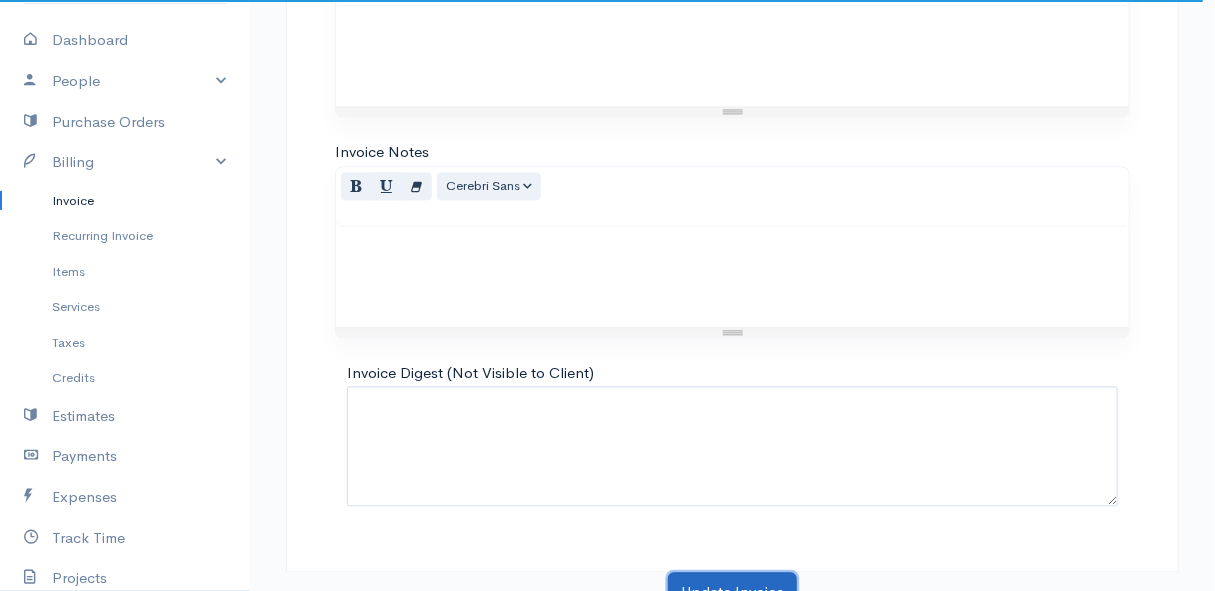 click on "Update Invoice" at bounding box center [732, 592] 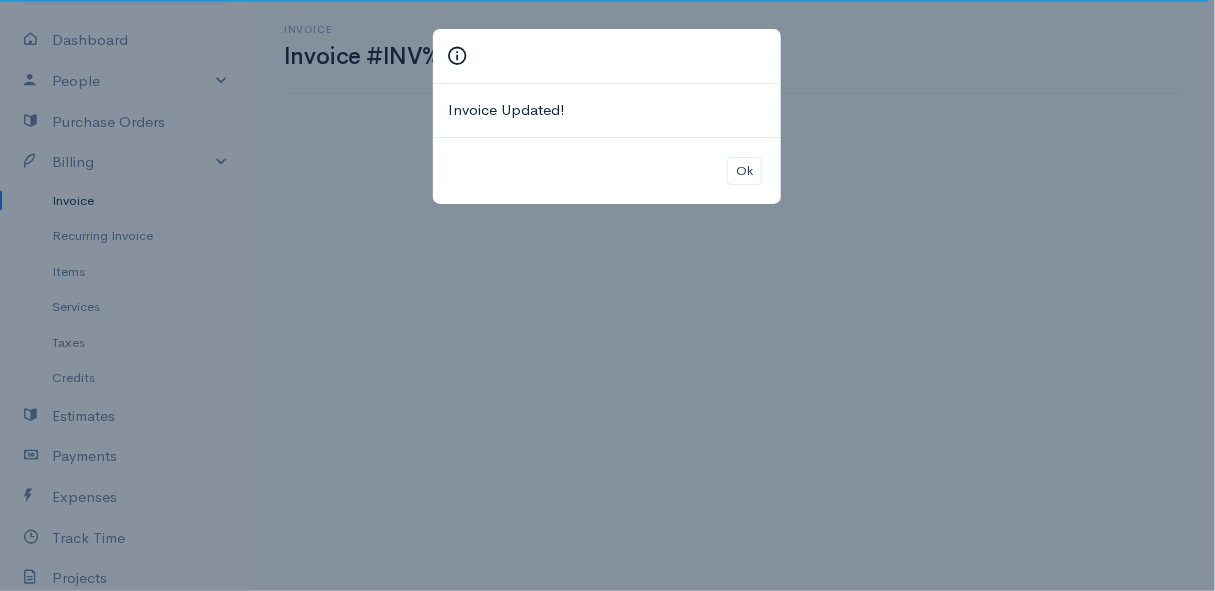 scroll, scrollTop: 0, scrollLeft: 0, axis: both 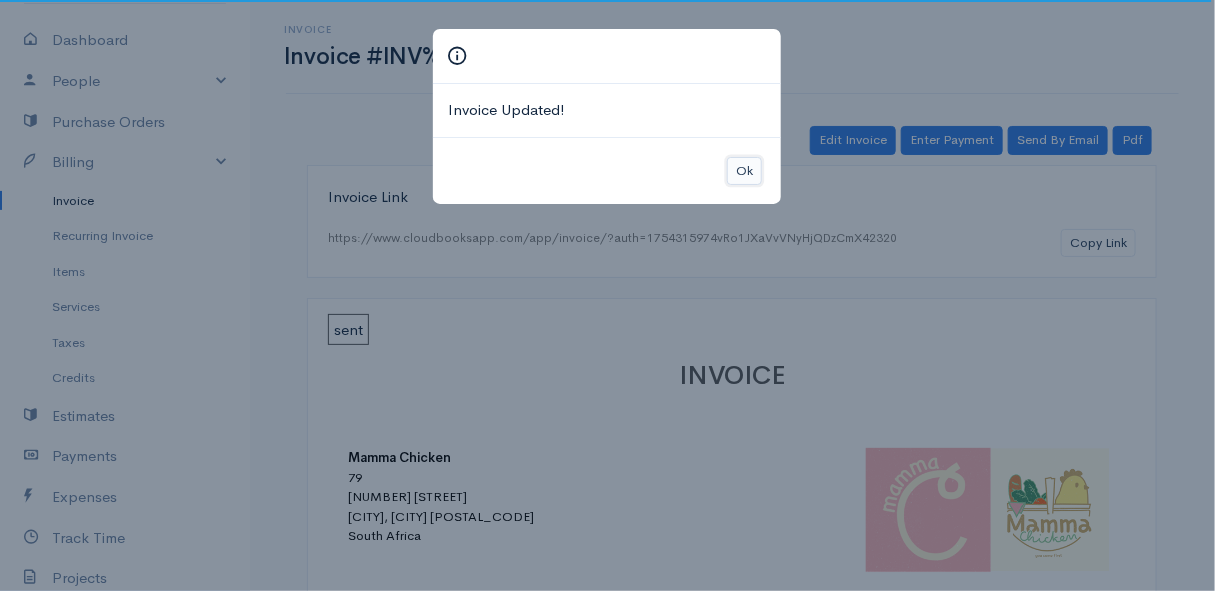 click on "Ok" at bounding box center (744, 171) 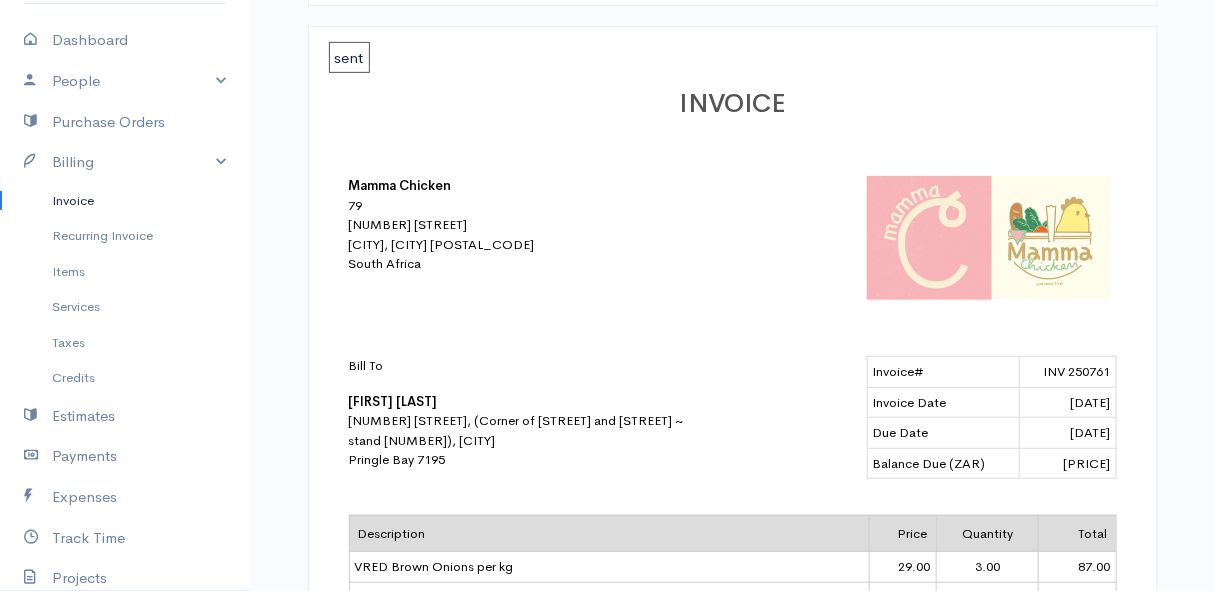 scroll, scrollTop: 0, scrollLeft: 0, axis: both 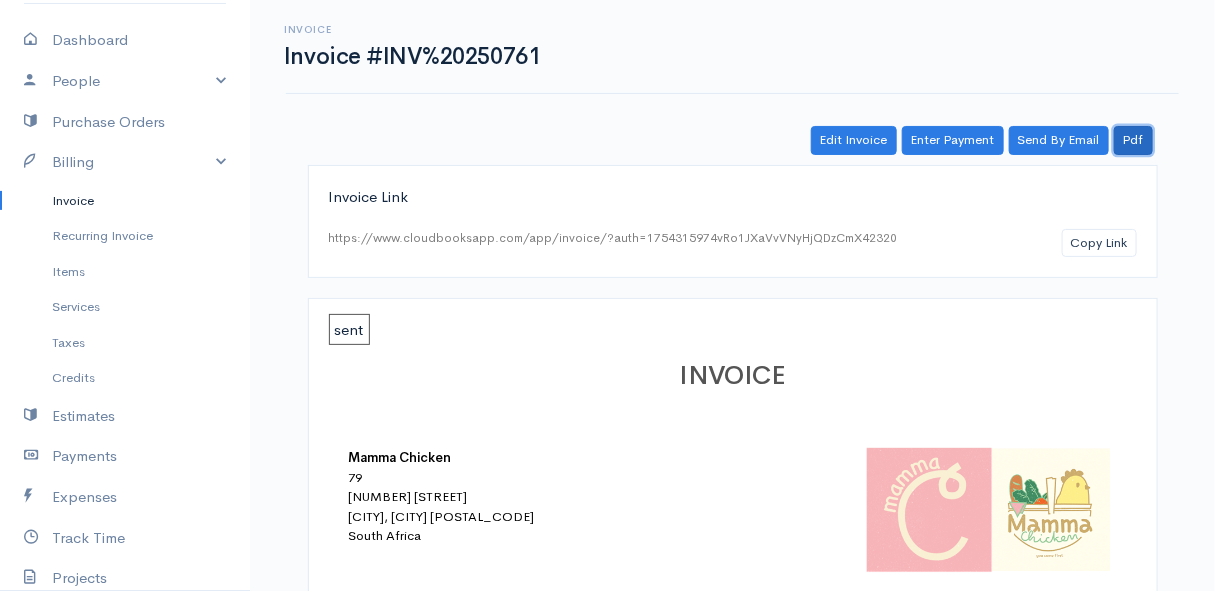 click on "Pdf" at bounding box center (1133, 140) 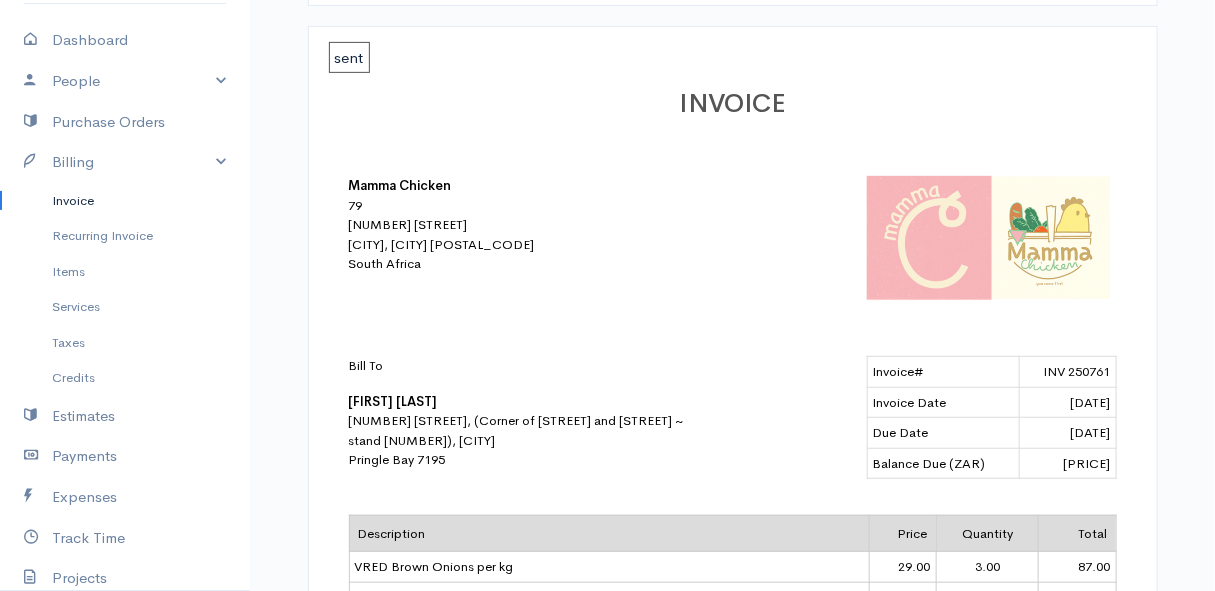 scroll, scrollTop: 0, scrollLeft: 0, axis: both 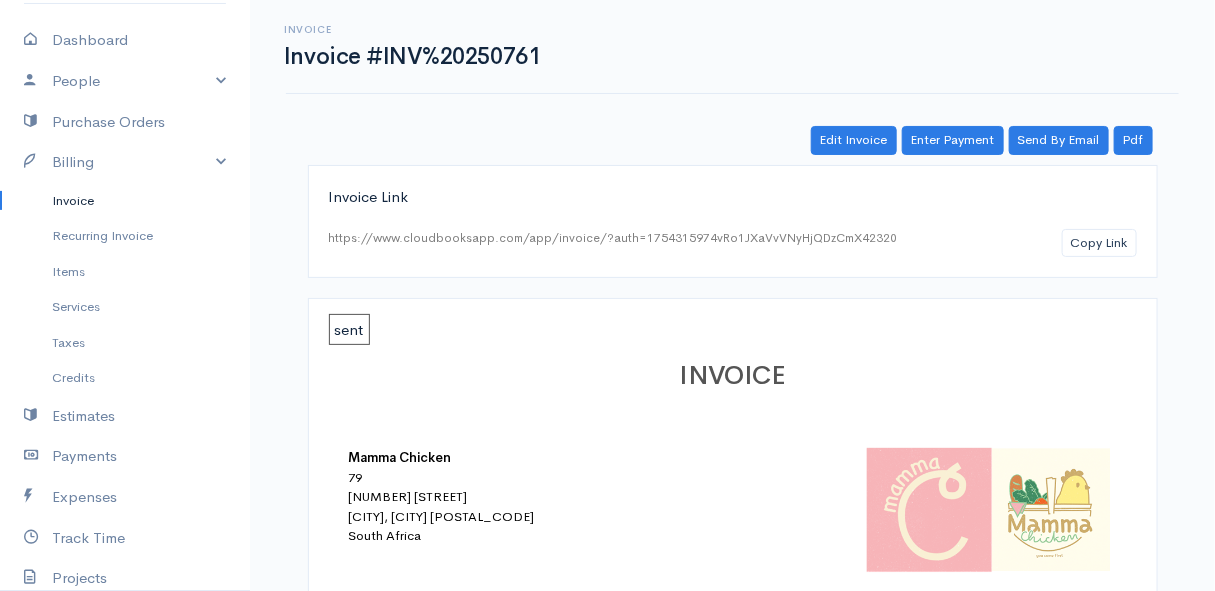 click on "Invoice" at bounding box center (125, 201) 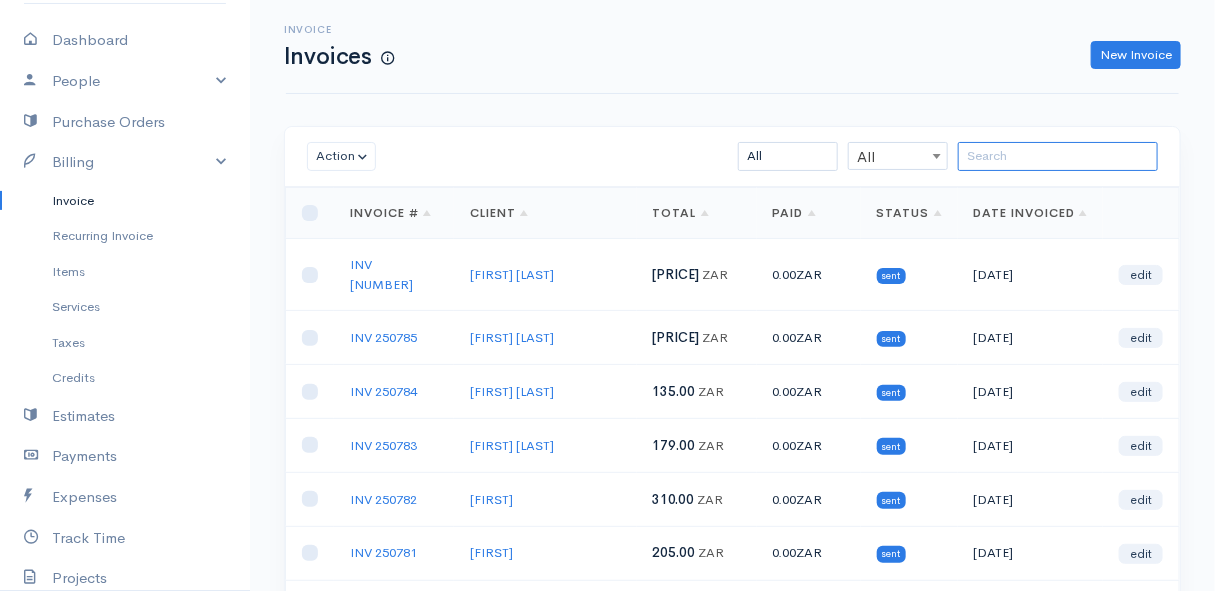 click at bounding box center [1058, 156] 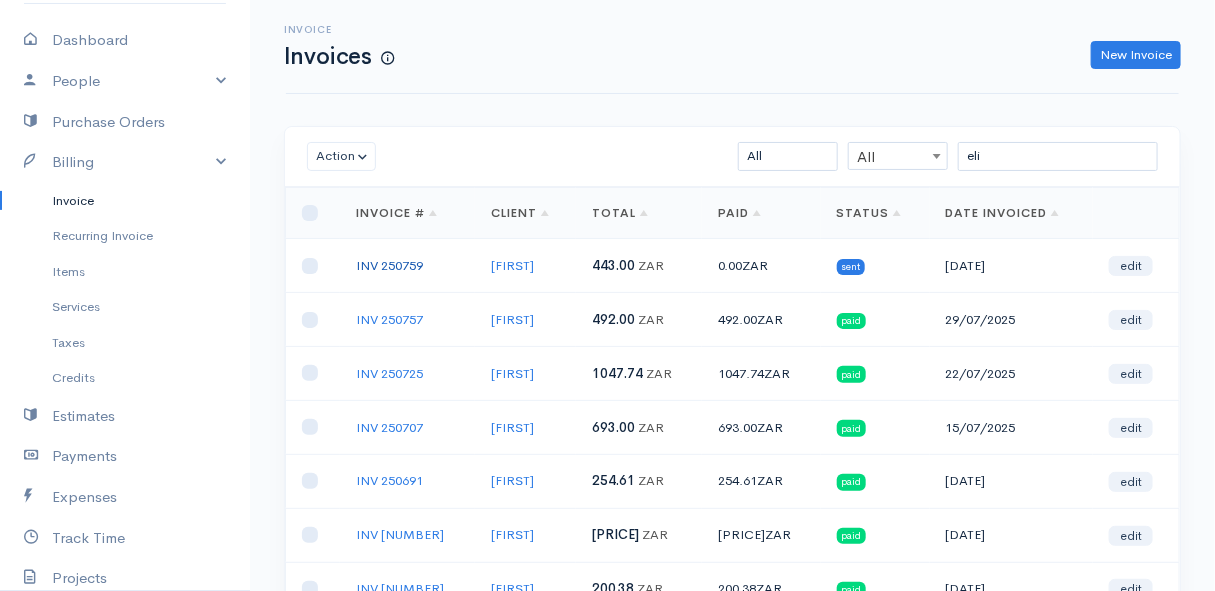 click on "INV 250759" at bounding box center [389, 265] 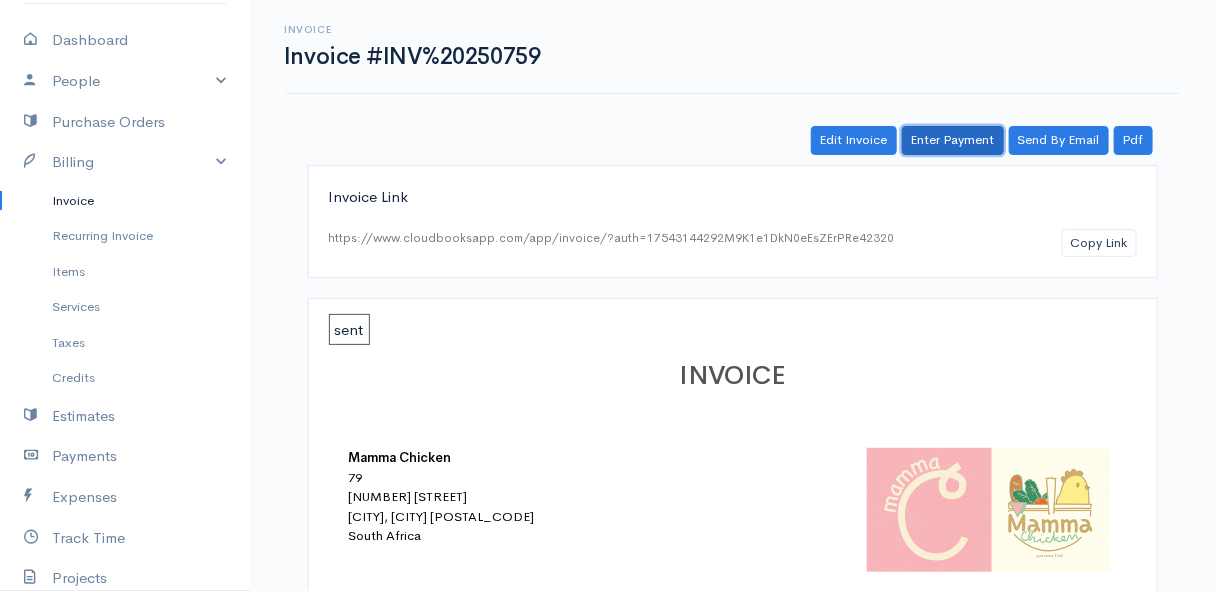 click on "Enter Payment" at bounding box center [953, 140] 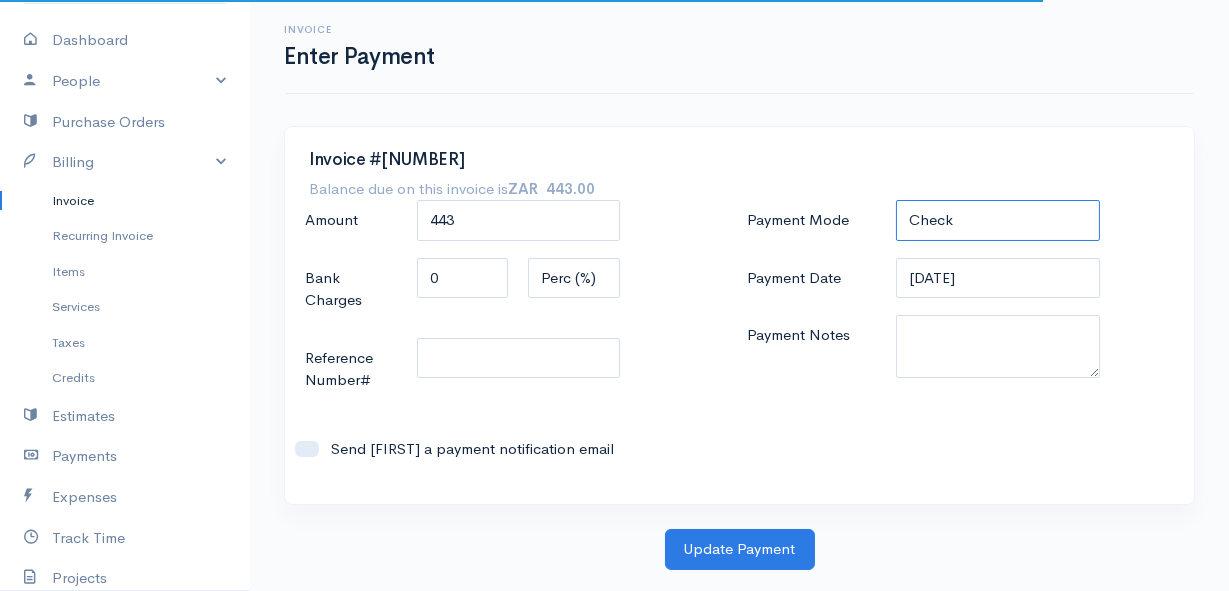 click on "Check Bank Transfer Credit Cash Debit ACH VISA MASTERCARD AMEX DISCOVER DINERS EUROCARD JCB NOVA Credit Card PayPal Google Checkout 2Checkout Amazon" at bounding box center [997, 220] 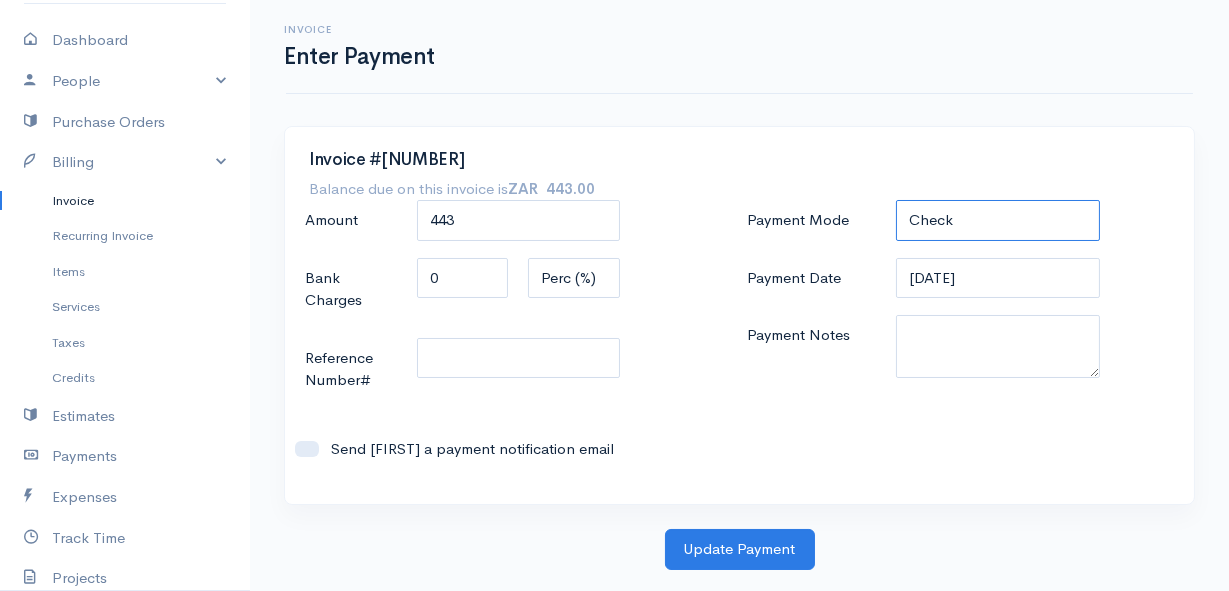click on "Check Bank Transfer Credit Cash Debit ACH VISA MASTERCARD AMEX DISCOVER DINERS EUROCARD JCB NOVA Credit Card PayPal Google Checkout 2Checkout Amazon" at bounding box center [997, 220] 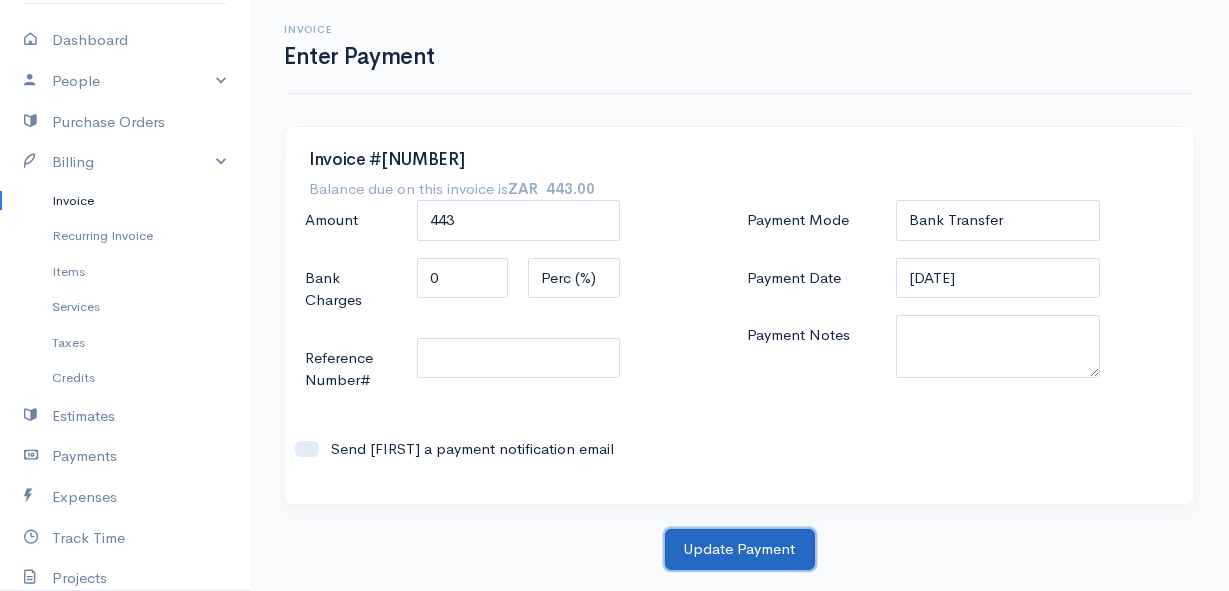 click on "Update Payment" at bounding box center (740, 549) 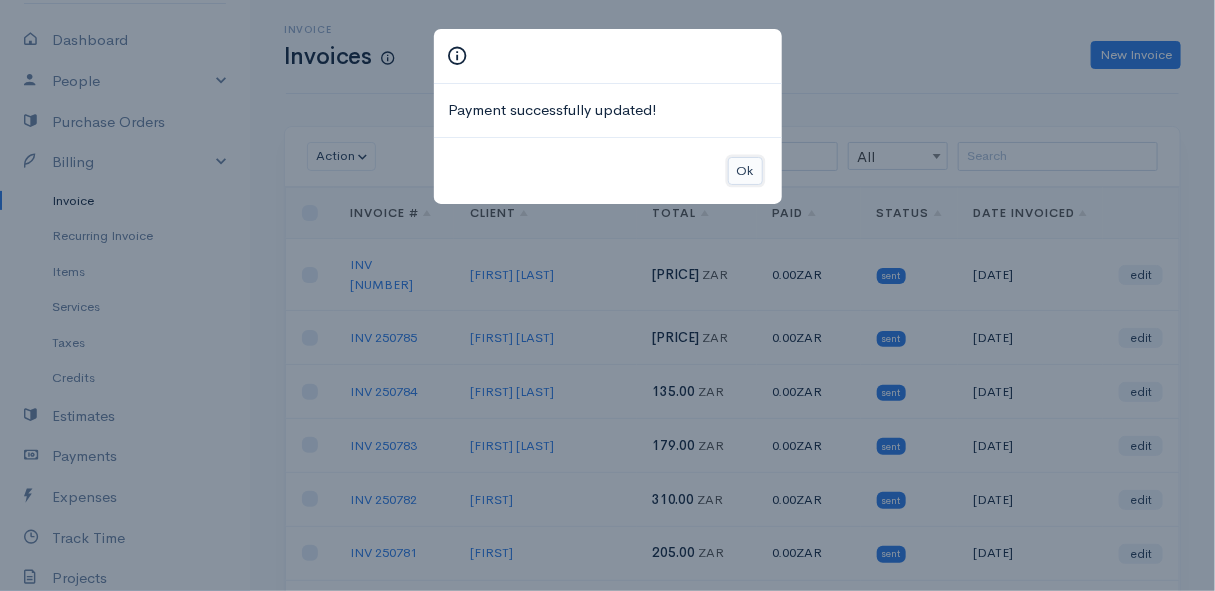 click on "Ok" at bounding box center (745, 171) 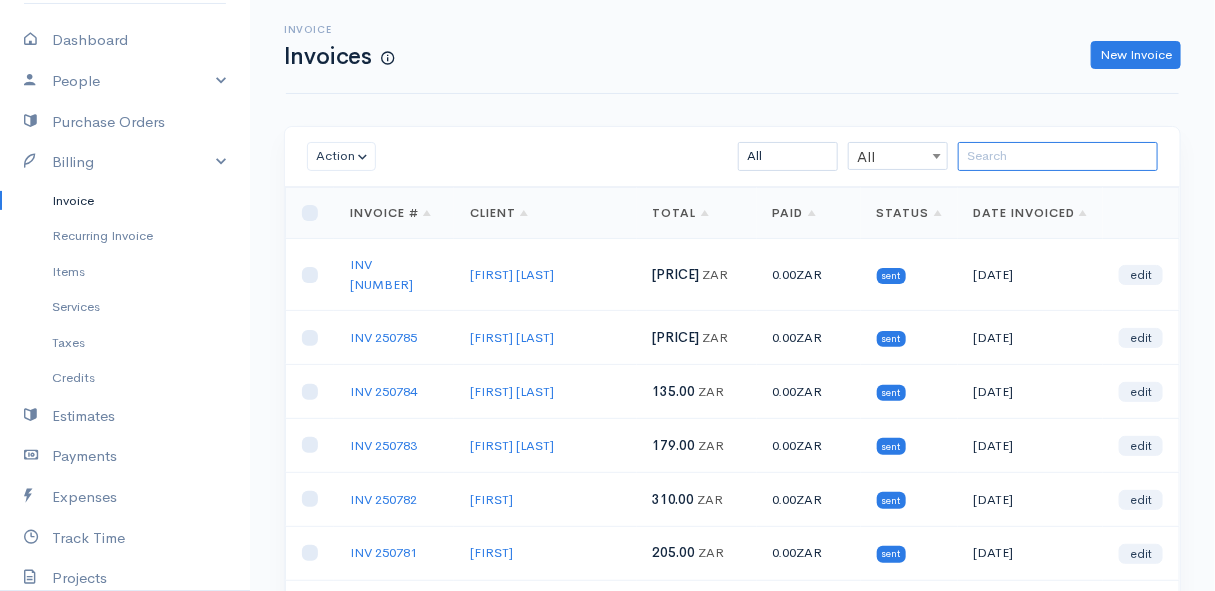 click at bounding box center (1058, 156) 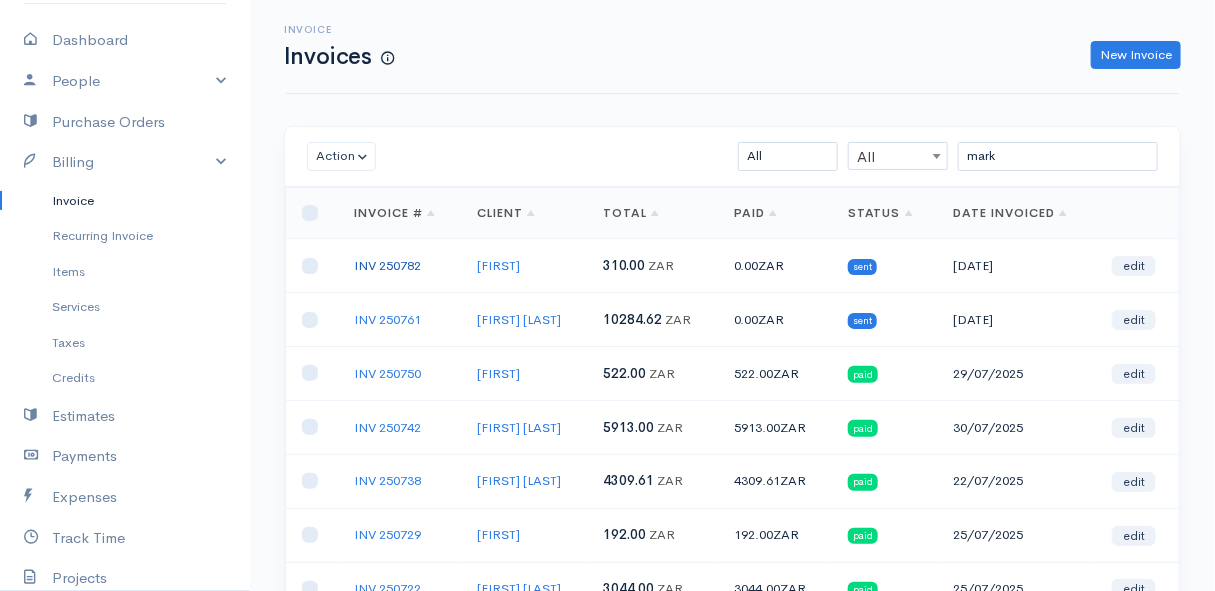 click on "INV 250782" at bounding box center (387, 265) 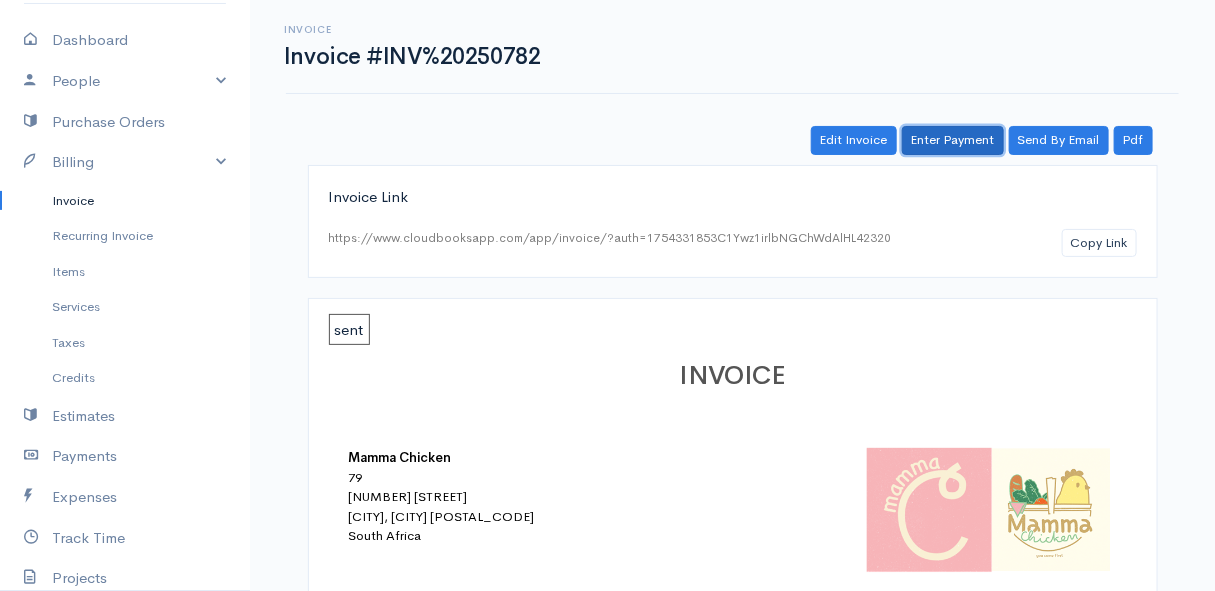 click on "Enter Payment" at bounding box center [953, 140] 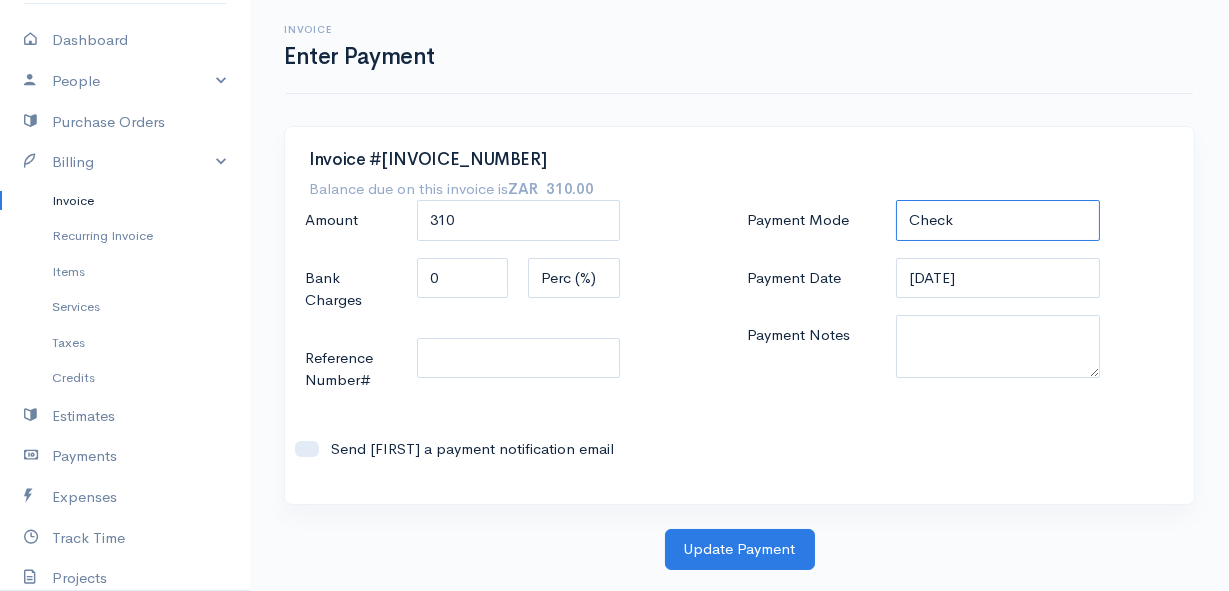click on "Check Bank Transfer Credit Cash Debit ACH VISA MASTERCARD AMEX DISCOVER DINERS EUROCARD JCB NOVA Credit Card PayPal Google Checkout 2Checkout Amazon" at bounding box center [997, 220] 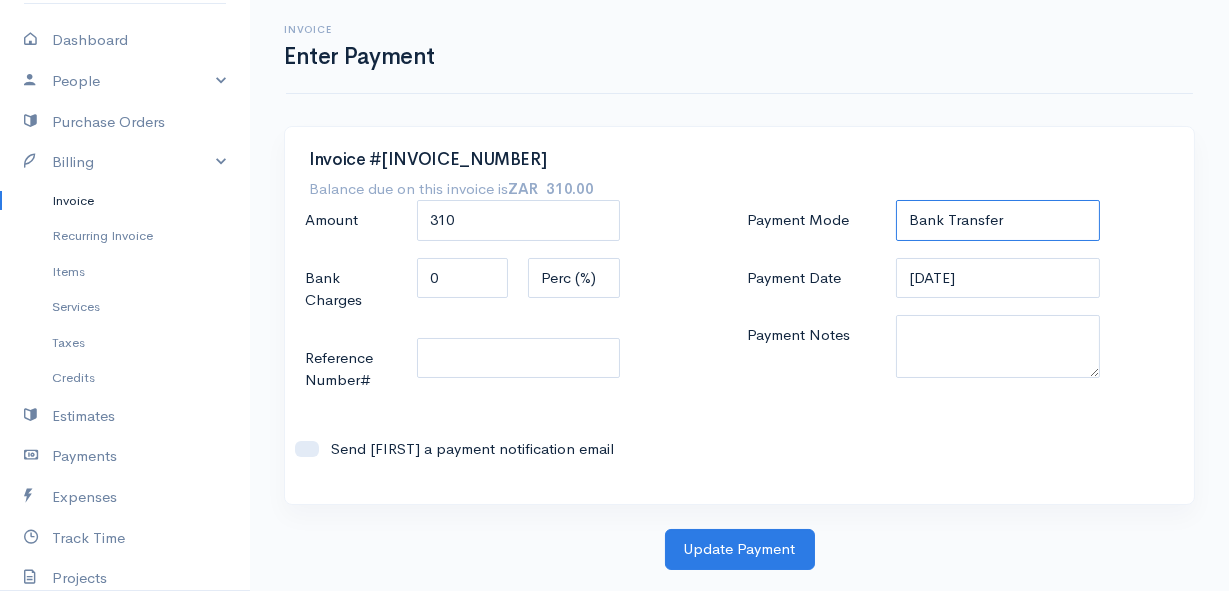 click on "Check Bank Transfer Credit Cash Debit ACH VISA MASTERCARD AMEX DISCOVER DINERS EUROCARD JCB NOVA Credit Card PayPal Google Checkout 2Checkout Amazon" at bounding box center (997, 220) 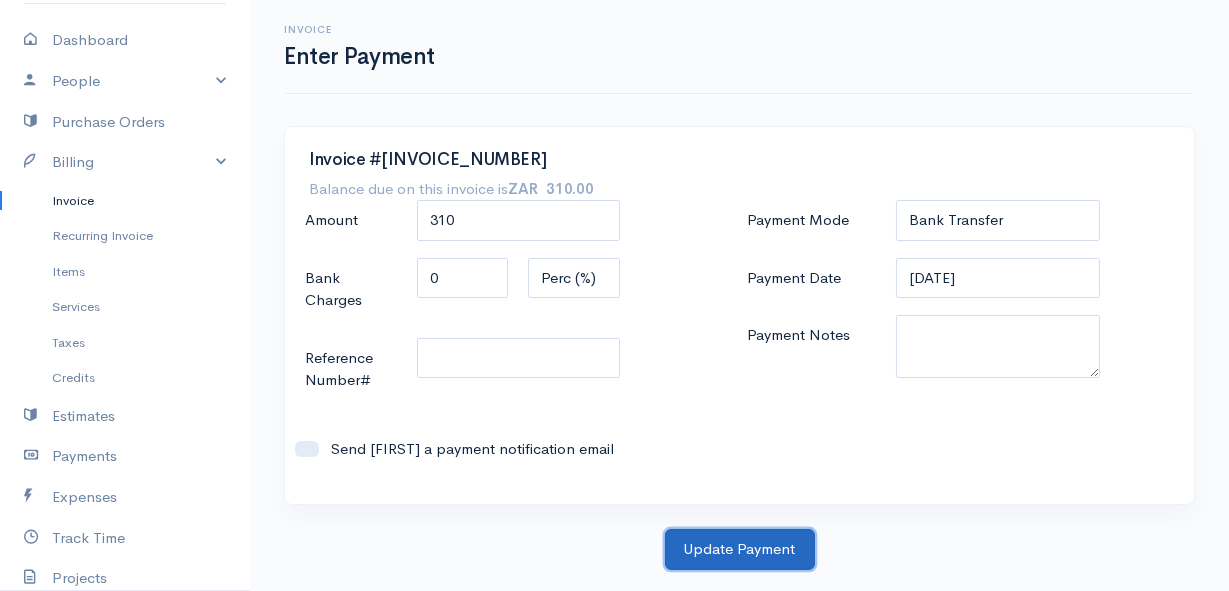 click on "Update Payment" at bounding box center (740, 549) 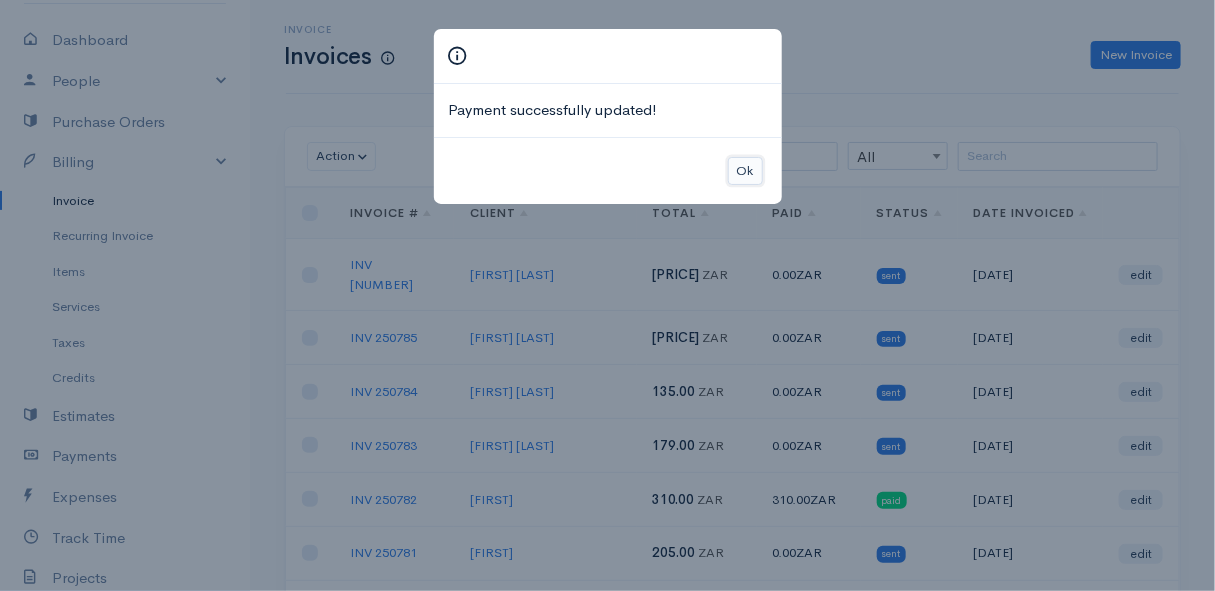 click on "Ok" at bounding box center [745, 171] 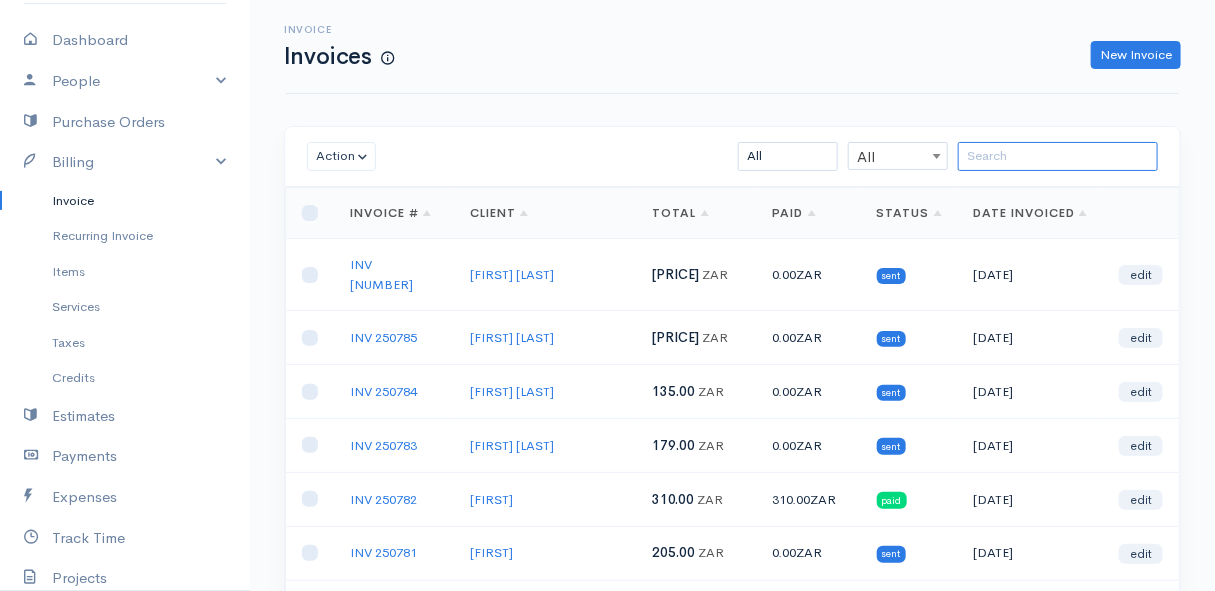 click at bounding box center (1058, 156) 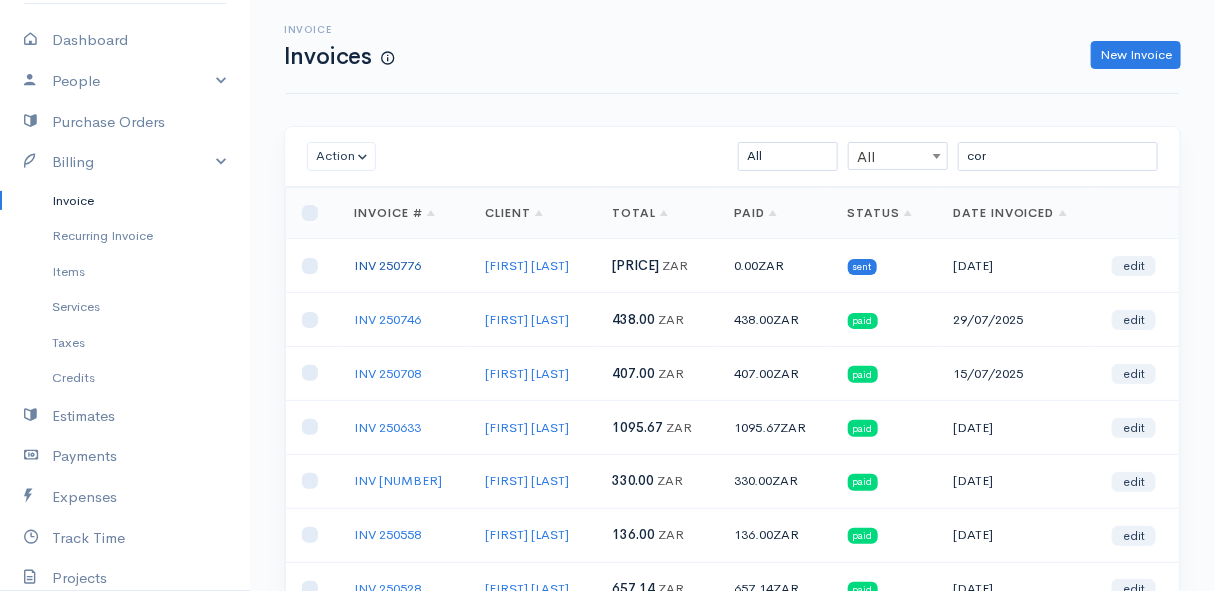click on "INV 250776" at bounding box center (387, 265) 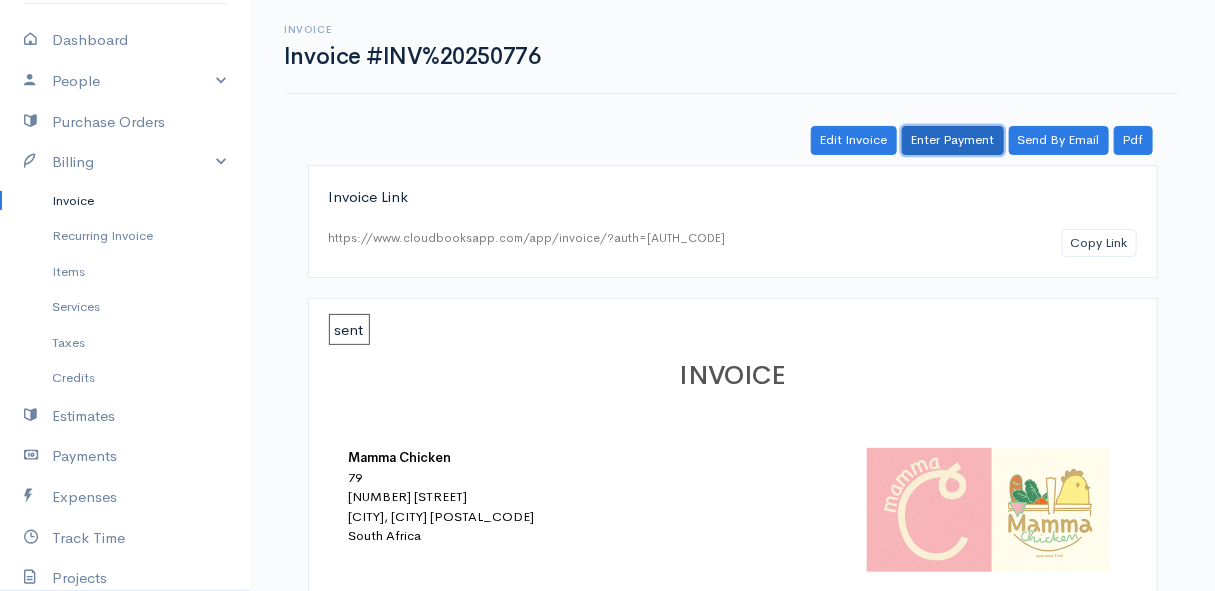 click on "Enter Payment" at bounding box center [953, 140] 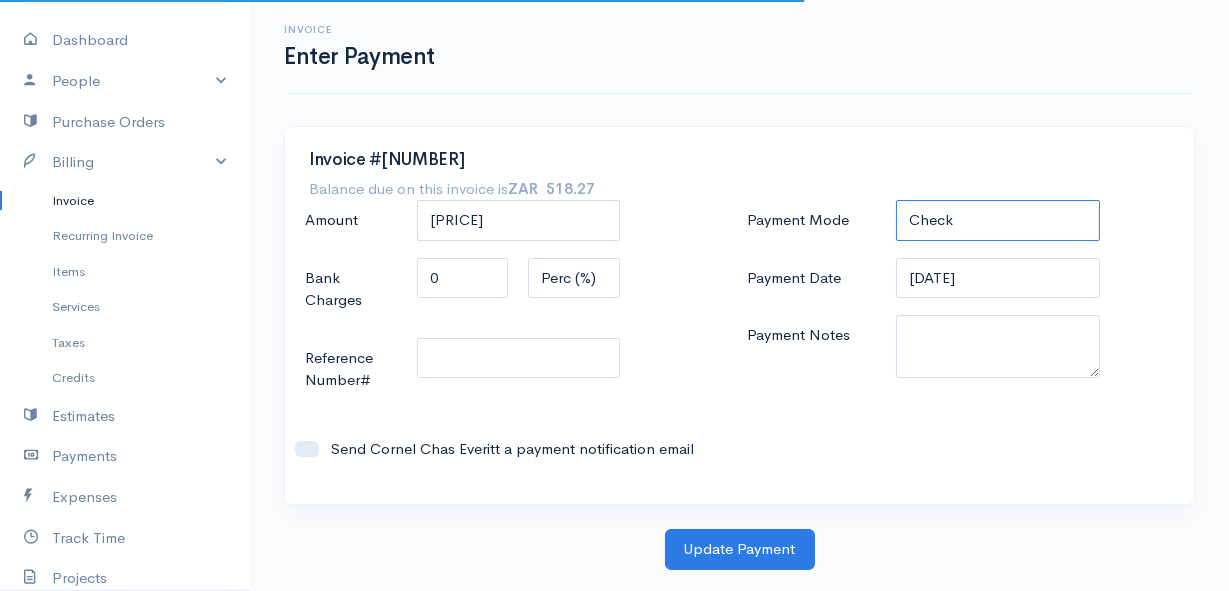 click on "Check Bank Transfer Credit Cash Debit ACH VISA MASTERCARD AMEX DISCOVER DINERS EUROCARD JCB NOVA Credit Card PayPal Google Checkout 2Checkout Amazon" at bounding box center [997, 220] 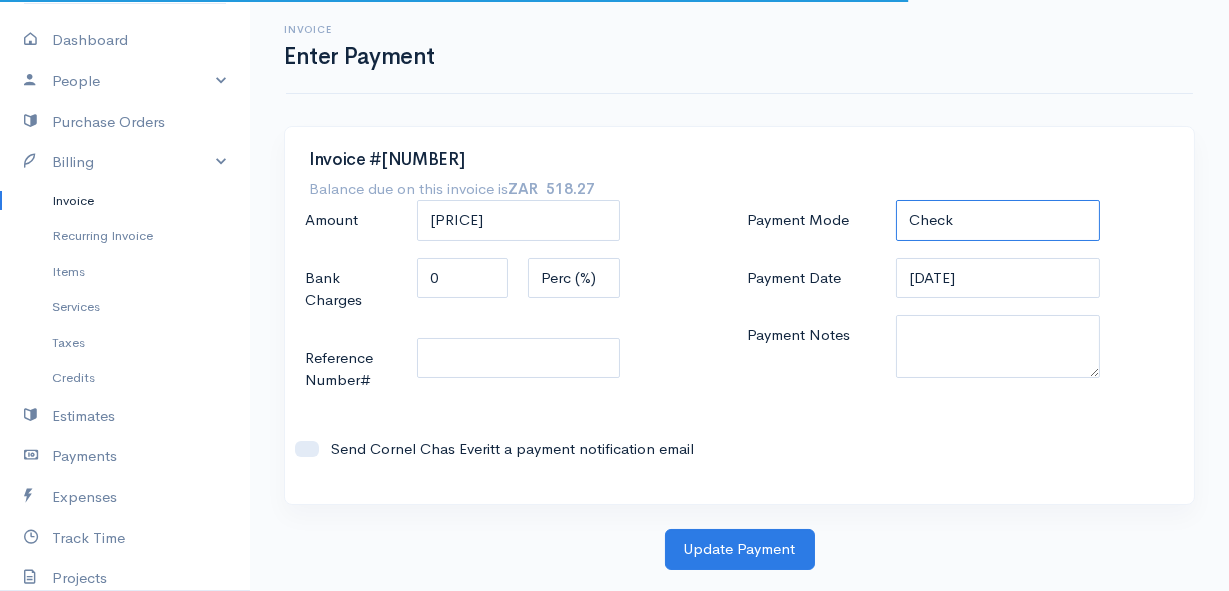 click on "Check Bank Transfer Credit Cash Debit ACH VISA MASTERCARD AMEX DISCOVER DINERS EUROCARD JCB NOVA Credit Card PayPal Google Checkout 2Checkout Amazon" at bounding box center [997, 220] 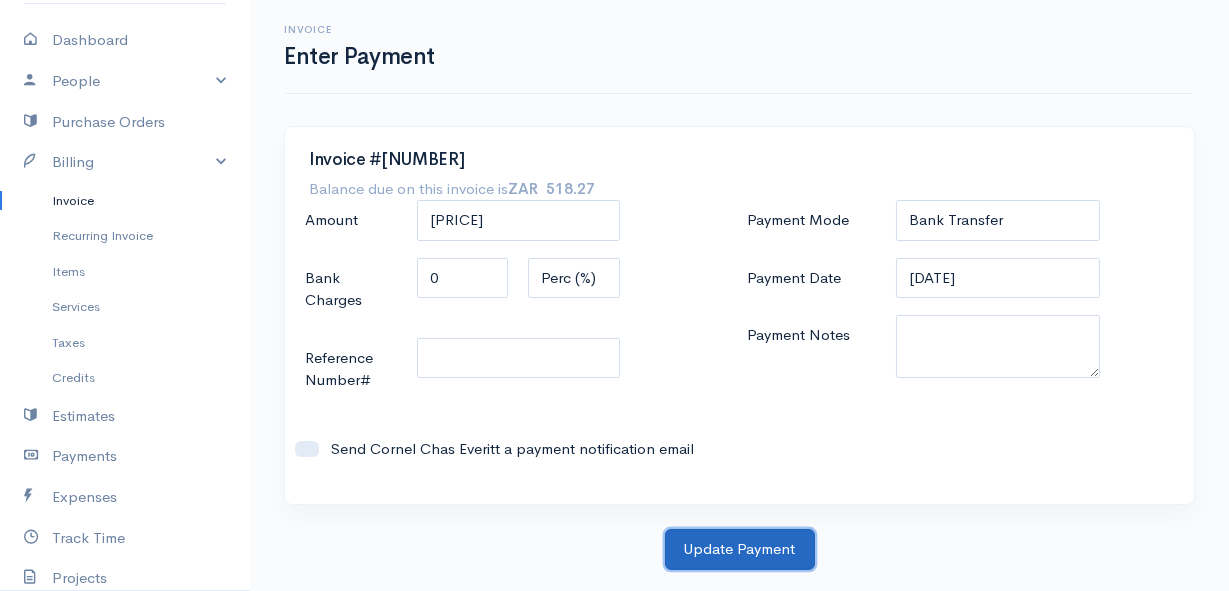 click on "Update Payment" at bounding box center [740, 549] 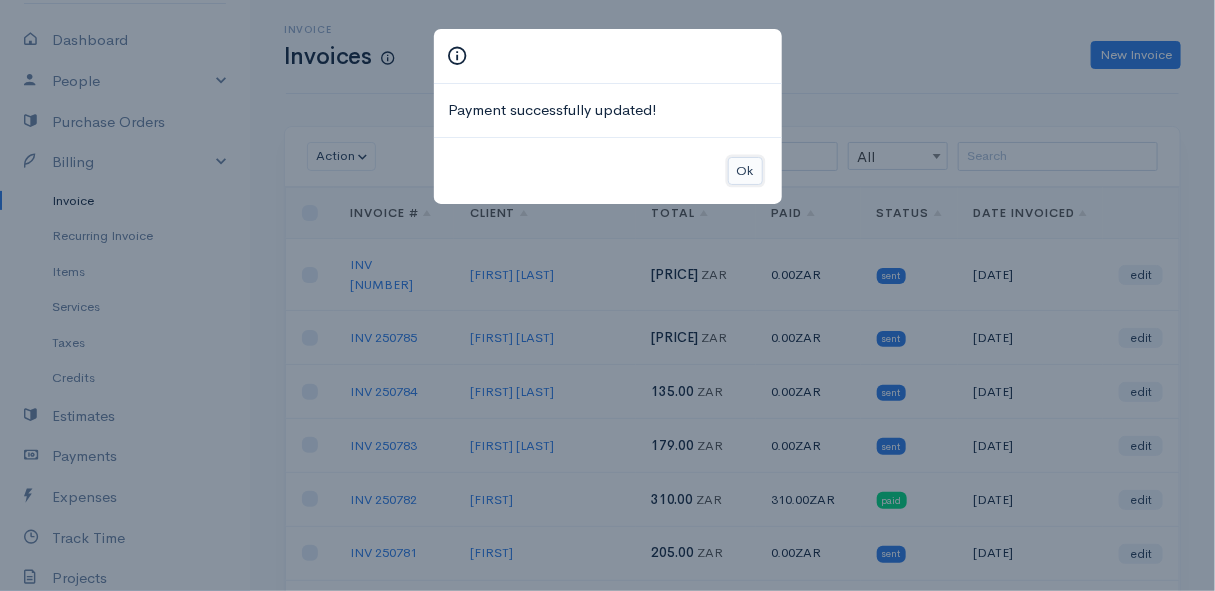 click on "Ok" at bounding box center (745, 171) 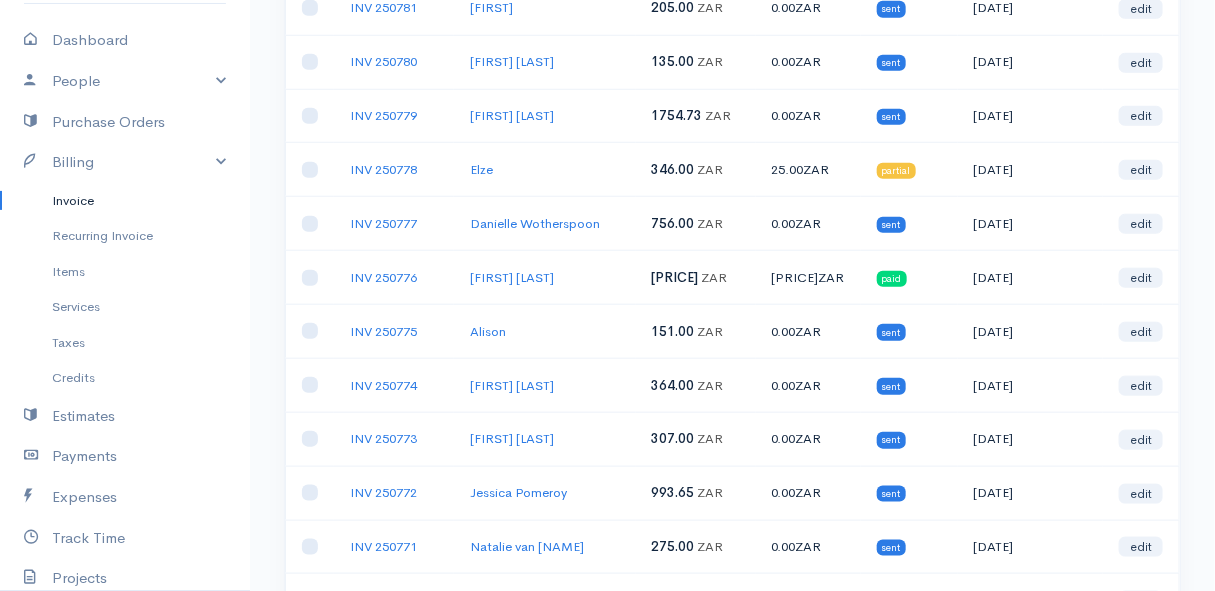 scroll, scrollTop: 90, scrollLeft: 0, axis: vertical 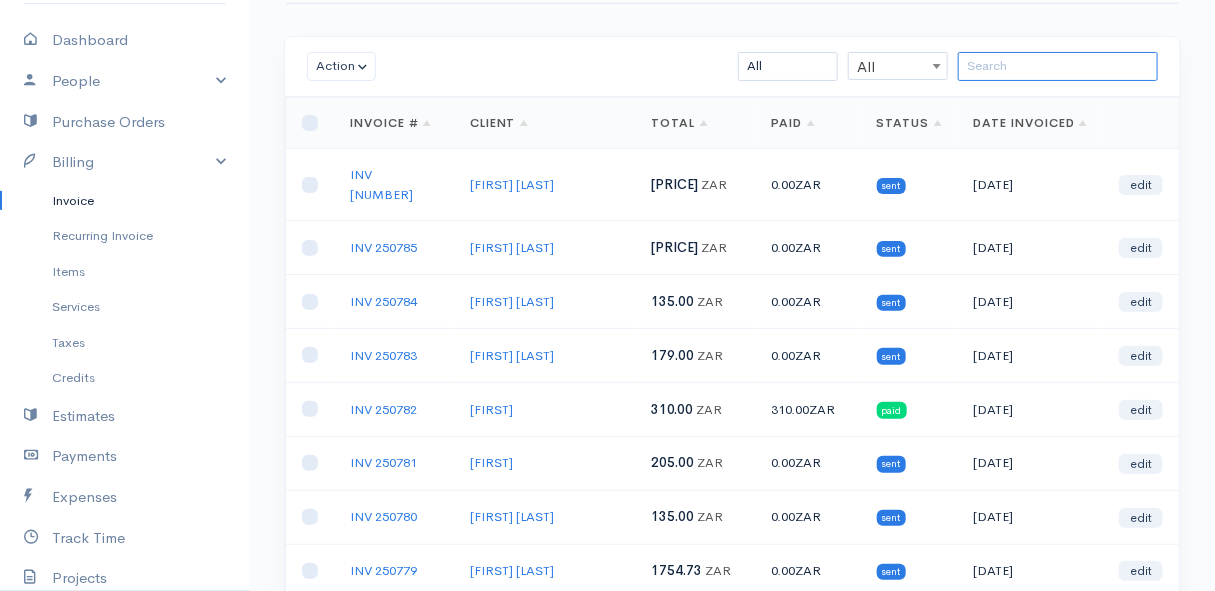 click at bounding box center [1058, 66] 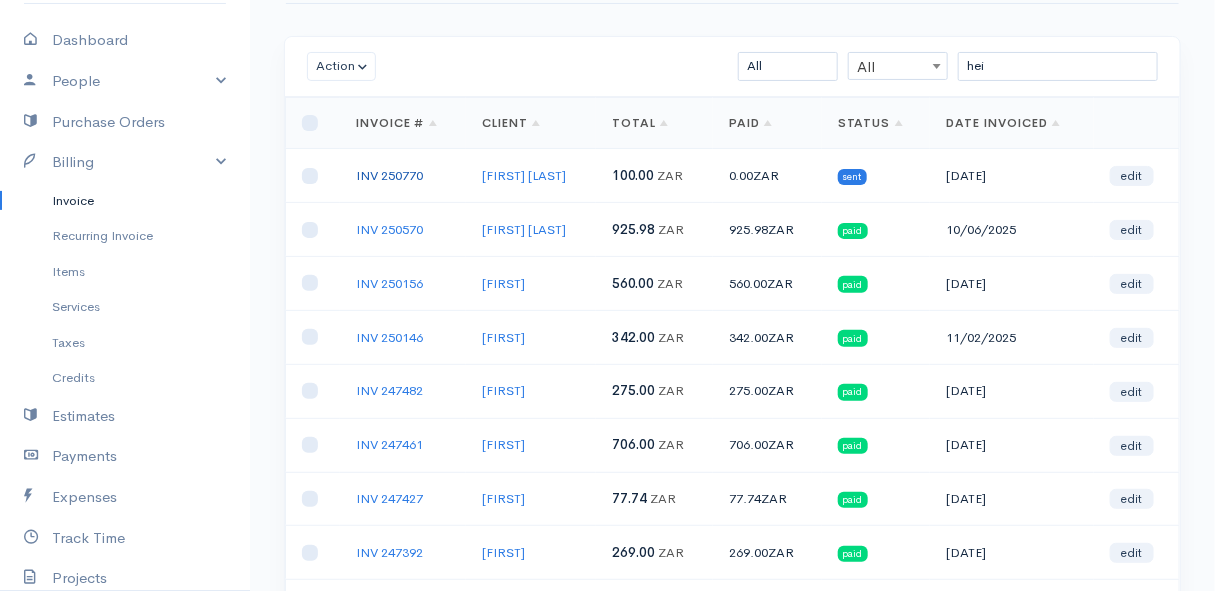 click on "INV 250770" at bounding box center [389, 175] 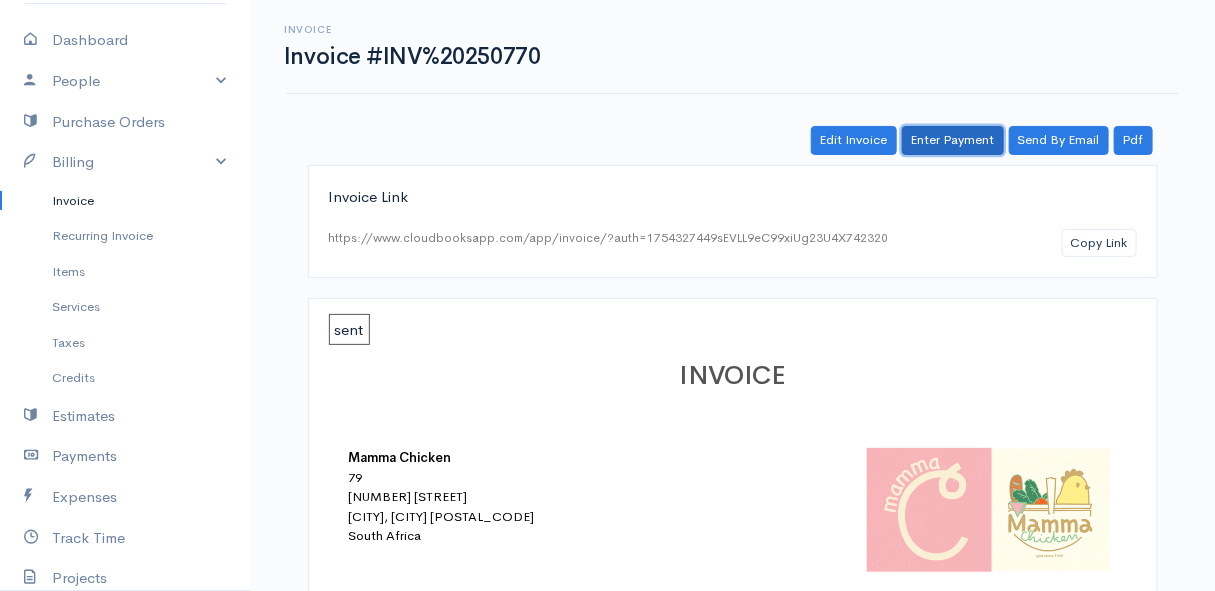 click on "Enter Payment" at bounding box center (953, 140) 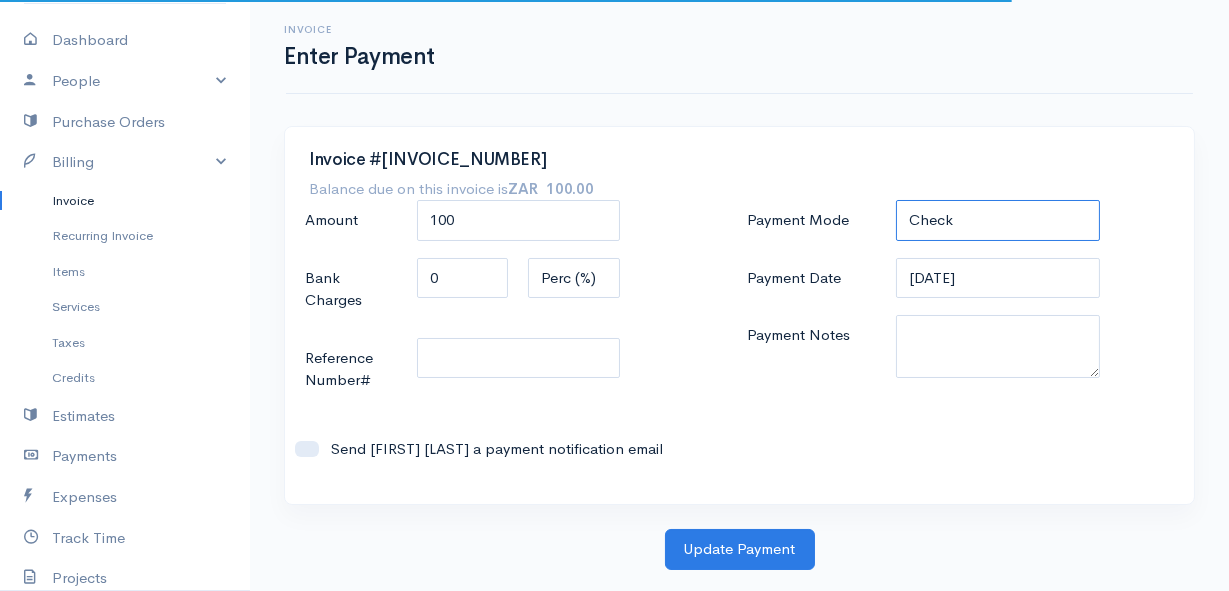 click on "Check Bank Transfer Credit Cash Debit ACH VISA MASTERCARD AMEX DISCOVER DINERS EUROCARD JCB NOVA Credit Card PayPal Google Checkout 2Checkout Amazon" at bounding box center [997, 220] 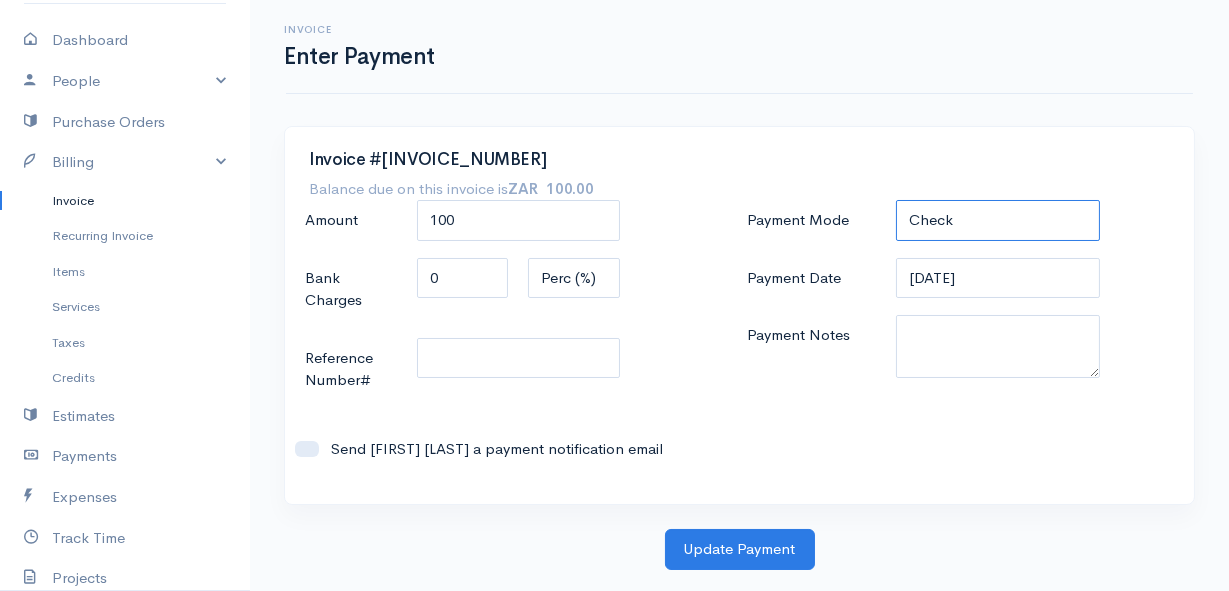 click on "Check Bank Transfer Credit Cash Debit ACH VISA MASTERCARD AMEX DISCOVER DINERS EUROCARD JCB NOVA Credit Card PayPal Google Checkout 2Checkout Amazon" at bounding box center (997, 220) 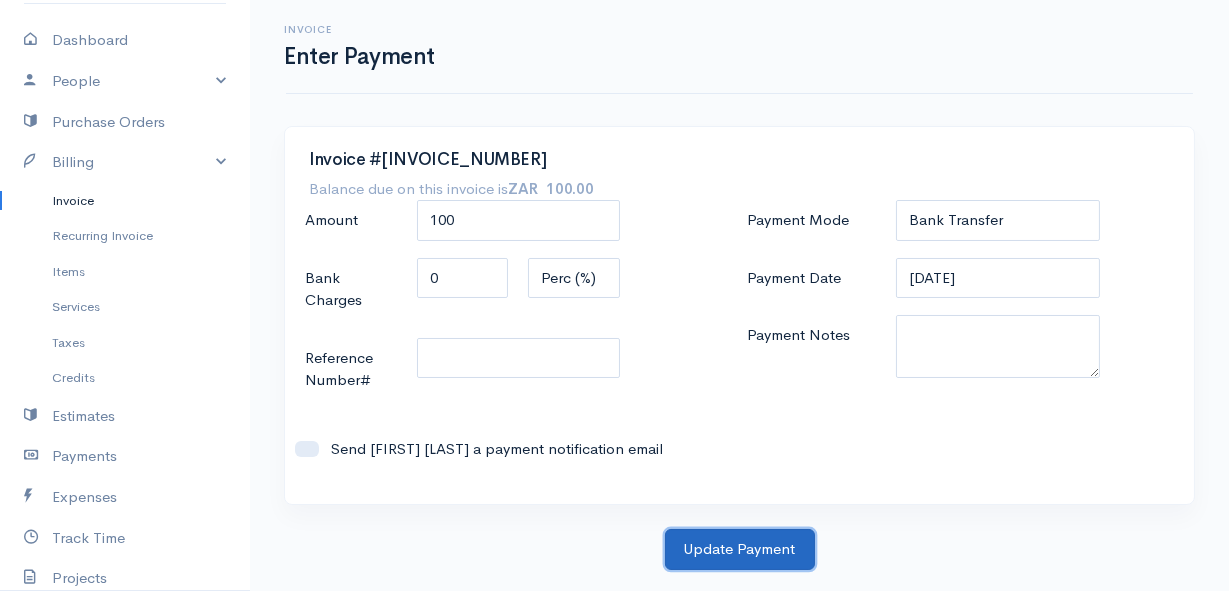 click on "Update Payment" at bounding box center [740, 549] 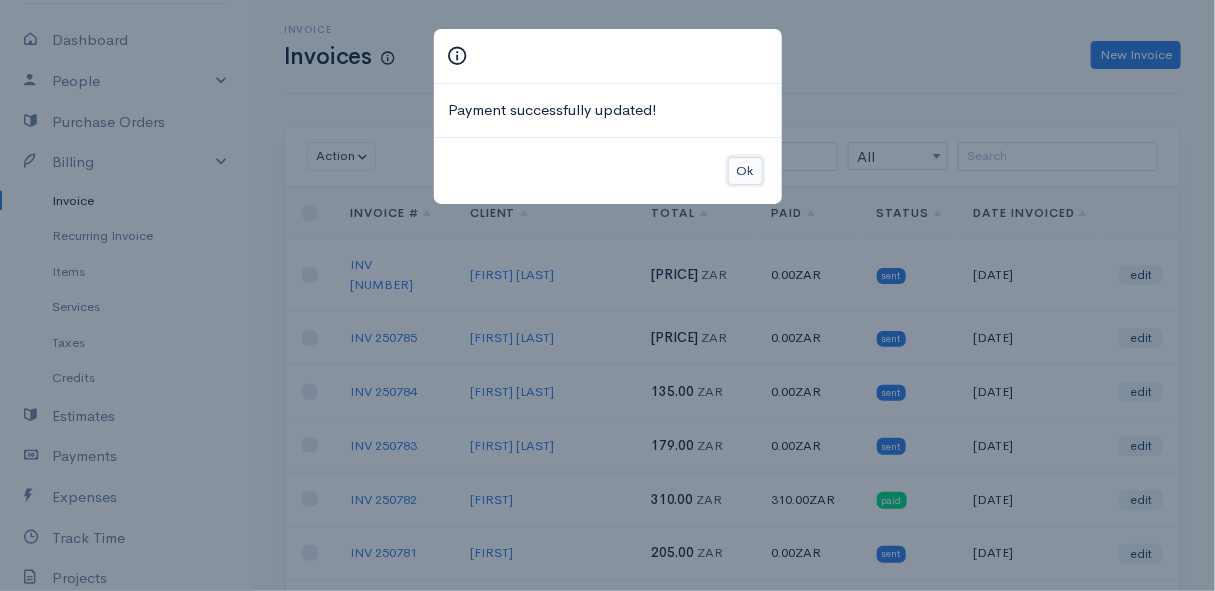 click on "Ok" at bounding box center [745, 171] 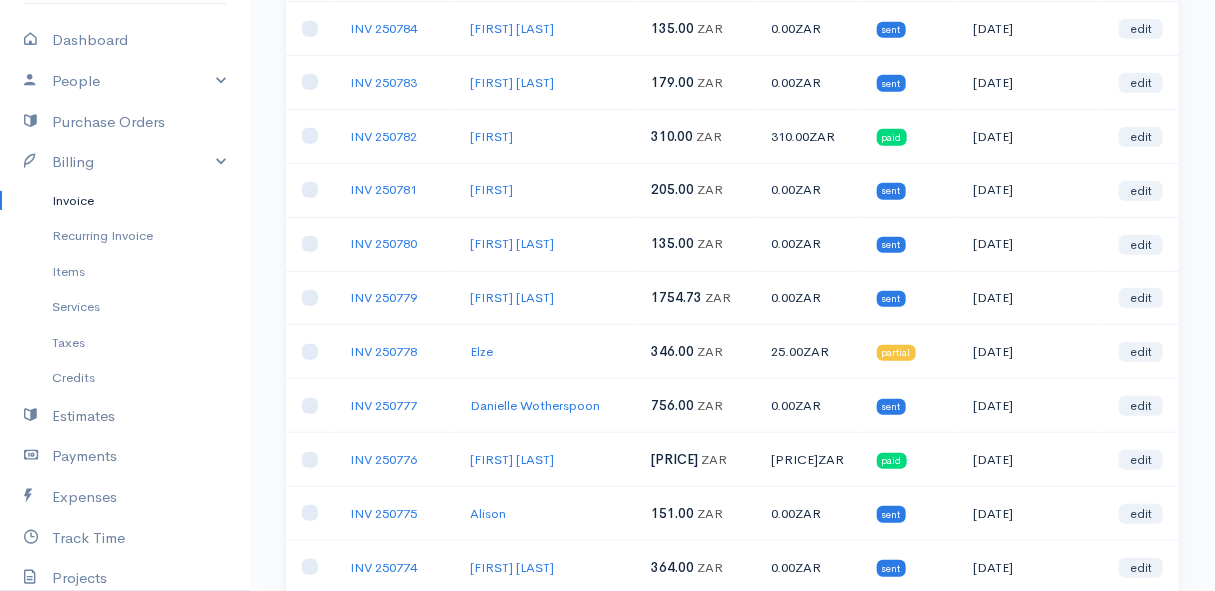 scroll, scrollTop: 0, scrollLeft: 0, axis: both 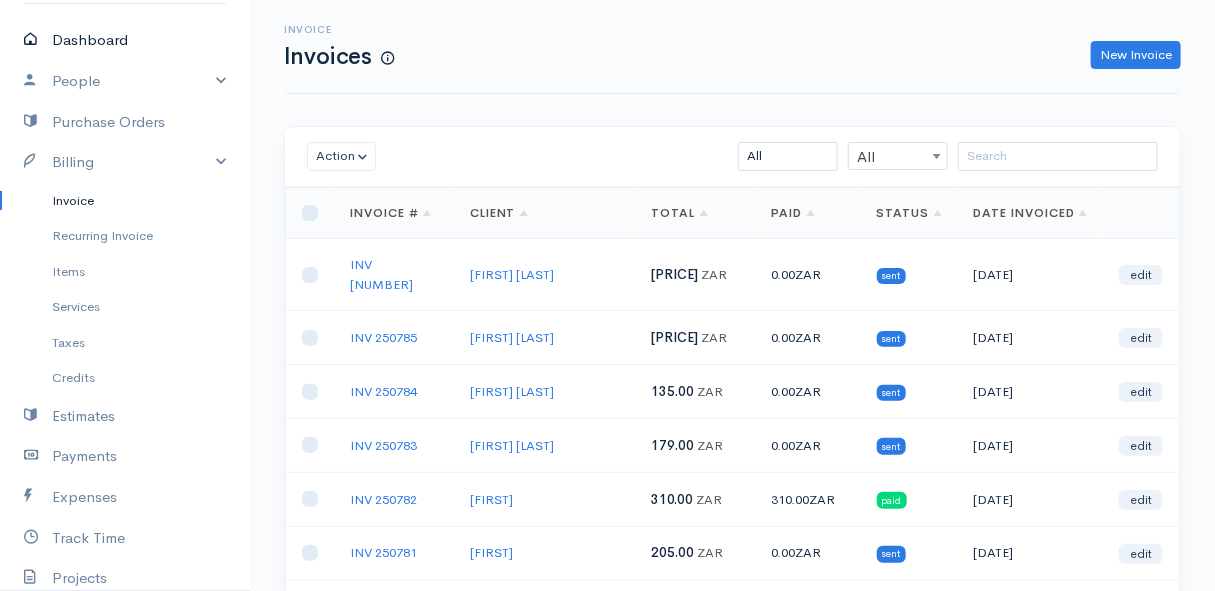 click on "Dashboard" at bounding box center [125, 40] 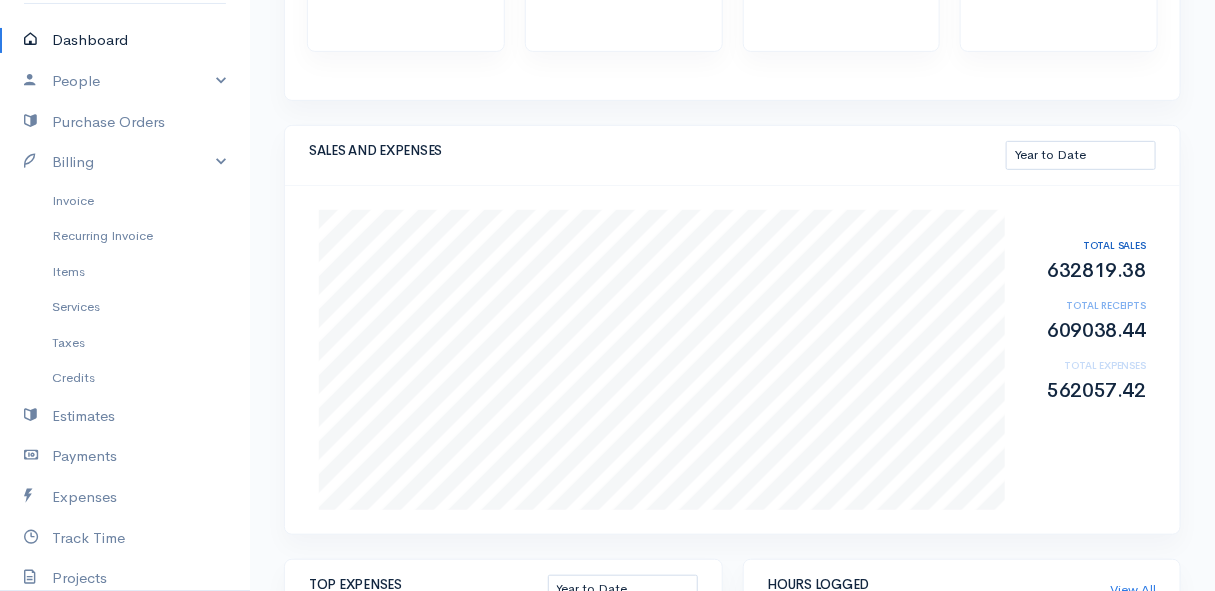 scroll, scrollTop: 363, scrollLeft: 0, axis: vertical 